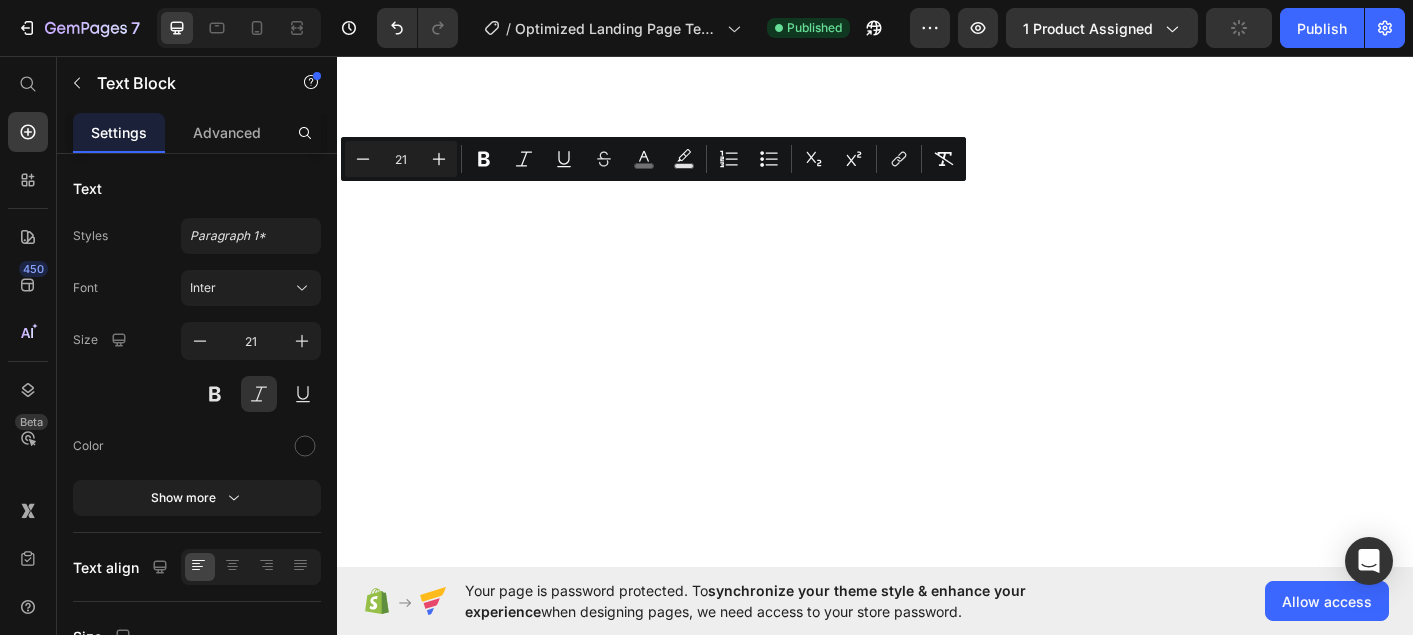 scroll, scrollTop: 0, scrollLeft: 0, axis: both 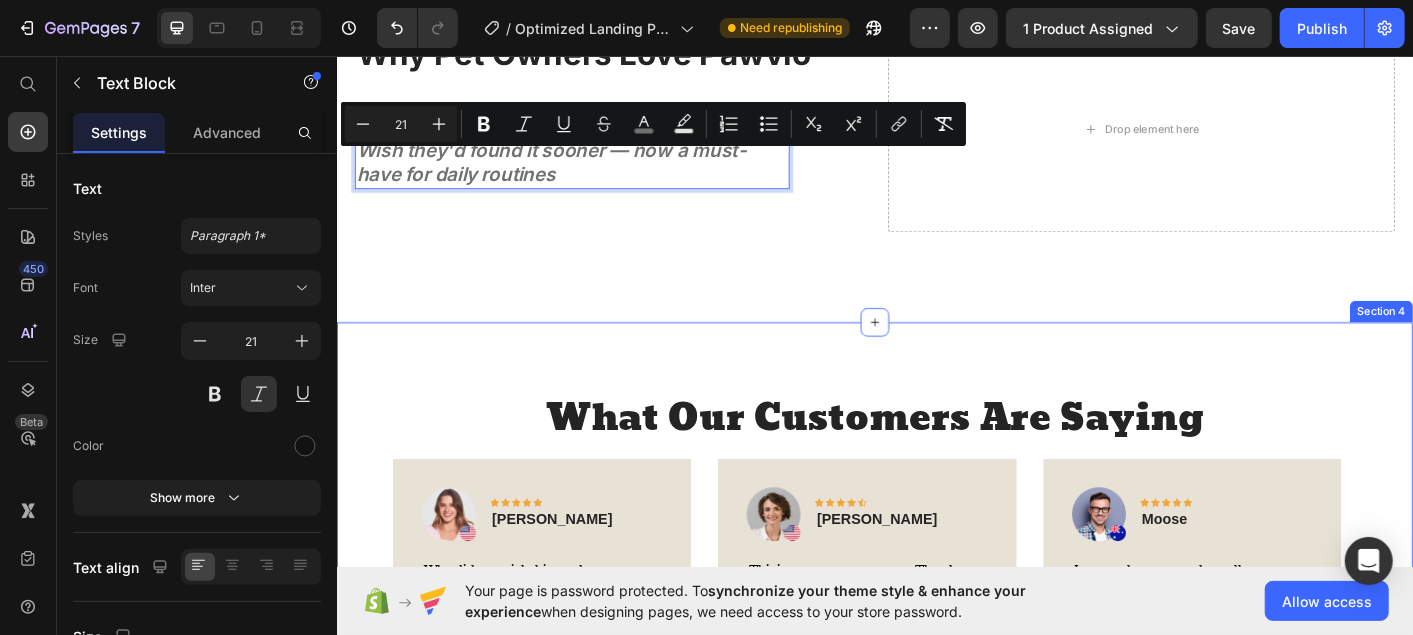 click on "What Our Customers Are Saying Heading
Image
Icon
Icon
Icon
Icon
Icon Row Jessica Text block Row Why did you pick this product vs others?: My mini camera has been one of my best investments. I love how can place it anywhere in my apartment. How strong and sturdy it is, because I have to be honest I have dropped it a few times, and it’s still going strong. Connection is amazing, I love how I can keep an eye on my pets, while im at work, and be able to talk to them as well.  Text block                Title Line (P) Images & Gallery Pet Camera (P) Title $29.99 (P) Price $49.99 (P) Price Row Buy Now (P) Cart Button Product Row Image
Icon
Icon
Icon
Icon
Icon Row Dabra Watters Text block Row   Text block                Title Line (P) Images & Gallery Pet Camera (P) Title $29.99 (P) Price $49.99 (P) Price Row Buy Now (P) Cart Button Product" at bounding box center [936, 794] 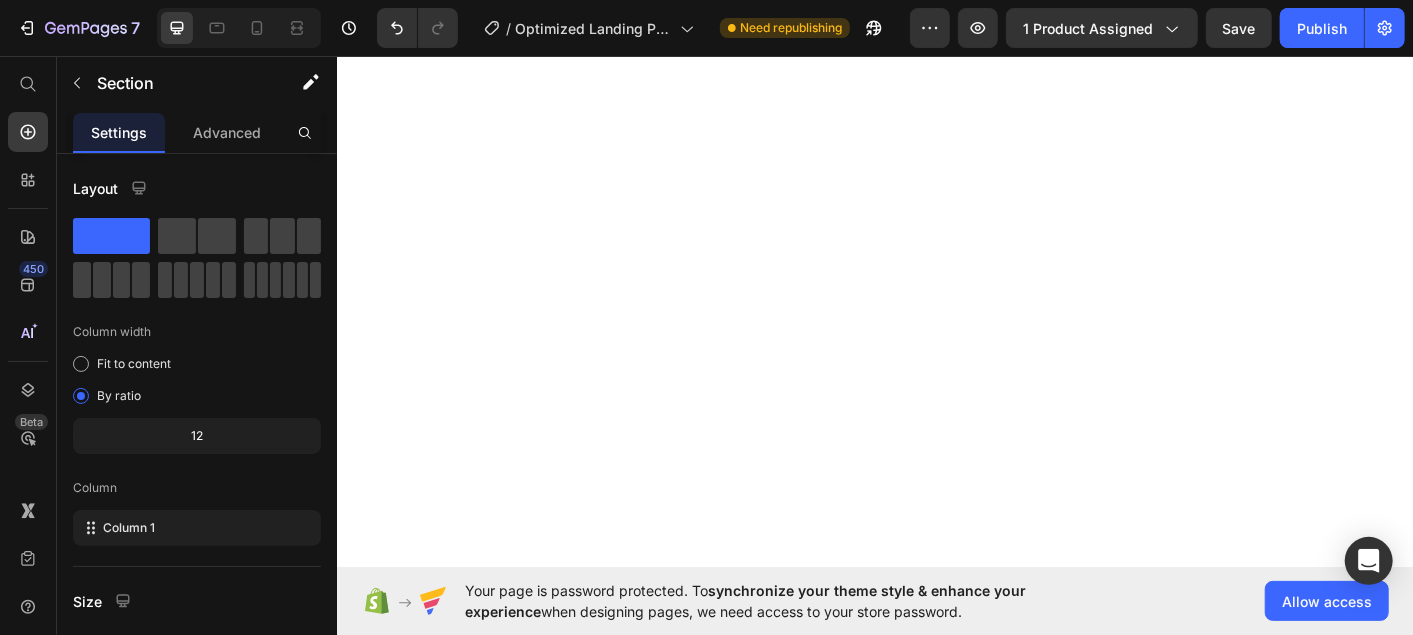 scroll, scrollTop: 0, scrollLeft: 0, axis: both 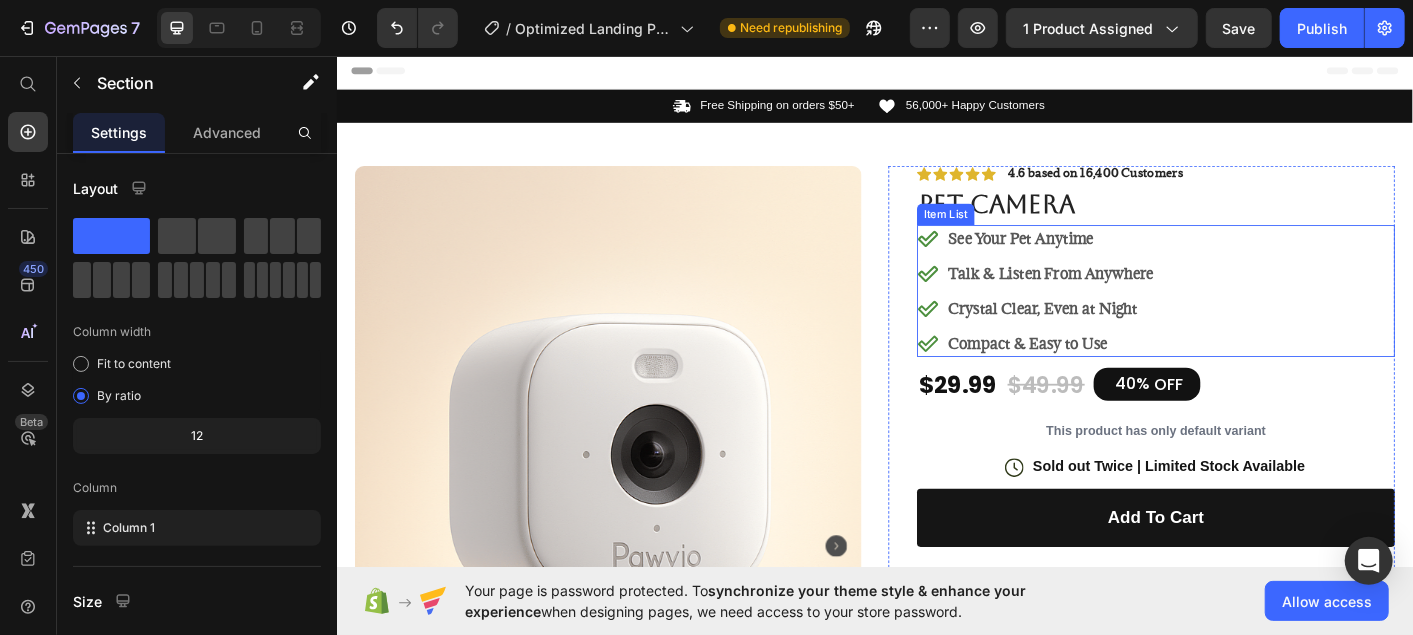 click on "Compact & Easy to Use" at bounding box center (1106, 376) 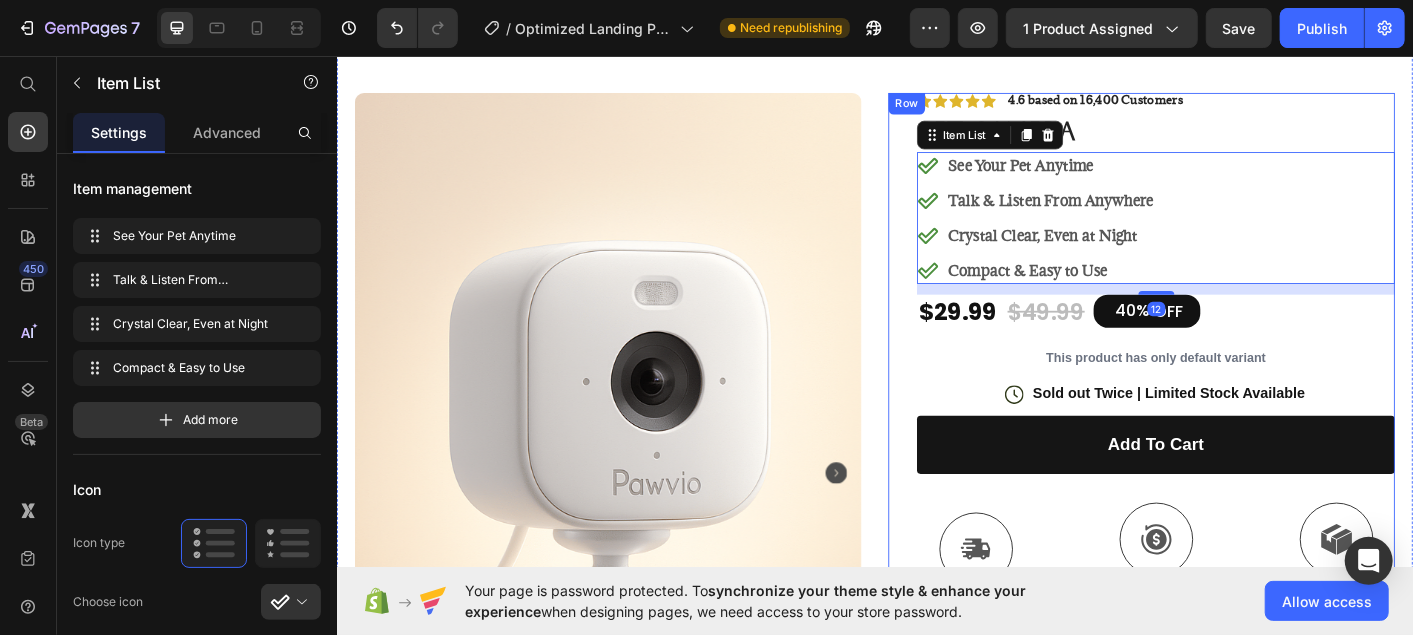 scroll, scrollTop: 82, scrollLeft: 0, axis: vertical 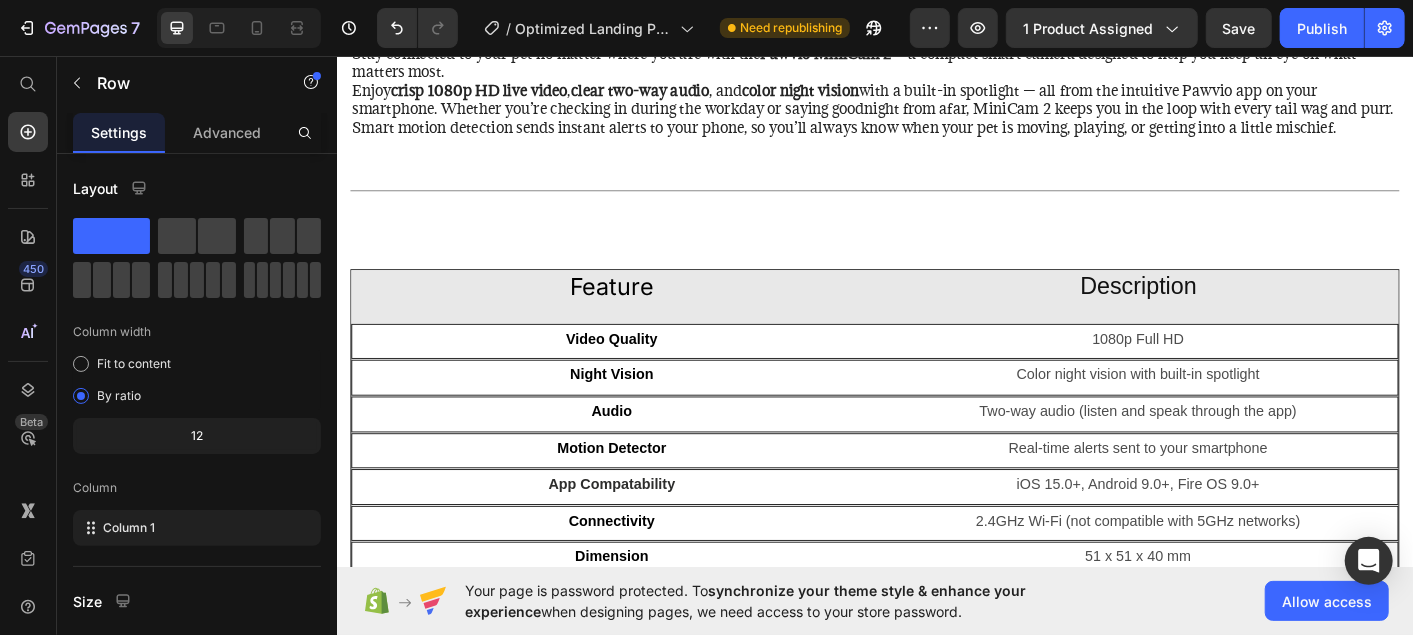 click on "Product Details Heading Stay connected to your pet no matter where you are with the  Pawvio MiniCam 2  — a compact smart camera designed to help you keep an eye on what matters most. Enjoy  crisp 1080p HD live video ,  clear two-way audio , and  color night vision  with a built-in spotlight — all from the intuitive Pawvio app on your smartphone. Whether you’re checking in during the workday or saying goodnight from afar, MiniCam 2 keeps you in the loop with every tail wag and purr. Smart motion detection sends instant alerts to your phone, so you’ll always know when your pet is moving, playing, or getting into a little mischief.   Text Block                Title Line Row Feature Heading Description Heading Row Video Quality Text Block 1080p Full HD Text Block Row Night Vision Text Block Color night vision with built-in spotlight Text Block Row Audio Text Block Two-way audio (listen and speak through the app) Text Block Row Motion Detector  Text Block Real-time alerts sent to your smartphone Row Row" at bounding box center (936, 298) 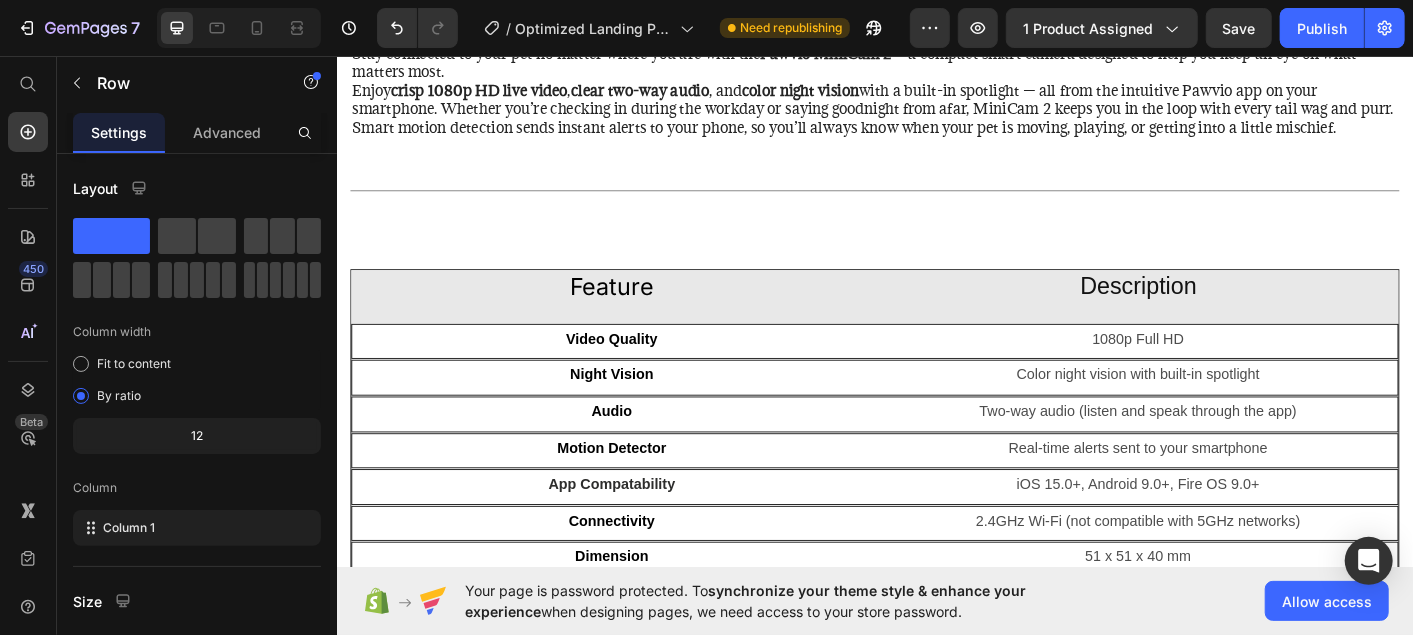 click on "Product Details Heading Stay connected to your pet no matter where you are with the  Pawvio MiniCam 2  — a compact smart camera designed to help you keep an eye on what matters most. Enjoy  crisp 1080p HD live video ,  clear two-way audio , and  color night vision  with a built-in spotlight — all from the intuitive Pawvio app on your smartphone. Whether you’re checking in during the workday or saying goodnight from afar, MiniCam 2 keeps you in the loop with every tail wag and purr. Smart motion detection sends instant alerts to your phone, so you’ll always know when your pet is moving, playing, or getting into a little mischief.   Text Block                Title Line Row Feature Heading Description Heading Row Video Quality Text Block 1080p Full HD Text Block Row Night Vision Text Block Color night vision with built-in spotlight Text Block Row Audio Text Block Two-way audio (listen and speak through the app) Text Block Row Motion Detector  Text Block Real-time alerts sent to your smartphone Row Row" at bounding box center [936, 298] 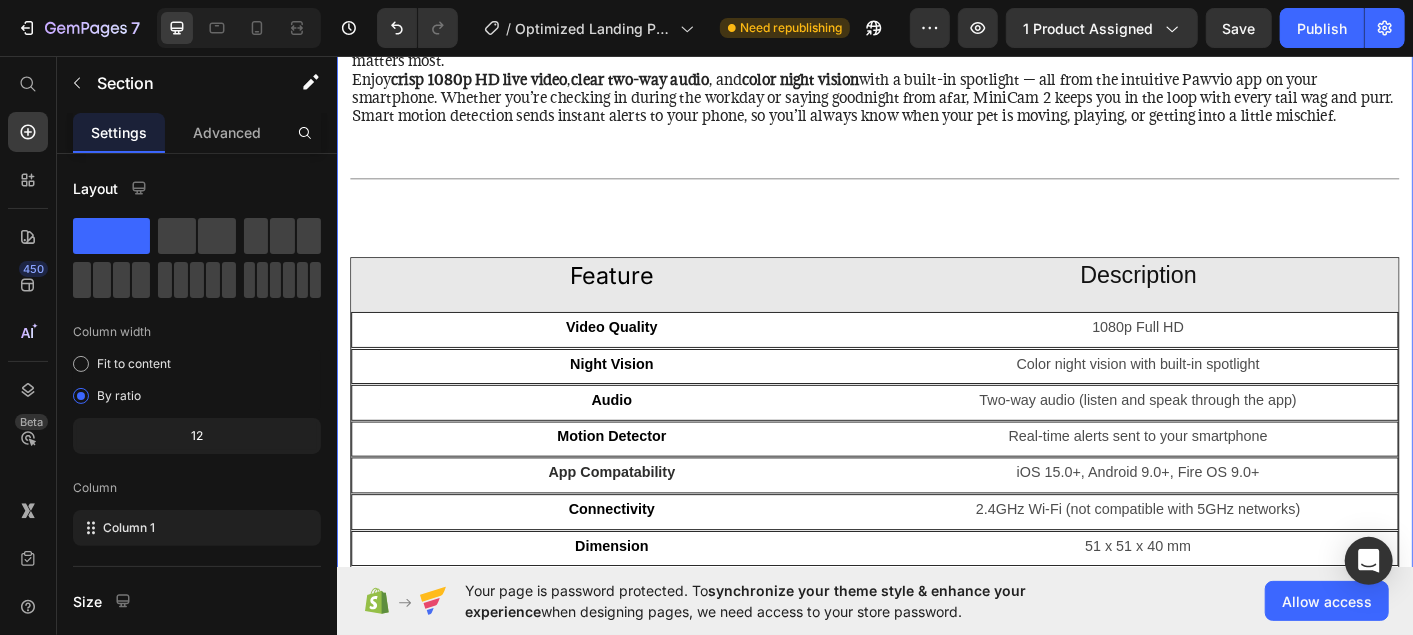 scroll, scrollTop: 2135, scrollLeft: 0, axis: vertical 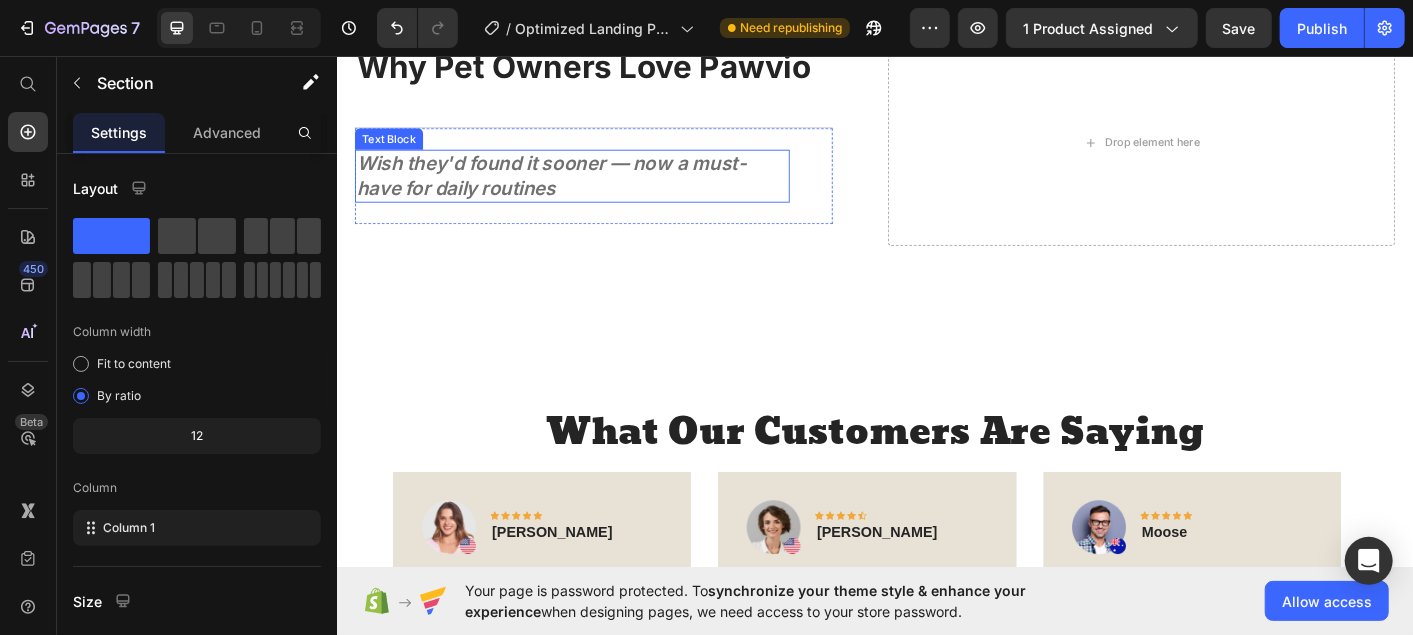 click on "Wish they'd found it sooner — now a must-have for daily routines Text Block Text Block Row" at bounding box center (622, 189) 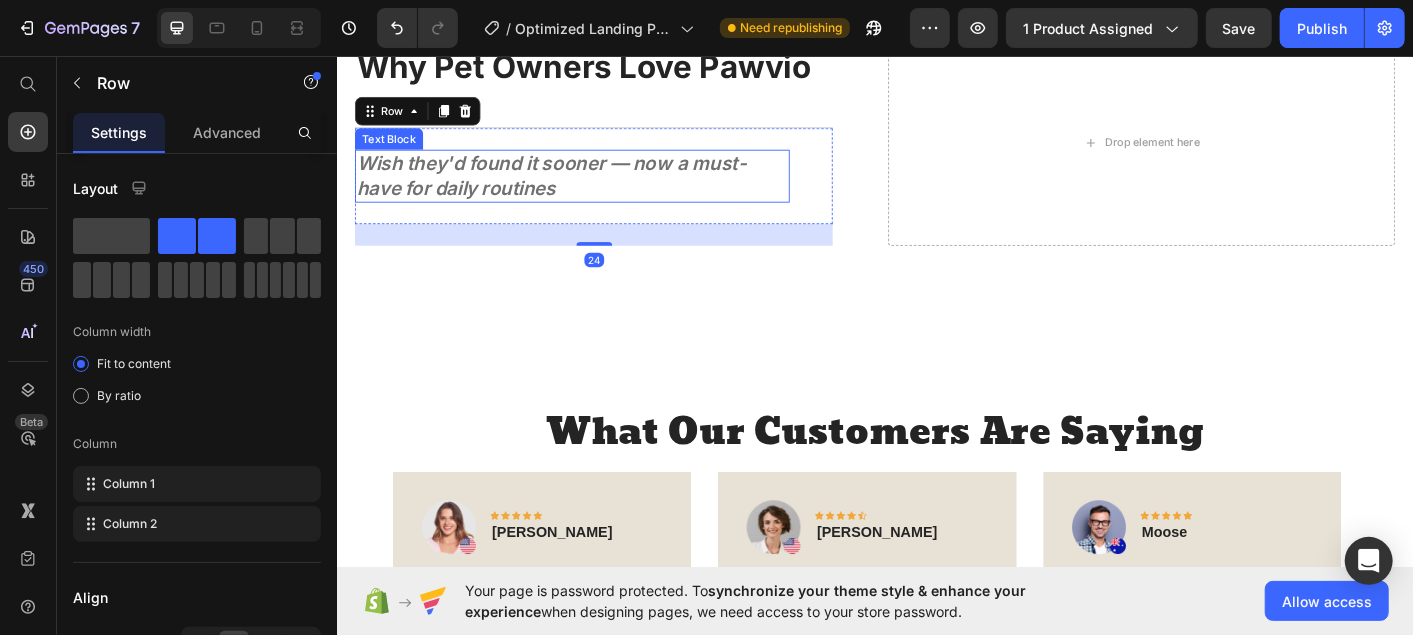 click on "Wish they'd found it sooner — now a must-have for daily routines" at bounding box center [598, 189] 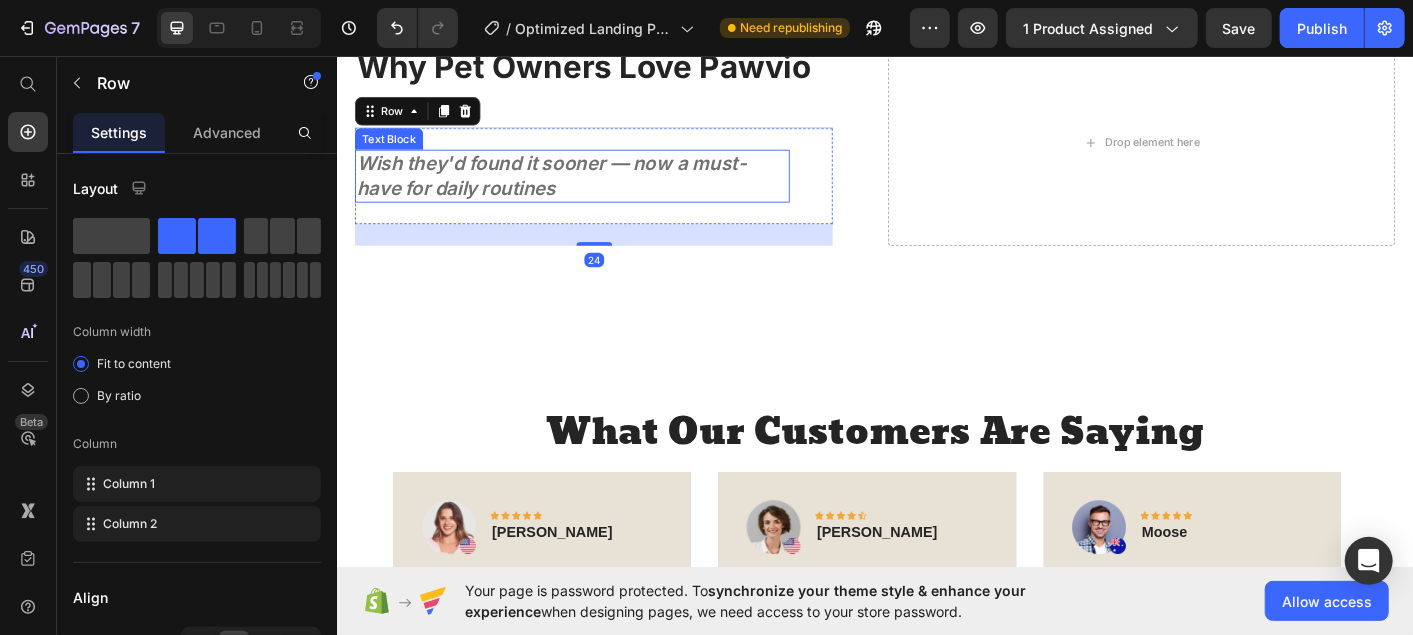 click on "Wish they'd found it sooner — now a must-have for daily routines" at bounding box center [598, 189] 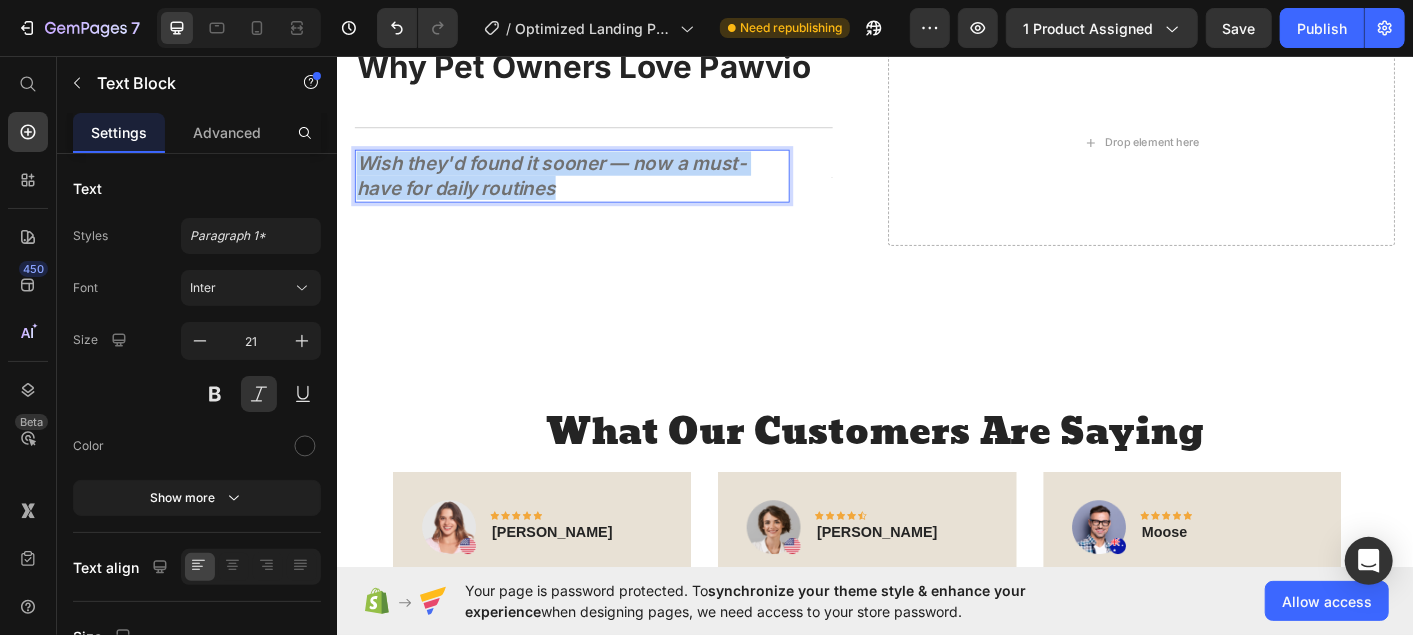 click on "Wish they'd found it sooner — now a must-have for daily routines" at bounding box center (598, 189) 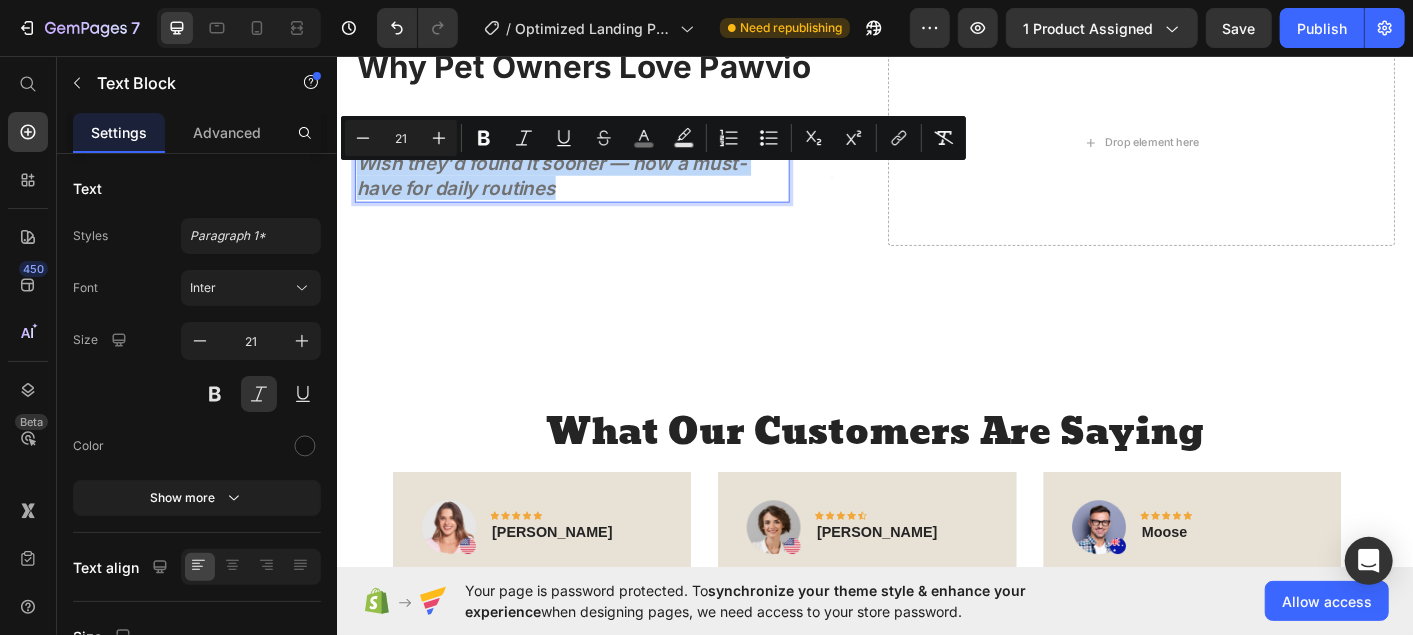 click on "Wish they'd found it sooner — now a must-have for daily routines" at bounding box center (598, 189) 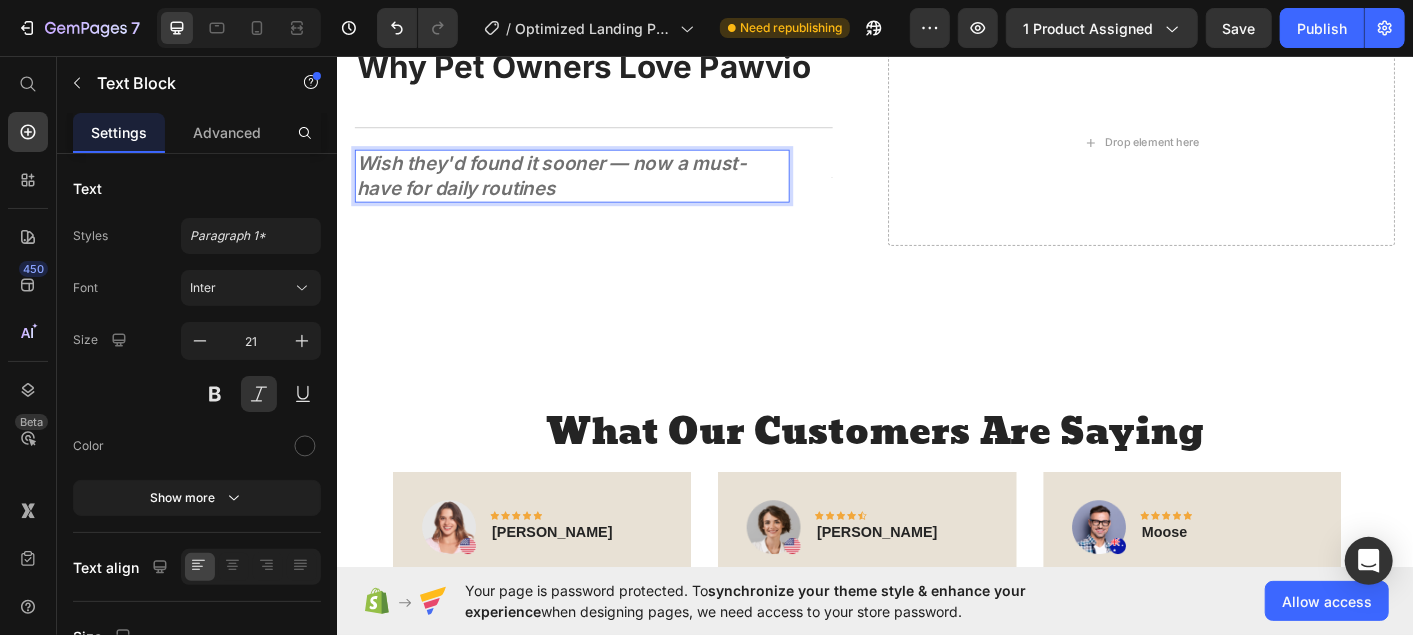 click on "Wish they'd found it sooner — now a must-have for daily routines" at bounding box center [598, 189] 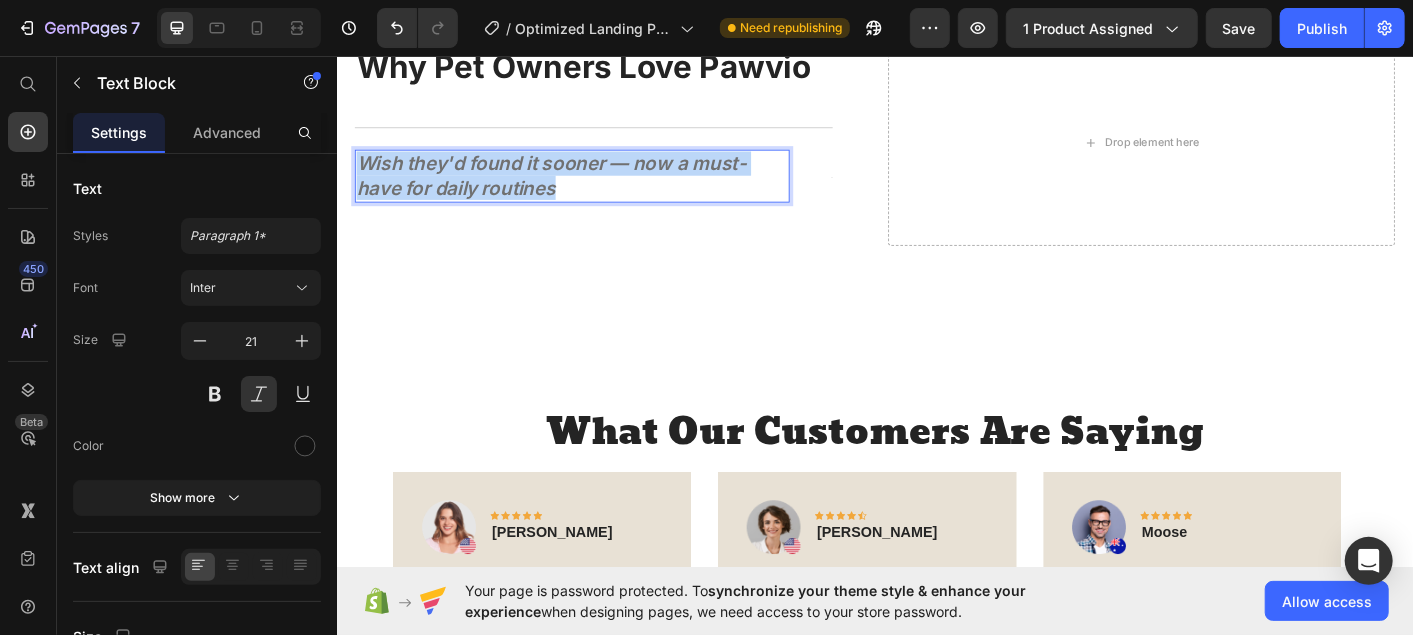 click on "Wish they'd found it sooner — now a must-have for daily routines" at bounding box center [598, 189] 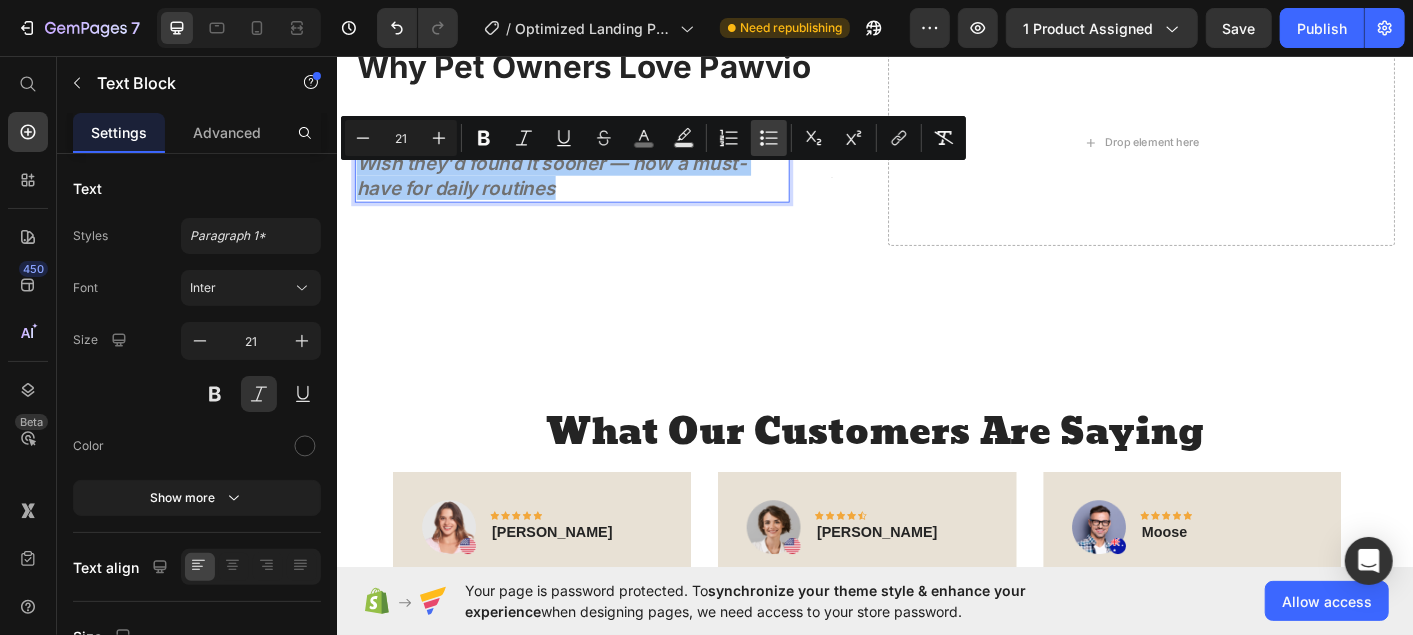 click 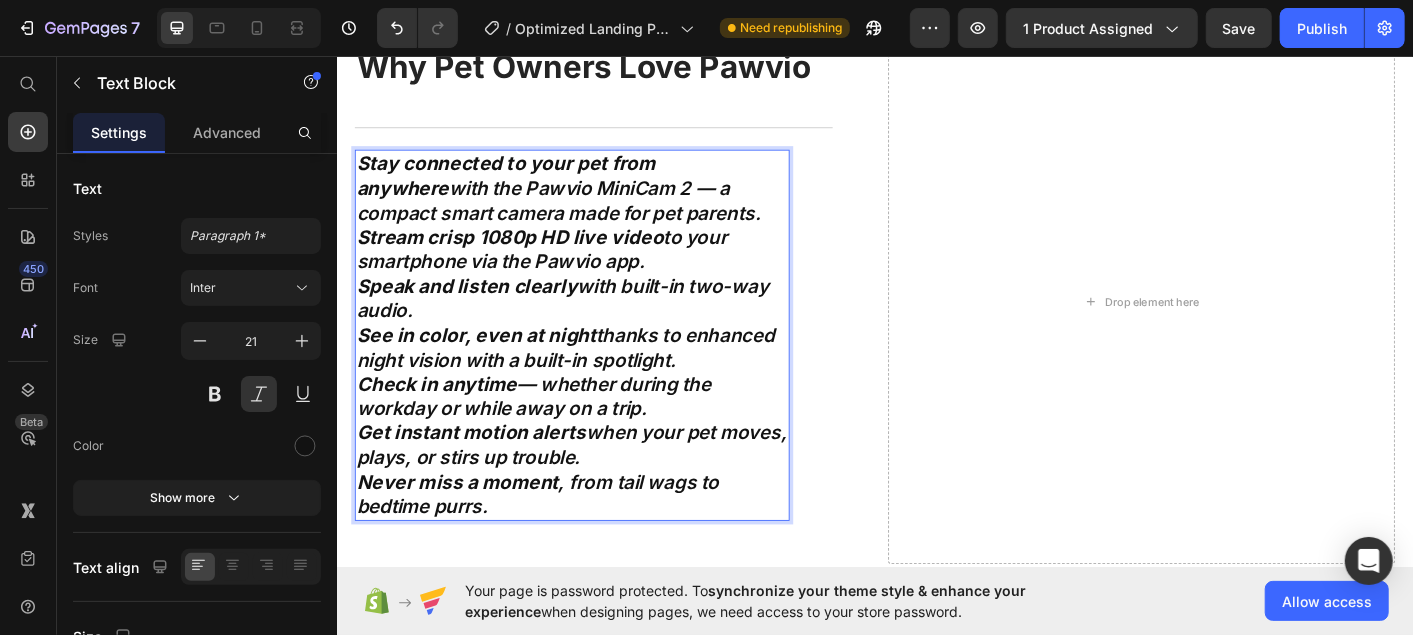 click on "Stay connected to your pet from anywhere  with the Pawvio MiniCam 2 — a compact smart camera made for pet parents. Stream crisp 1080p HD live video  to your smartphone via the Pawvio app. Speak and listen clearly  with built-in two-way audio. See in color, even at night  thanks to enhanced night vision with a built-in spotlight. Check in anytime  — whether during the workday or while away on a trip. Get instant motion alerts  when your pet moves, plays, or stirs up trouble. Never miss a moment , from tail wags to bedtime purrs." at bounding box center [598, 366] 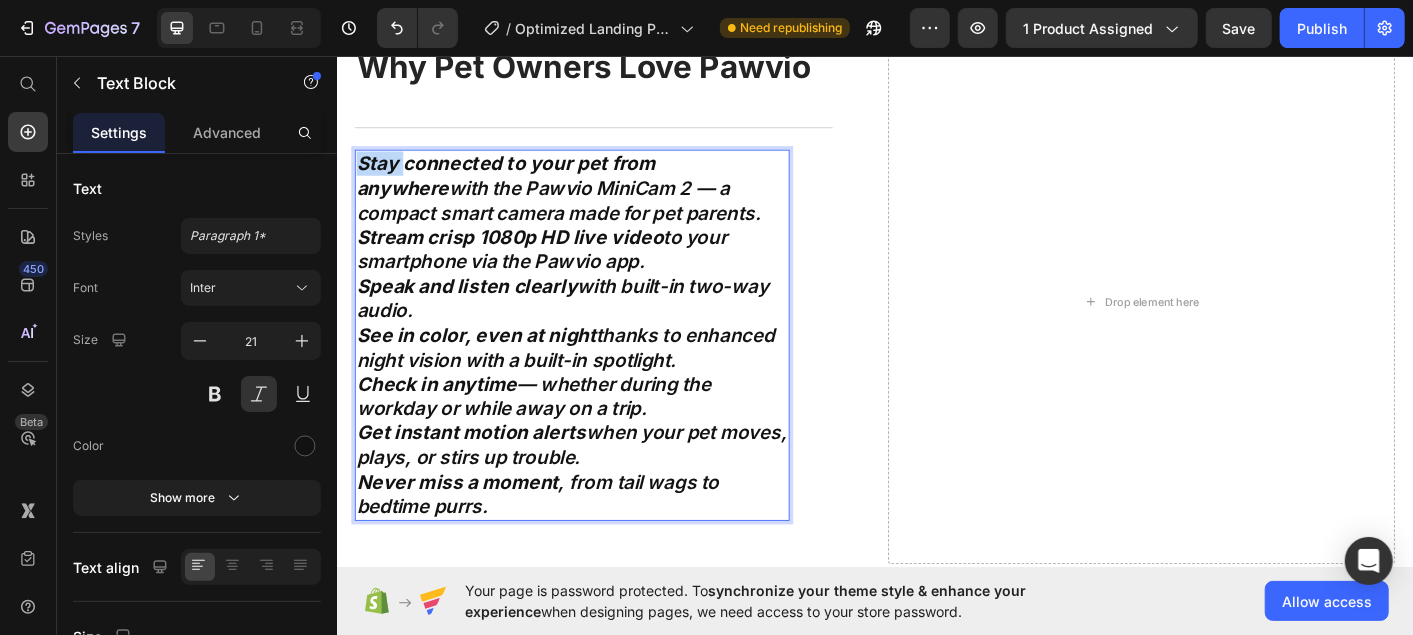 click on "Stay connected to your pet from anywhere" at bounding box center [524, 189] 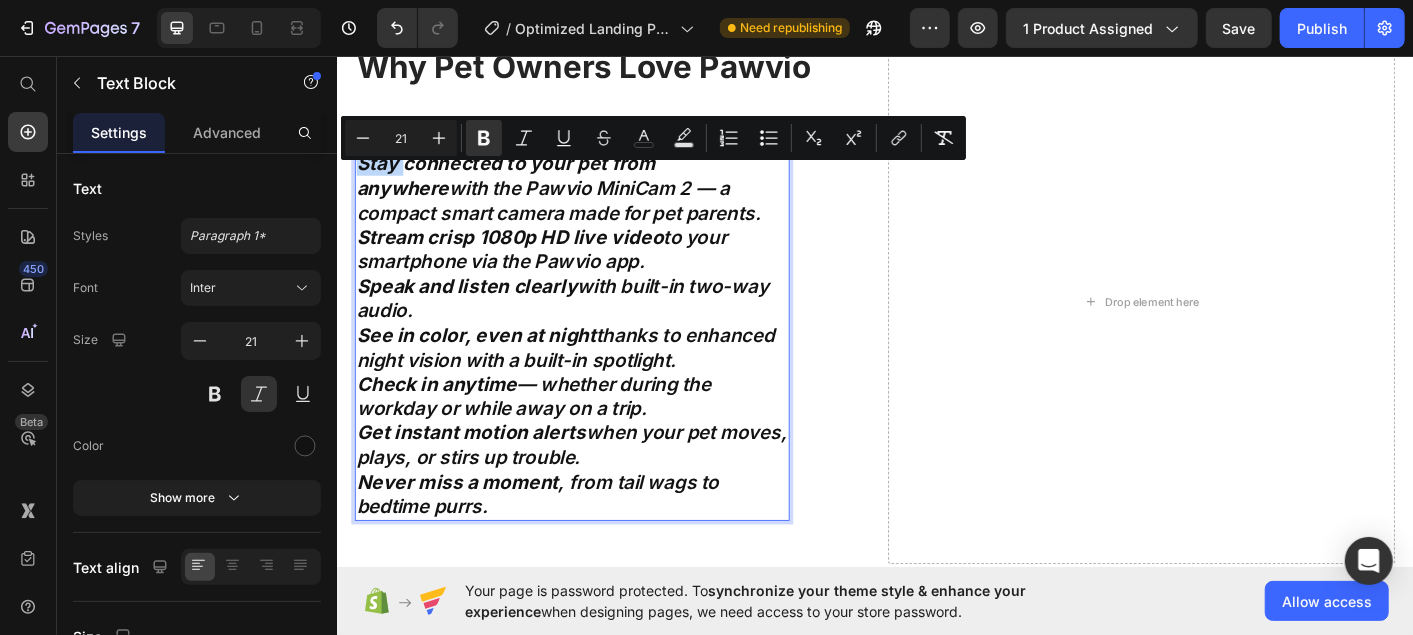 click on "Stay connected to your pet from anywhere" at bounding box center (524, 189) 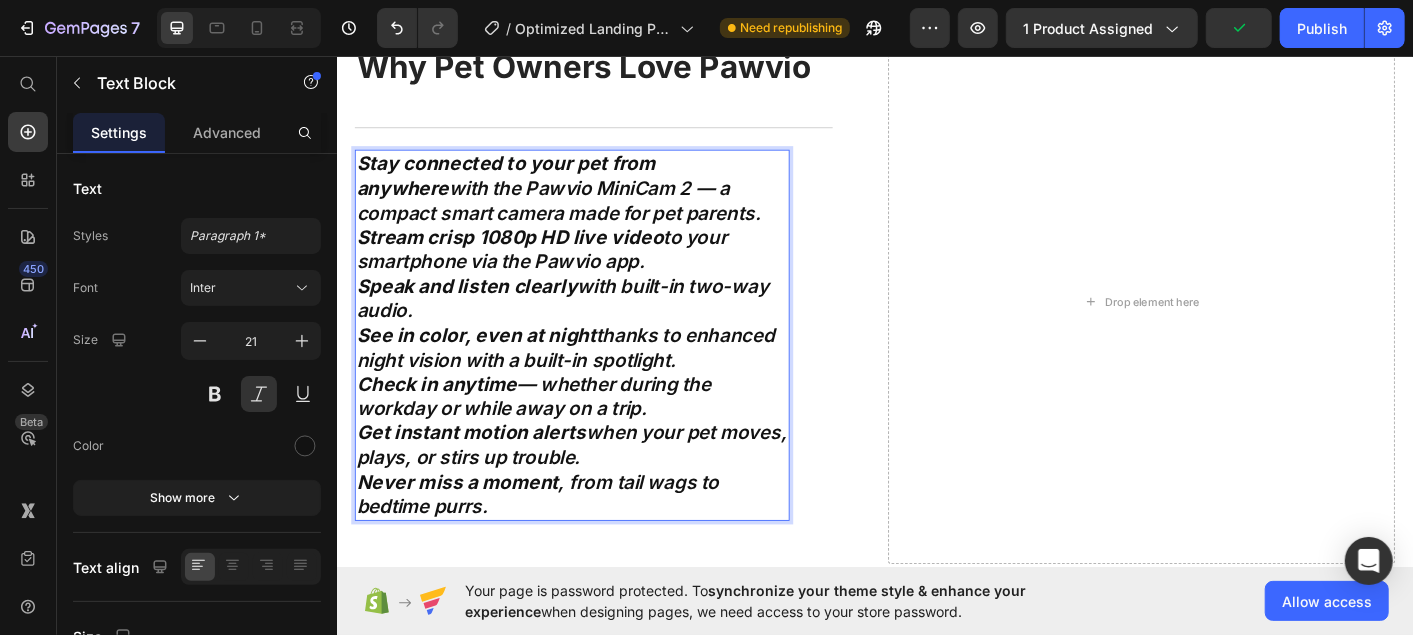 drag, startPoint x: 361, startPoint y: 190, endPoint x: 770, endPoint y: 229, distance: 410.8552 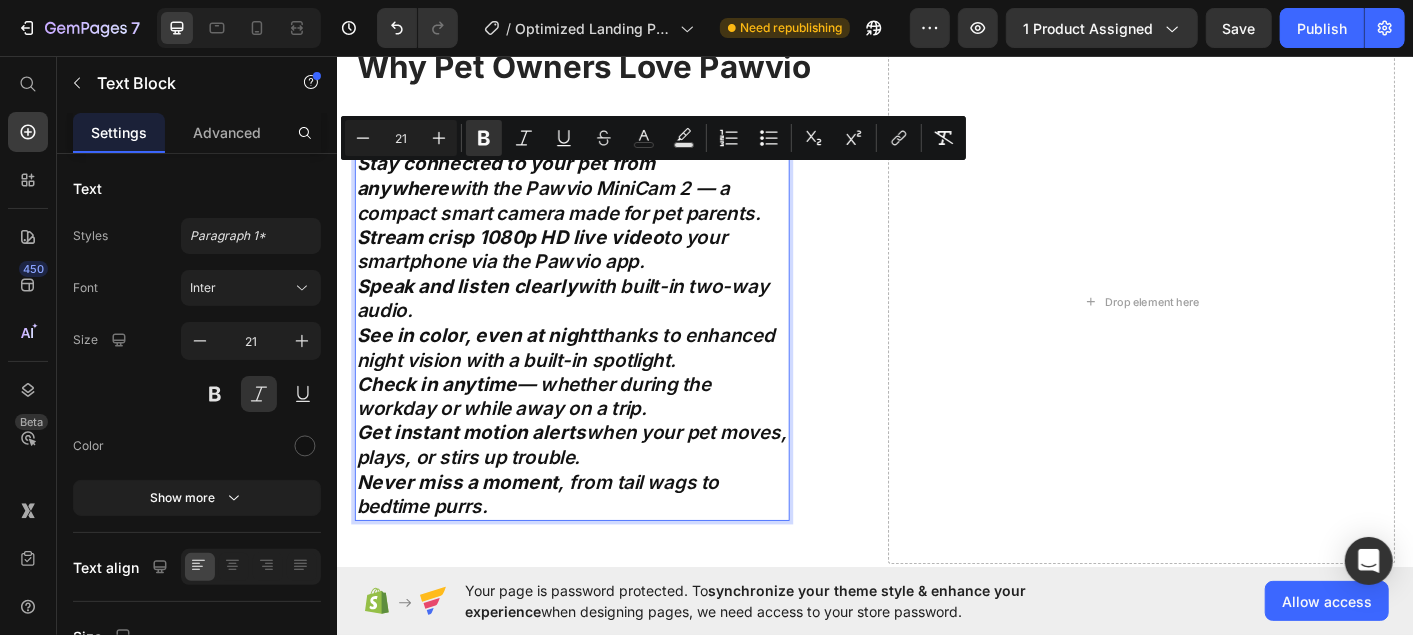 drag, startPoint x: 739, startPoint y: 257, endPoint x: 358, endPoint y: 182, distance: 388.31174 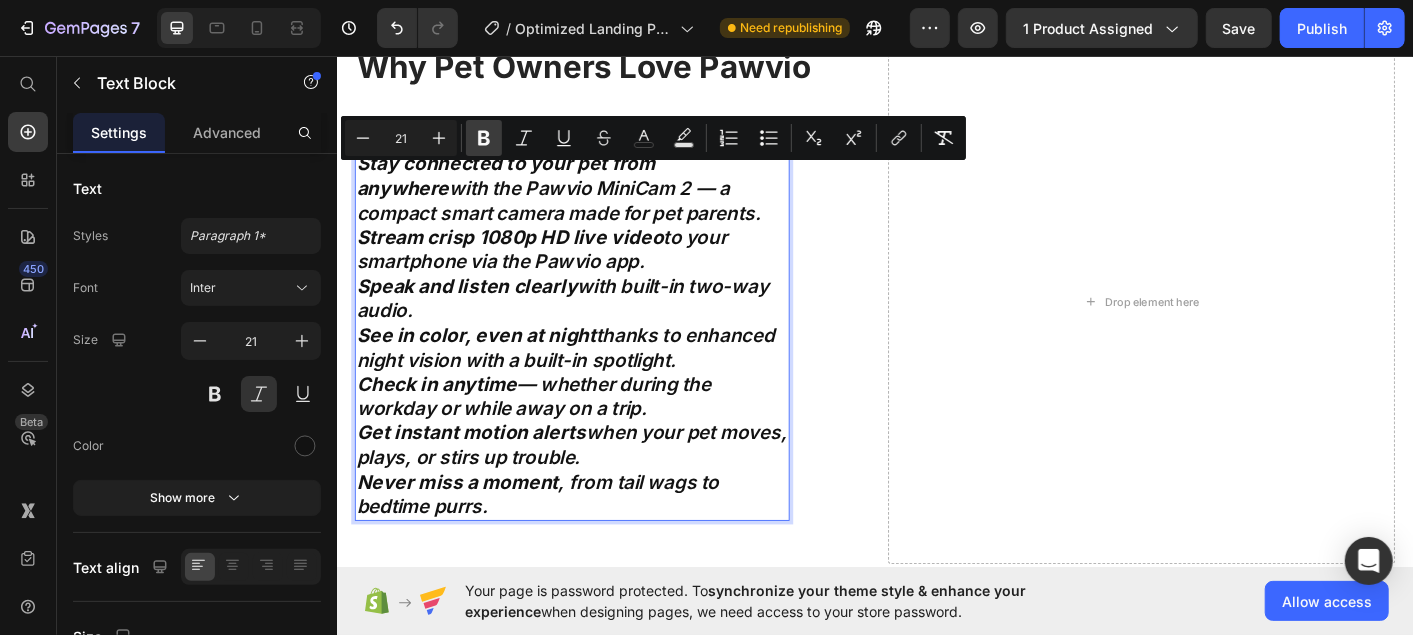 click 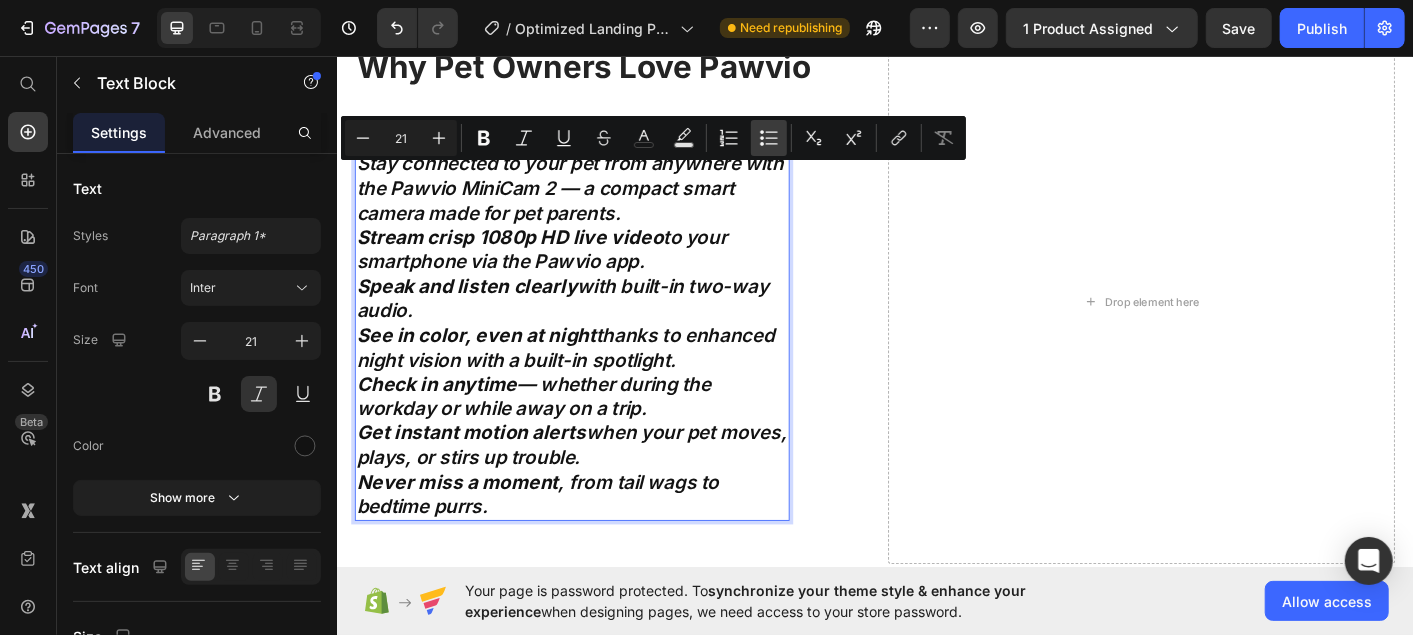 drag, startPoint x: 772, startPoint y: 136, endPoint x: 405, endPoint y: 136, distance: 367 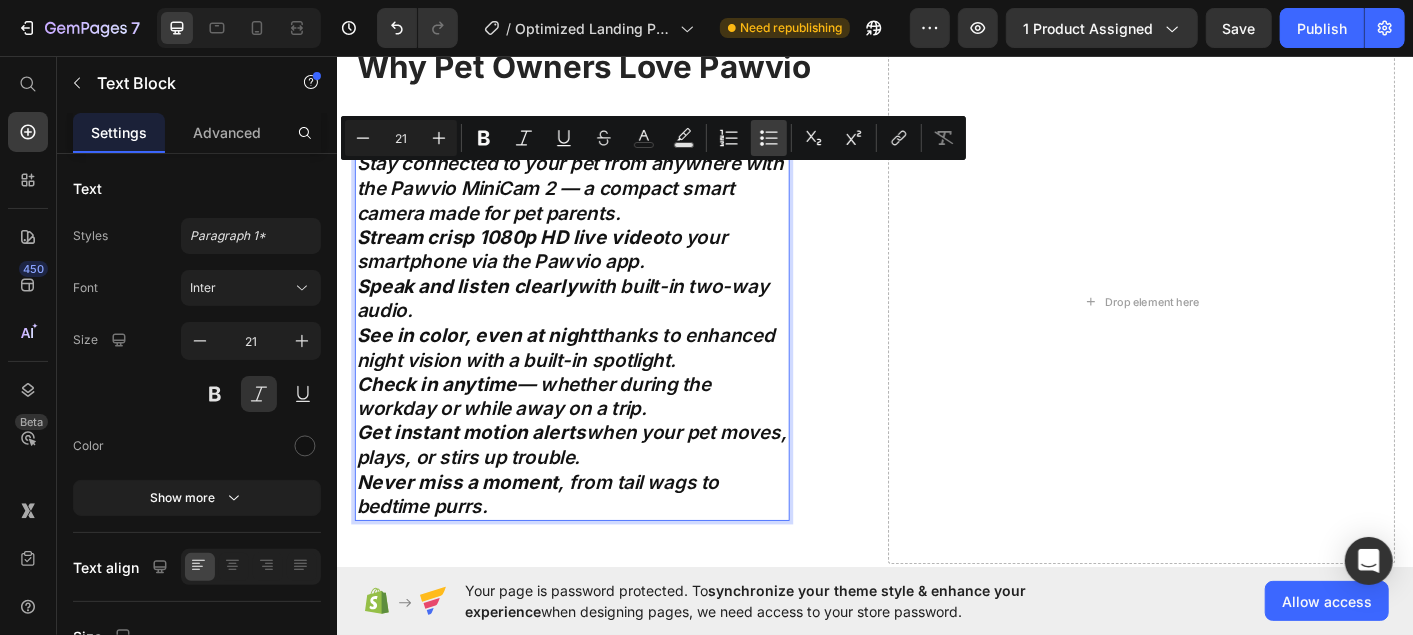 type on "21" 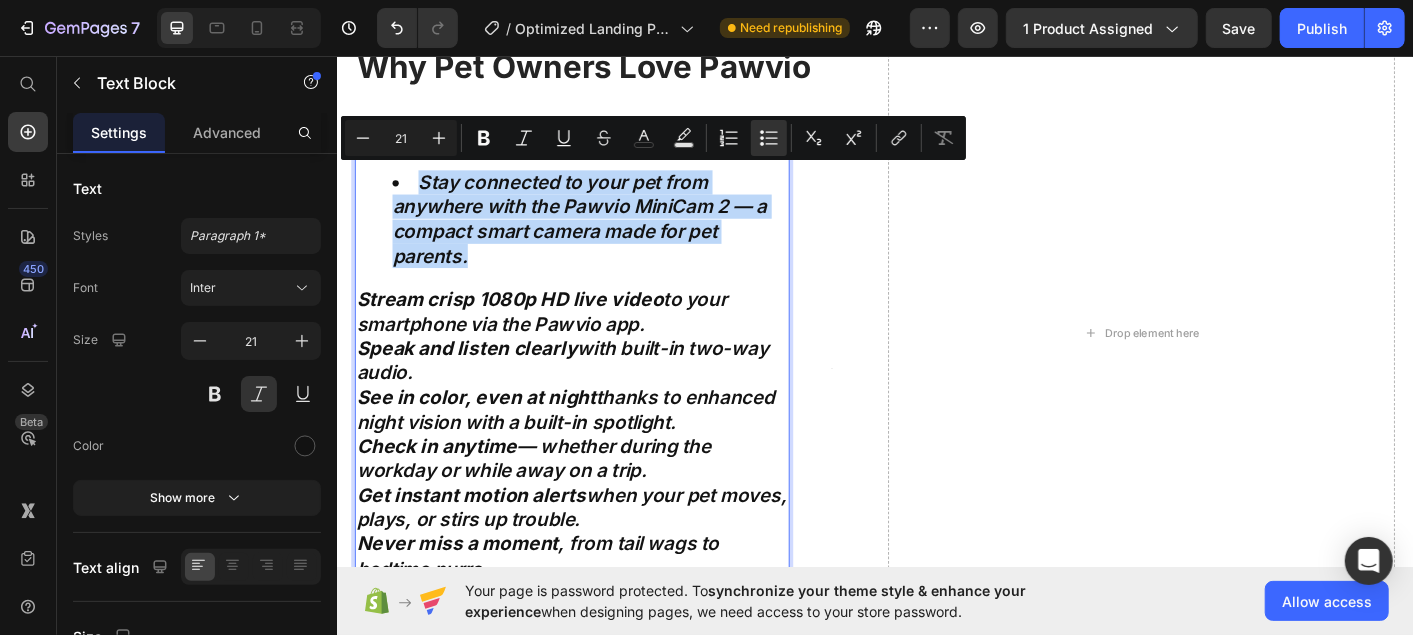 click on "Stay connected to your pet from anywhere with the Pawvio MiniCam 2 — a compact smart camera made for pet parents." at bounding box center (618, 237) 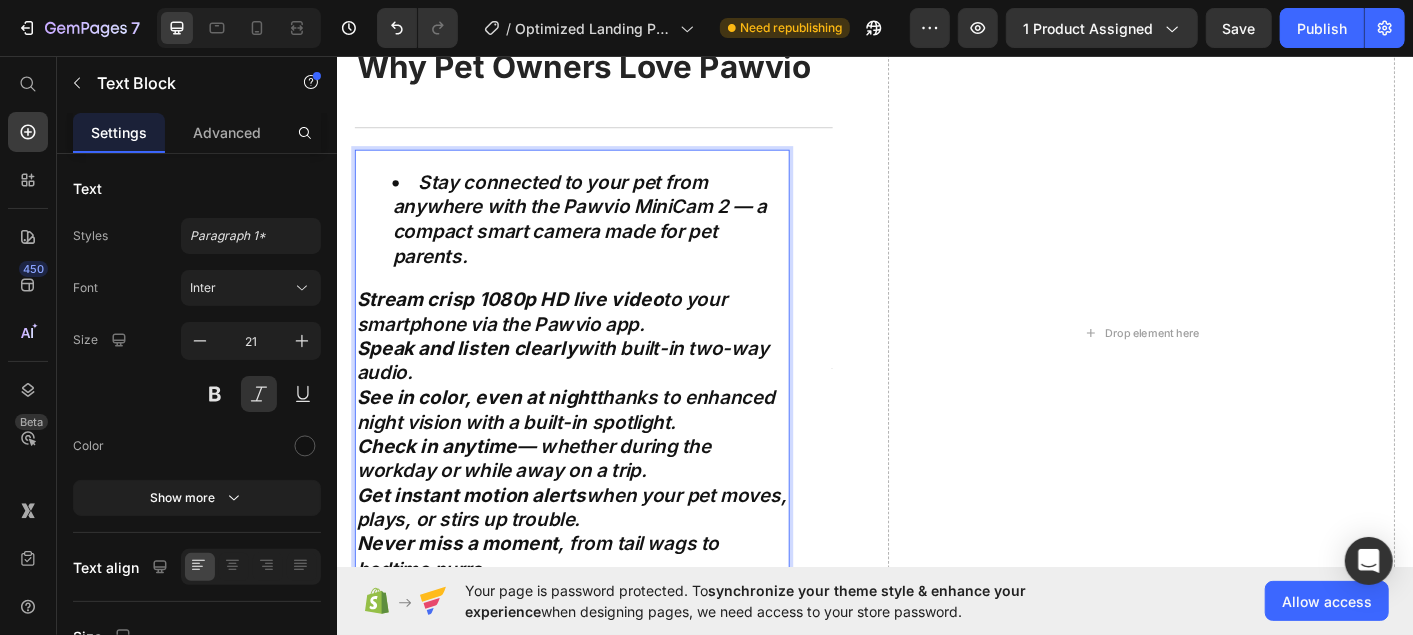 click on "Stay connected to your pet from anywhere with the Pawvio MiniCam 2 — a compact smart camera made for pet parents." at bounding box center [618, 237] 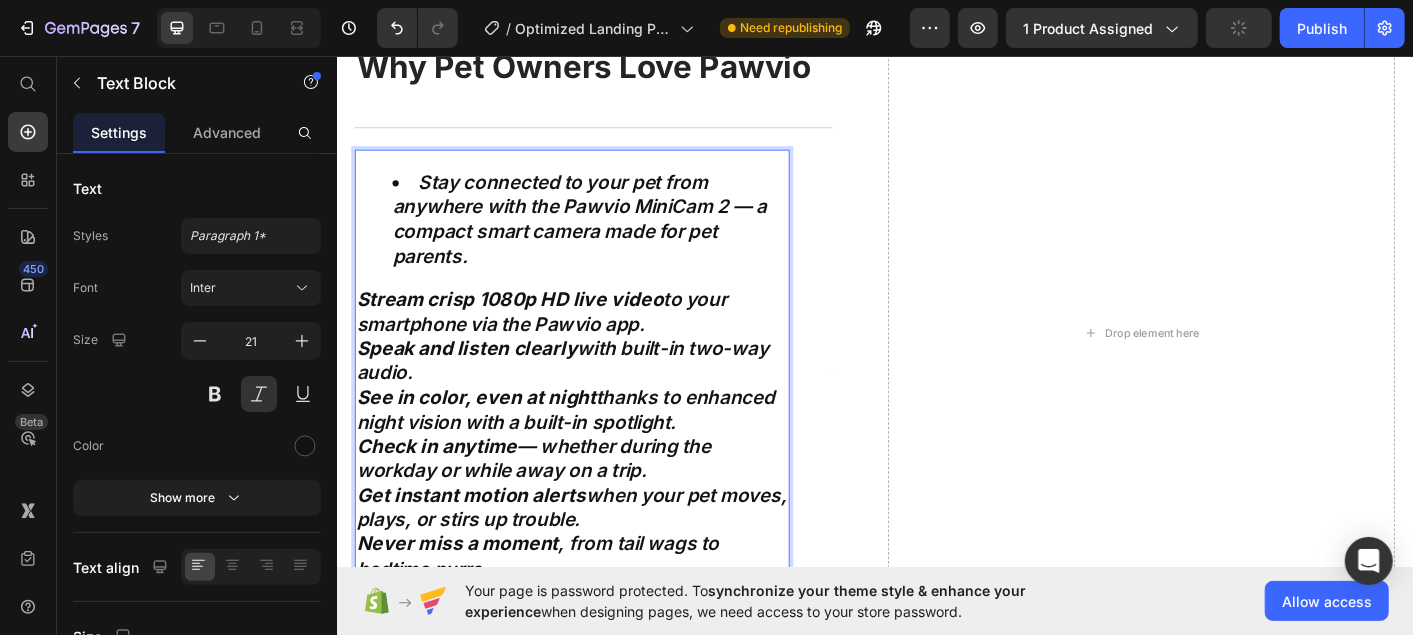 click on "Stay connected to your pet from anywhere with the Pawvio MiniCam 2 — a compact smart camera made for pet parents. Stream crisp 1080p HD live video  to your smartphone via the Pawvio app. Speak and listen clearly  with built-in two-way audio. See in color, even at night  thanks to enhanced night vision with a built-in spotlight. Check in anytime  — whether during the workday or while away on a trip. Get instant motion alerts  when your pet moves, plays, or stirs up trouble. Never miss a moment , from tail wags to bedtime purrs." at bounding box center [598, 401] 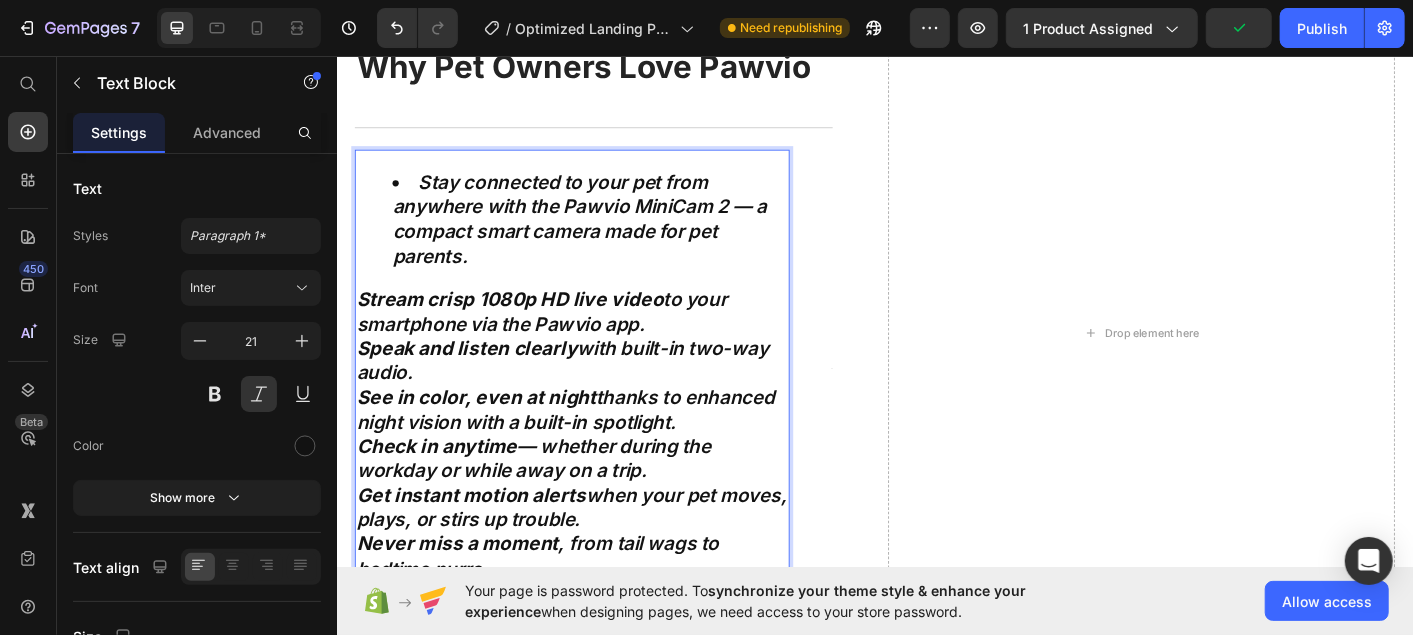 scroll, scrollTop: 2248, scrollLeft: 0, axis: vertical 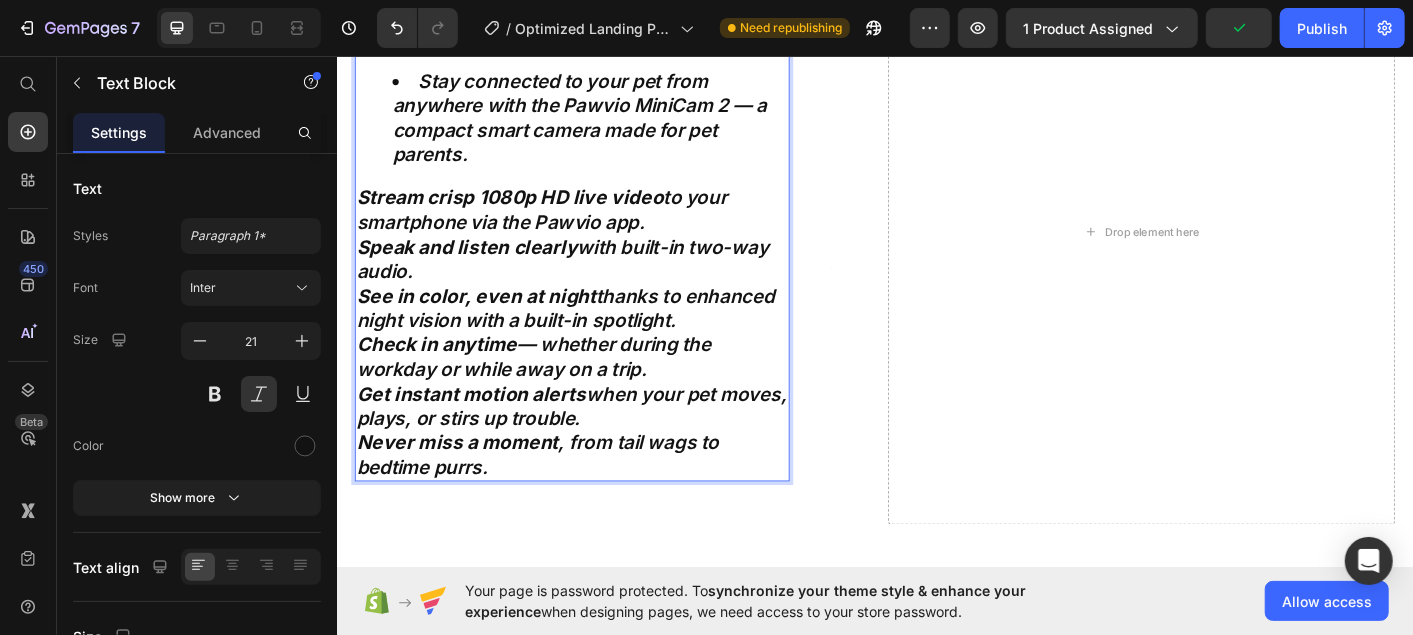click on "See in color, even at night  thanks to enhanced night vision with a built-in spotlight." at bounding box center (598, 337) 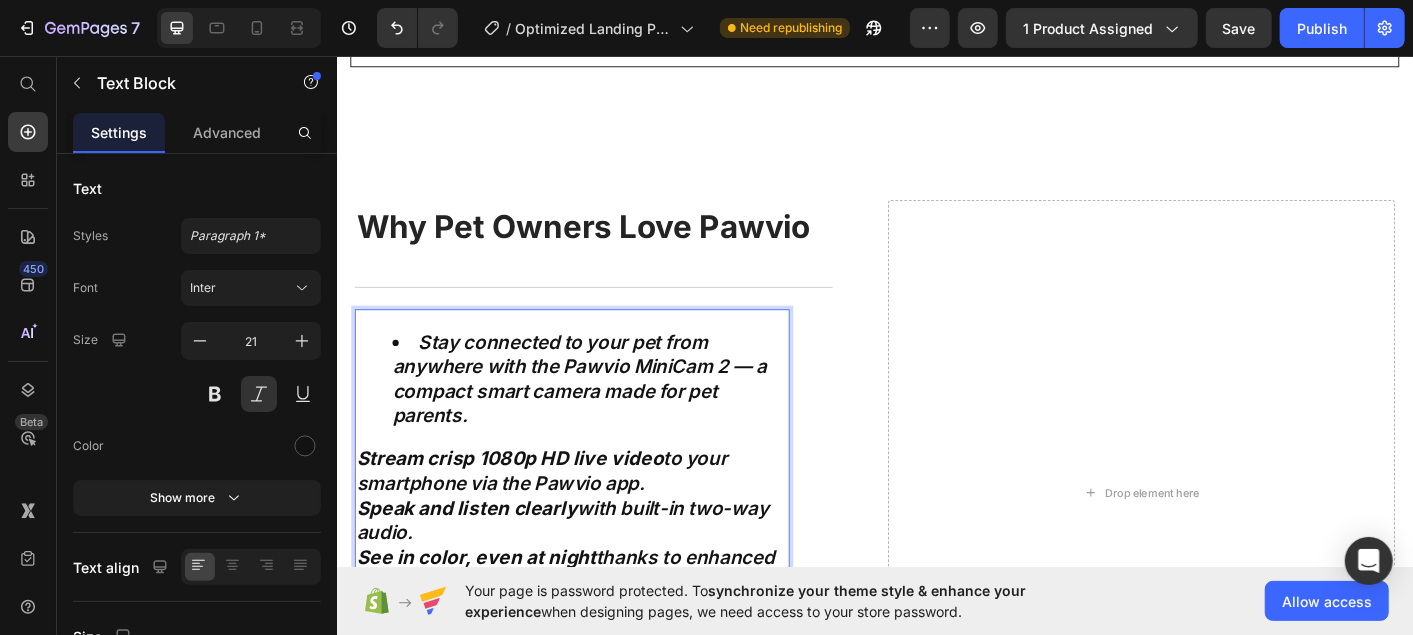 scroll, scrollTop: 2103, scrollLeft: 0, axis: vertical 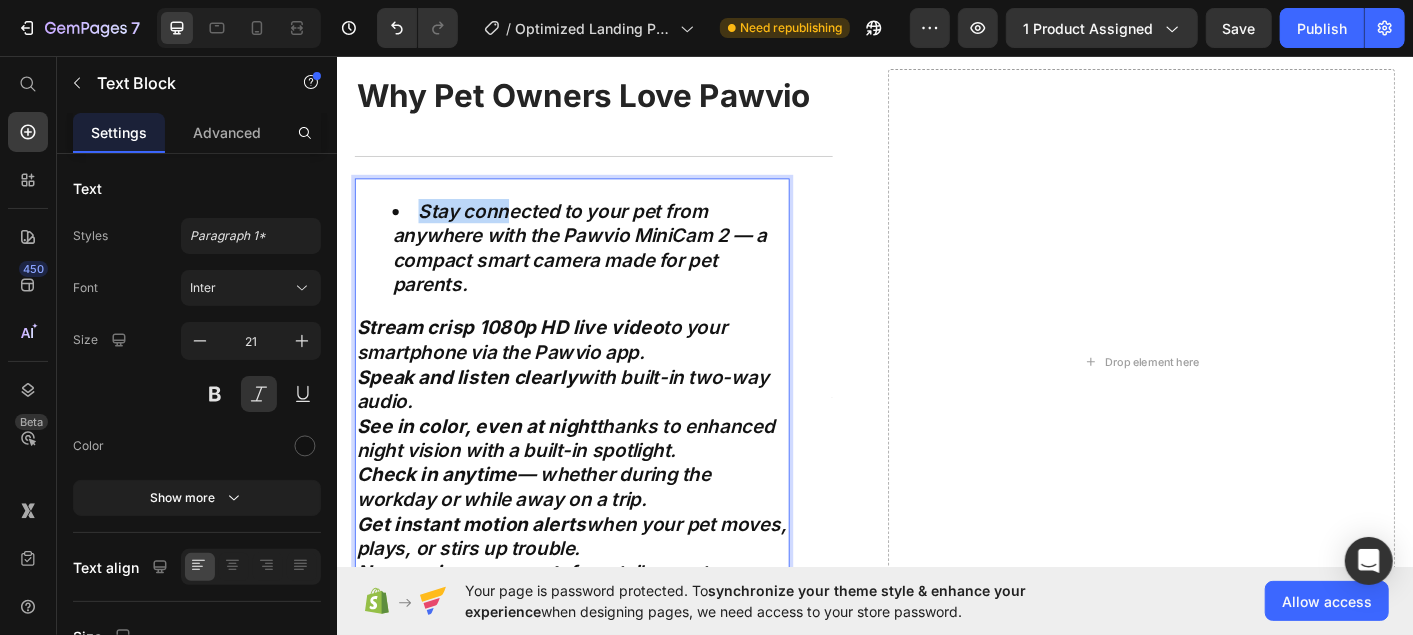 drag, startPoint x: 426, startPoint y: 242, endPoint x: 522, endPoint y: 238, distance: 96.0833 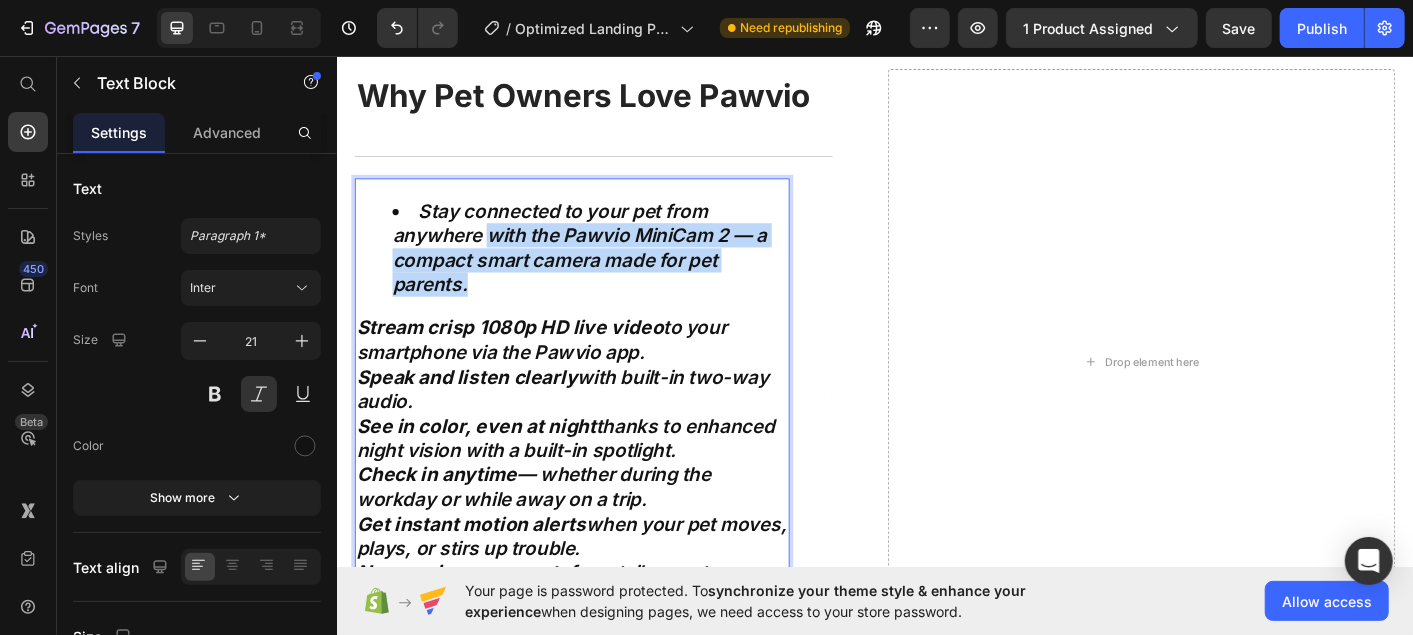 drag, startPoint x: 504, startPoint y: 272, endPoint x: 538, endPoint y: 320, distance: 58.821766 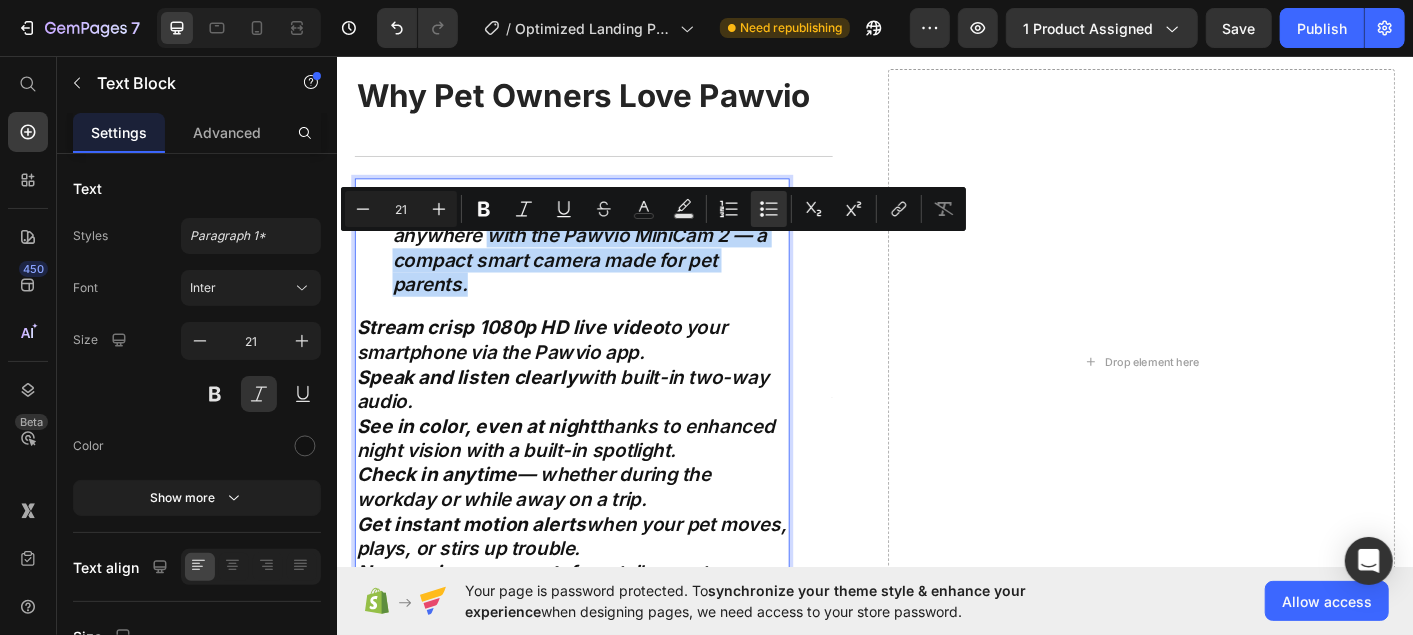 click on "Stay connected to your pet from anywhere with the Pawvio MiniCam 2 — a compact smart camera made for pet parents." at bounding box center (618, 269) 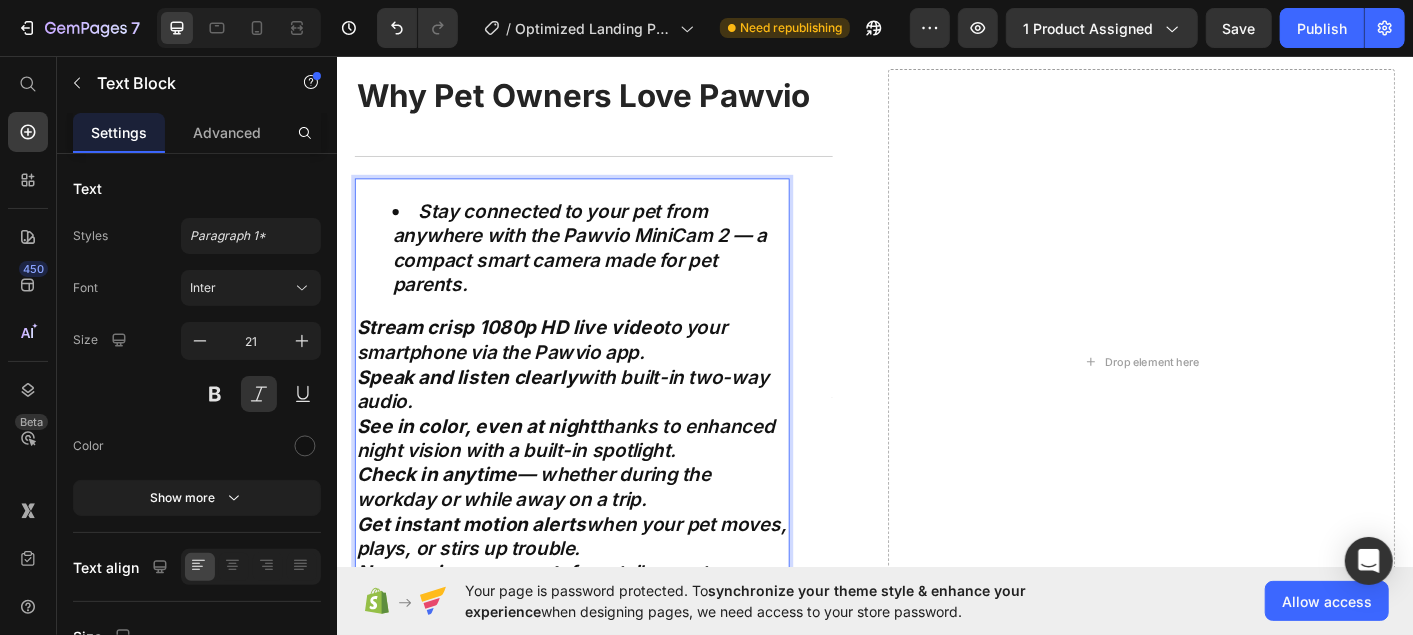 click on "Stay connected to your pet from anywhere with the Pawvio MiniCam 2 — a compact smart camera made for pet parents." at bounding box center (618, 269) 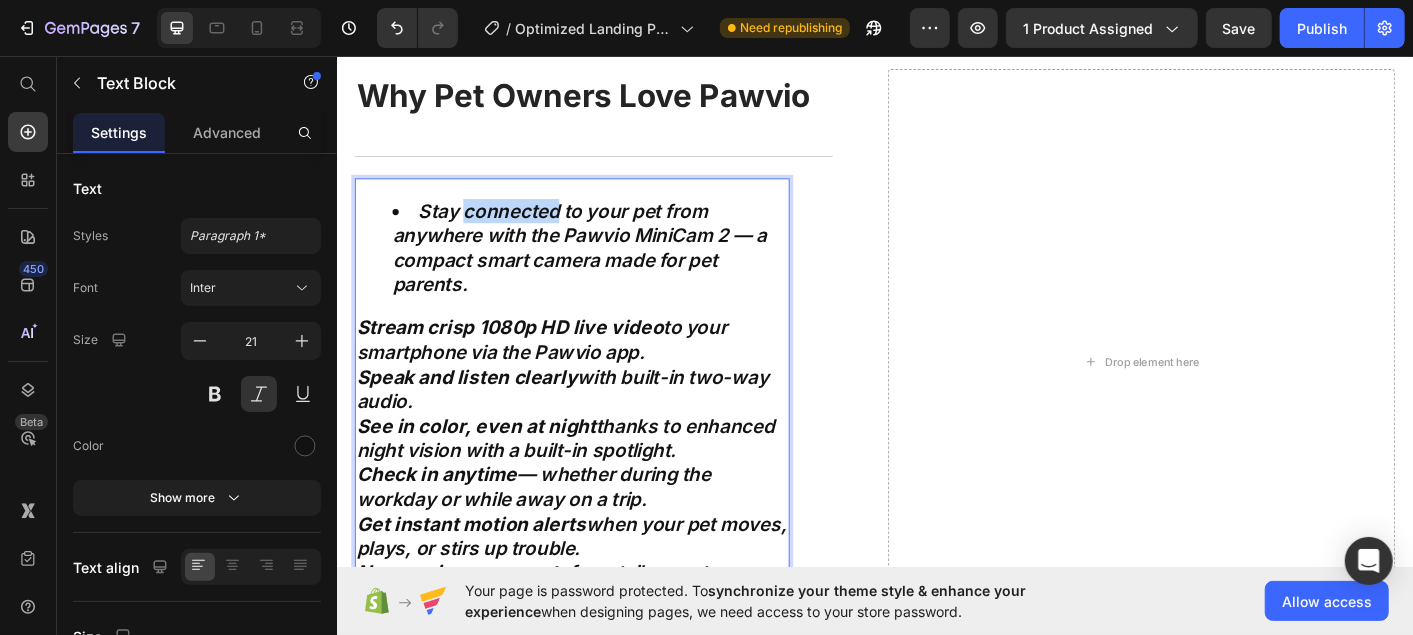 click on "Stay connected to your pet from anywhere with the Pawvio MiniCam 2 — a compact smart camera made for pet parents." at bounding box center [618, 269] 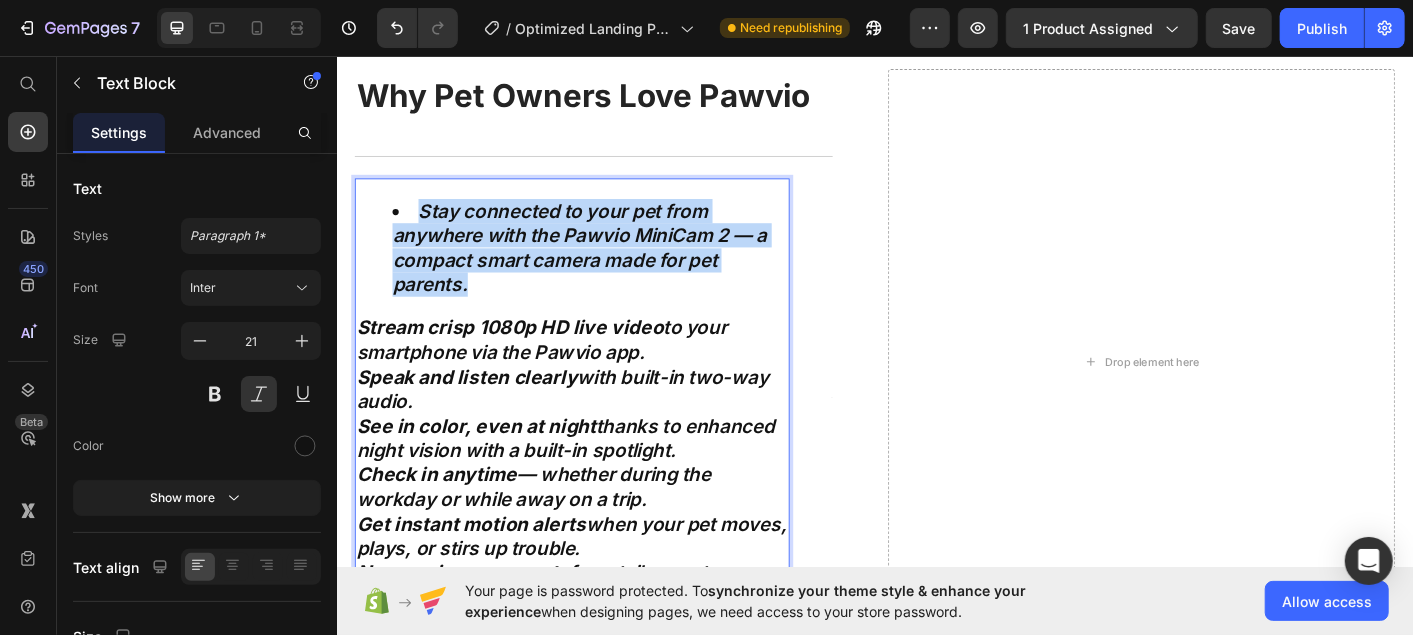click on "Stay connected to your pet from anywhere with the Pawvio MiniCam 2 — a compact smart camera made for pet parents." at bounding box center (618, 269) 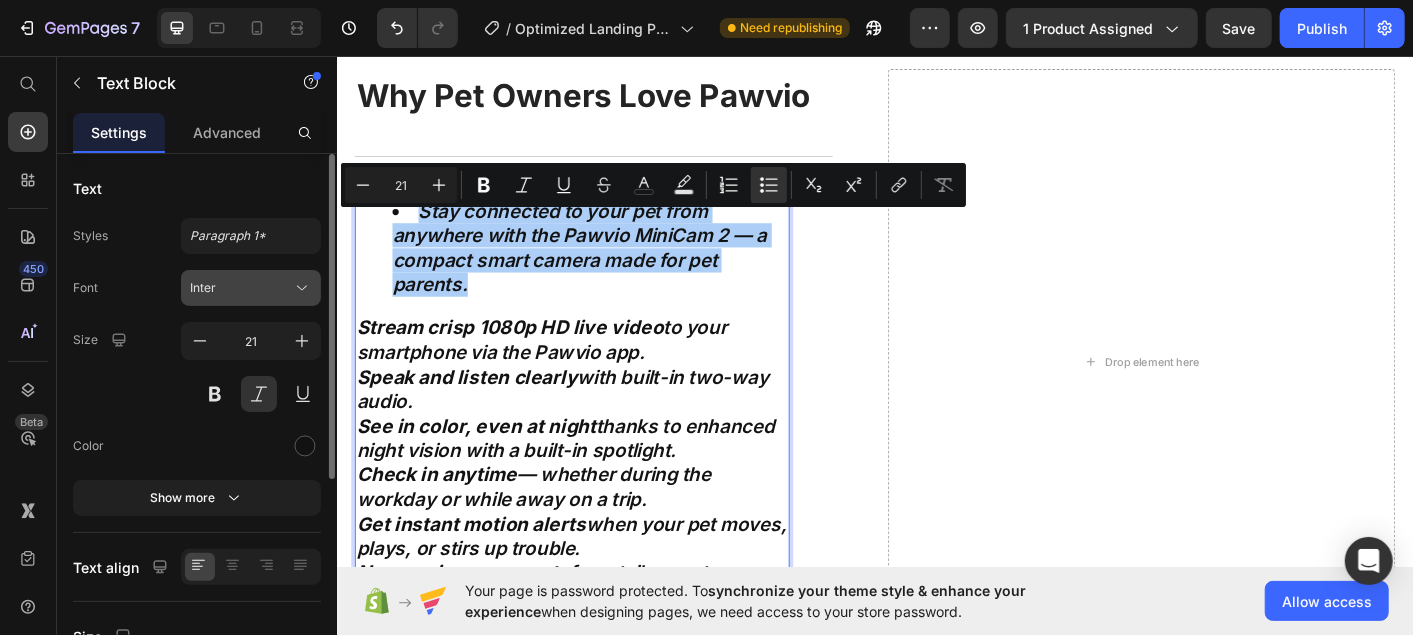 click on "Inter" at bounding box center (241, 288) 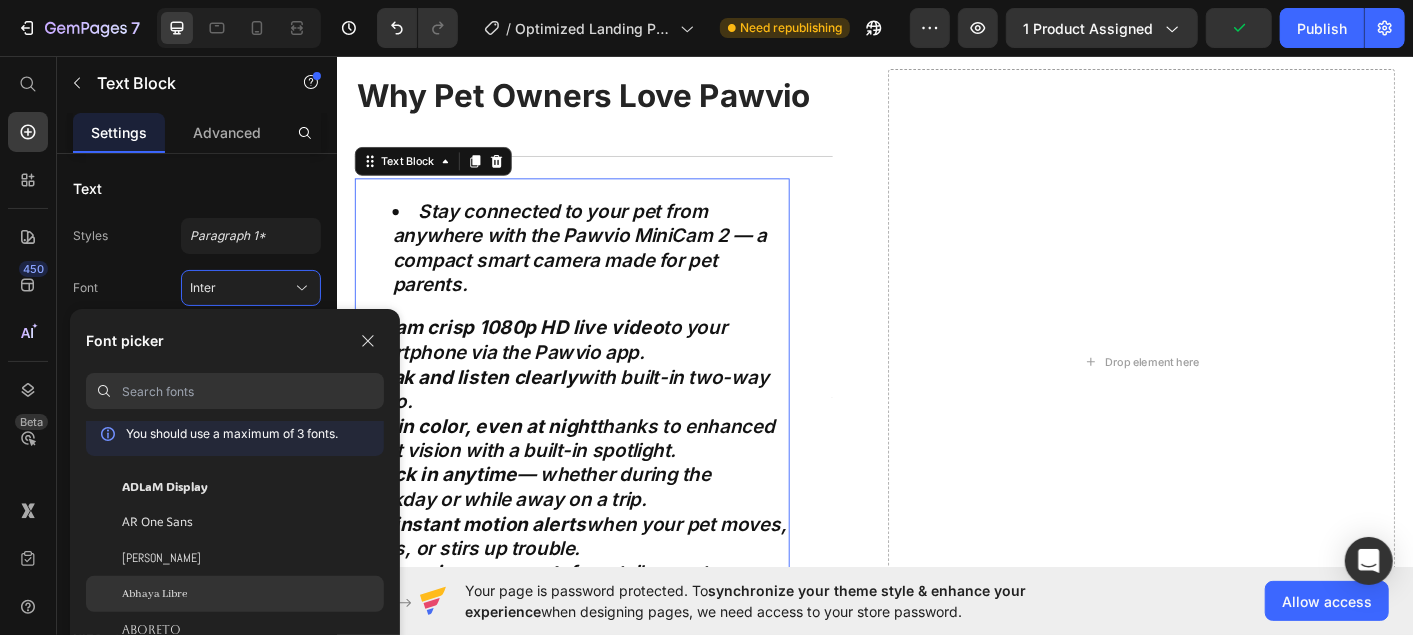 scroll, scrollTop: 548, scrollLeft: 0, axis: vertical 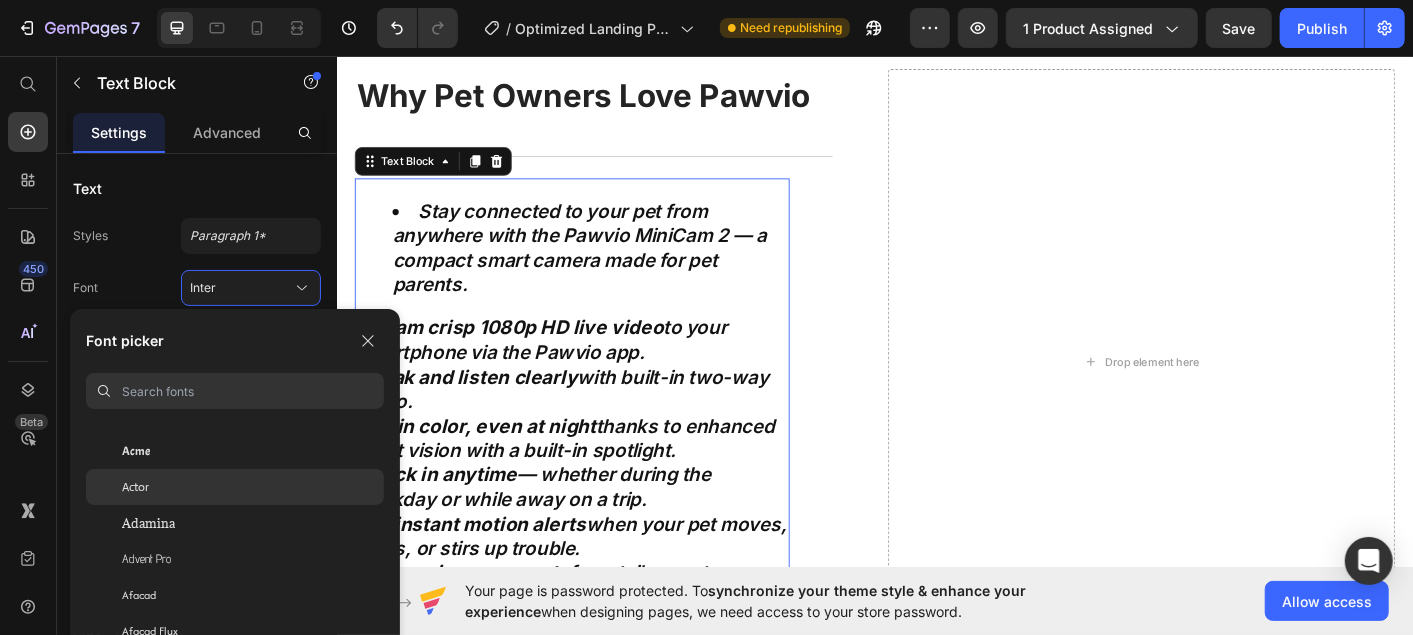 click on "Actor" 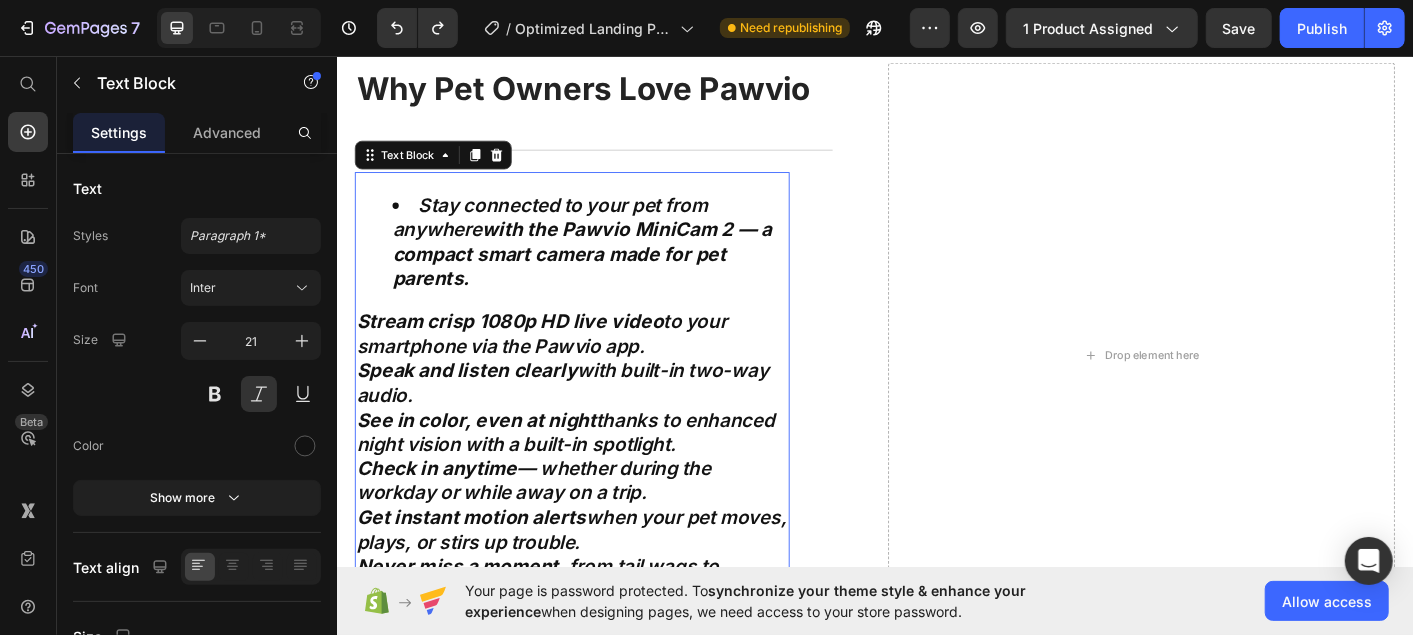 scroll, scrollTop: 2126, scrollLeft: 0, axis: vertical 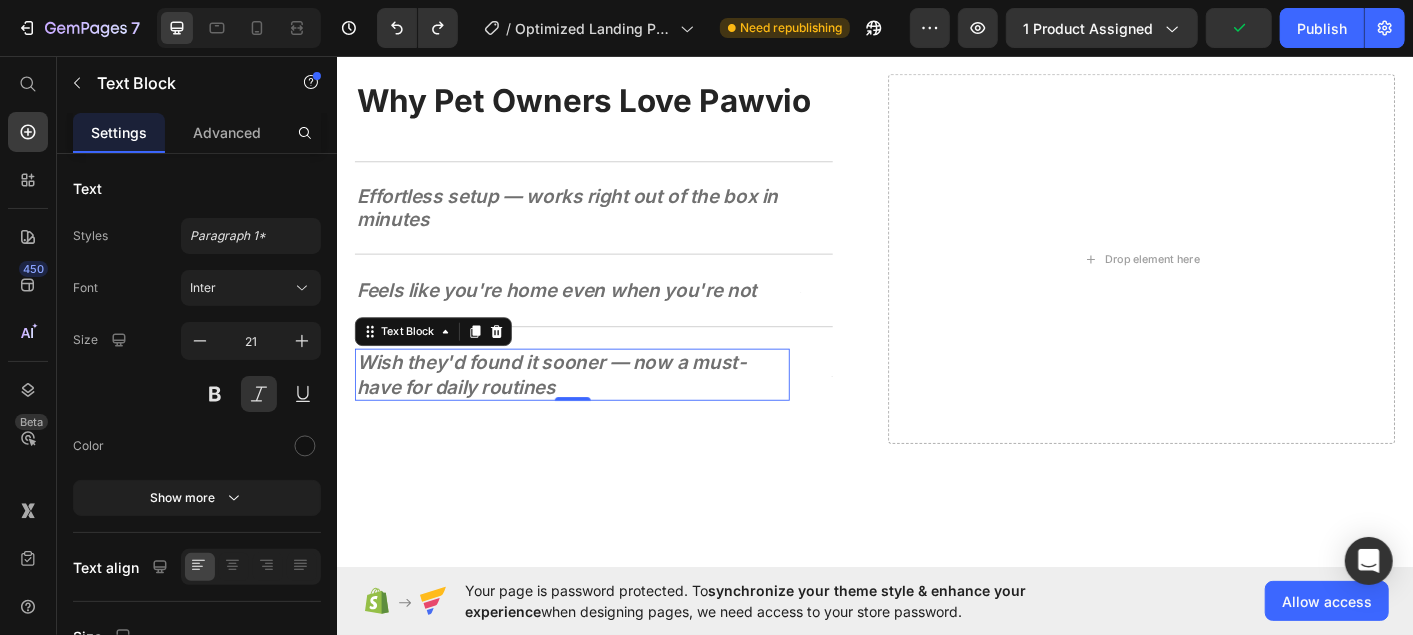 click on "Product Details Heading Stay connected to your pet no matter where you are with the  Pawvio MiniCam 2  — a compact smart camera designed to help you keep an eye on what matters most. Enjoy  crisp 1080p HD live video ,  clear two-way audio , and  color night vision  with a built-in spotlight — all from the intuitive Pawvio app on your smartphone. Whether you’re checking in during the workday or saying goodnight from afar, MiniCam 2 keeps you in the loop with every tail wag and purr. Smart motion detection sends instant alerts to your phone, so you’ll always know when your pet is moving, playing, or getting into a little mischief.   Text Block                Title Line Row Feature Heading Description Heading Row Video Quality Text Block 1080p Full HD Text Block Row Night Vision Text Block Color night vision with built-in spotlight Text Block Row Audio Text Block Two-way audio (listen and speak through the app) Text Block Row Motion Detector  Text Block Real-time alerts sent to your smartphone Row Row" at bounding box center (936, -436) 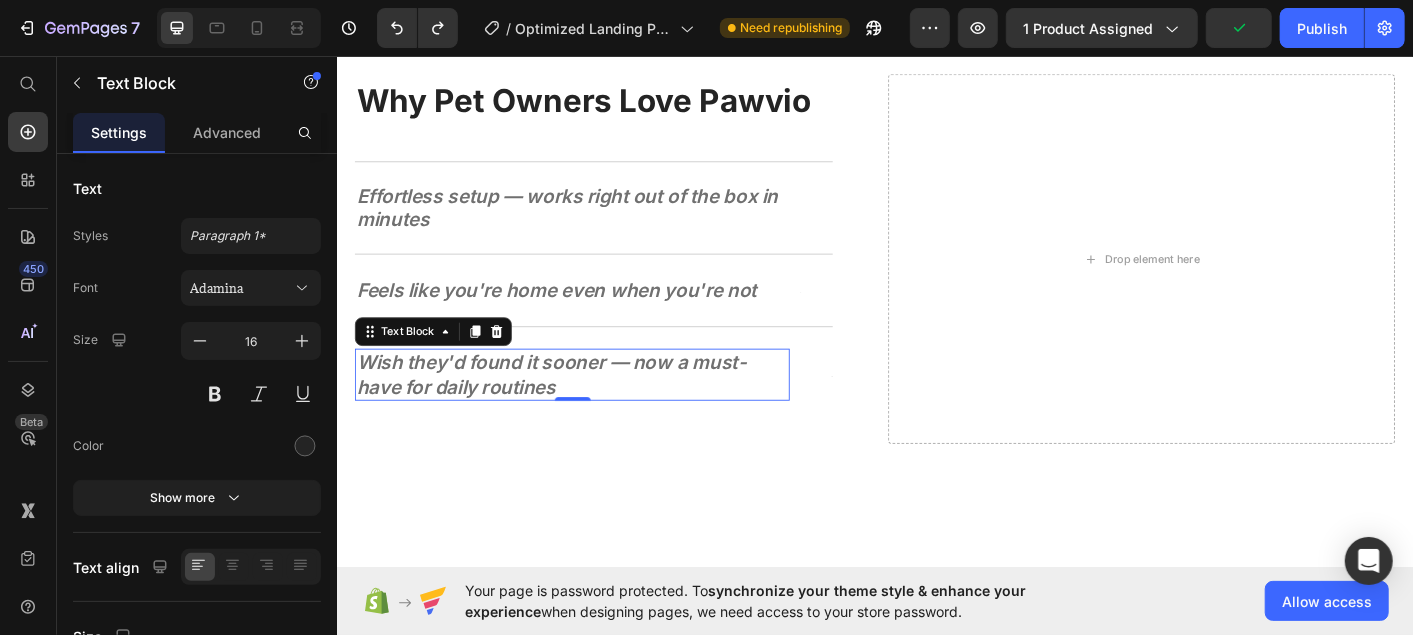 click on "Stay connected to your pet no matter where you are with the  Pawvio MiniCam 2  — a compact smart camera designed to help you keep an eye on what matters most." at bounding box center [936, -687] 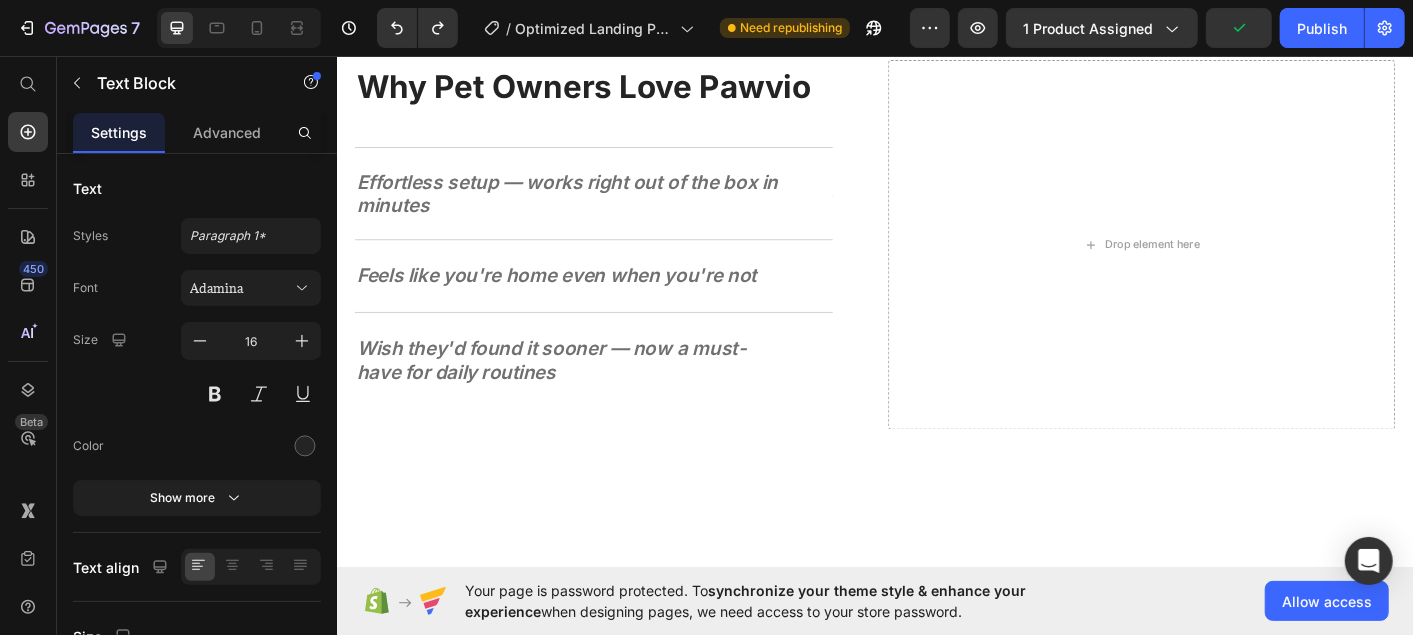 scroll, scrollTop: 1068, scrollLeft: 0, axis: vertical 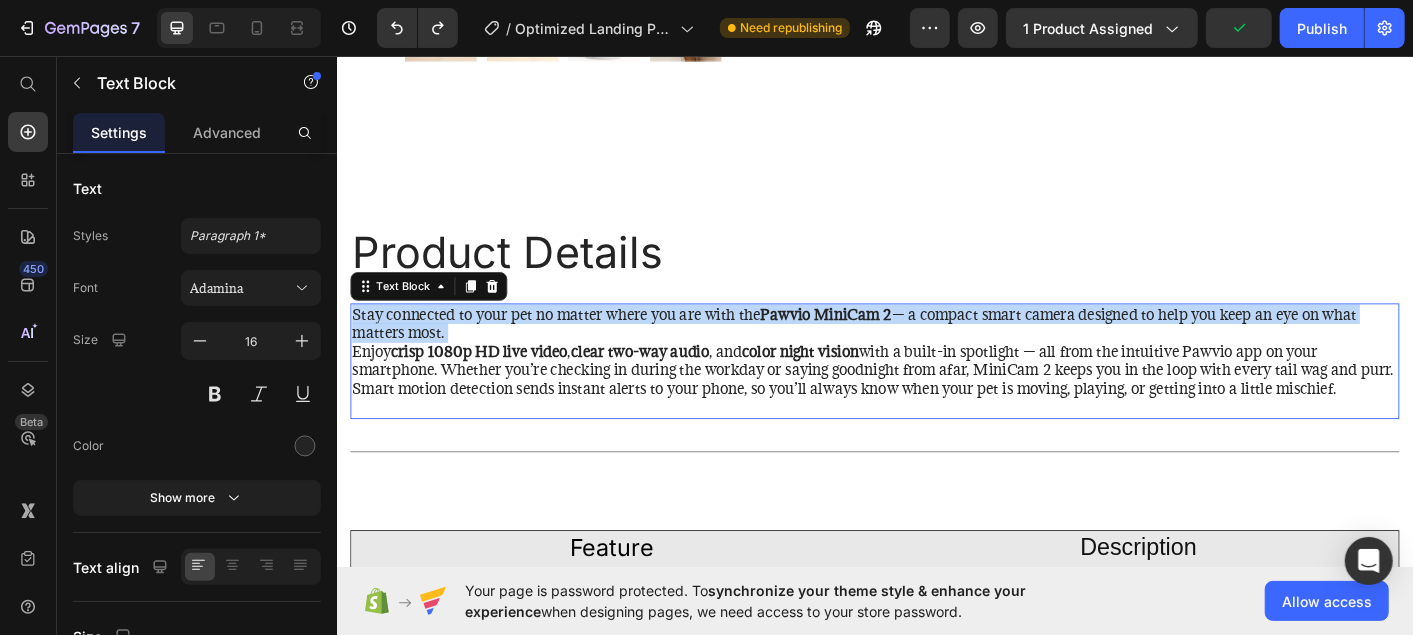 click on "Stay connected to your pet no matter where you are with the  Pawvio MiniCam 2  — a compact smart camera designed to help you keep an eye on what matters most." at bounding box center [936, 355] 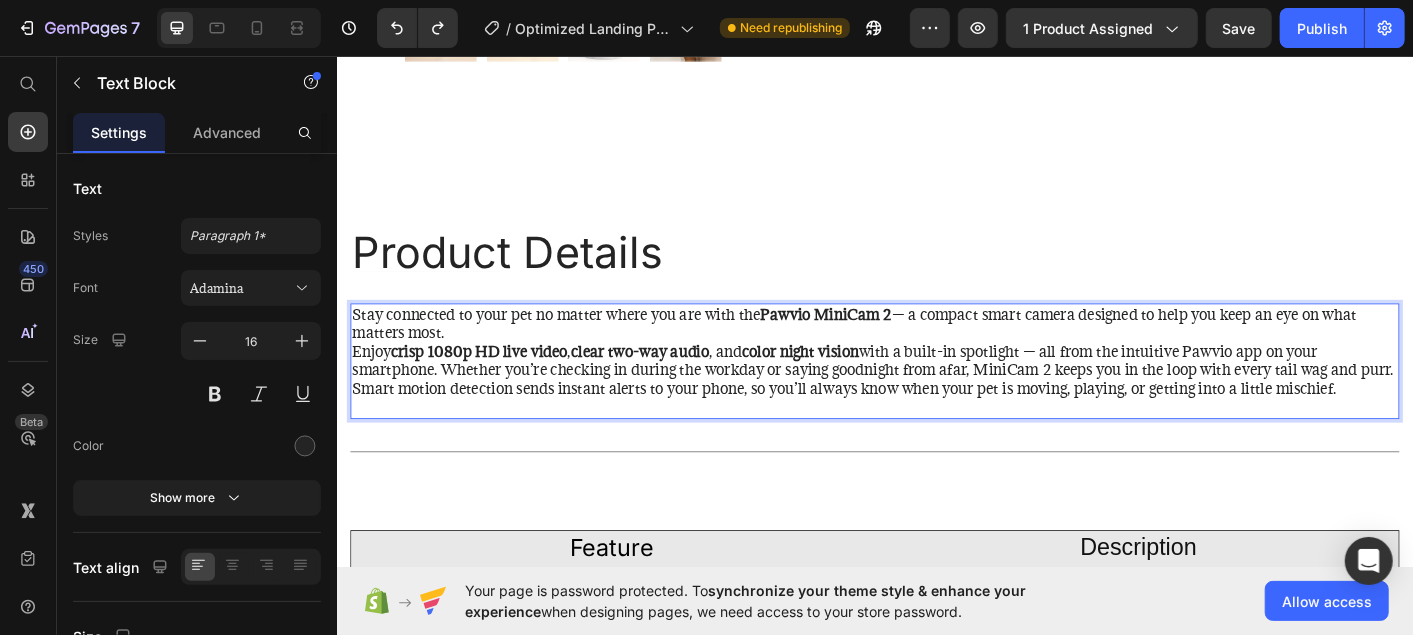 click on "Stay connected to your pet no matter where you are with the  Pawvio MiniCam 2  — a compact smart camera designed to help you keep an eye on what matters most." at bounding box center [936, 355] 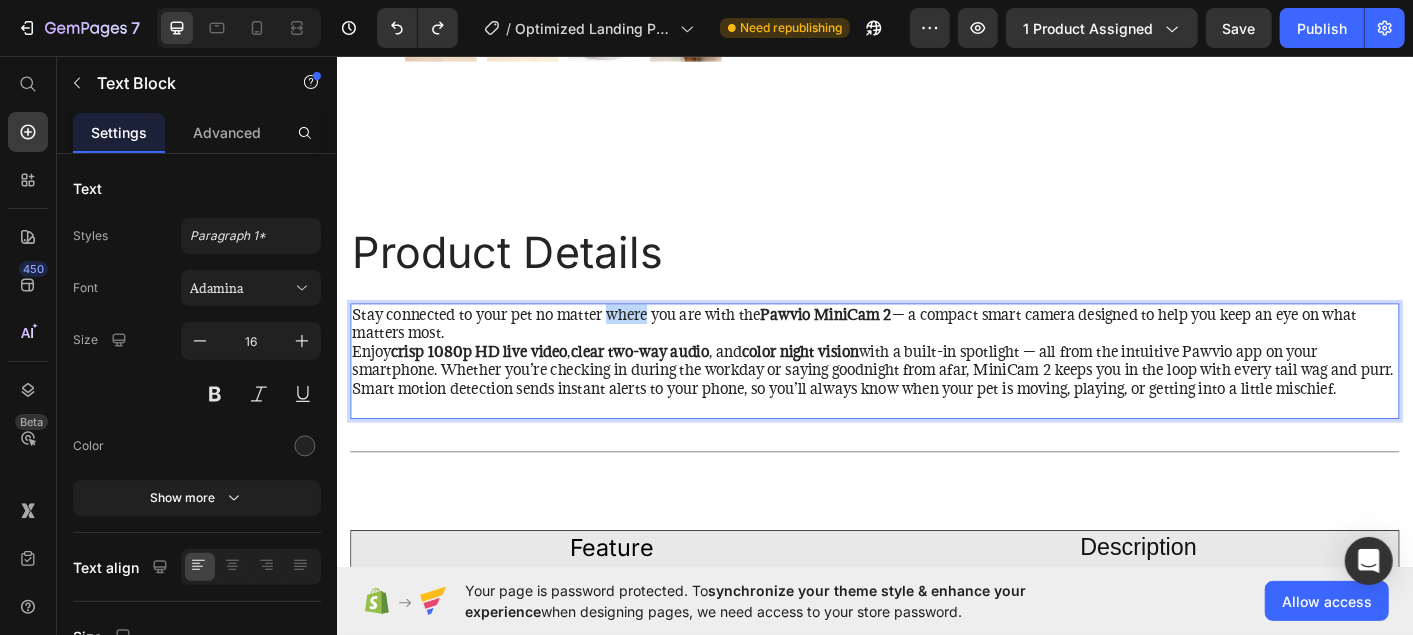 click on "Stay connected to your pet no matter where you are with the  Pawvio MiniCam 2  — a compact smart camera designed to help you keep an eye on what matters most." at bounding box center [936, 355] 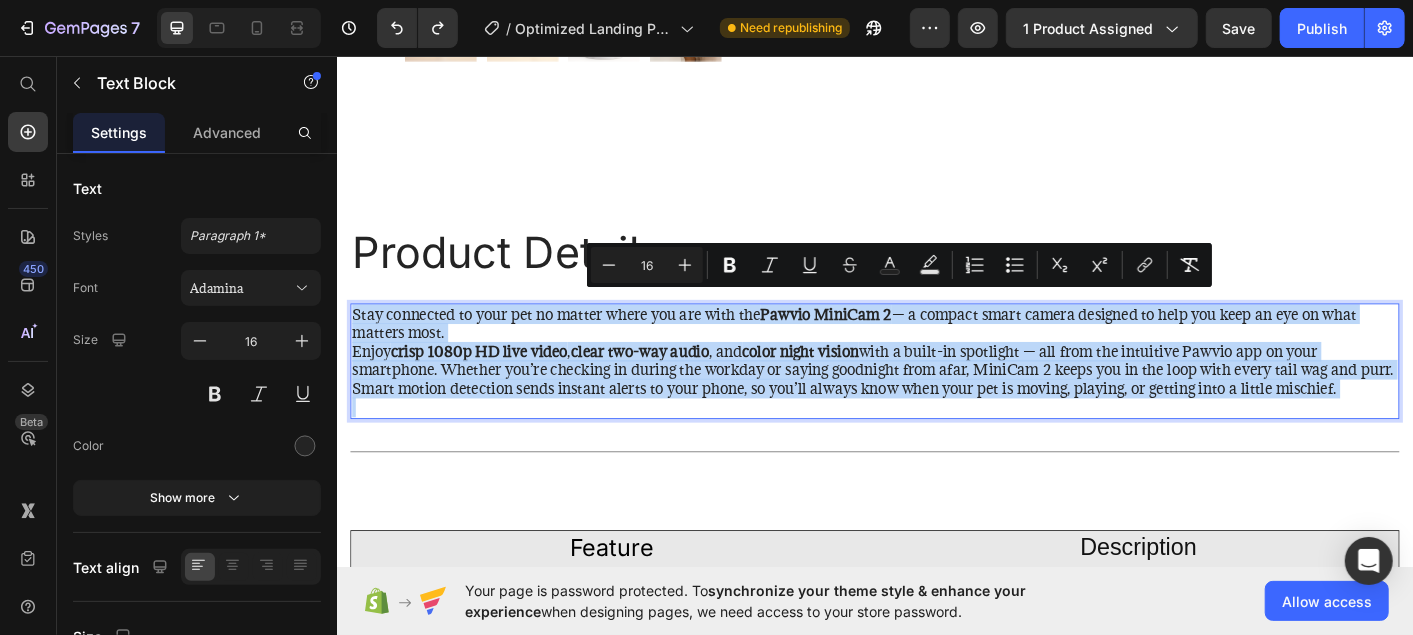 drag, startPoint x: 660, startPoint y: 329, endPoint x: 918, endPoint y: 435, distance: 278.9265 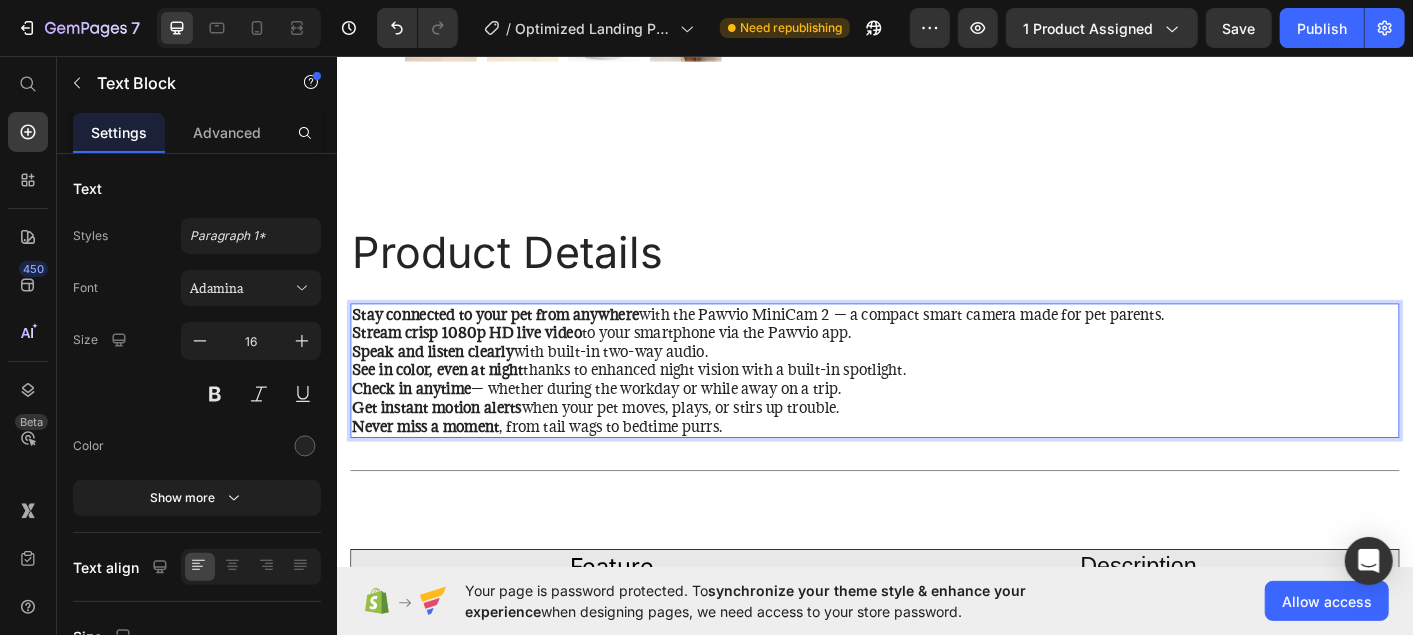 click on "Stay connected to your pet from anywhere" at bounding box center (513, 344) 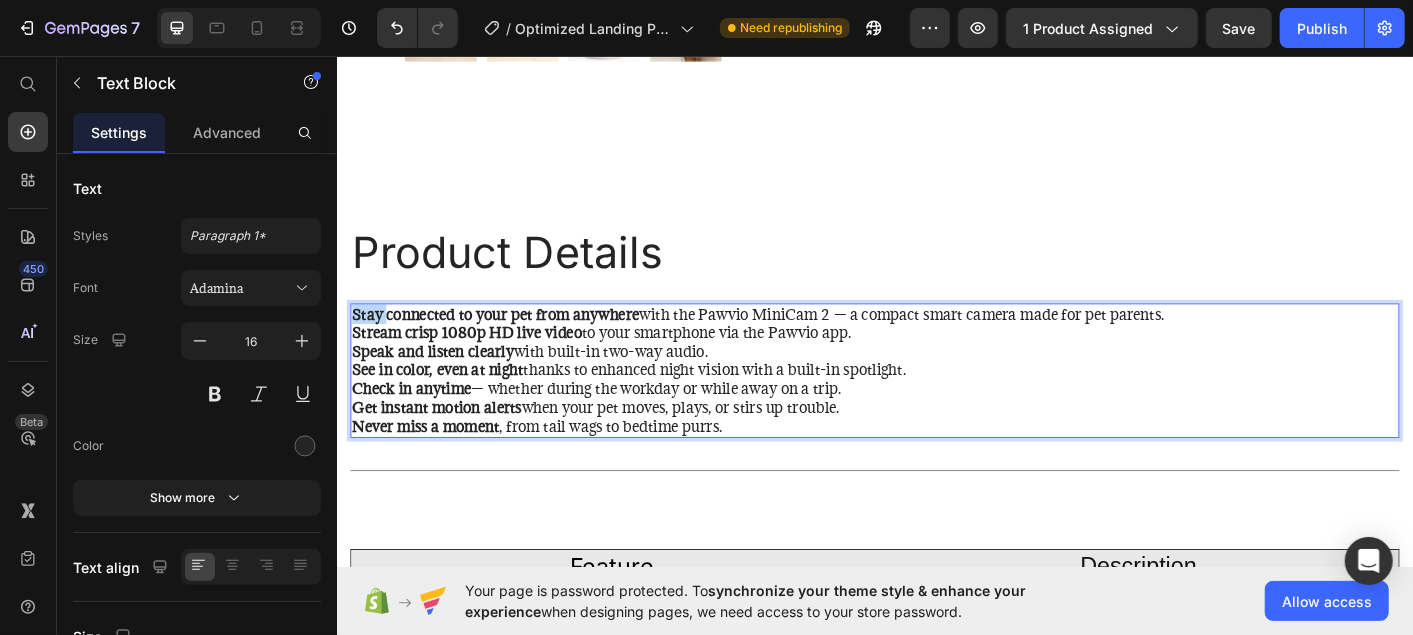 click on "Stay connected to your pet from anywhere" at bounding box center [513, 344] 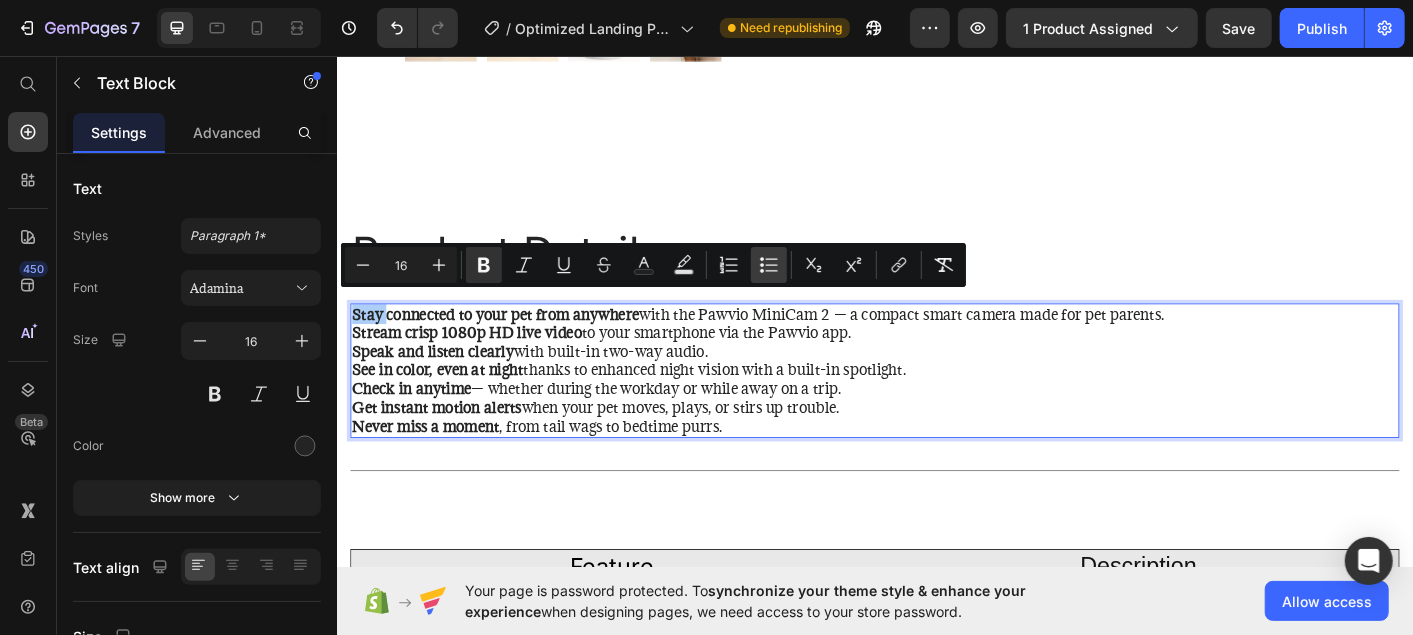 click 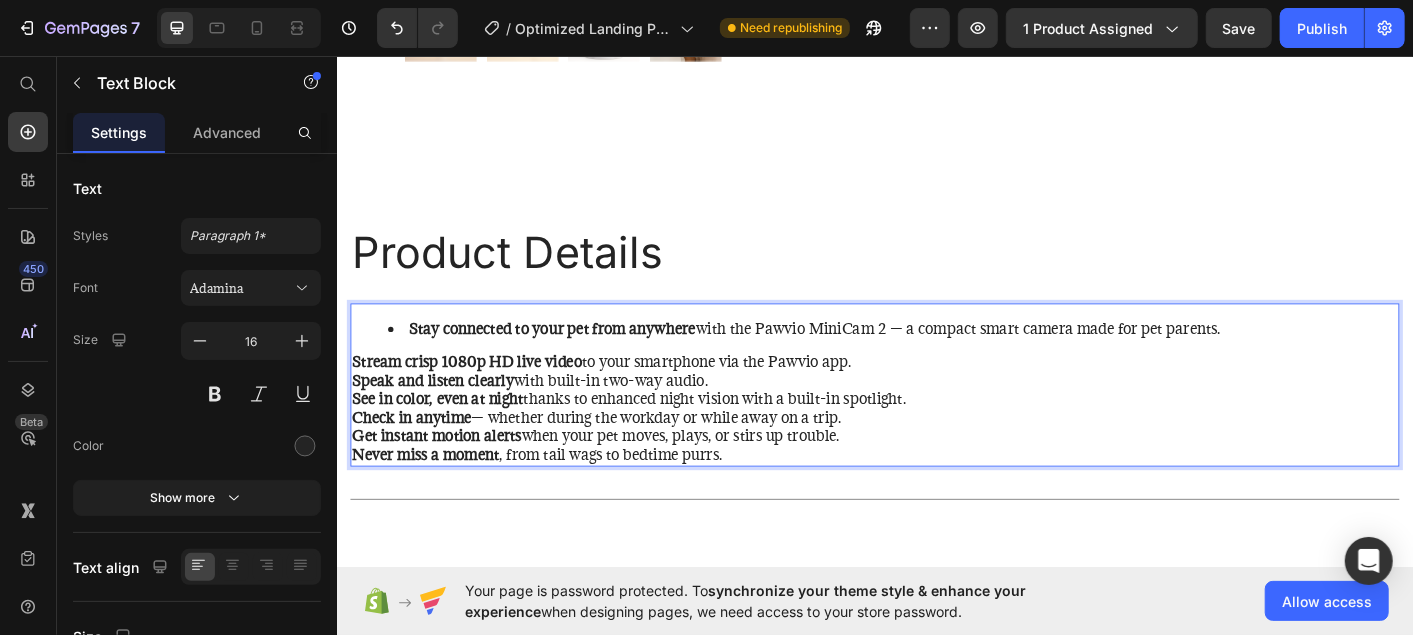 click on "Stream crisp 1080p HD live video" at bounding box center [481, 397] 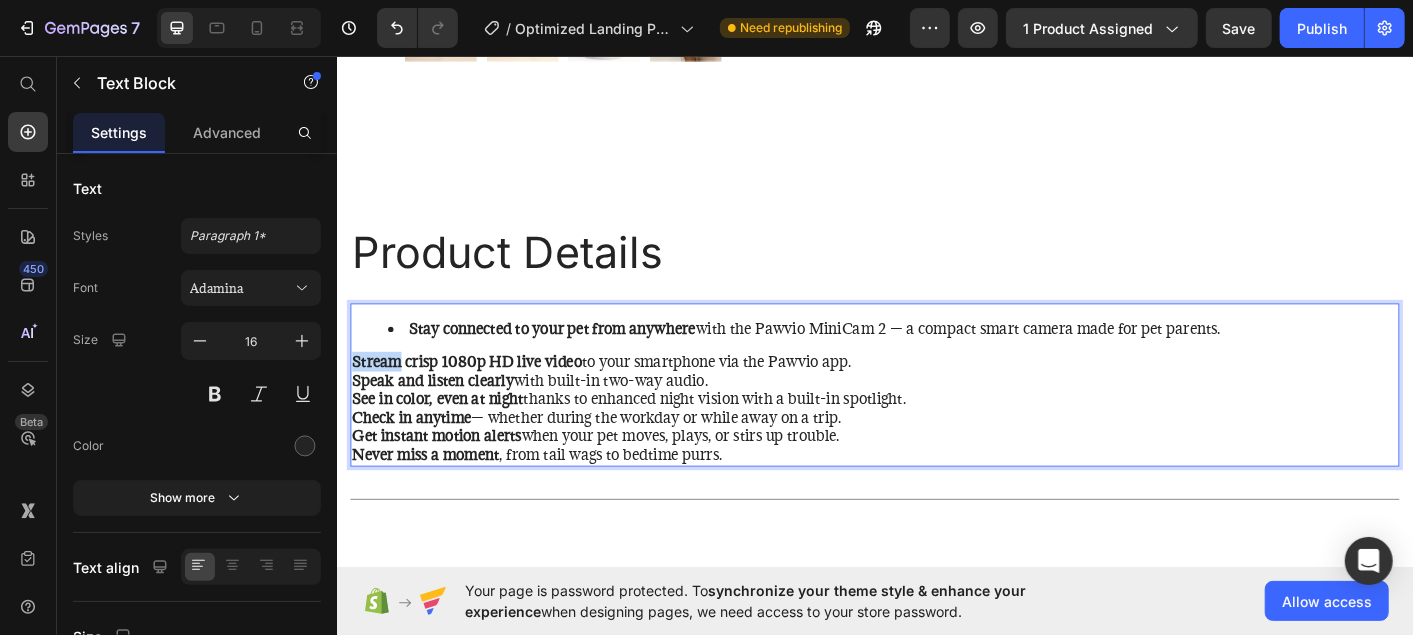 click on "Stream crisp 1080p HD live video" at bounding box center (481, 397) 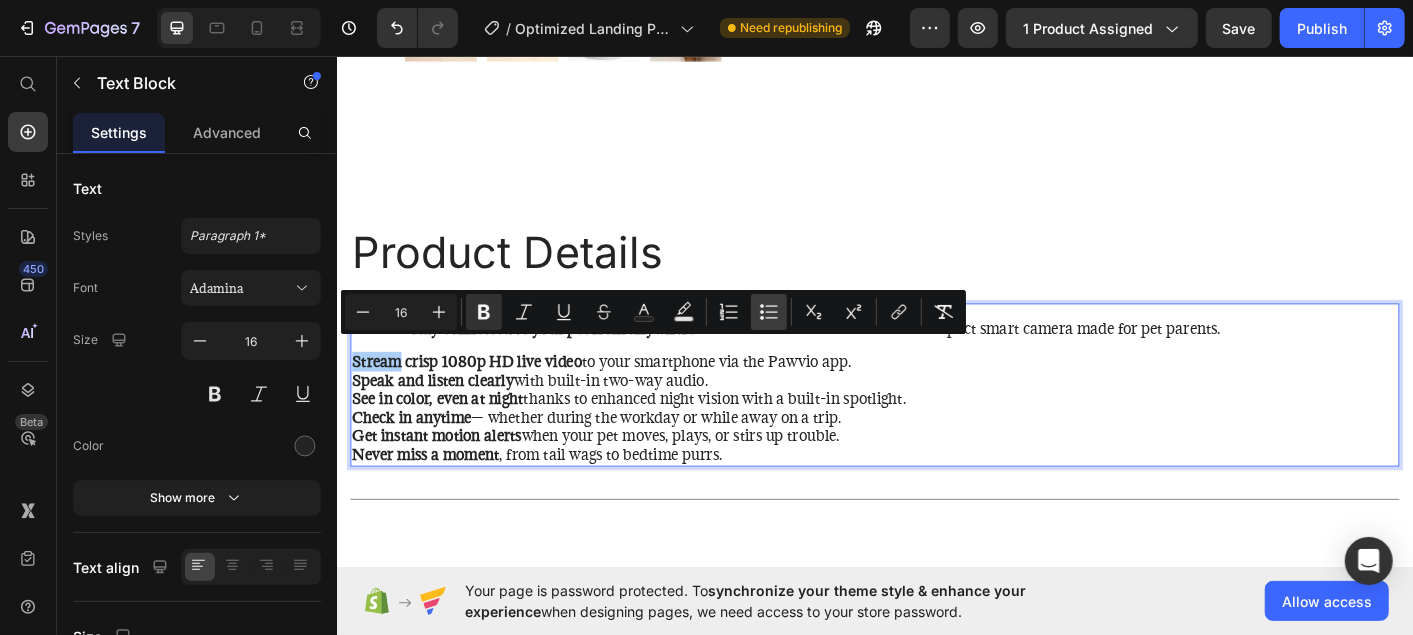 click on "Bulleted List" at bounding box center [769, 312] 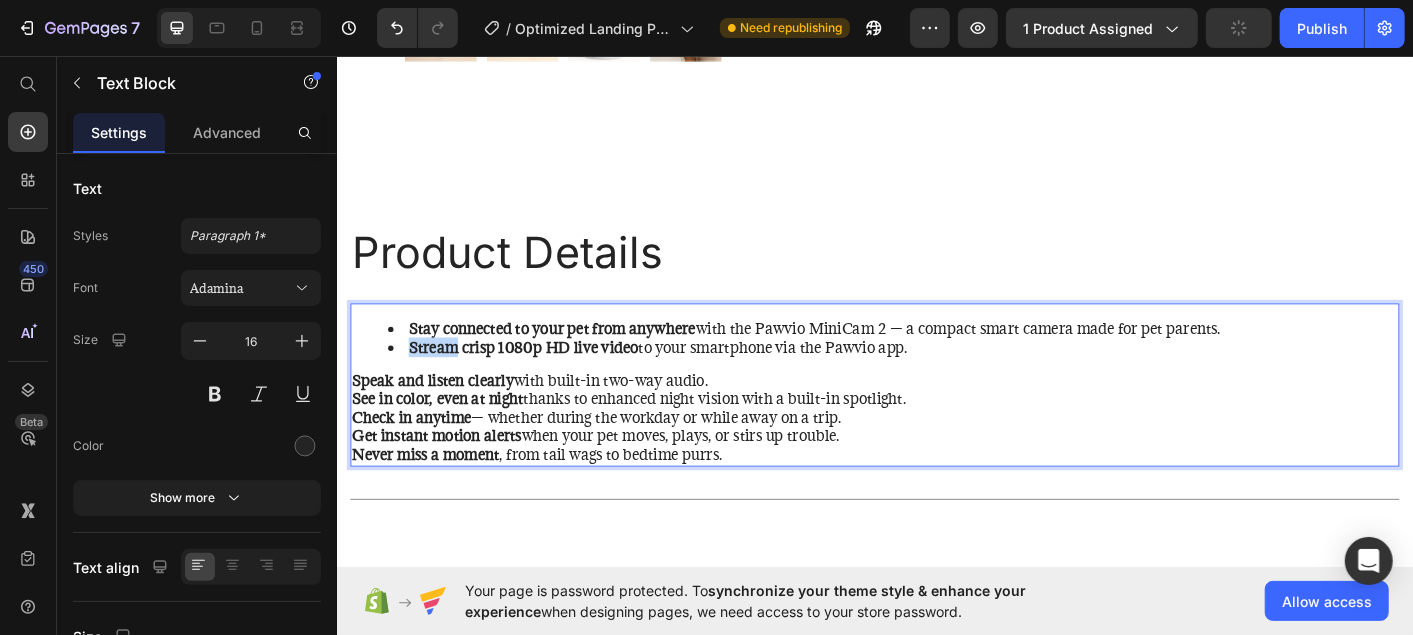 click on "Speak and listen clearly" at bounding box center (443, 418) 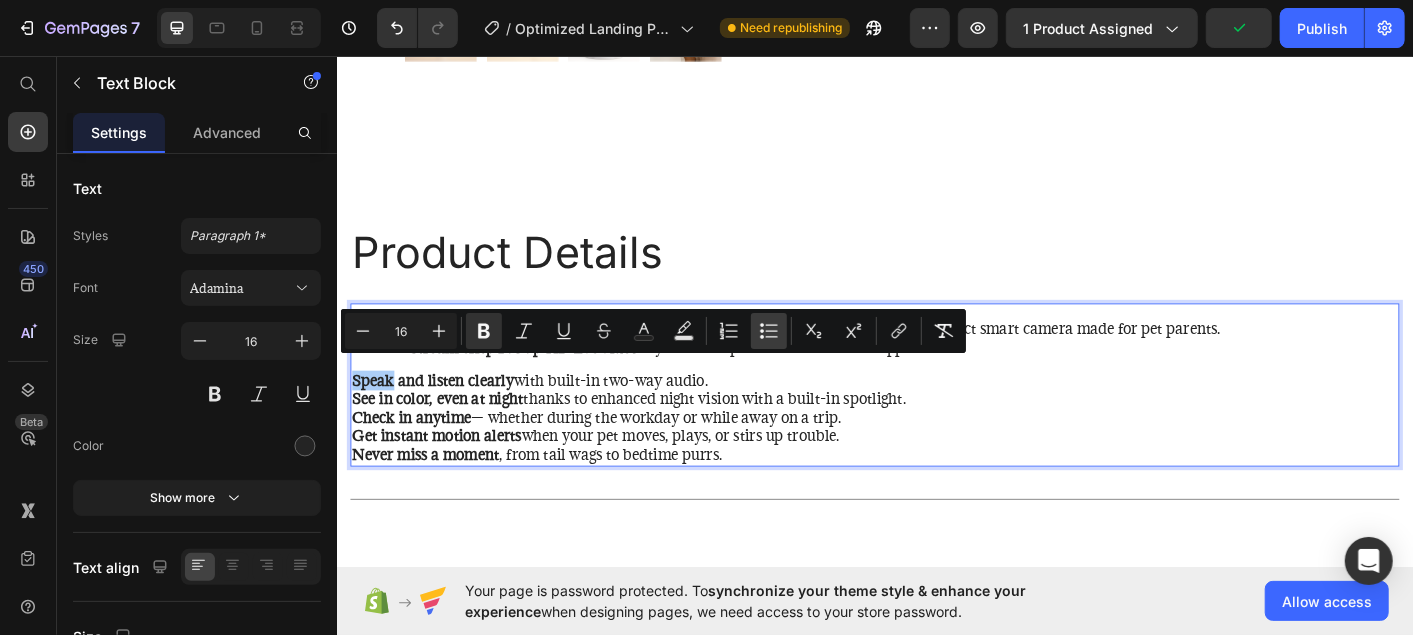 click 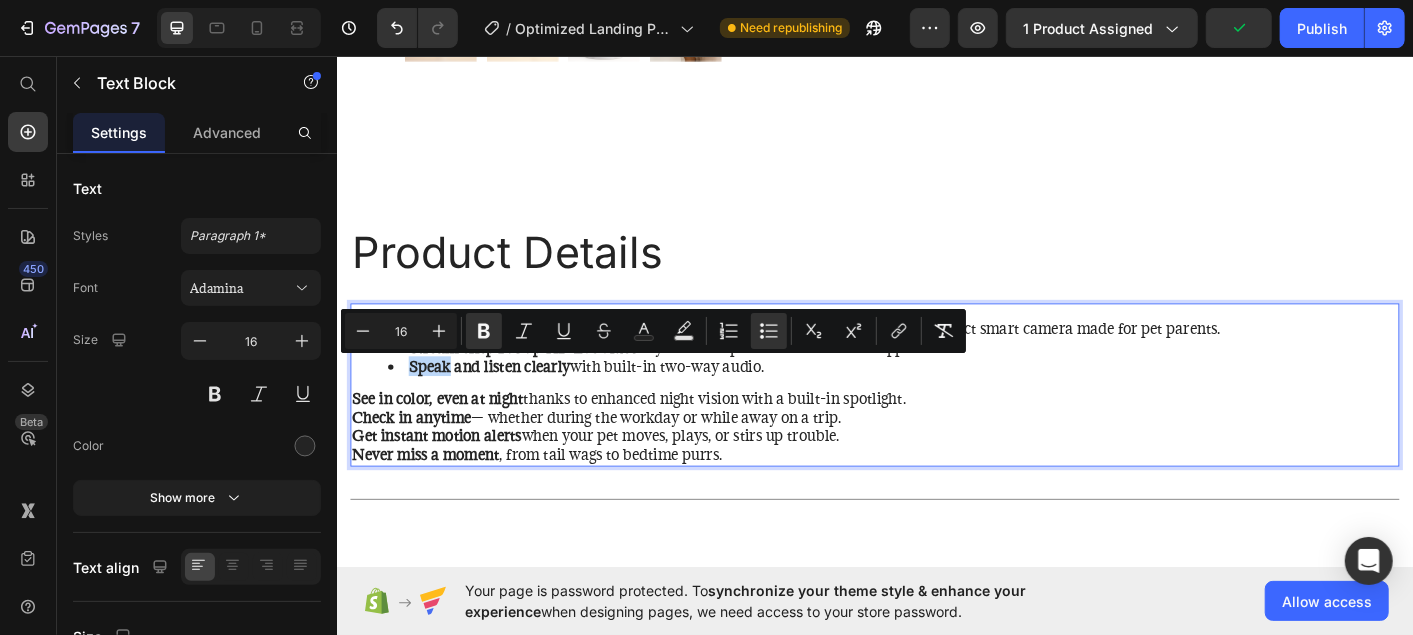 click on "See in color, even at night" at bounding box center (448, 438) 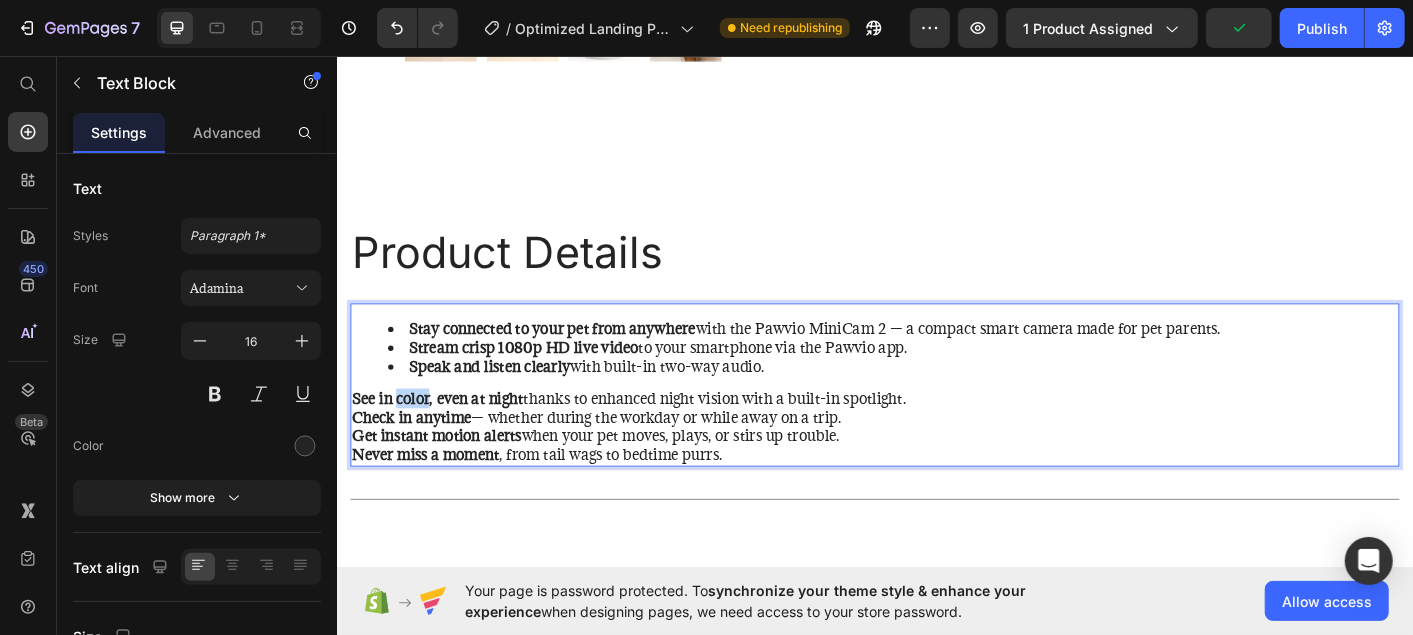 click on "See in color, even at night" at bounding box center (448, 438) 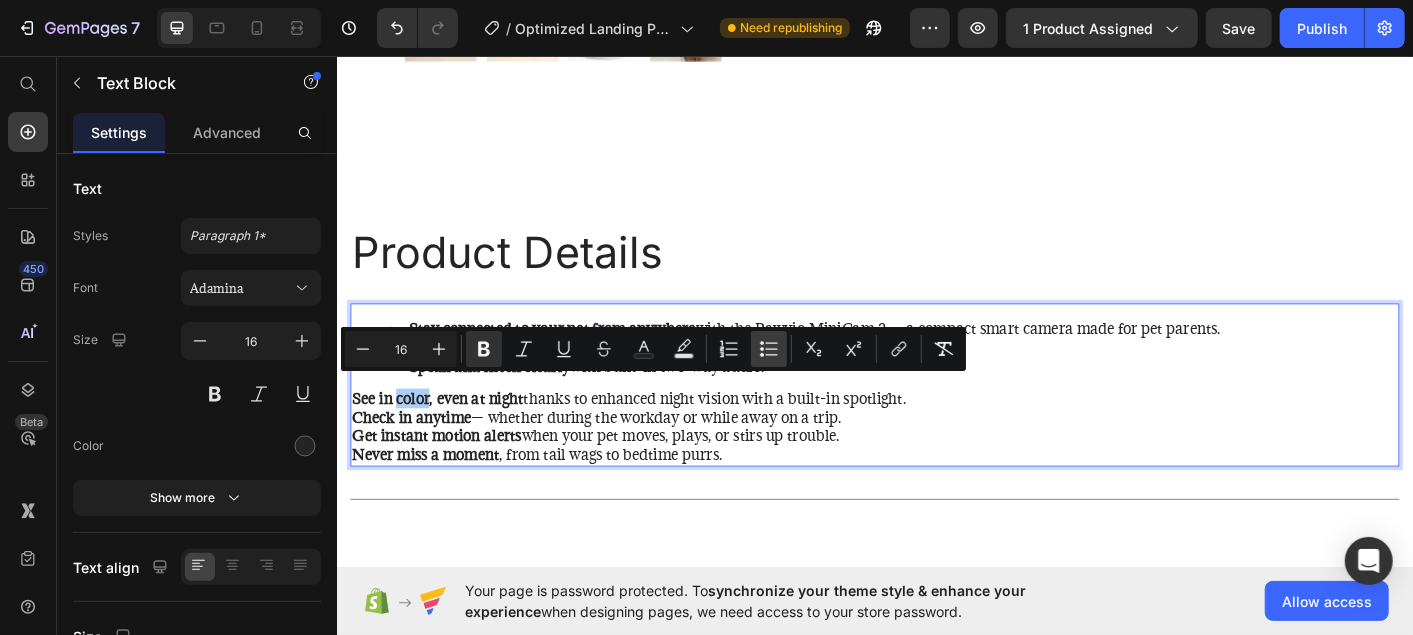 click 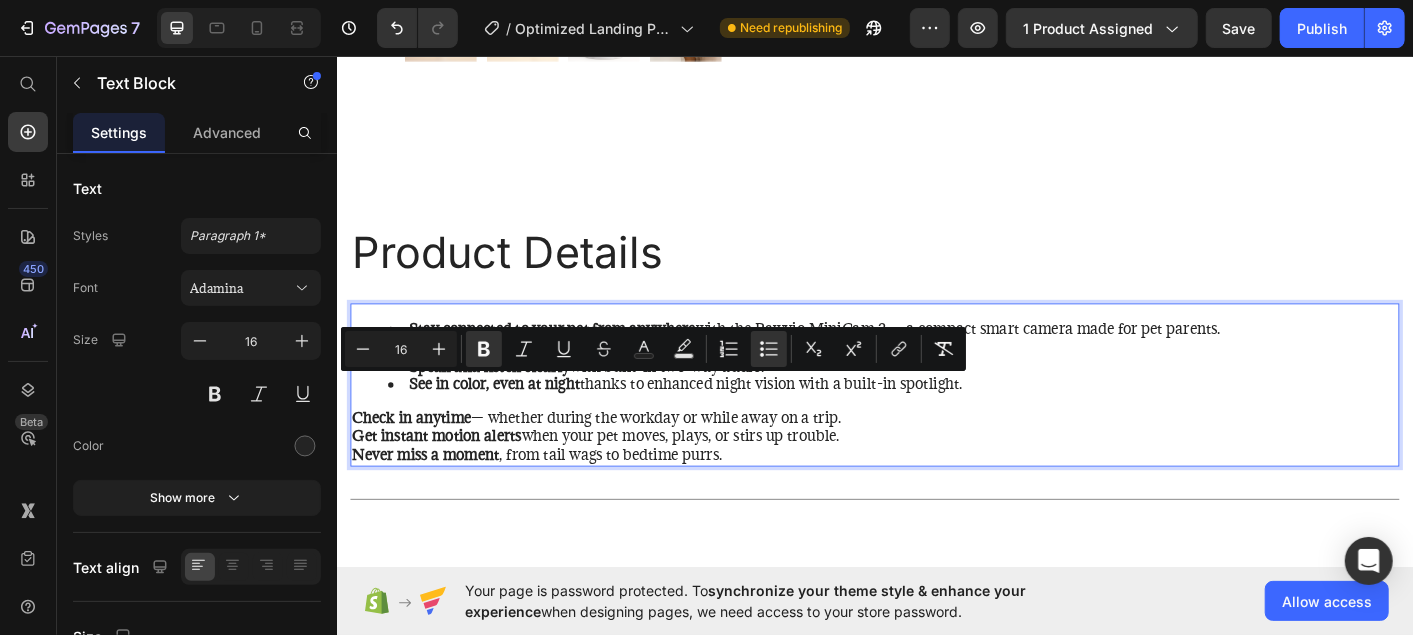 click on "Check in anytime" at bounding box center (419, 459) 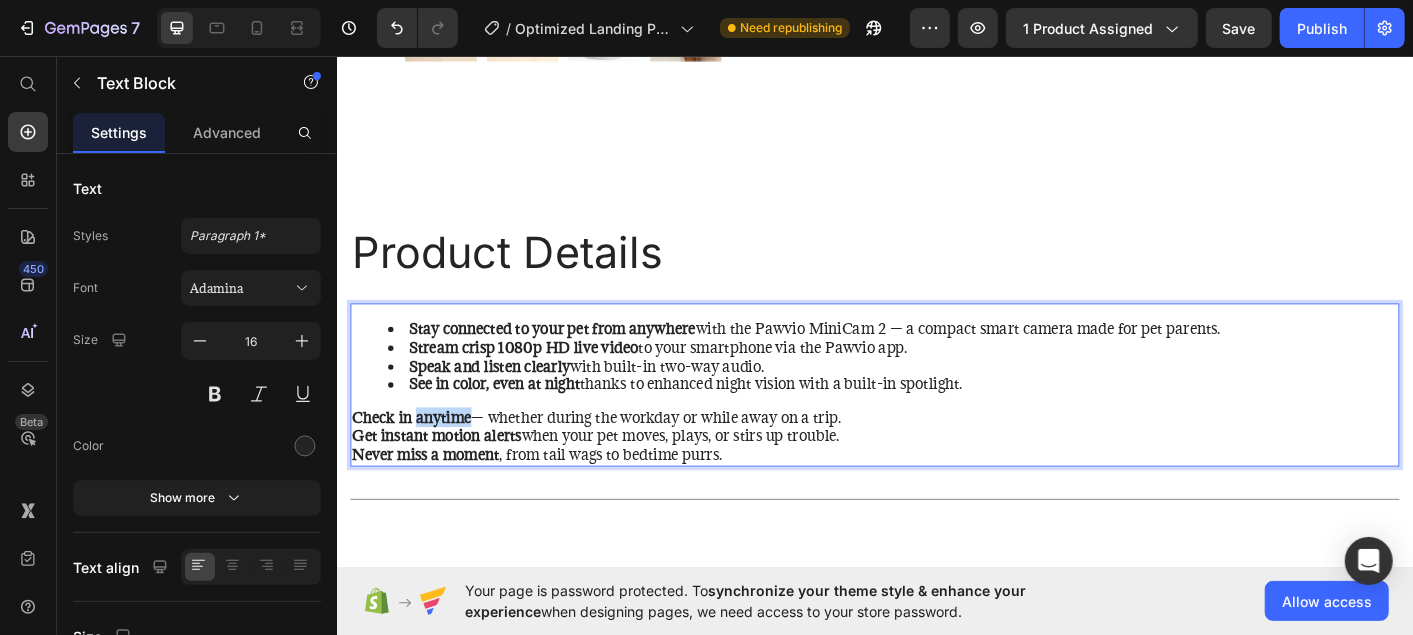 click on "Check in anytime" at bounding box center (419, 459) 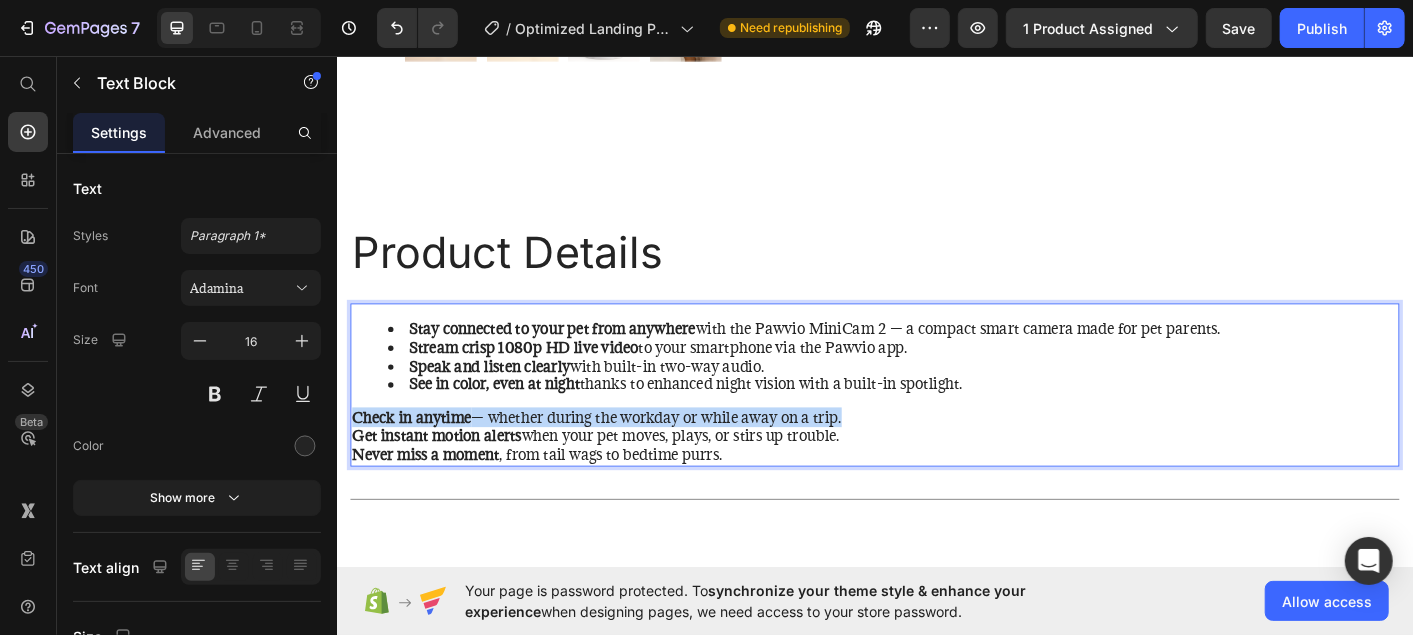 click on "Check in anytime" at bounding box center (419, 459) 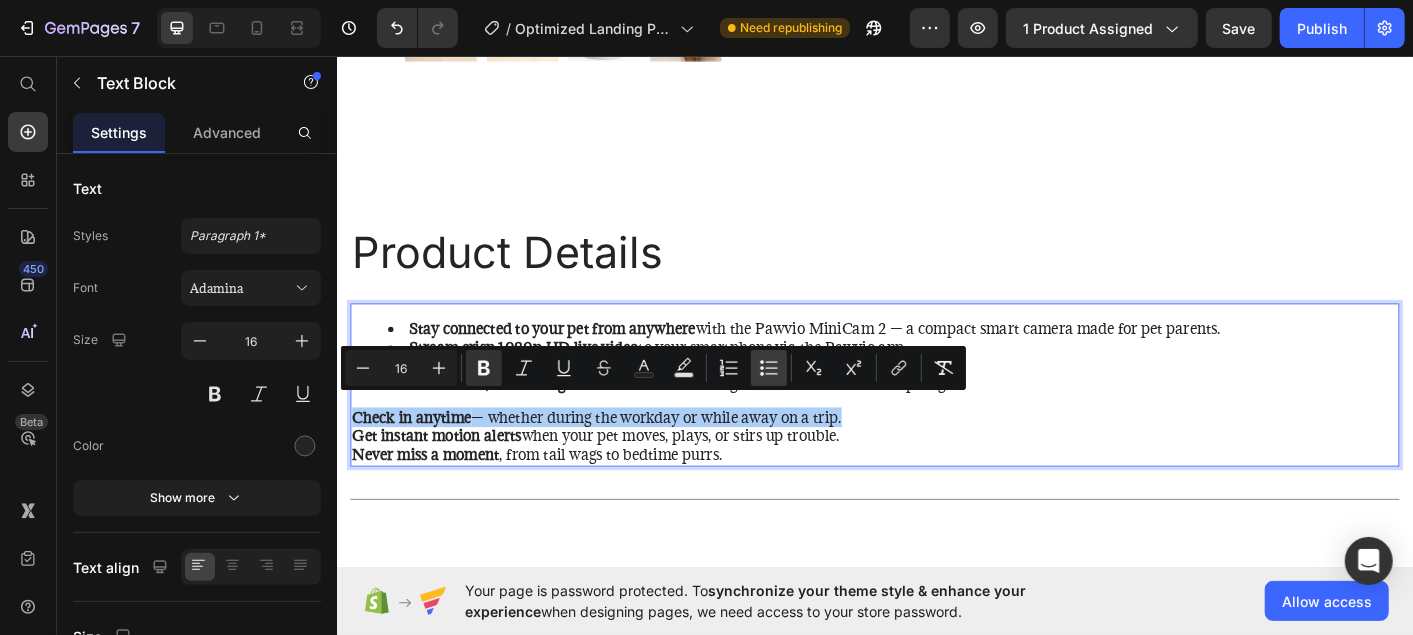 click on "Bulleted List" at bounding box center [769, 368] 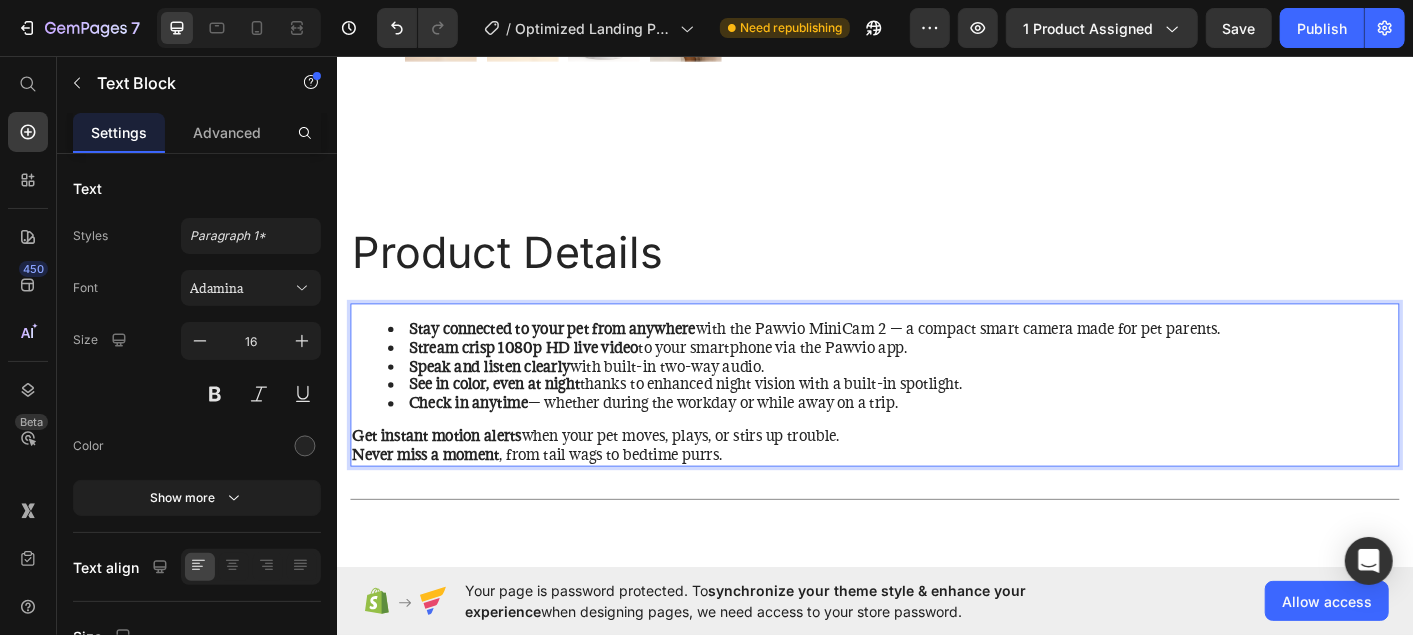 click on "Get instant motion alerts  when your pet moves, plays, or stirs up trouble." at bounding box center [936, 480] 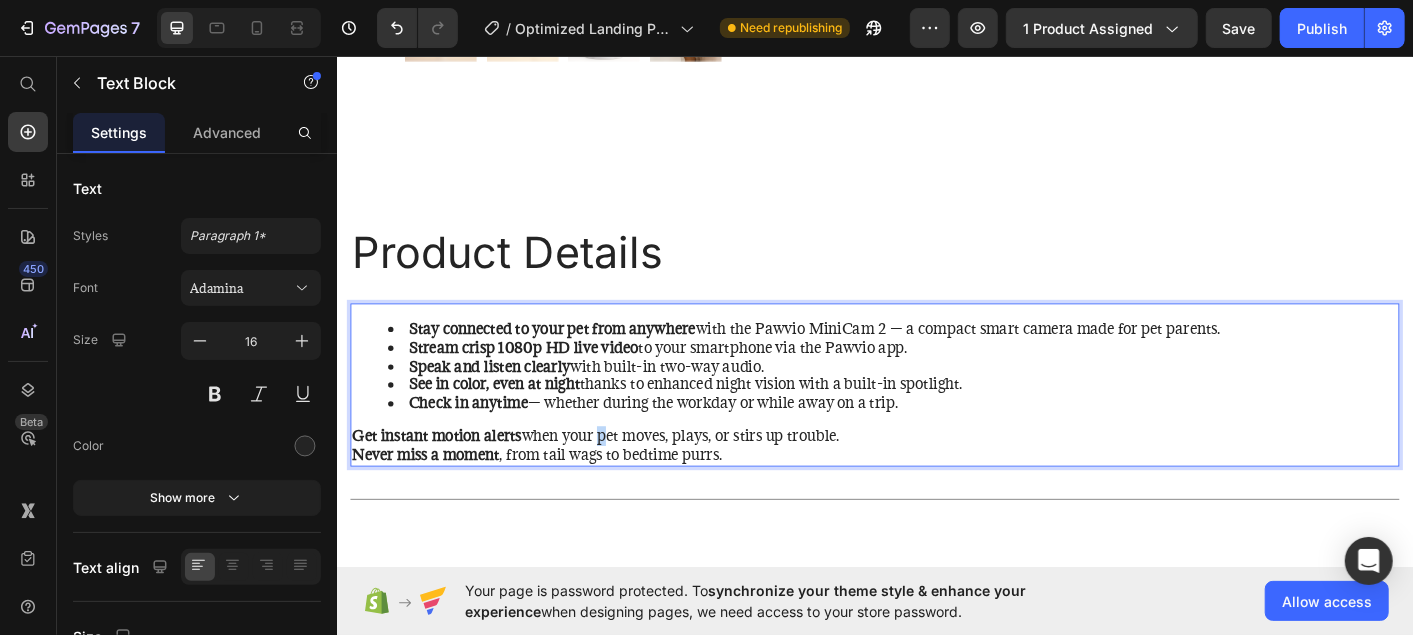 click on "Get instant motion alerts  when your pet moves, plays, or stirs up trouble." at bounding box center [936, 480] 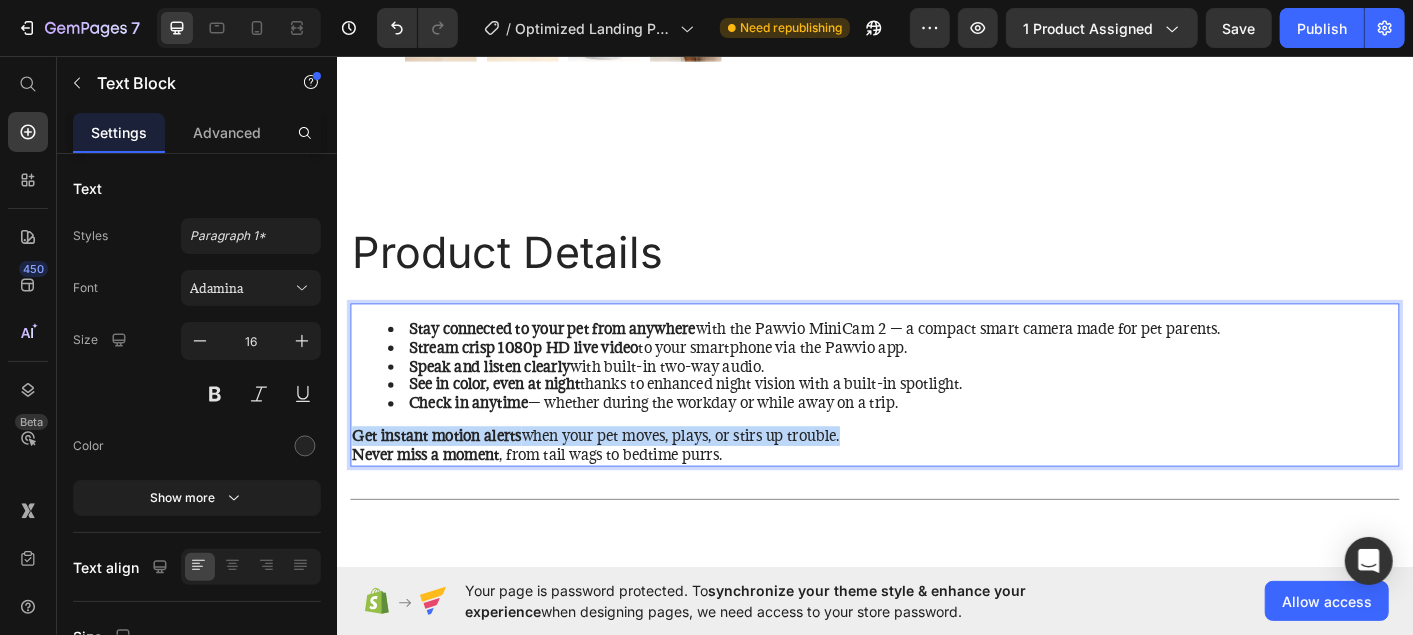 click on "Get instant motion alerts  when your pet moves, plays, or stirs up trouble." at bounding box center (936, 480) 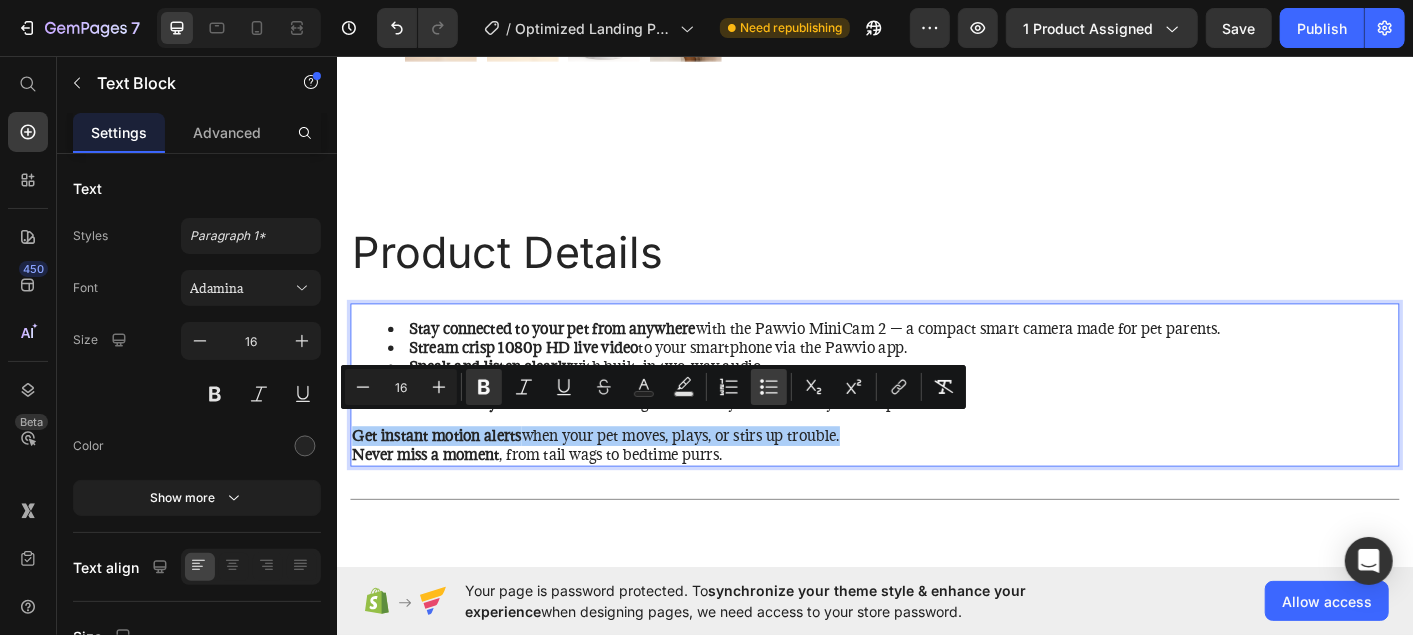 click 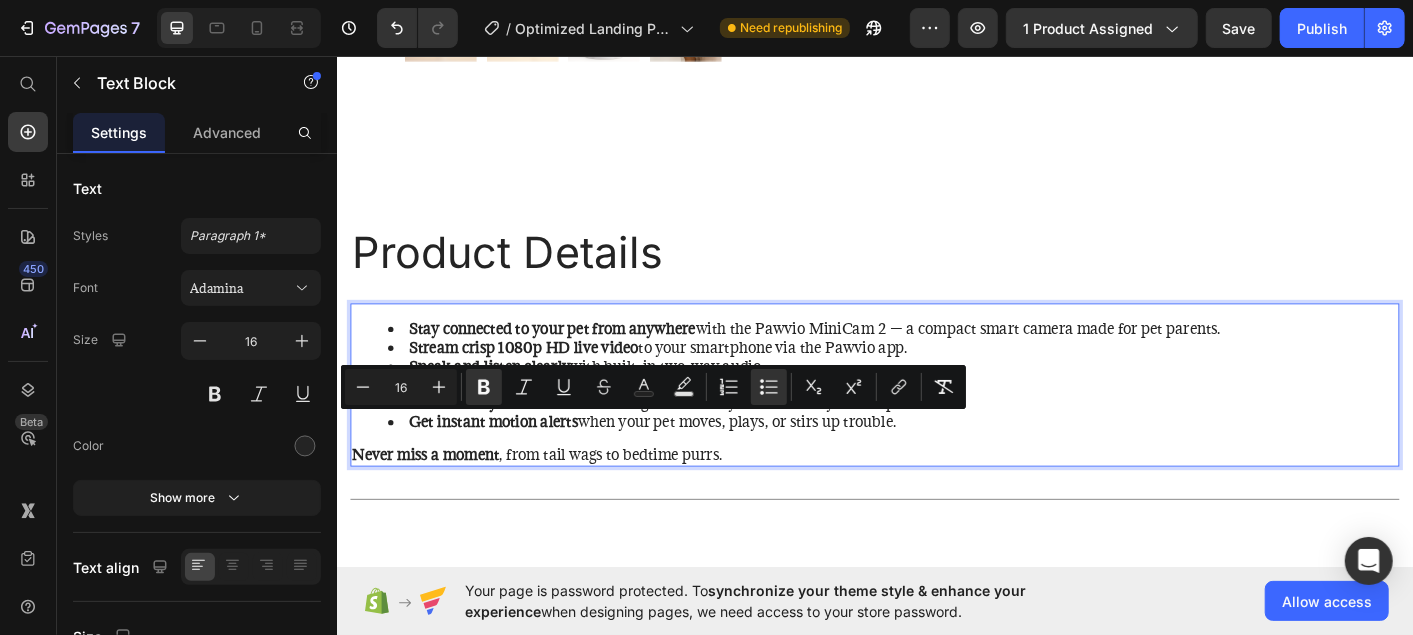 click on "Never miss a moment , from tail wags to bedtime purrs." at bounding box center (936, 501) 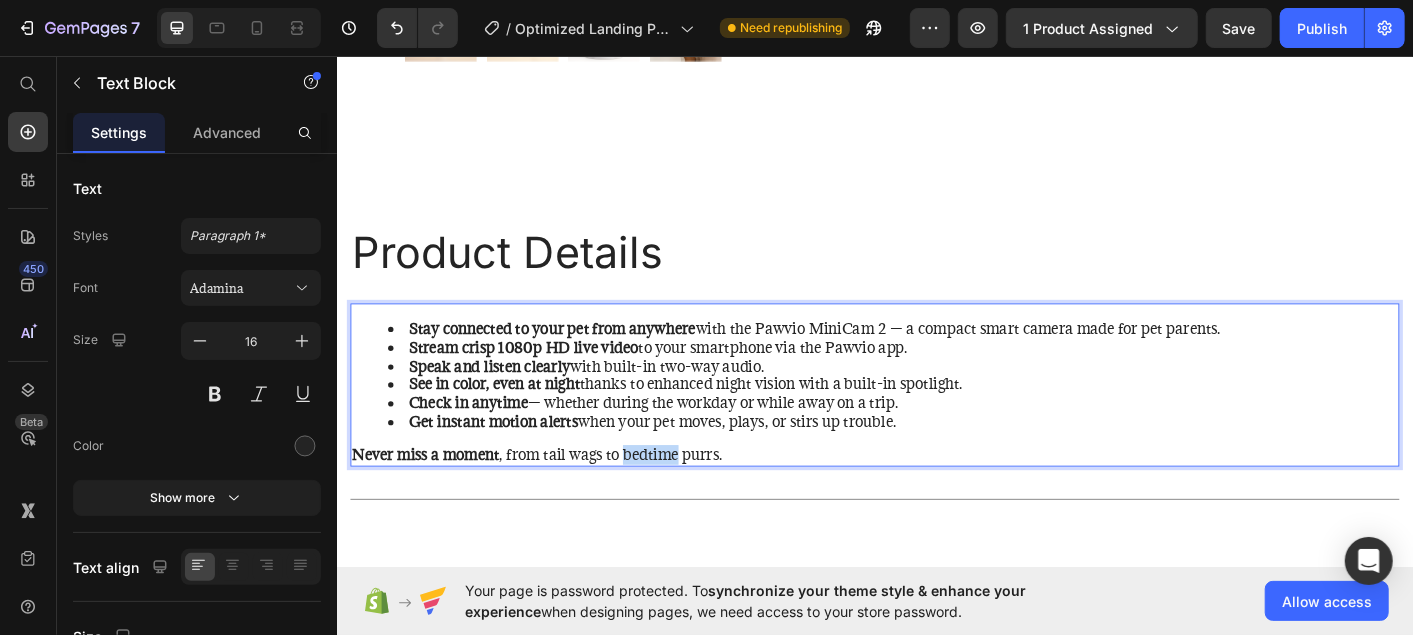 click on "Never miss a moment , from tail wags to bedtime purrs." at bounding box center [936, 501] 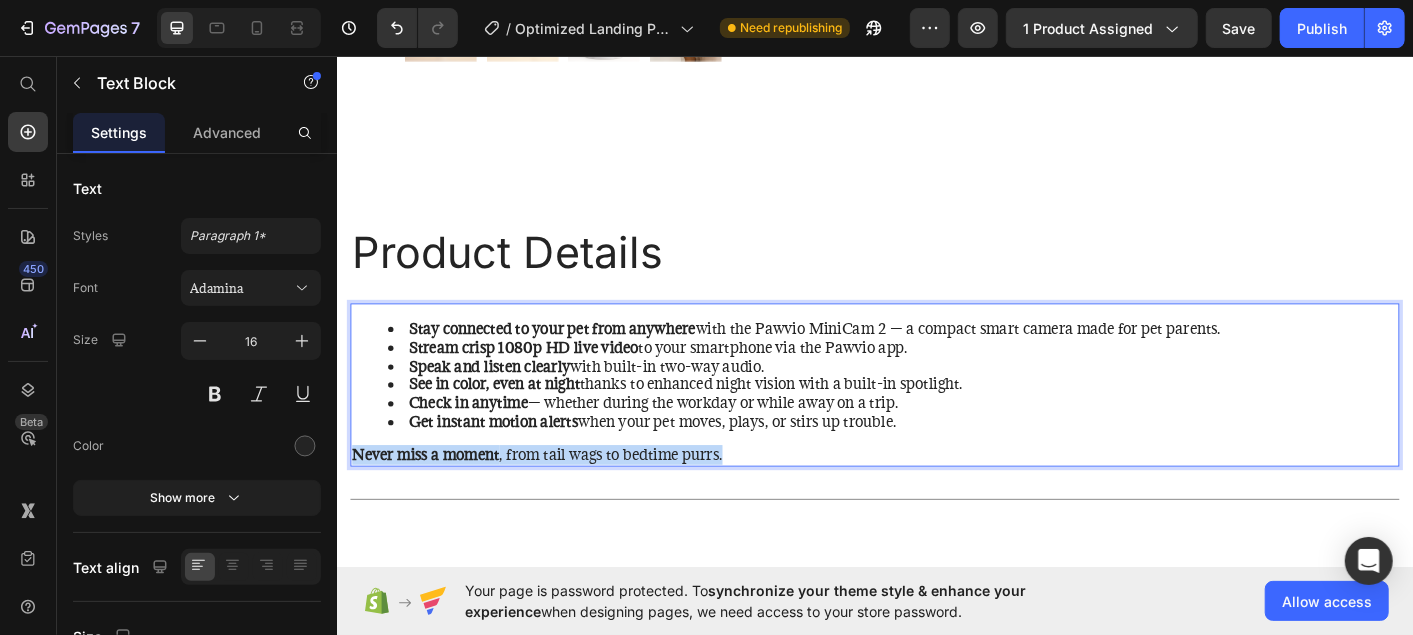 click on "Never miss a moment , from tail wags to bedtime purrs." at bounding box center [936, 501] 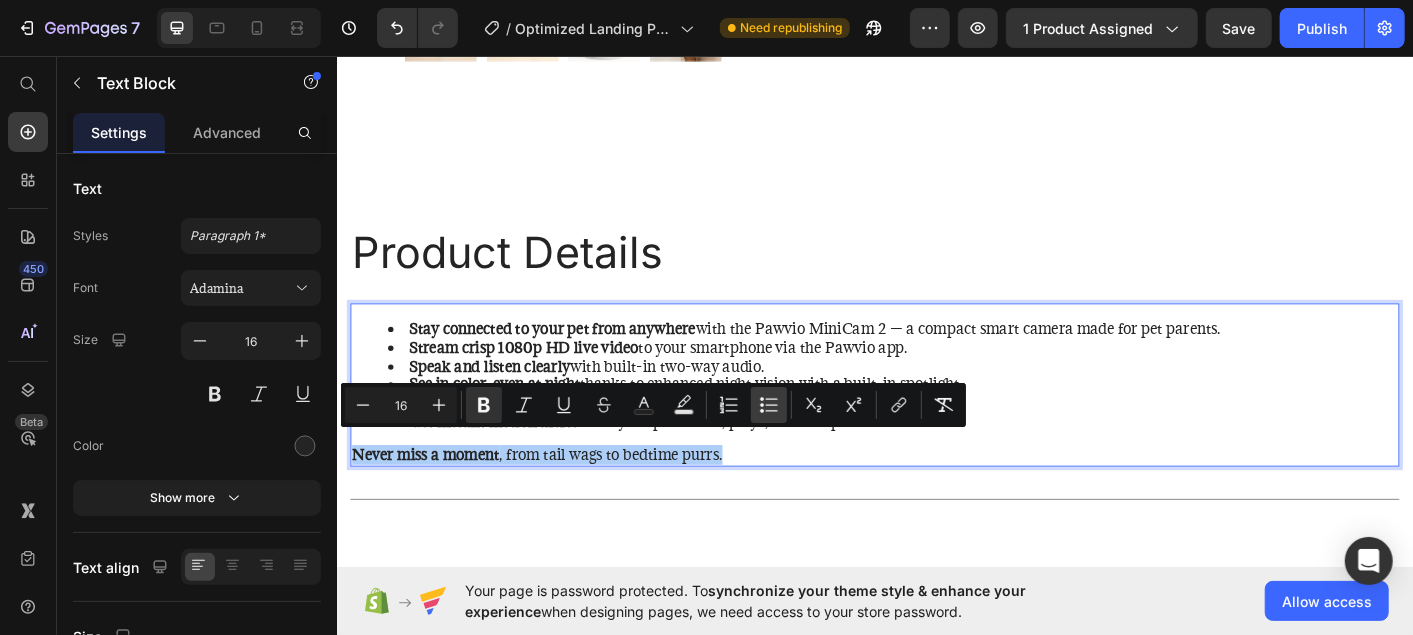 click 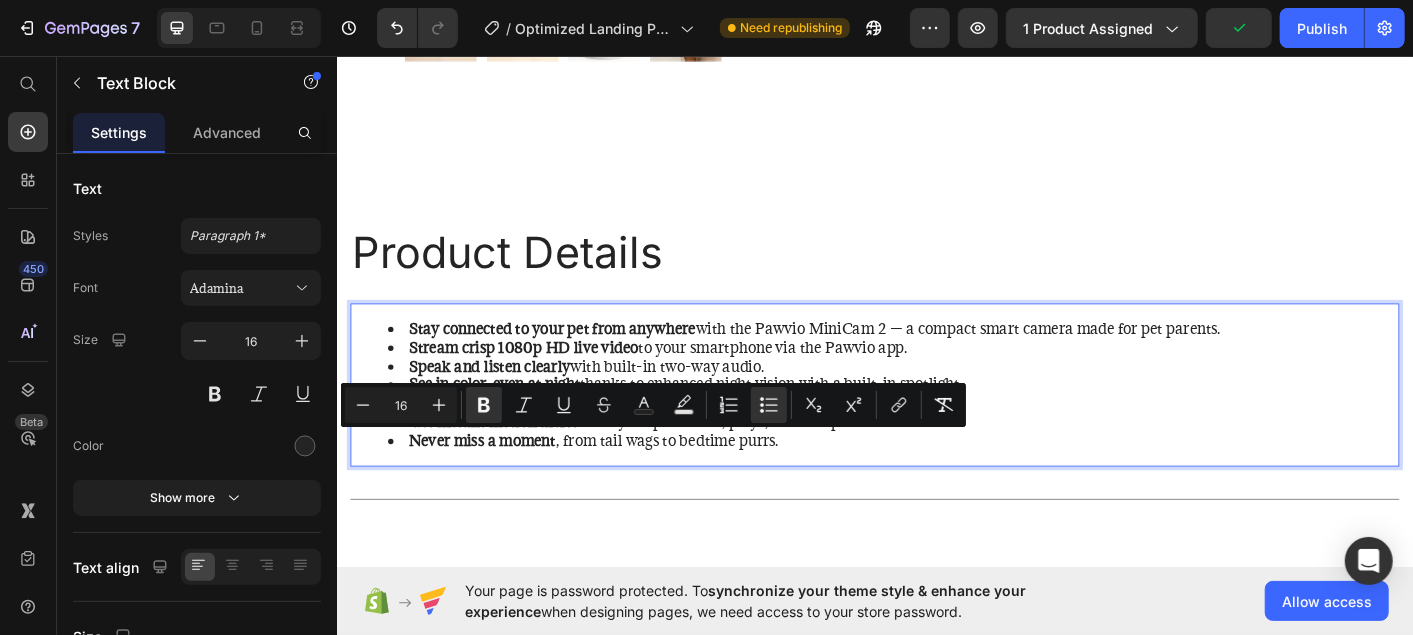 click on "Stay connected to your pet from anywhere" at bounding box center [576, 360] 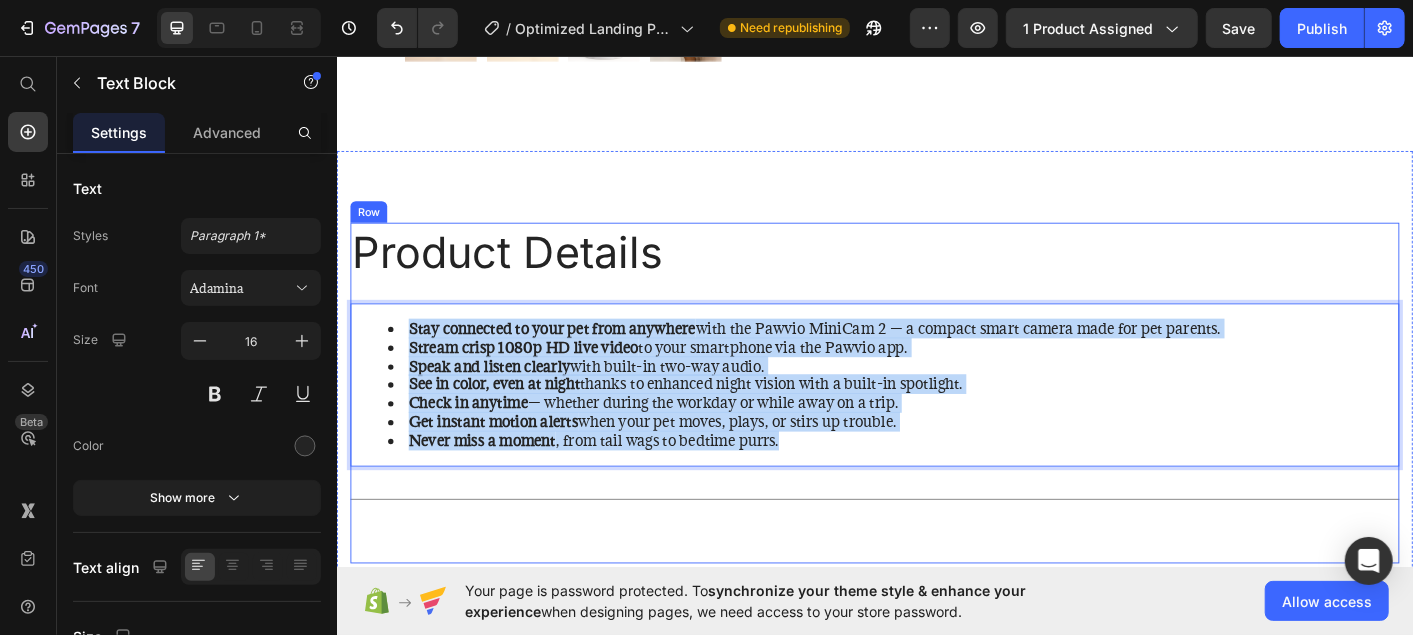 drag, startPoint x: 401, startPoint y: 335, endPoint x: 950, endPoint y: 508, distance: 575.61273 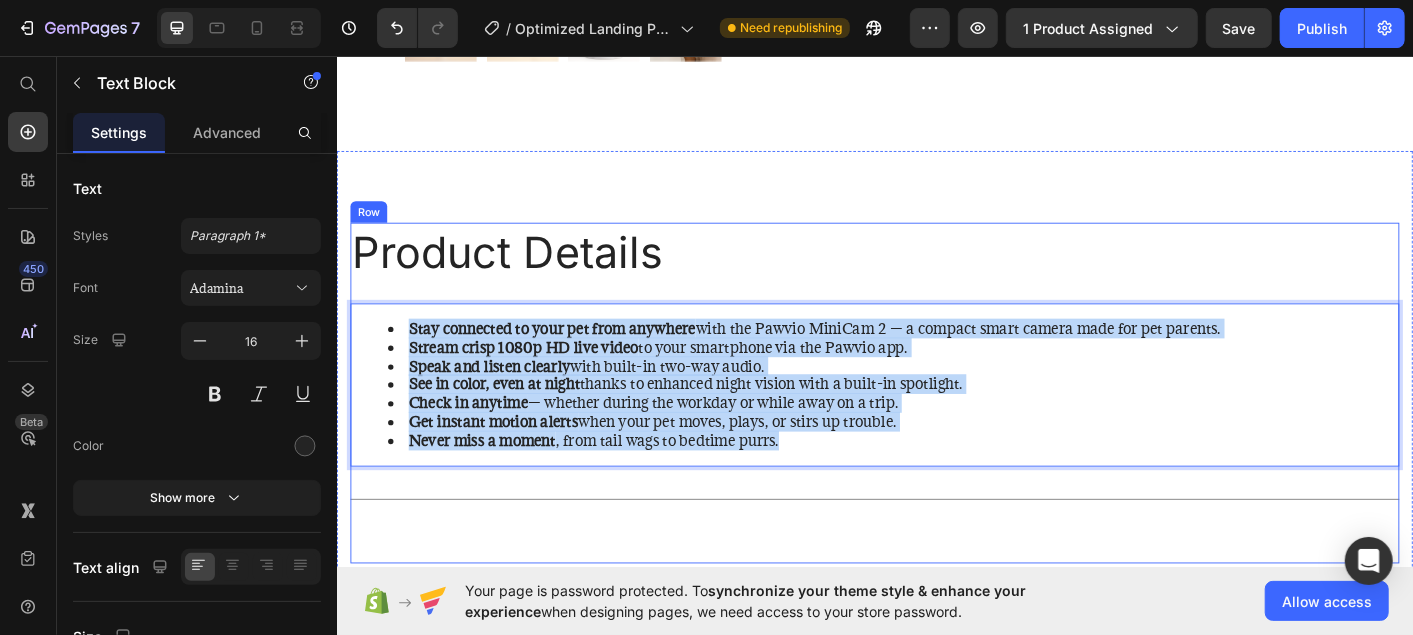click on "Product Details Heading Stay connected to your pet from anywhere  with the Pawvio MiniCam 2 — a compact smart camera made for pet parents. Stream crisp 1080p HD live video  to your smartphone via the Pawvio app. Speak and listen clearly  with built-in two-way audio. See in color, even at night  thanks to enhanced night vision with a built-in spotlight. Check in anytime  — whether during the workday or while away on a trip. Get instant motion alerts  when your pet moves, plays, or stirs up trouble. Never miss a moment , from tail wags to bedtime purrs. Text Block   24                Title Line" at bounding box center [936, 432] 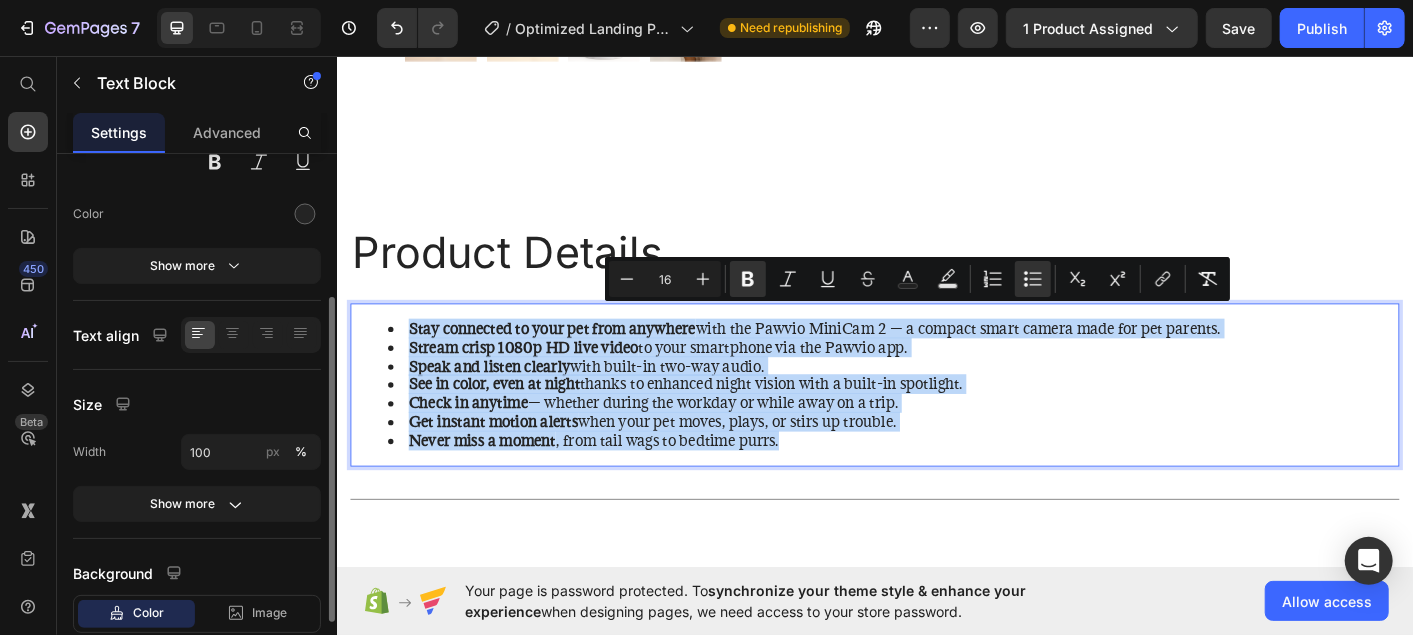 scroll, scrollTop: 234, scrollLeft: 0, axis: vertical 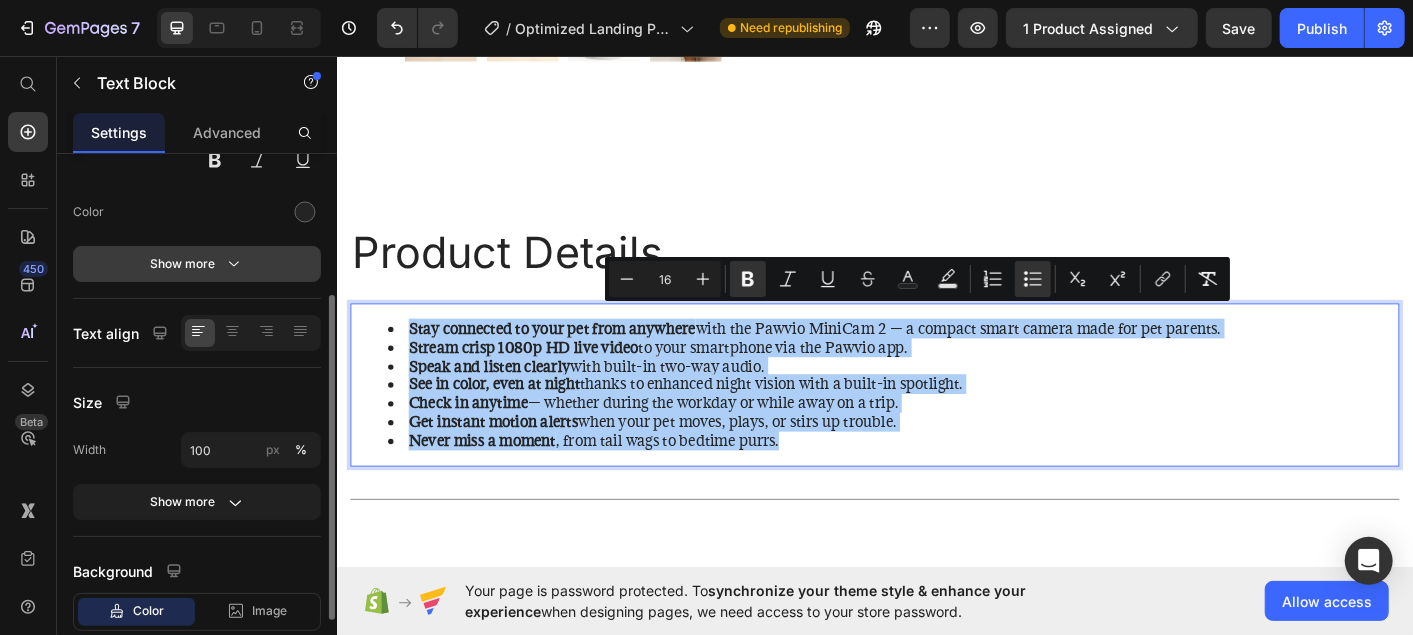click on "Show more" at bounding box center (197, 264) 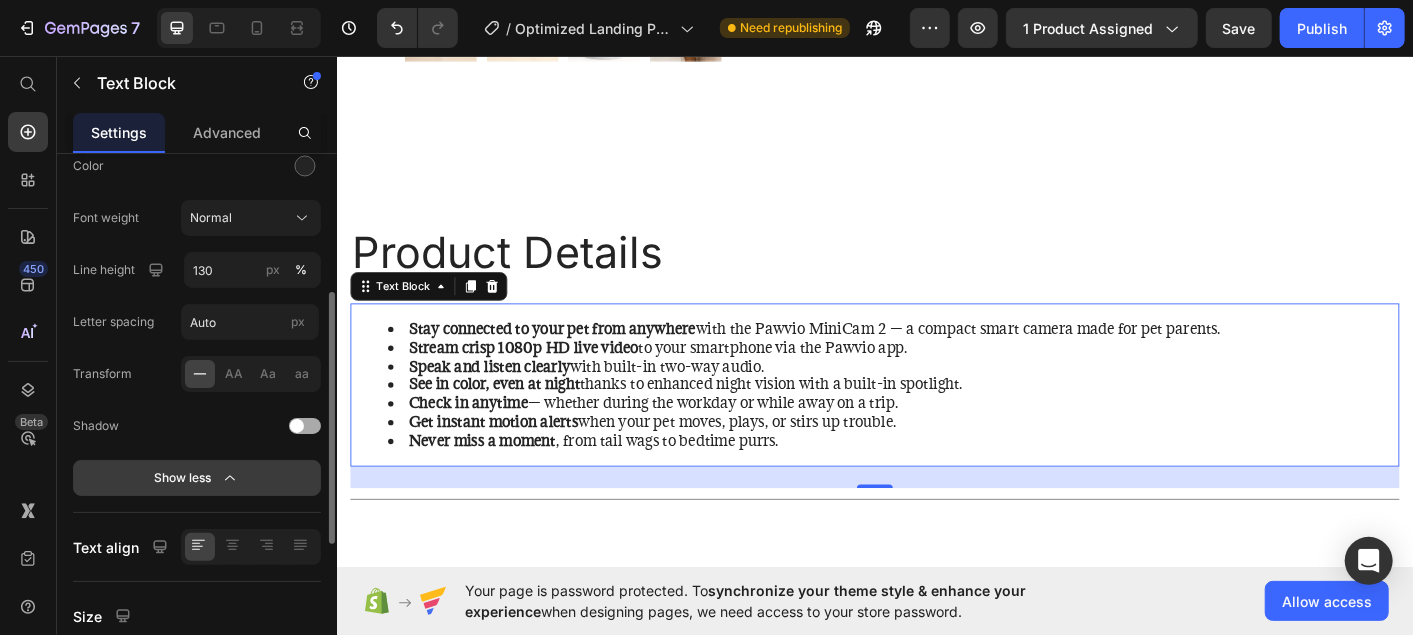 scroll, scrollTop: 287, scrollLeft: 0, axis: vertical 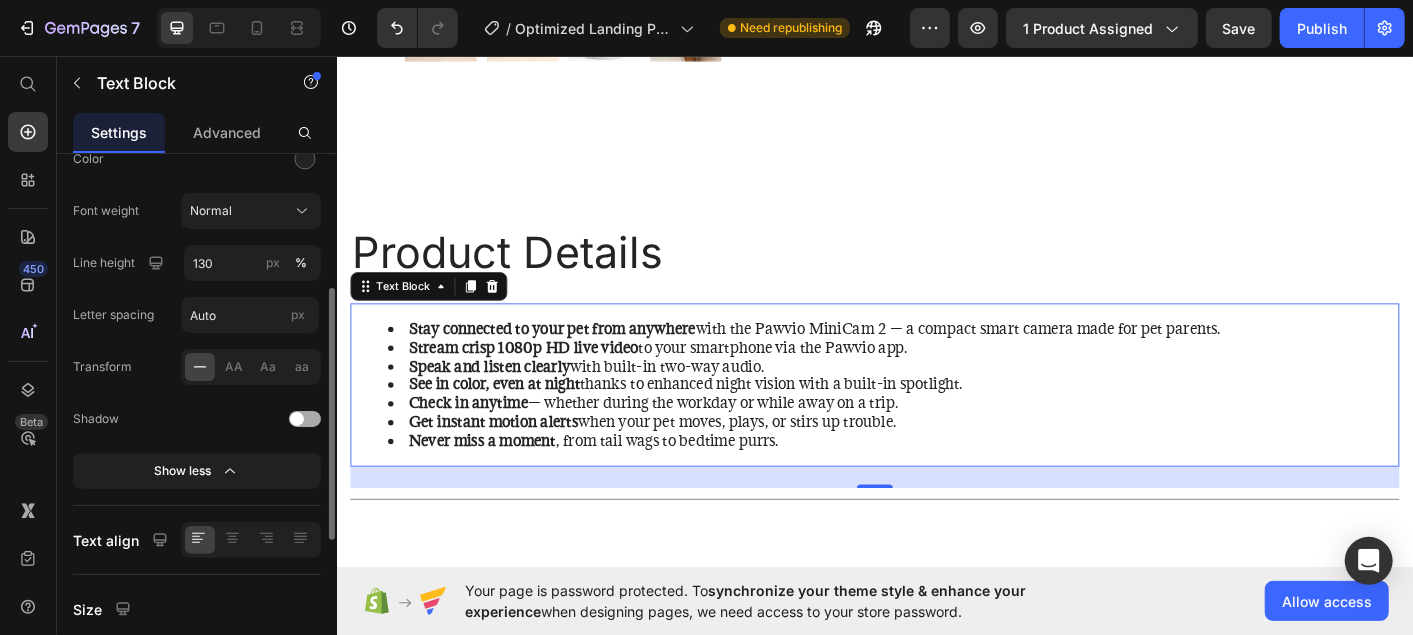 click on "Font Adamina Size 16 Color Font weight Normal Line height 130 px % Letter spacing Auto px Transform
AA Aa aa Shadow Show less" at bounding box center (197, 236) 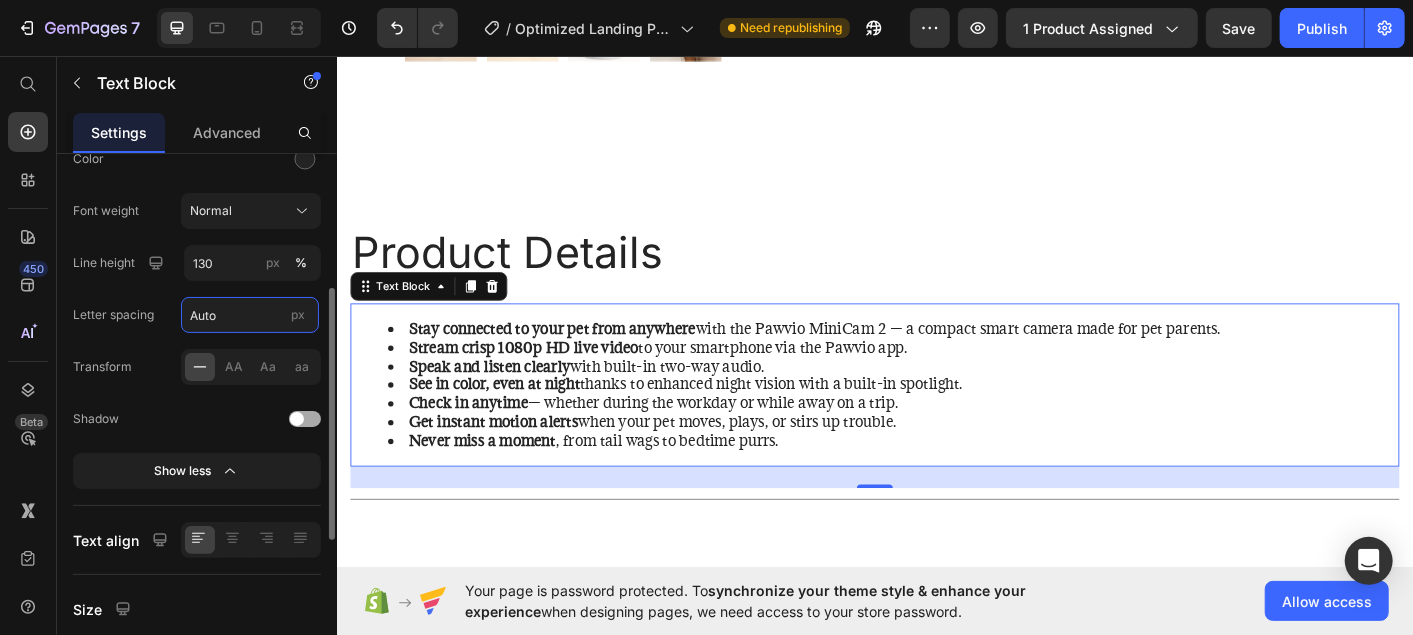 click on "Auto" at bounding box center (250, 315) 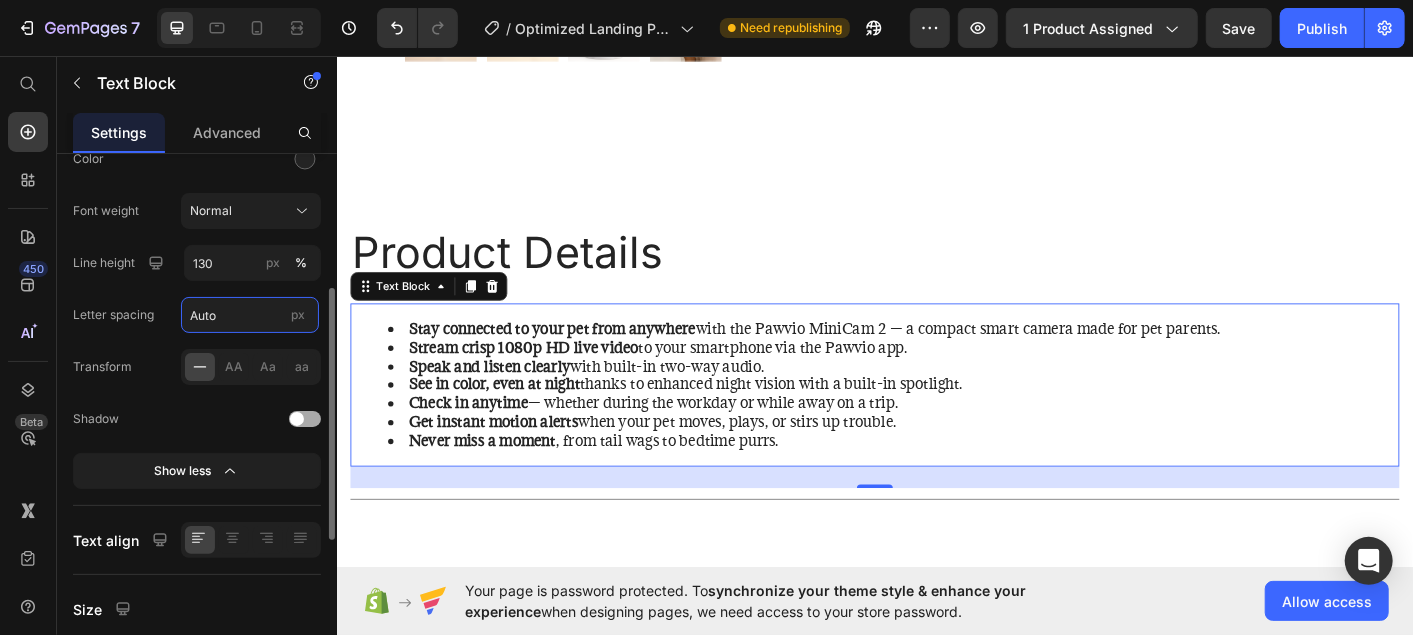 click on "Auto" at bounding box center (250, 315) 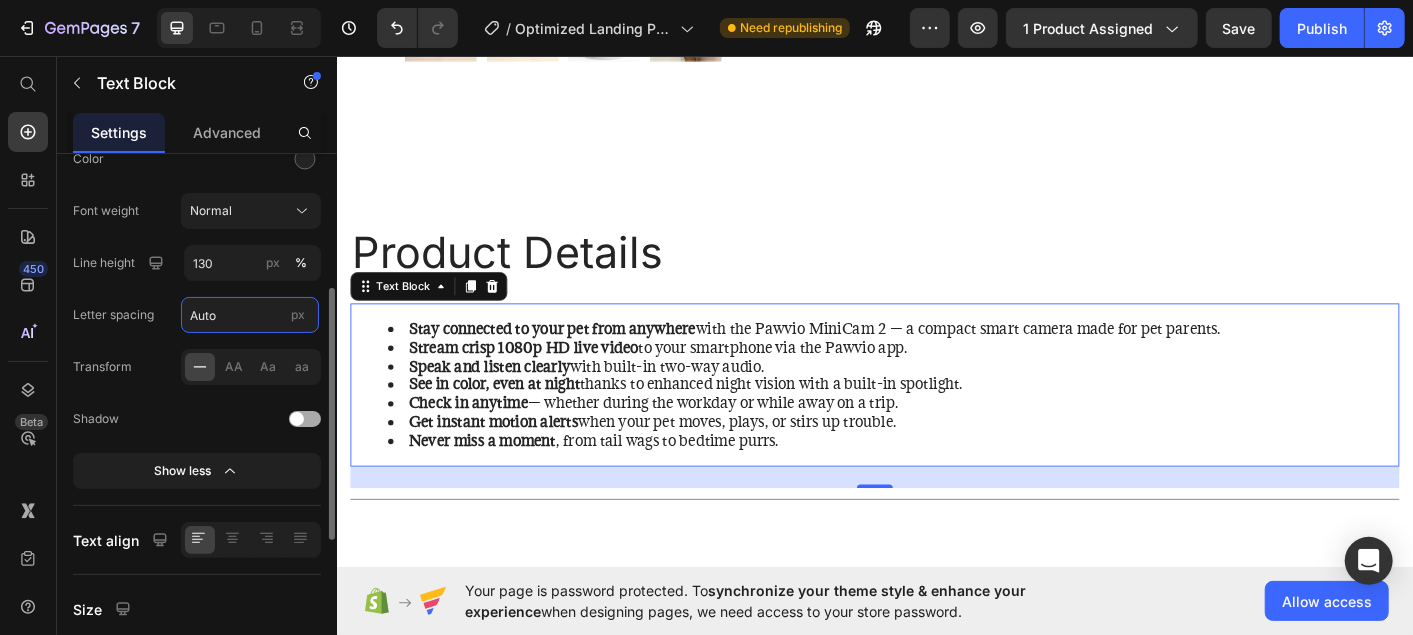 type on "2" 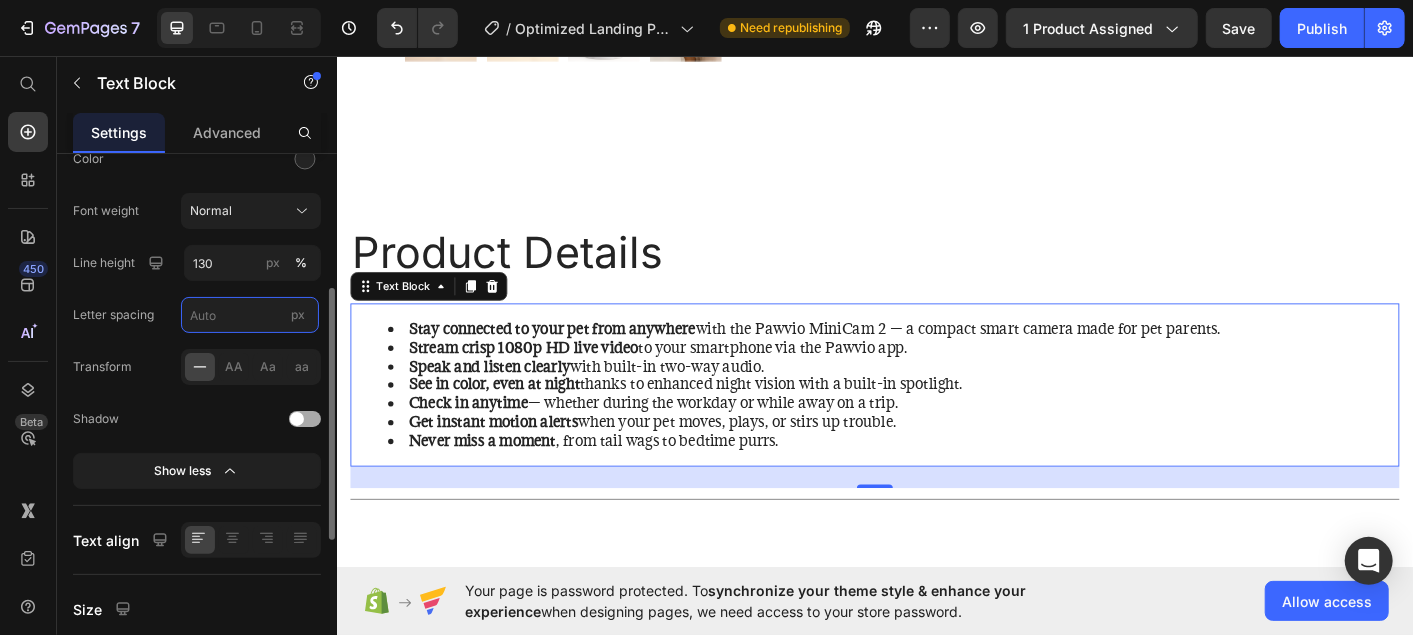 type on "9" 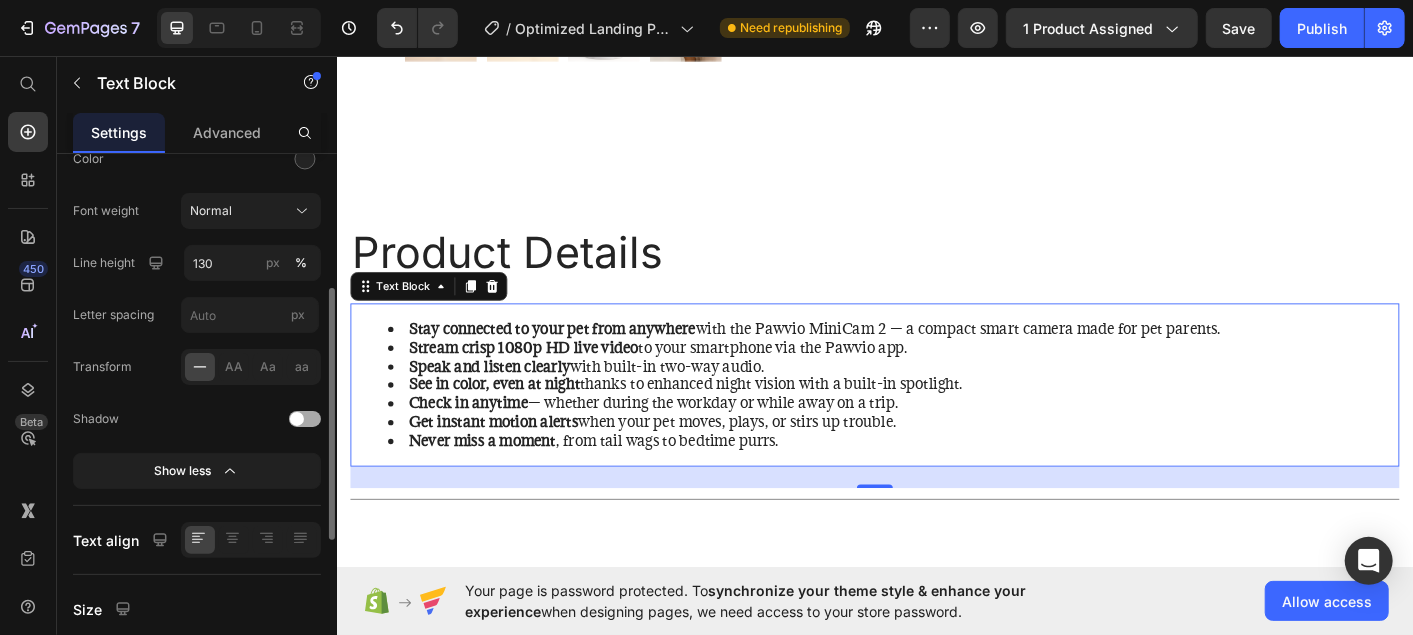 click on "Font Adamina Size 16 Color Font weight Normal Line height 130 px % Letter spacing px Transform
AA Aa aa Shadow Show less" at bounding box center (197, 236) 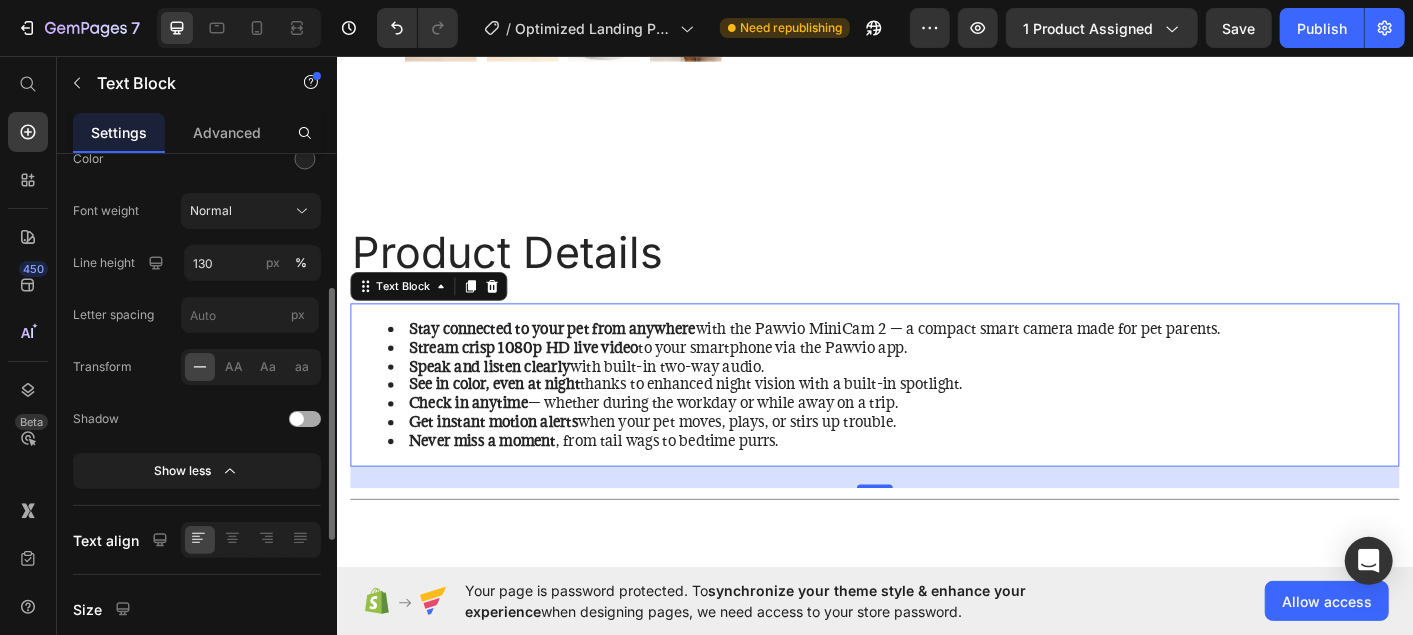type on "Auto" 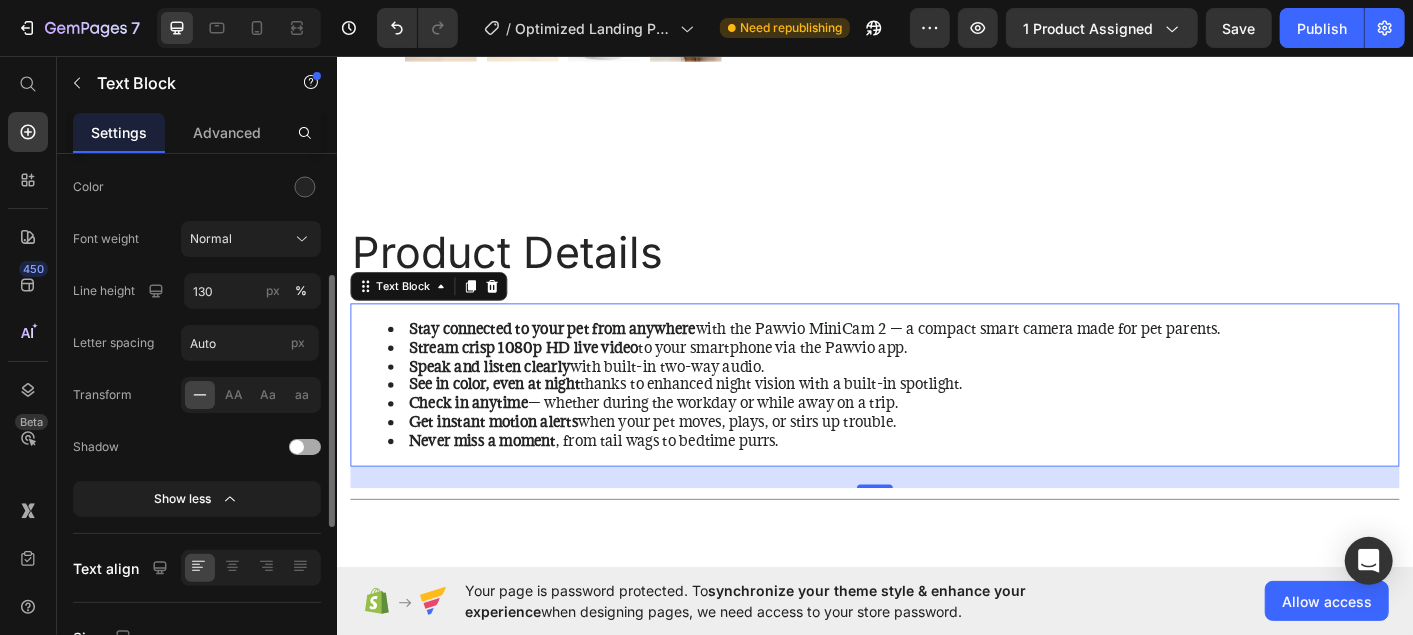 scroll, scrollTop: 266, scrollLeft: 0, axis: vertical 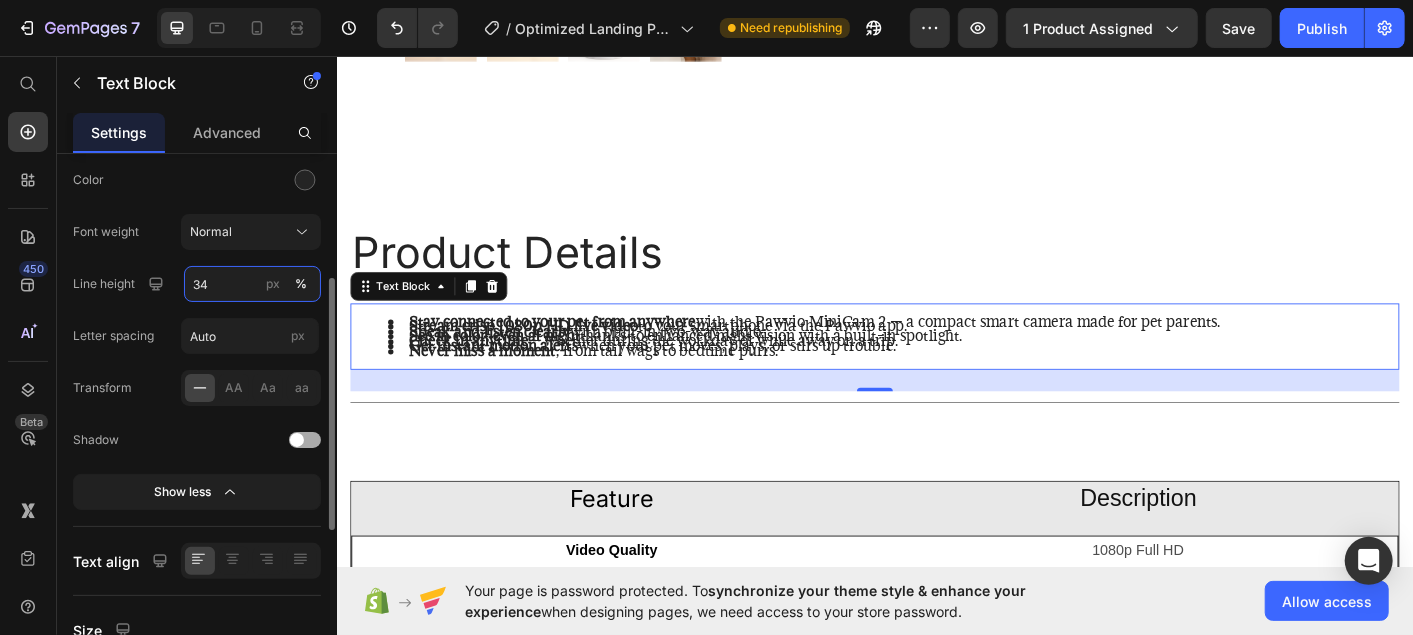 type on "3" 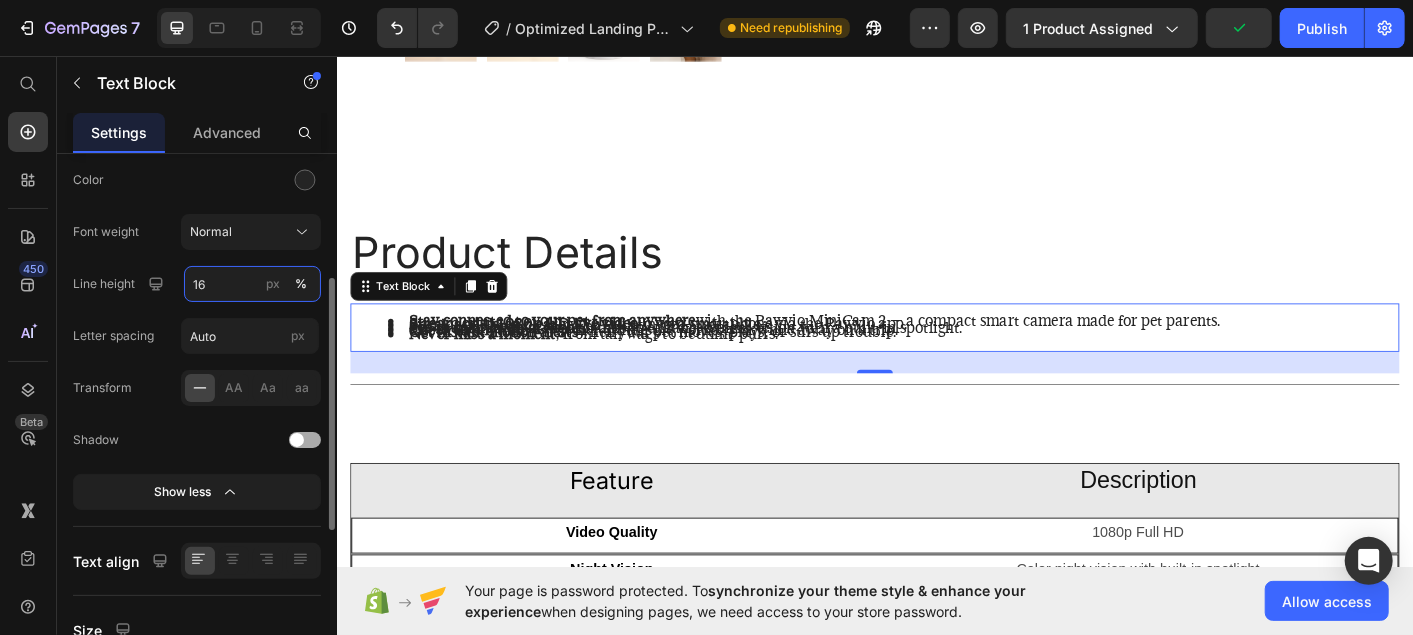 type on "1" 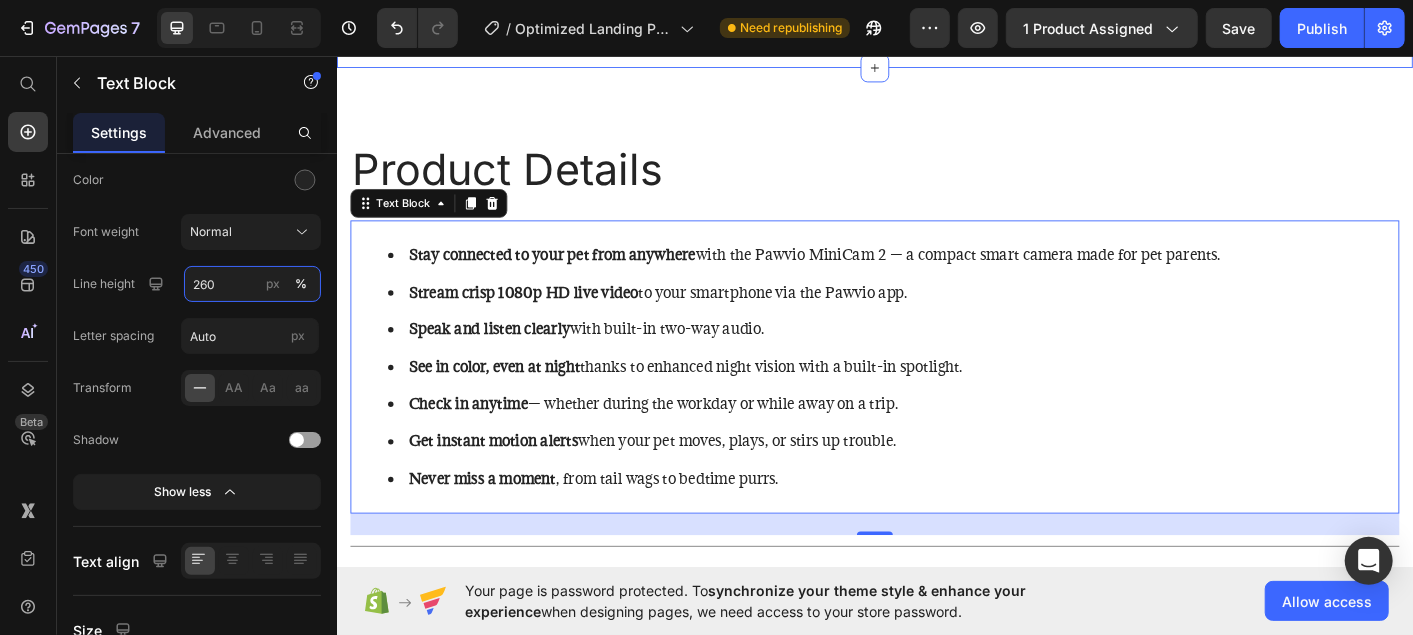scroll, scrollTop: 1162, scrollLeft: 0, axis: vertical 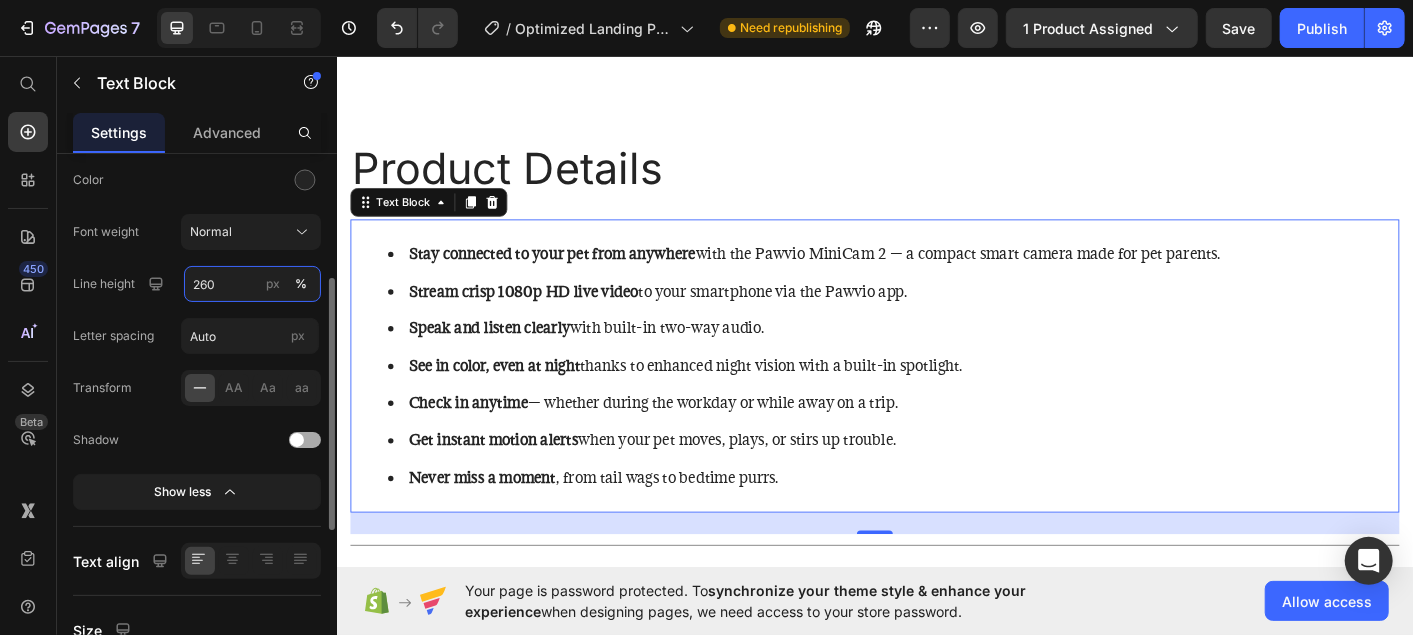 drag, startPoint x: 213, startPoint y: 289, endPoint x: 178, endPoint y: 289, distance: 35 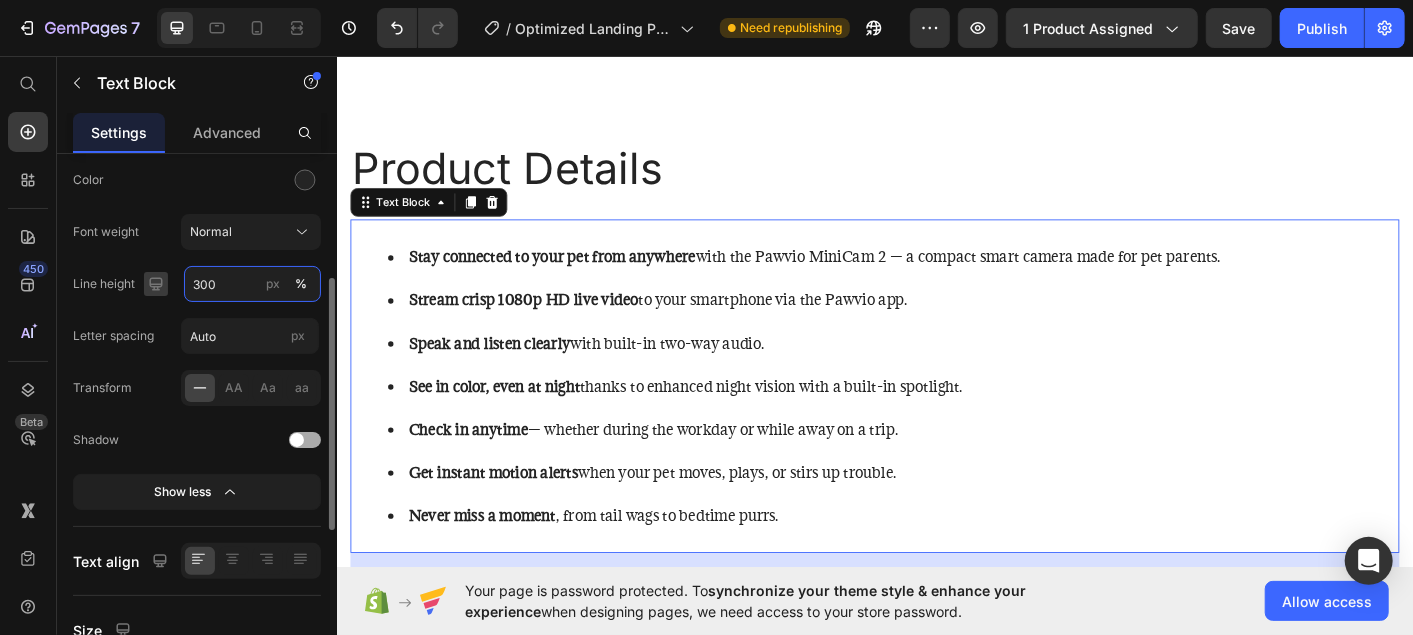 drag, startPoint x: 234, startPoint y: 280, endPoint x: 155, endPoint y: 291, distance: 79.762146 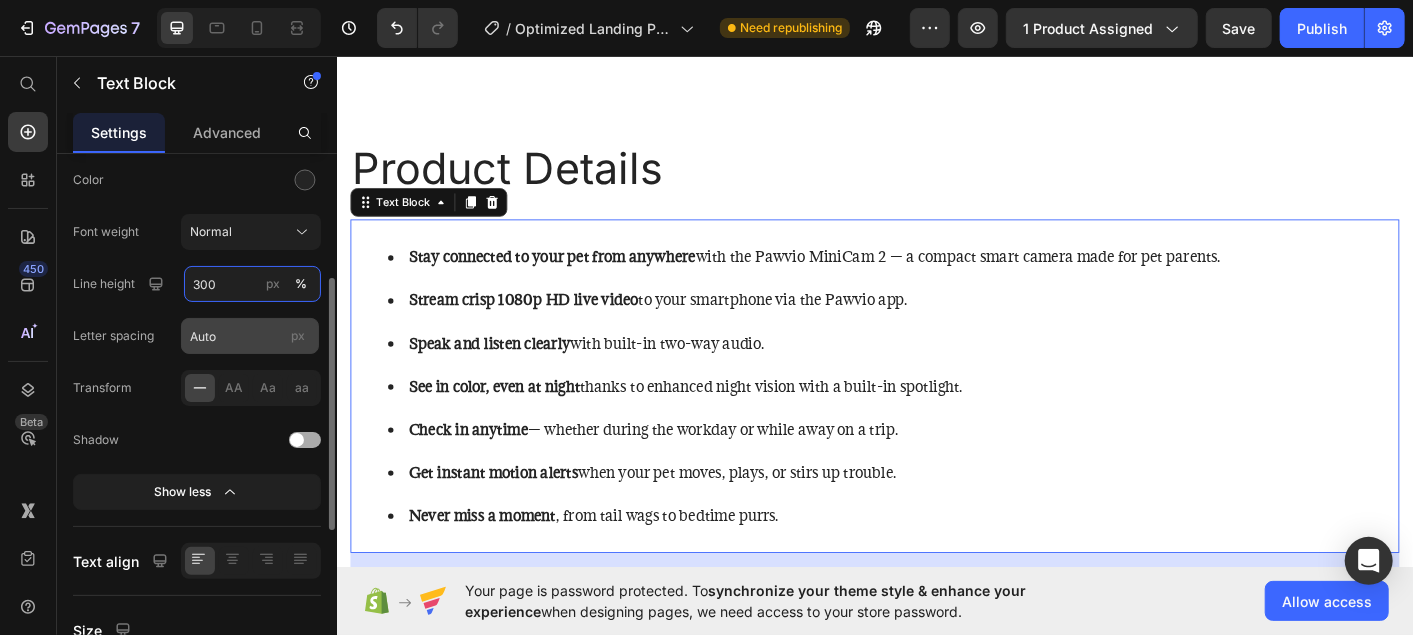 type on "300" 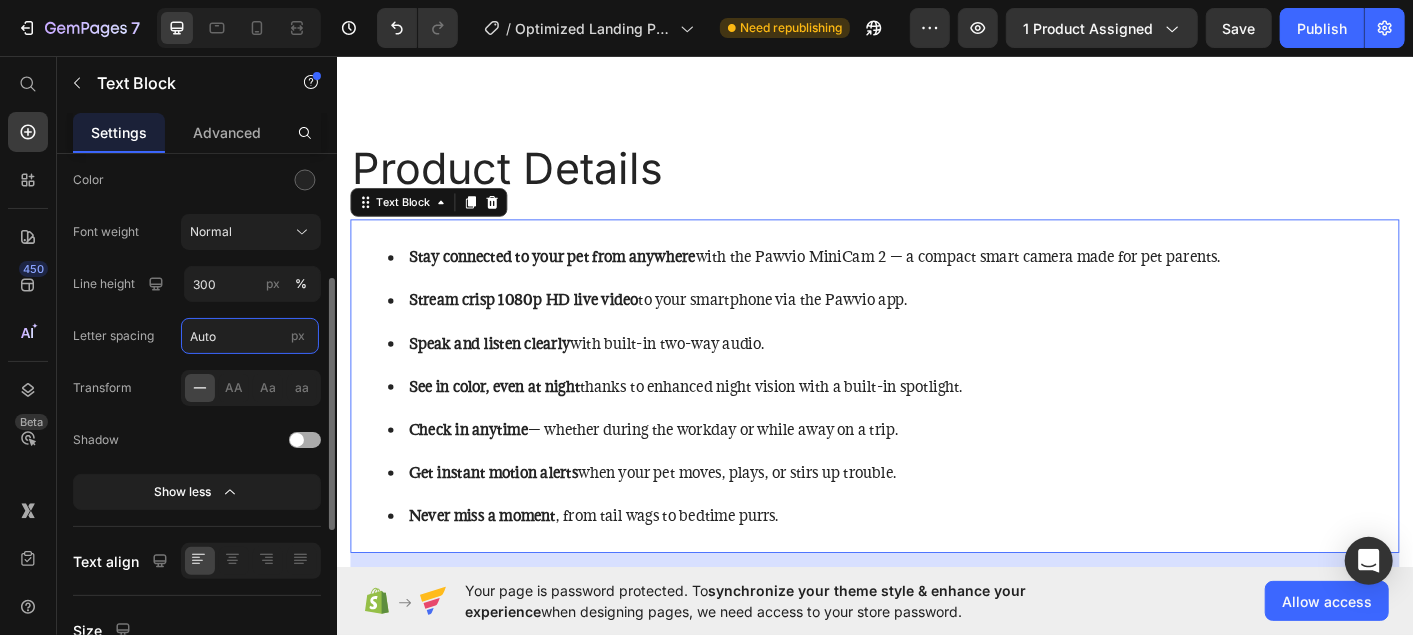 click on "Auto" at bounding box center [250, 336] 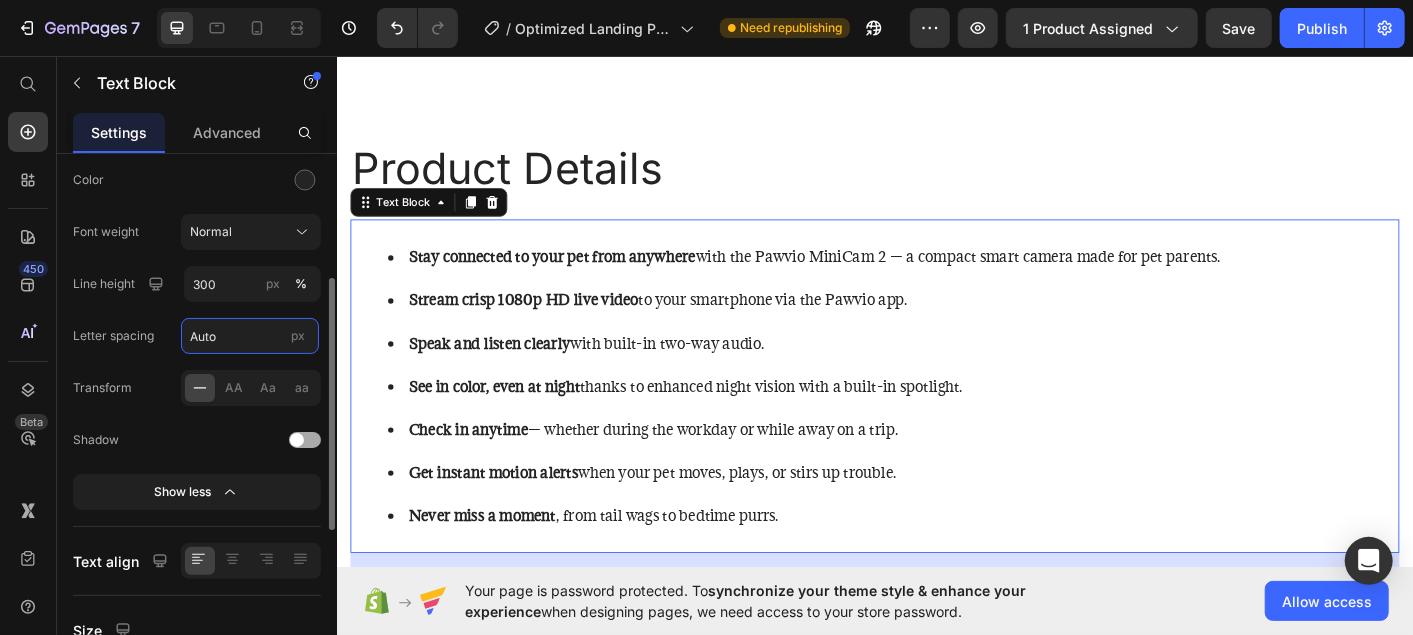 type on "2" 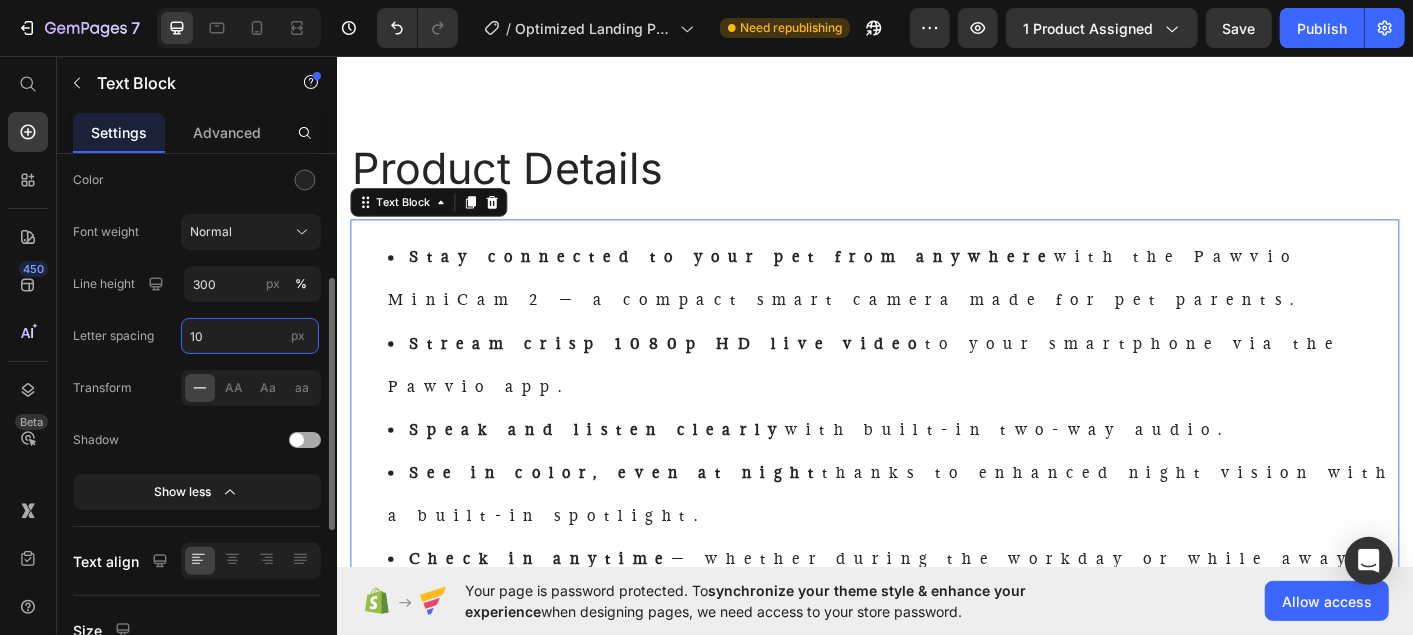 type on "1" 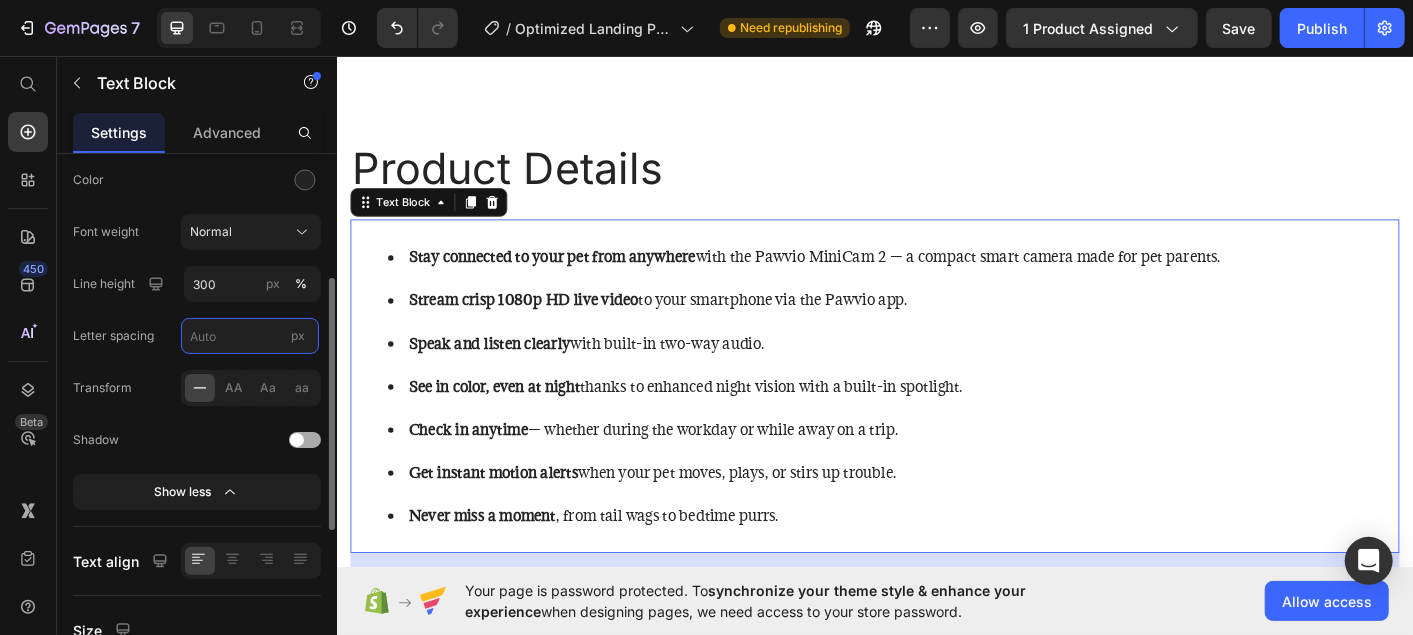 type on "1" 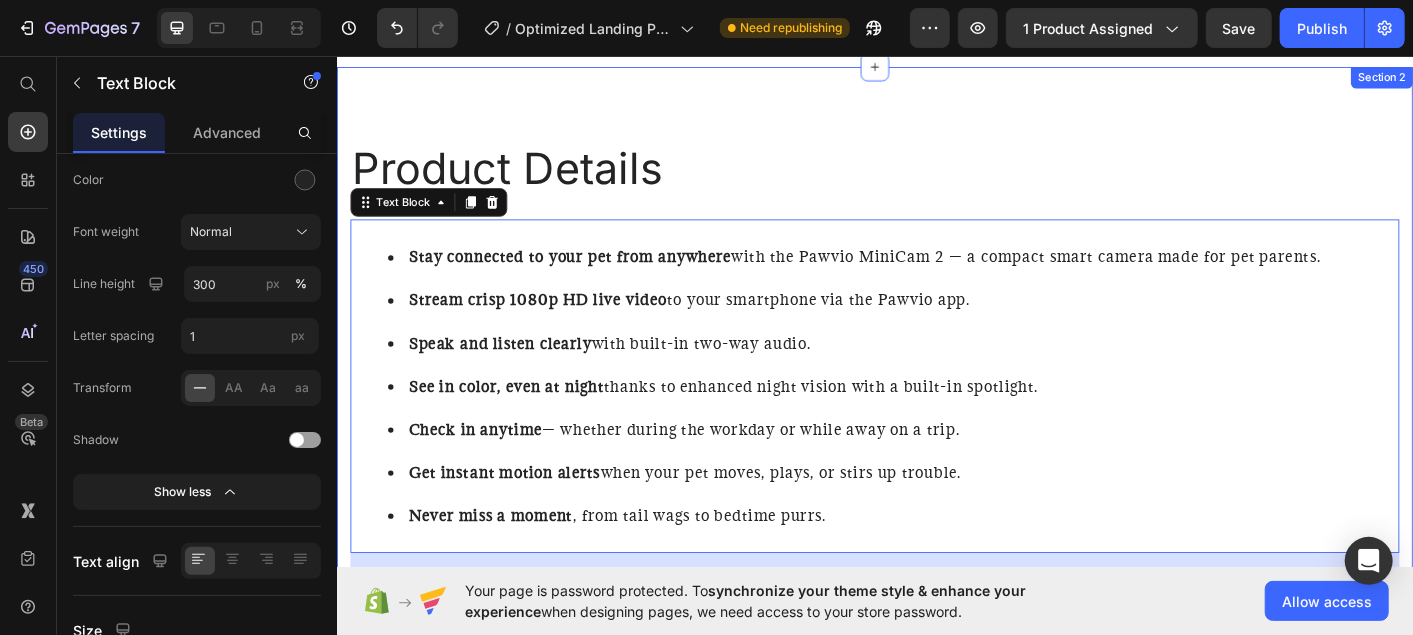 click on "Product Details Heading Stay connected to your pet from anywhere  with the Pawvio MiniCam 2 — a compact smart camera made for pet parents. Stream crisp 1080p HD live video  to your smartphone via the Pawvio app. Speak and listen clearly  with built-in two-way audio. See in color, even at night  thanks to enhanced night vision with a built-in spotlight. Check in anytime  — whether during the workday or while away on a trip. Get instant motion alerts  when your pet moves, plays, or stirs up trouble. Never miss a moment , from tail wags to bedtime purrs. Text Block   24                Title Line Row Feature Heading Description Heading Row Video Quality Text Block 1080p Full HD Text Block Row Night Vision Text Block Color night vision with built-in spotlight Text Block Row Audio Text Block Two-way audio (listen and speak through the app) Text Block Row Motion Detector  Text Block Real-time alerts sent to your smartphone Text Block Row App Compatability Text Block iOS 15.0+, Android 9.0+, Fire OS 9.0+ Row Row" at bounding box center (936, 618) 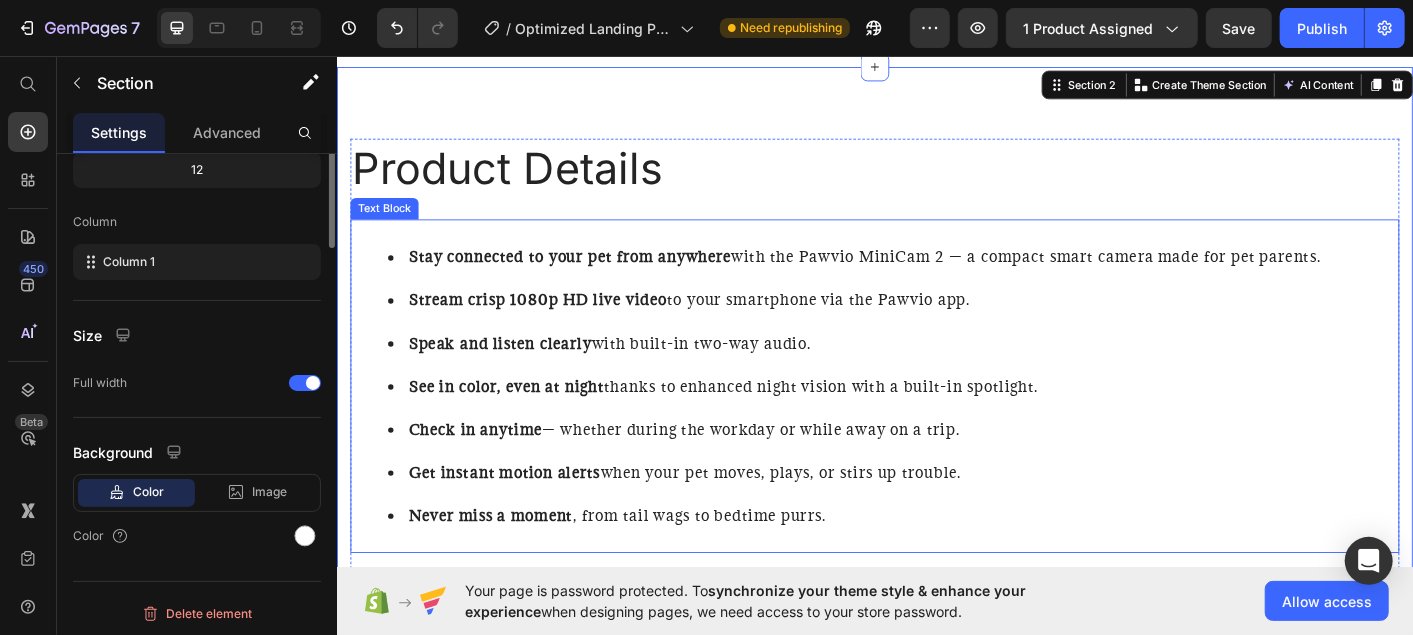 scroll, scrollTop: 1545, scrollLeft: 0, axis: vertical 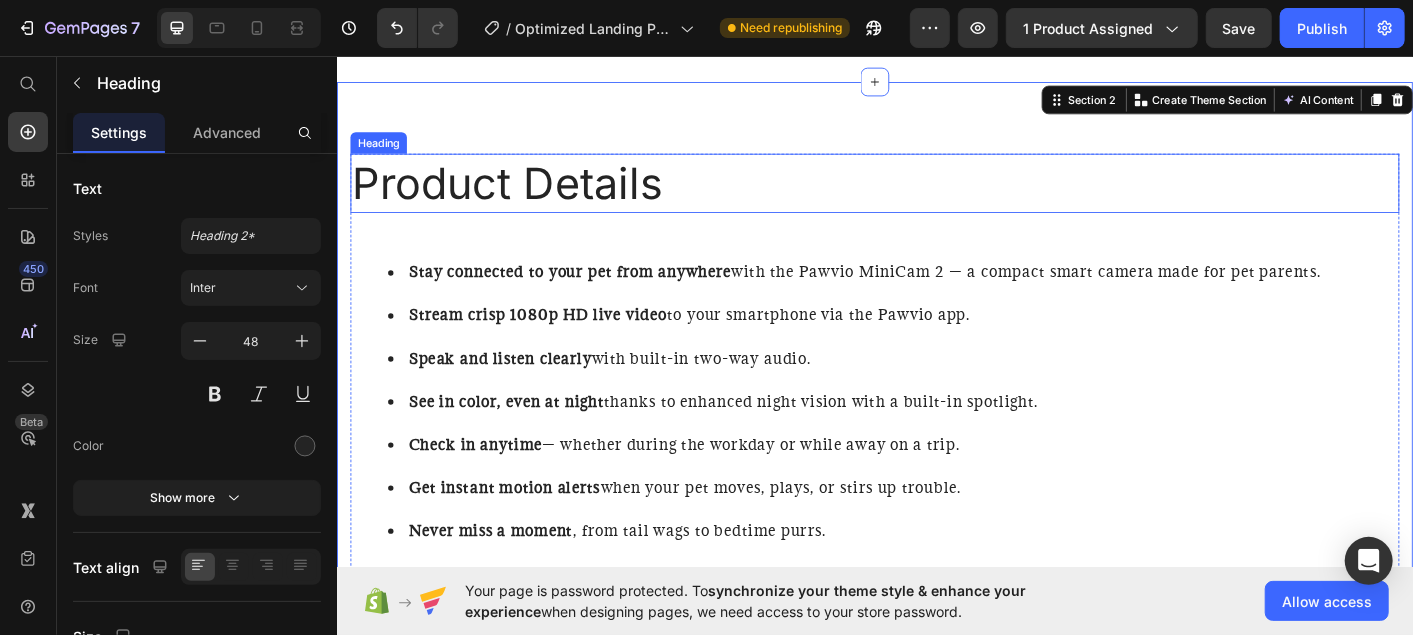 click on "Product Details" at bounding box center (936, 197) 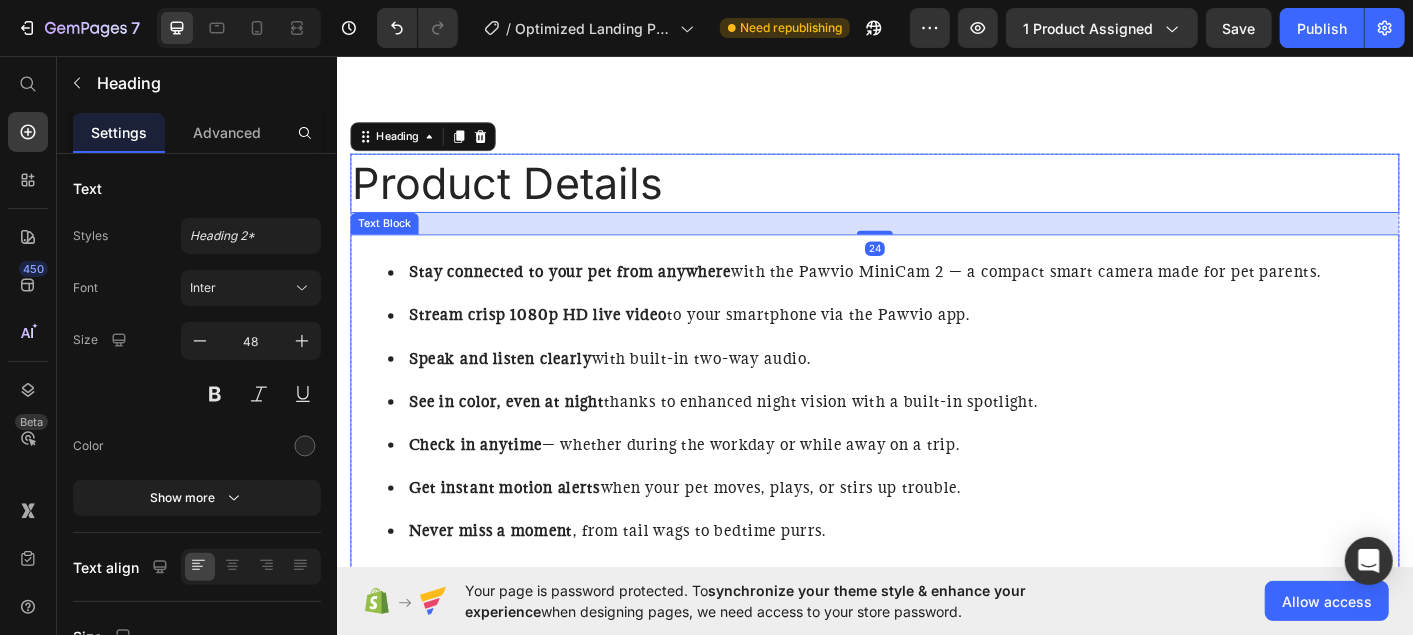 click on "Speak and listen clearly" at bounding box center [518, 392] 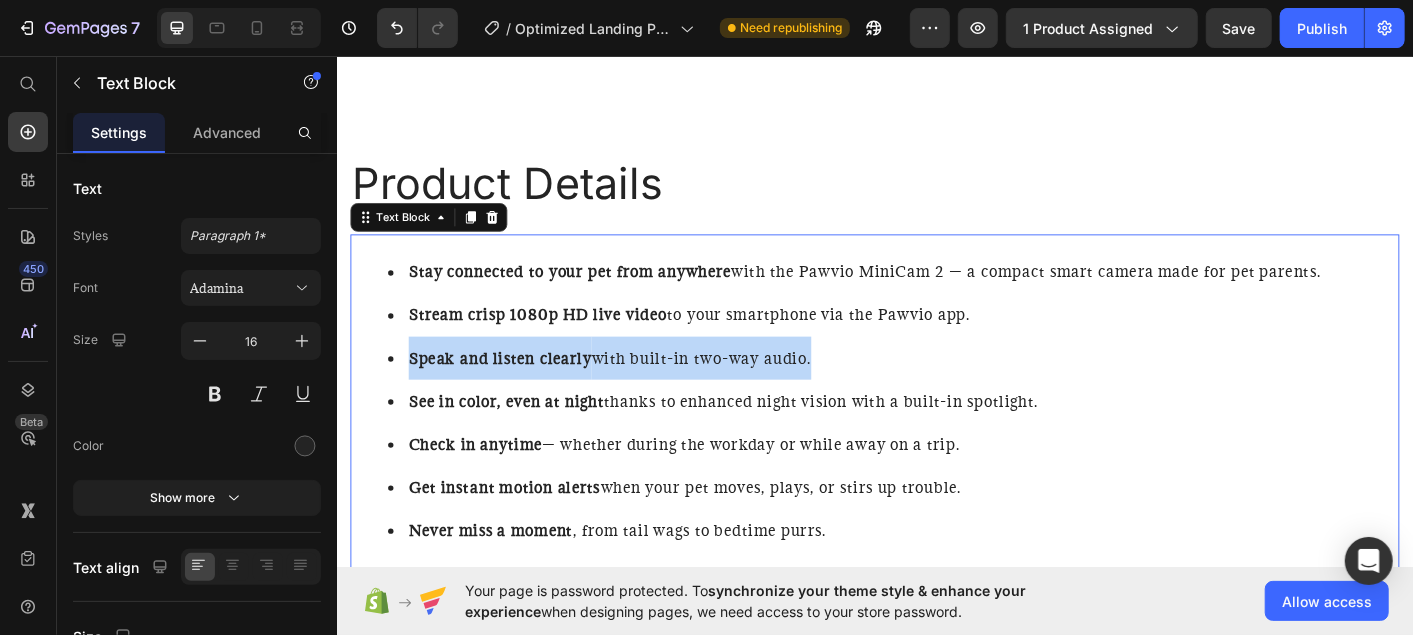 click on "Speak and listen clearly" at bounding box center (518, 392) 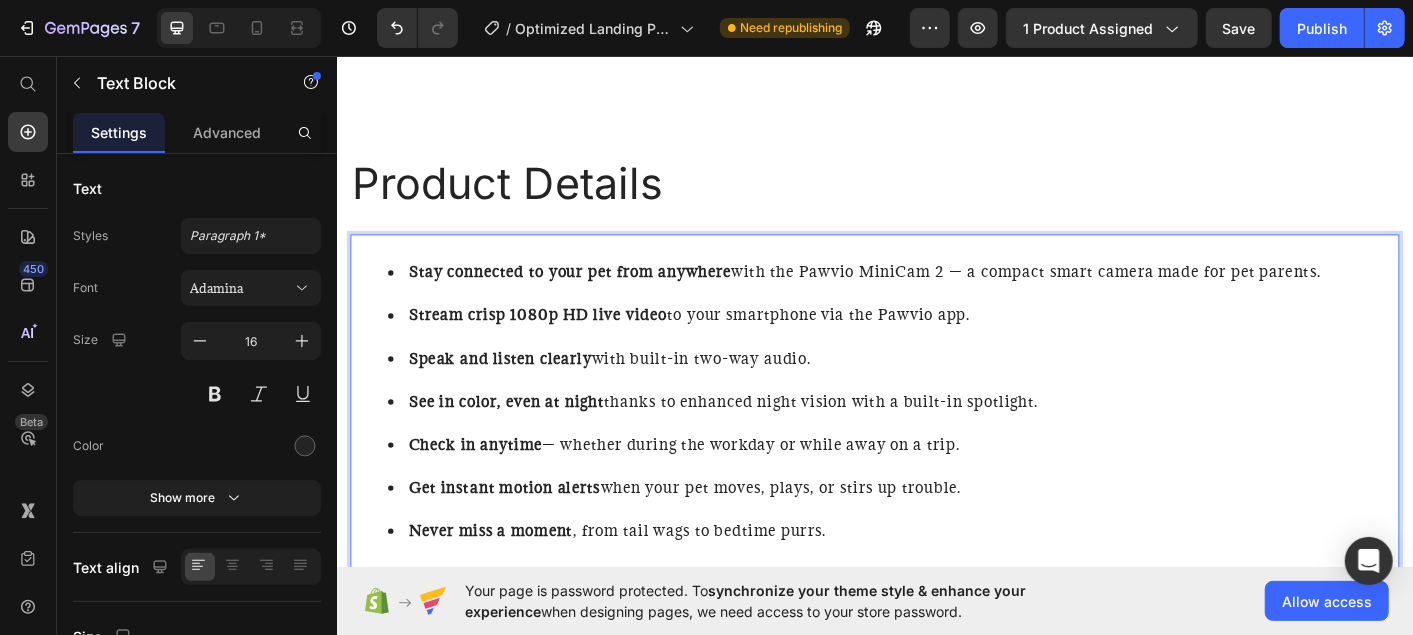 click on "See in color, even at night  thanks to enhanced night vision with a built-in spotlight." at bounding box center [956, 440] 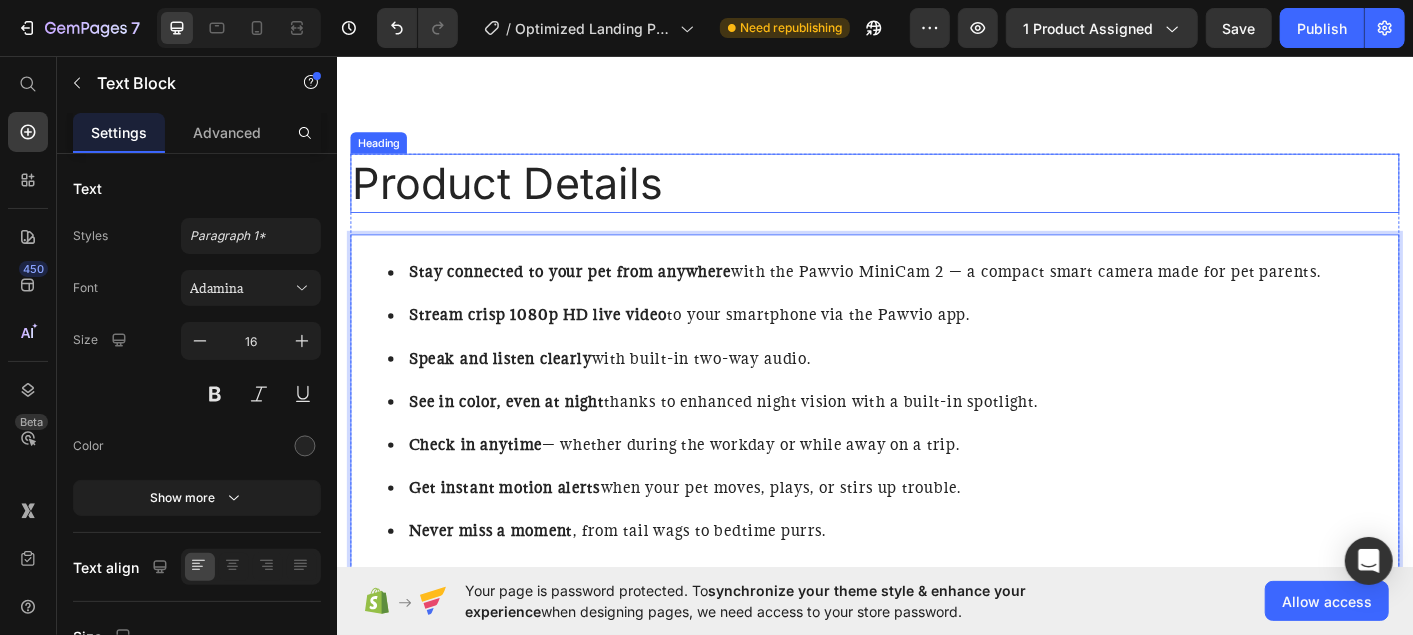 click on "Product Details" at bounding box center (936, 197) 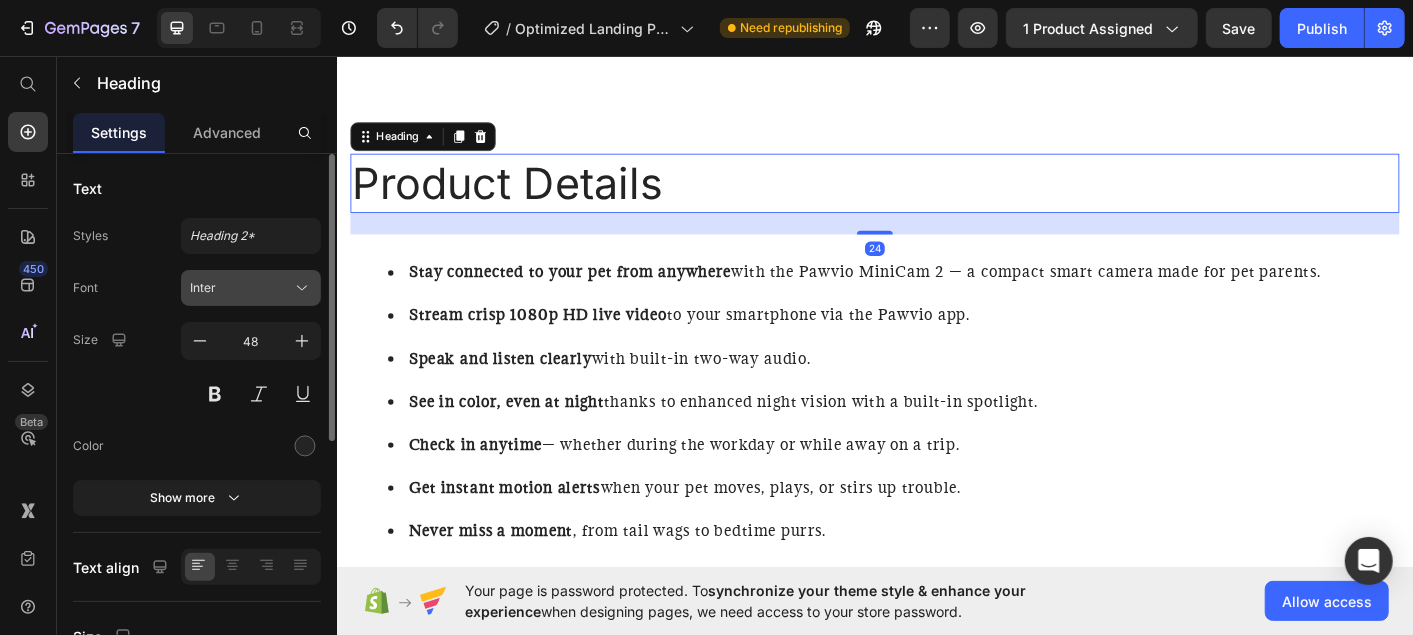 click on "Inter" at bounding box center (241, 288) 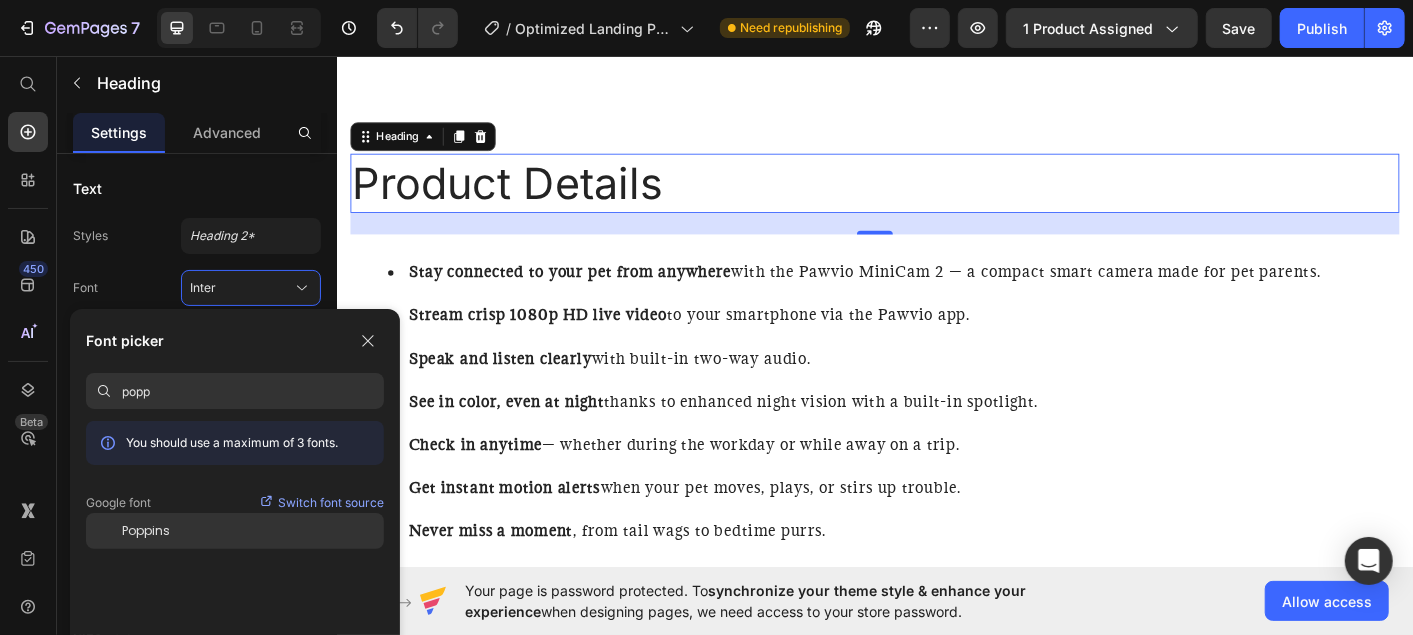 click on "Poppins" at bounding box center (146, 531) 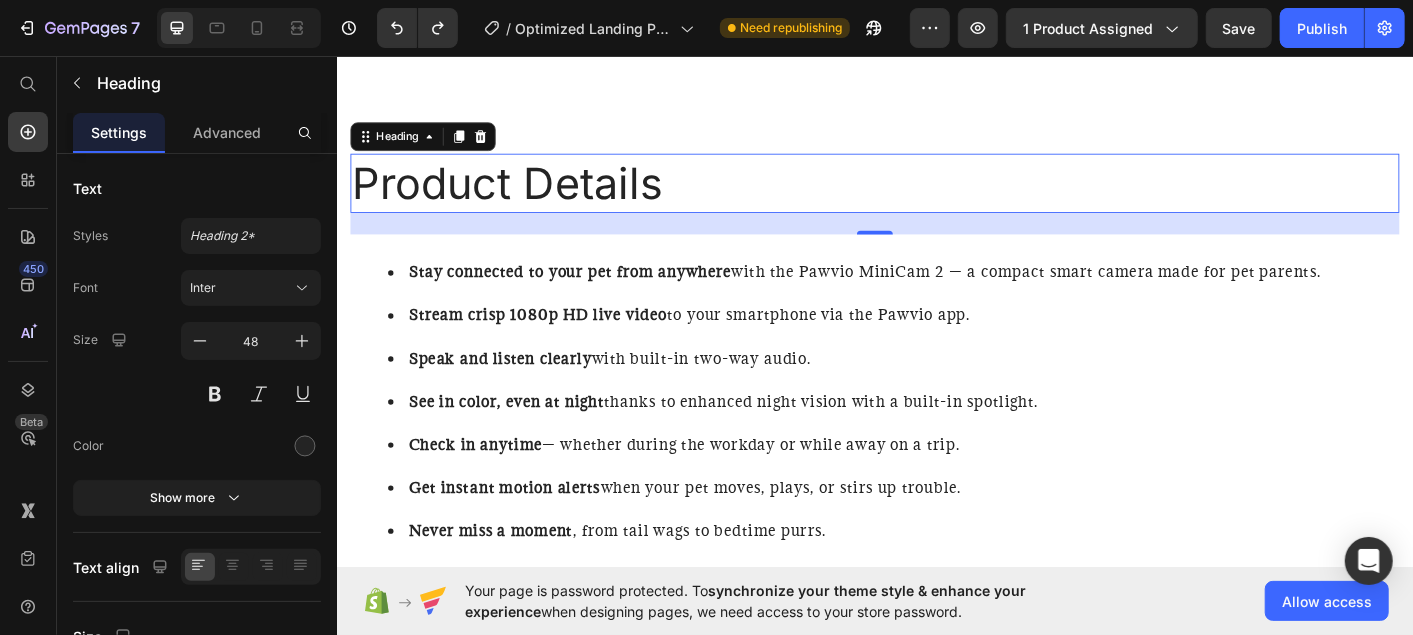 type on "popp" 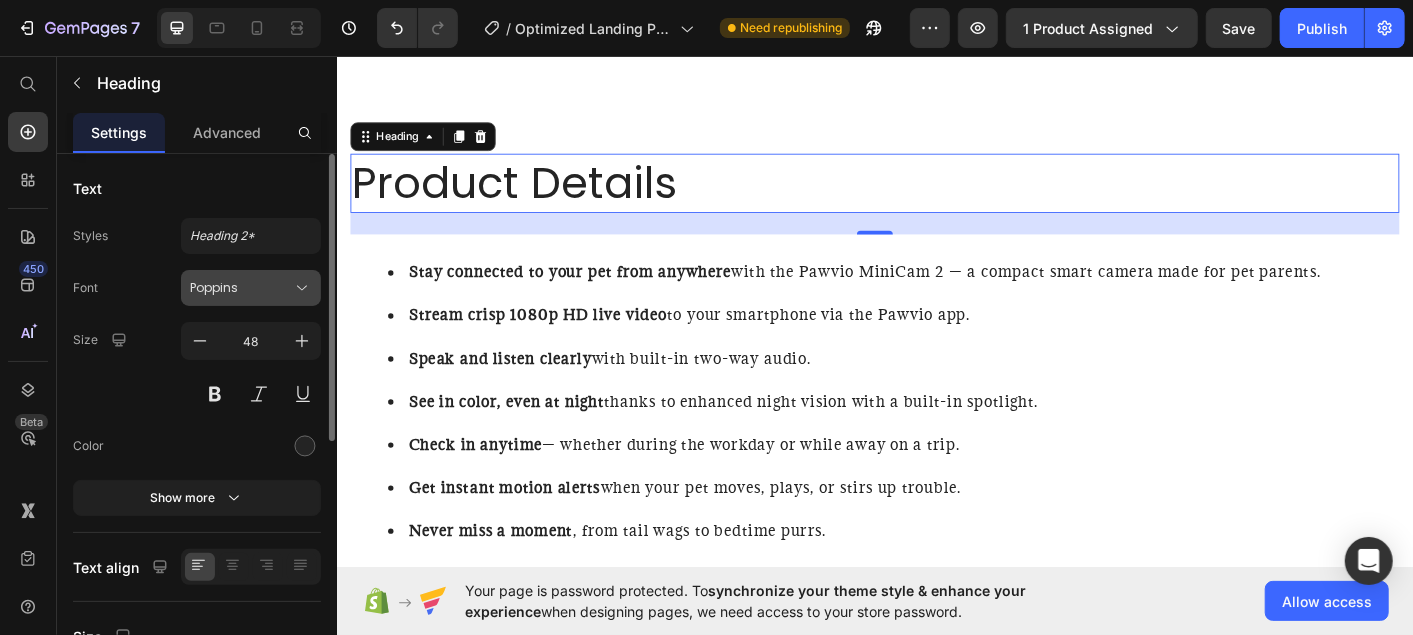 click on "Poppins" at bounding box center [241, 288] 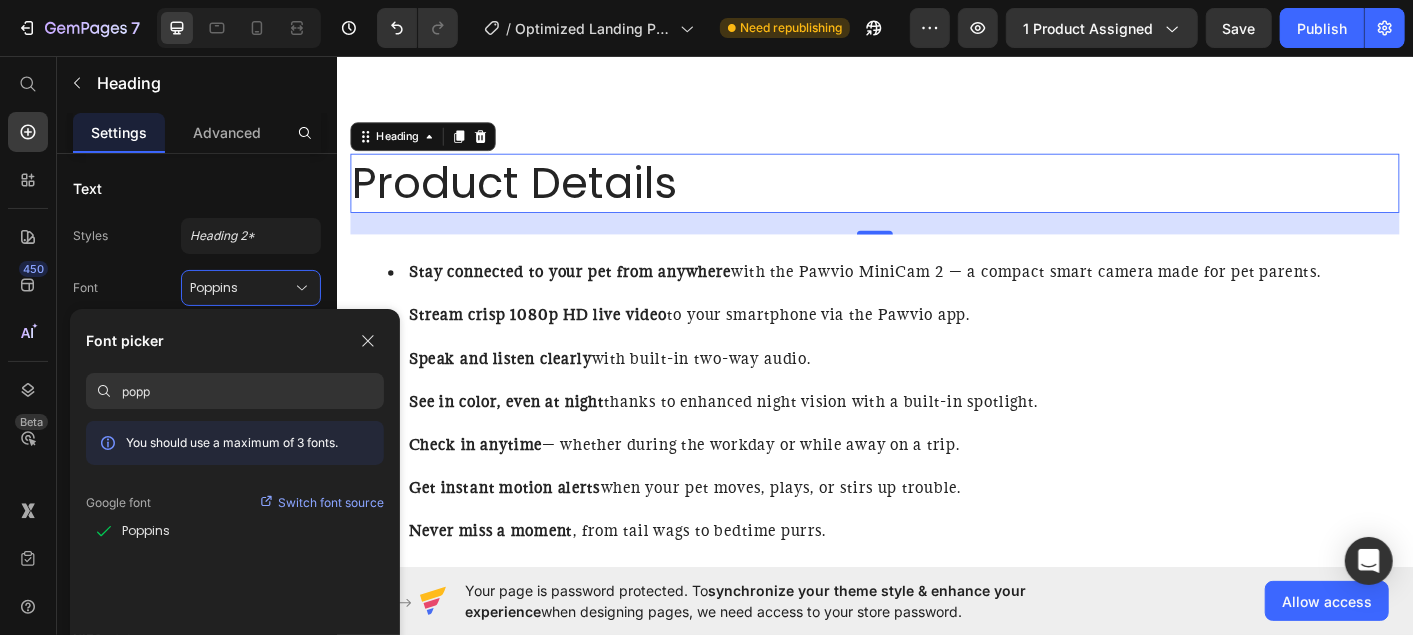 drag, startPoint x: 227, startPoint y: 379, endPoint x: 112, endPoint y: 402, distance: 117.27745 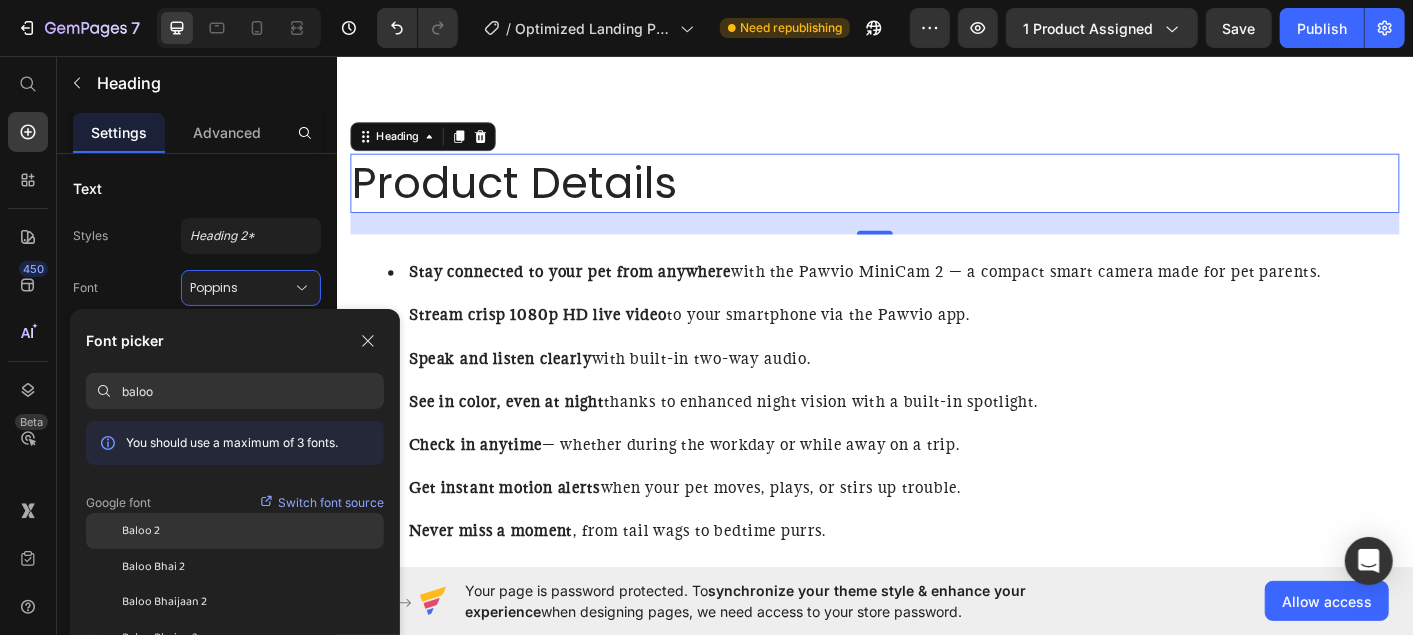 click on "Baloo 2" 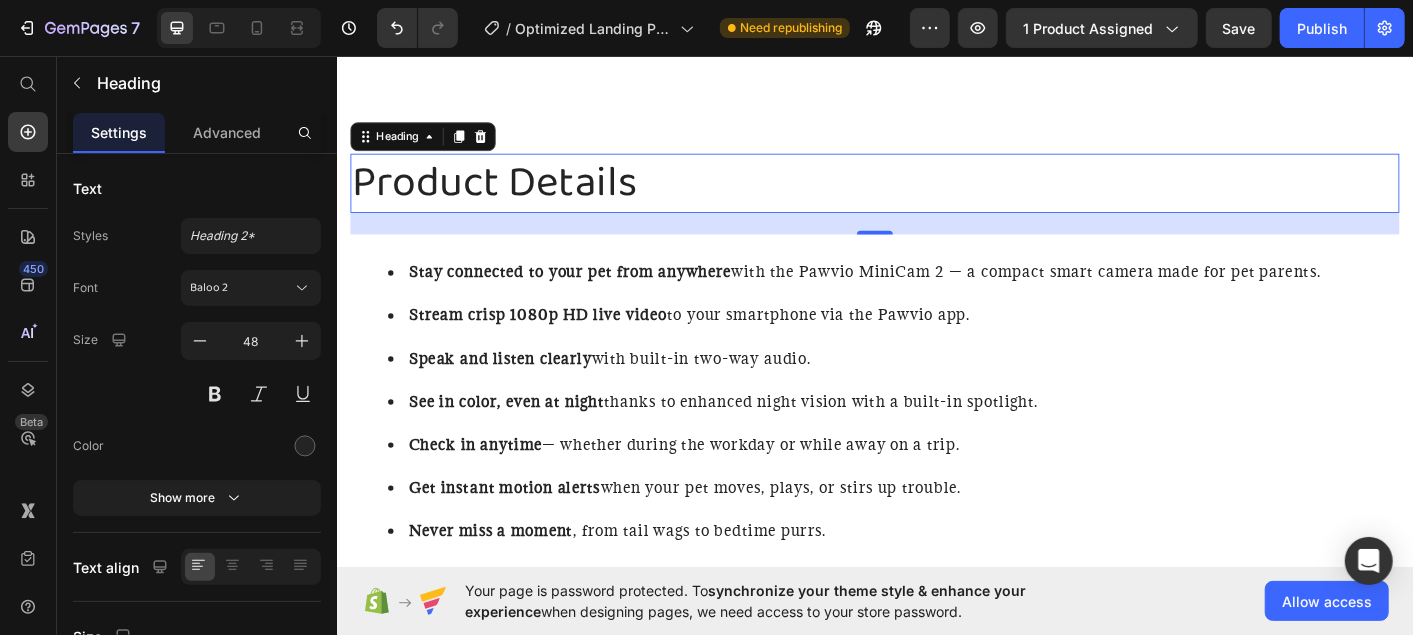 click on "7   /  Optimized Landing Page Template Need republishing Preview 1 product assigned  Save   Publish  450 Beta Start with Sections Elements Hero Section Product Detail Brands Trusted Badges Guarantee Product Breakdown How to use Testimonials Compare Bundle FAQs Social Proof Brand Story Product List Collection Blog List Contact Sticky Add to Cart Custom Footer Browse Library 450 Layout
Row
Row
Row
Row Text
Heading
Text Block Button
Button
Button
Sticky Back to top Media
Image Image" at bounding box center (706, 0) 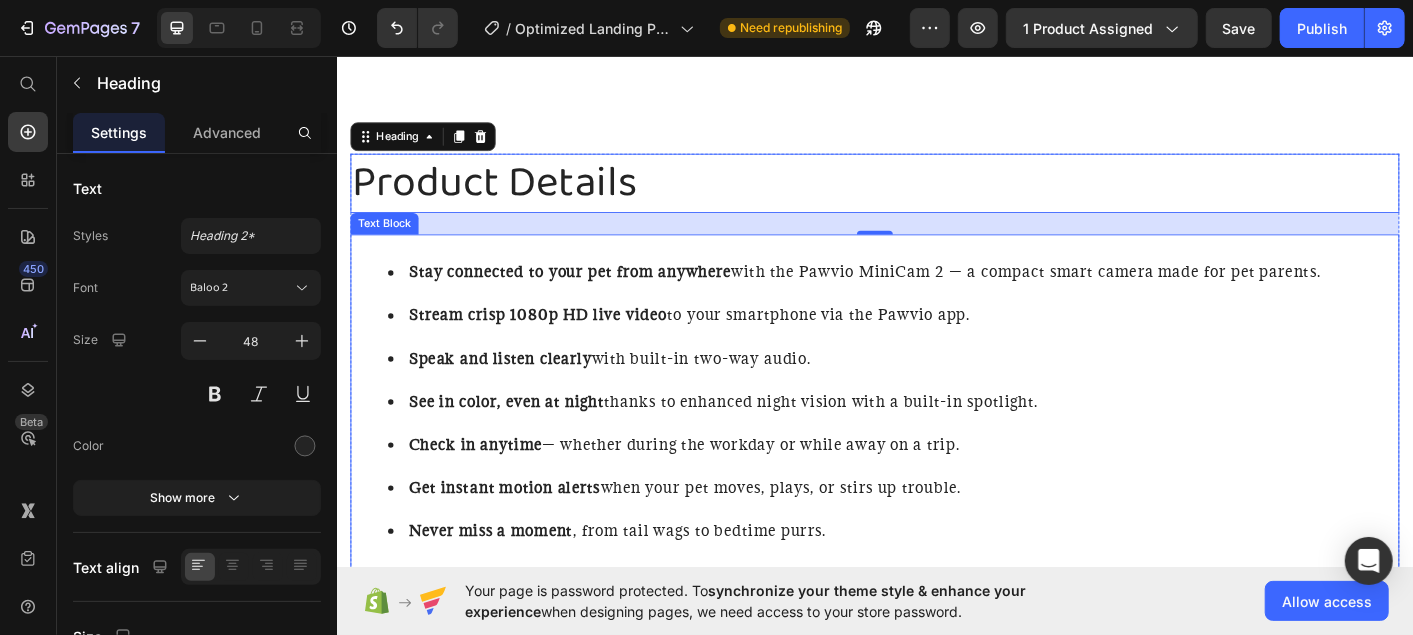 type on "balo" 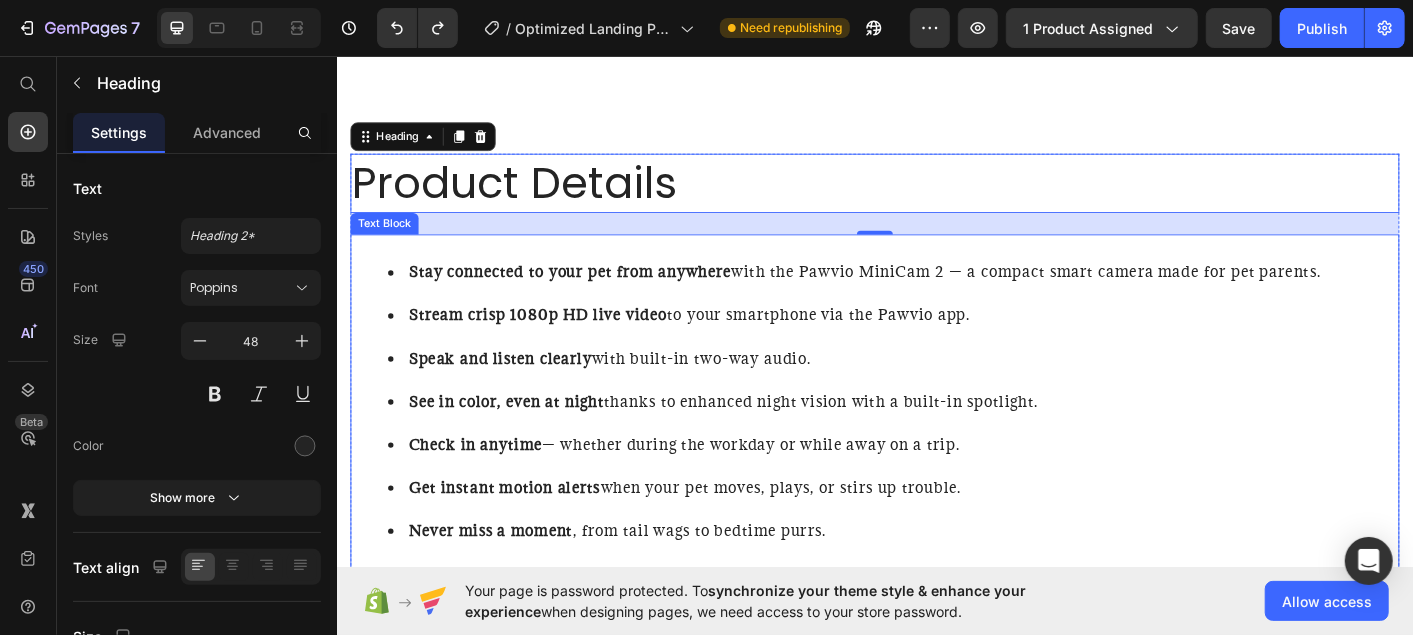 click on "Stay connected to your pet from anywhere" at bounding box center (596, 296) 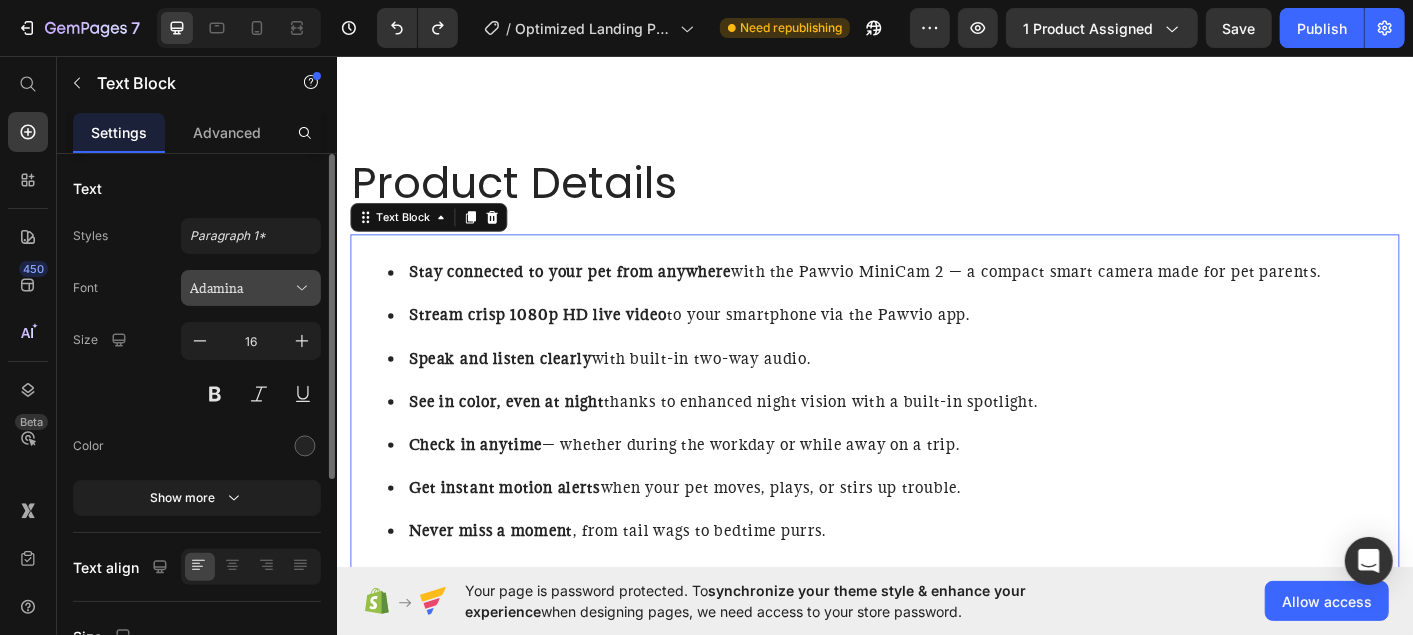 click on "Adamina" at bounding box center [241, 288] 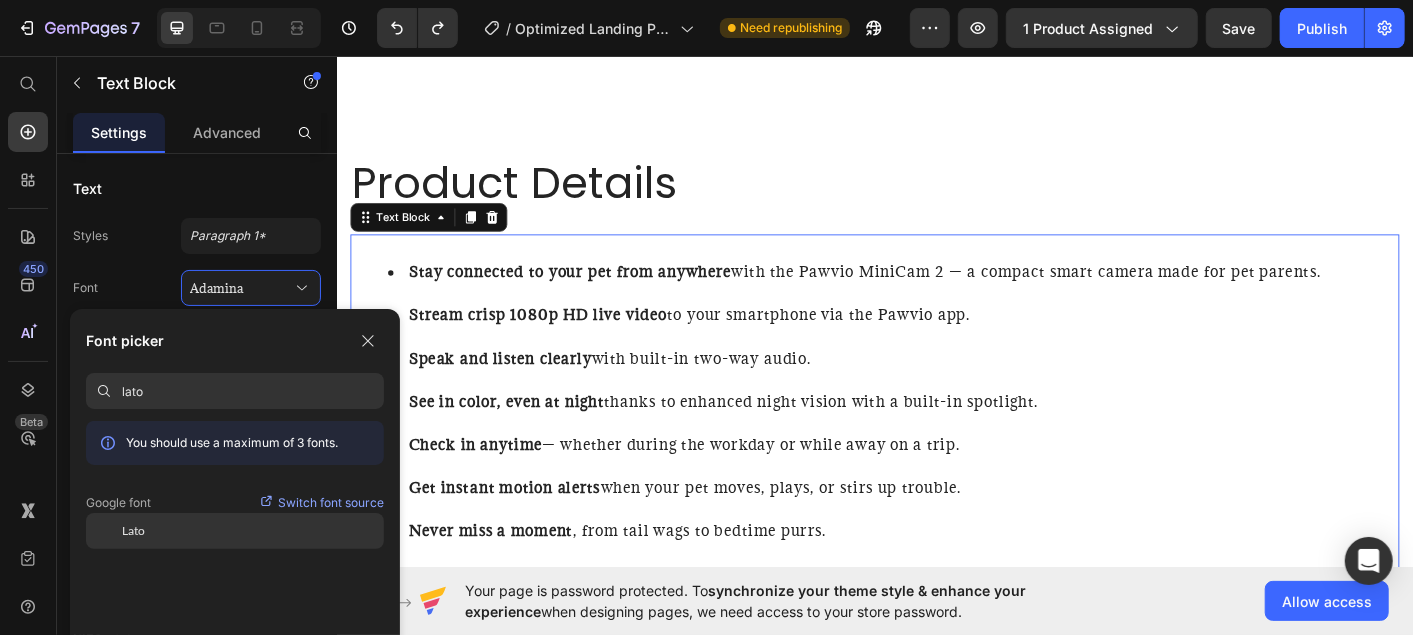 type on "lato" 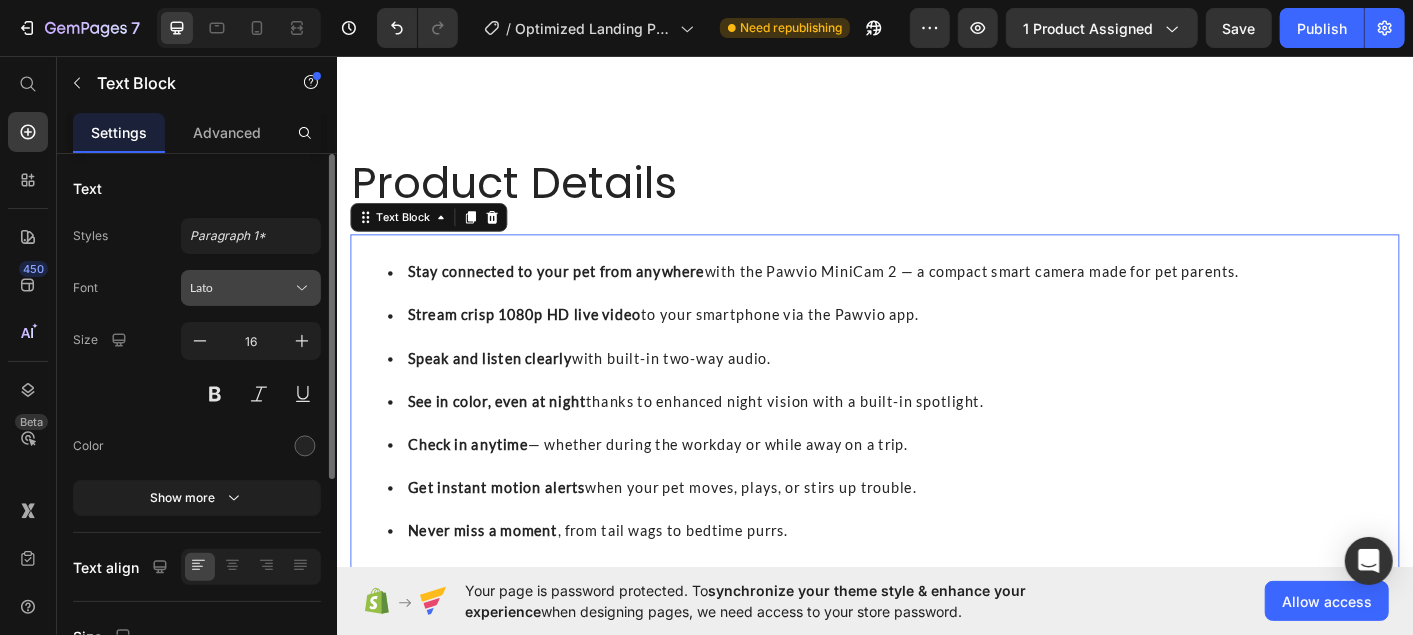click on "Lato" at bounding box center (241, 288) 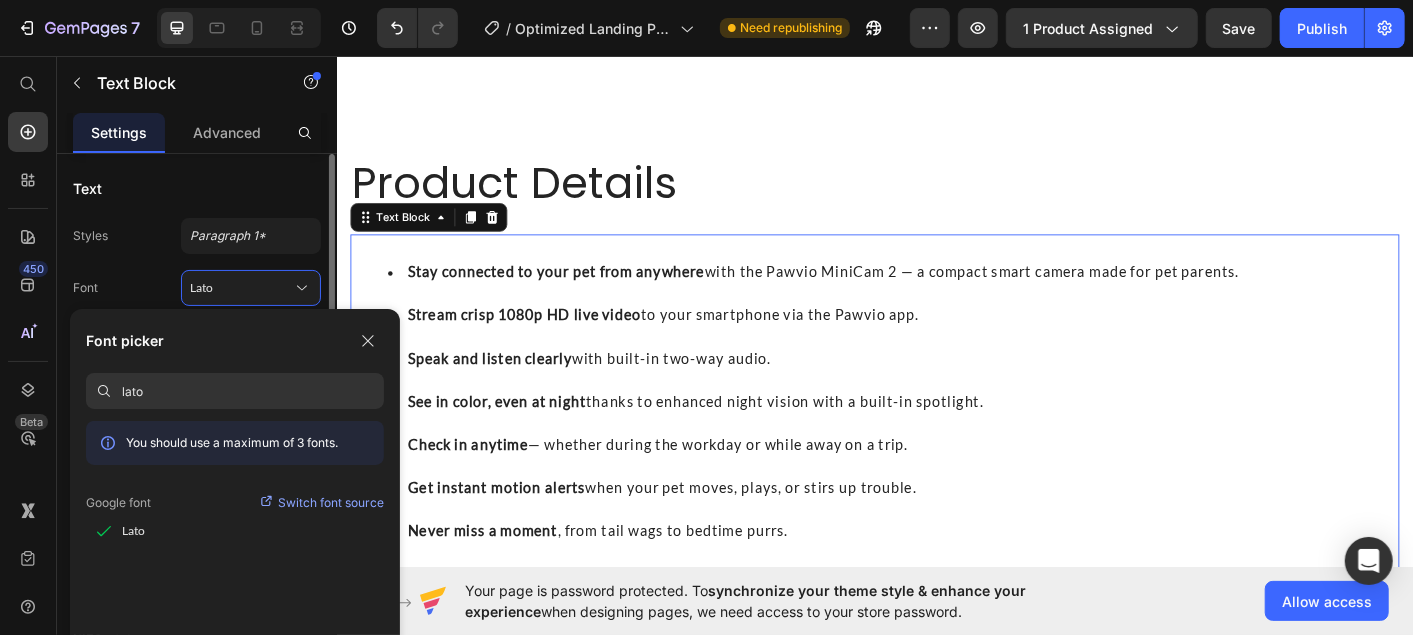 drag, startPoint x: 205, startPoint y: 381, endPoint x: 60, endPoint y: 421, distance: 150.41609 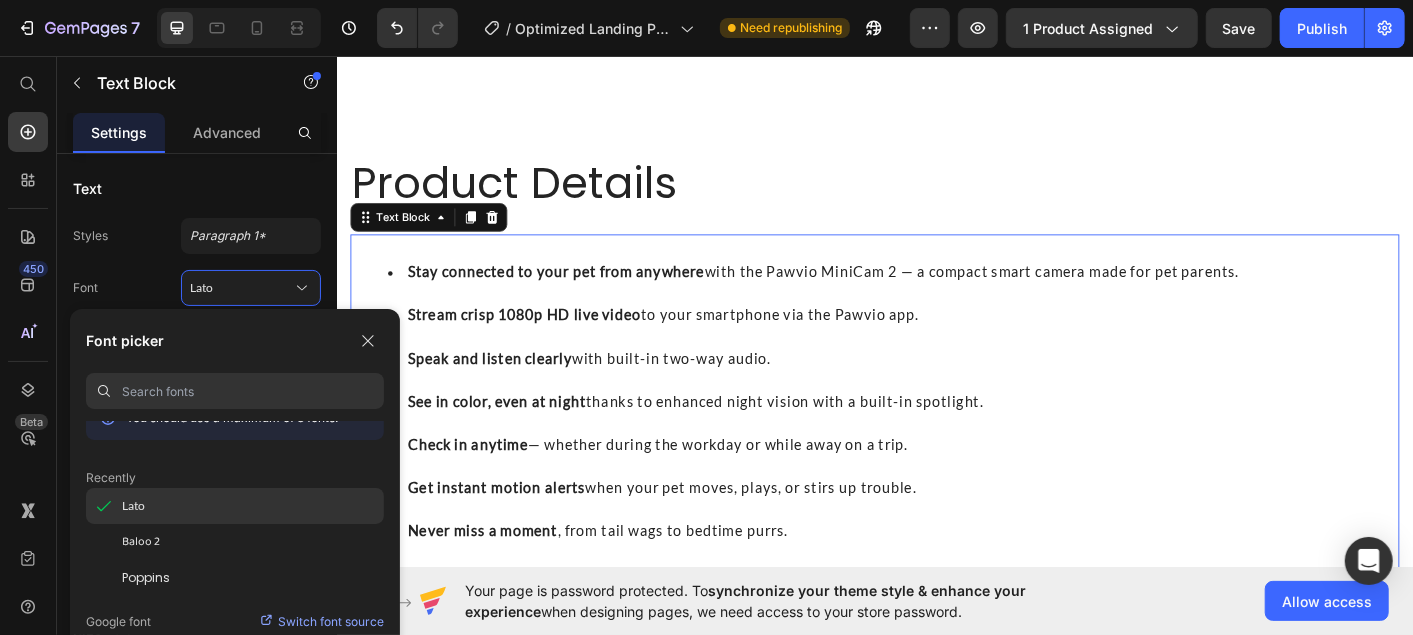 scroll, scrollTop: 26, scrollLeft: 0, axis: vertical 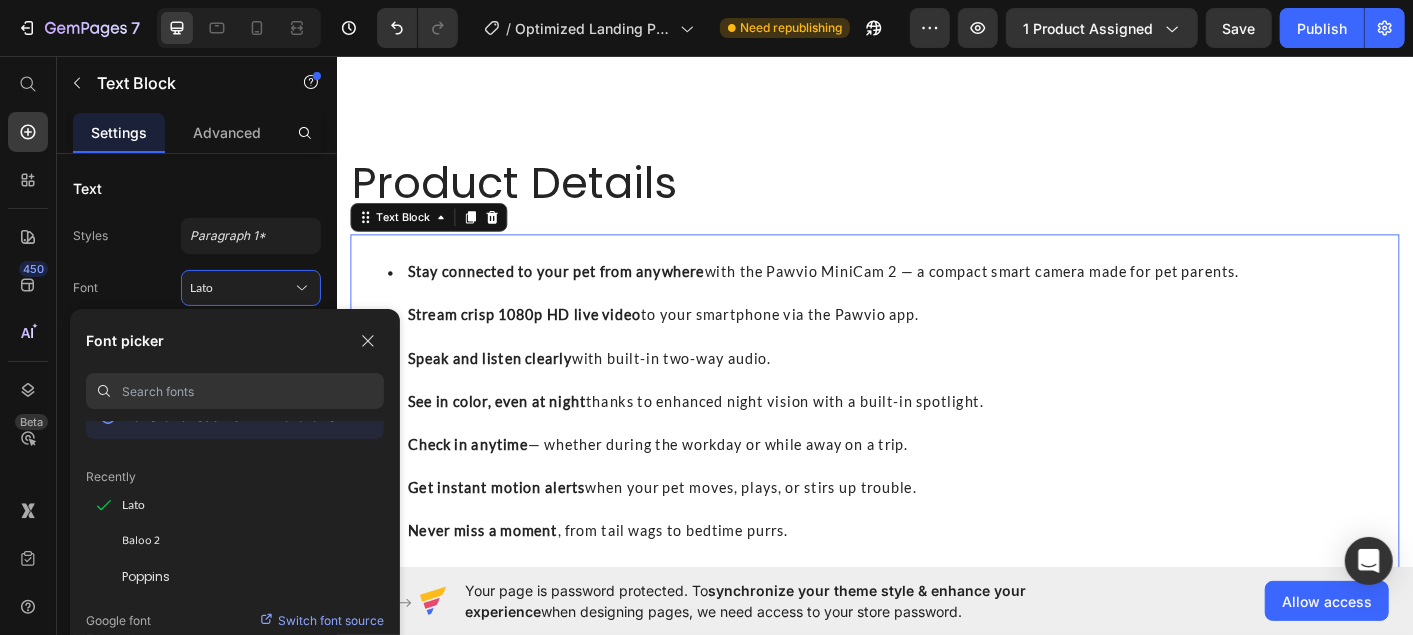 click at bounding box center [253, 391] 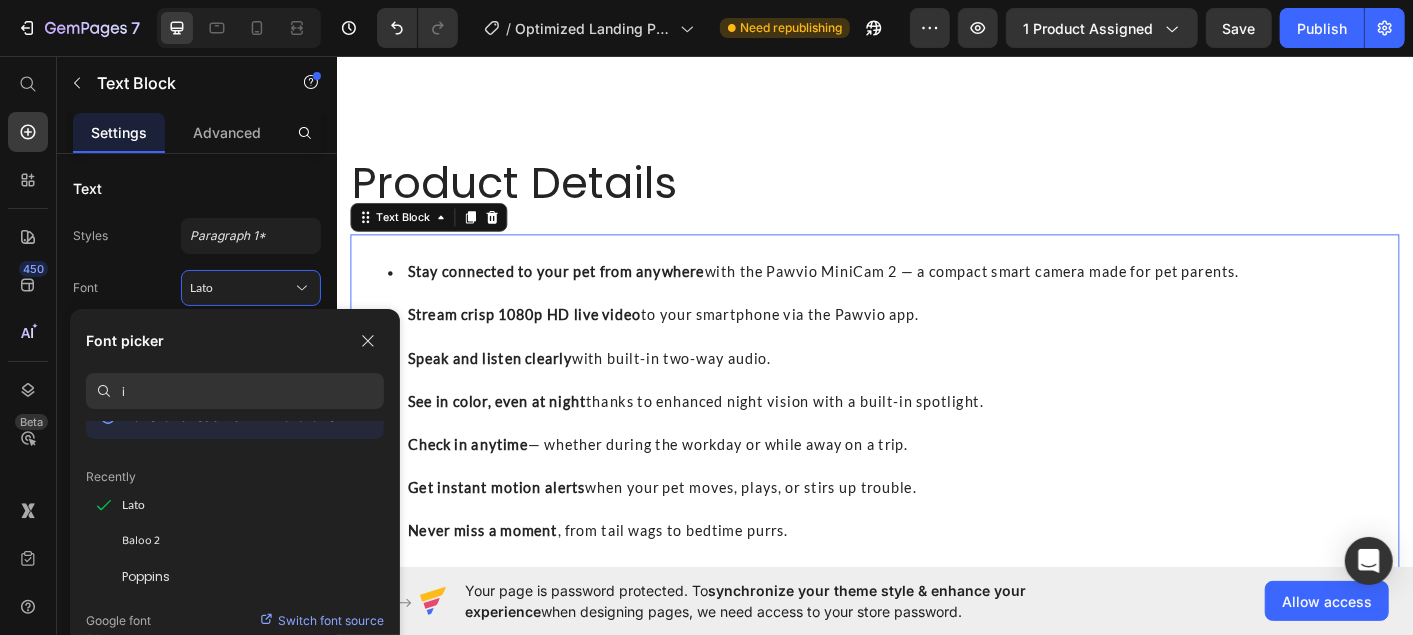 scroll, scrollTop: 0, scrollLeft: 0, axis: both 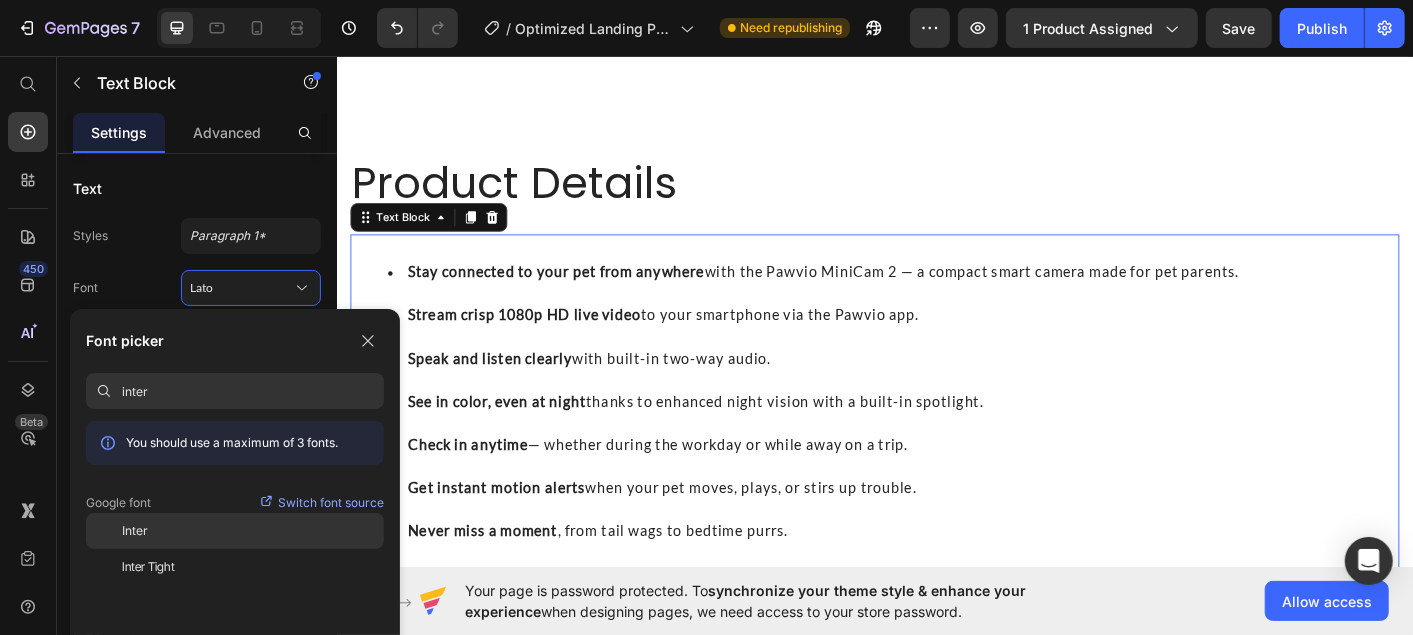 click on "Inter" 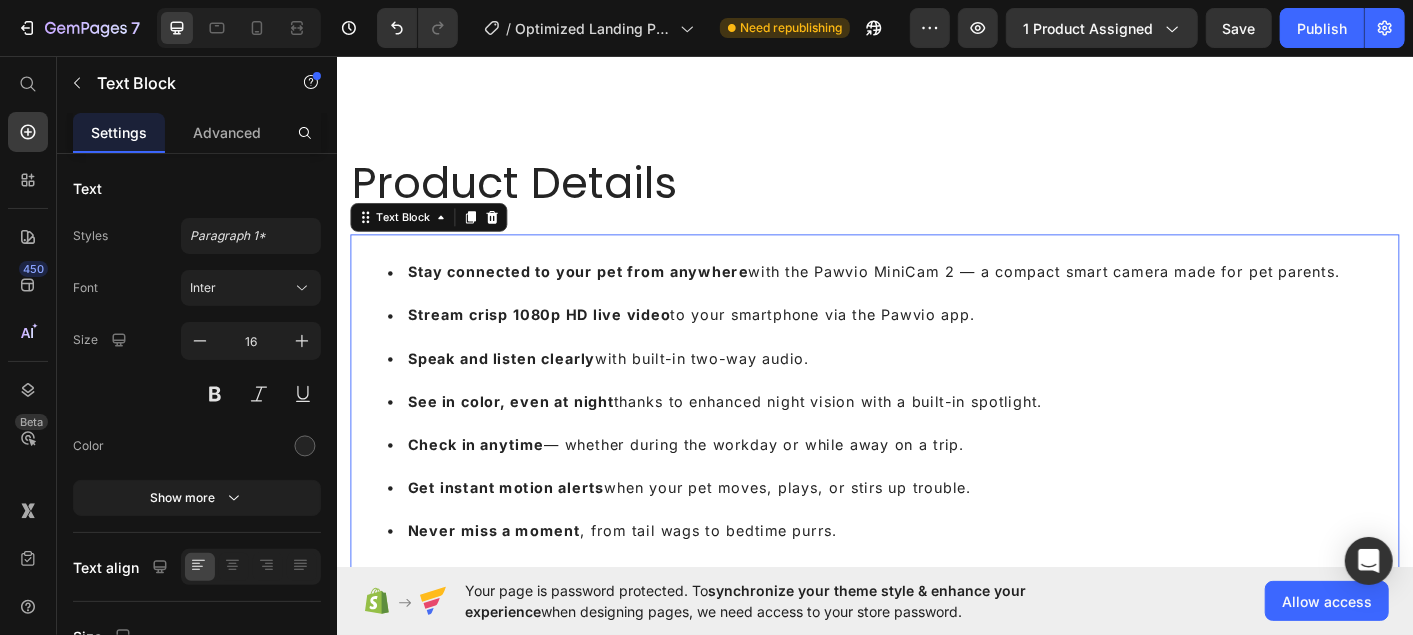 scroll, scrollTop: 1182, scrollLeft: 0, axis: vertical 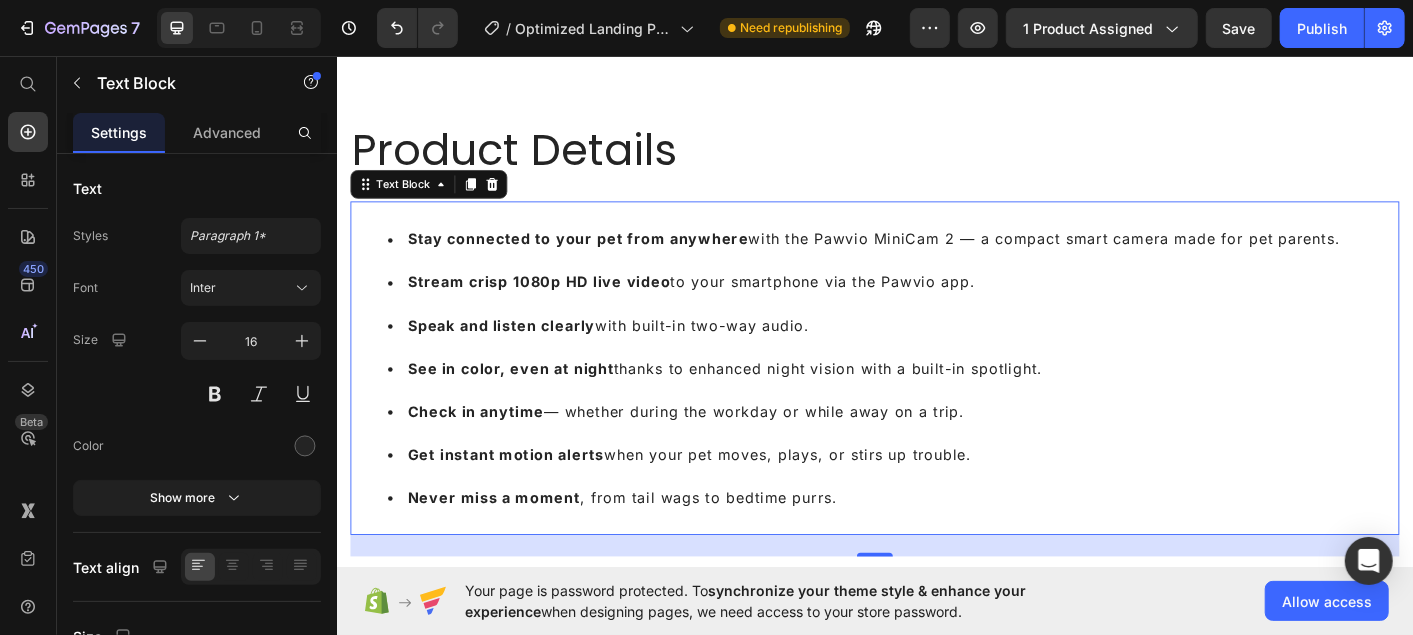 type on "inte" 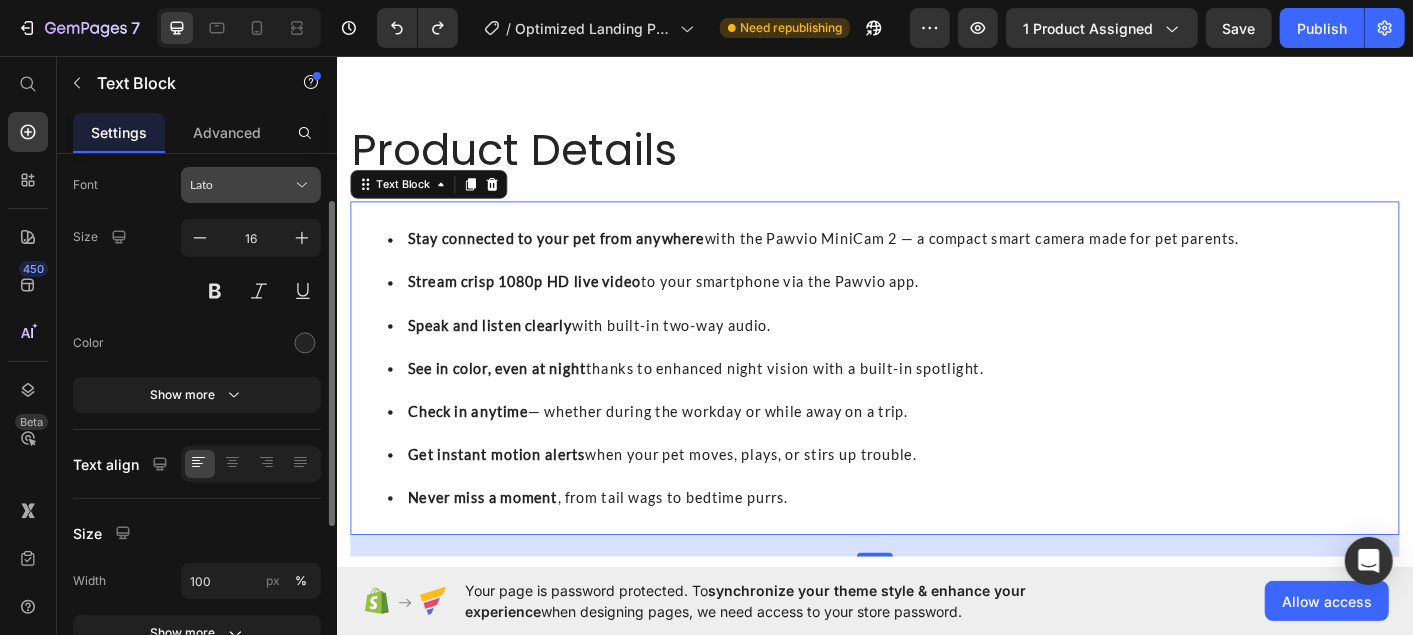 scroll, scrollTop: 65, scrollLeft: 0, axis: vertical 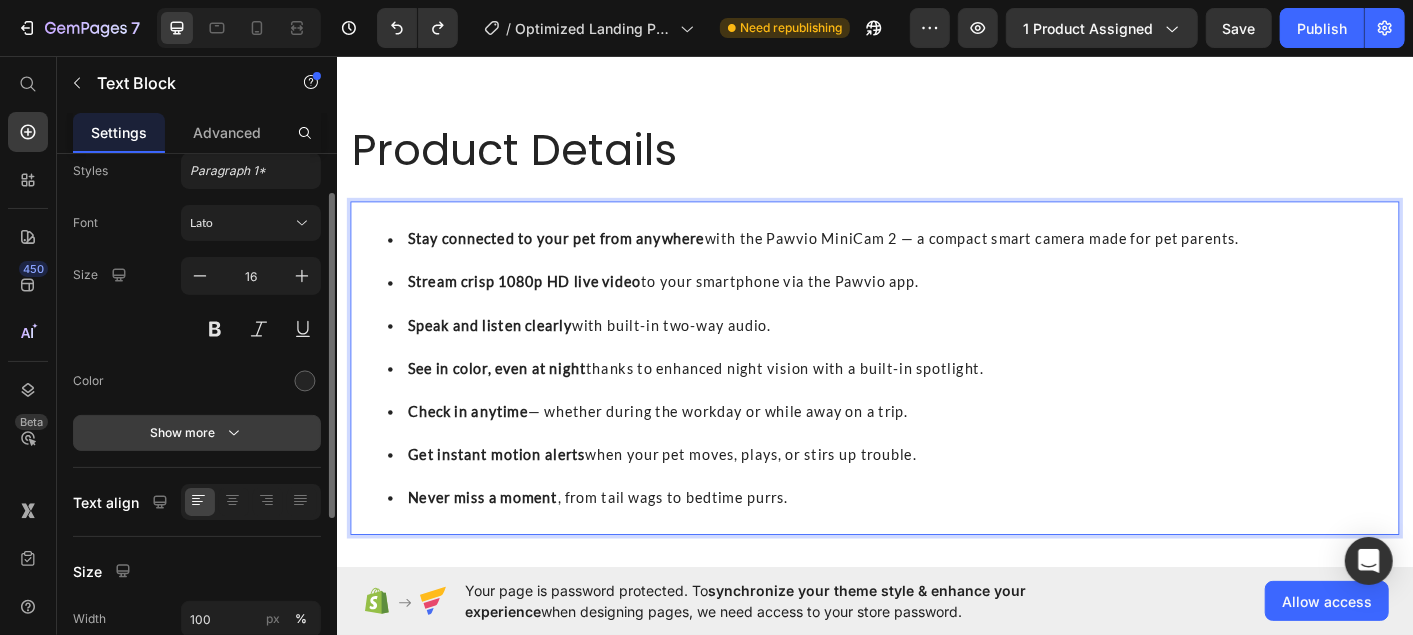 click on "Show more" at bounding box center (197, 433) 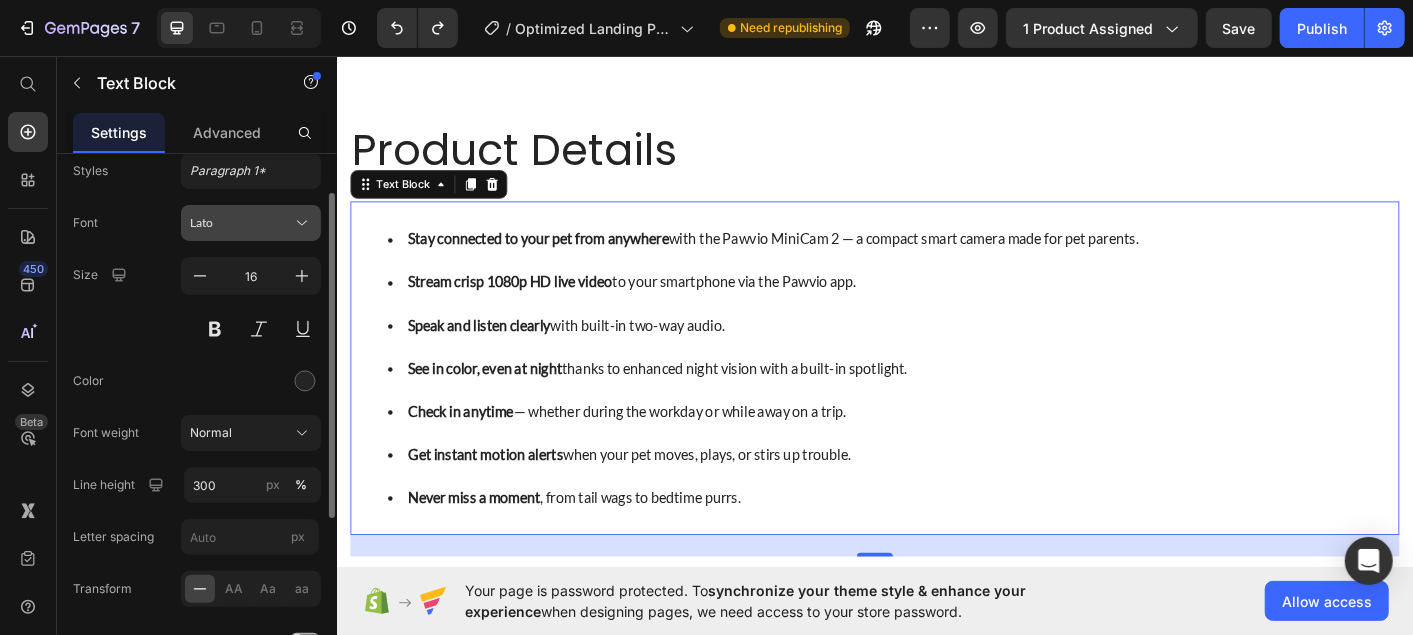 type on "1" 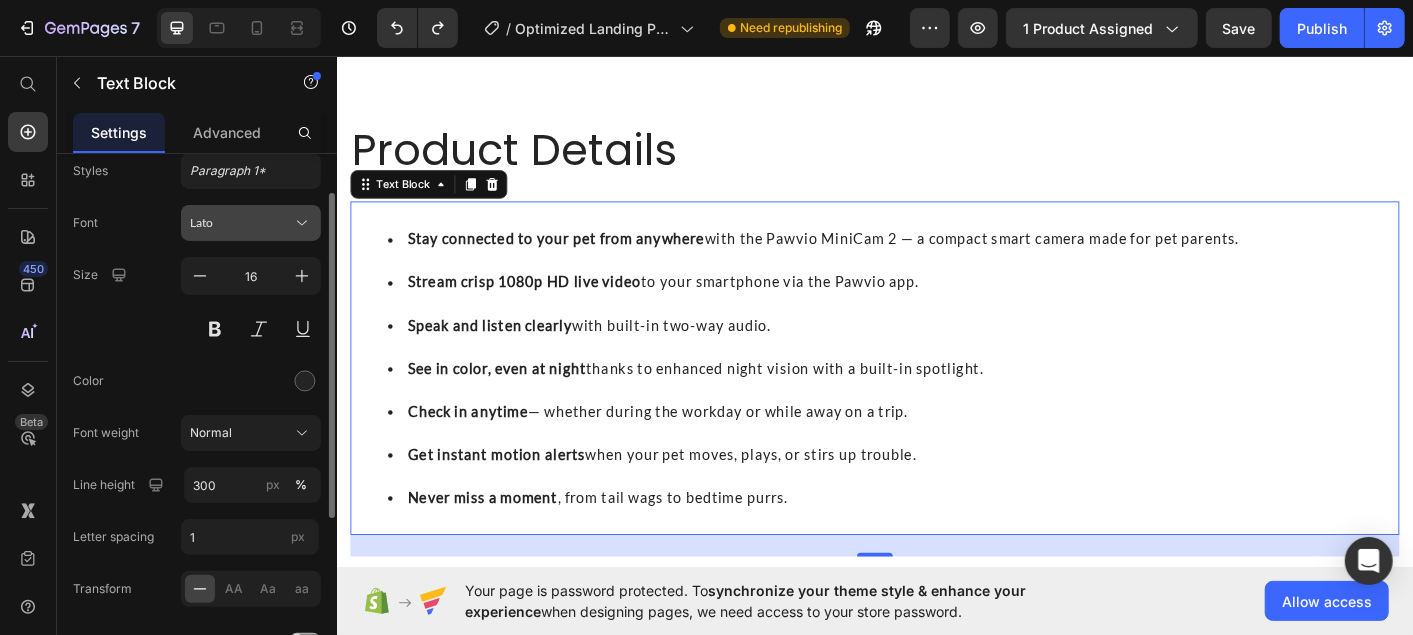 click on "Lato" at bounding box center (241, 223) 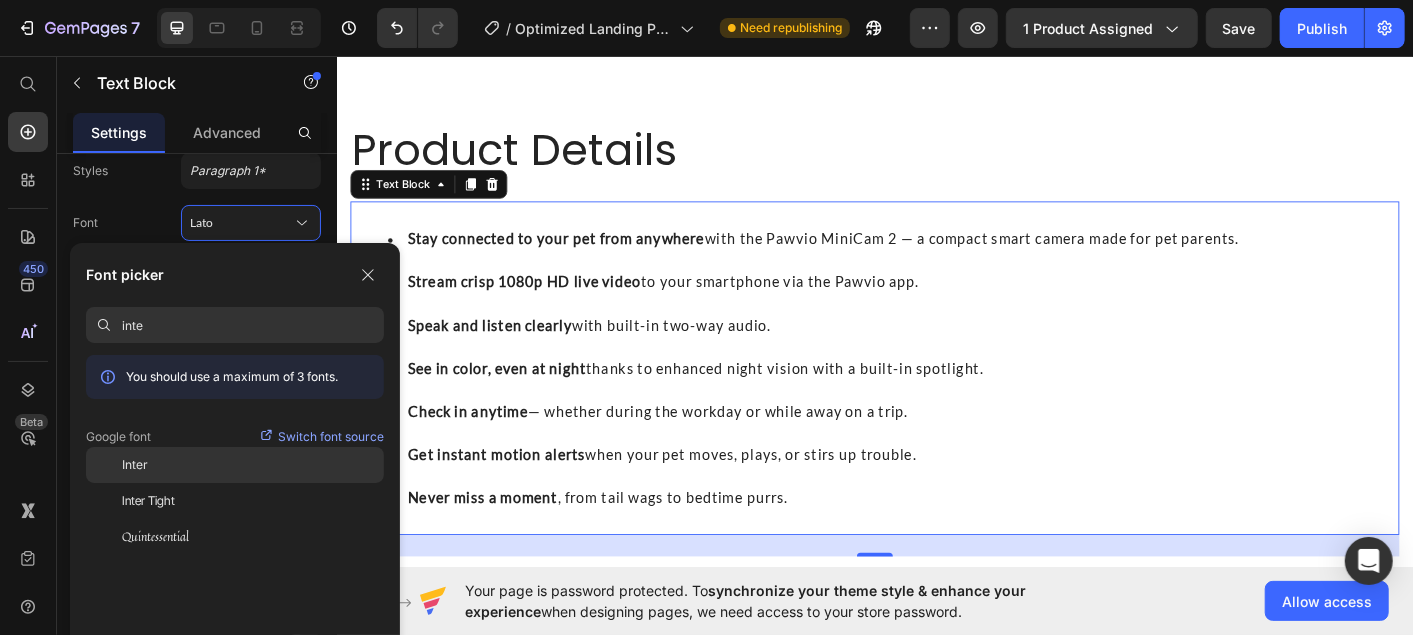 type on "inte" 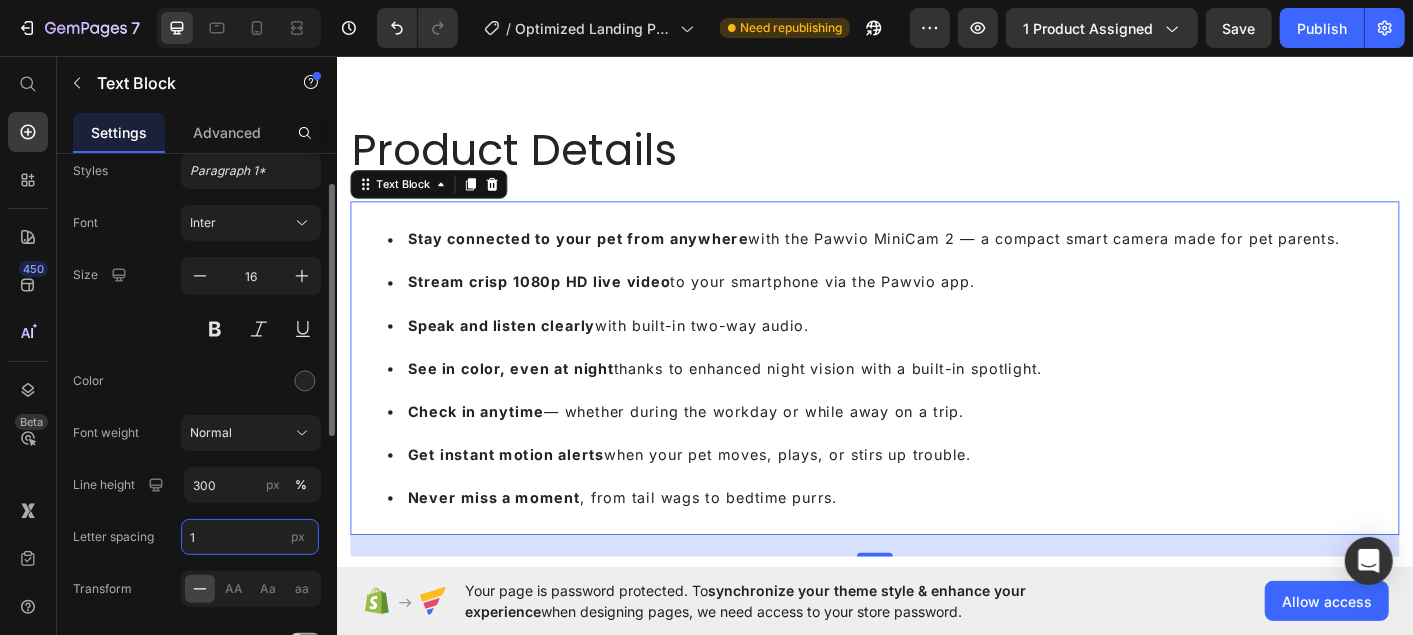 type on "11" 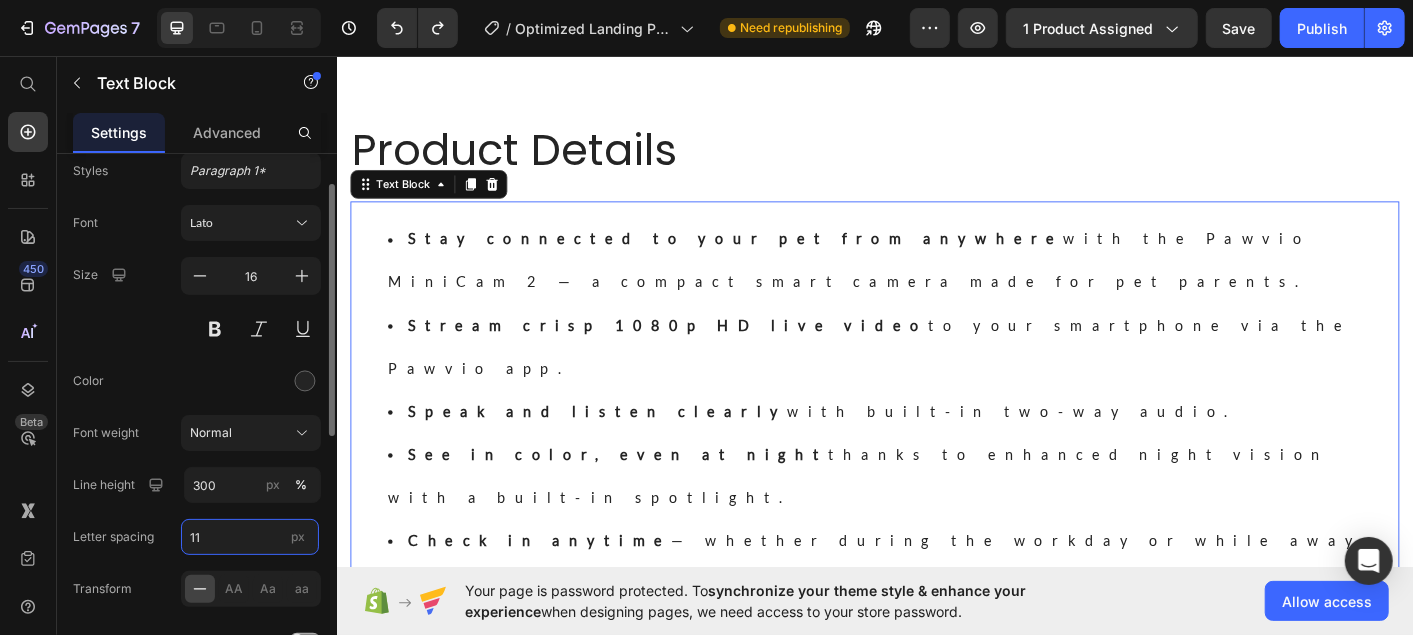 type on "int" 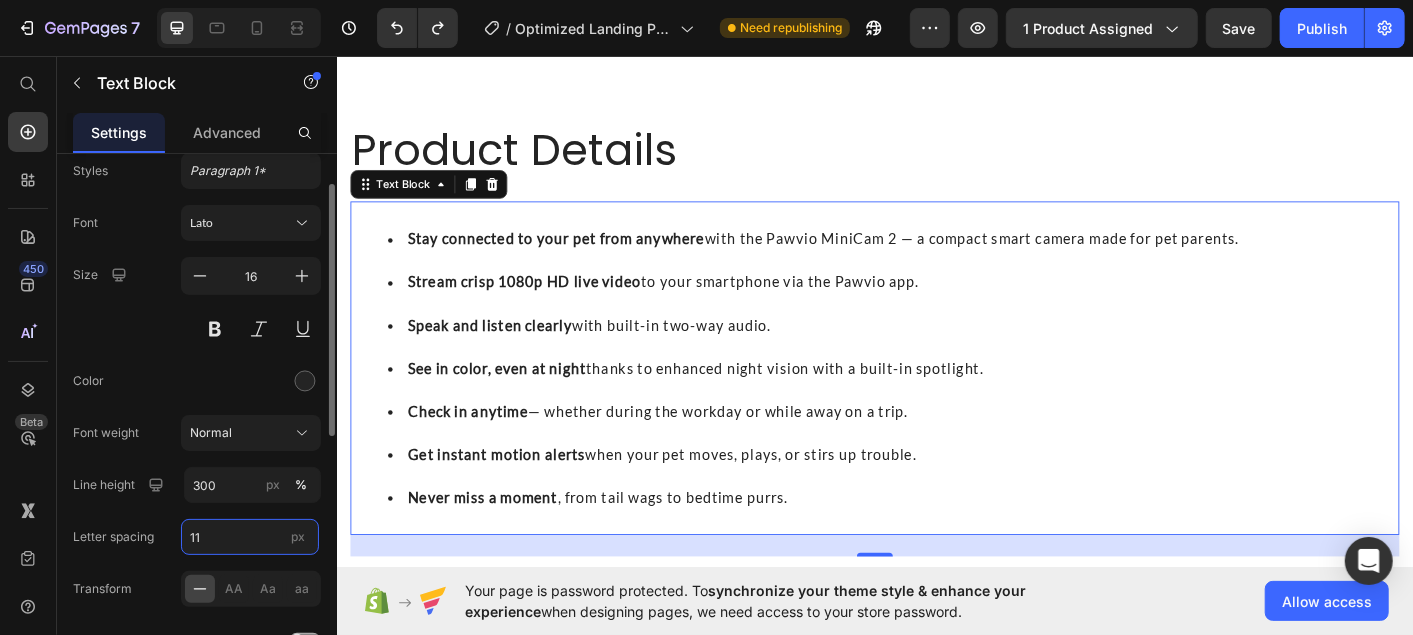 drag, startPoint x: 211, startPoint y: 551, endPoint x: 163, endPoint y: 554, distance: 48.09366 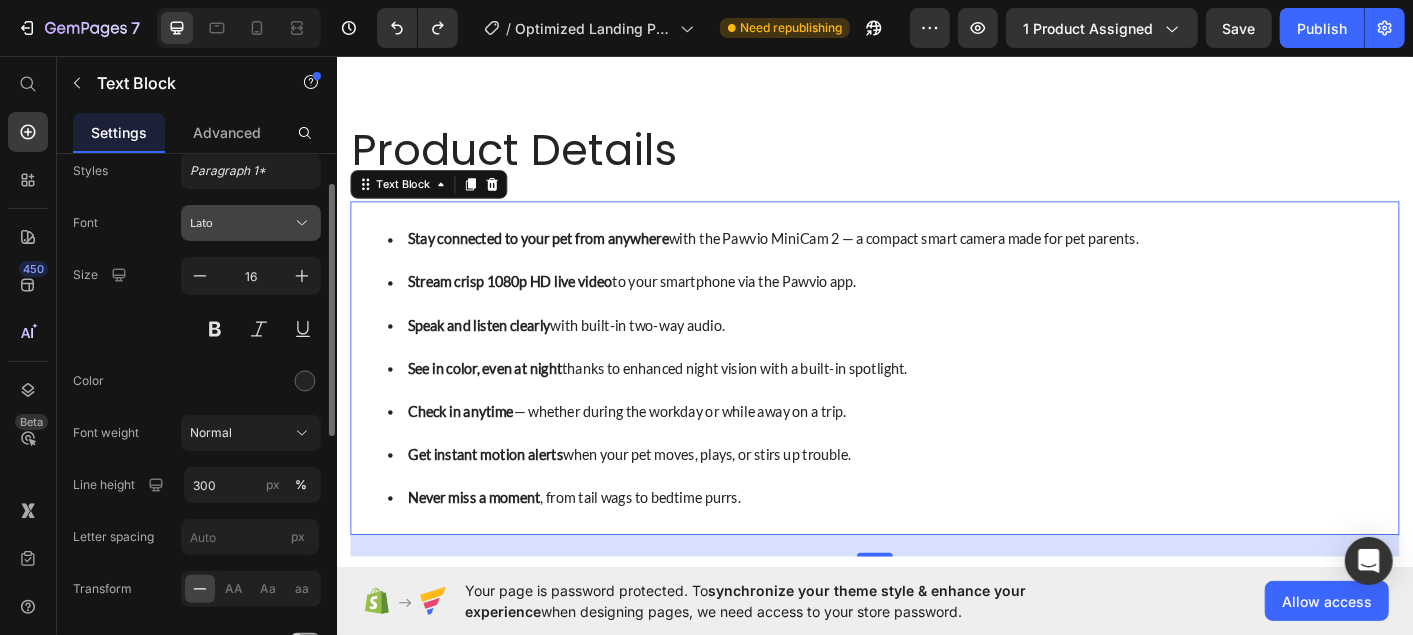 type on "11" 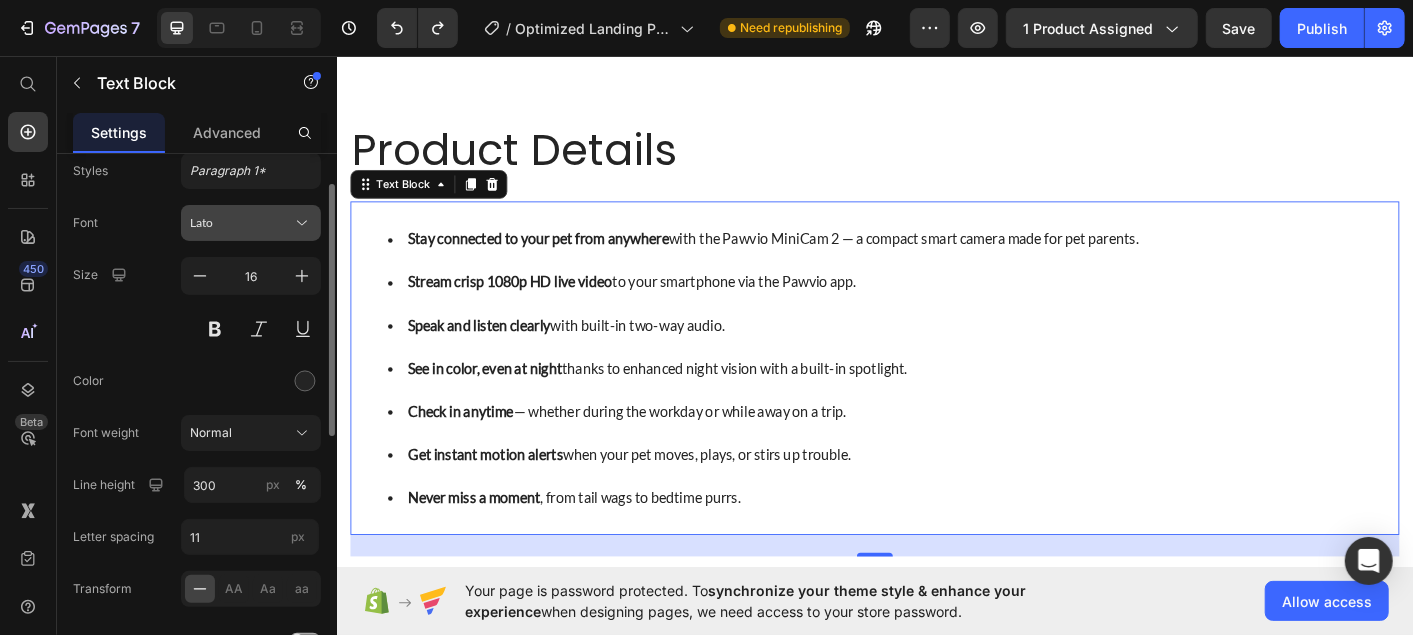 click on "Lato" at bounding box center [241, 223] 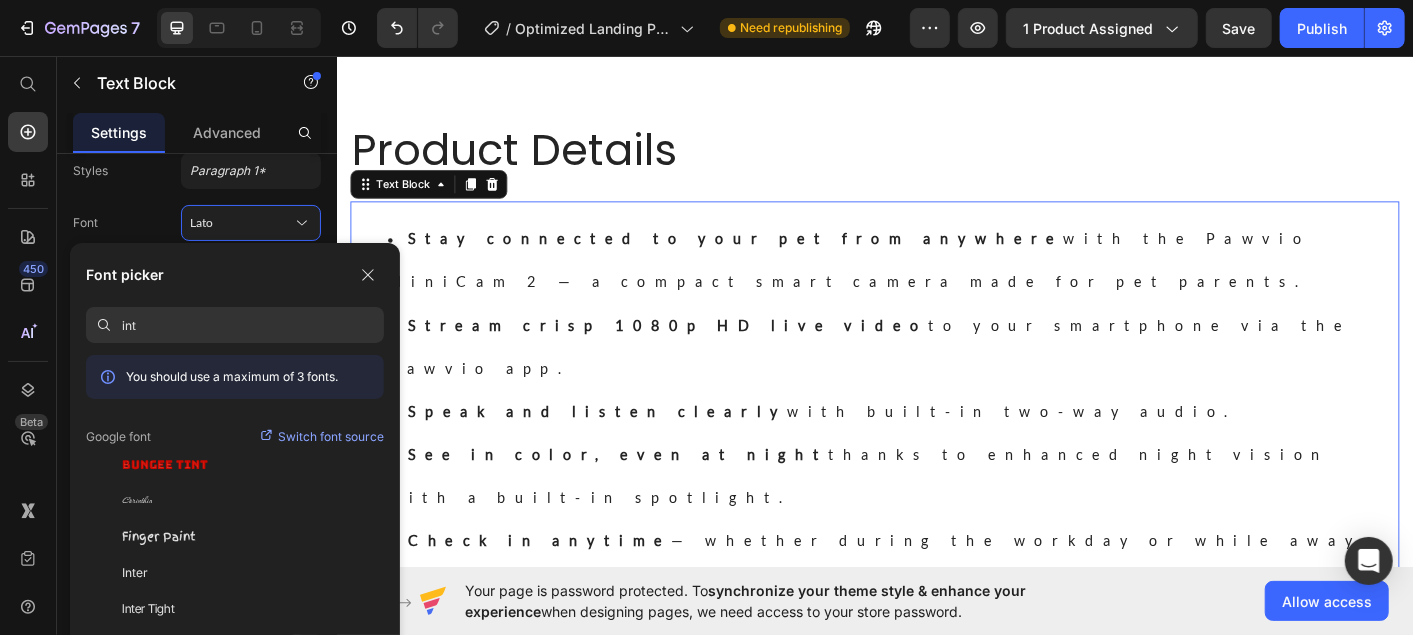 type on "inte" 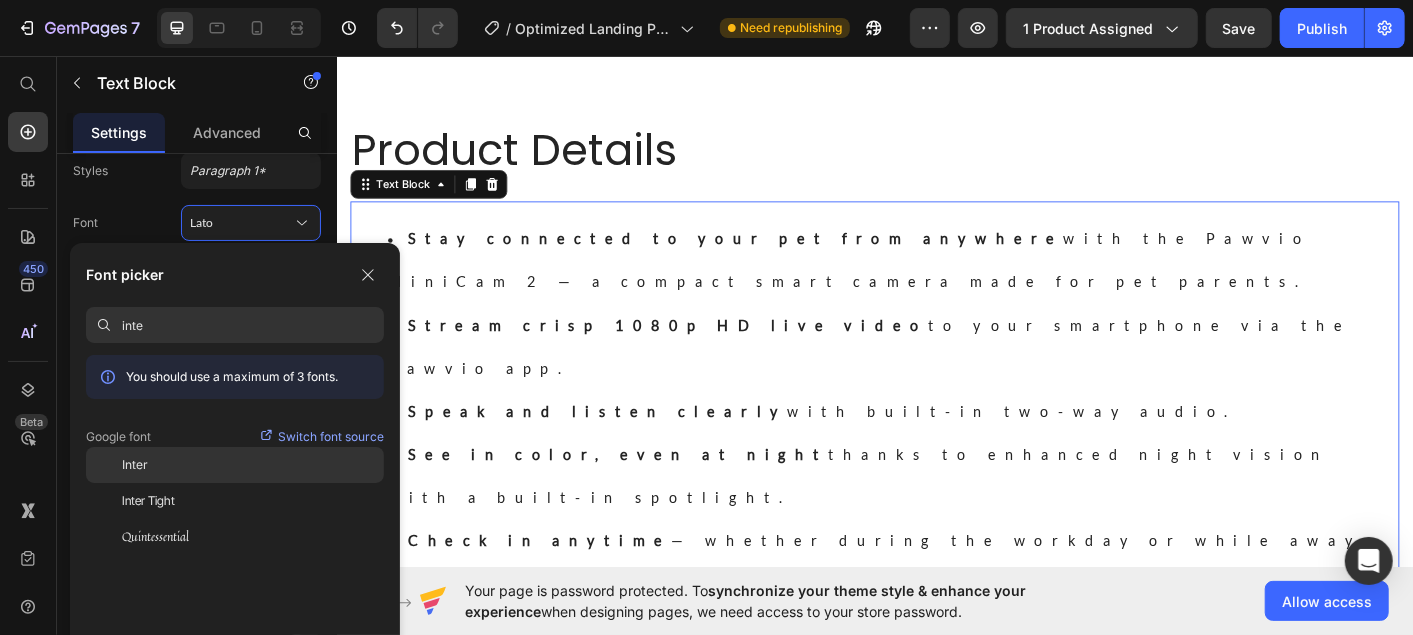 click on "Inter" 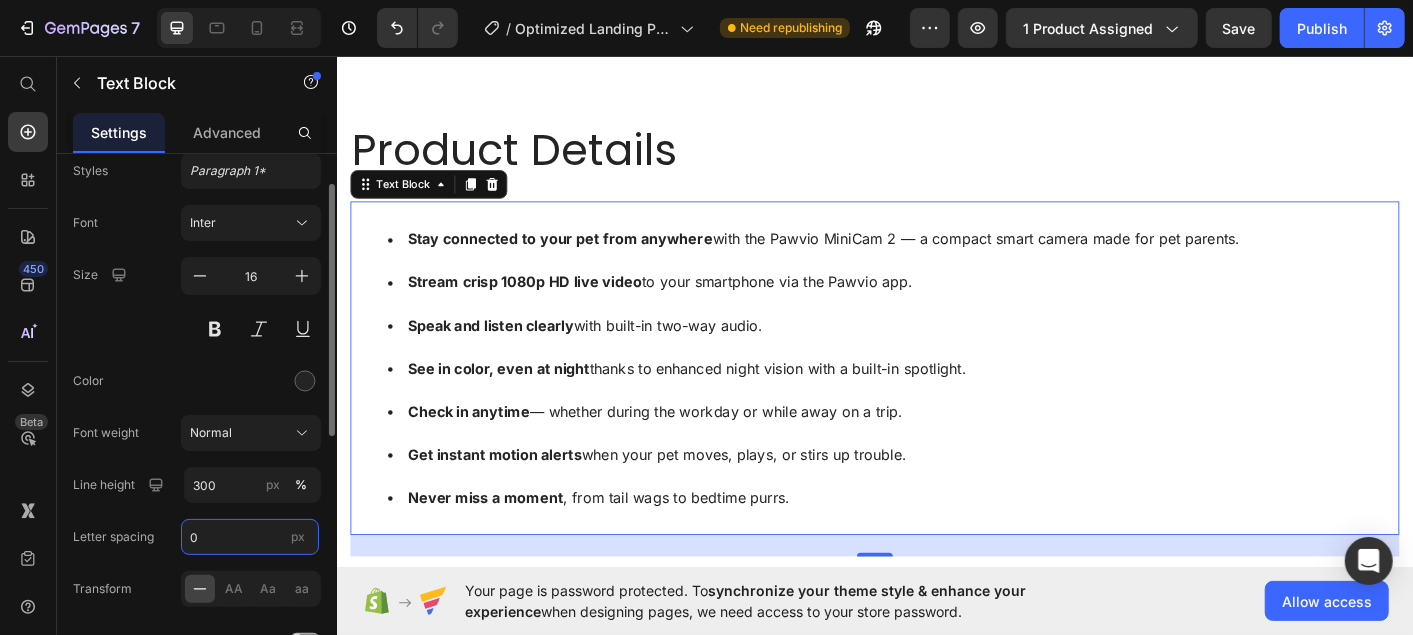 type on "0" 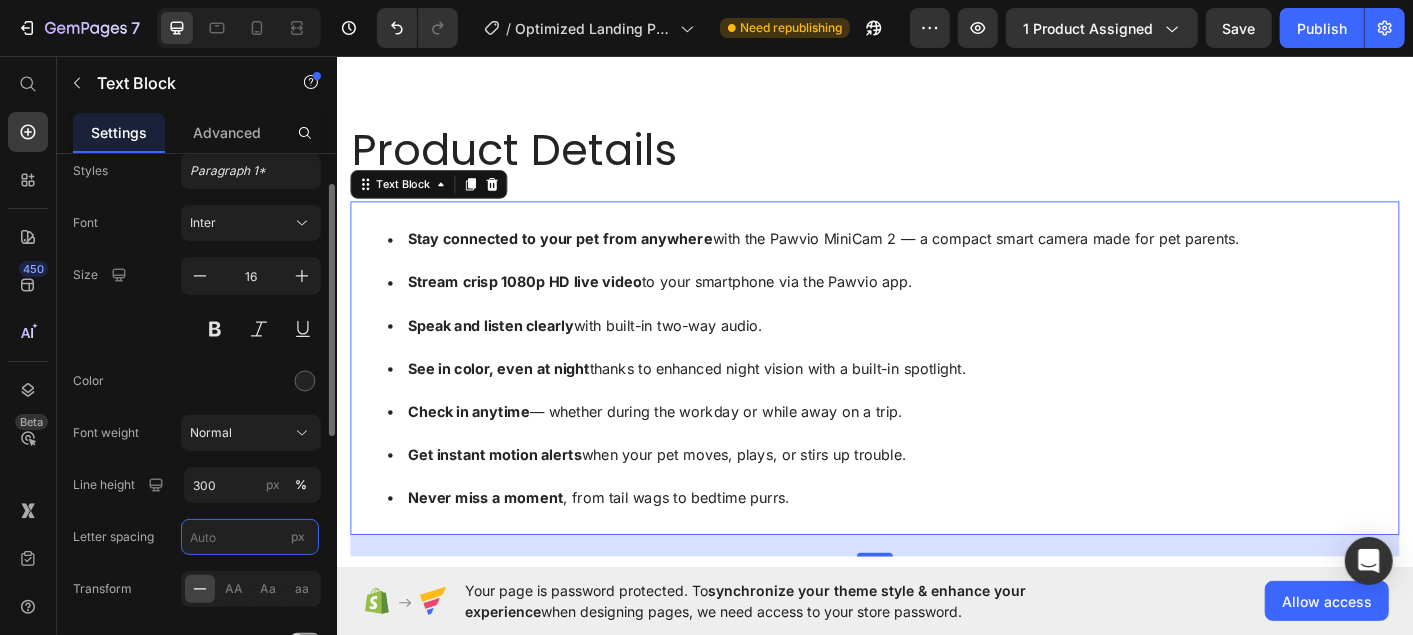 type on "Auto" 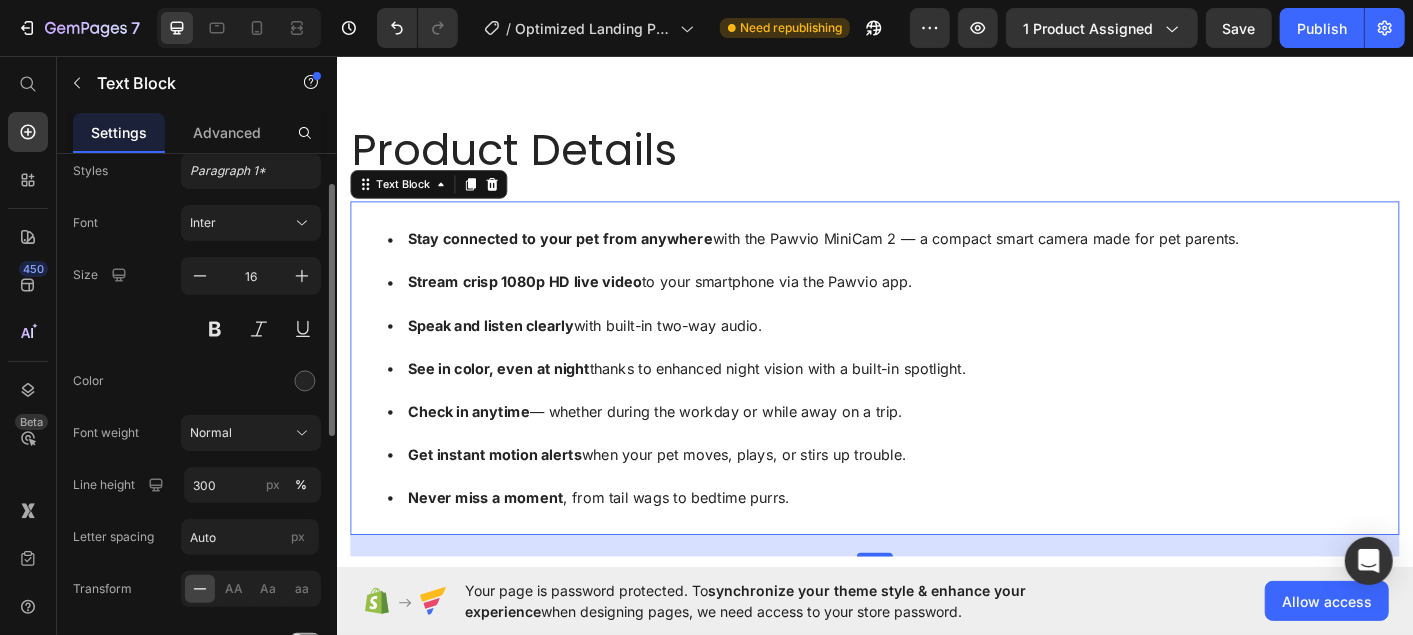 click on "Size 16" at bounding box center (197, 302) 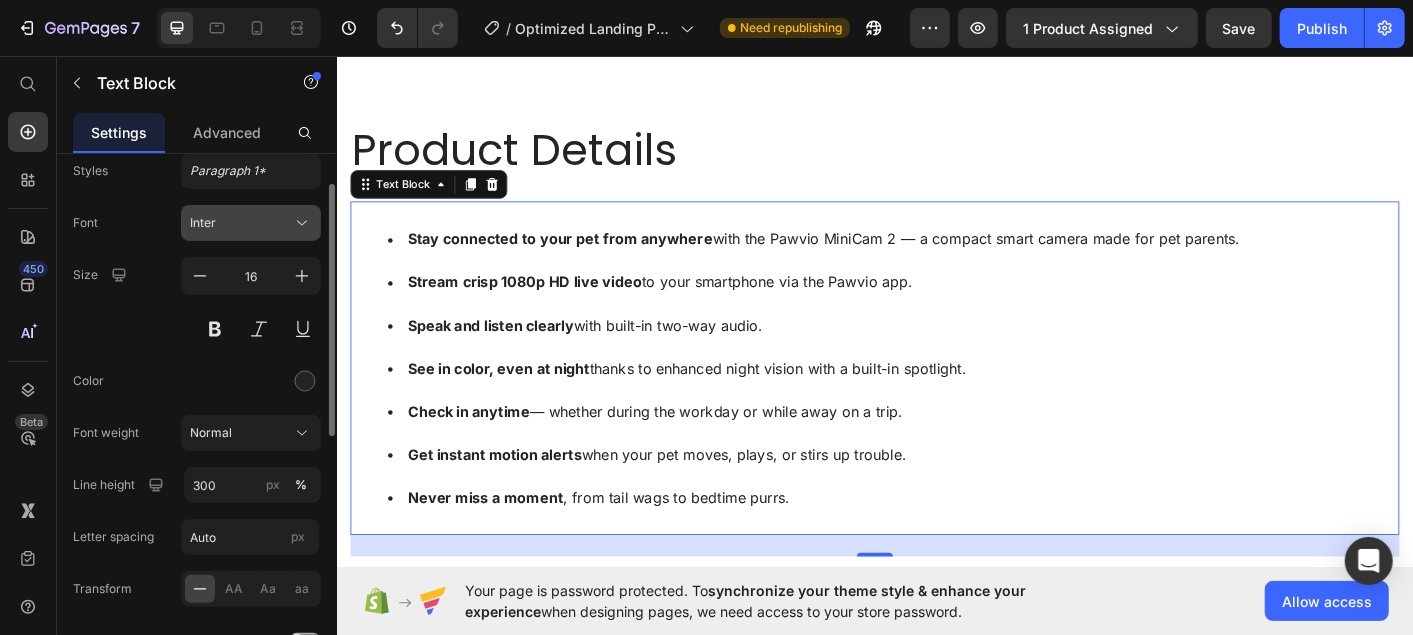 click on "Inter" at bounding box center (241, 223) 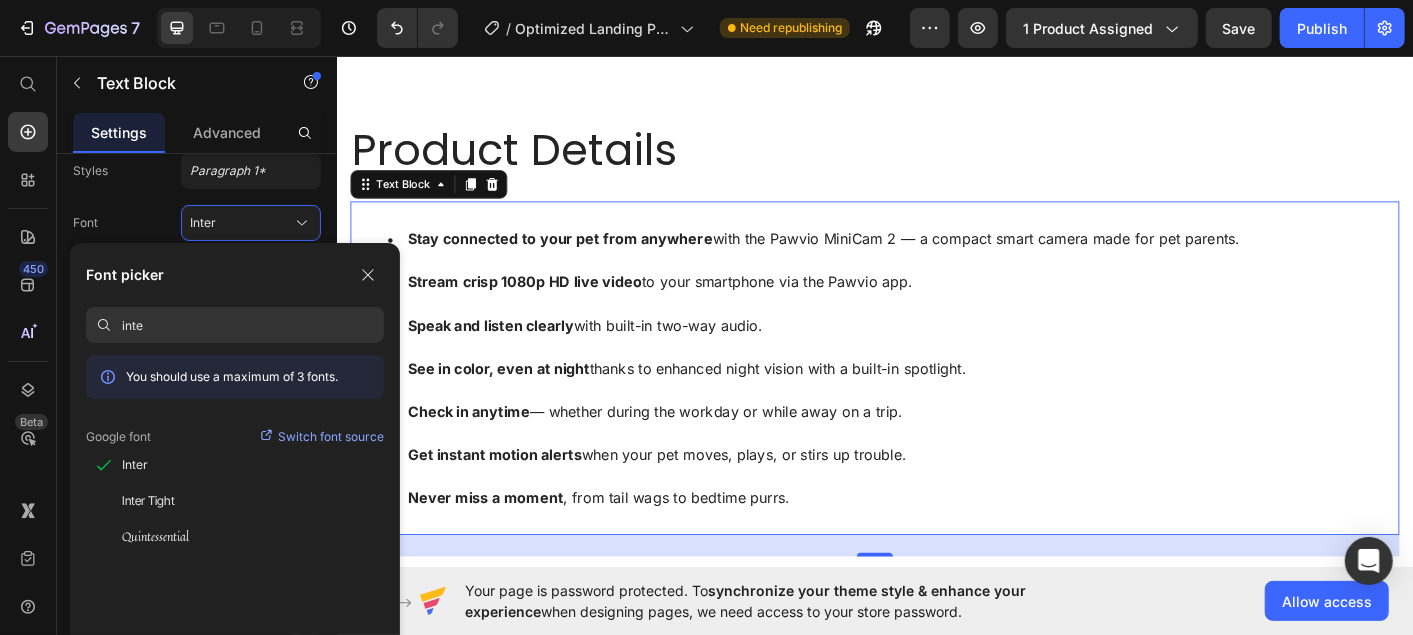 drag, startPoint x: 204, startPoint y: 312, endPoint x: 132, endPoint y: 331, distance: 74.46476 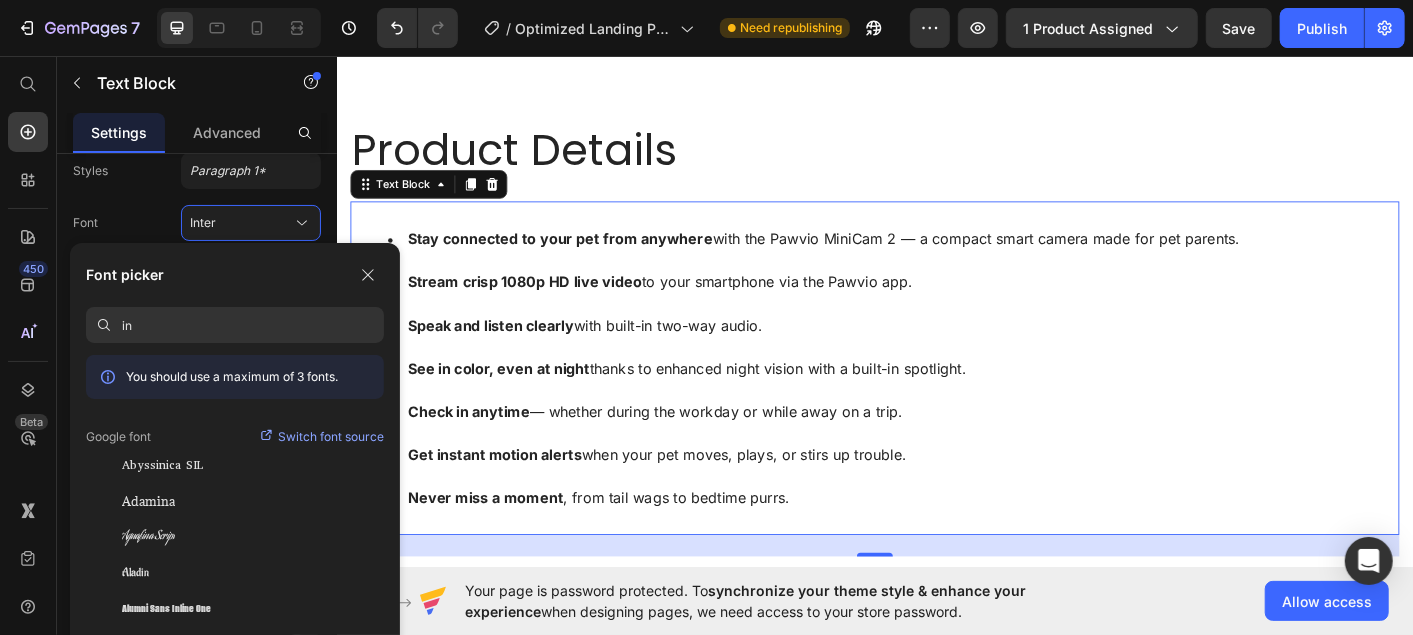type on "i" 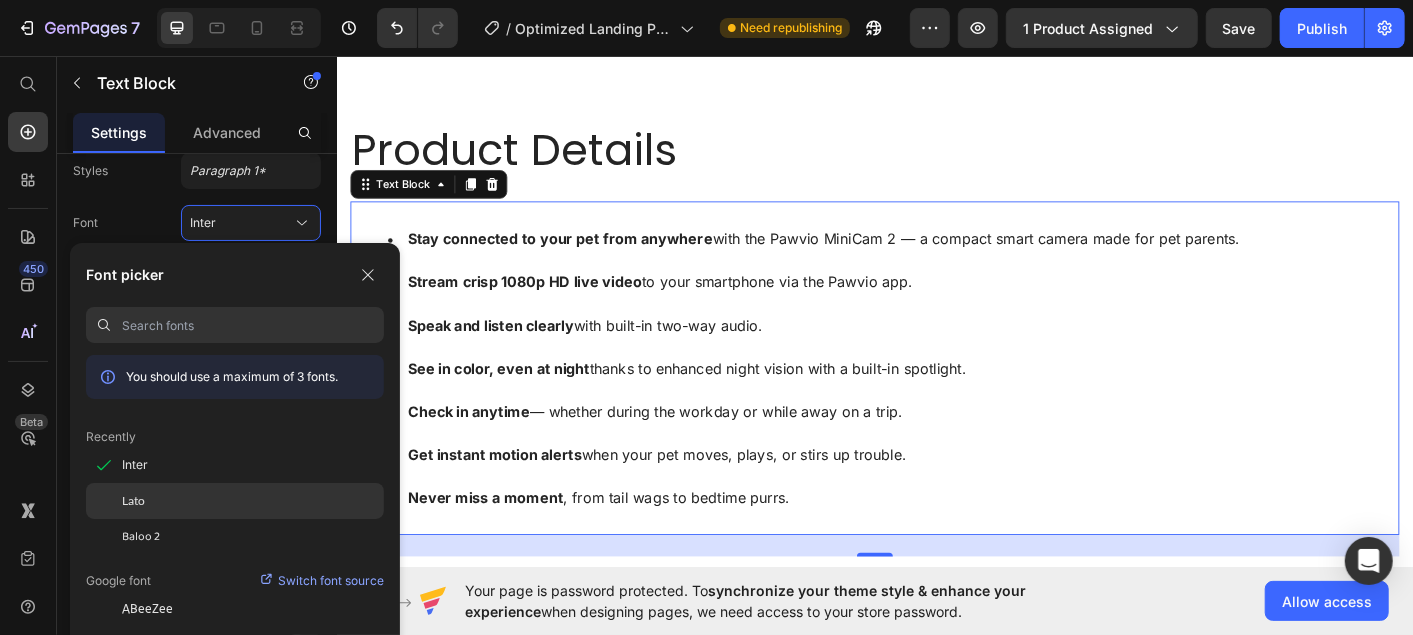 click on "Lato" 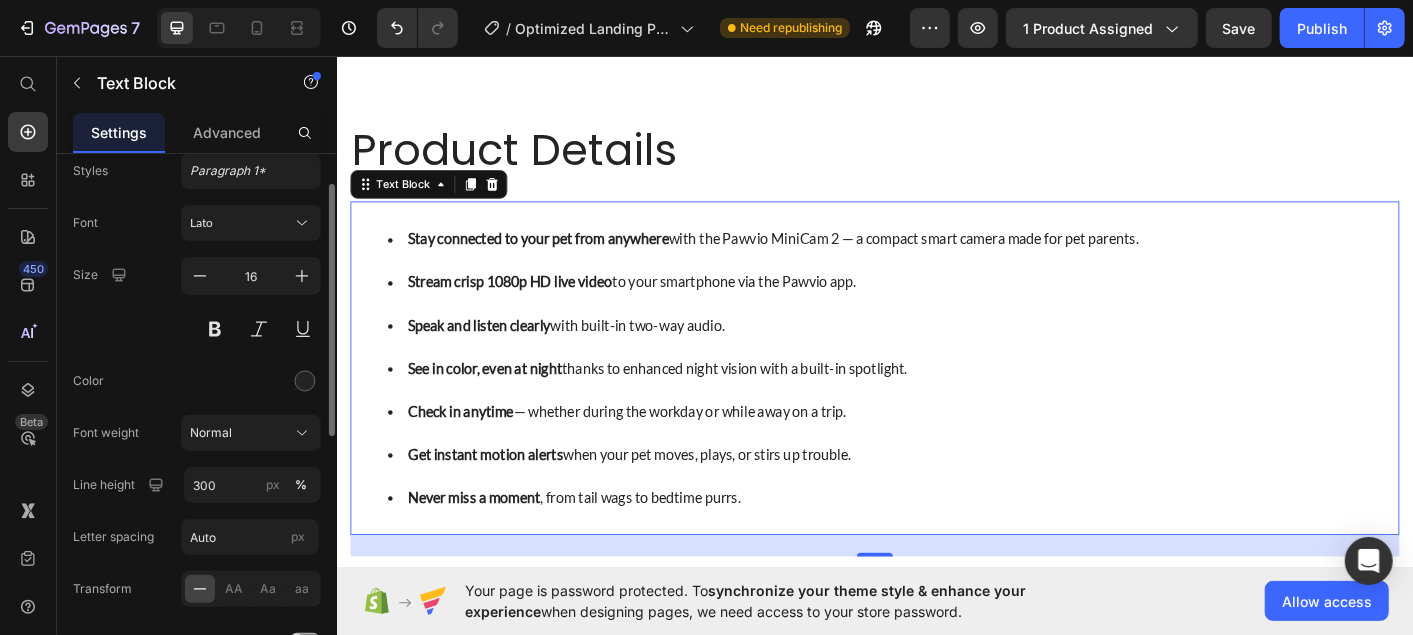 type on "i" 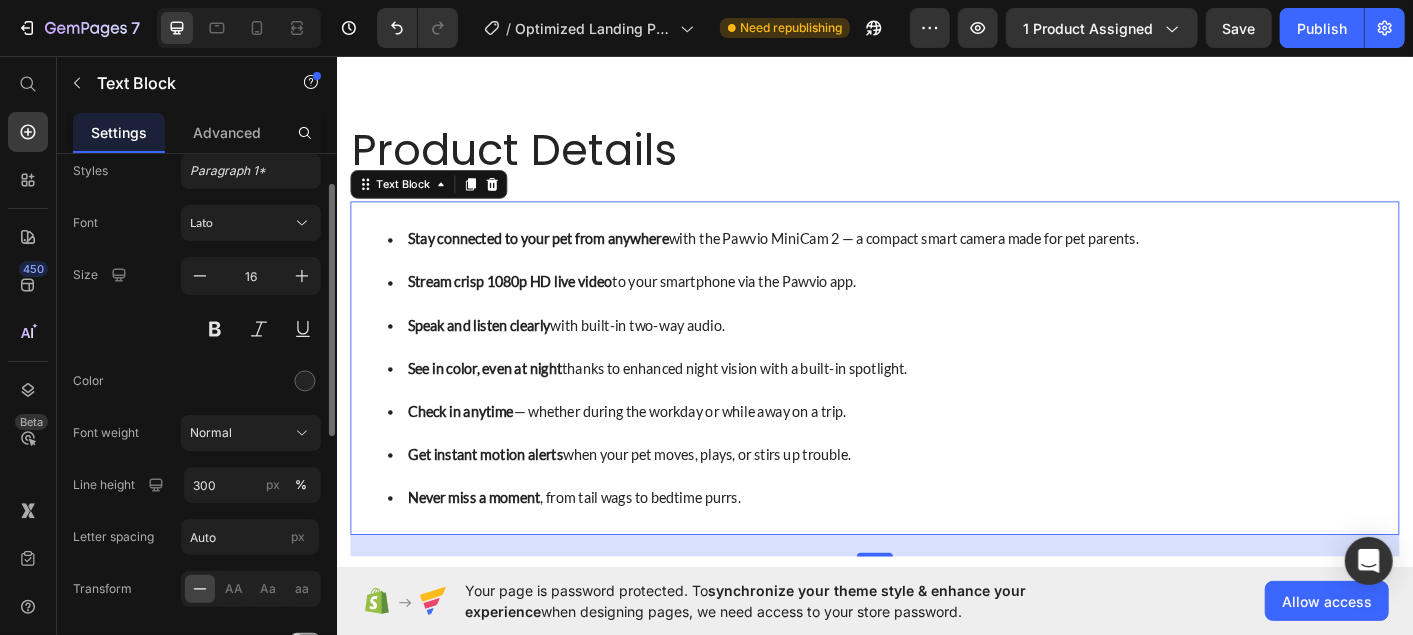 scroll, scrollTop: 1200, scrollLeft: 0, axis: vertical 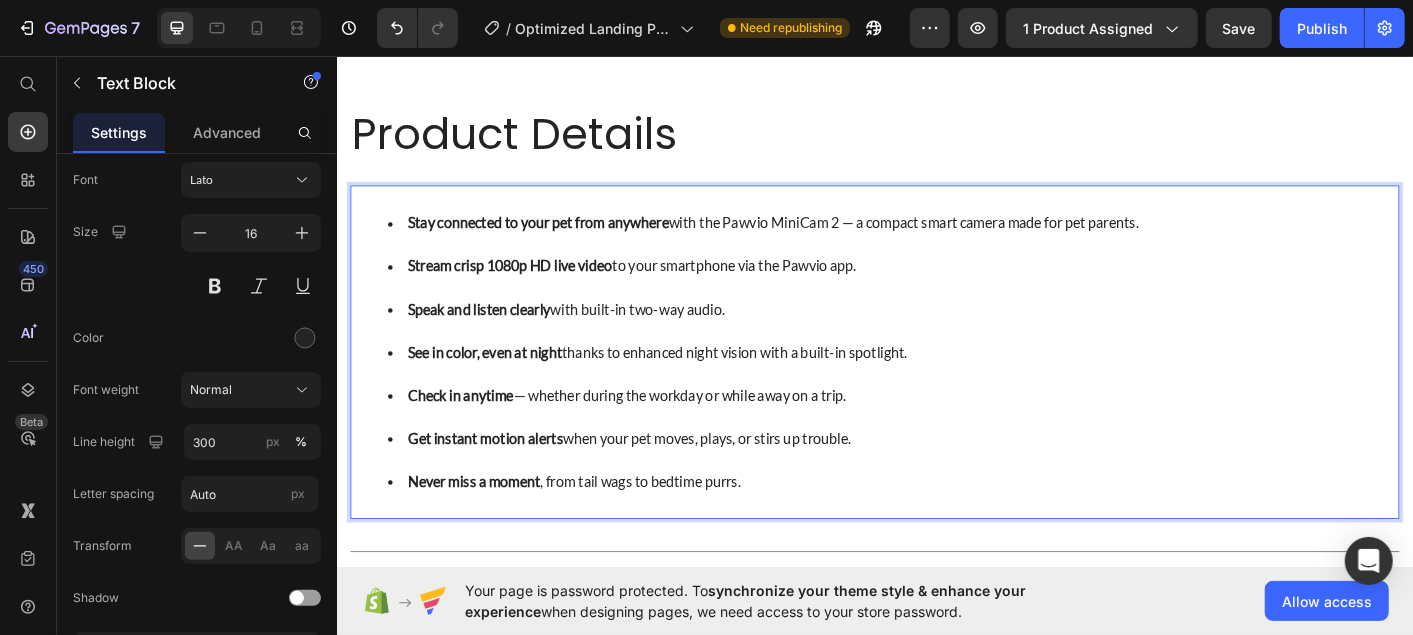 click on "Stay connected to your pet from anywhere  with the Pawvio MiniCam 2 — a compact smart camera made for pet parents." at bounding box center (956, 242) 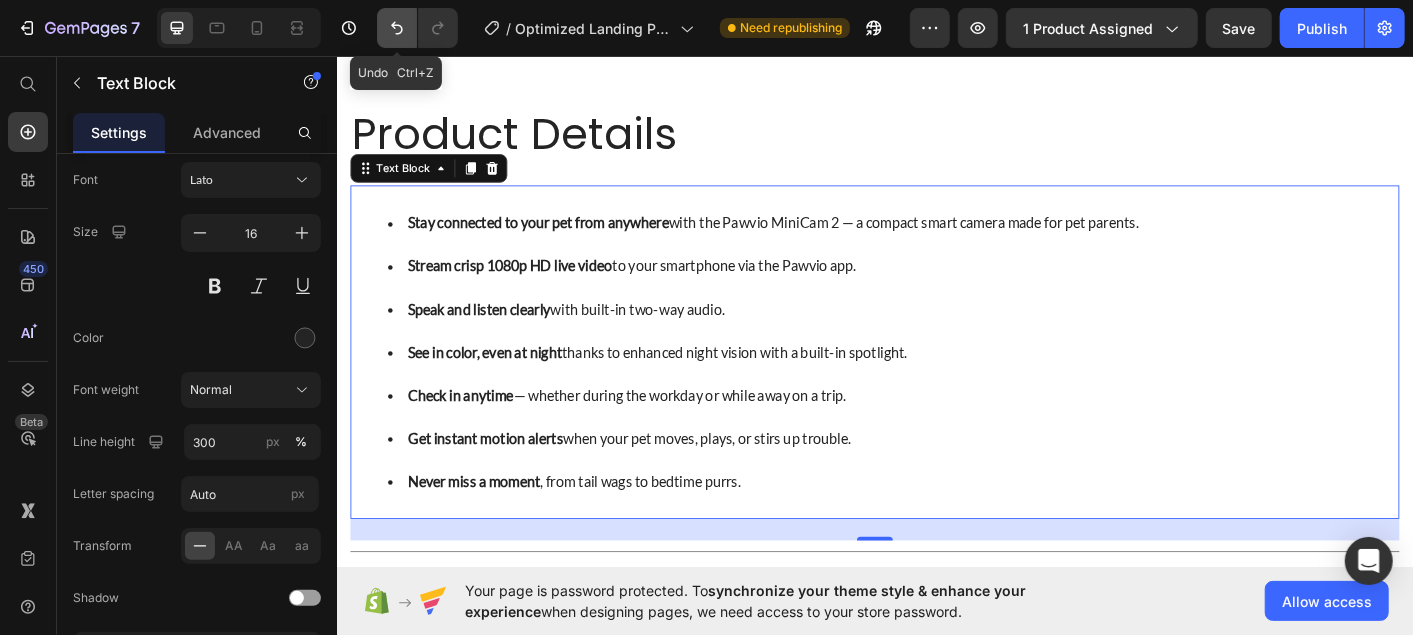 click 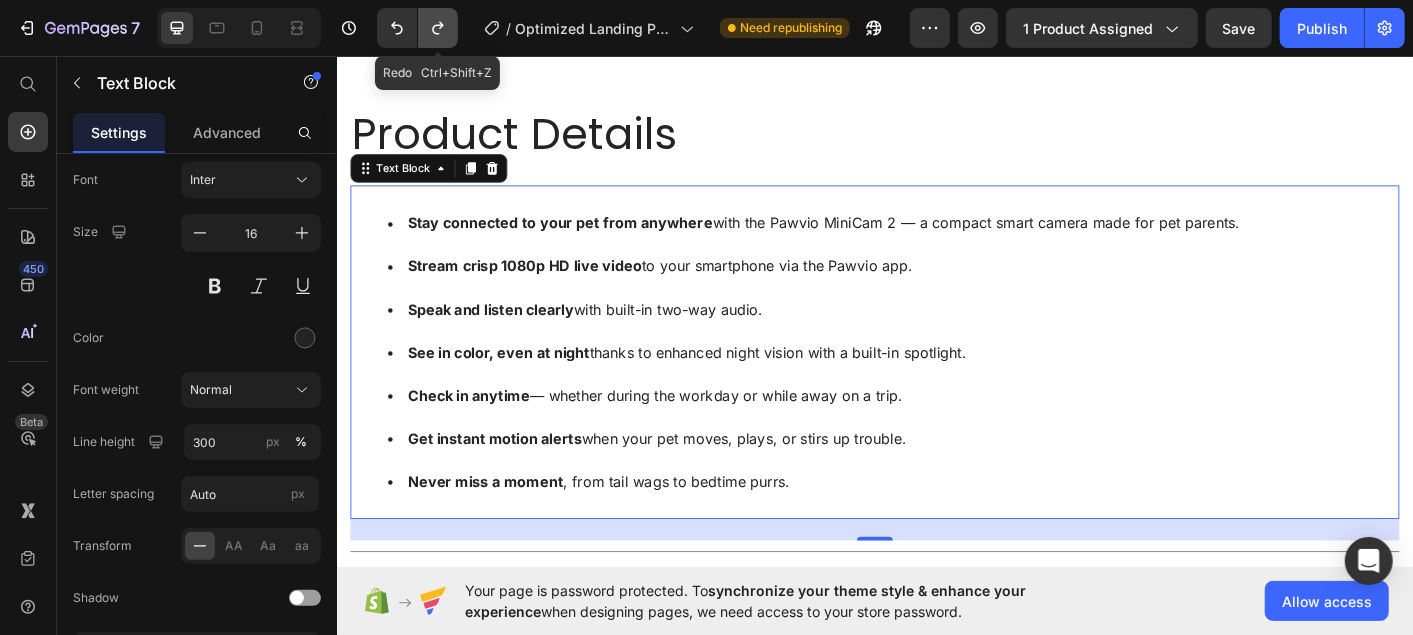 click 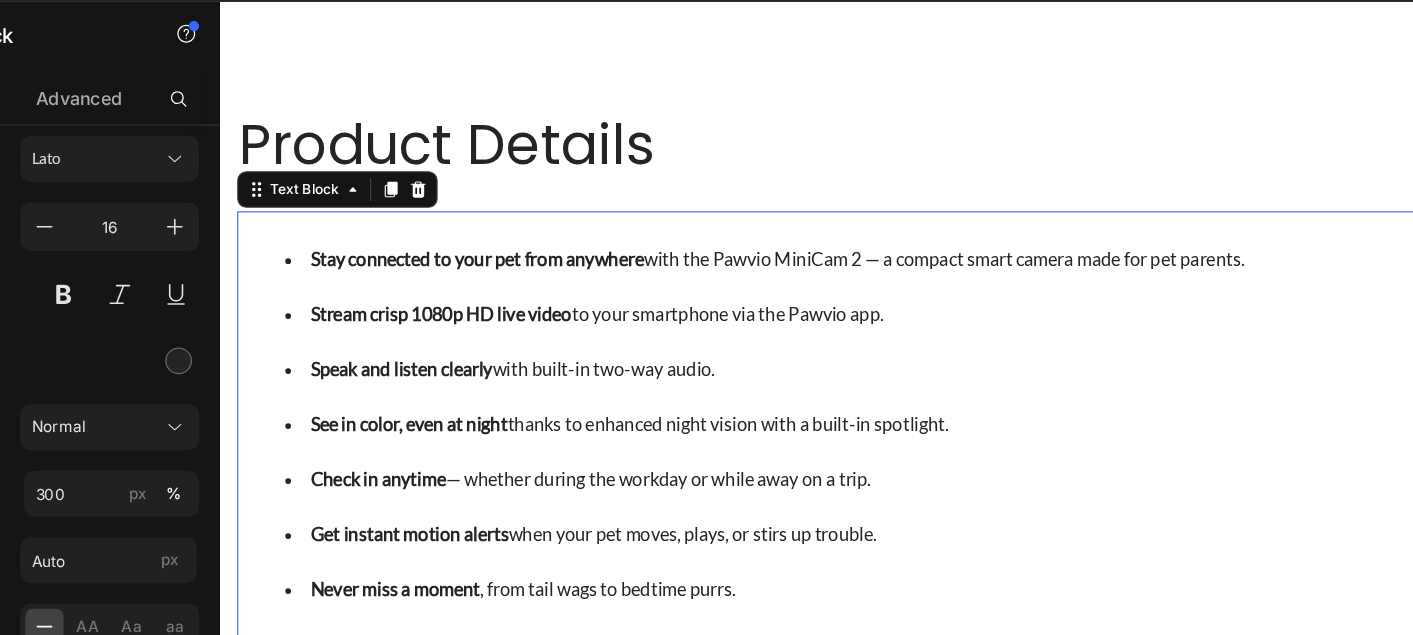 scroll, scrollTop: 1209, scrollLeft: 0, axis: vertical 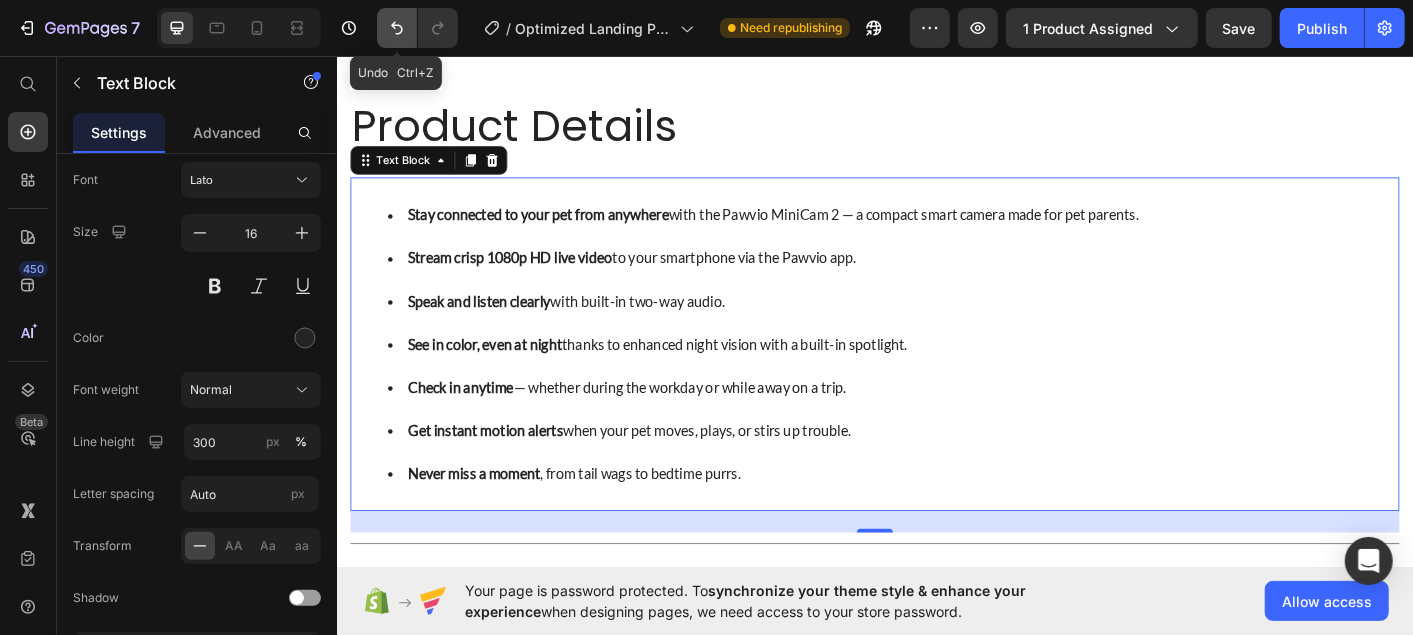 click 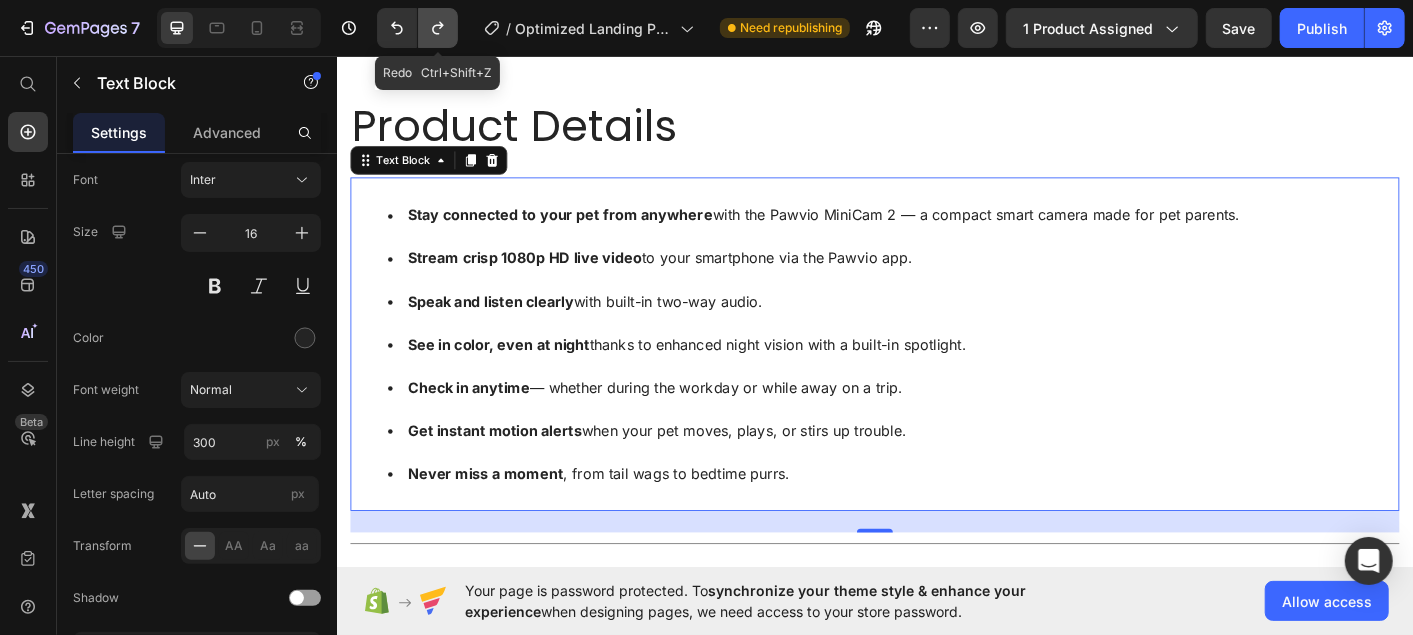 click 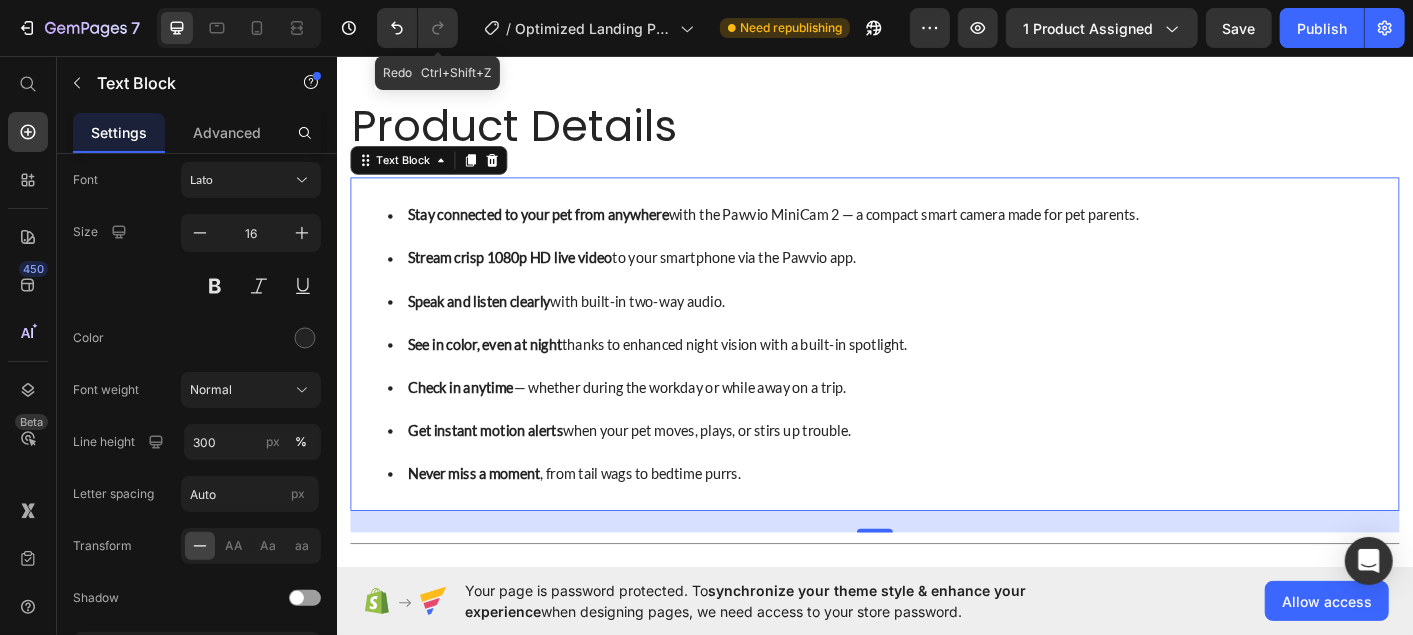 type on "i" 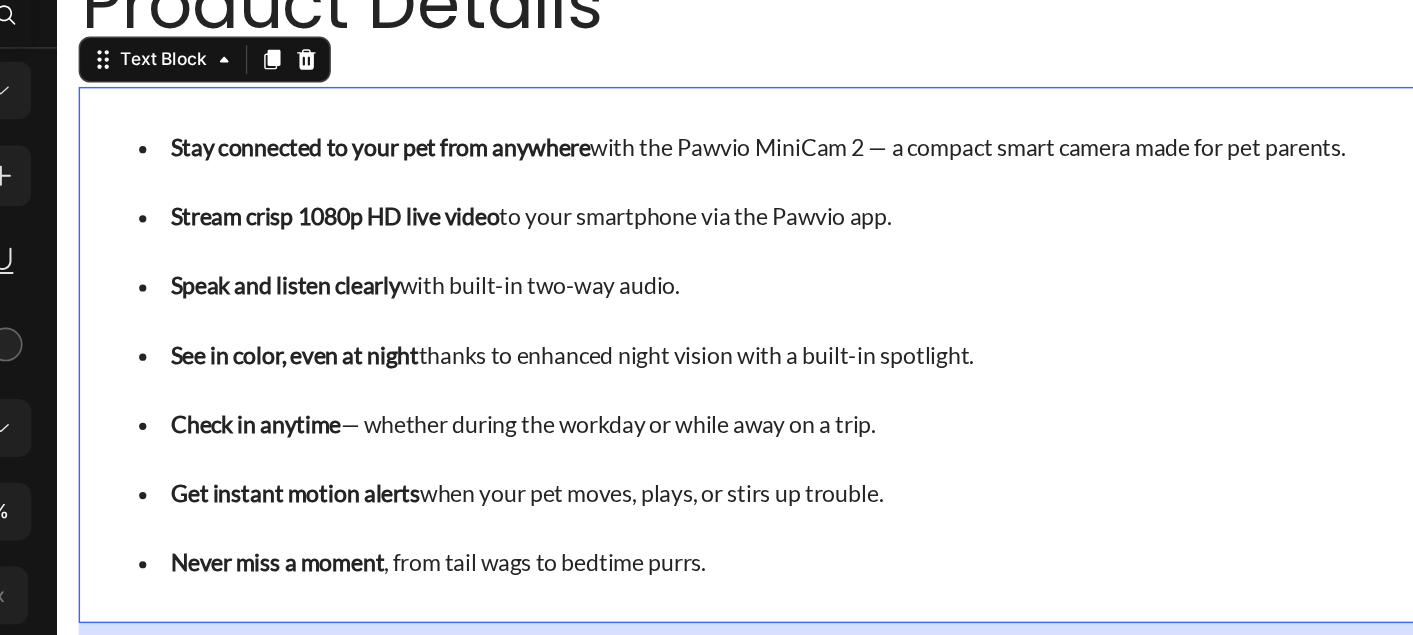 type on "i" 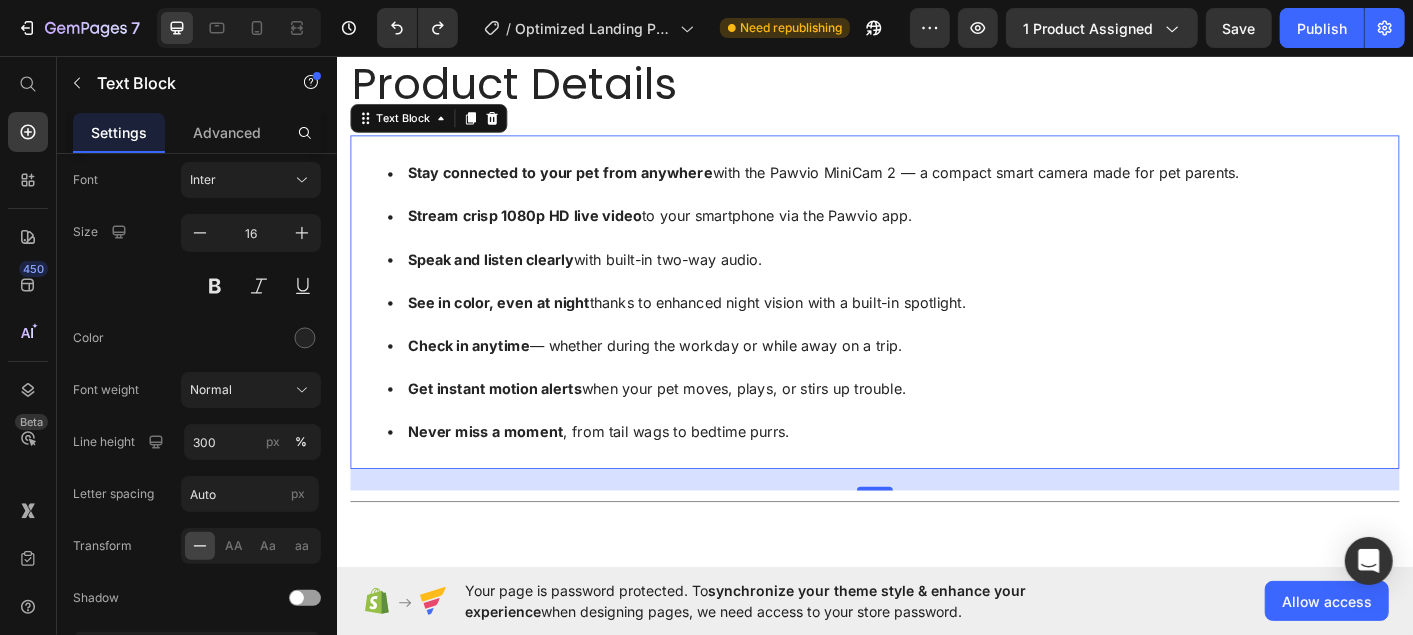 scroll, scrollTop: 1202, scrollLeft: 0, axis: vertical 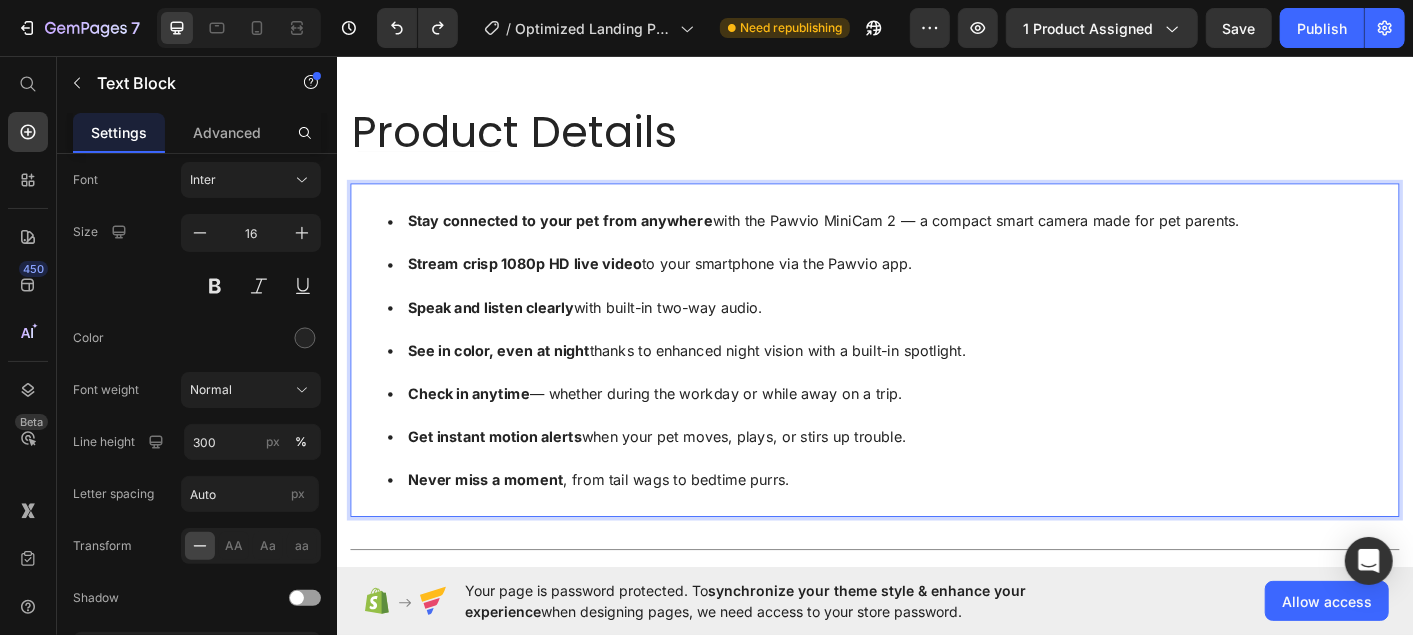 click on "Stay connected to your pet from anywhere  with the Pawvio MiniCam 2 — a compact smart camera made for pet parents." at bounding box center [956, 240] 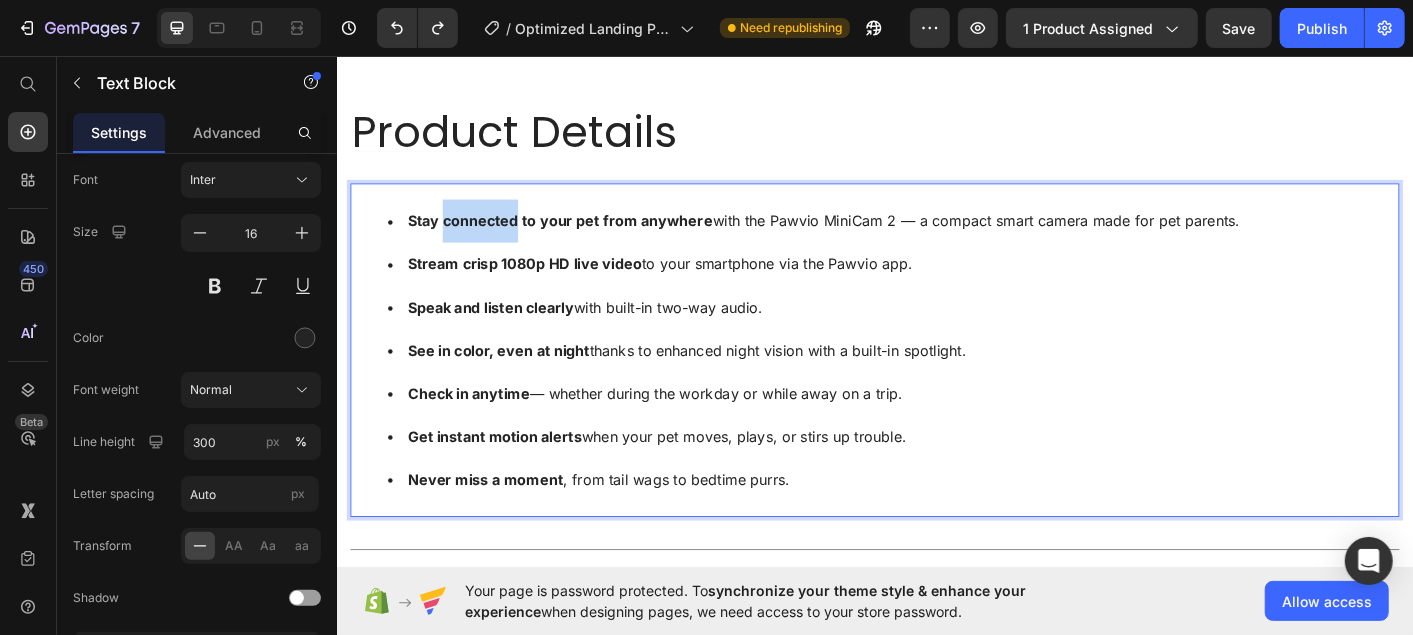click on "Stay connected to your pet from anywhere  with the Pawvio MiniCam 2 — a compact smart camera made for pet parents." at bounding box center [956, 240] 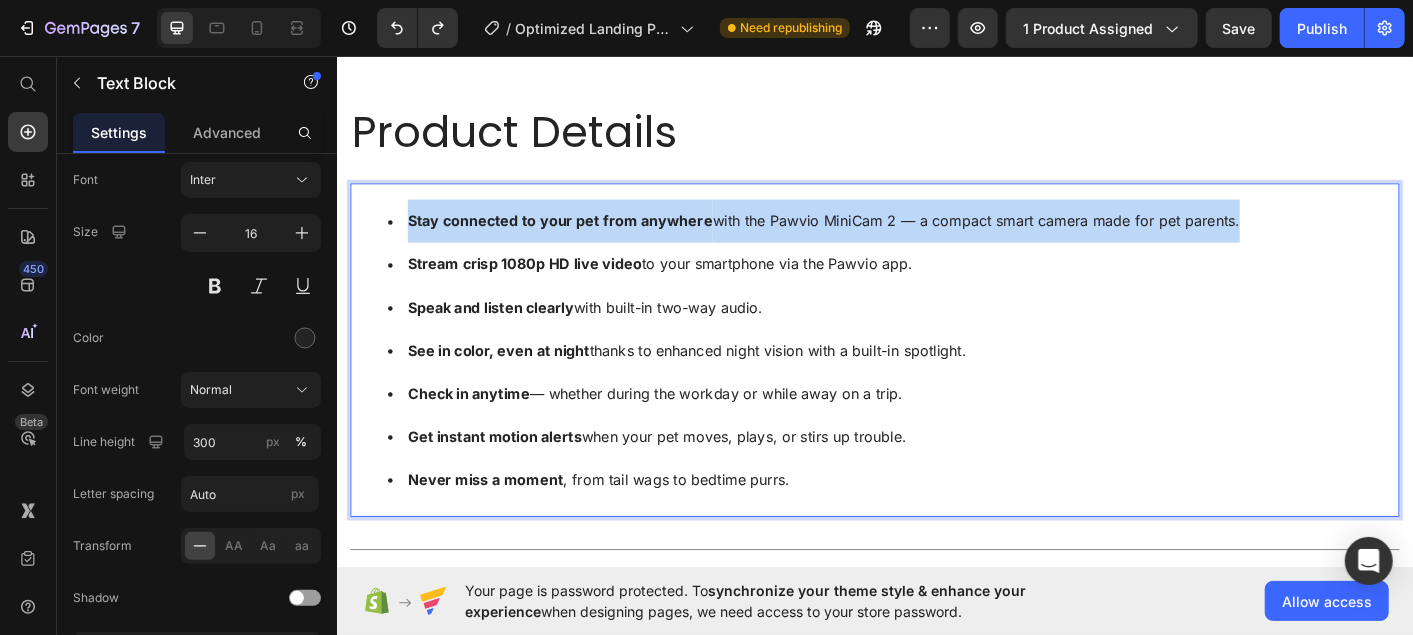 click on "Stay connected to your pet from anywhere  with the Pawvio MiniCam 2 — a compact smart camera made for pet parents." at bounding box center (956, 240) 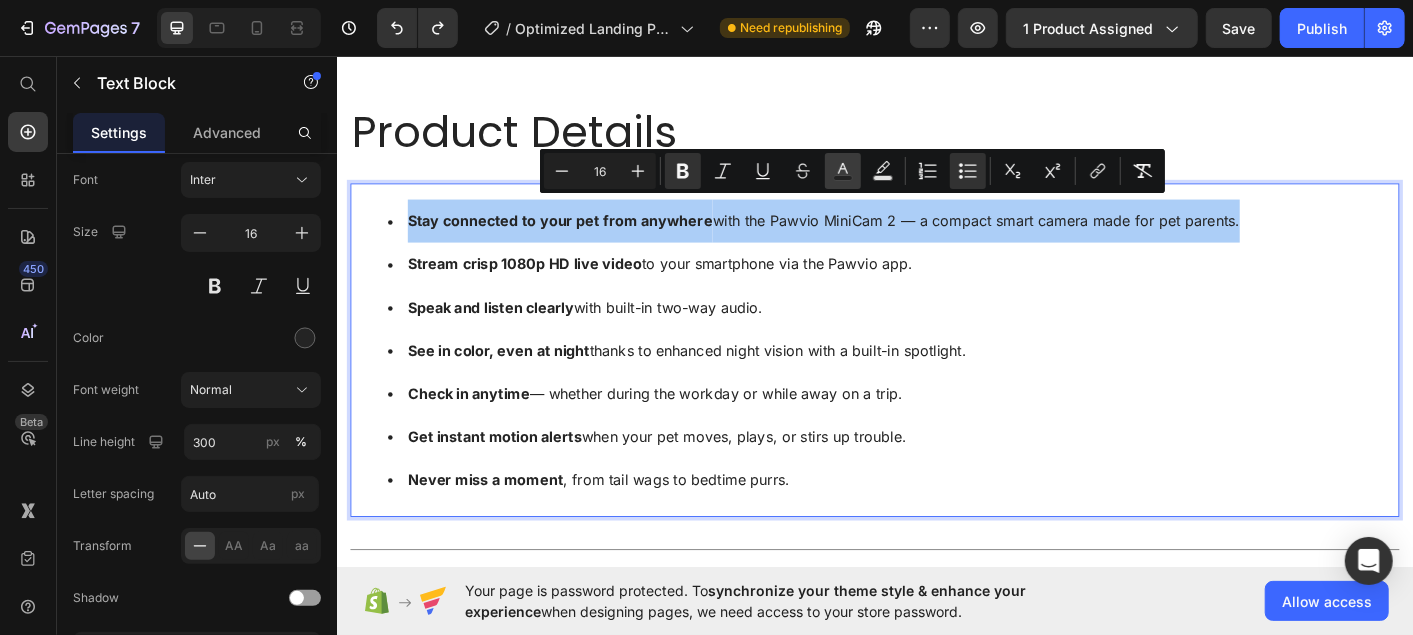 click 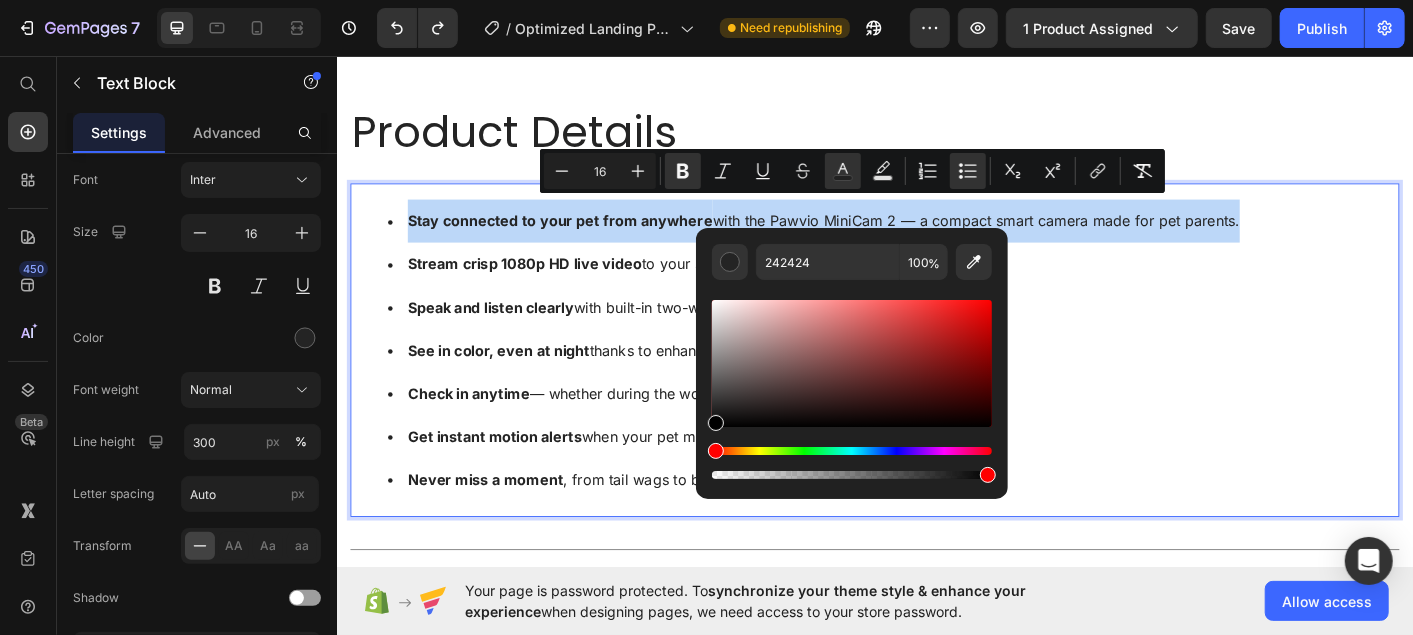 type on "000000" 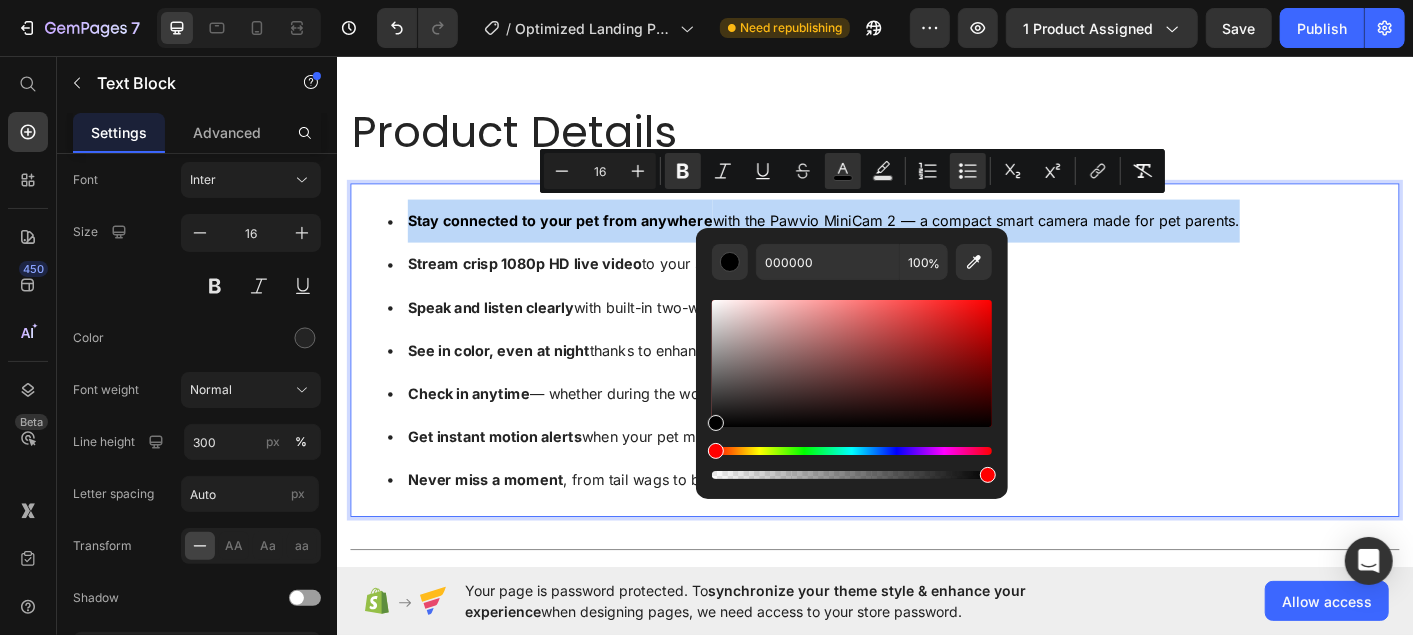 drag, startPoint x: 716, startPoint y: 418, endPoint x: 714, endPoint y: 443, distance: 25.079872 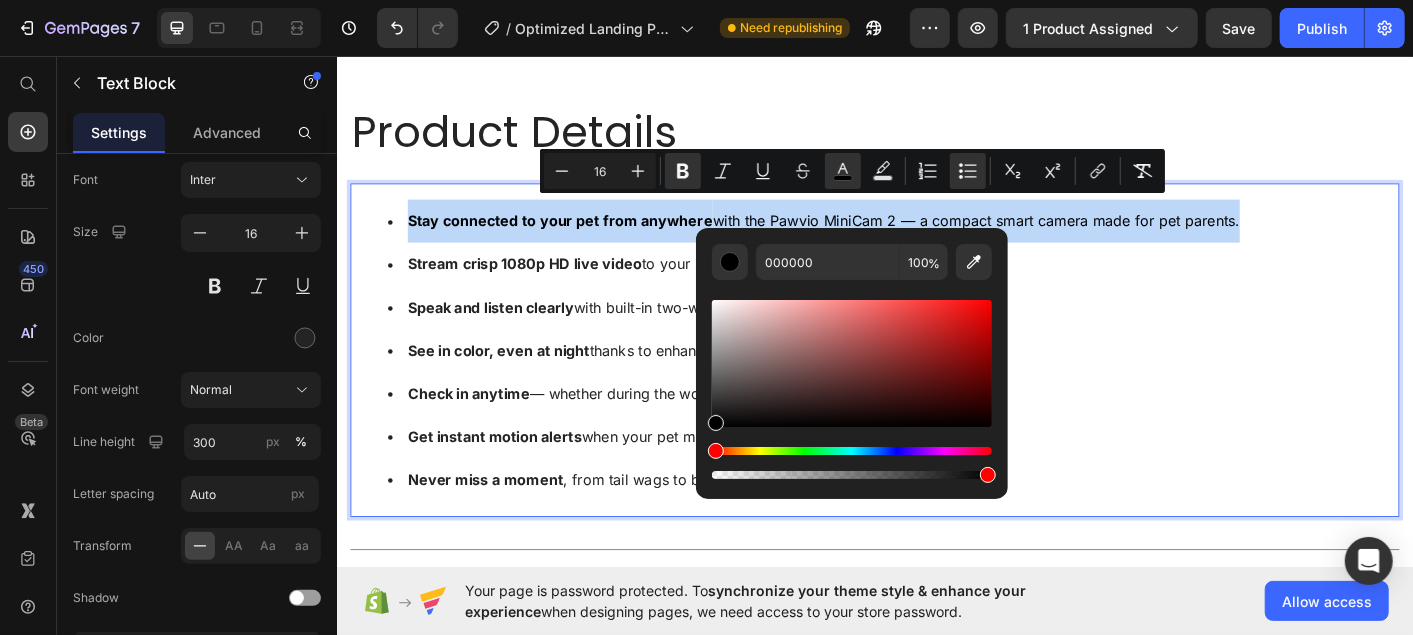 click at bounding box center (852, 389) 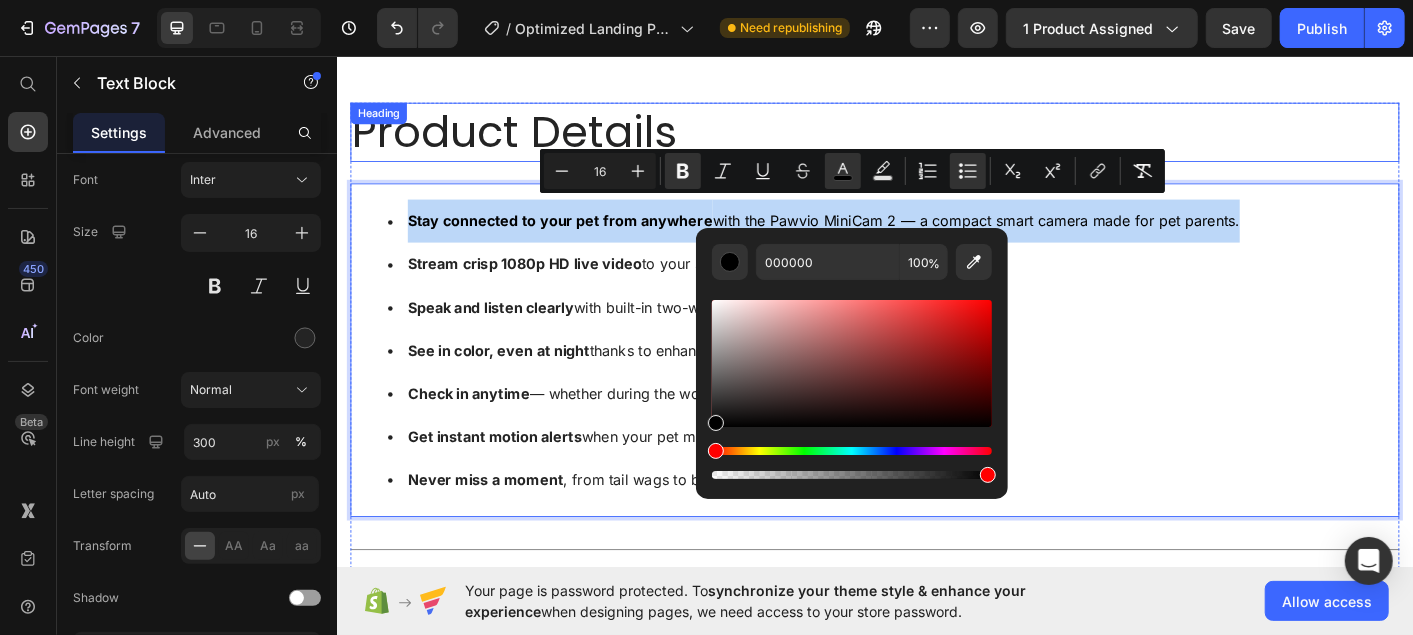 click on "Product Details" at bounding box center (936, 141) 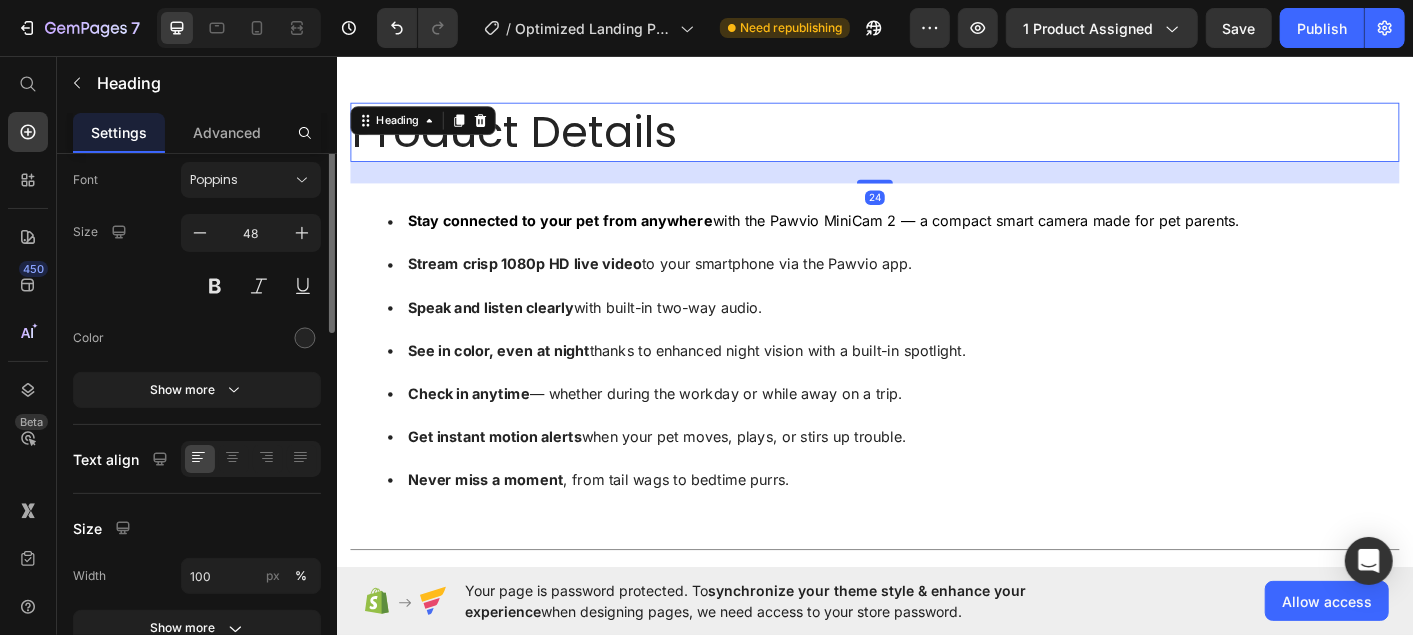 scroll, scrollTop: 0, scrollLeft: 0, axis: both 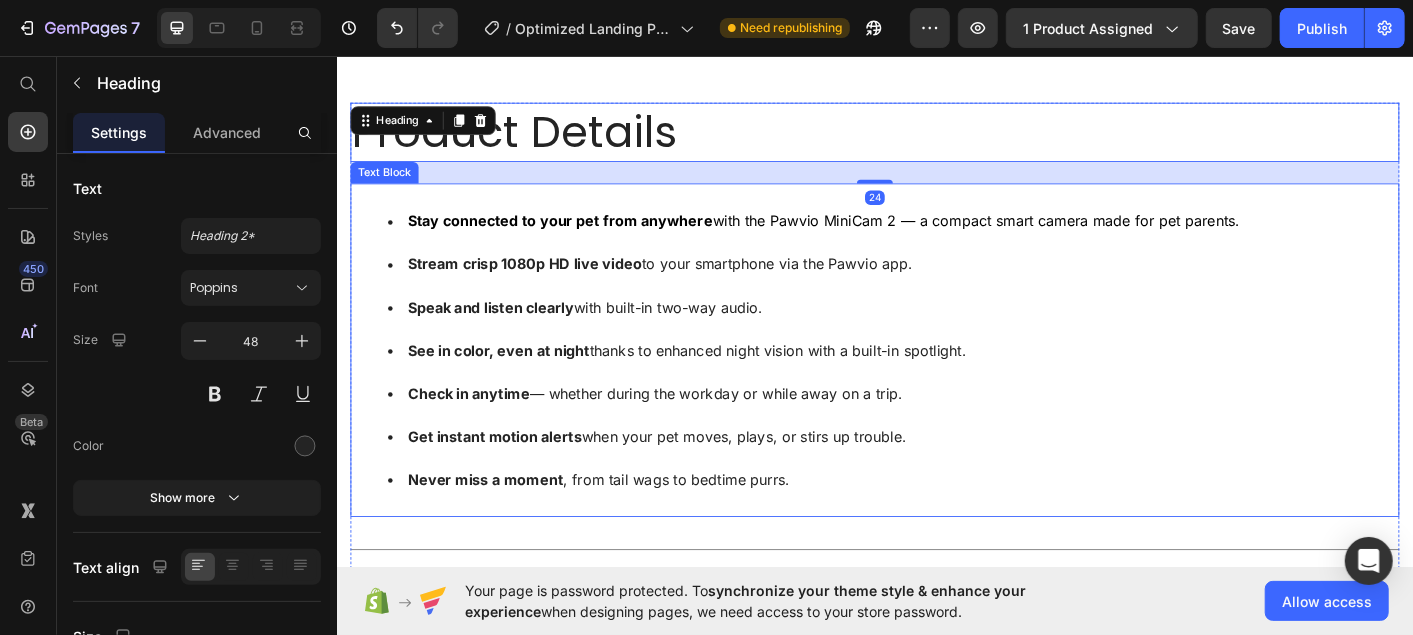 click on "Stream crisp 1080p HD live video  to your smartphone via the Pawvio app." at bounding box center (956, 288) 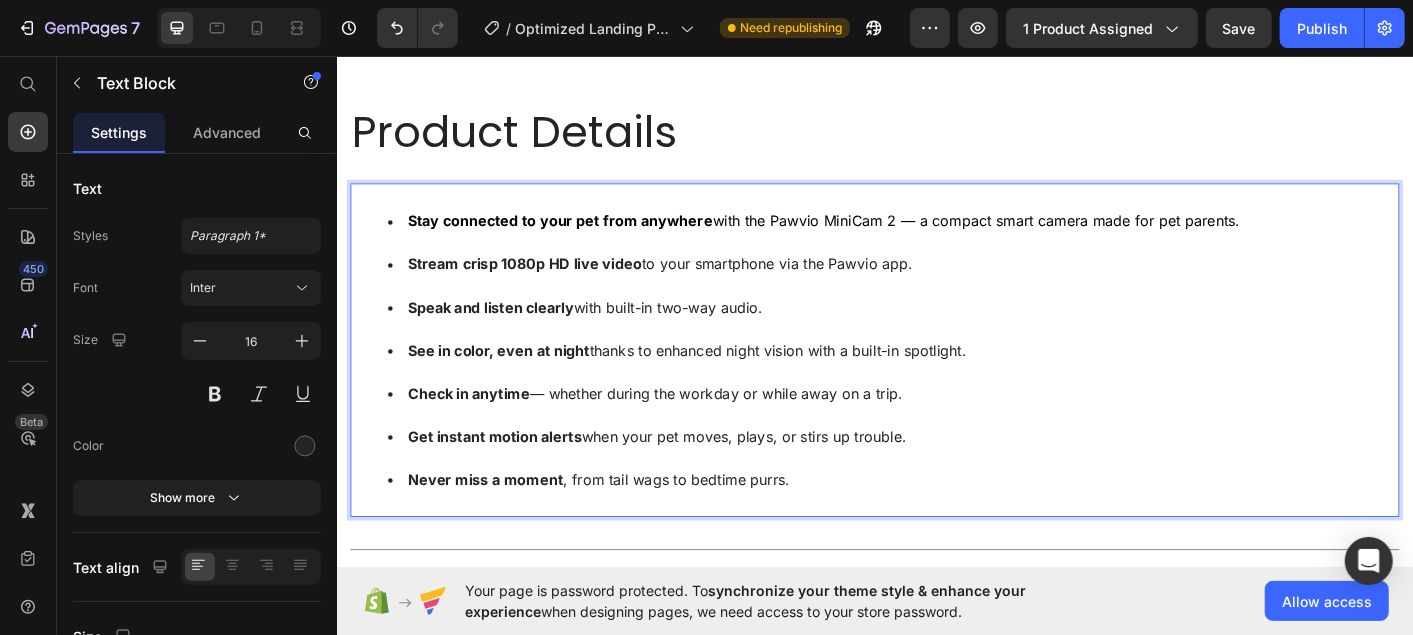 drag, startPoint x: 415, startPoint y: 228, endPoint x: 986, endPoint y: 483, distance: 625.3527 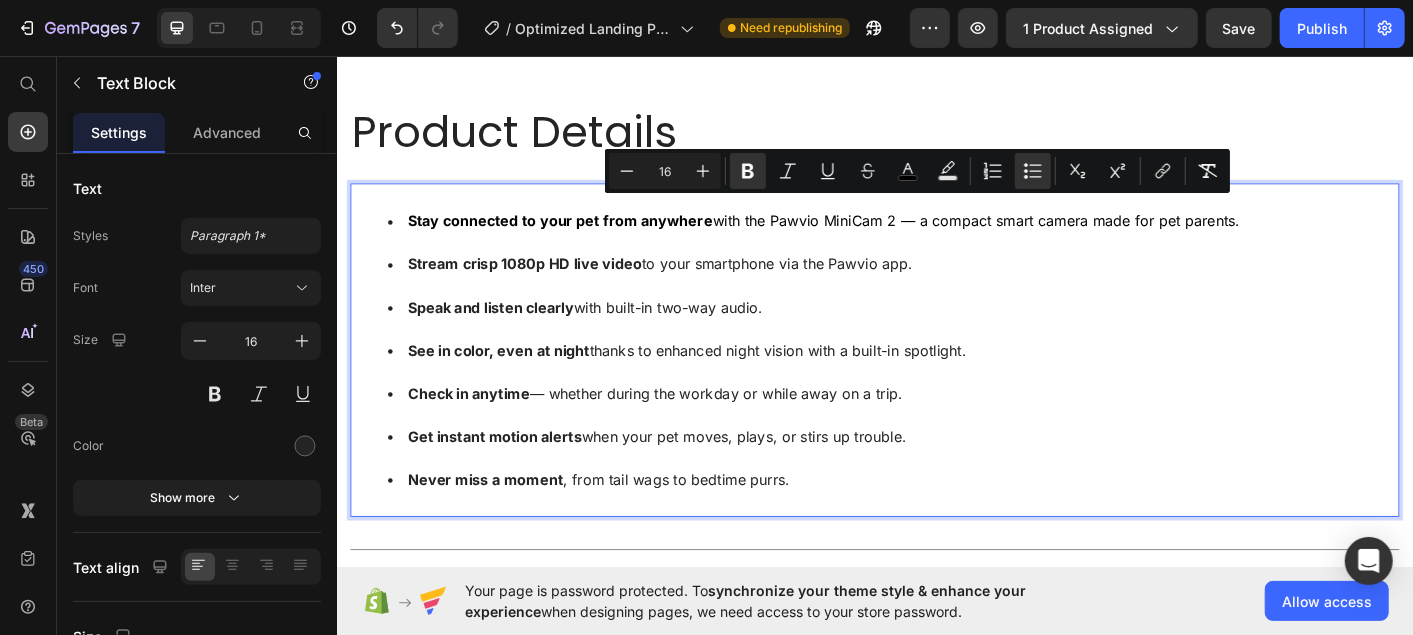 click on "Get instant motion alerts  when your pet moves, plays, or stirs up trouble." at bounding box center [956, 480] 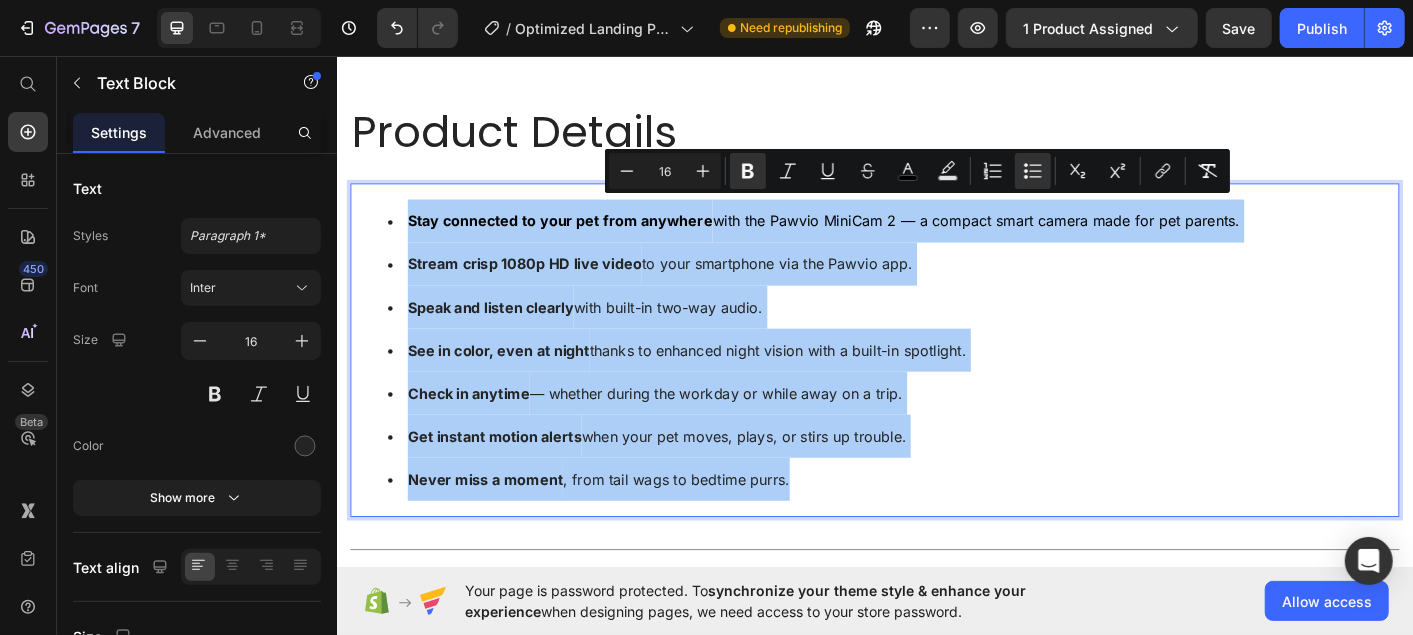 drag, startPoint x: 1221, startPoint y: 214, endPoint x: 968, endPoint y: 174, distance: 256.14255 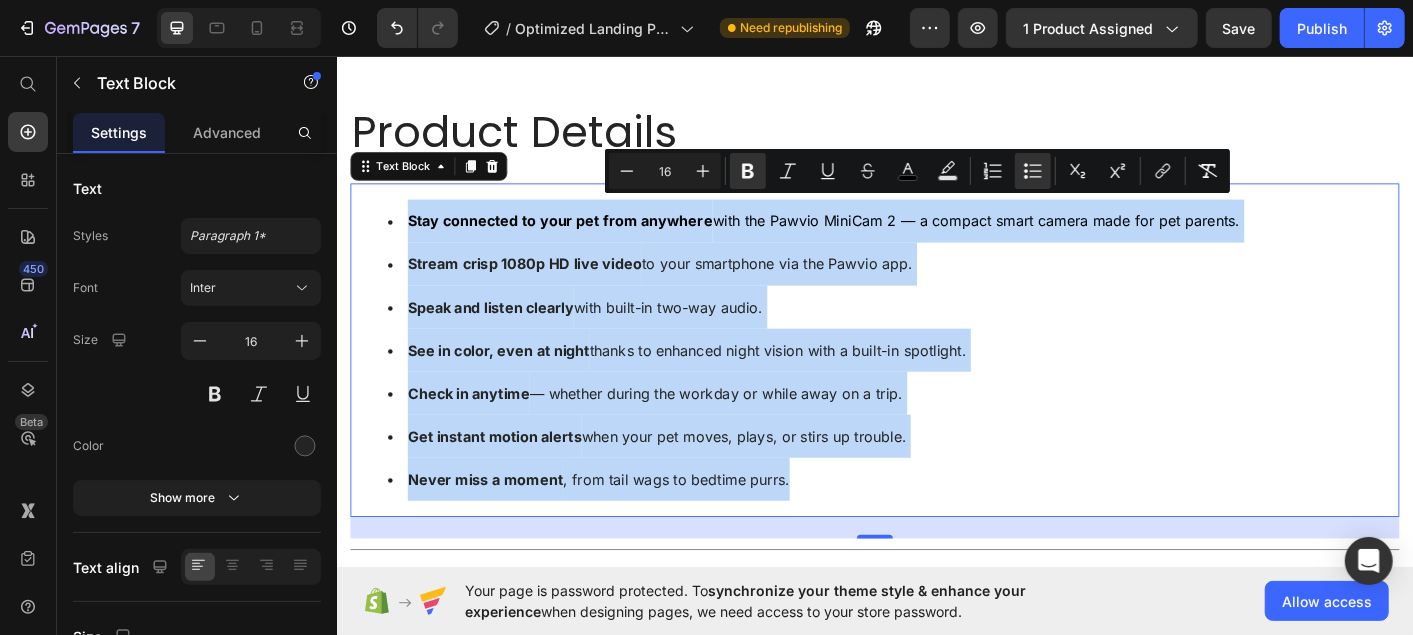 click on "Speak and listen clearly  with built-in two-way audio." at bounding box center (956, 336) 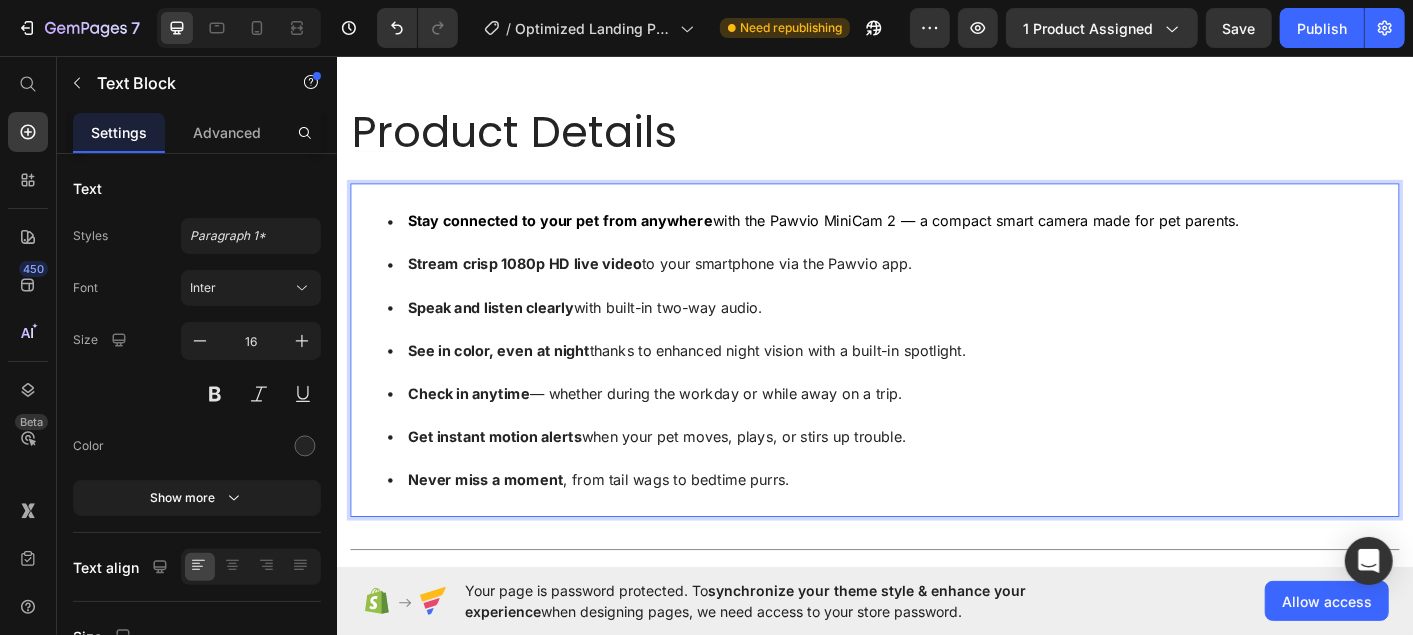 click on "Speak and listen clearly  with built-in two-way audio." at bounding box center [956, 336] 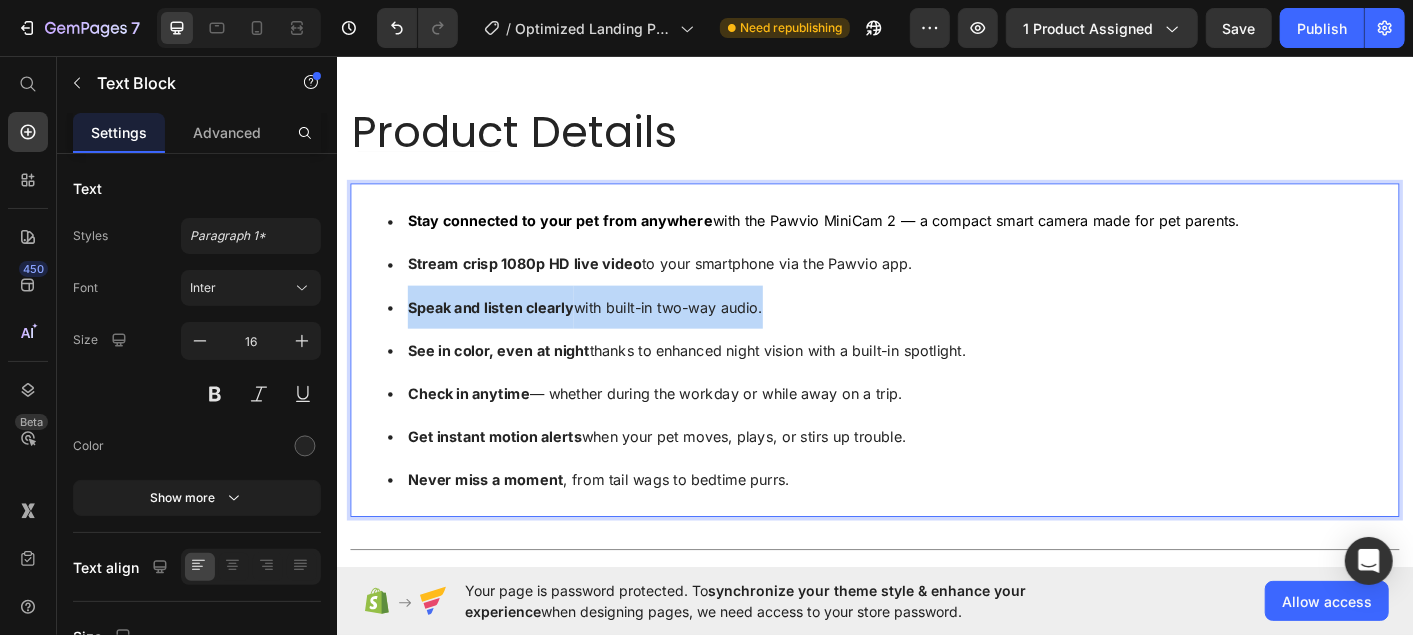 click on "Speak and listen clearly  with built-in two-way audio." at bounding box center [956, 336] 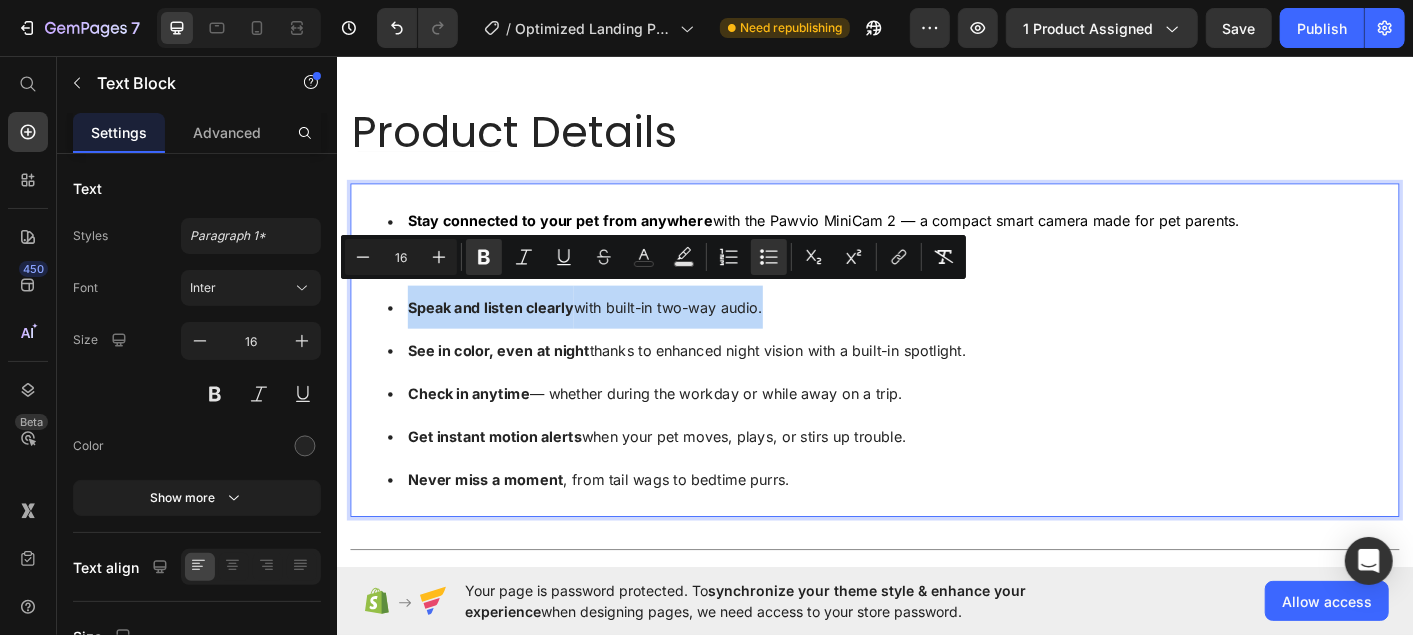 click on "Speak and listen clearly  with built-in two-way audio." at bounding box center [956, 336] 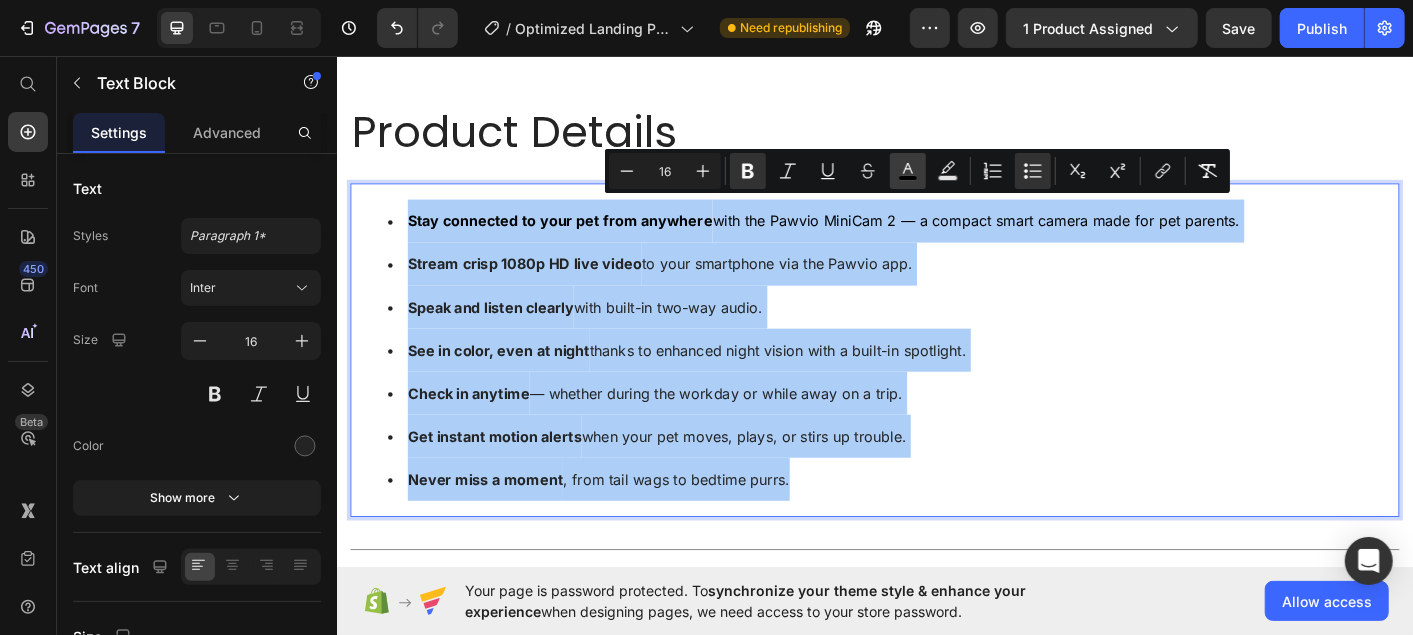 click 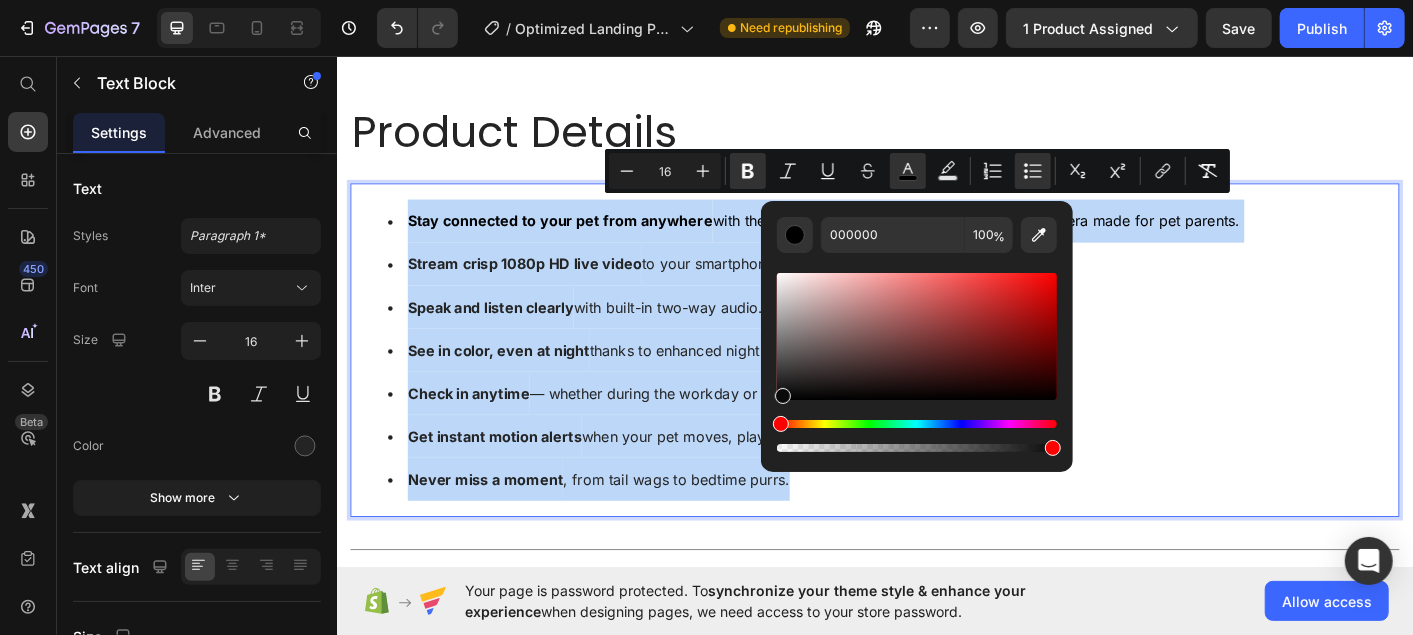type on "0A0A0A" 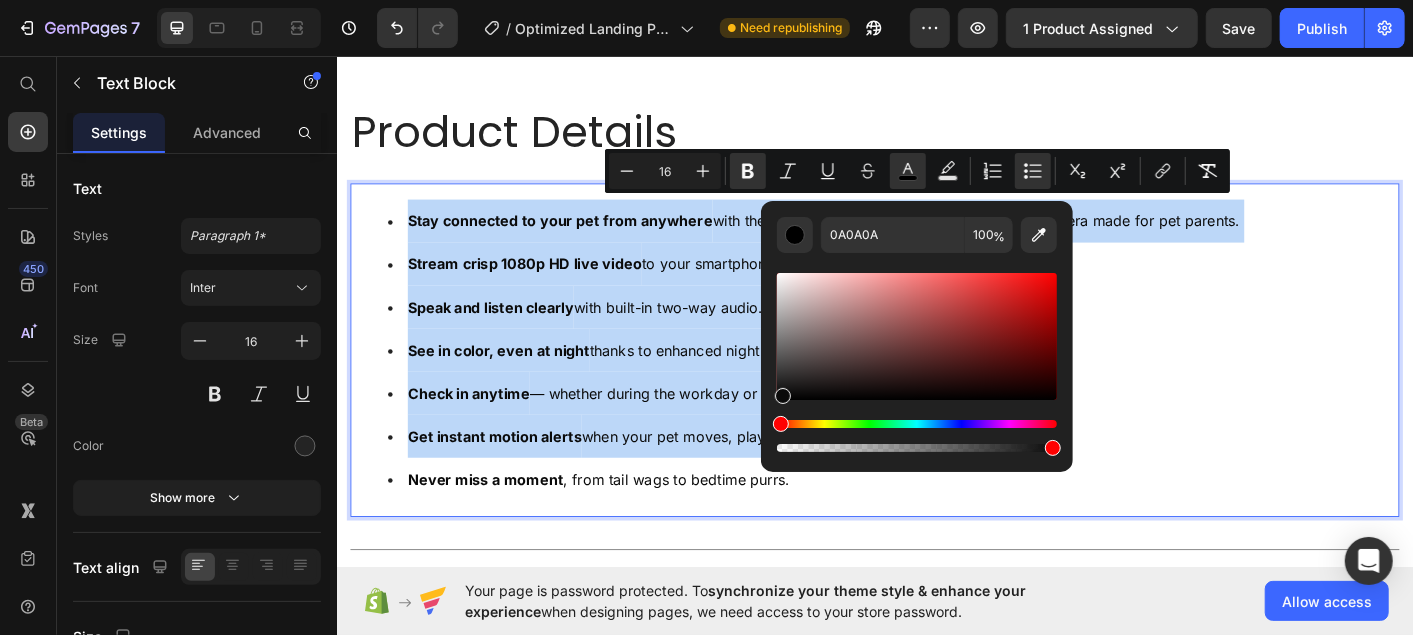 drag, startPoint x: 1117, startPoint y: 446, endPoint x: 805, endPoint y: 500, distance: 316.63858 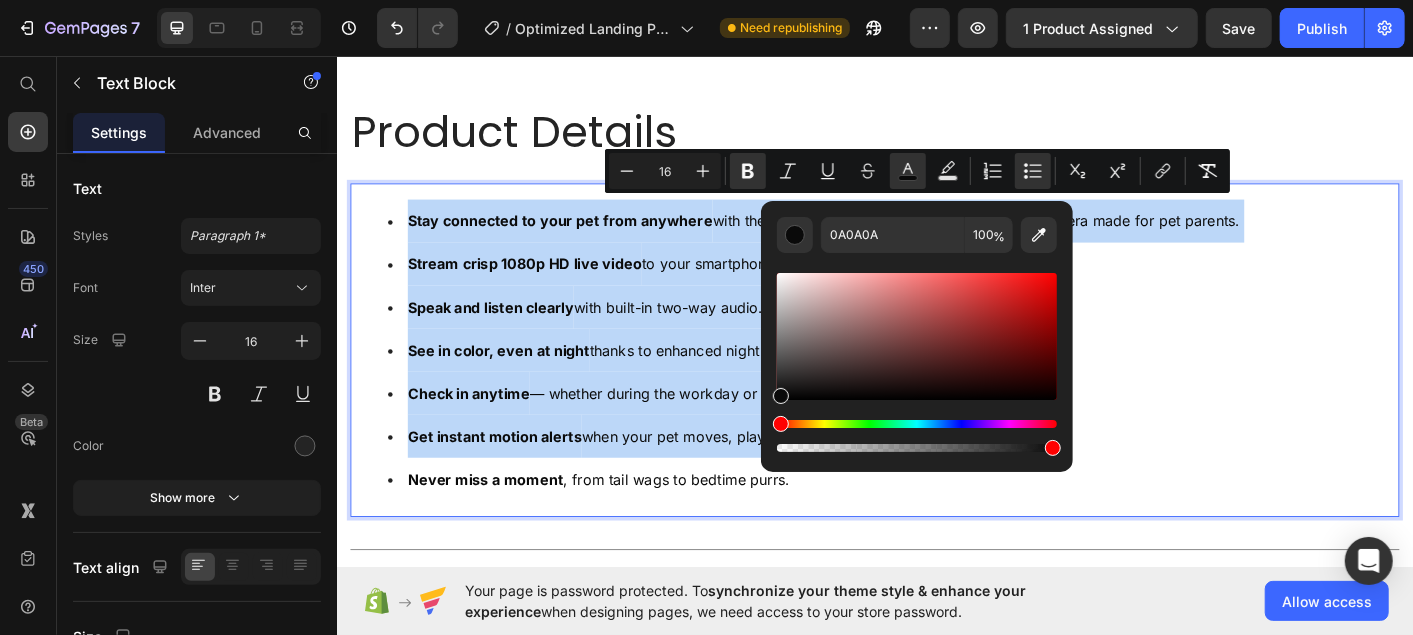 click on "Get instant motion alerts  when your pet moves, plays, or stirs up trouble." at bounding box center (693, 480) 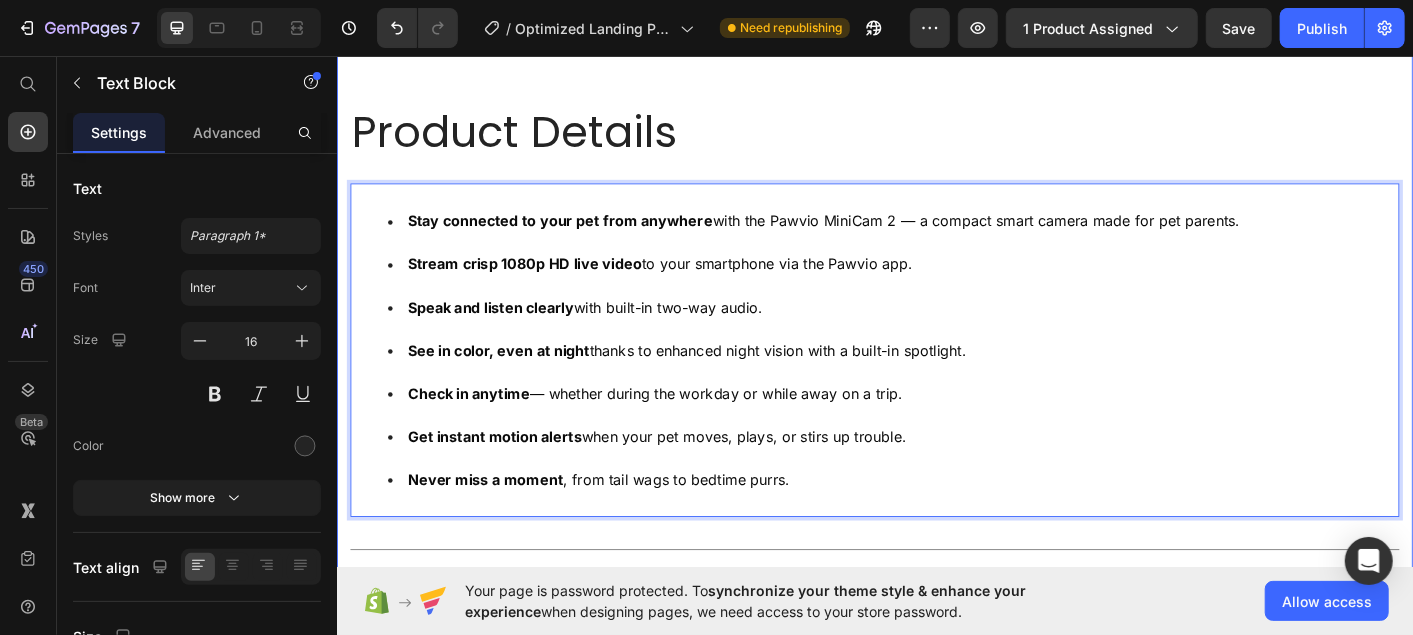 click on "Product Details Heading Stay connected to your pet from anywhere  with the Pawvio MiniCam 2 — a compact smart camera made for pet parents. Stream crisp 1080p HD live video  to your smartphone via the Pawvio app. Speak and listen clearly  with built-in two-way audio. See in color, even at night  thanks to enhanced night vision with a built-in spotlight. Check in anytime  — whether during the workday or while away on a trip. Get instant motion alerts  when your pet moves, plays, or stirs up trouble. Never miss a moment , from tail wags to bedtime purrs. Text Block   24                Title Line Row Feature Heading Description Heading Row Video Quality Text Block 1080p Full HD Text Block Row Night Vision Text Block Color night vision with built-in spotlight Text Block Row Audio Text Block Two-way audio (listen and speak through the app) Text Block Row Motion Detector  Text Block Real-time alerts sent to your smartphone Text Block Row App Compatability Text Block iOS 15.0+, Android 9.0+, Fire OS 9.0+ Row Row" at bounding box center (936, 578) 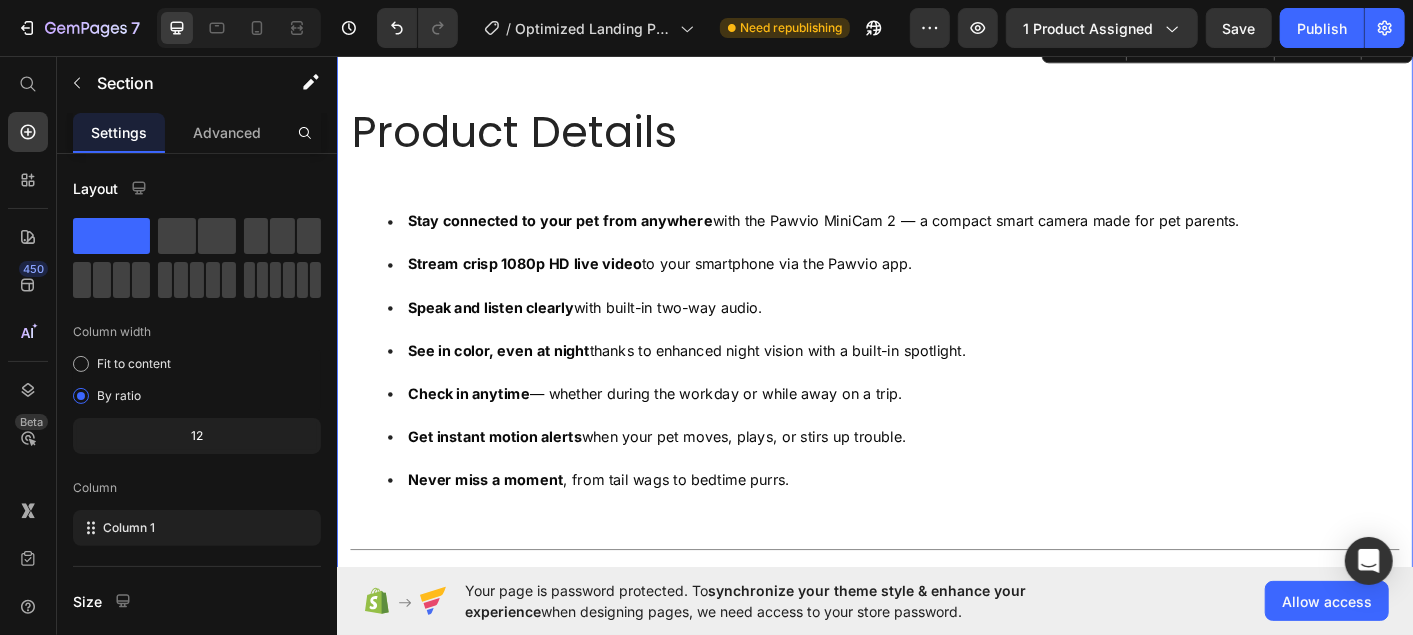 click on "Product Details Heading Stay connected to your pet from anywhere  with the Pawvio MiniCam 2 — a compact smart camera made for pet parents. Stream crisp 1080p HD live video  to your smartphone via the Pawvio app. Speak and listen clearly  with built-in two-way audio. See in color, even at night  thanks to enhanced night vision with a built-in spotlight. Check in anytime  — whether during the workday or while away on a trip. Get instant motion alerts  when your pet moves, plays, or stirs up trouble. Never miss a moment , from tail wags to bedtime purrs. Text Block                Title Line Row Feature Heading Description Heading Row Video Quality Text Block 1080p Full HD Text Block Row Night Vision Text Block Color night vision with built-in spotlight Text Block Row Audio Text Block Two-way audio (listen and speak through the app) Text Block Row Motion Detector  Text Block Real-time alerts sent to your smartphone Text Block Row App Compatability Text Block iOS 15.0+, Android 9.0+, Fire OS 9.0+ Text Block" at bounding box center (936, 578) 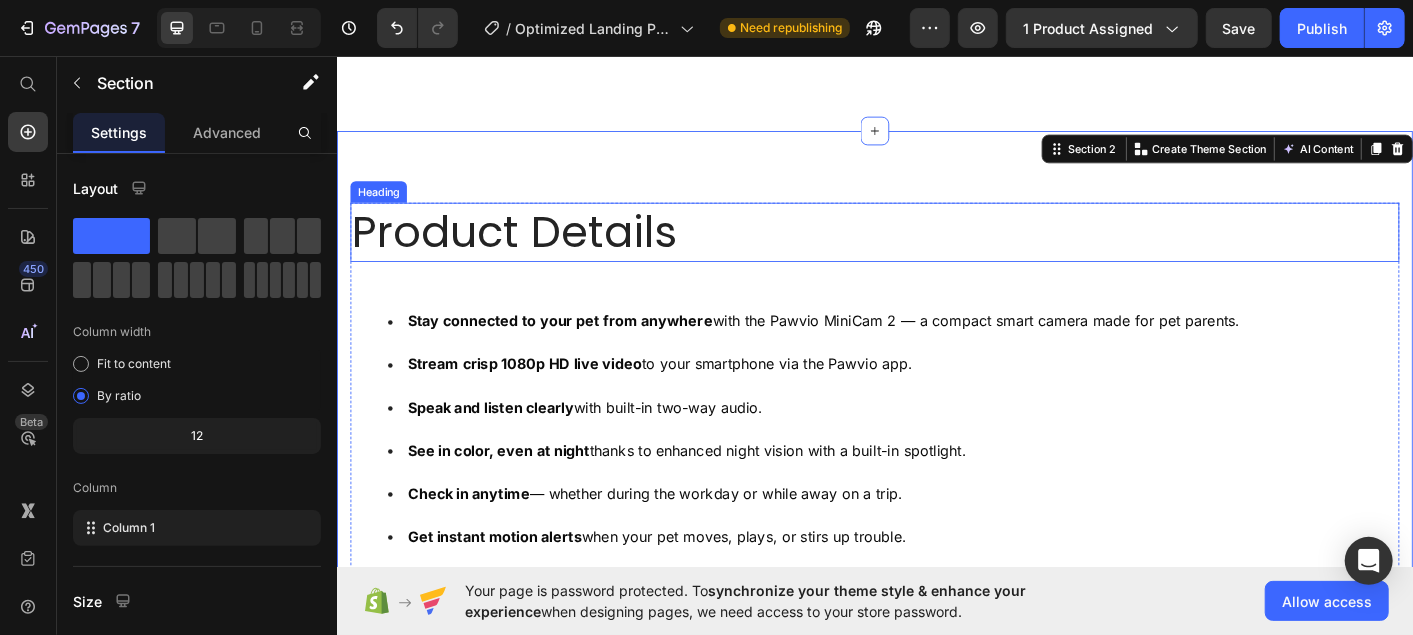 scroll, scrollTop: 1087, scrollLeft: 0, axis: vertical 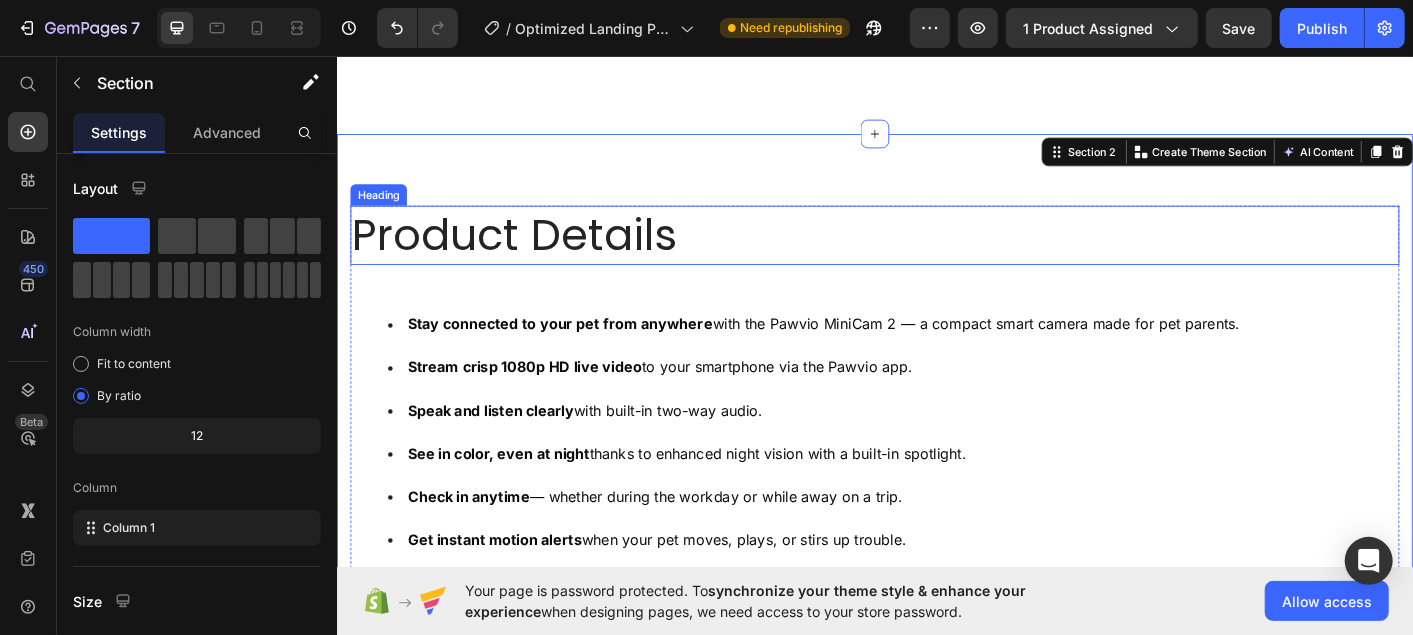 click on "Product Details" at bounding box center (936, 256) 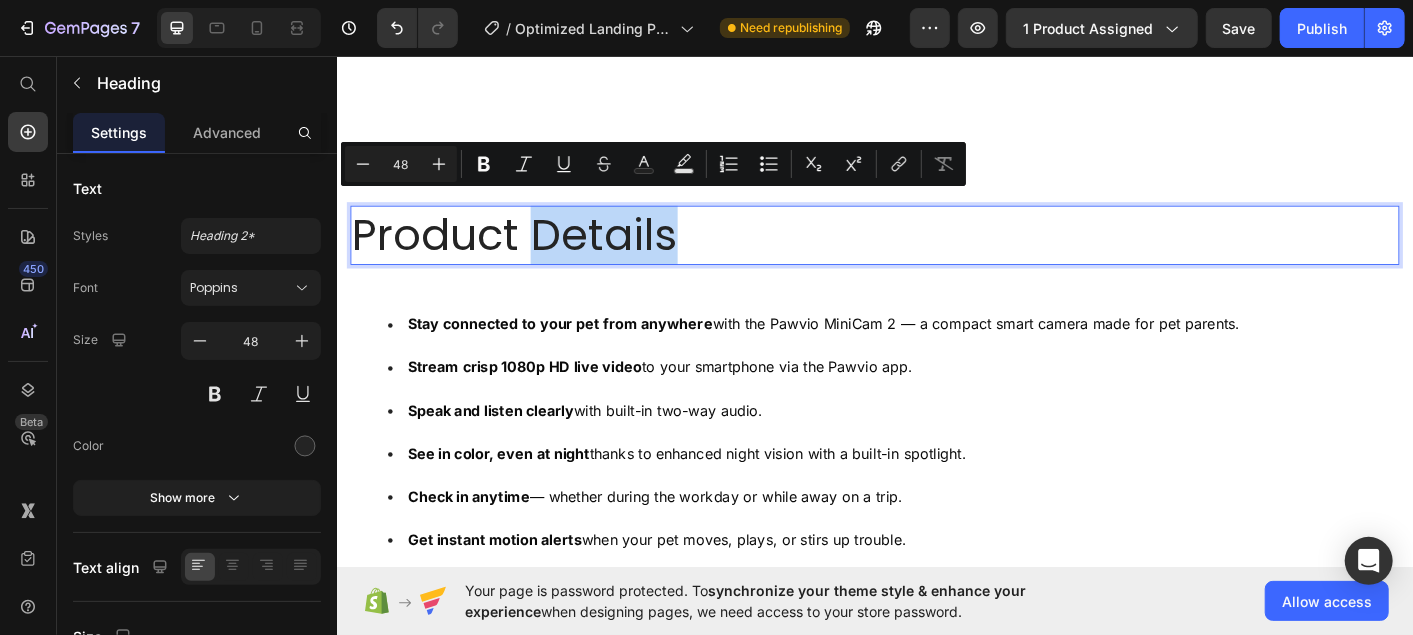 click on "Product Details" at bounding box center [936, 256] 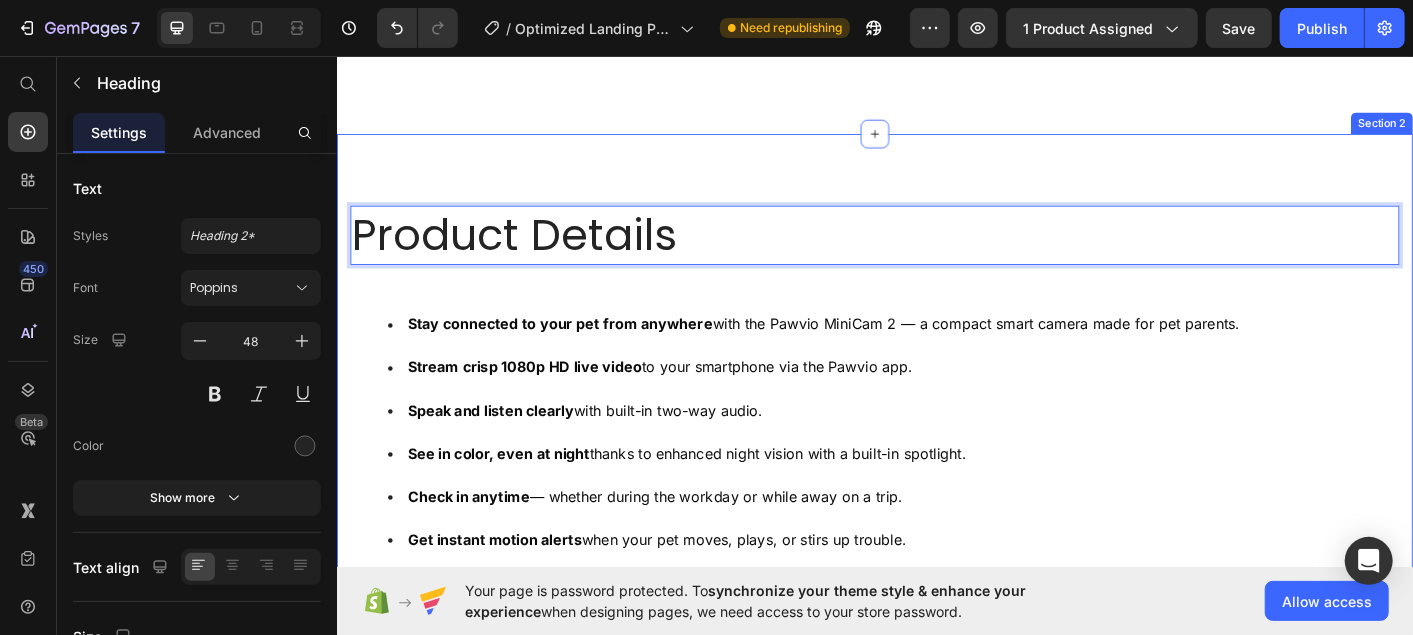 click on "Product Details Heading   24 Stay connected to your pet from anywhere  with the Pawvio MiniCam 2 — a compact smart camera made for pet parents. Stream crisp 1080p HD live video  to your smartphone via the Pawvio app. Speak and listen clearly  with built-in two-way audio. See in color, even at night  thanks to enhanced night vision with a built-in spotlight. Check in anytime  — whether during the workday or while away on a trip. Get instant motion alerts  when your pet moves, plays, or stirs up trouble. Never miss a moment , from tail wags to bedtime purrs. Text Block                Title Line Row Feature Heading Description Heading Row Video Quality Text Block 1080p Full HD Text Block Row Night Vision Text Block Color night vision with built-in spotlight Text Block Row Audio Text Block Two-way audio (listen and speak through the app) Text Block Row Motion Detector  Text Block Real-time alerts sent to your smartphone Text Block Row App Compatability Text Block iOS 15.0+, Android 9.0+, Fire OS 9.0+ Row Row" at bounding box center (936, 693) 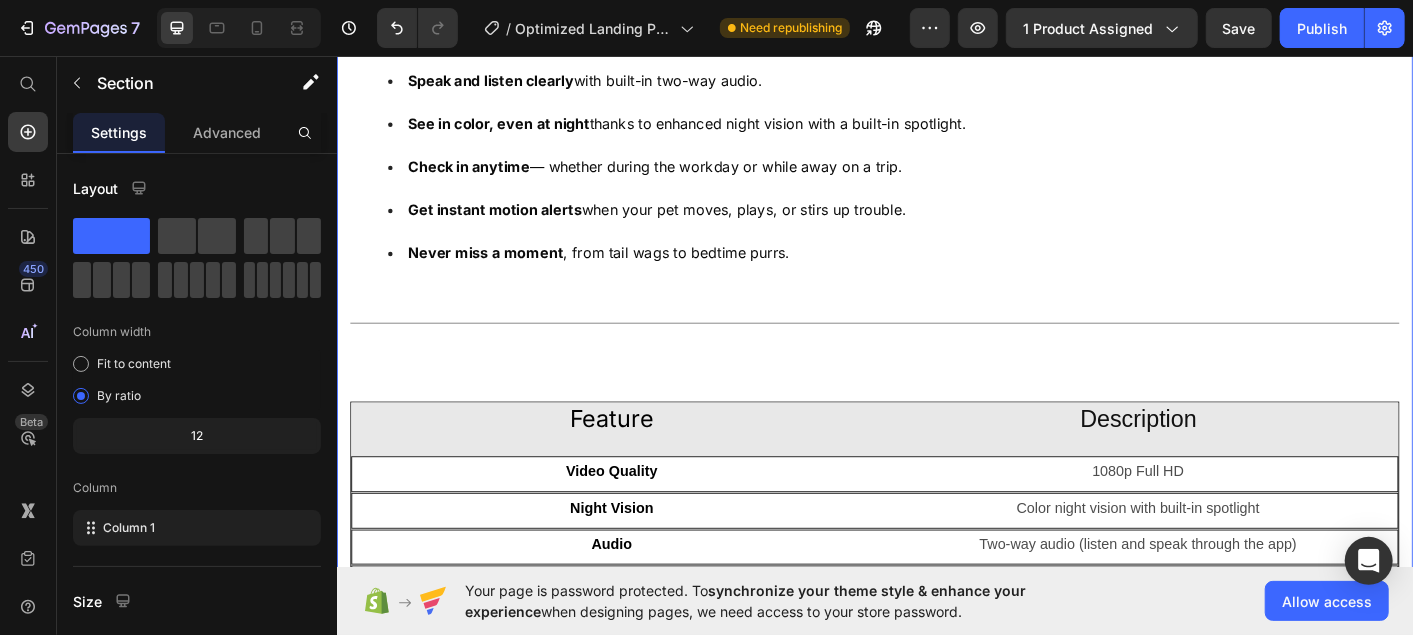 scroll, scrollTop: 2129, scrollLeft: 0, axis: vertical 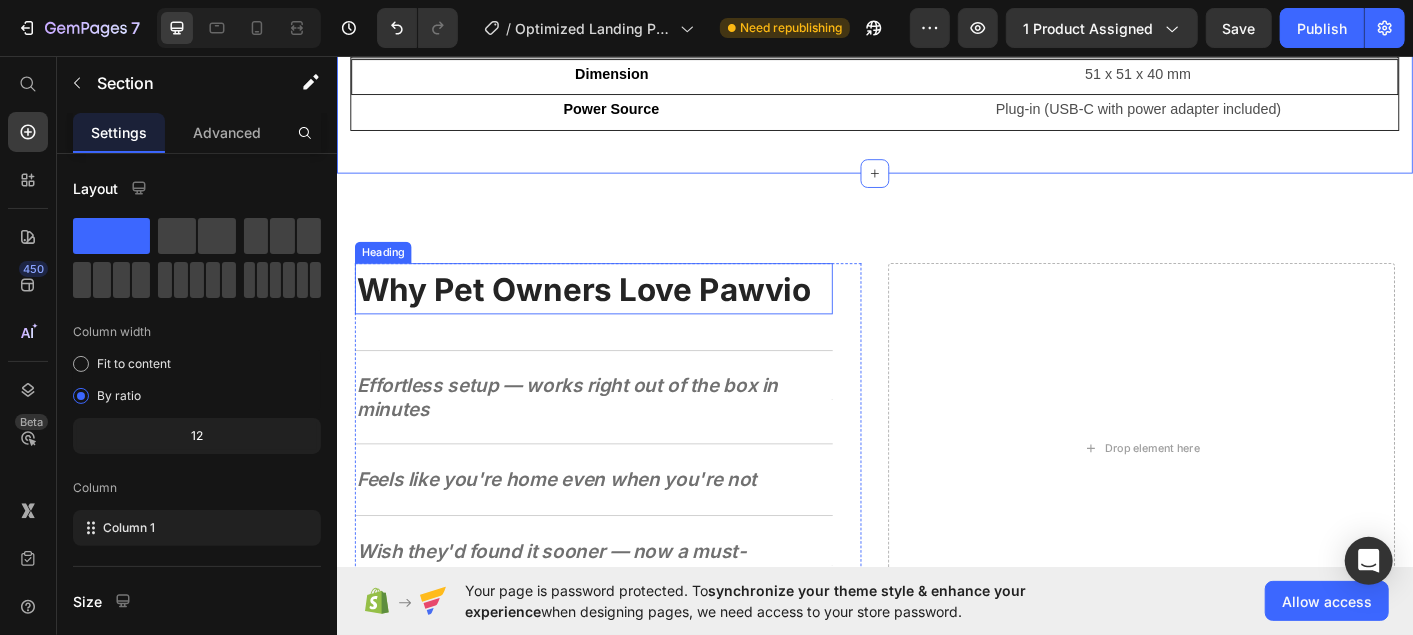 click on "Why Pet Owners Love Pawvio" at bounding box center [611, 316] 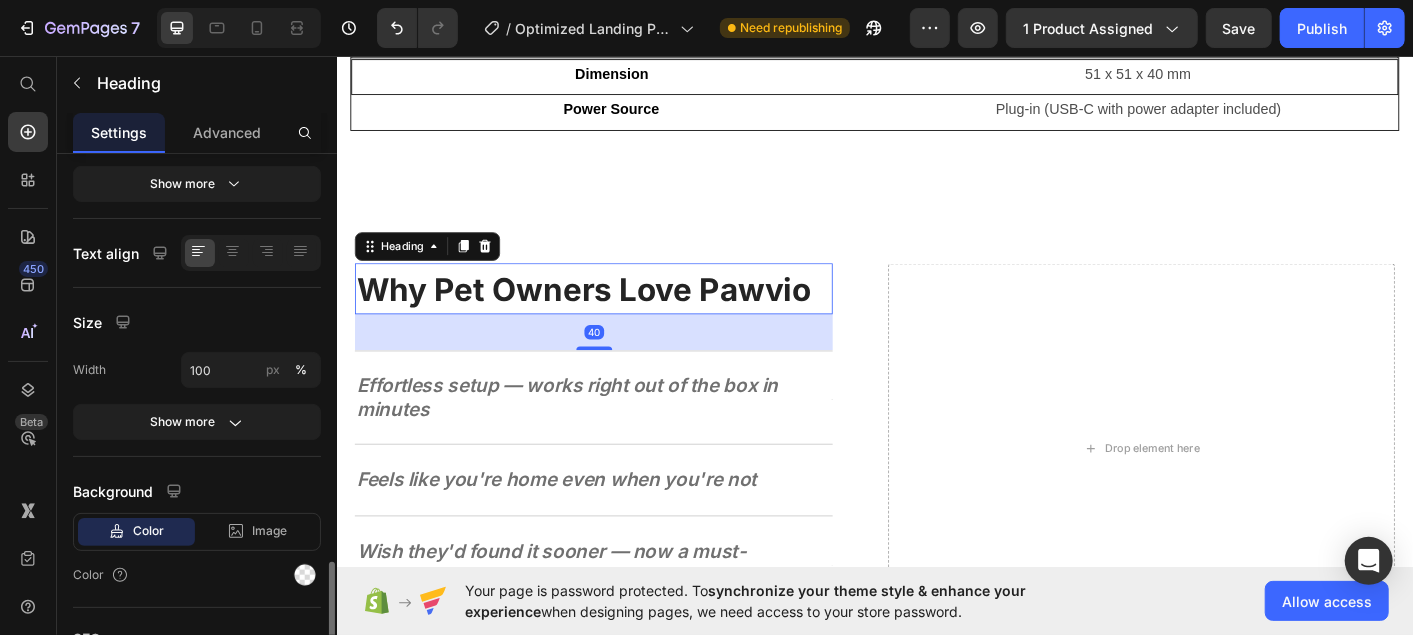 scroll, scrollTop: 470, scrollLeft: 0, axis: vertical 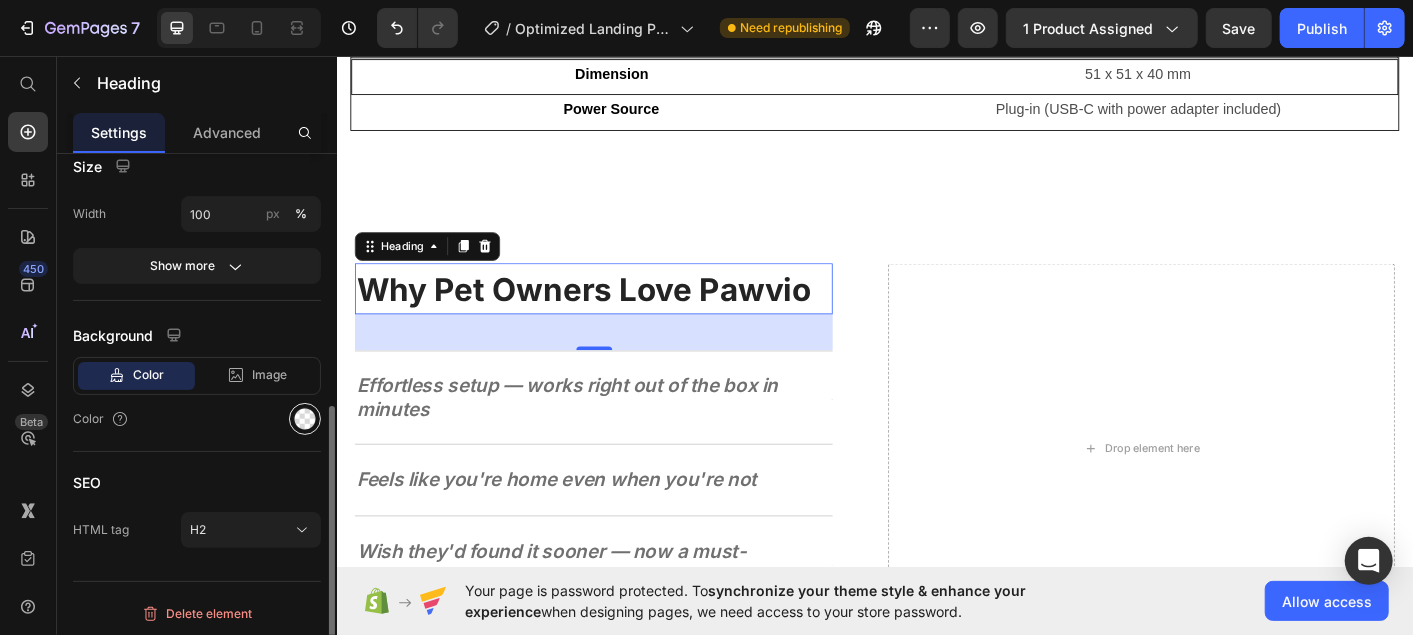 click at bounding box center [305, 419] 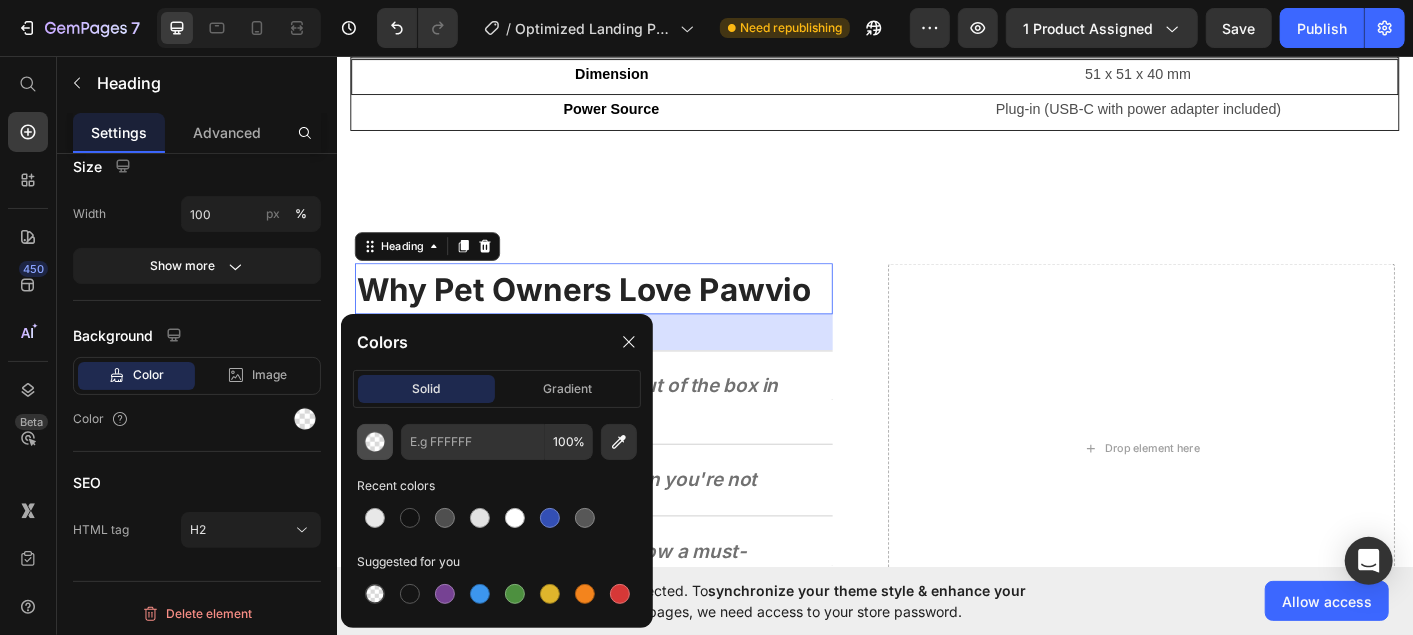 click at bounding box center (375, 442) 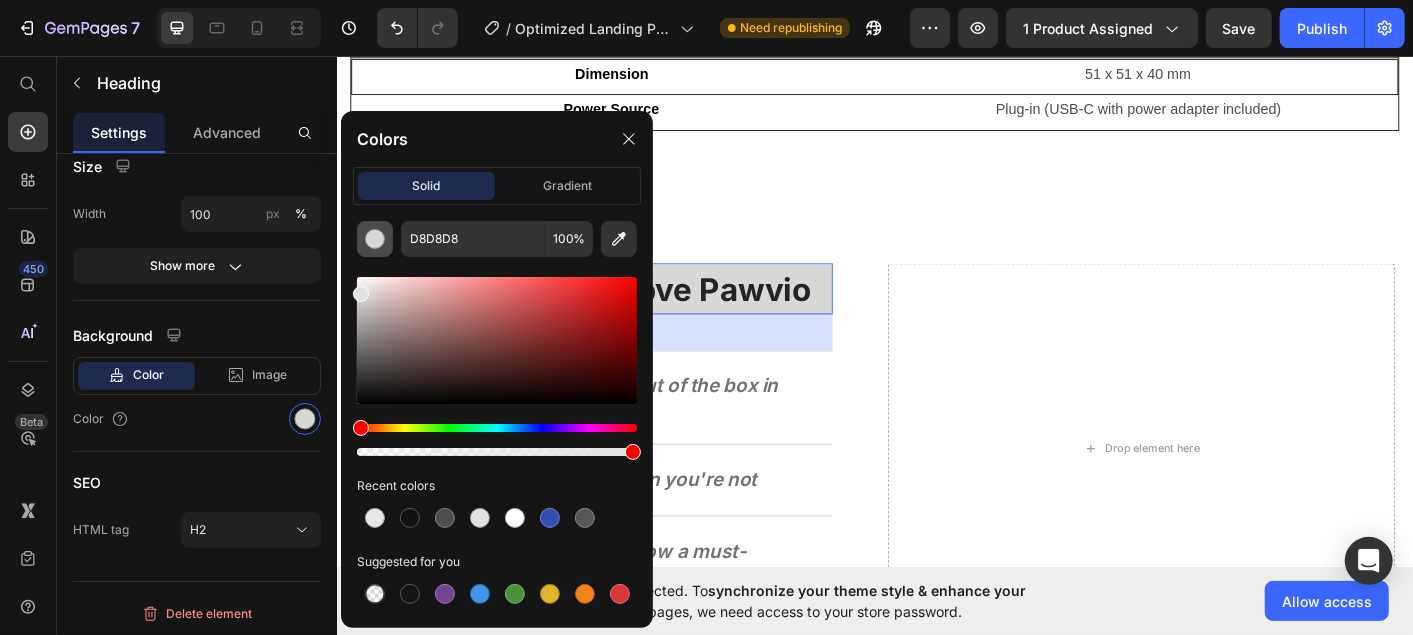 type on "E2E2E2" 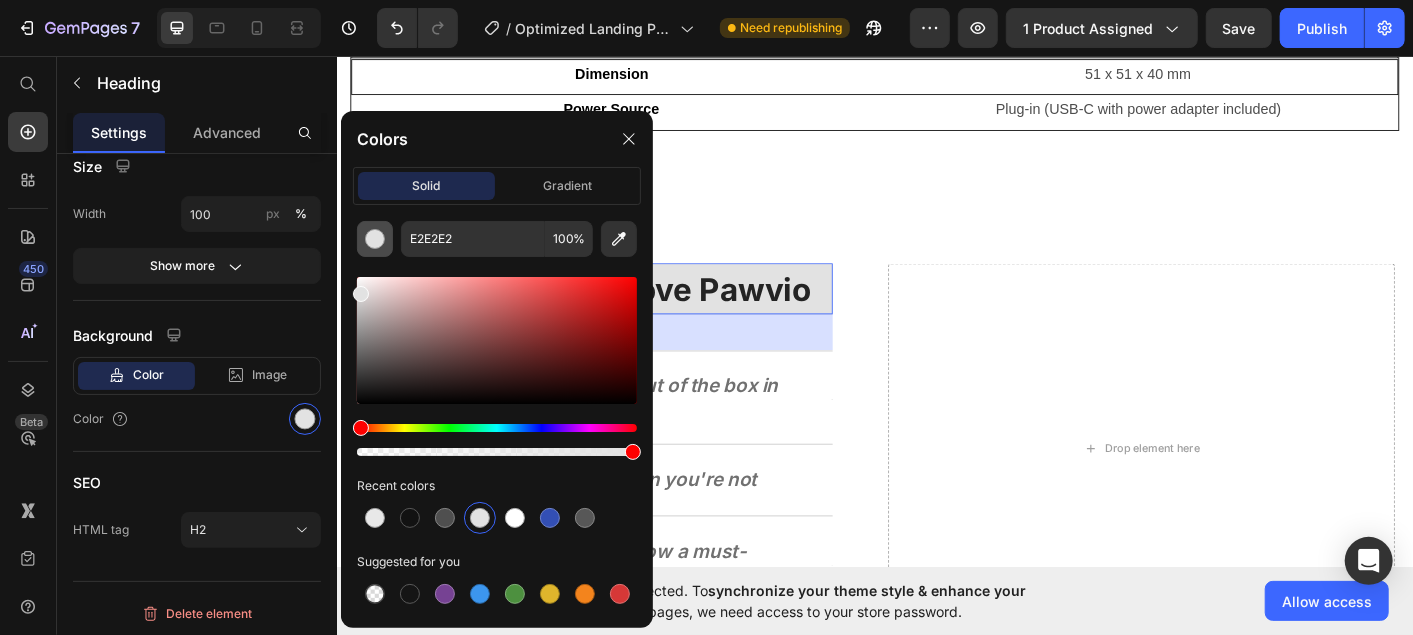 drag, startPoint x: 358, startPoint y: 401, endPoint x: 357, endPoint y: 290, distance: 111.0045 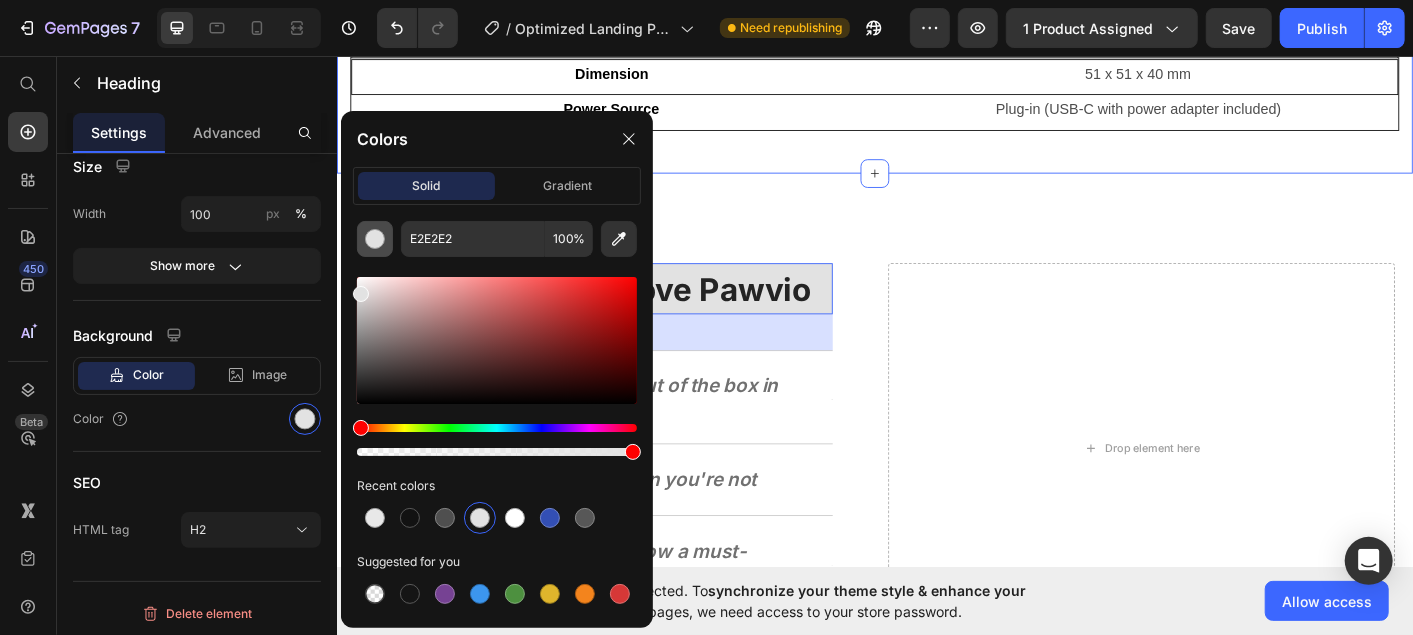 click on "Product Details Heading Stay connected to your pet from anywhere  with the Pawvio MiniCam 2 — a compact smart camera made for pet parents. Stream crisp 1080p HD live video  to your smartphone via the Pawvio app. Speak and listen clearly  with built-in two-way audio. See in color, even at night  thanks to enhanced night vision with a built-in spotlight. Check in anytime  — whether during the workday or while away on a trip. Get instant motion alerts  when your pet moves, plays, or stirs up trouble. Never miss a moment , from tail wags to bedtime purrs. Text Block                Title Line Row Feature Heading Description Heading Row Video Quality Text Block 1080p Full HD Text Block Row Night Vision Text Block Color night vision with built-in spotlight Text Block Row Audio Text Block Two-way audio (listen and speak through the app) Text Block Row Motion Detector  Text Block Real-time alerts sent to your smartphone Text Block Row App Compatability Text Block iOS 15.0+, Android 9.0+, Fire OS 9.0+ Text Block" at bounding box center (936, -362) 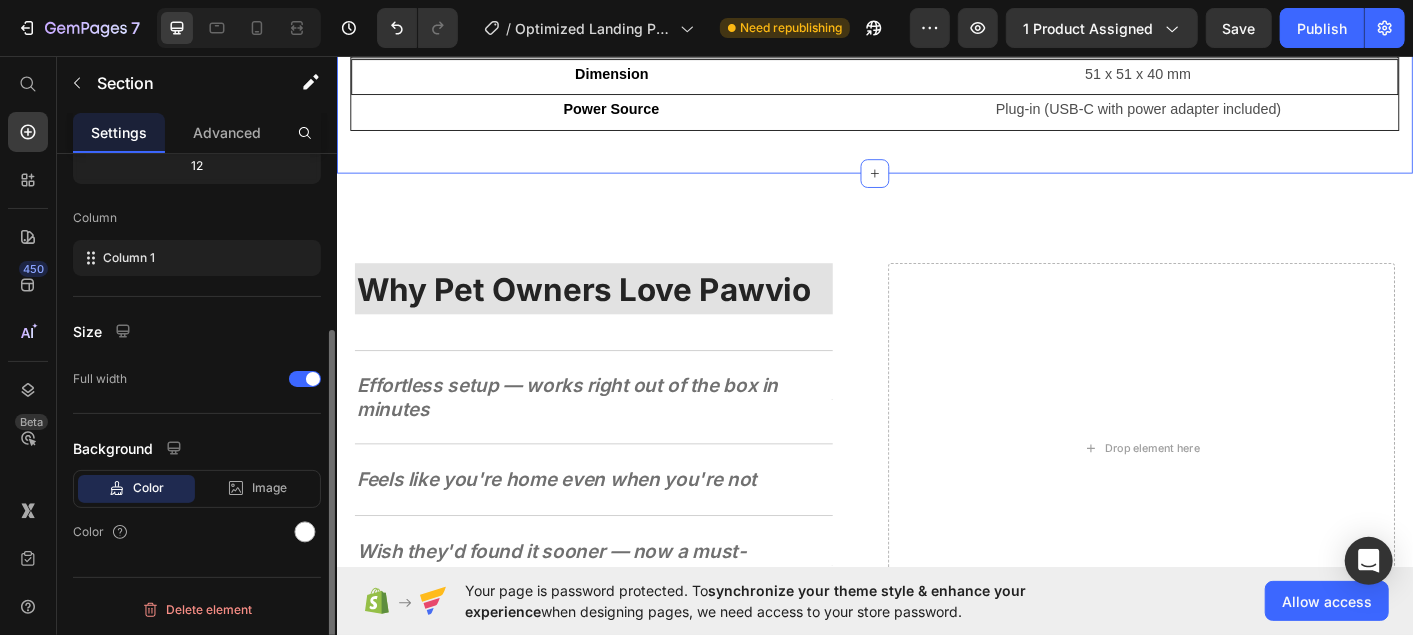 scroll, scrollTop: 0, scrollLeft: 0, axis: both 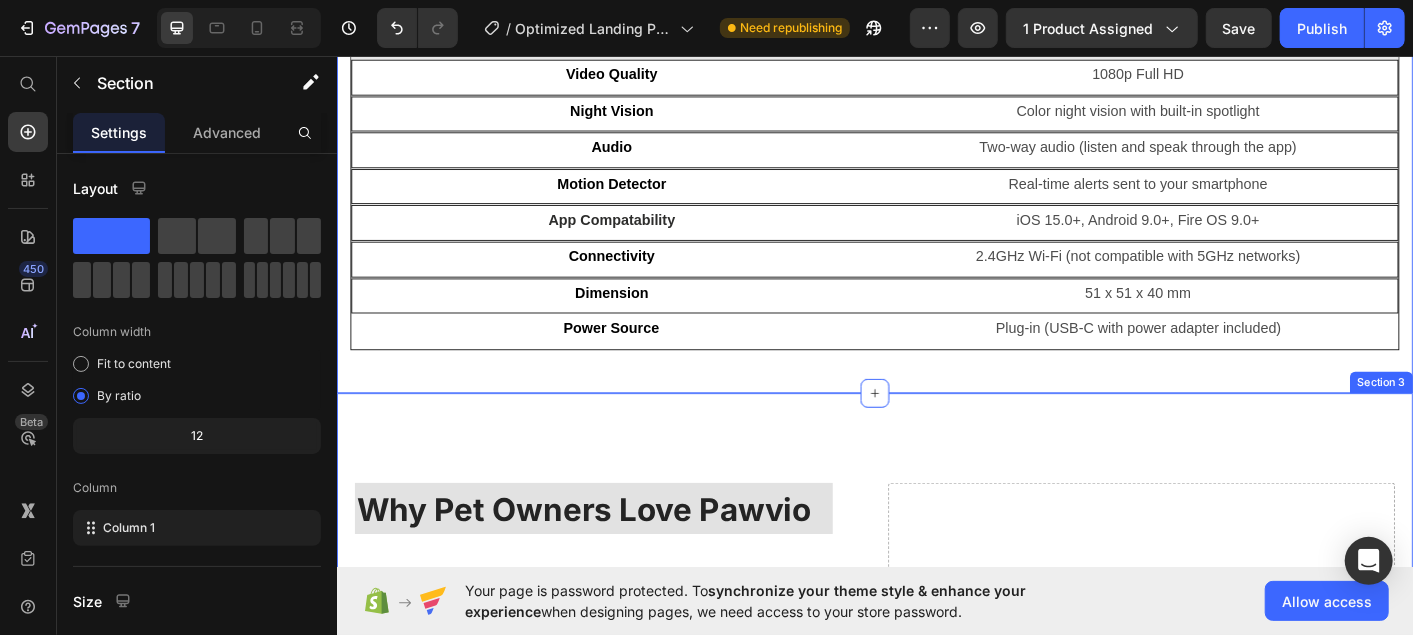 click on "Why Pet Owners Love Pawvio" at bounding box center [611, 561] 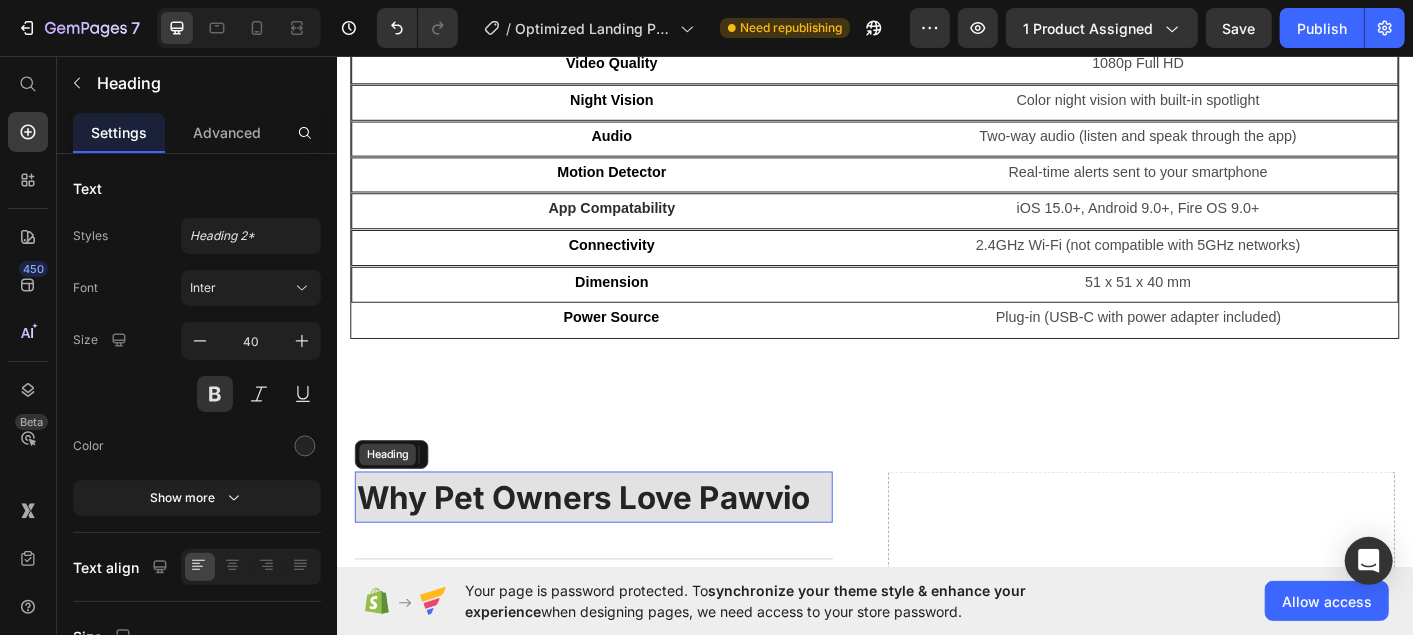 scroll, scrollTop: 1986, scrollLeft: 0, axis: vertical 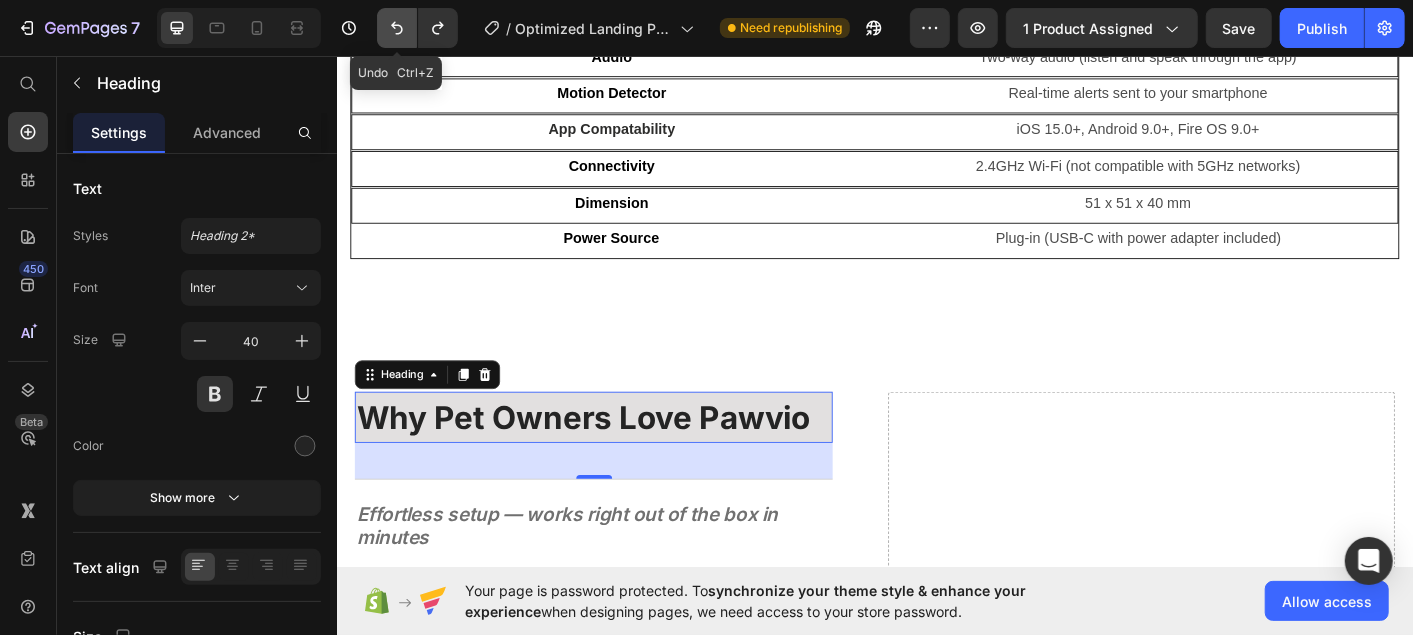 click 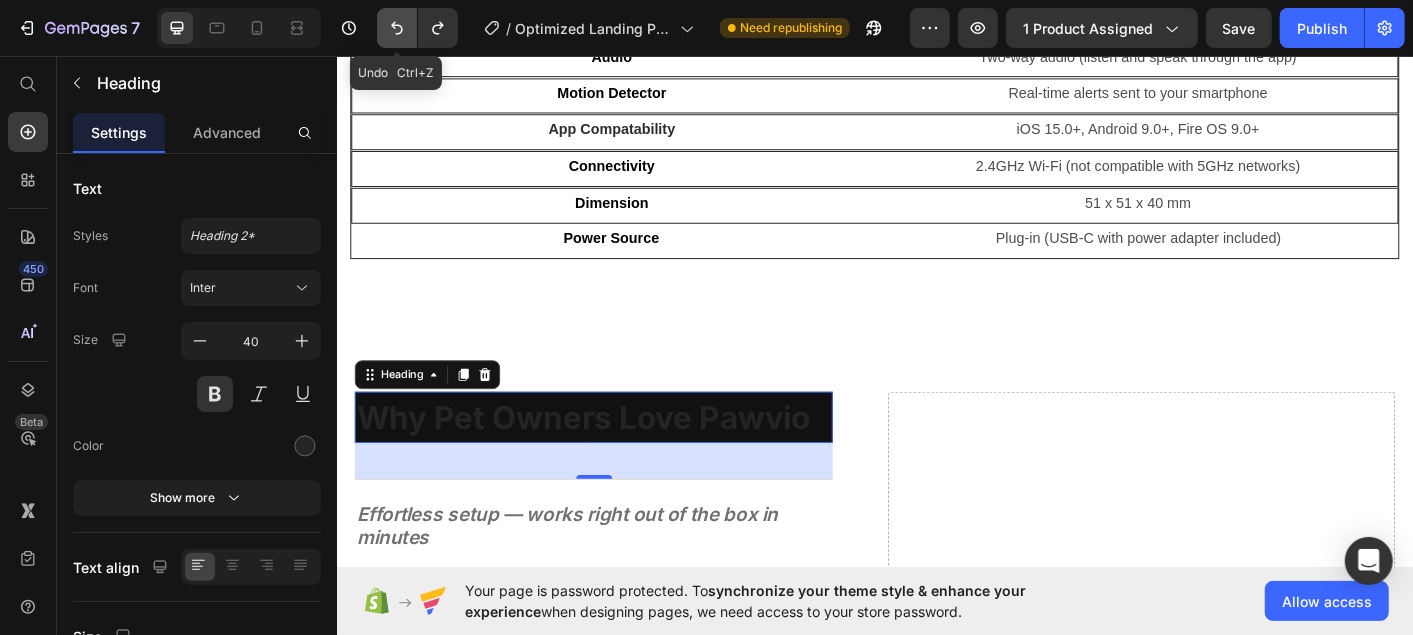 click 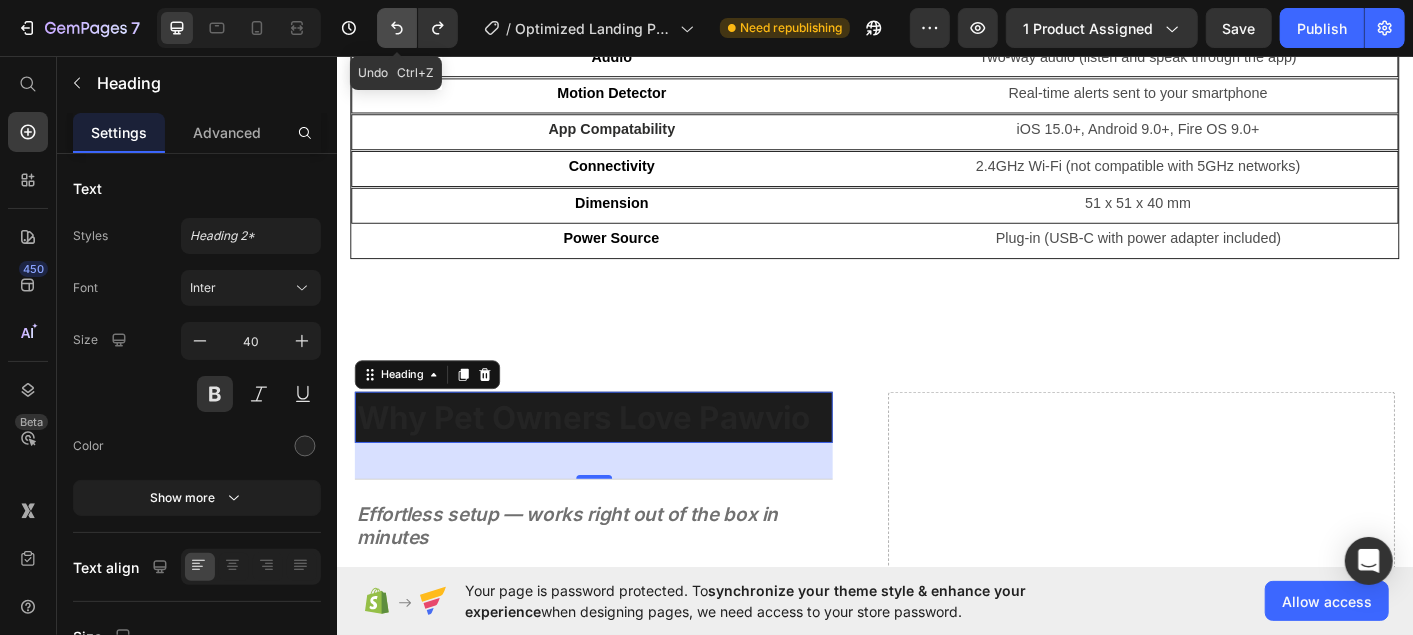 click 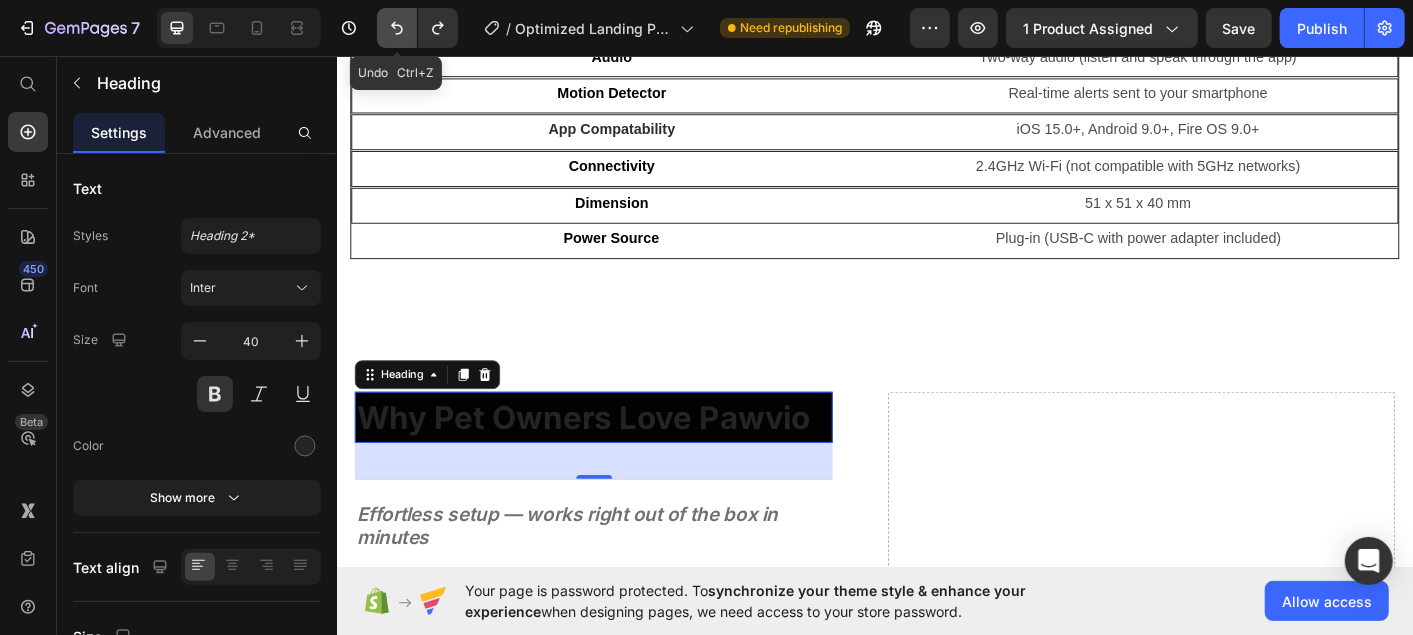 click 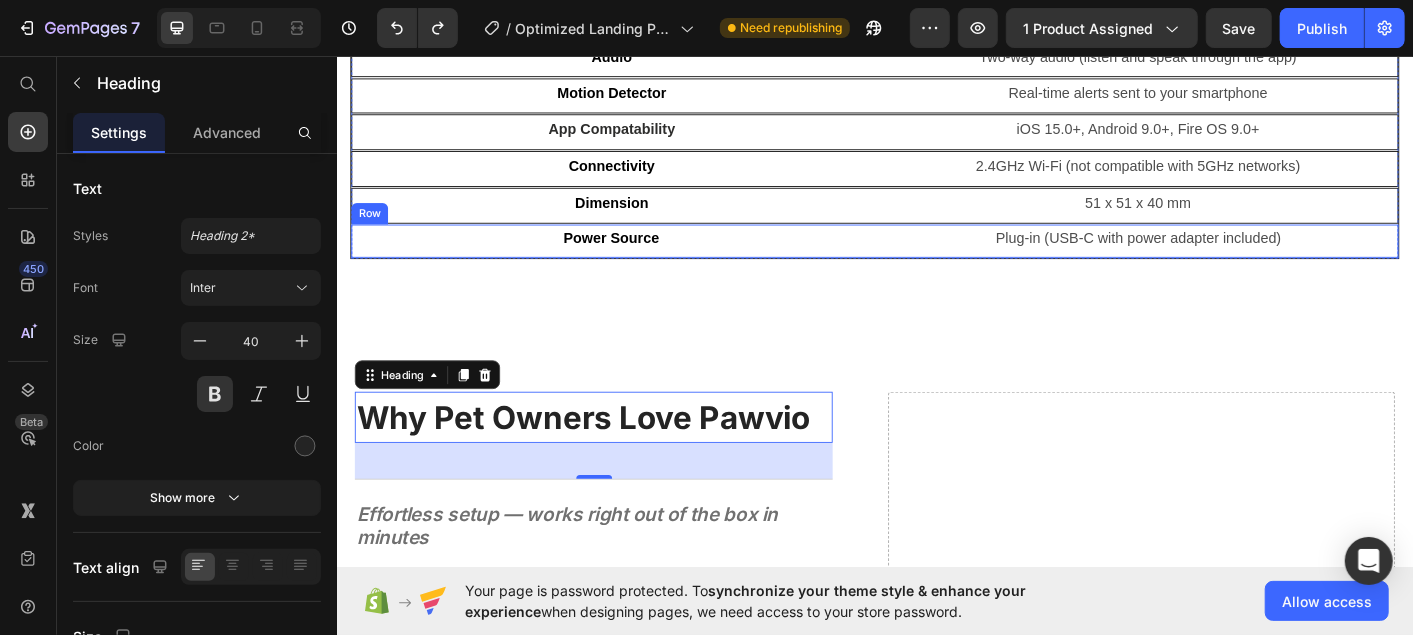 click on "Power Source Text Block" at bounding box center [642, 262] 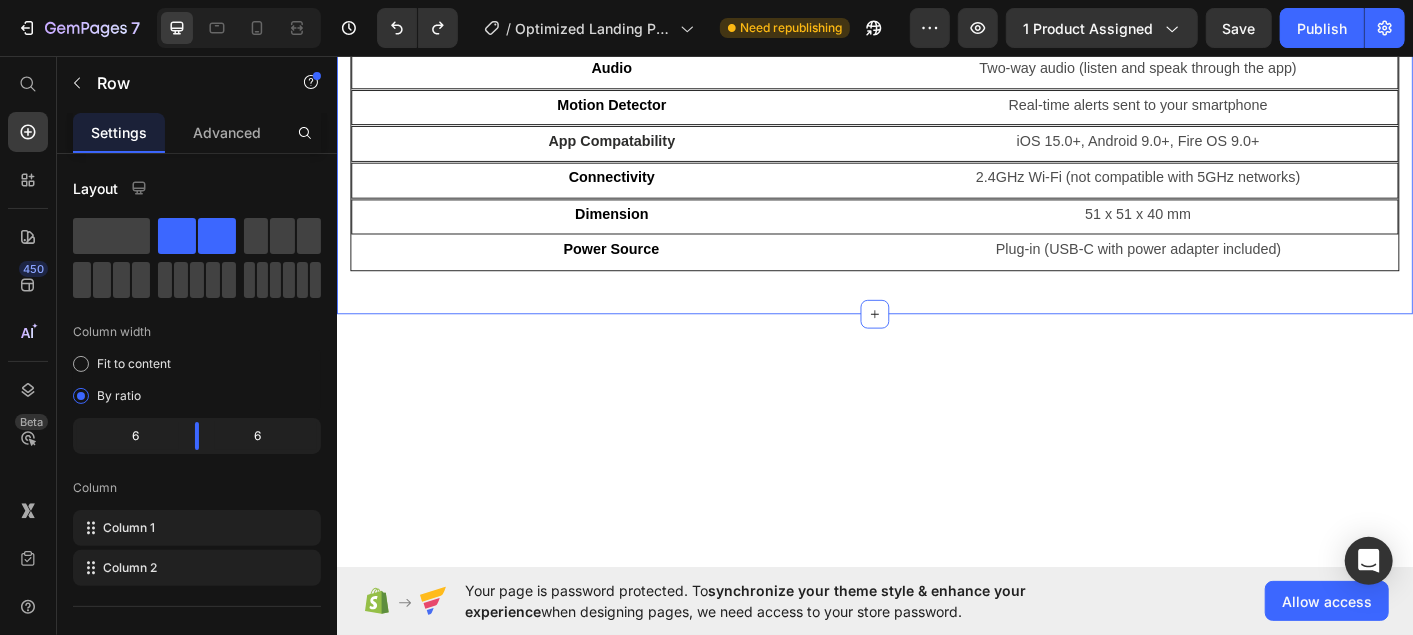click on "Product Details Heading Stay connected to your pet from anywhere  with the Pawvio MiniCam 2 — a compact smart camera made for pet parents. Stream crisp 1080p HD live video  to your smartphone via the Pawvio app. Speak and listen clearly  with built-in two-way audio. See in color, even at night  thanks to enhanced night vision with a built-in spotlight. Check in anytime  — whether during the workday or while away on a trip. Get instant motion alerts  when your pet moves, plays, or stirs up trouble. Never miss a moment , from tail wags to bedtime purrs. Text Block                Title Line Row Feature Heading Description Heading Row Video Quality Text Block 1080p Full HD Text Block Row Night Vision Text Block Color night vision with built-in spotlight Text Block Row Audio Text Block Two-way audio (listen and speak through the app) Text Block Row Motion Detector  Text Block Real-time alerts sent to your smartphone Text Block Row App Compatability Text Block iOS 15.0+, Android 9.0+, Fire OS 9.0+ Text Block" at bounding box center (936, -206) 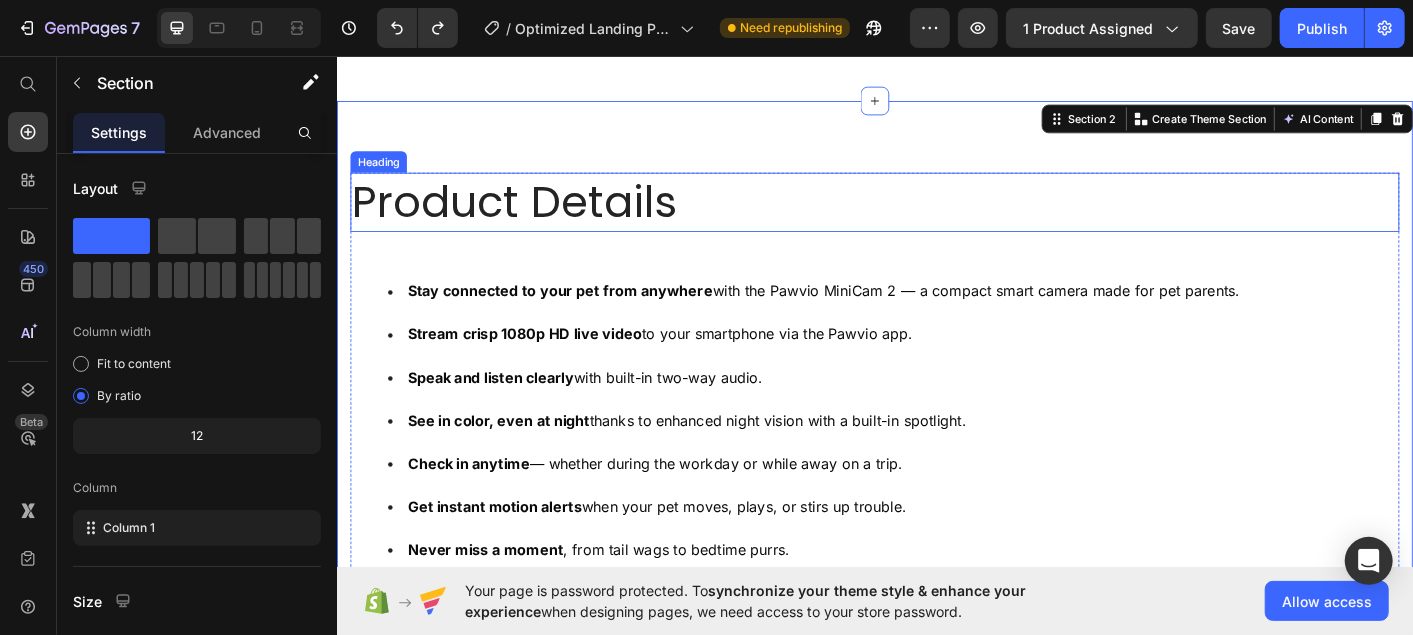 click on "Product Details" at bounding box center (936, 219) 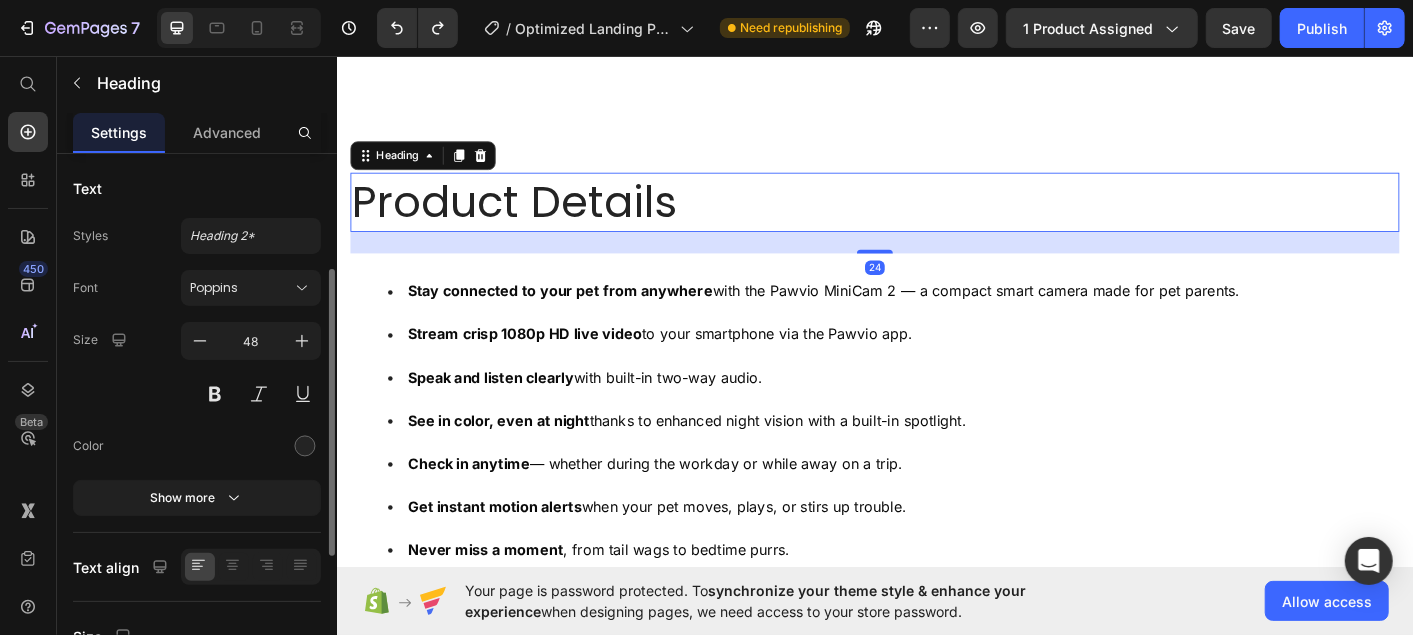 scroll, scrollTop: 470, scrollLeft: 0, axis: vertical 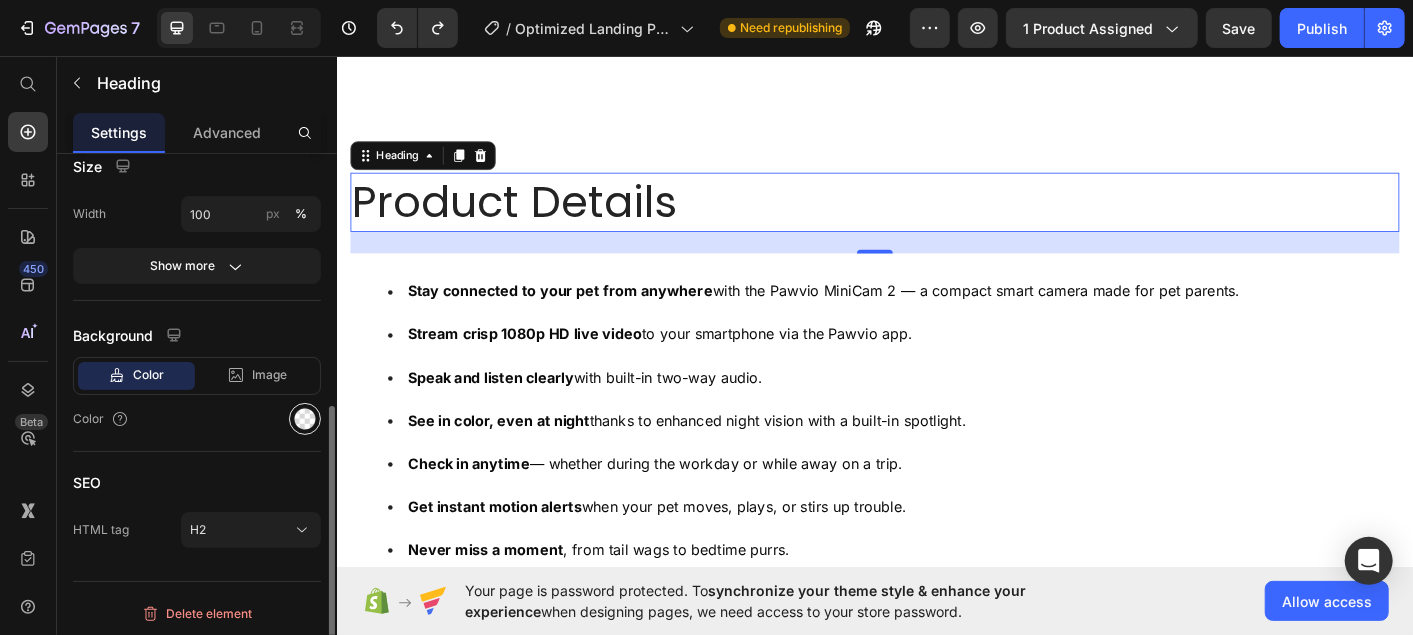 click at bounding box center [305, 419] 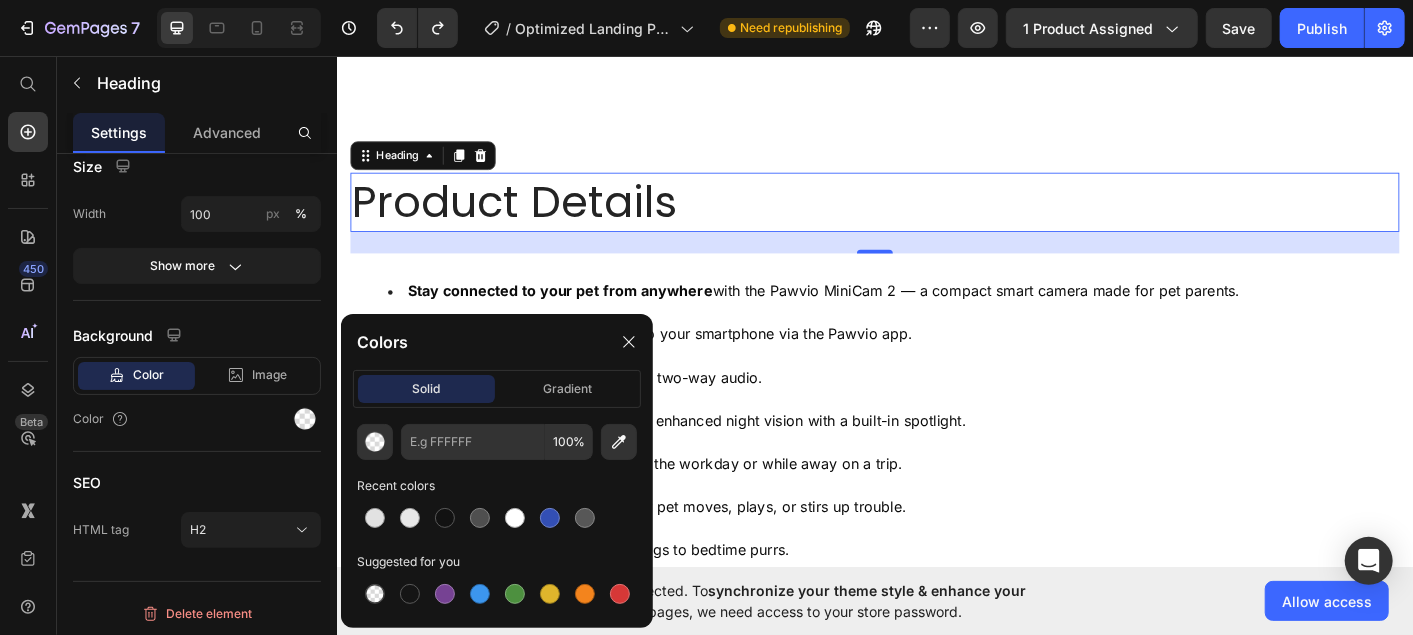 drag, startPoint x: 540, startPoint y: 351, endPoint x: 540, endPoint y: 366, distance: 15 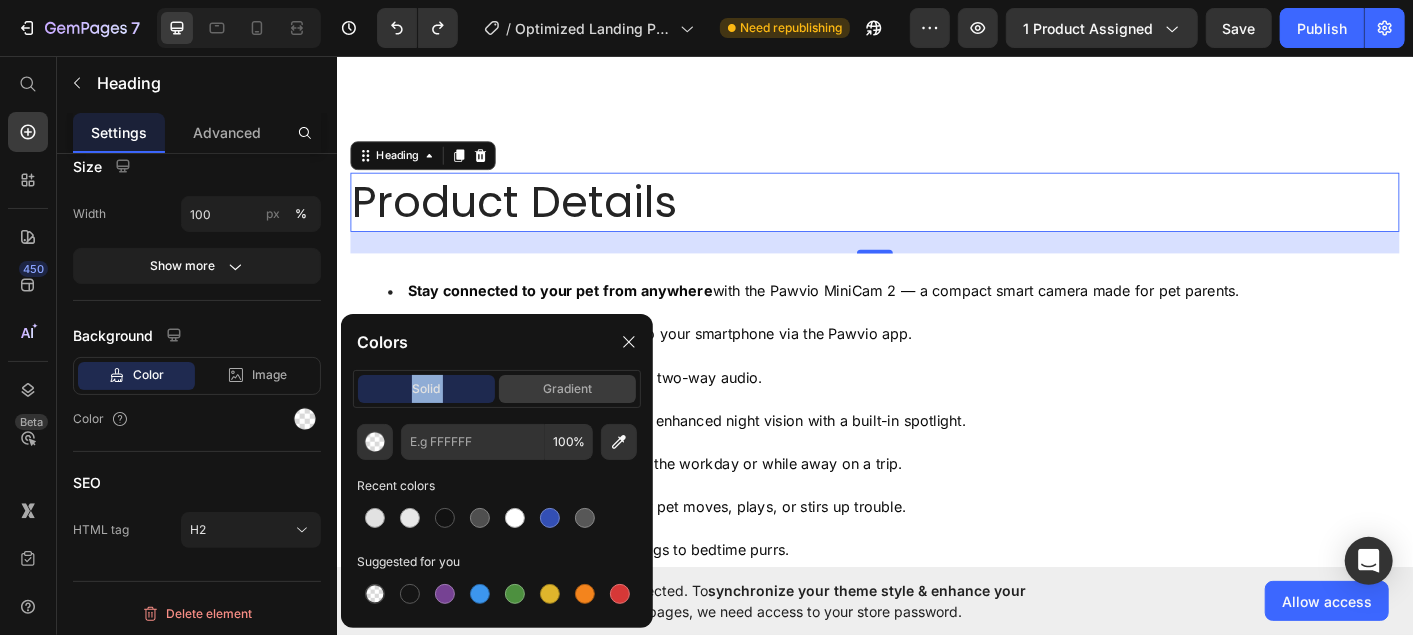 drag, startPoint x: 540, startPoint y: 366, endPoint x: 545, endPoint y: 377, distance: 12.083046 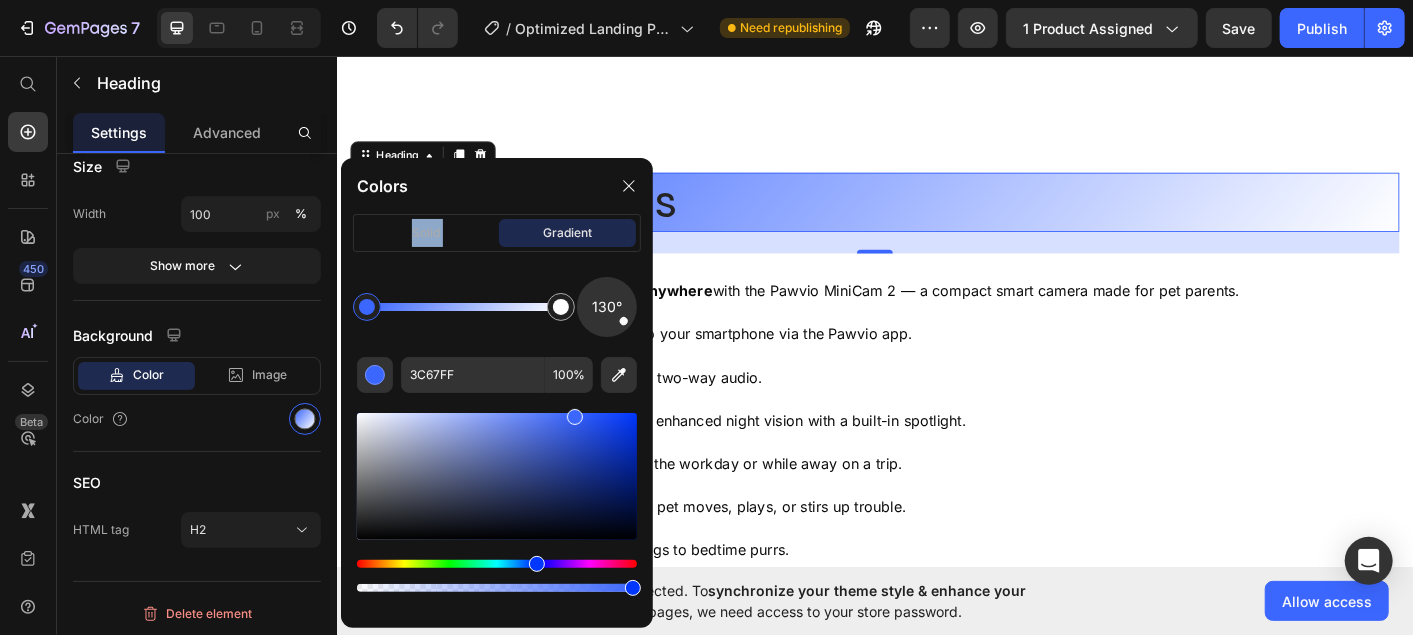 click on "Colors solid gradient 130° 3C67FF 100 %" 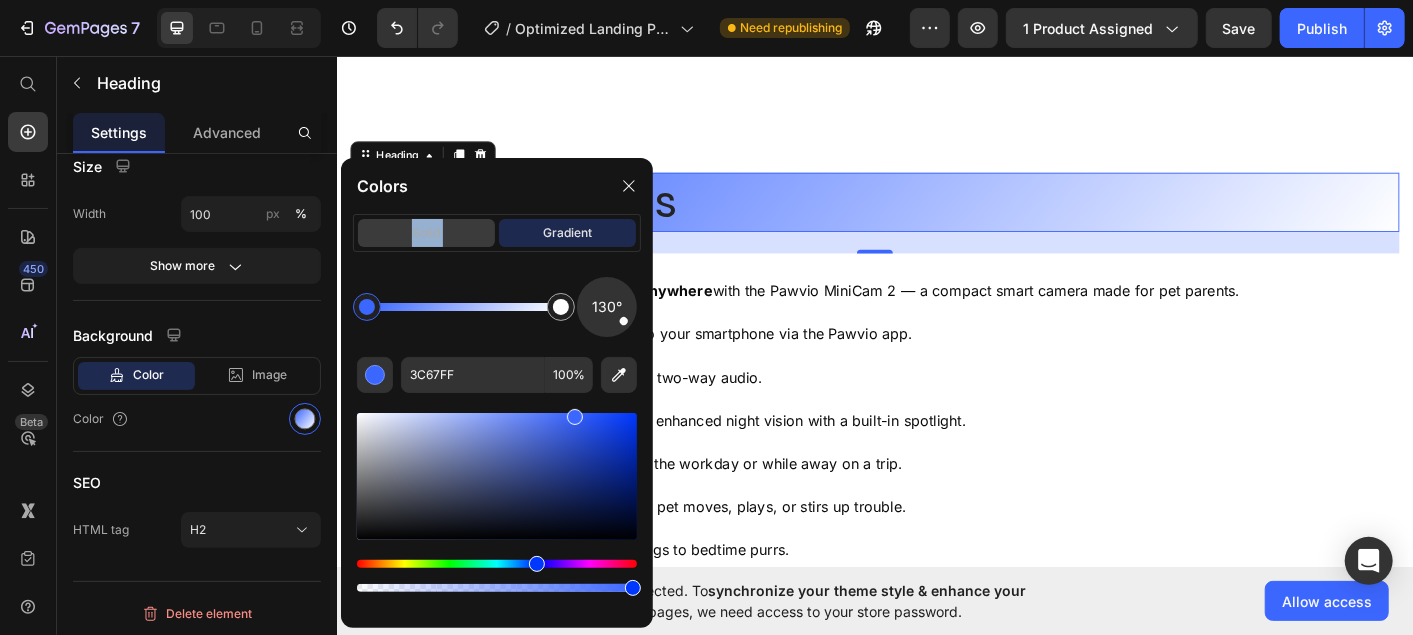 click on "solid" 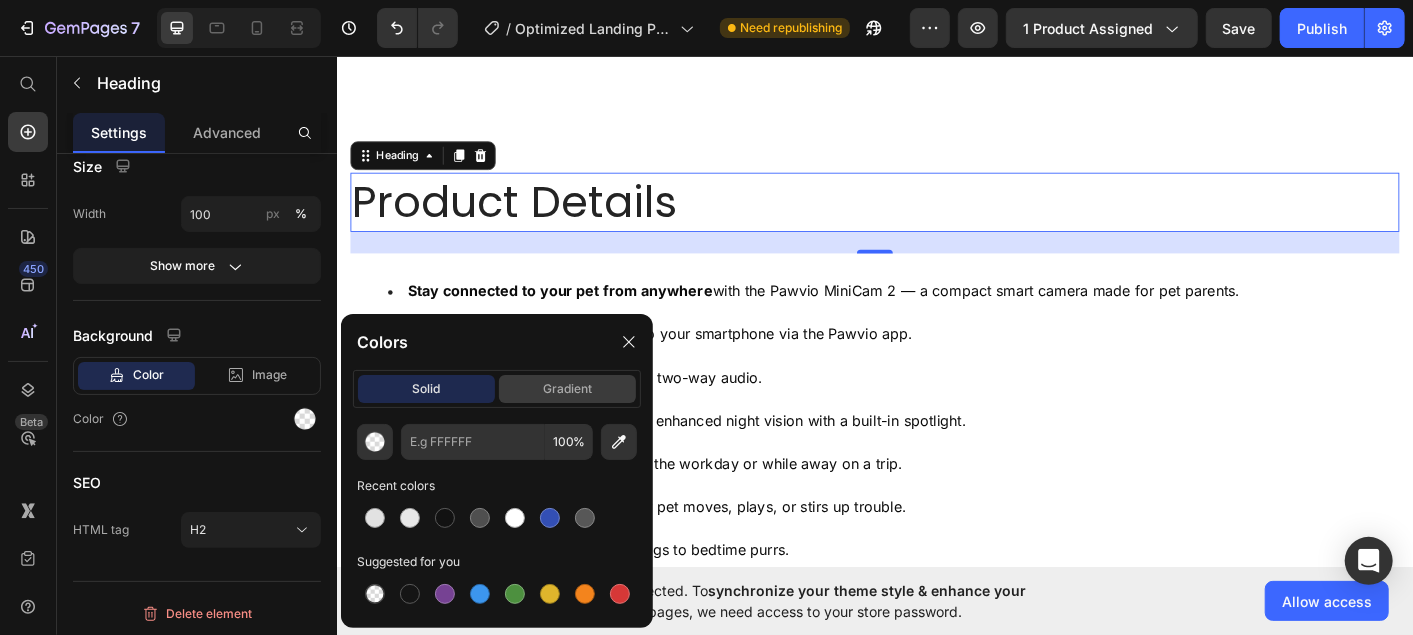 click on "gradient" 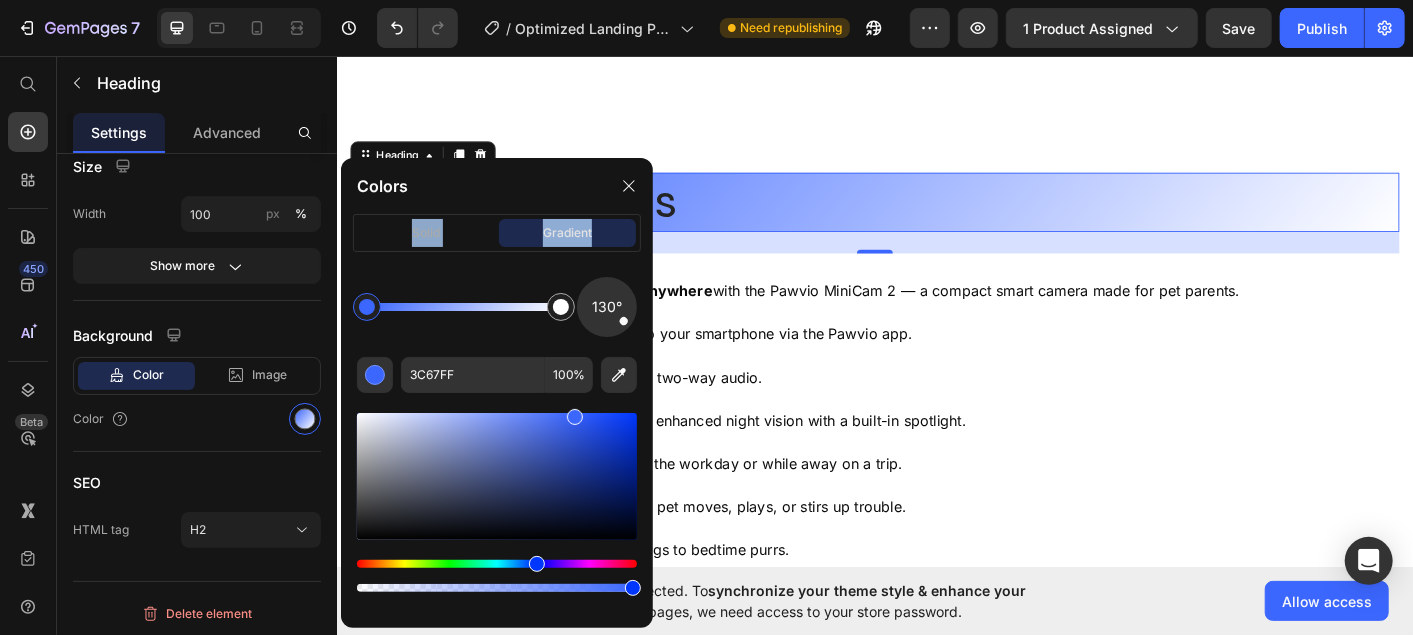 drag, startPoint x: 544, startPoint y: 193, endPoint x: 545, endPoint y: 262, distance: 69.00725 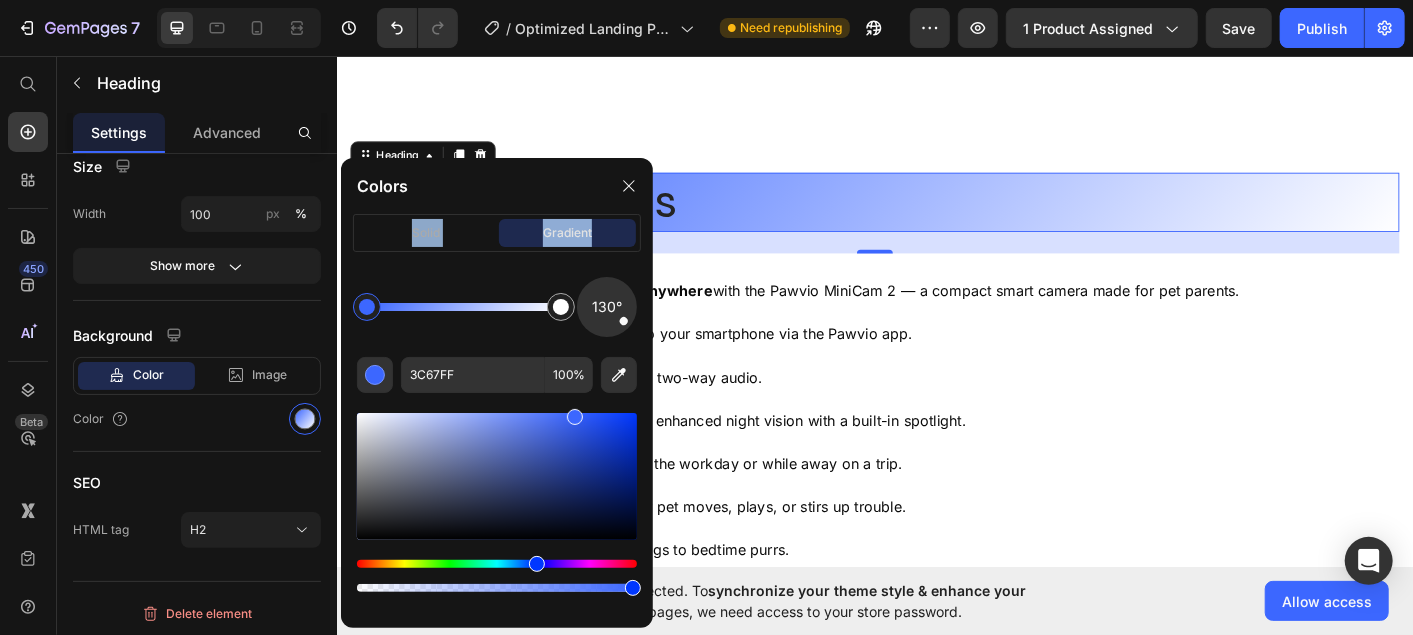 click on "Colors solid gradient 130° 3C67FF 100 %" 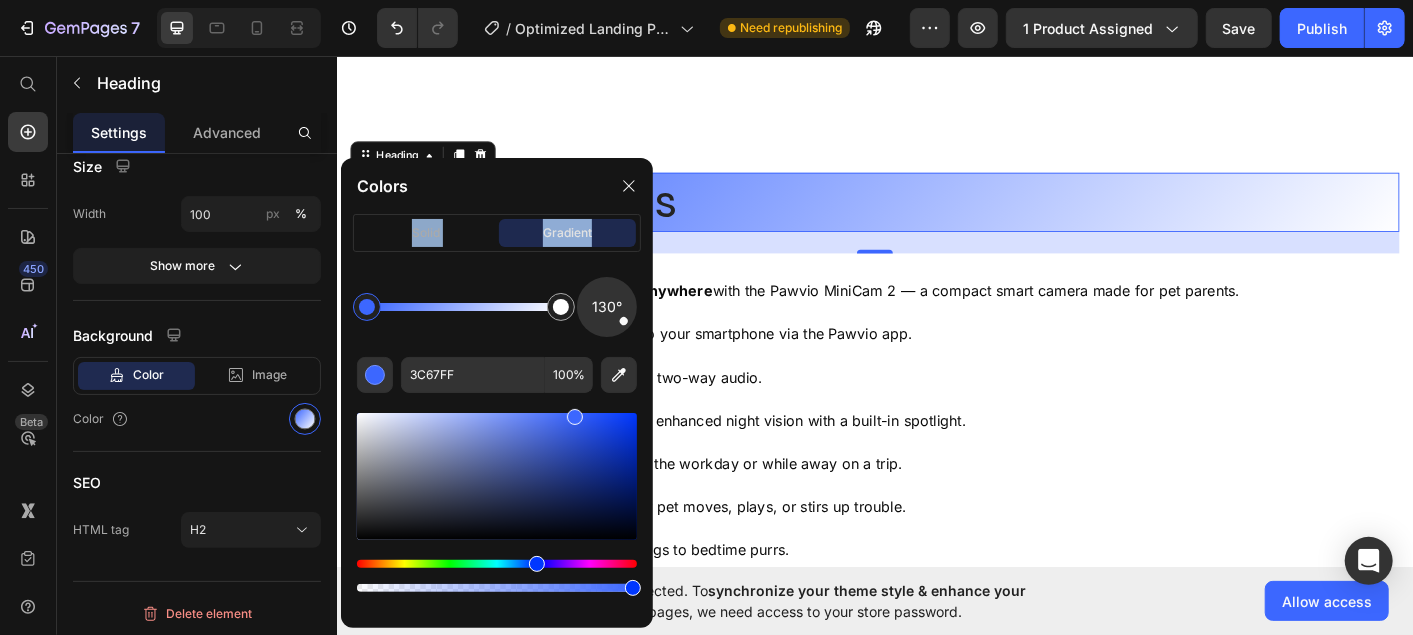 click on "130° 3C67FF 100 %" 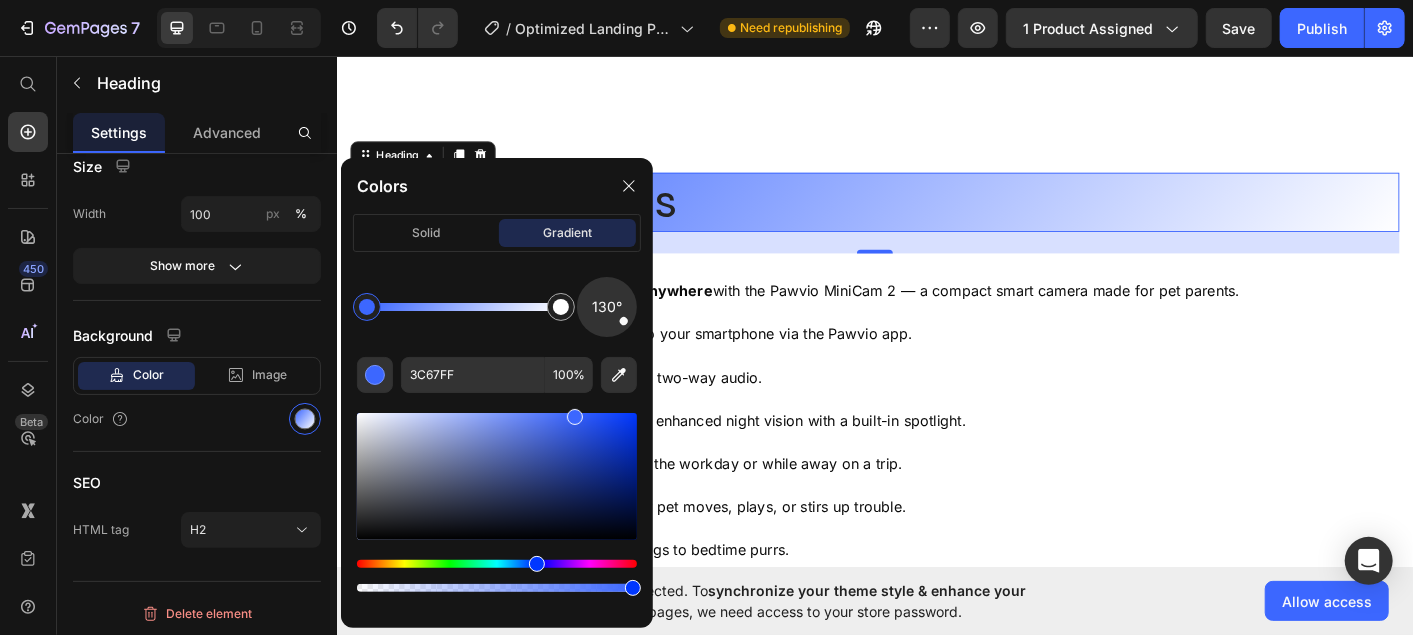 click on "Colors" 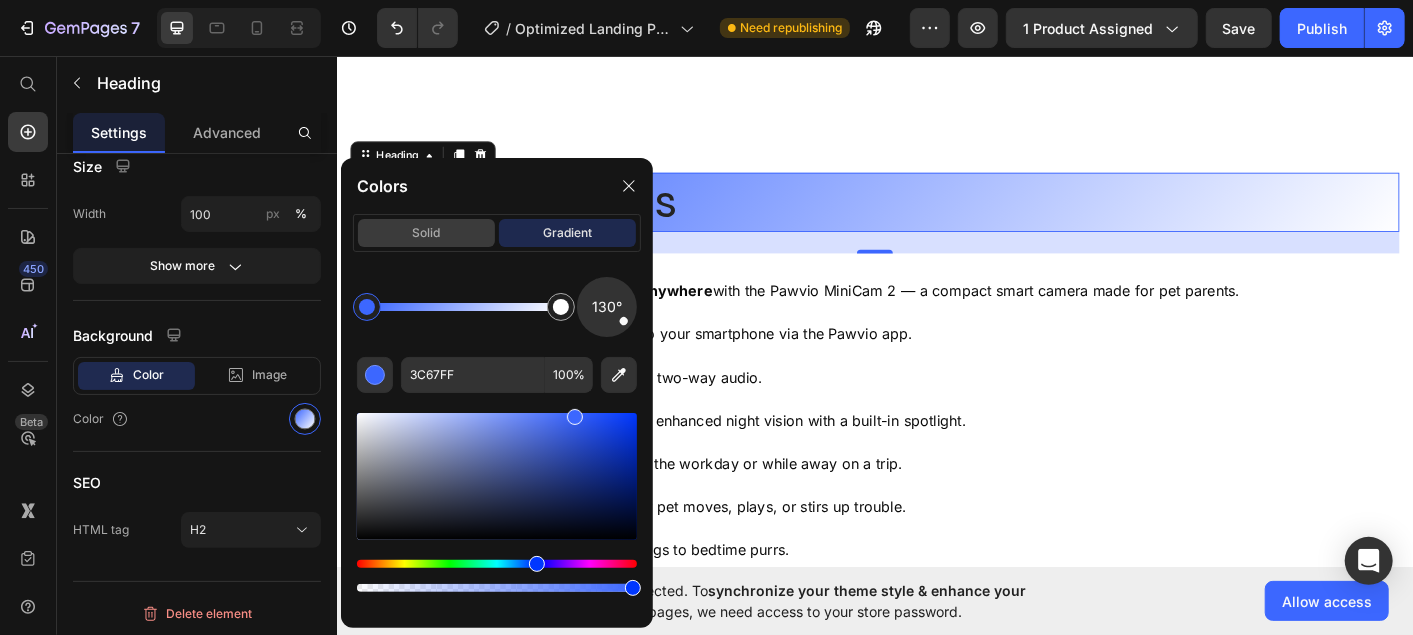 click on "solid" 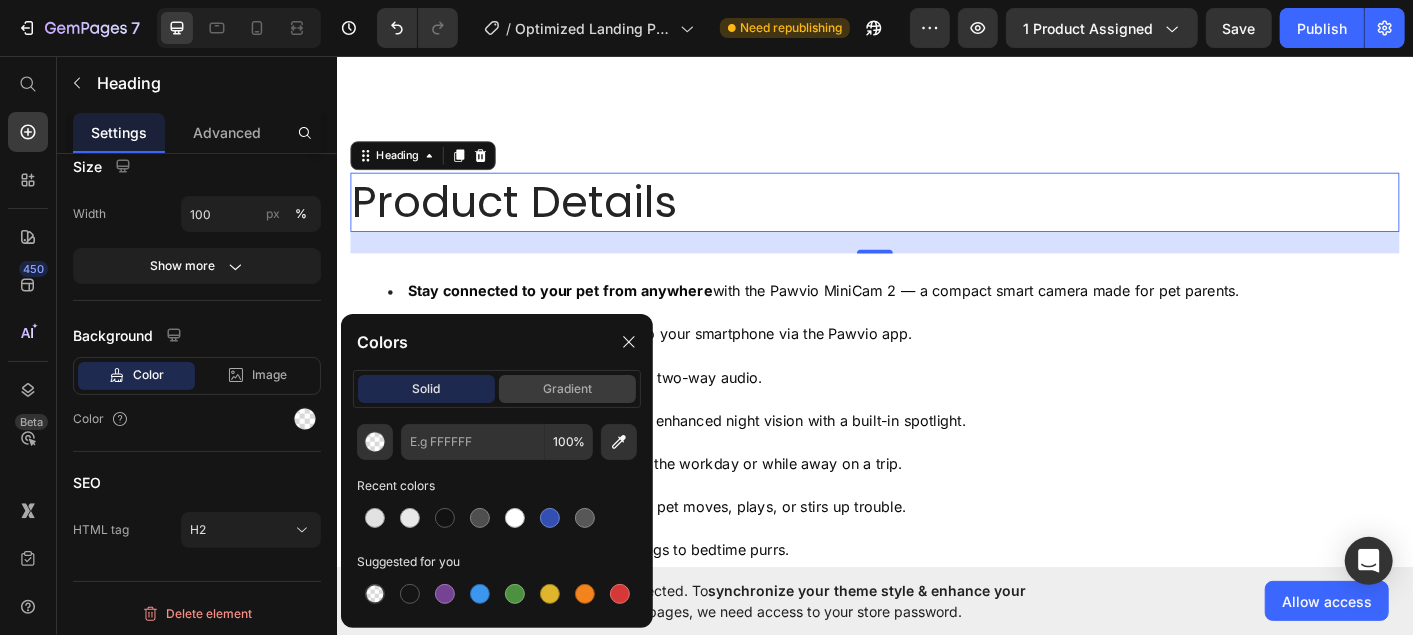 click on "gradient" 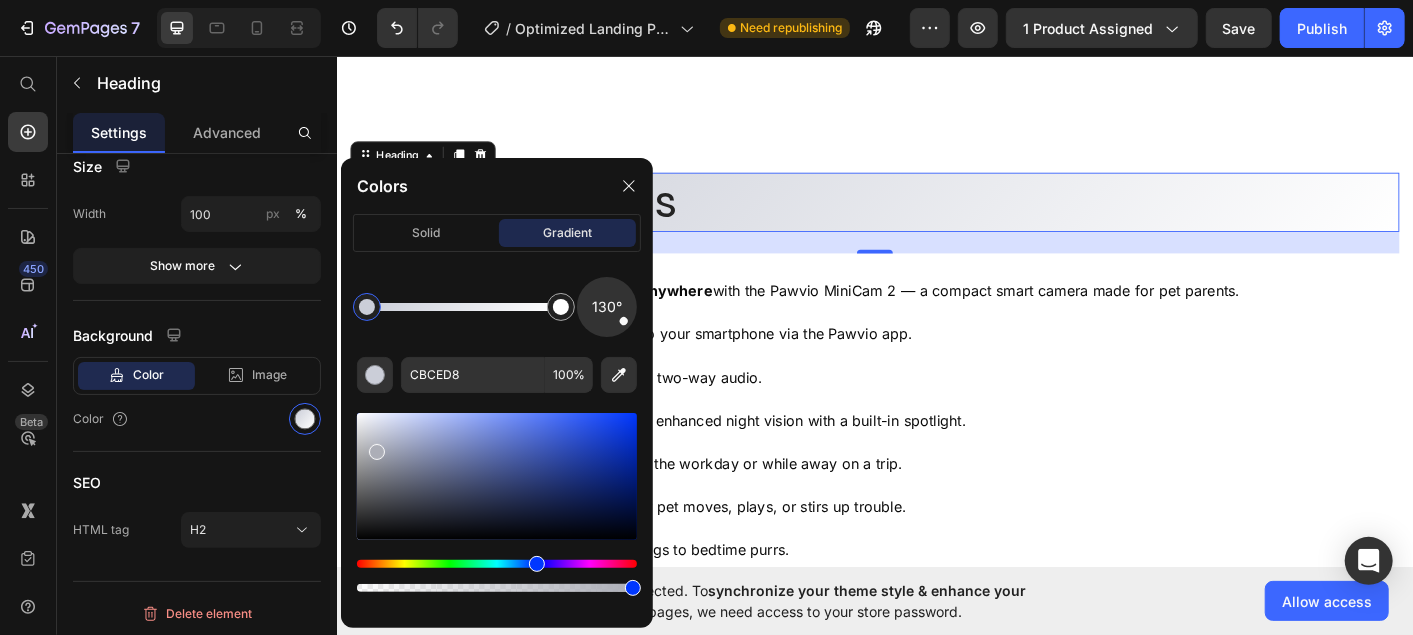 drag, startPoint x: 575, startPoint y: 417, endPoint x: 374, endPoint y: 447, distance: 203.22647 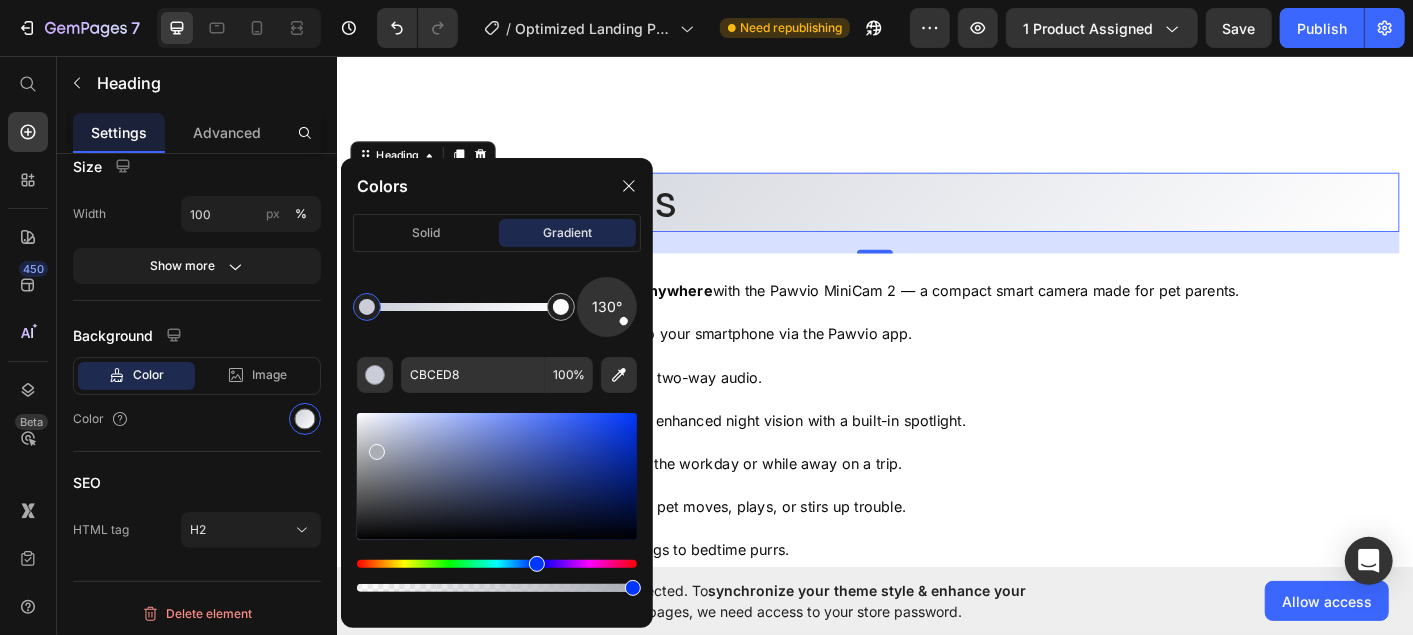click at bounding box center [377, 452] 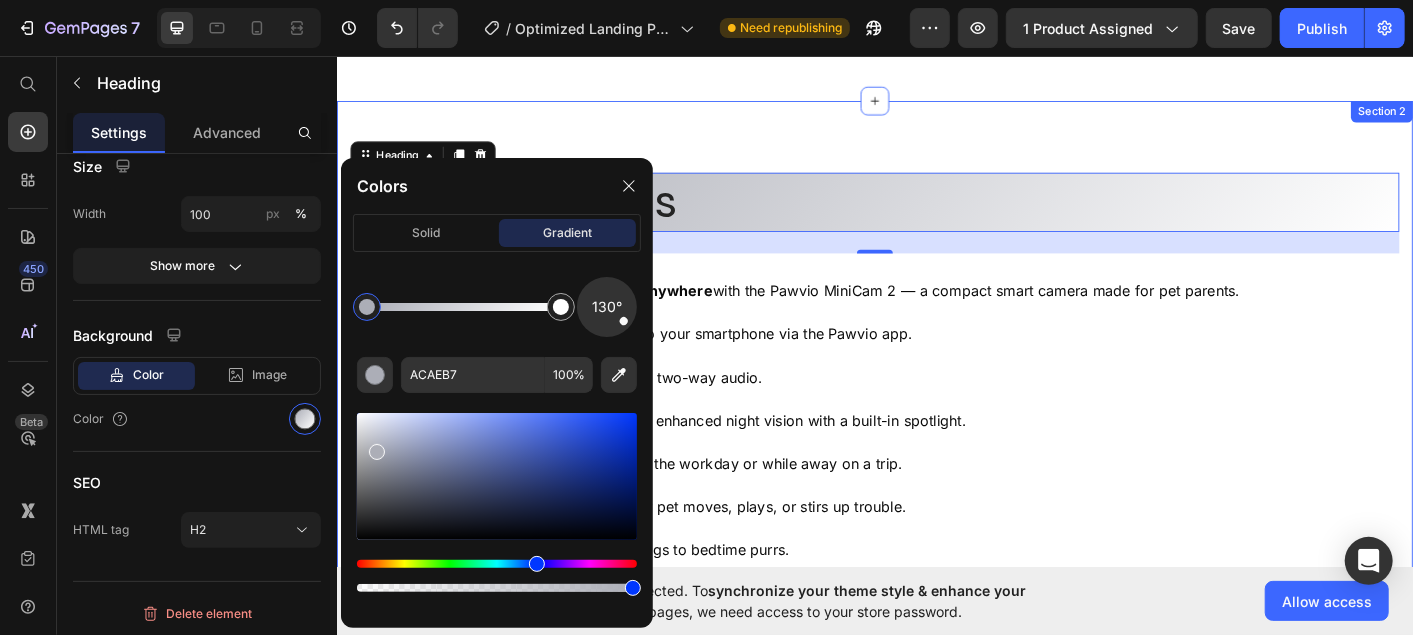 click on "Product Details Heading   24 Stay connected to your pet from anywhere  with the Pawvio MiniCam 2 — a compact smart camera made for pet parents. Stream crisp 1080p HD live video  to your smartphone via the Pawvio app. Speak and listen clearly  with built-in two-way audio. See in color, even at night  thanks to enhanced night vision with a built-in spotlight. Check in anytime  — whether during the workday or while away on a trip. Get instant motion alerts  when your pet moves, plays, or stirs up trouble. Never miss a moment , from tail wags to bedtime purrs. Text Block                Title Line Row Feature Heading Description Heading Row Video Quality Text Block 1080p Full HD Text Block Row Night Vision Text Block Color night vision with built-in spotlight Text Block Row Audio Text Block Two-way audio (listen and speak through the app) Text Block Row Motion Detector  Text Block Real-time alerts sent to your smartphone Text Block Row App Compatability Text Block iOS 15.0+, Android 9.0+, Fire OS 9.0+ Row Row" at bounding box center [936, 656] 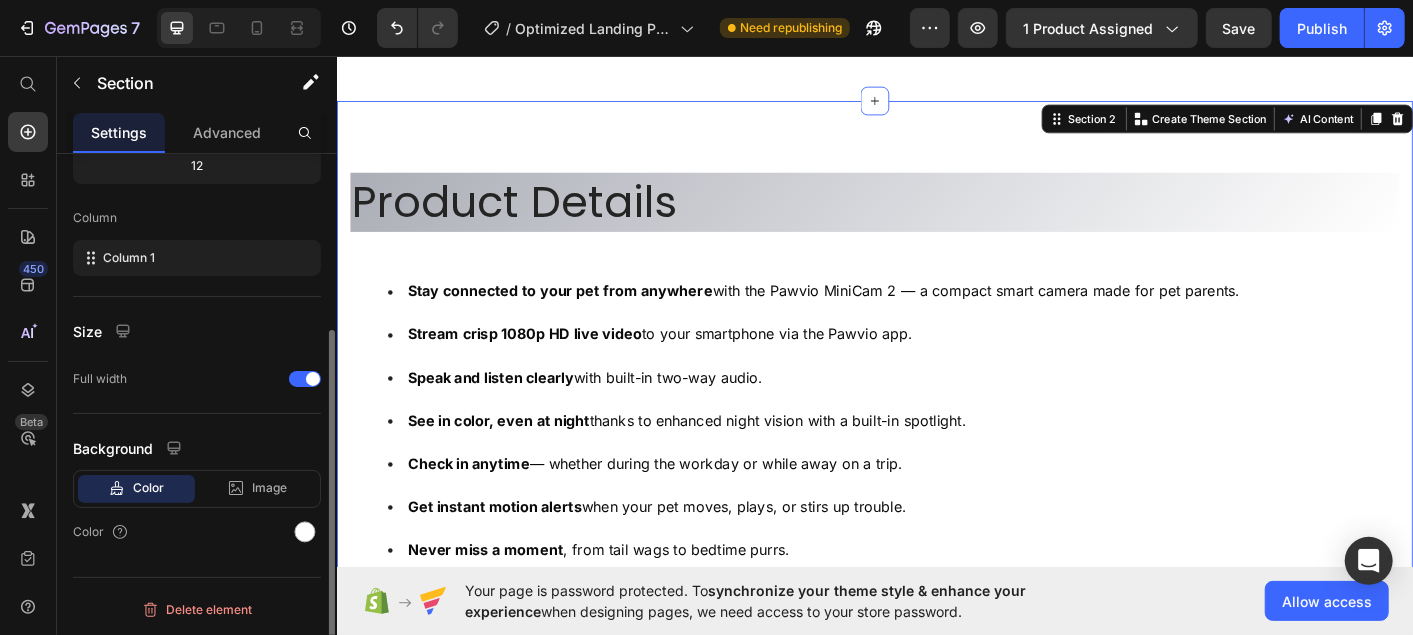 scroll, scrollTop: 0, scrollLeft: 0, axis: both 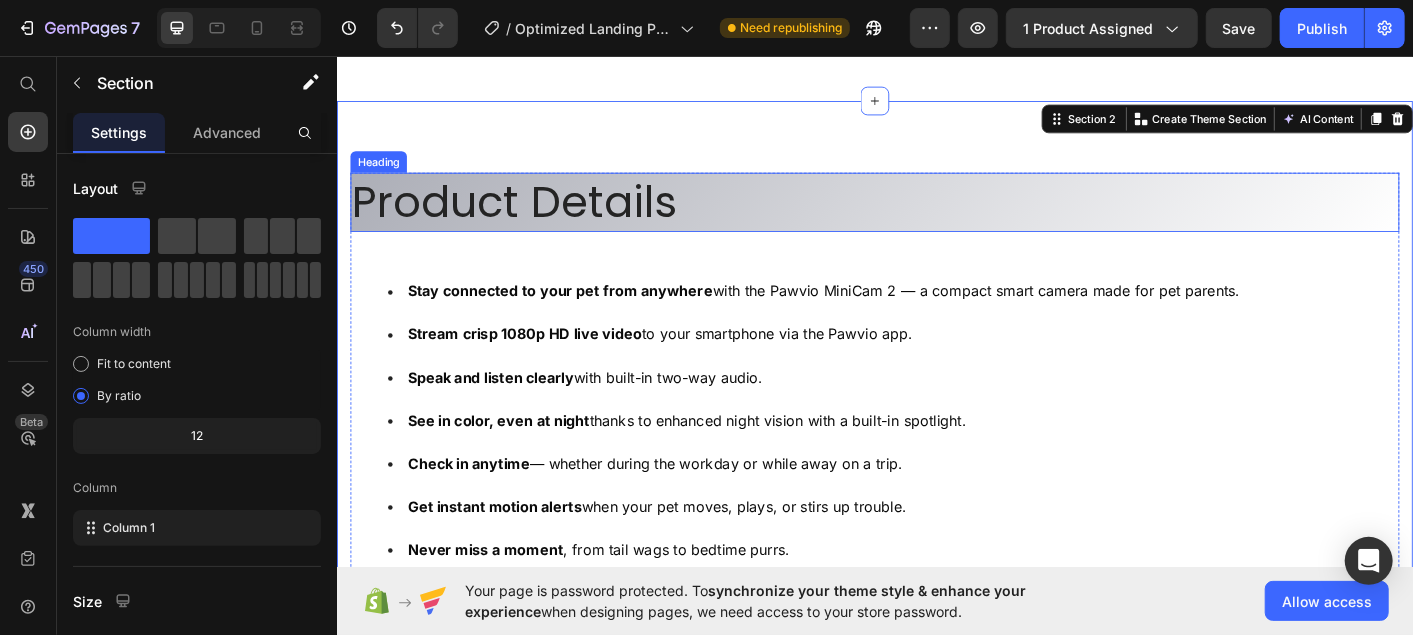 click on "Product Details" at bounding box center [936, 219] 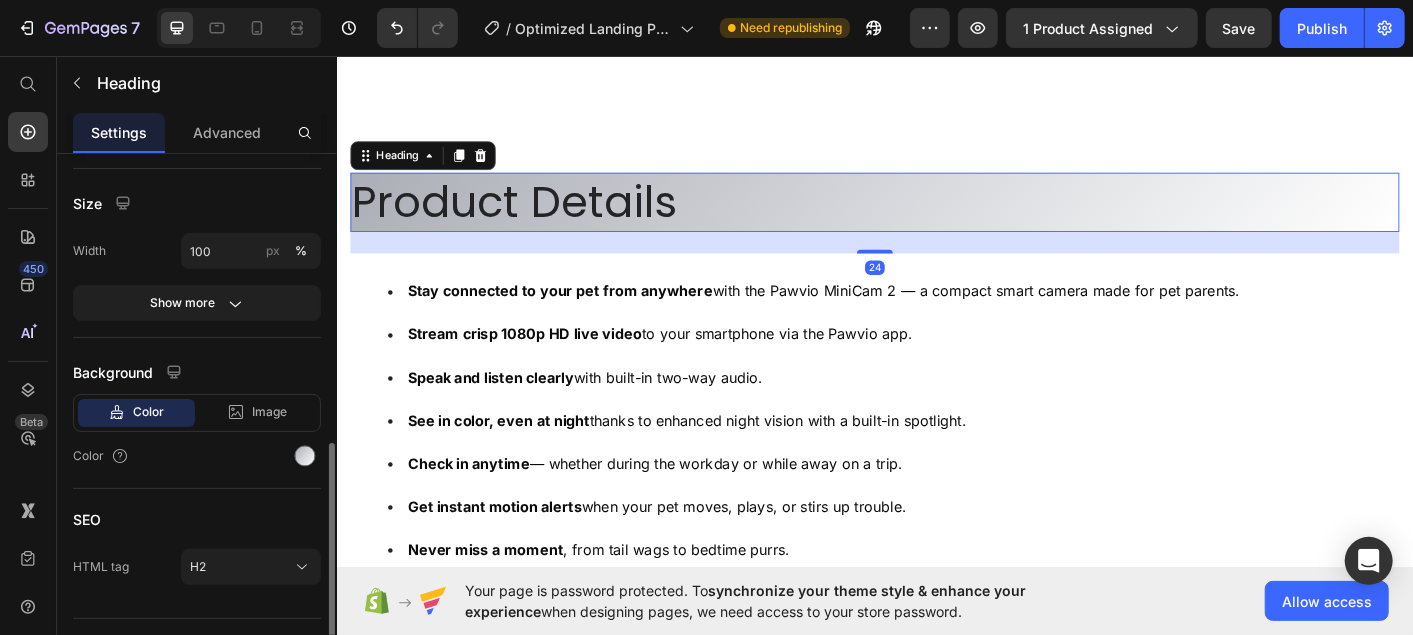 scroll, scrollTop: 470, scrollLeft: 0, axis: vertical 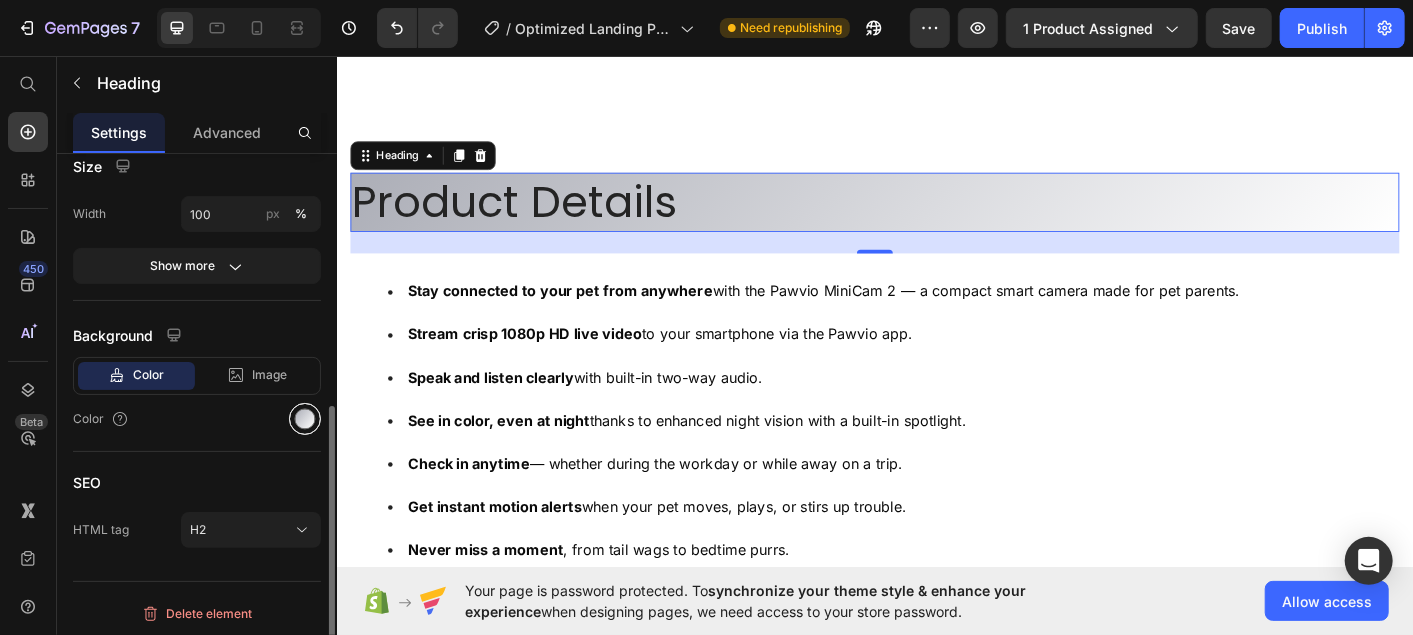 click at bounding box center (305, 419) 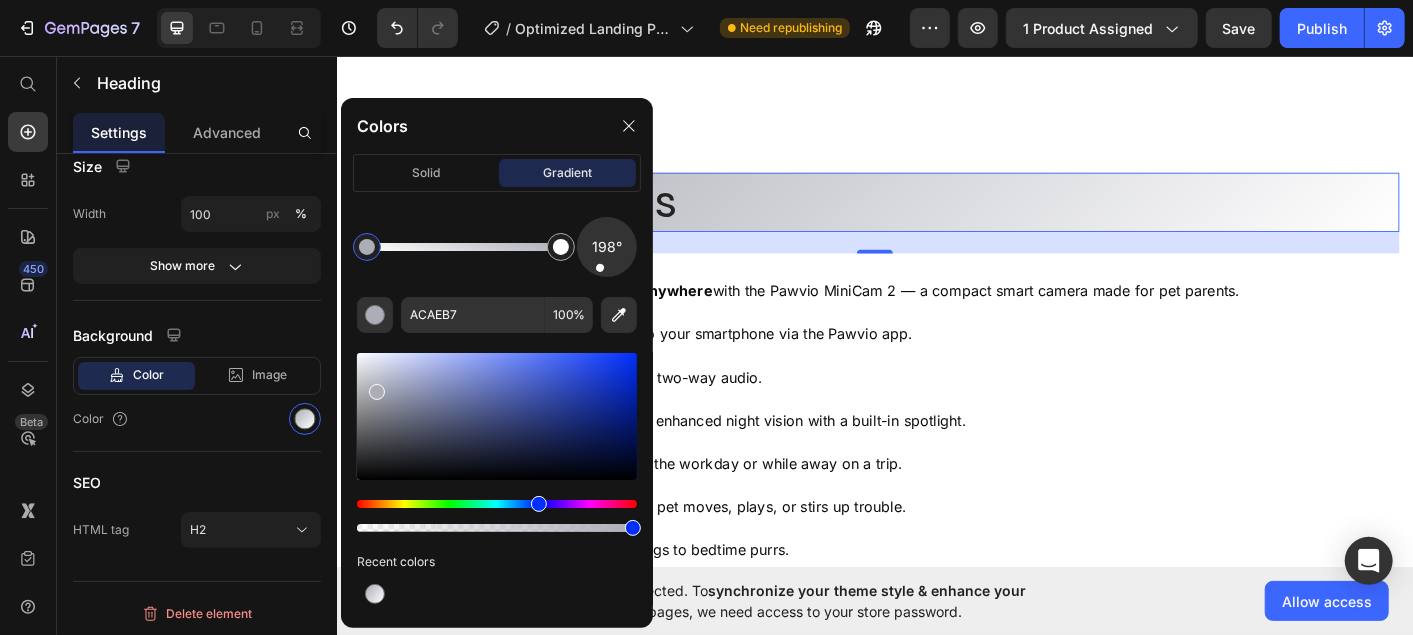 drag, startPoint x: 624, startPoint y: 265, endPoint x: 594, endPoint y: 274, distance: 31.320919 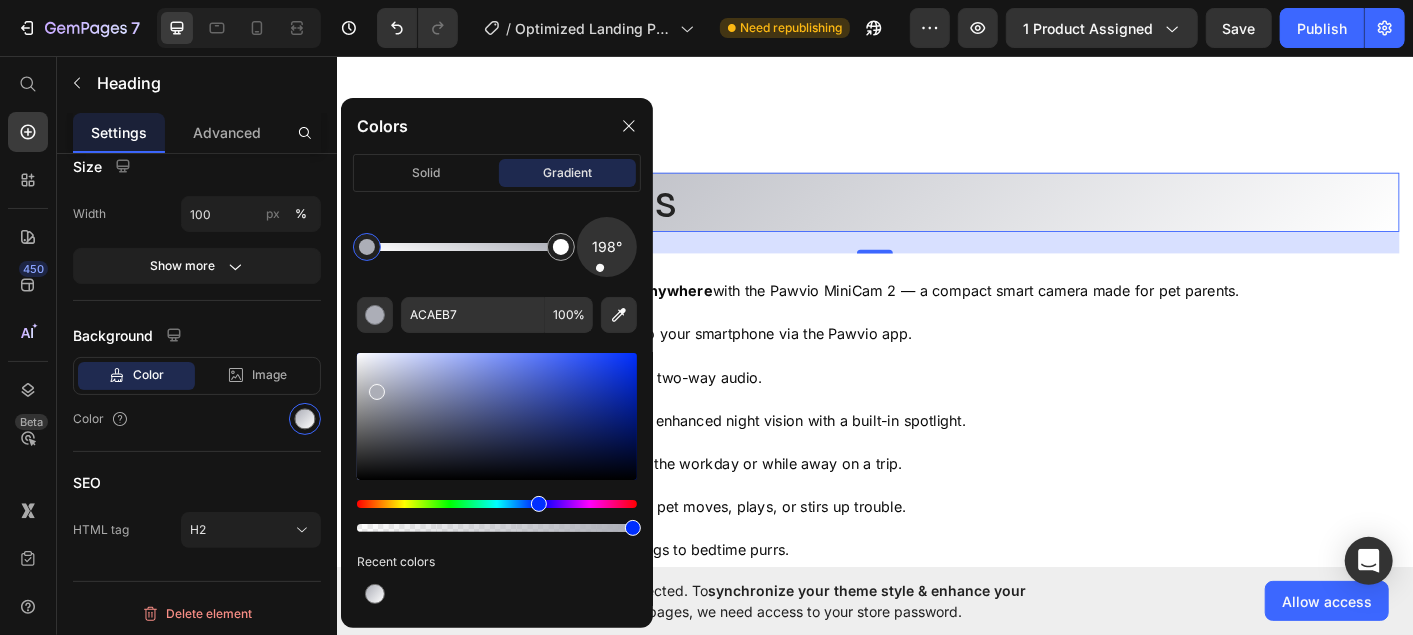 click on "198°" at bounding box center [607, 247] 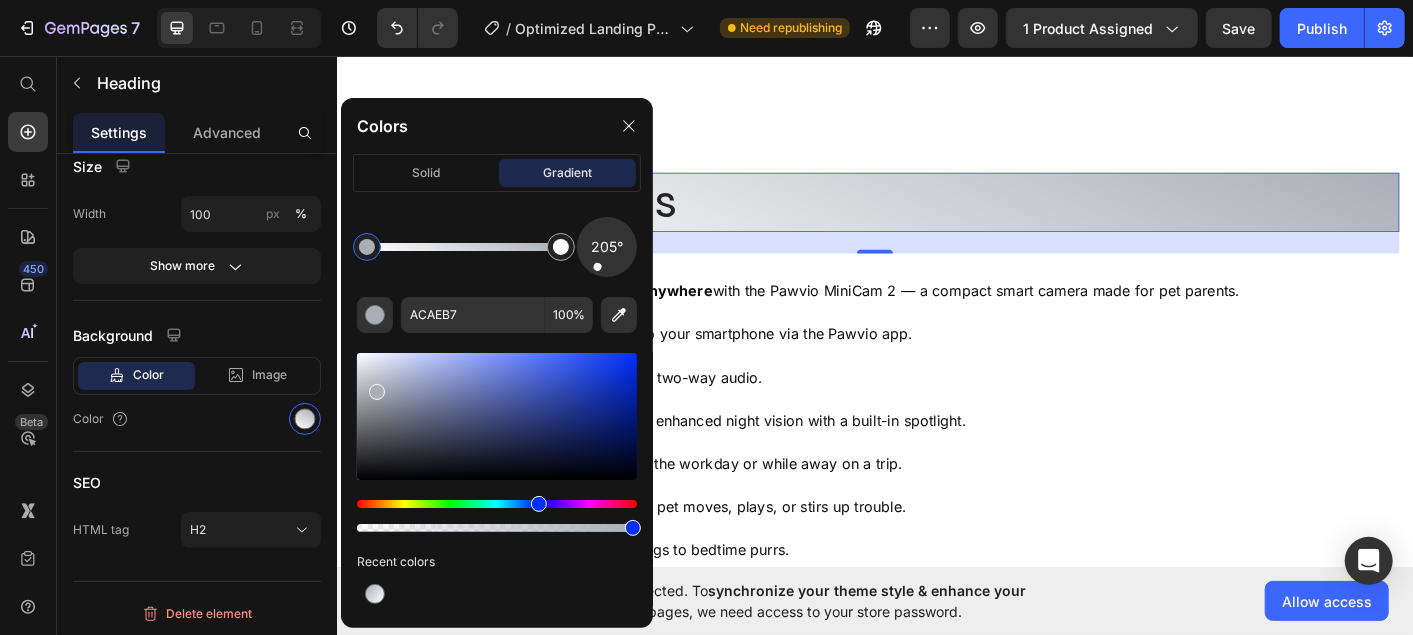 drag, startPoint x: 594, startPoint y: 274, endPoint x: 605, endPoint y: 271, distance: 11.401754 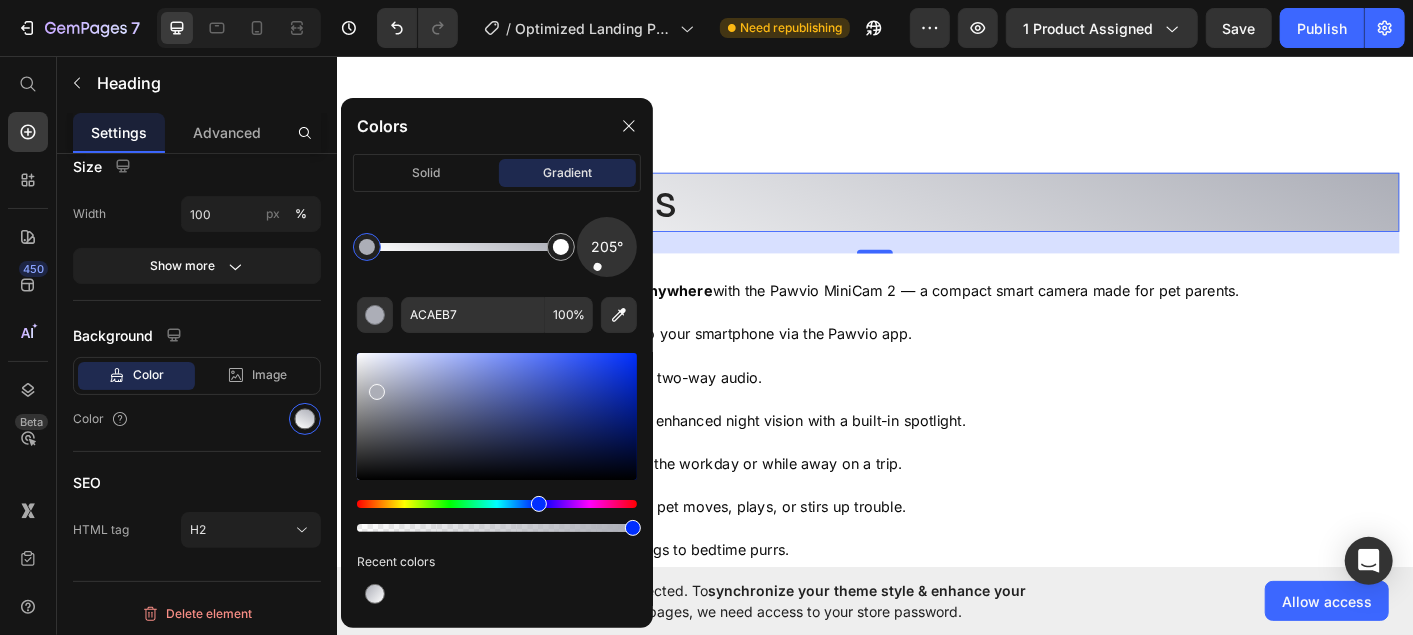 click on "205°" at bounding box center (607, 247) 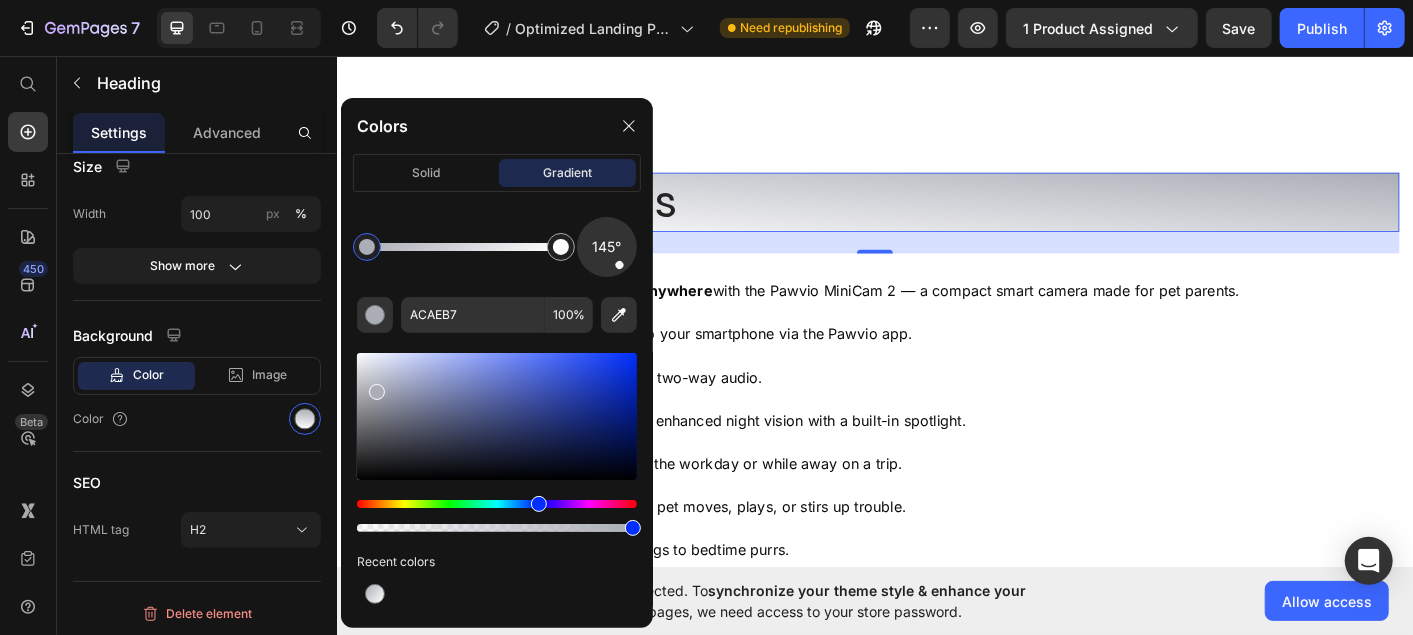 drag, startPoint x: 605, startPoint y: 271, endPoint x: 622, endPoint y: 268, distance: 17.262676 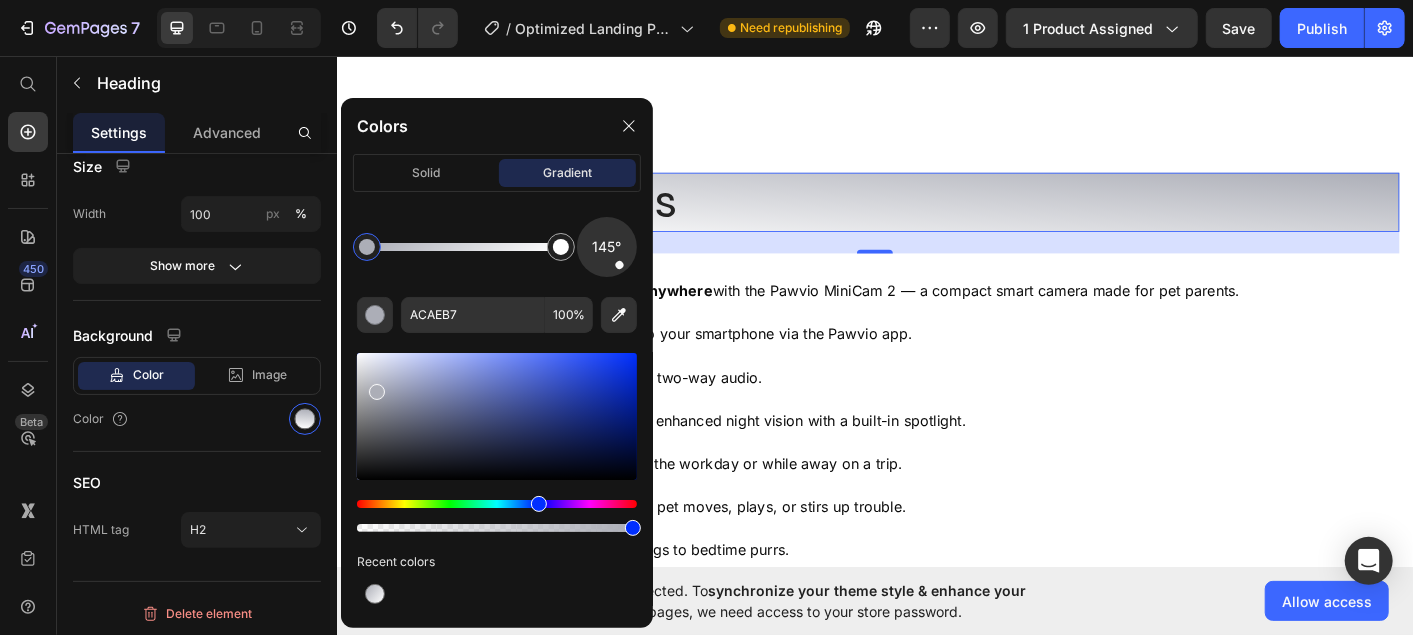 click at bounding box center [607, 247] 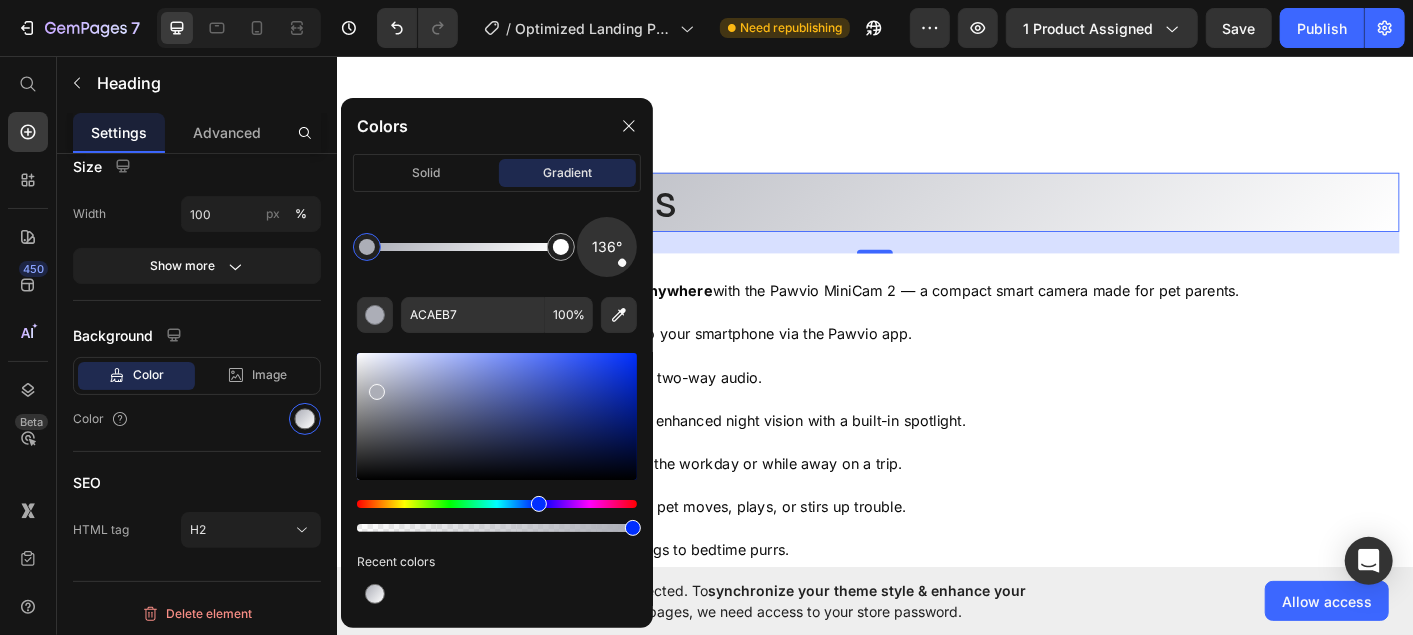 click on "136°" at bounding box center [607, 247] 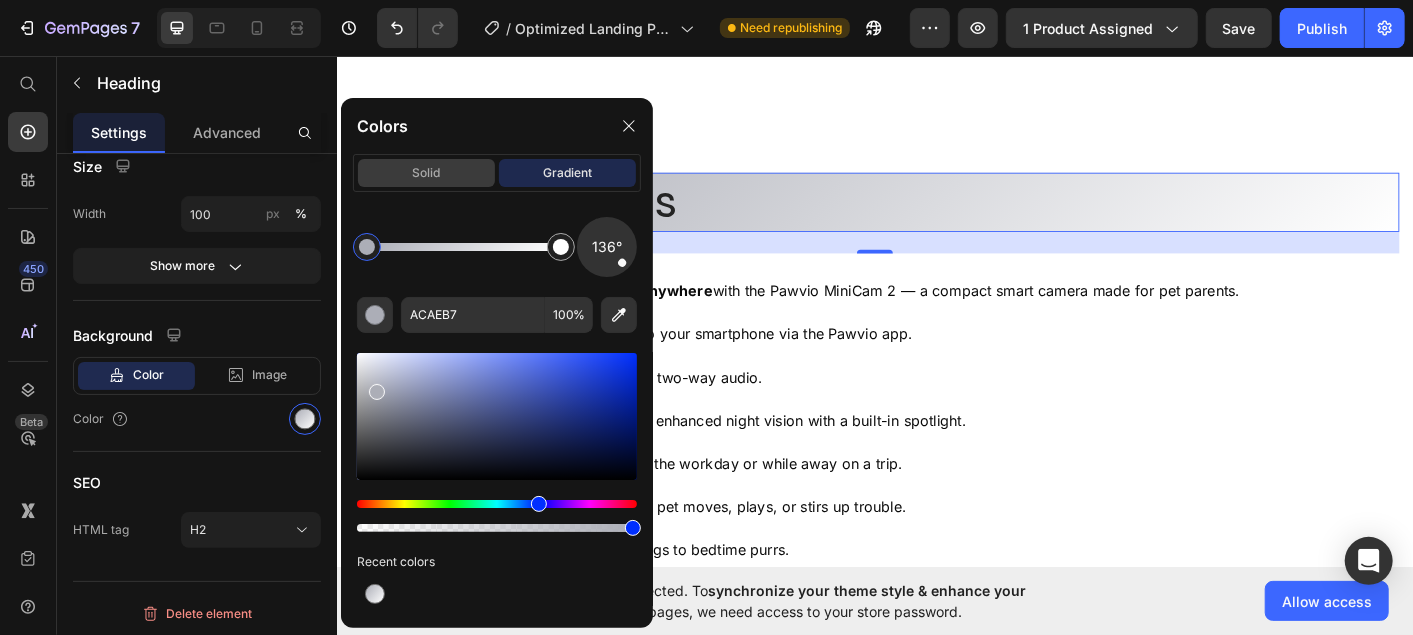 click on "solid" 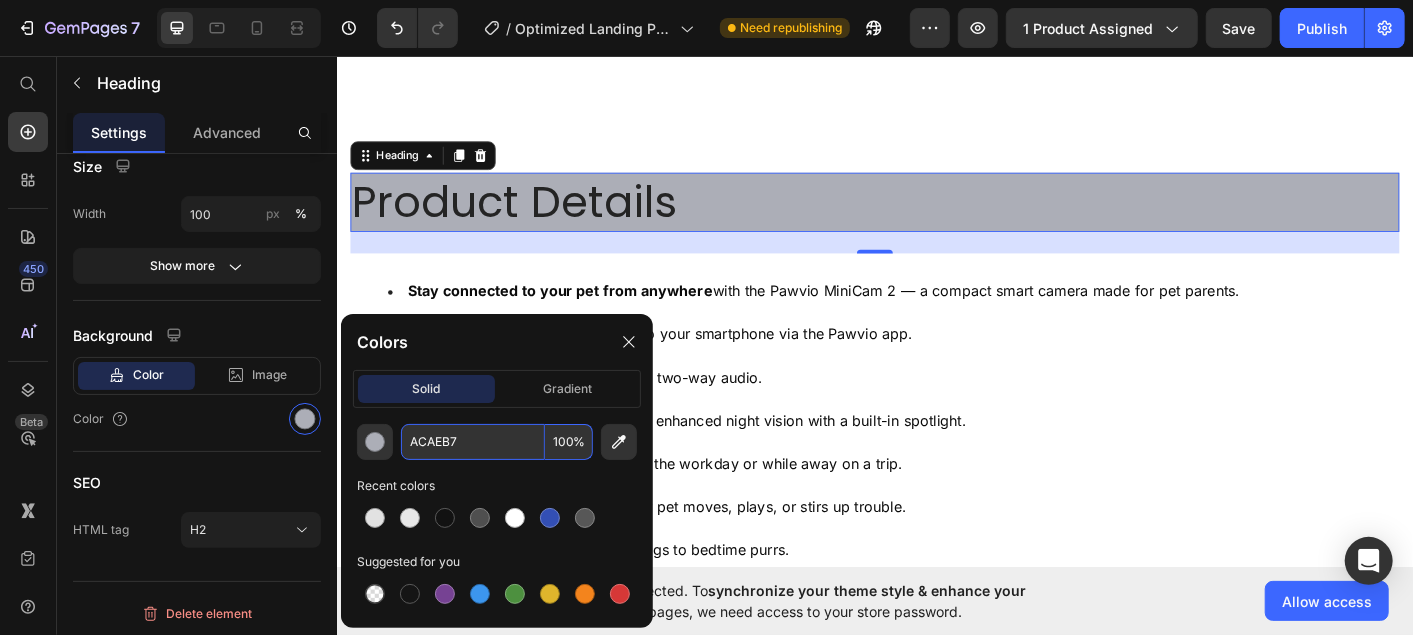 click on "ACAEB7" at bounding box center (473, 442) 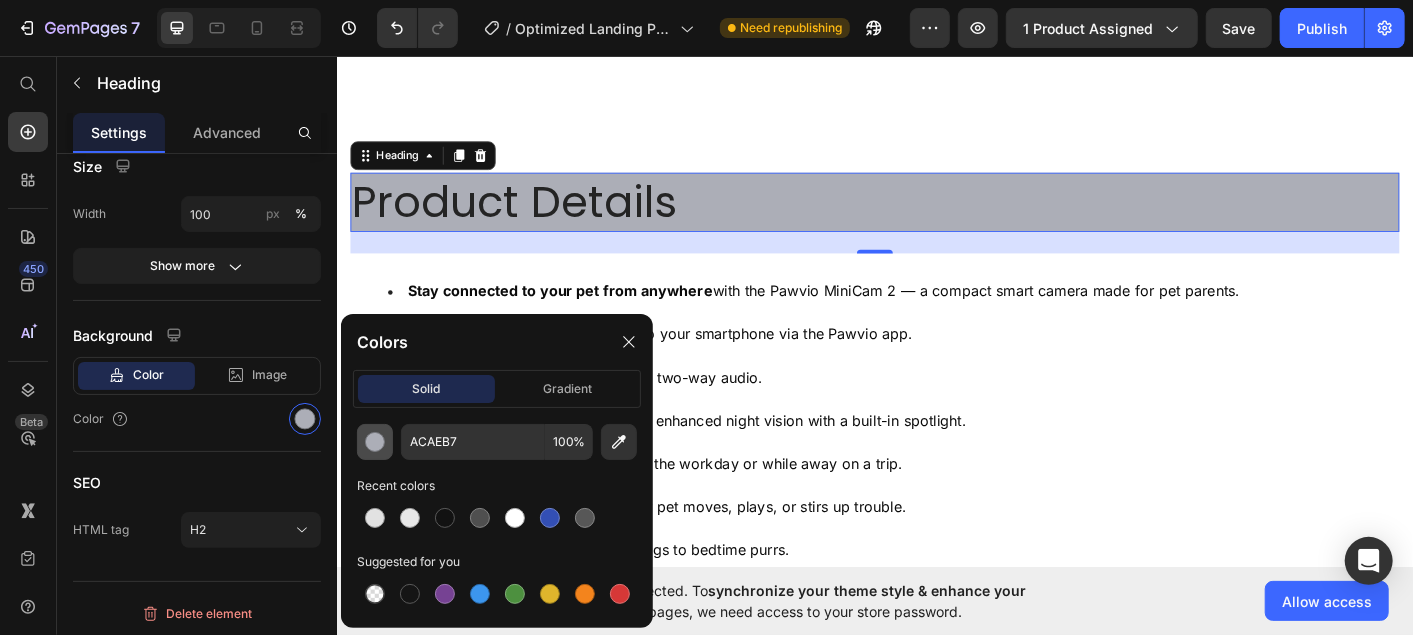 click at bounding box center [375, 442] 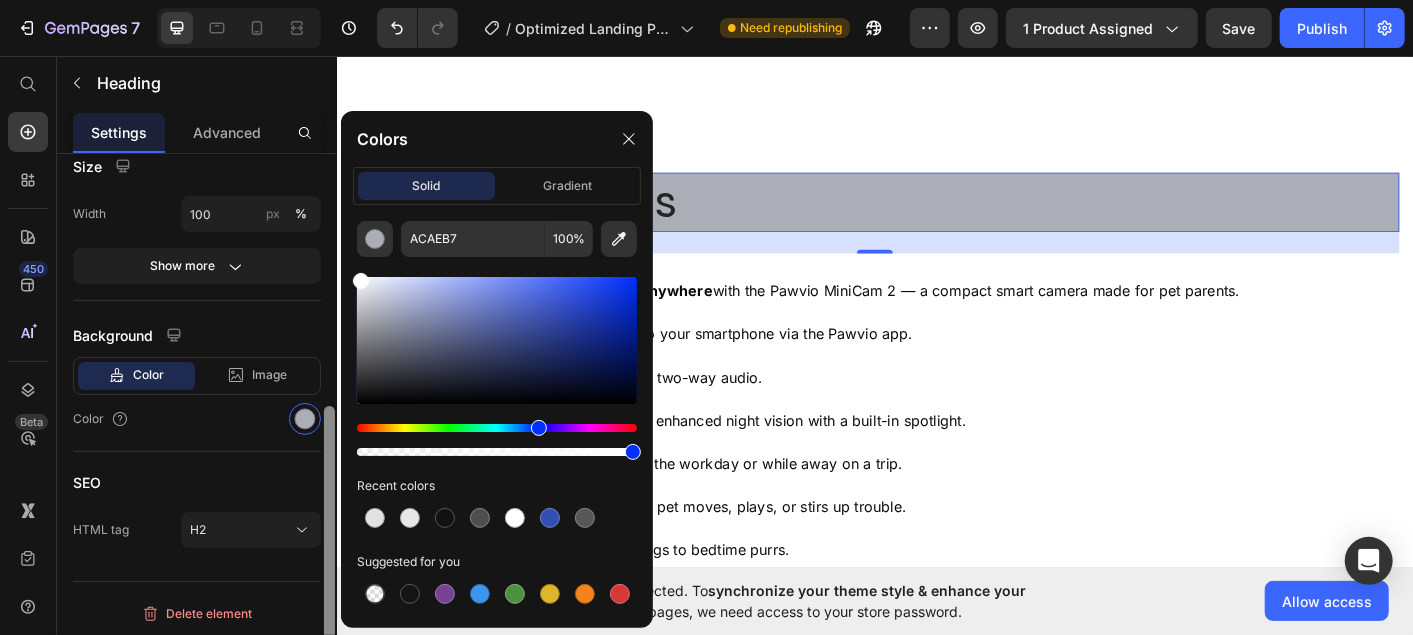 drag, startPoint x: 373, startPoint y: 318, endPoint x: 327, endPoint y: 248, distance: 83.761566 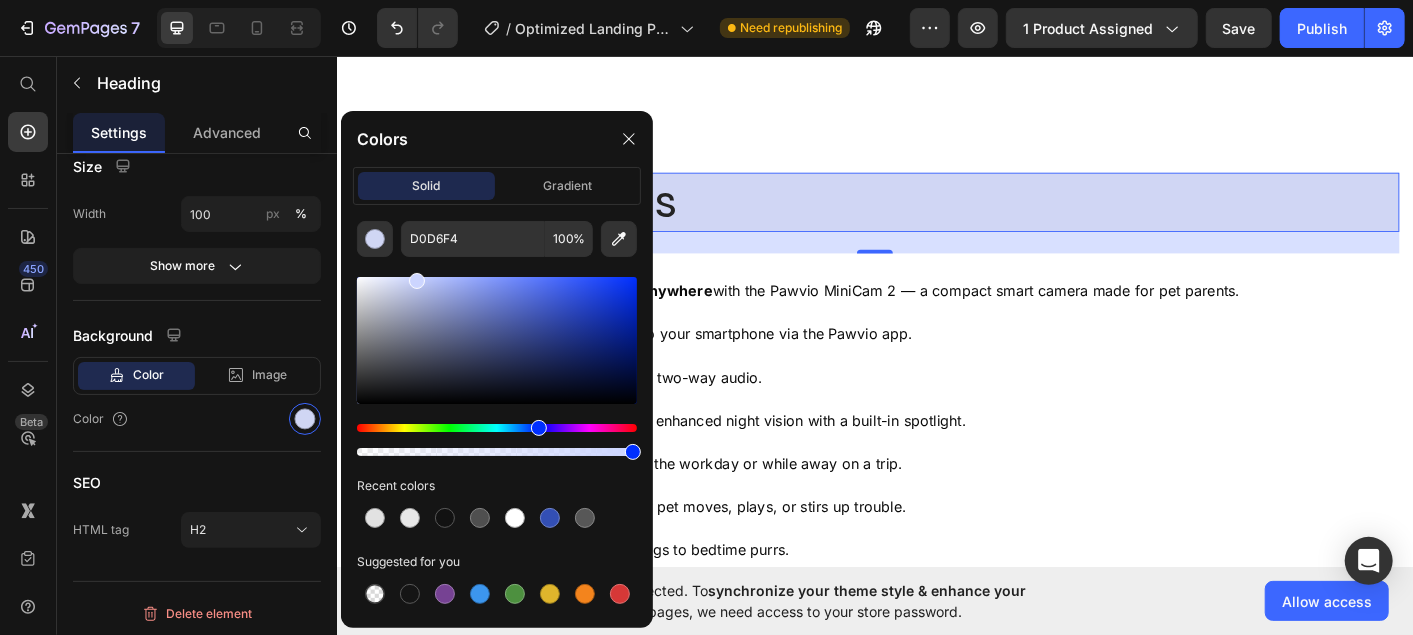 type on "CCD5FF" 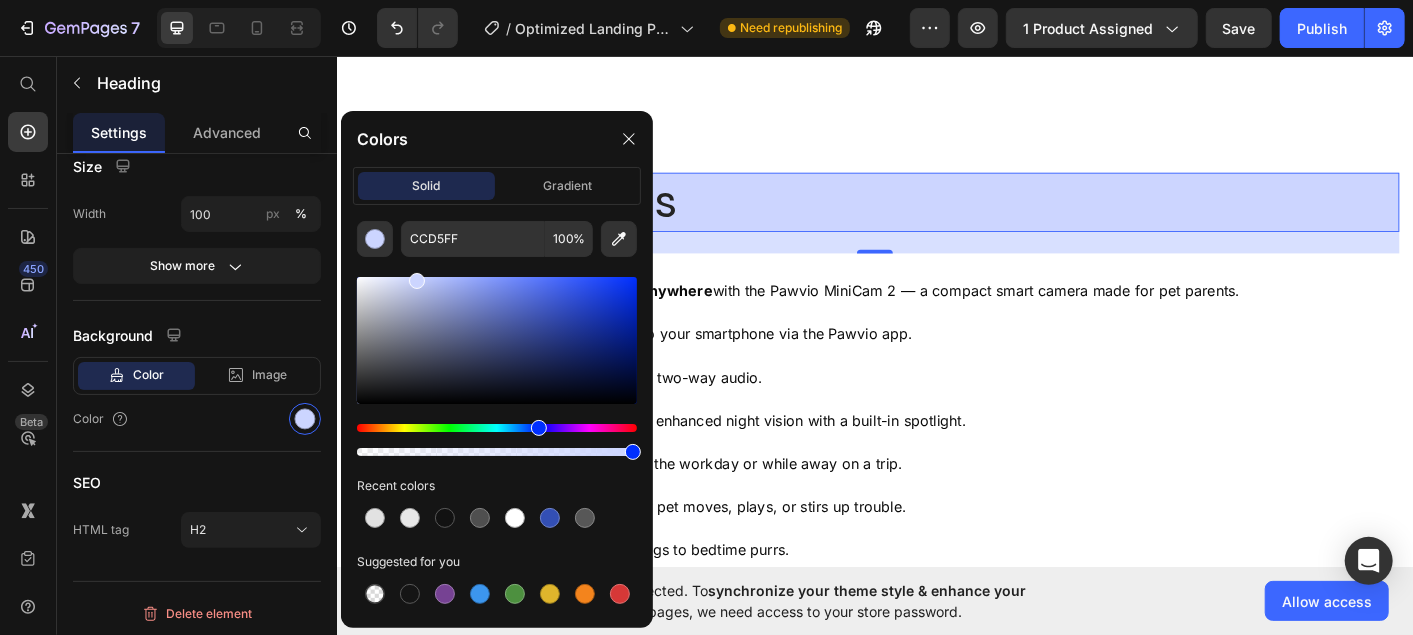 drag, startPoint x: 363, startPoint y: 280, endPoint x: 415, endPoint y: 275, distance: 52.23983 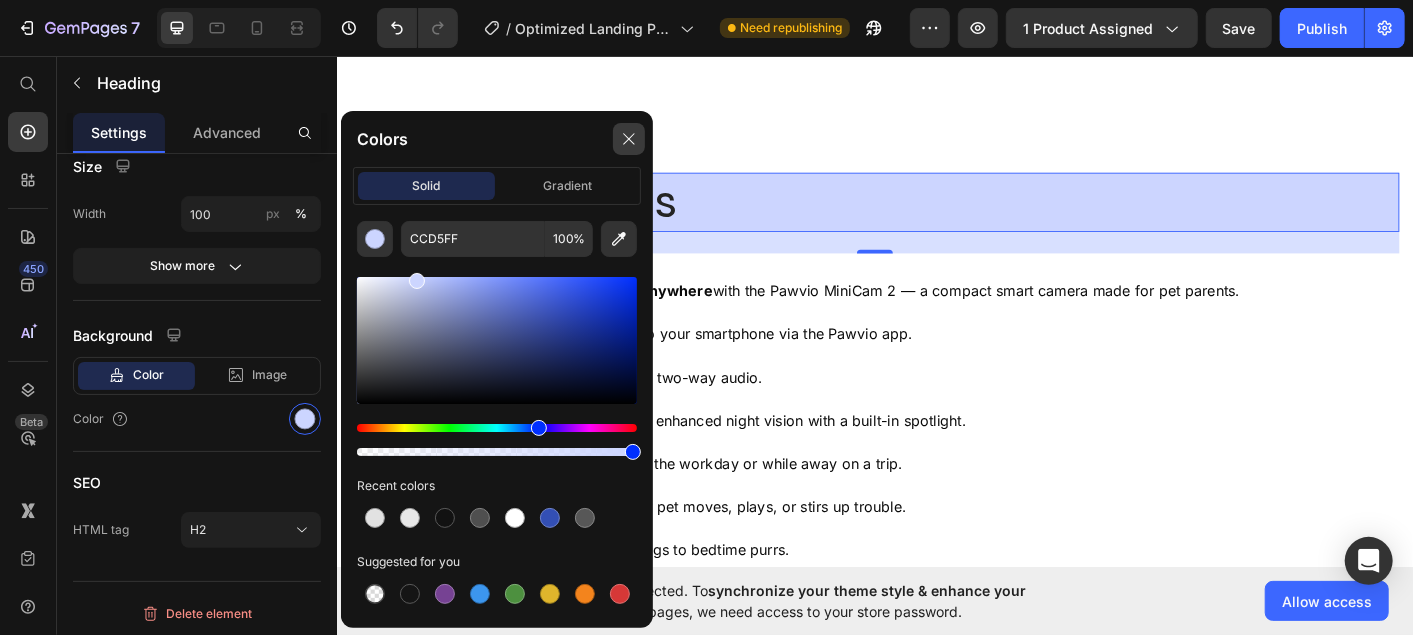 click 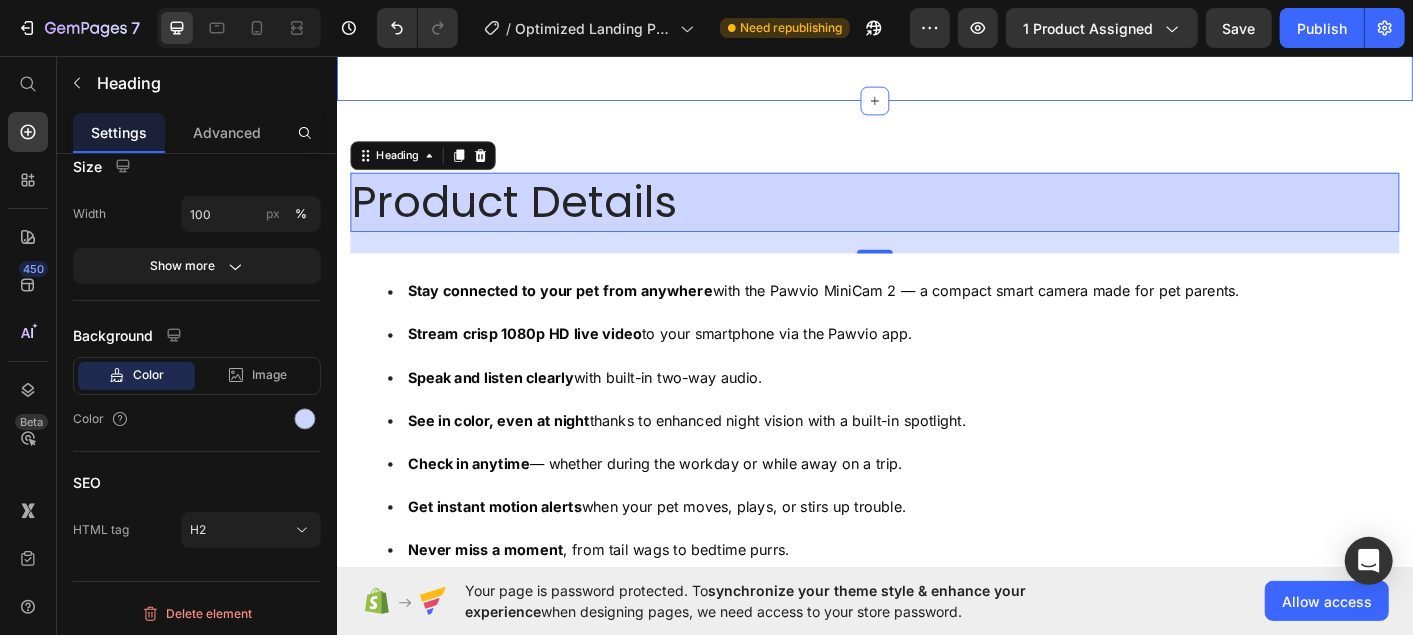 click on "Icon Free Shipping on orders $50+ Text Block Row
Icon 56,000+ Happy Customers Text Block Row Carousel Row
Product Images Row Icon Icon Icon Icon Icon Icon List 4.6 based on 16,400 Customers Text Block Row Pet Camera Product Title
See Your Pet Anytime
Talk & Listen From Anywhere
Crystal Clear, Even at Night
Compact & Easy to Use Item List $29.99 Product Price $49.99 Product Price 40% OFF Discount Tag Row This product has only default variant Product Variants & Swatches
Icon Sold out Twice | Limited Stock Available Text Block Row add to cart Add to Cart
Icon Free Shipping on orders $50+ Text Block
Icon 30-Day MoneyBack Guarantee! Text Block
Icon Fast Tracked Shipping Worldwide! Text Block Row
Benefits
How to use Accordion Row Row" at bounding box center [936, -463] 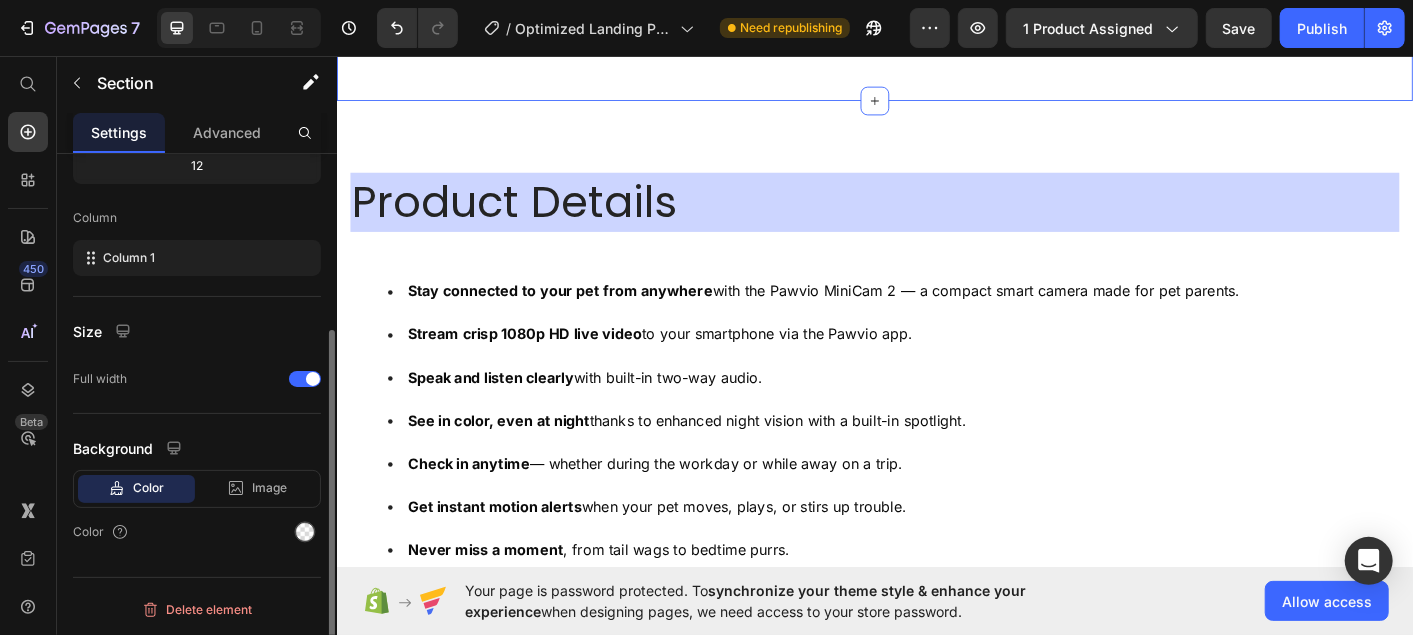 scroll, scrollTop: 0, scrollLeft: 0, axis: both 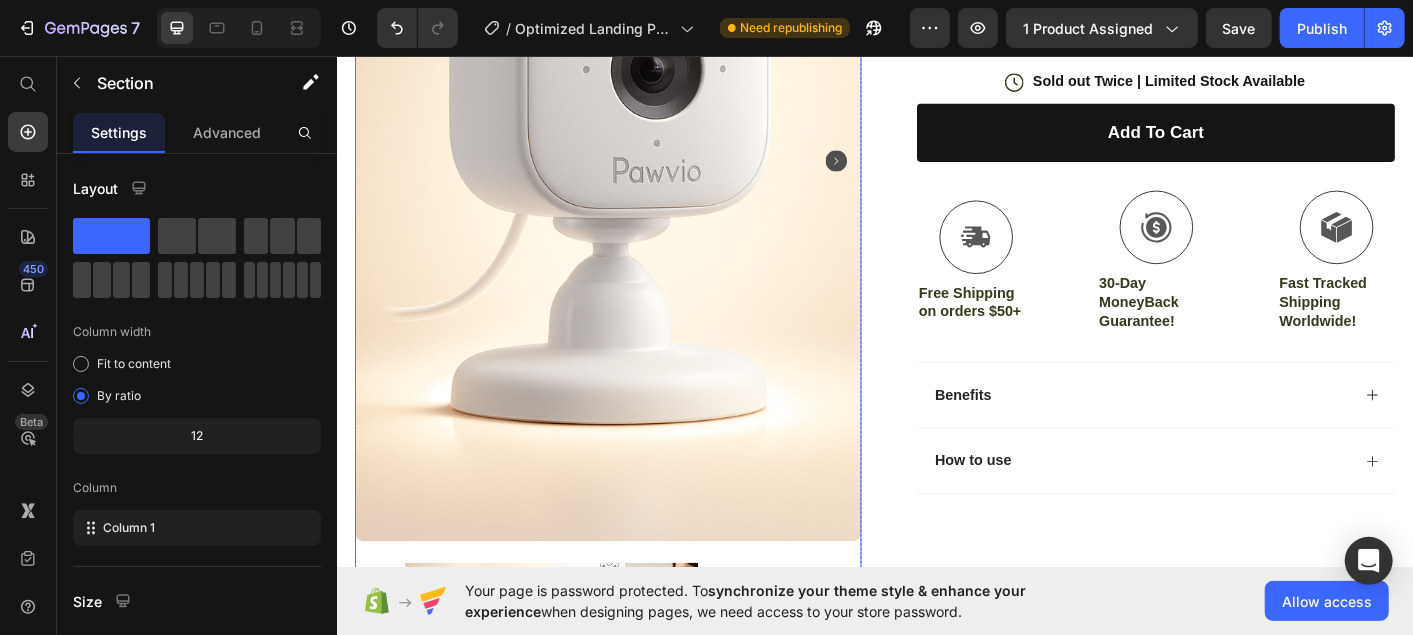 click at bounding box center (638, 173) 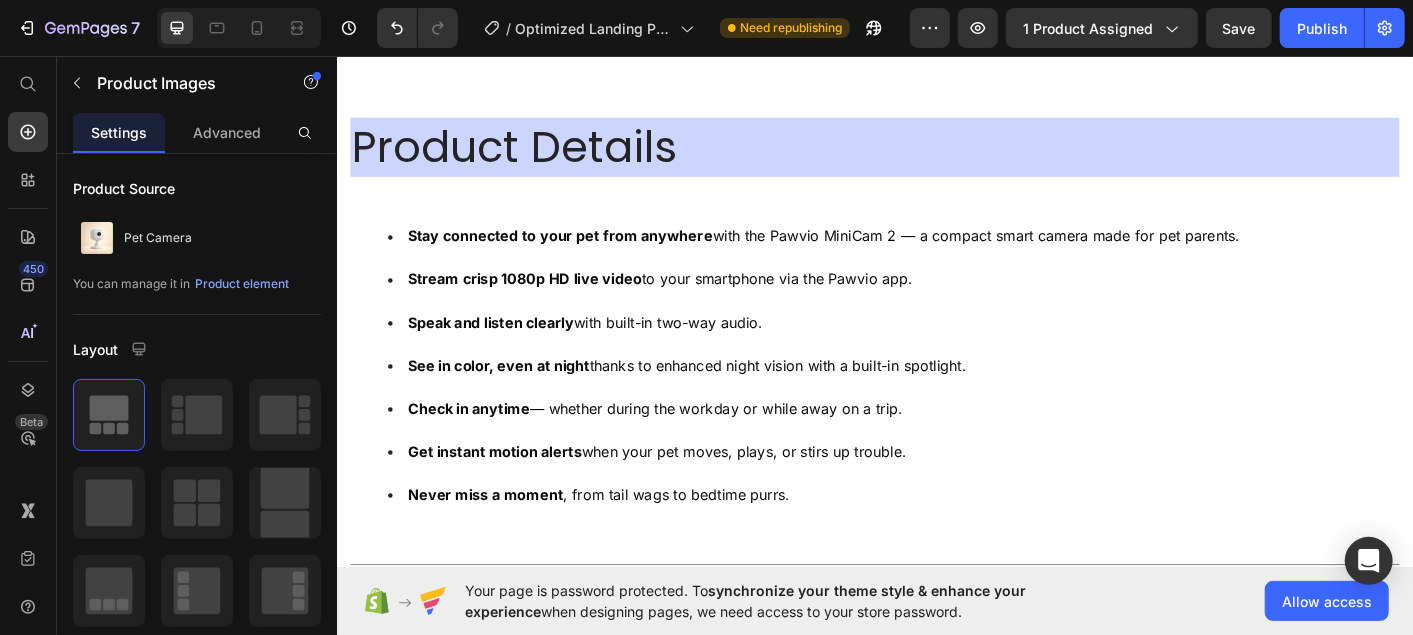 scroll, scrollTop: 1185, scrollLeft: 0, axis: vertical 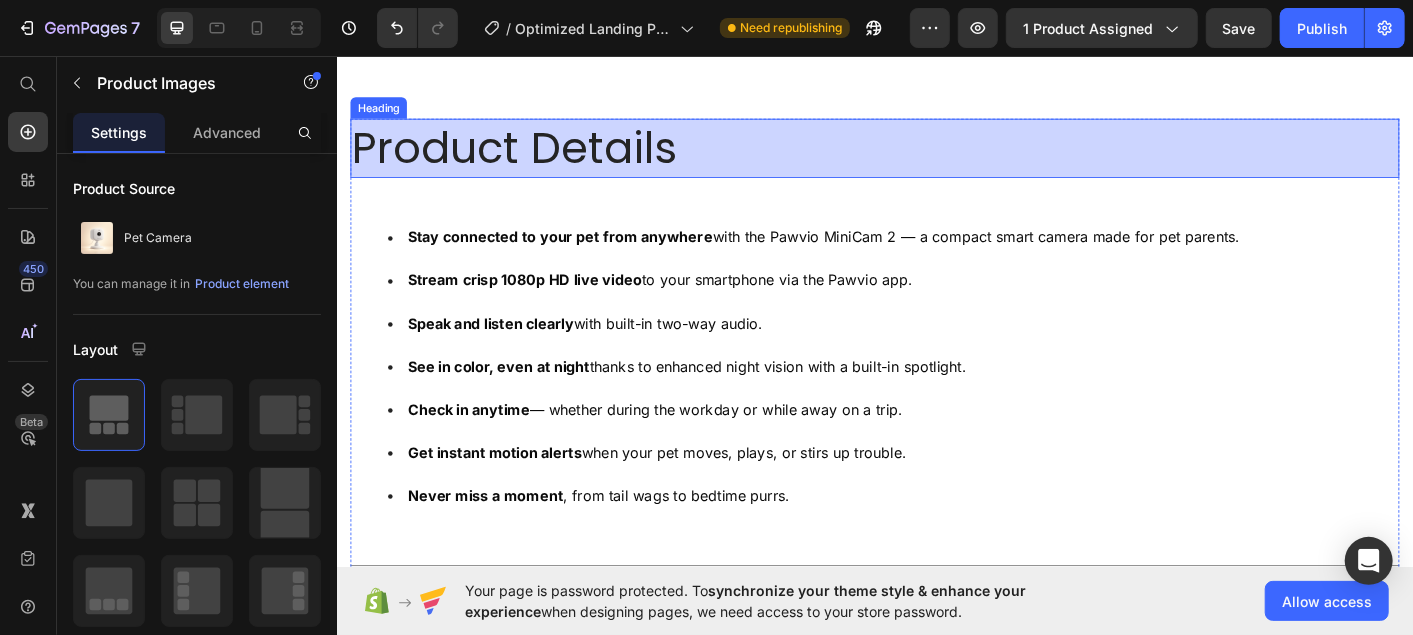 click on "Product Details" at bounding box center [936, 158] 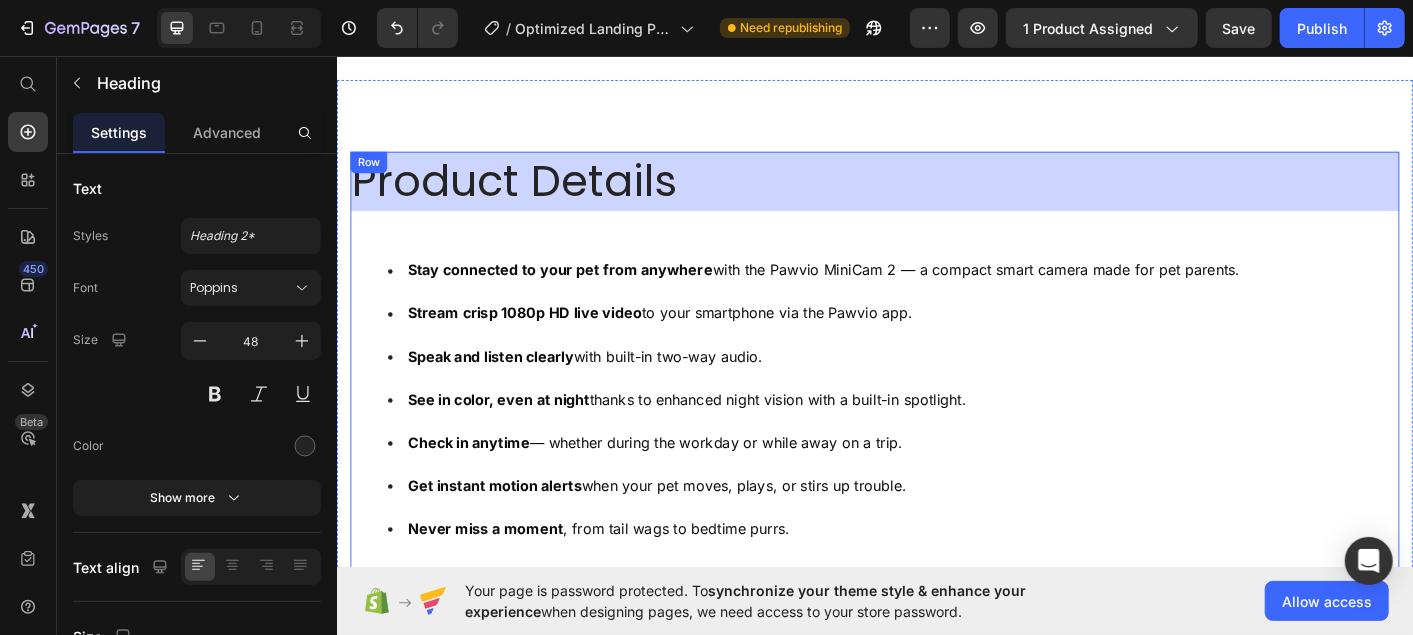 scroll, scrollTop: 1206, scrollLeft: 0, axis: vertical 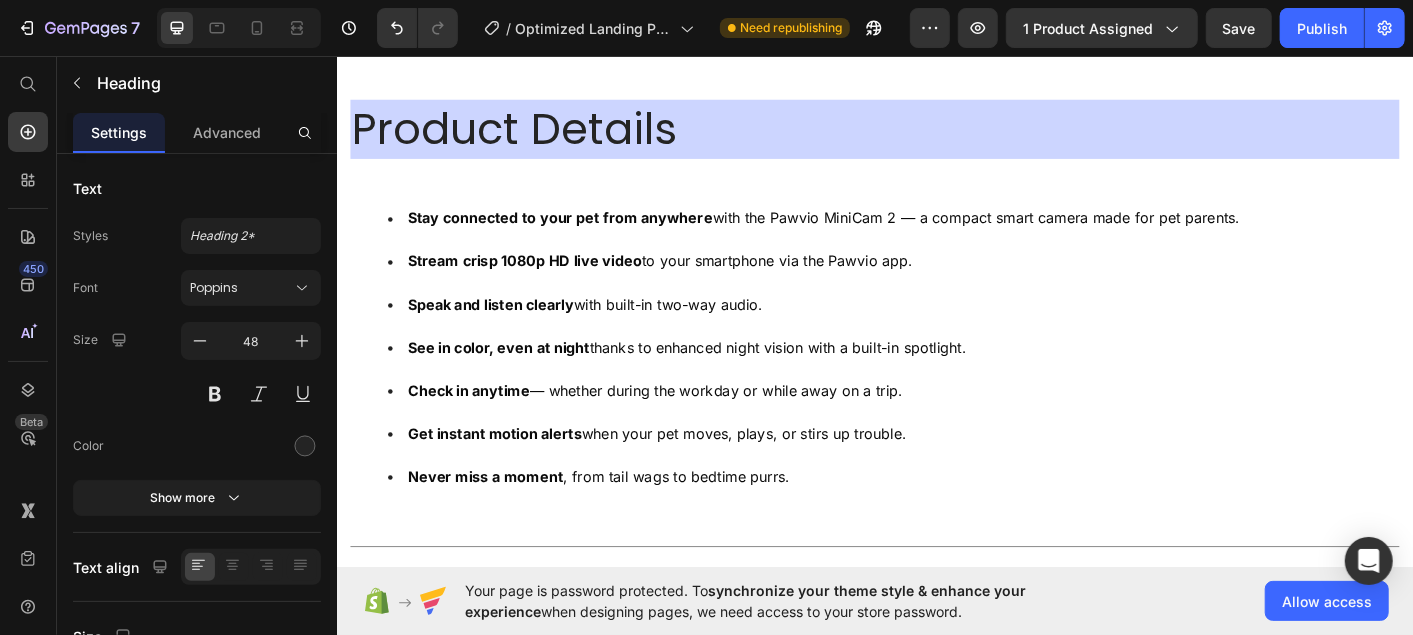 click on "Product Details" at bounding box center (936, 137) 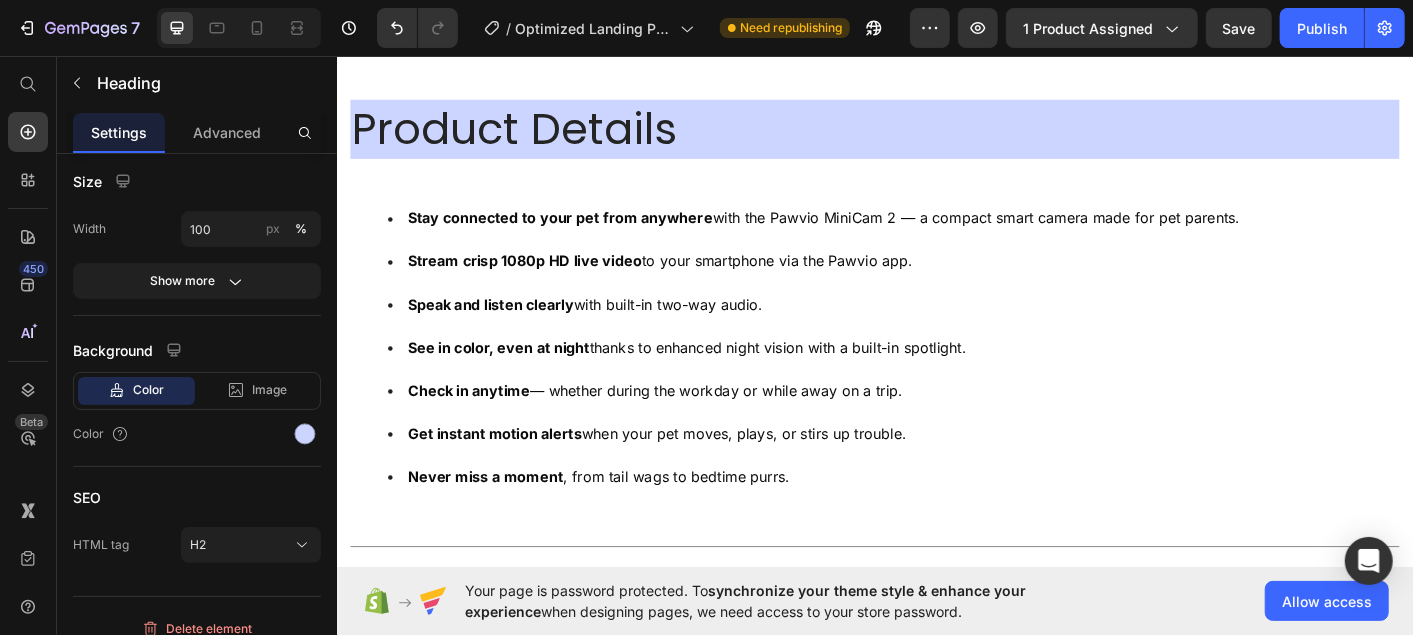 scroll, scrollTop: 470, scrollLeft: 0, axis: vertical 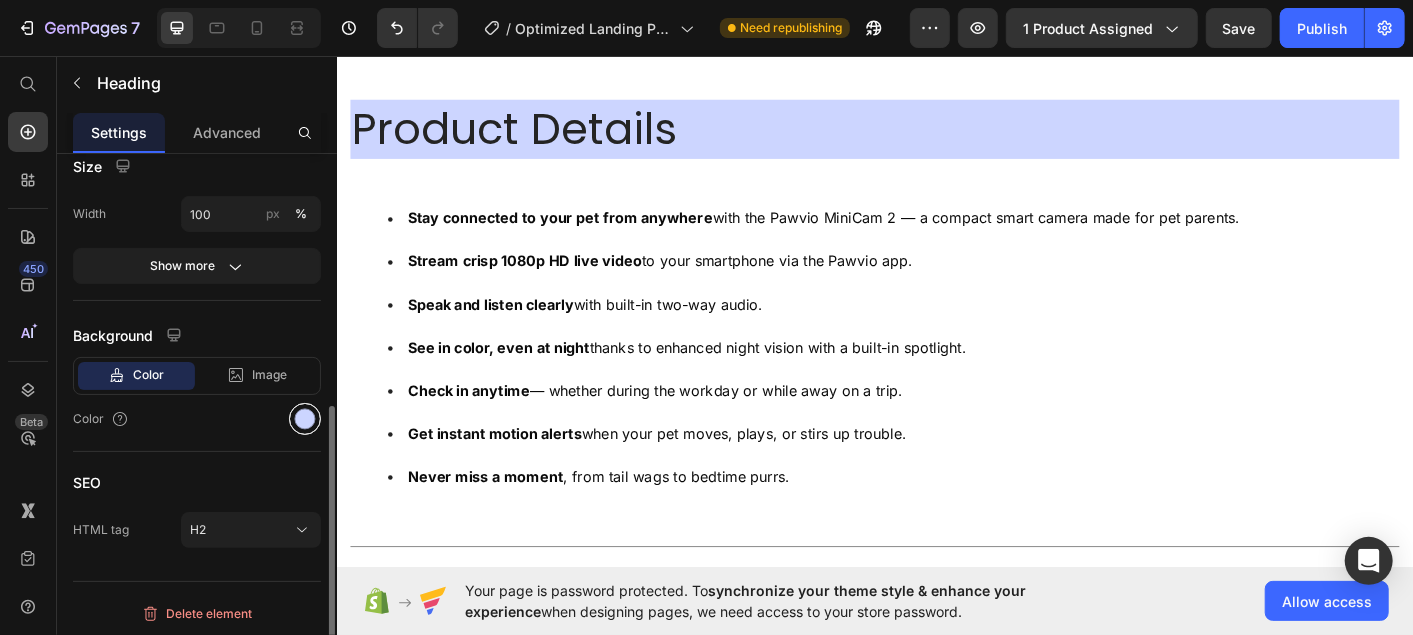 click at bounding box center [305, 419] 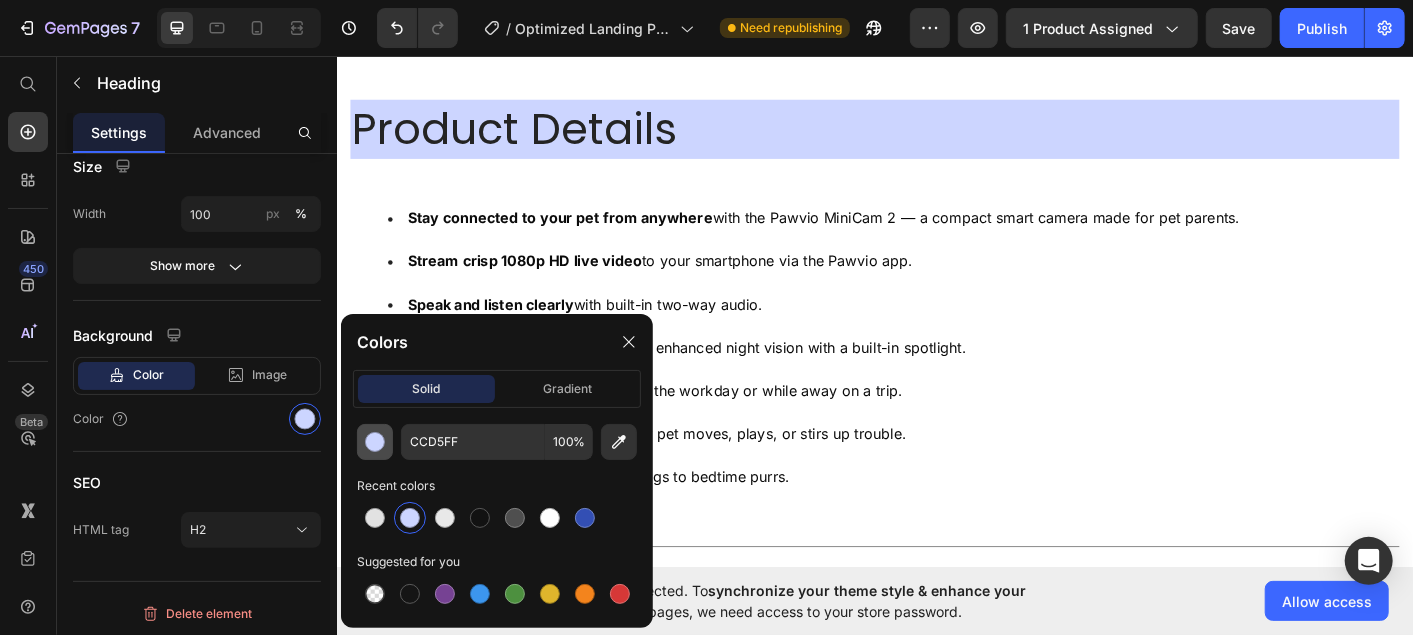 click at bounding box center (375, 442) 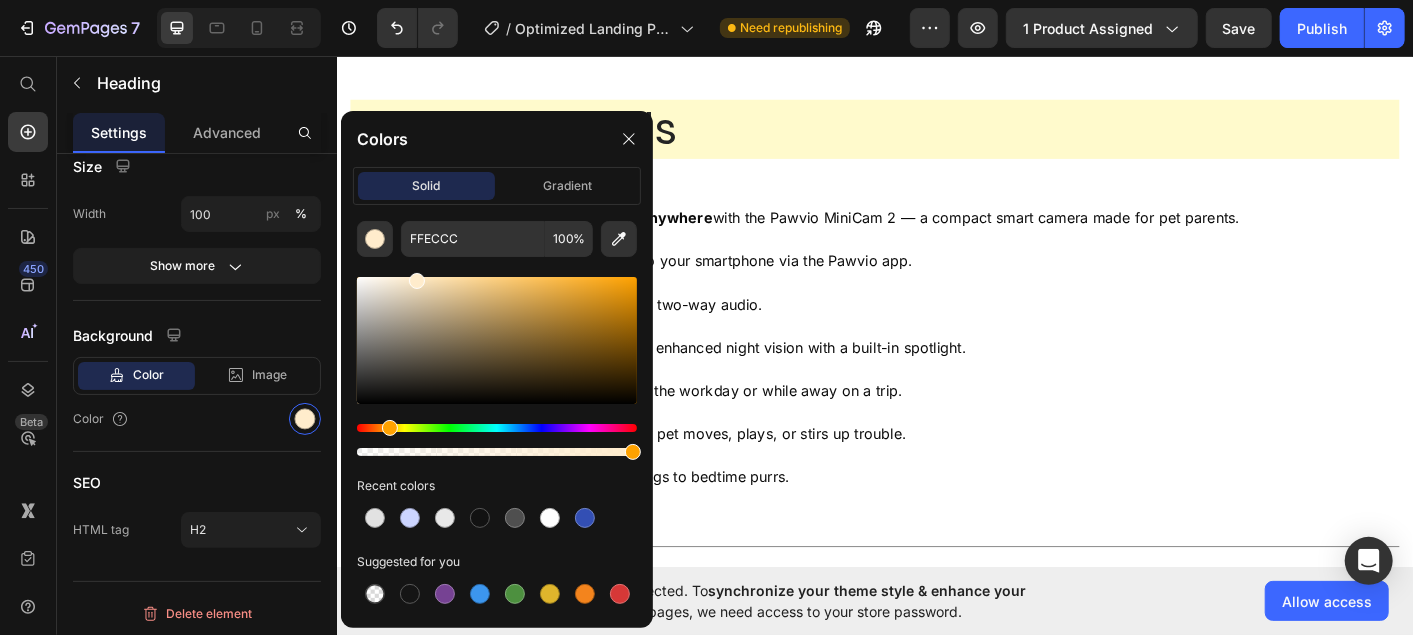 drag, startPoint x: 542, startPoint y: 425, endPoint x: 387, endPoint y: 422, distance: 155.02902 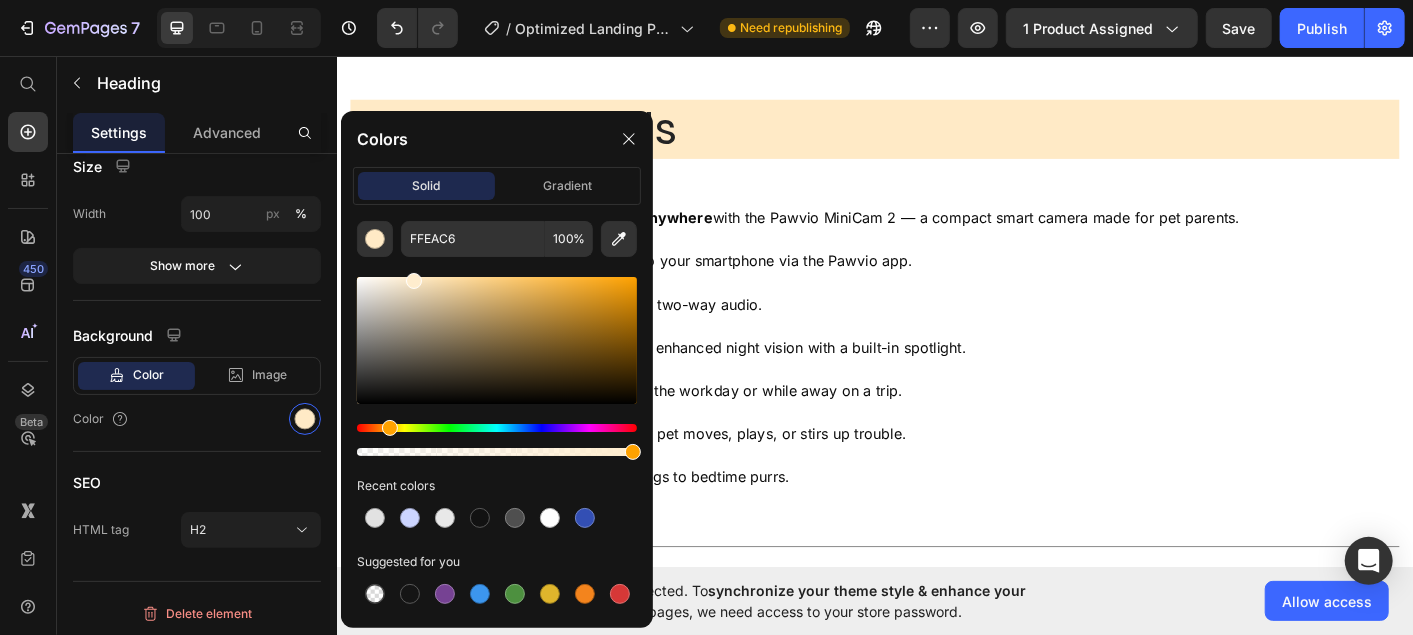 click at bounding box center [414, 281] 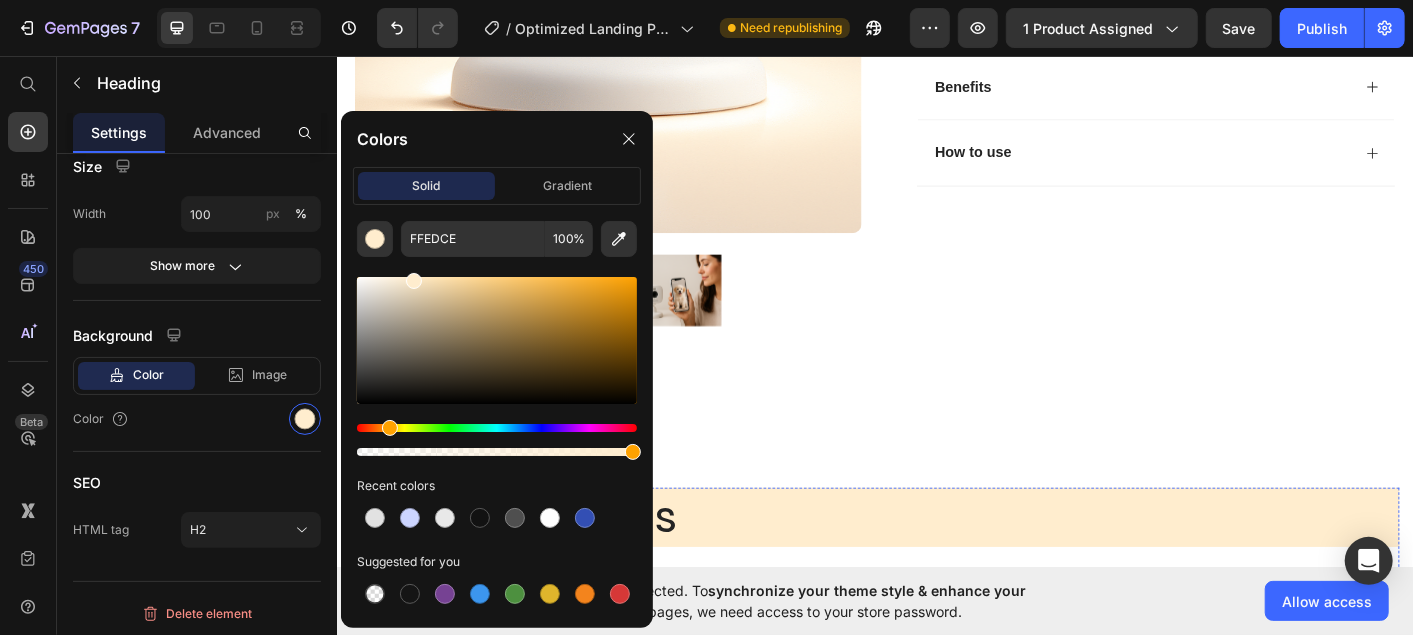 scroll, scrollTop: 802, scrollLeft: 0, axis: vertical 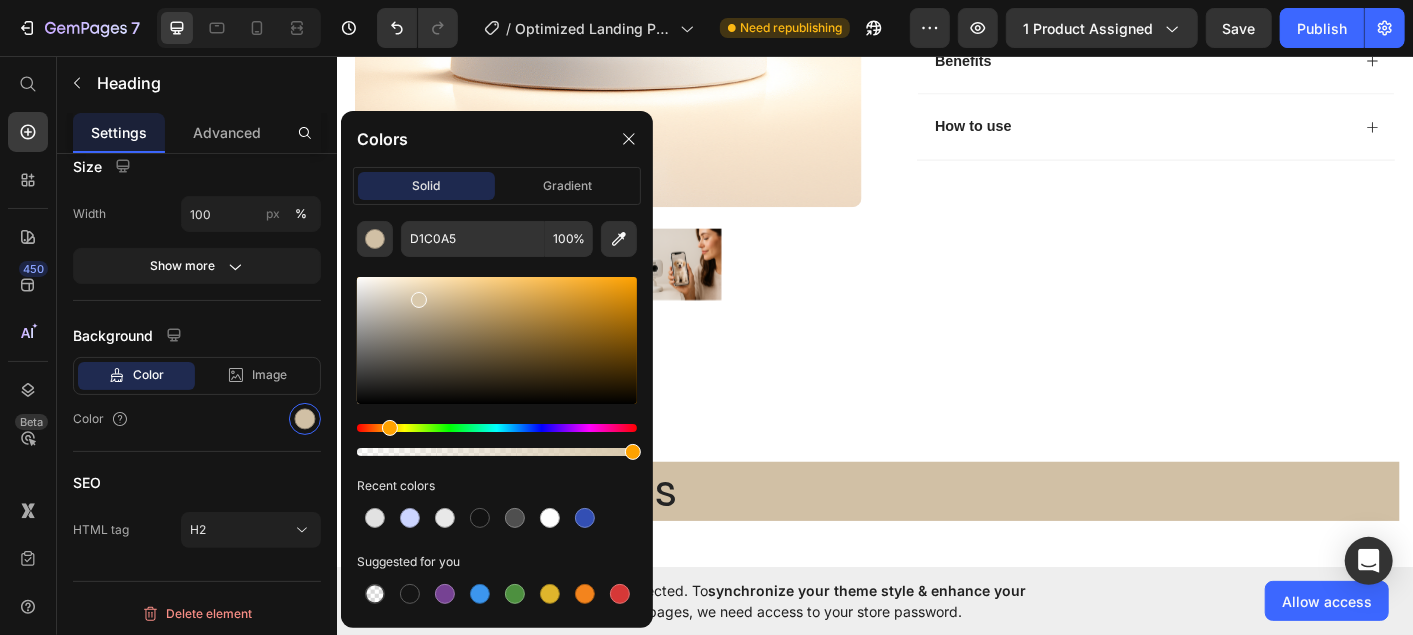 drag, startPoint x: 416, startPoint y: 281, endPoint x: 419, endPoint y: 294, distance: 13.341664 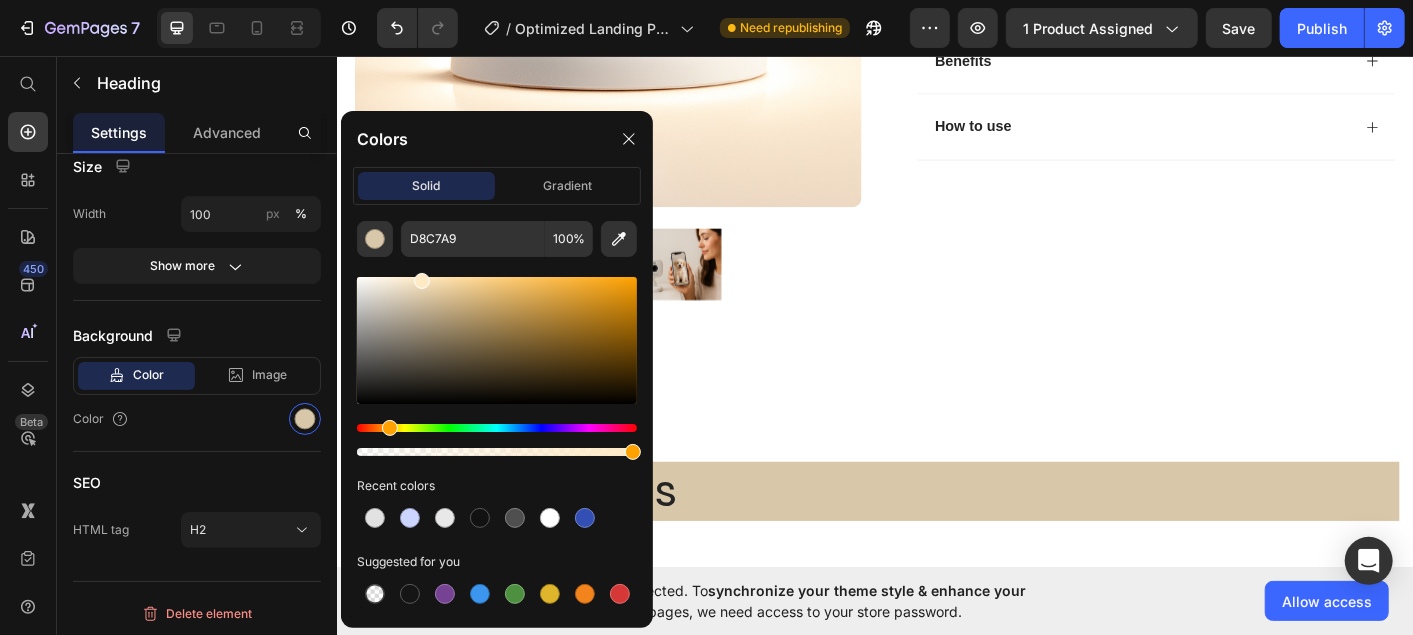 drag, startPoint x: 419, startPoint y: 294, endPoint x: 420, endPoint y: 276, distance: 18.027756 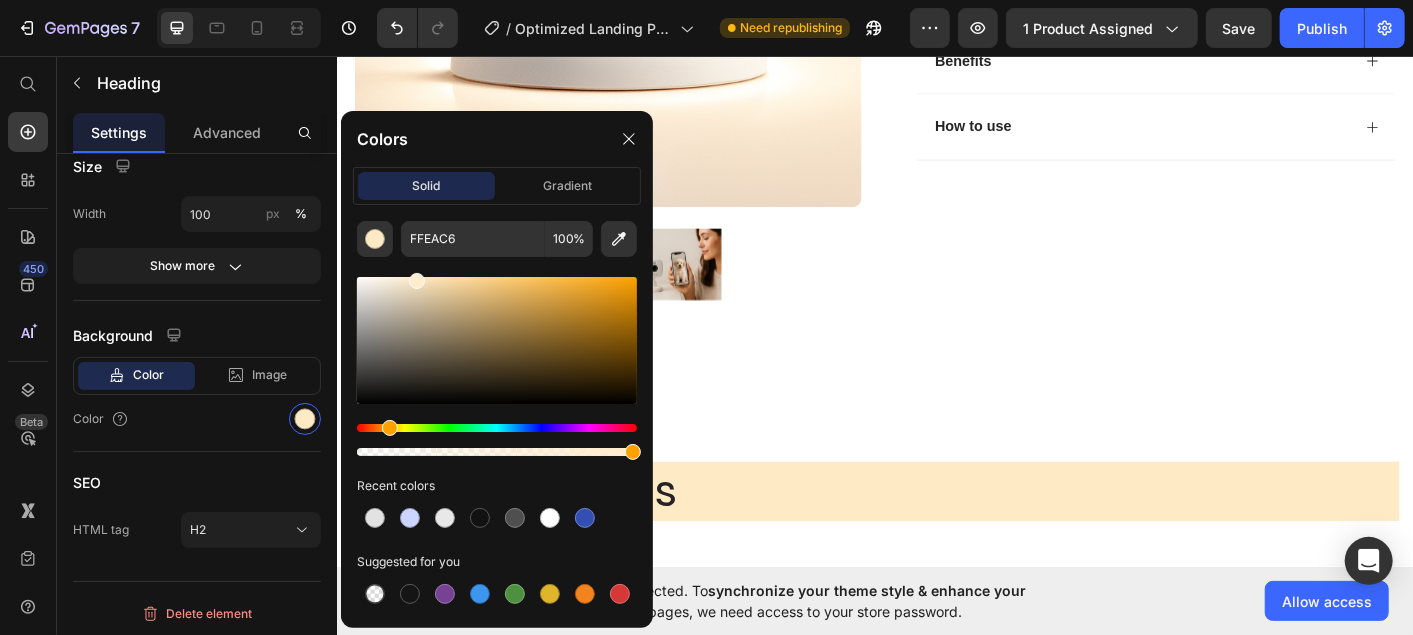 click at bounding box center (417, 281) 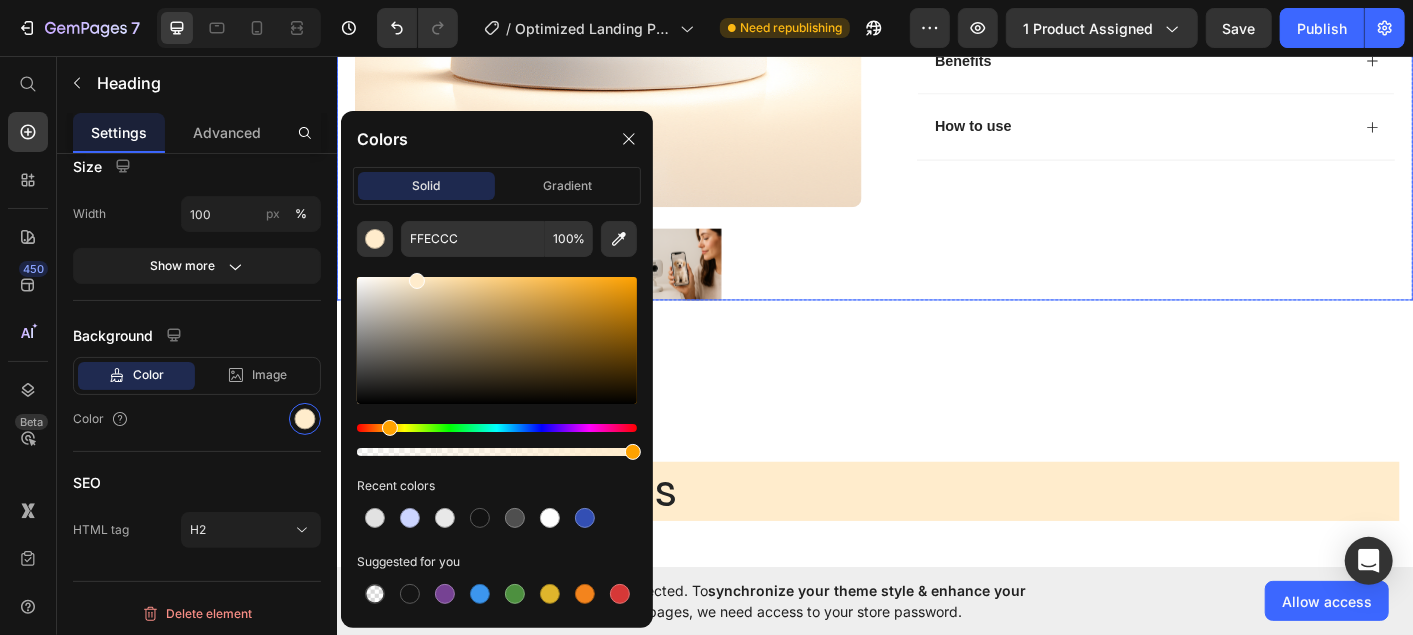 click on "Icon Icon Icon Icon Icon Icon List 4.6 based on 16,400 Customers Text Block Row Pet Camera Product Title
See Your Pet Anytime
Talk & Listen From Anywhere
Crystal Clear, Even at Night
Compact & Easy to Use Item List $29.99 Product Price $49.99 Product Price 40% OFF Discount Tag Row This product has only default variant Product Variants & Swatches
Icon Sold out Twice | Limited Stock Available Text Block Row add to cart Add to Cart
Icon Free Shipping on orders $50+ Text Block
Icon 30-Day MoneyBack Guarantee! Text Block
Icon Fast Tracked Shipping Worldwide! Text Block Row
Benefits
How to use Accordion Row" at bounding box center [1233, -148] 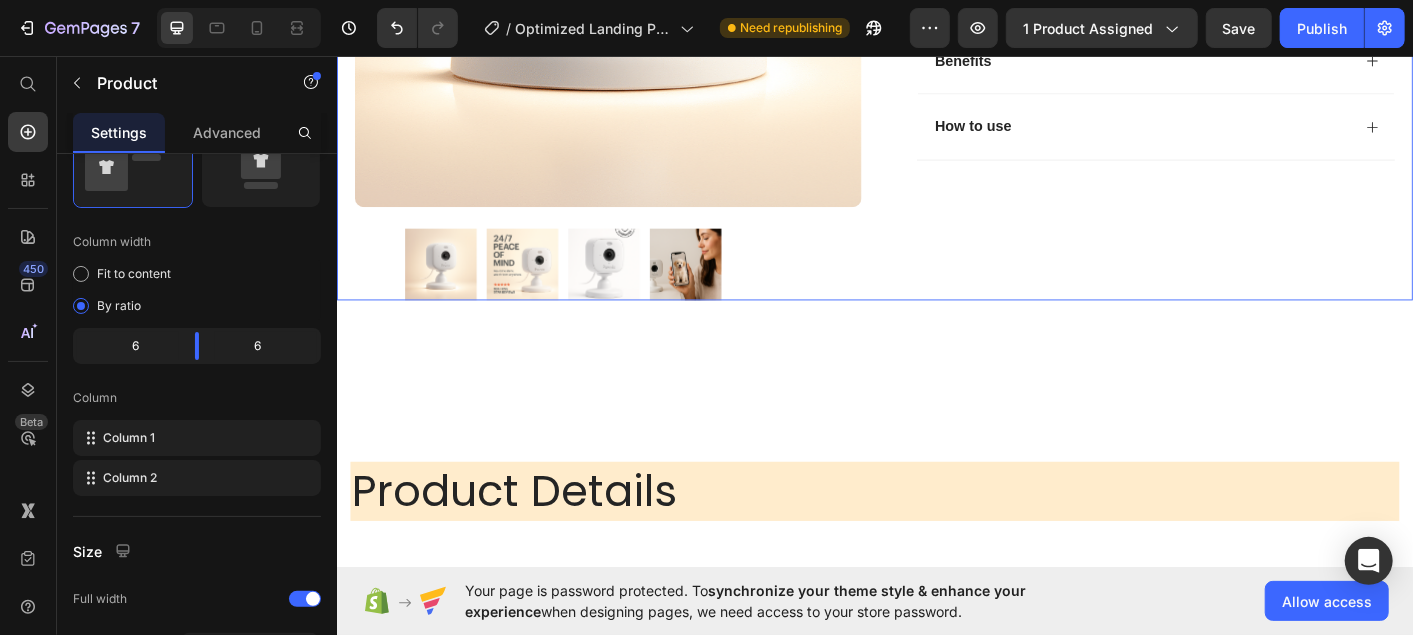 scroll, scrollTop: 0, scrollLeft: 0, axis: both 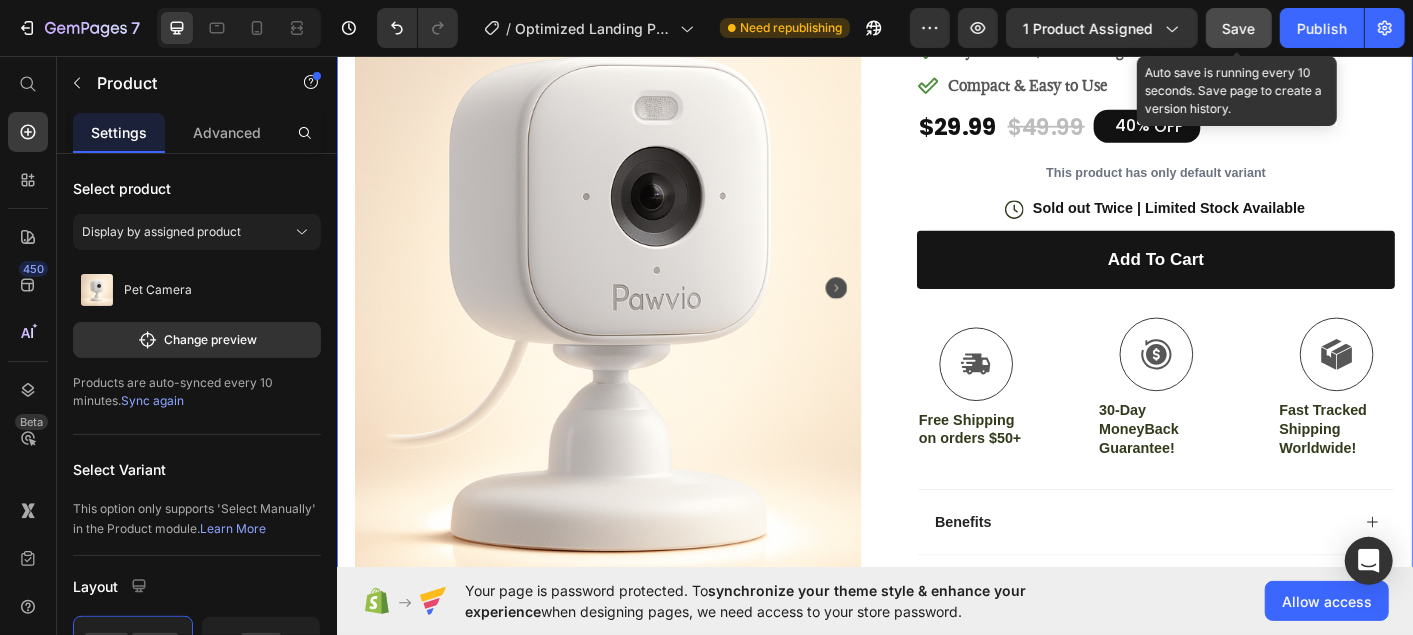 drag, startPoint x: 1225, startPoint y: 28, endPoint x: 873, endPoint y: 59, distance: 353.36243 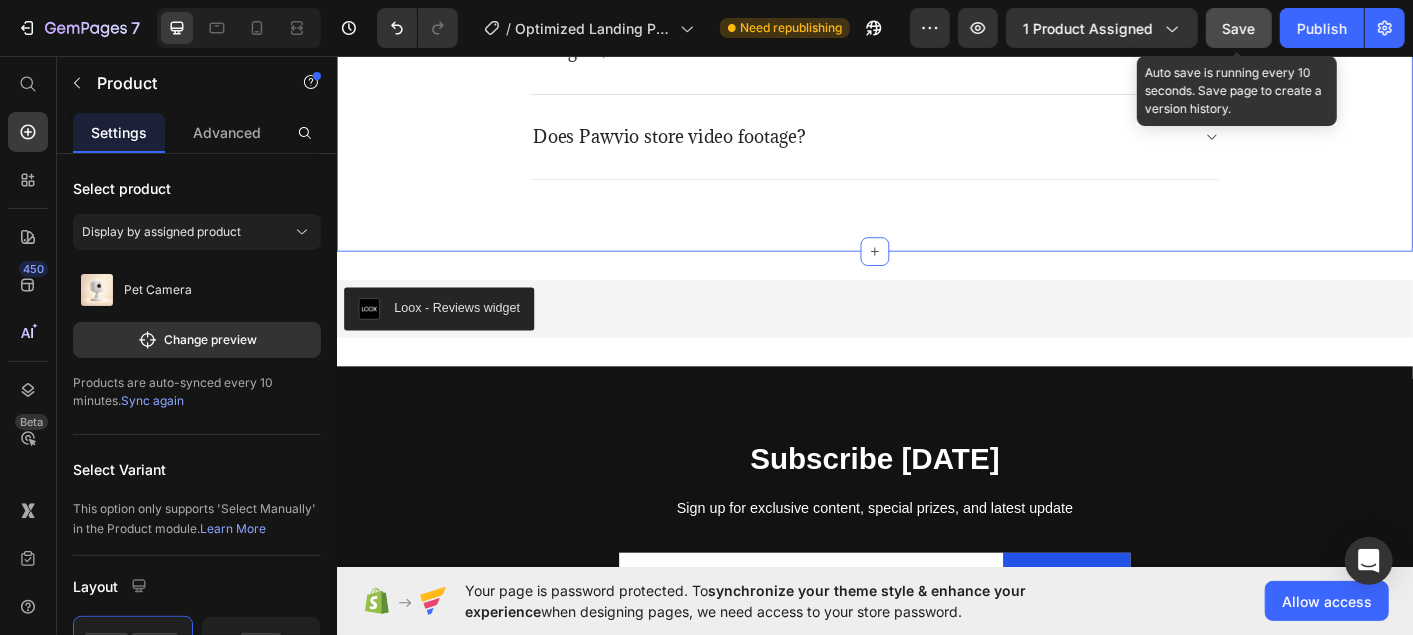 scroll, scrollTop: 4597, scrollLeft: 0, axis: vertical 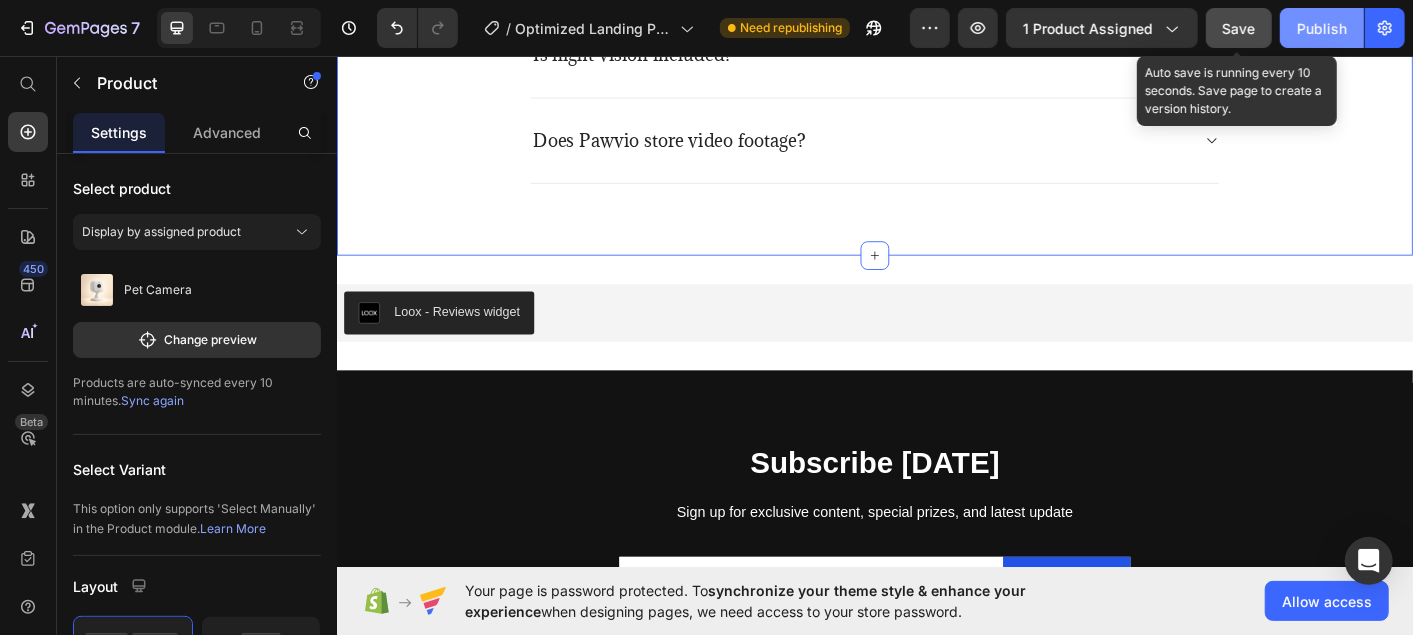click on "Publish" 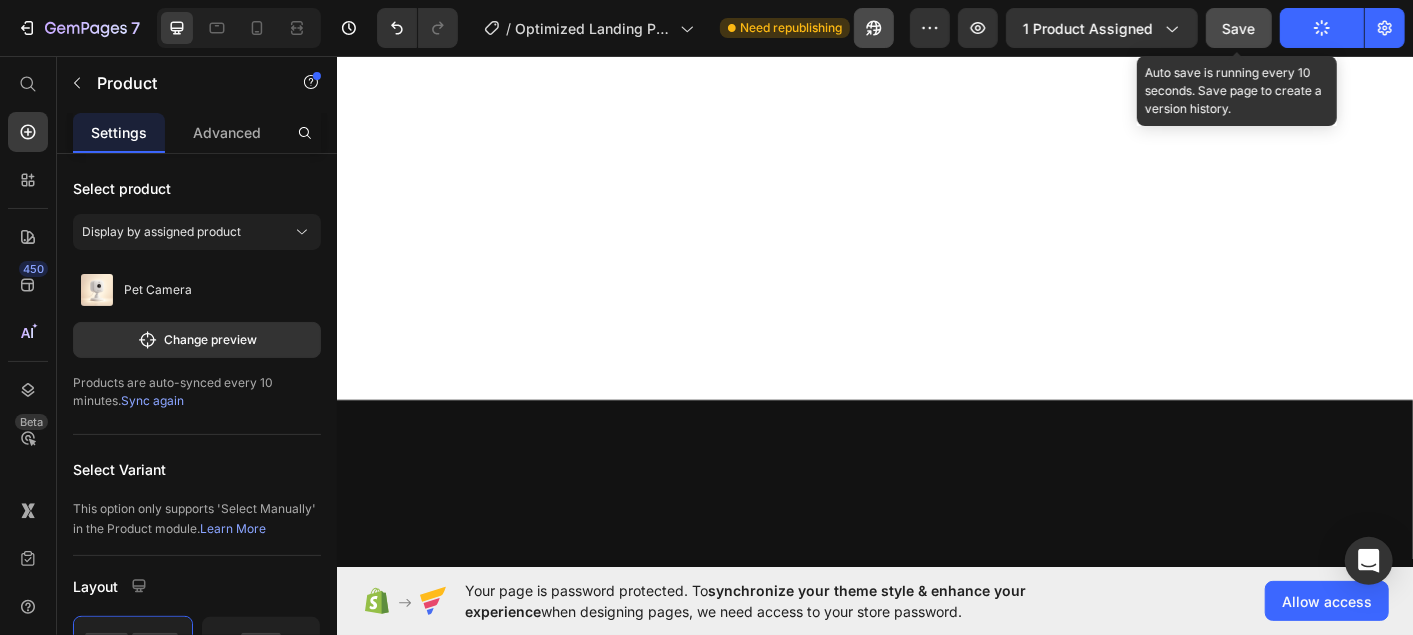 scroll, scrollTop: 0, scrollLeft: 0, axis: both 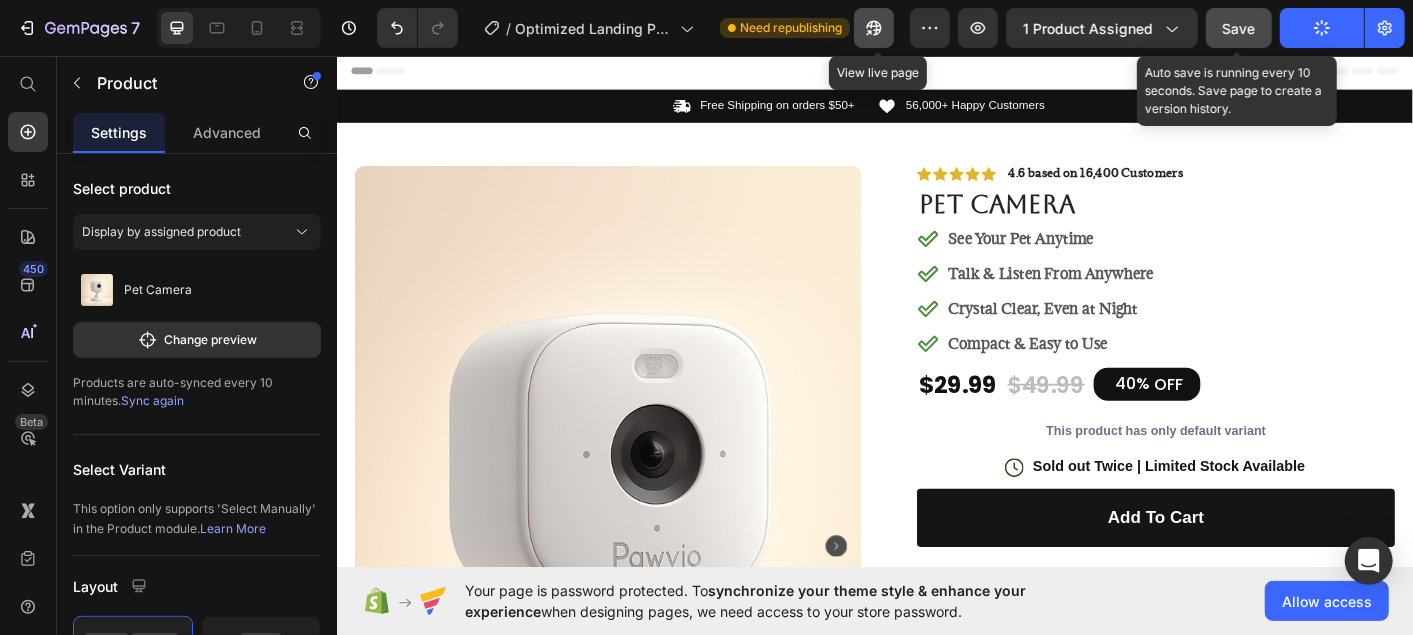 click 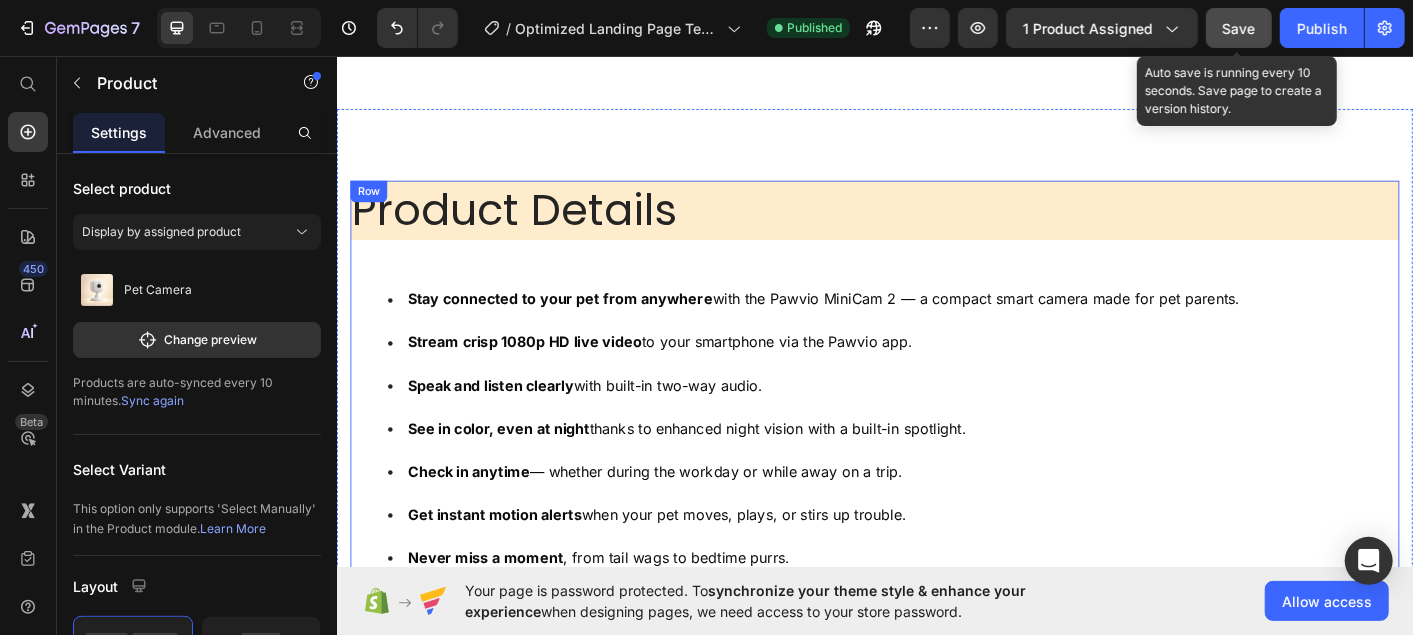 scroll, scrollTop: 1103, scrollLeft: 0, axis: vertical 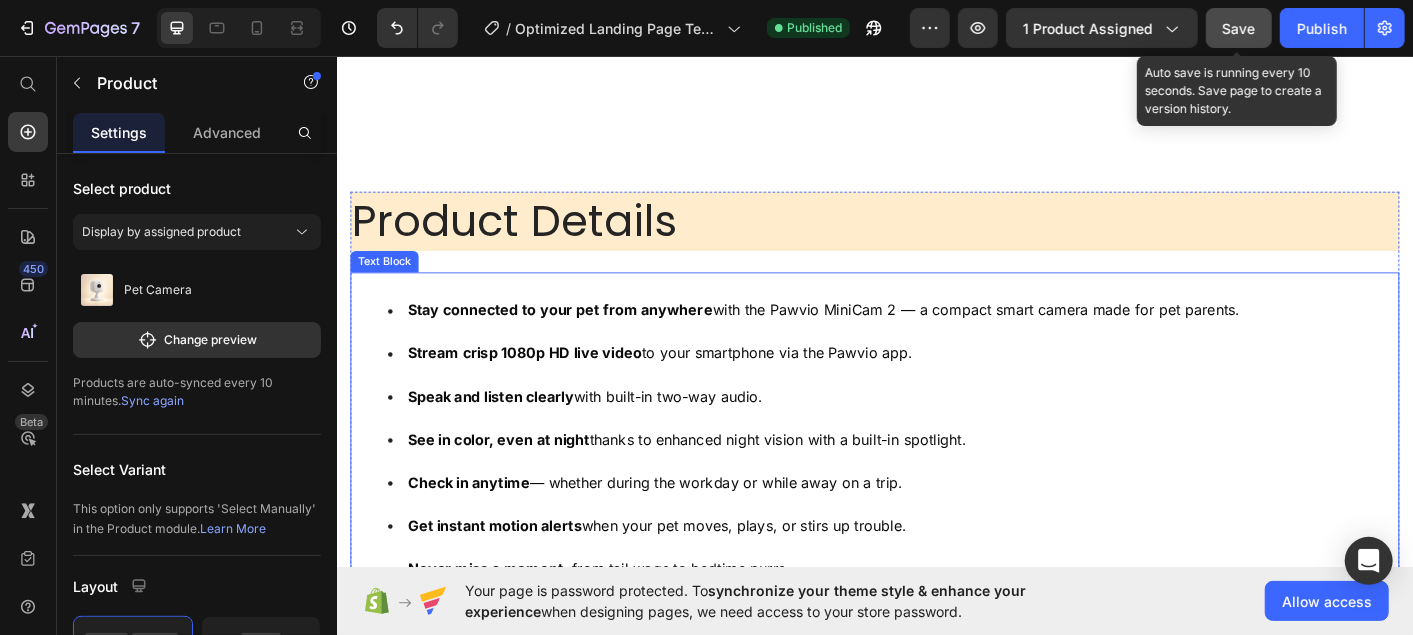 click on "Stay connected to your pet from anywhere  with the Pawvio MiniCam 2 — a compact smart camera made for pet parents." at bounding box center (879, 339) 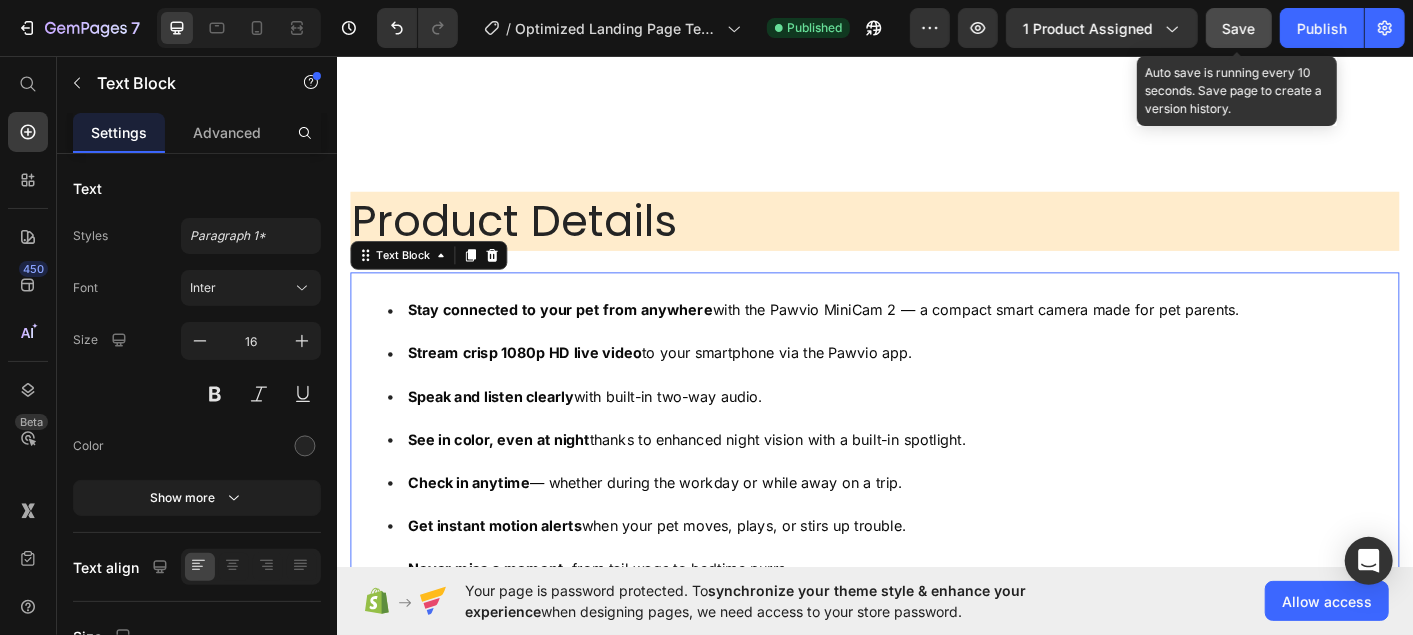 click on "Stay connected to your pet from anywhere  with the Pawvio MiniCam 2 — a compact smart camera made for pet parents." at bounding box center [879, 339] 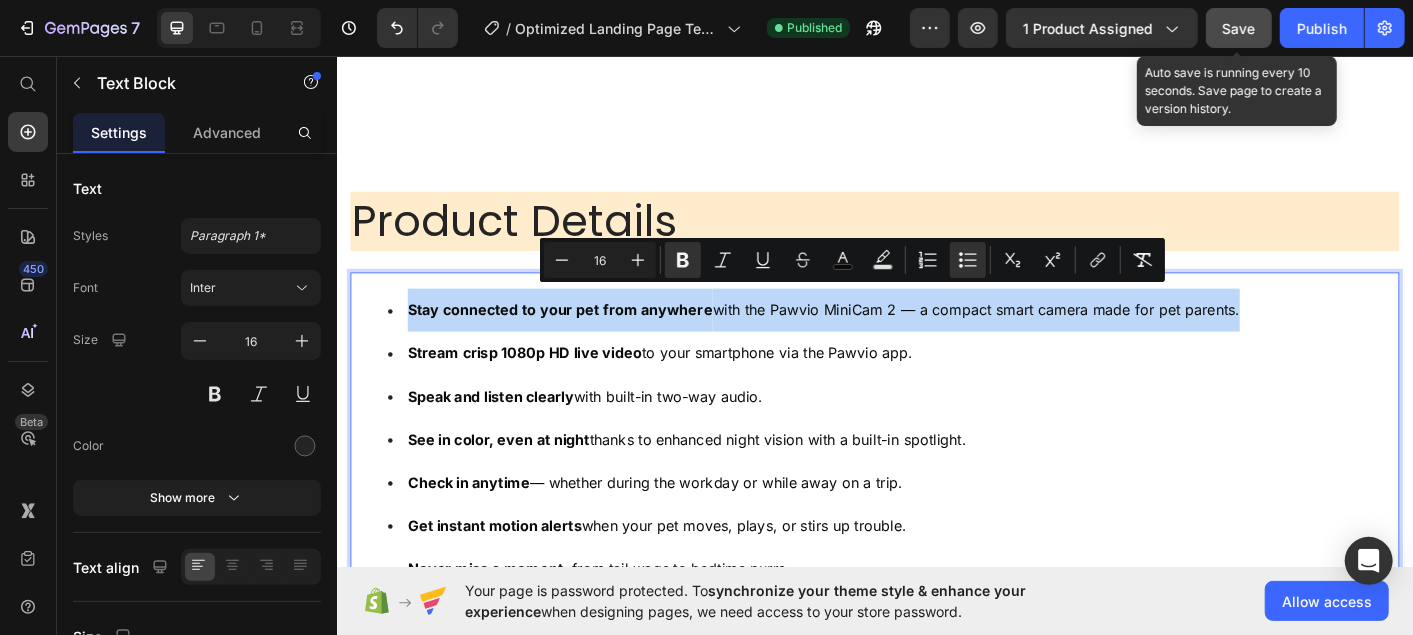 click on "Stay connected to your pet from anywhere  with the Pawvio MiniCam 2 — a compact smart camera made for pet parents." at bounding box center (879, 339) 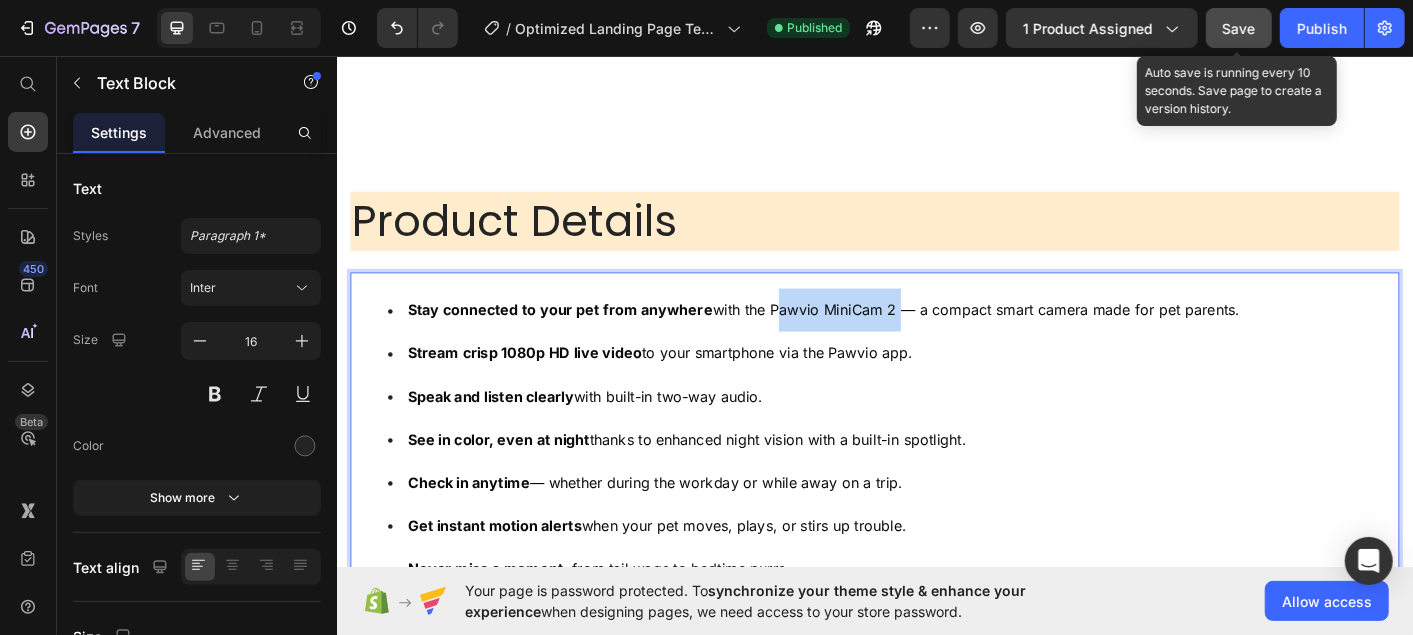 drag, startPoint x: 816, startPoint y: 323, endPoint x: 952, endPoint y: 331, distance: 136.23509 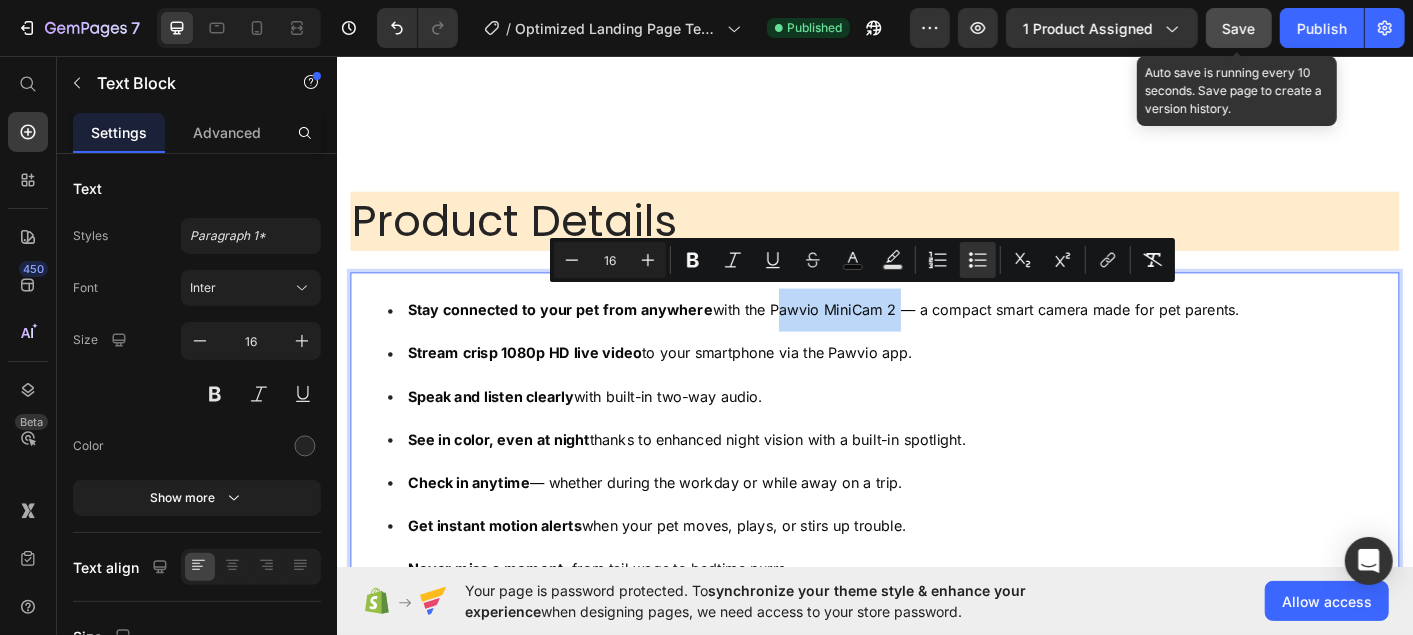 click on "Stay connected to your pet from anywhere  with the Pawvio MiniCam 2 — a compact smart camera made for pet parents." at bounding box center (879, 339) 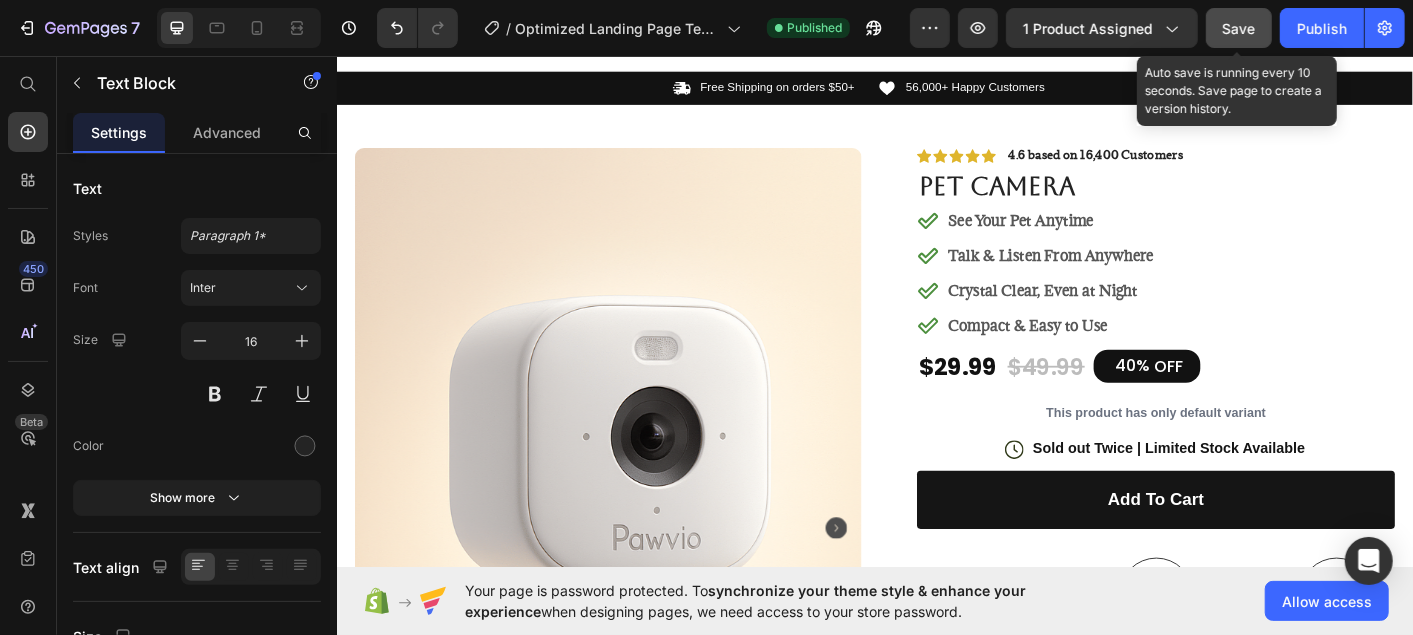 scroll, scrollTop: 15, scrollLeft: 0, axis: vertical 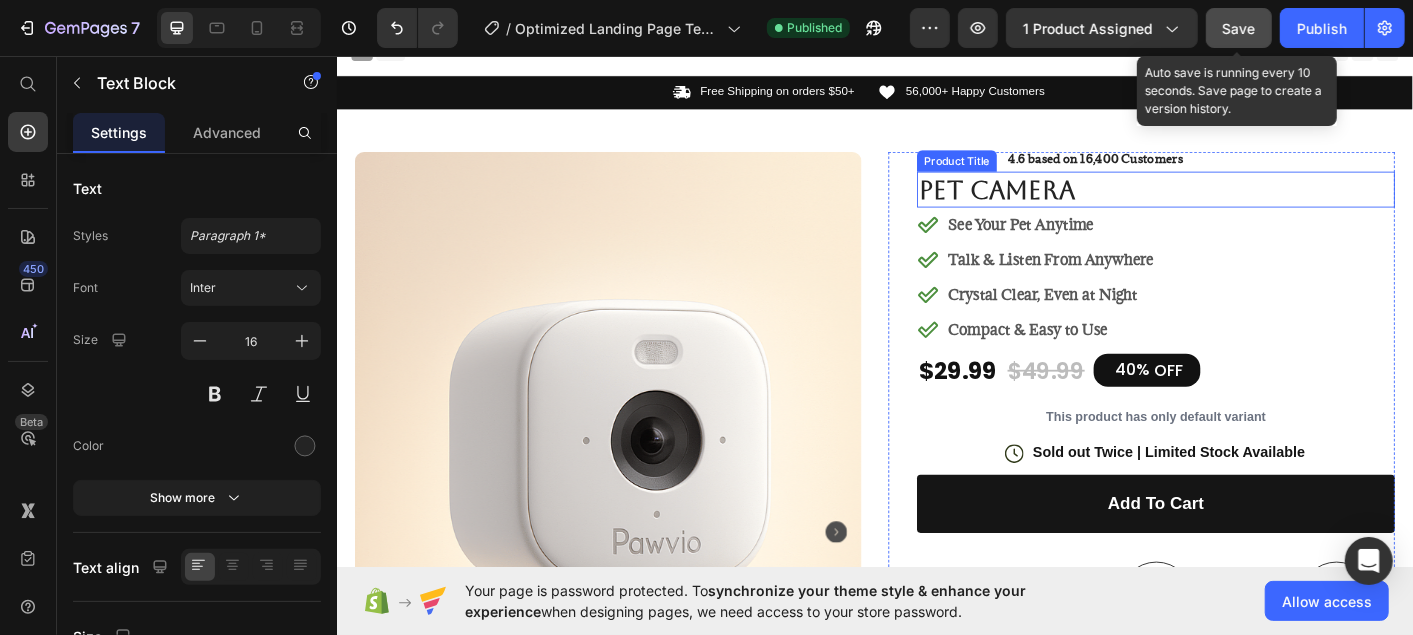 click on "Pet Camera" at bounding box center [1249, 205] 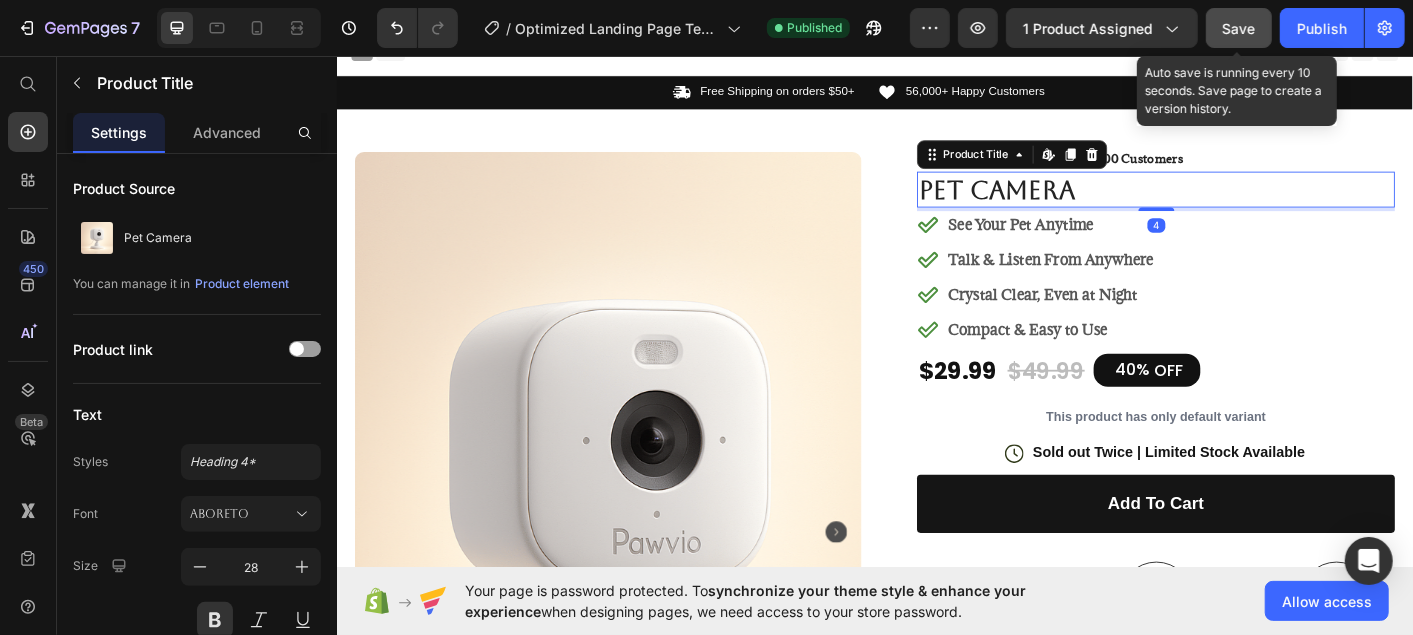 click on "Pet Camera" at bounding box center [1249, 205] 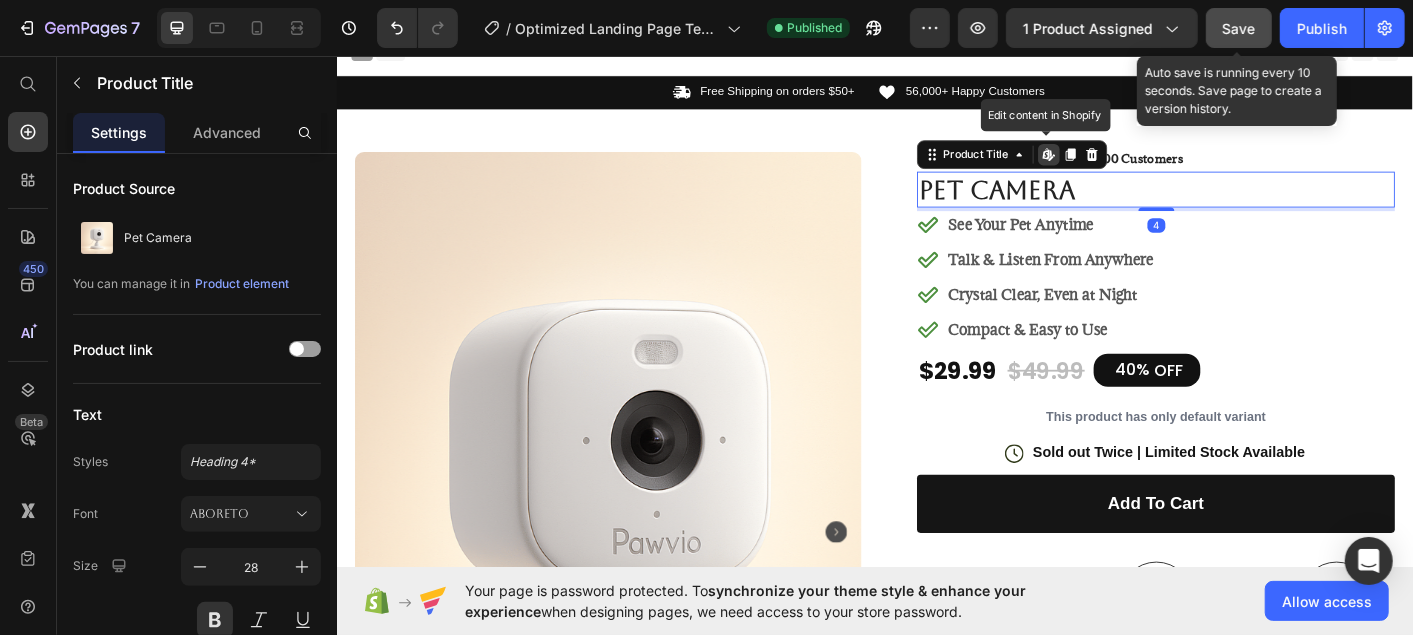 click on "Pet Camera" at bounding box center [1249, 205] 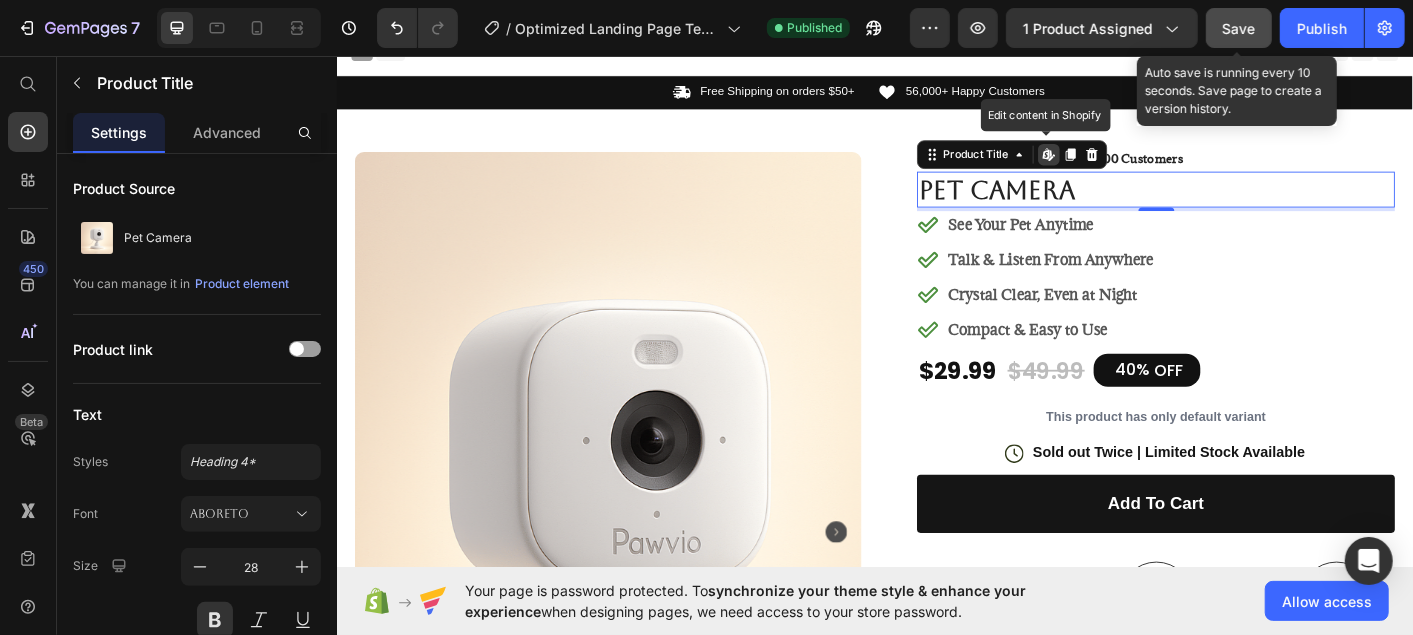 click on "Pet Camera" at bounding box center [1249, 205] 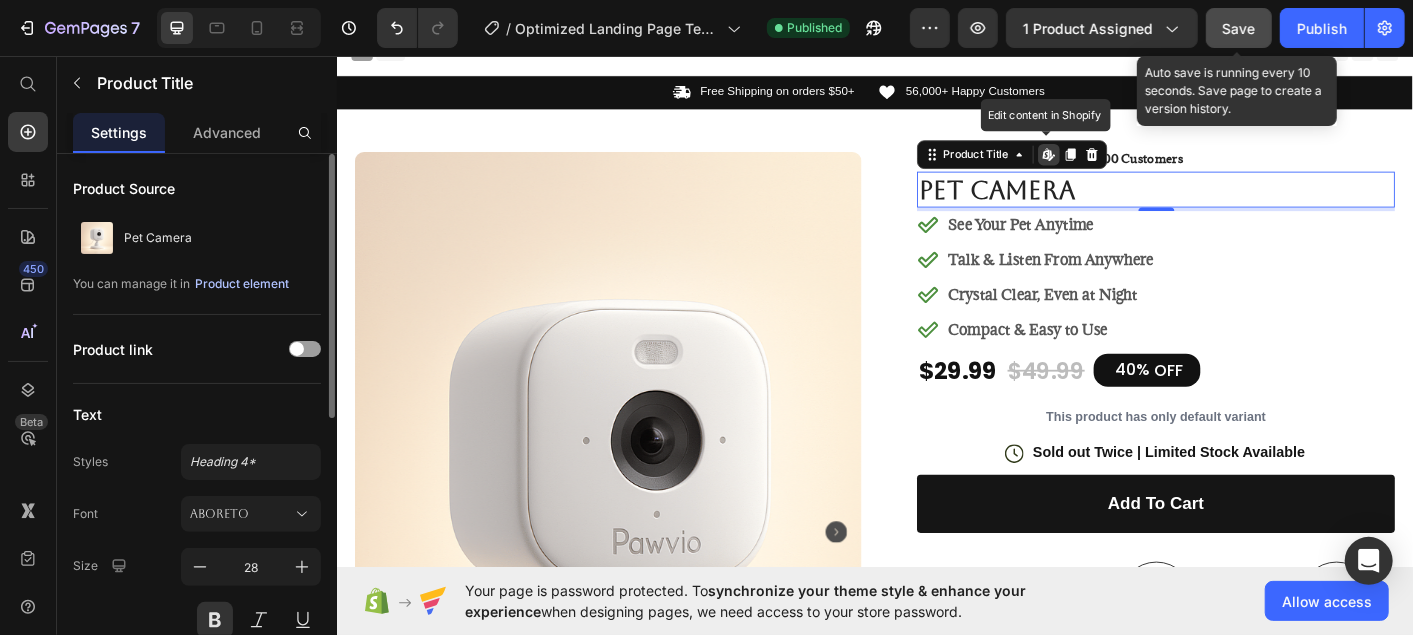 click on "Product element" at bounding box center (242, 284) 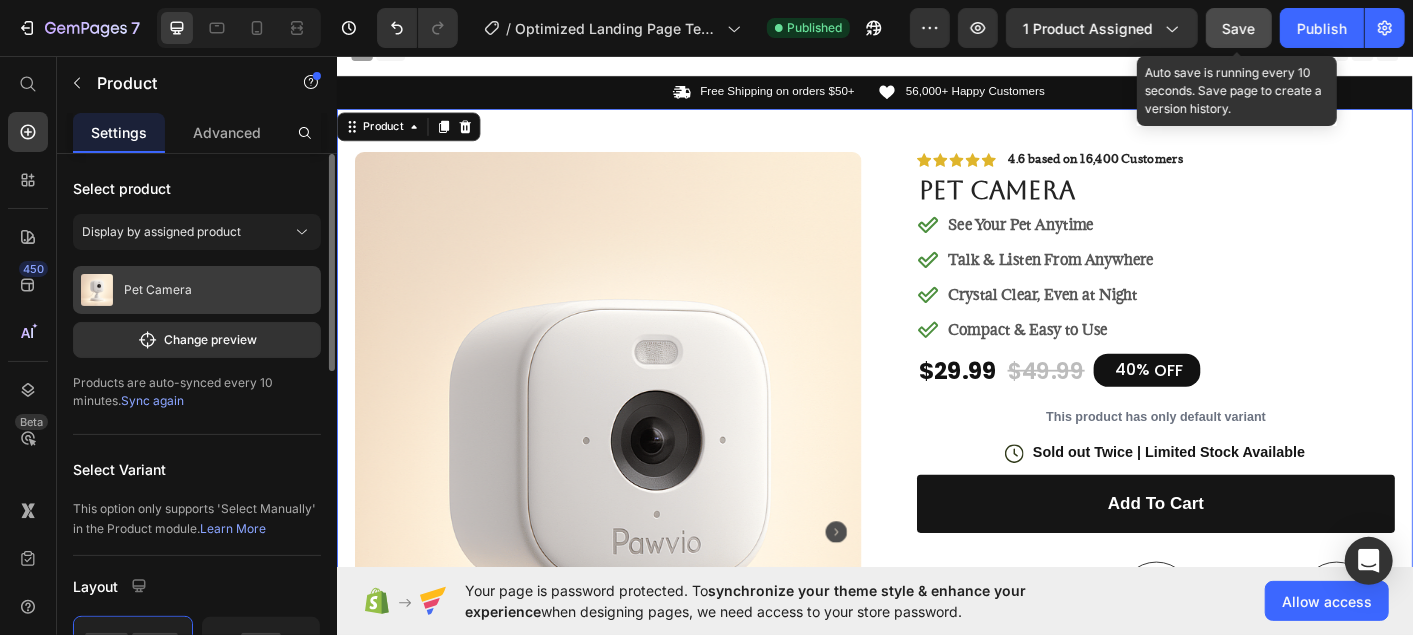 click on "Pet Camera" at bounding box center (197, 290) 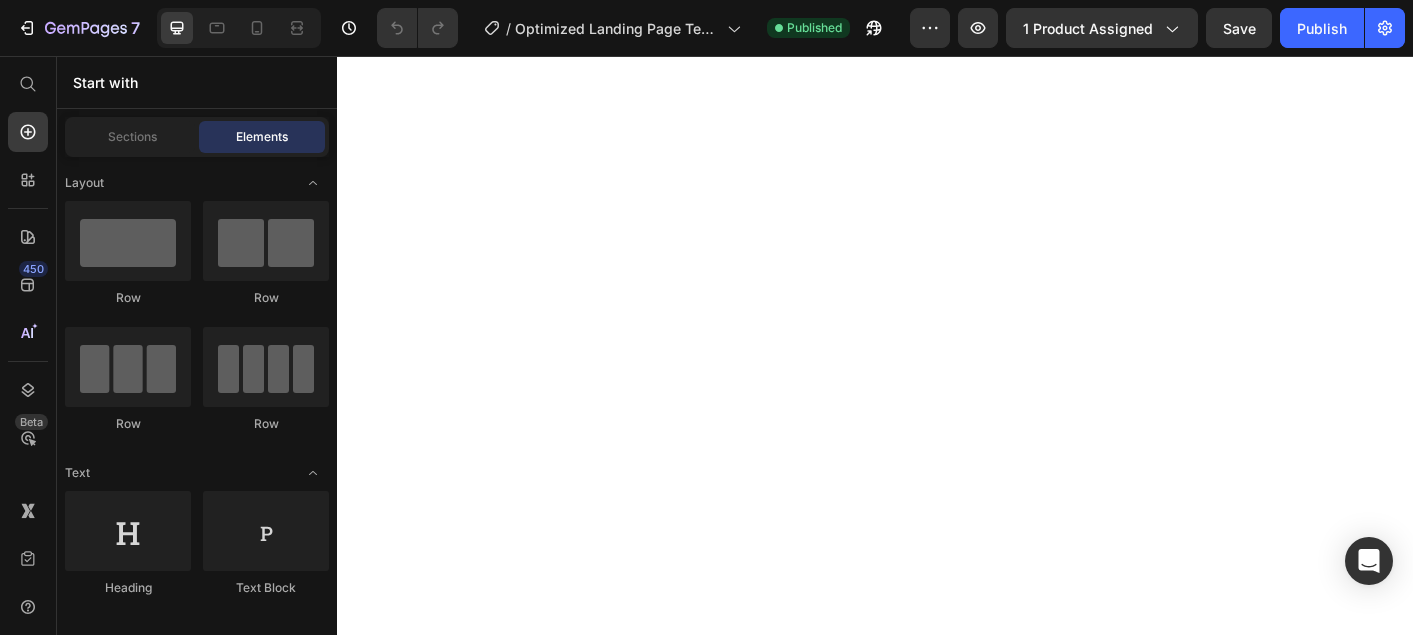 scroll, scrollTop: 0, scrollLeft: 0, axis: both 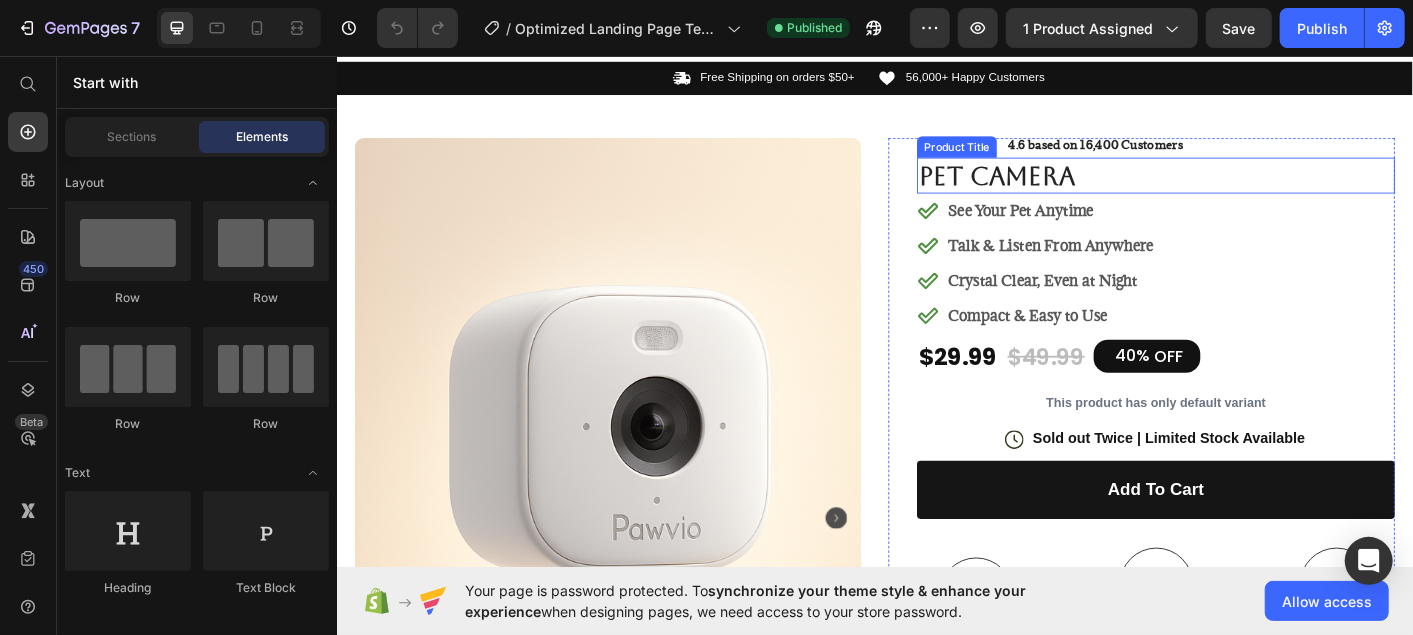 click on "Pet Camera" at bounding box center (1249, 189) 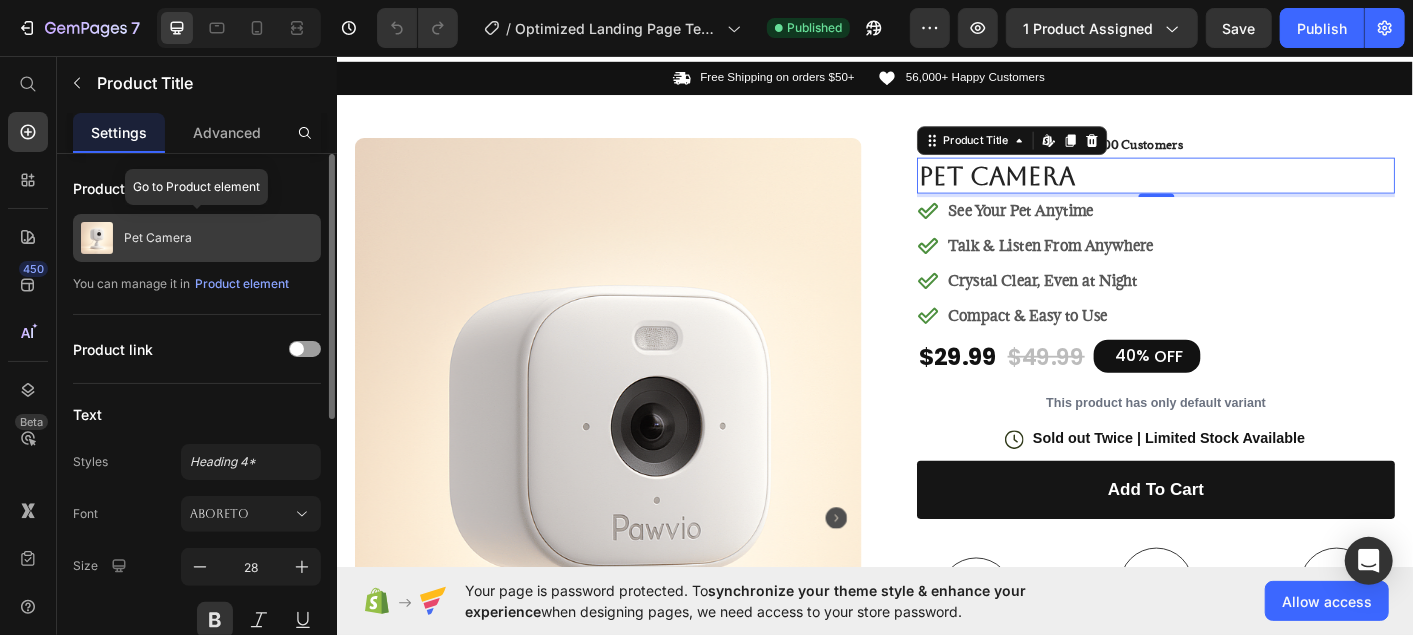 click on "Pet Camera" at bounding box center [158, 238] 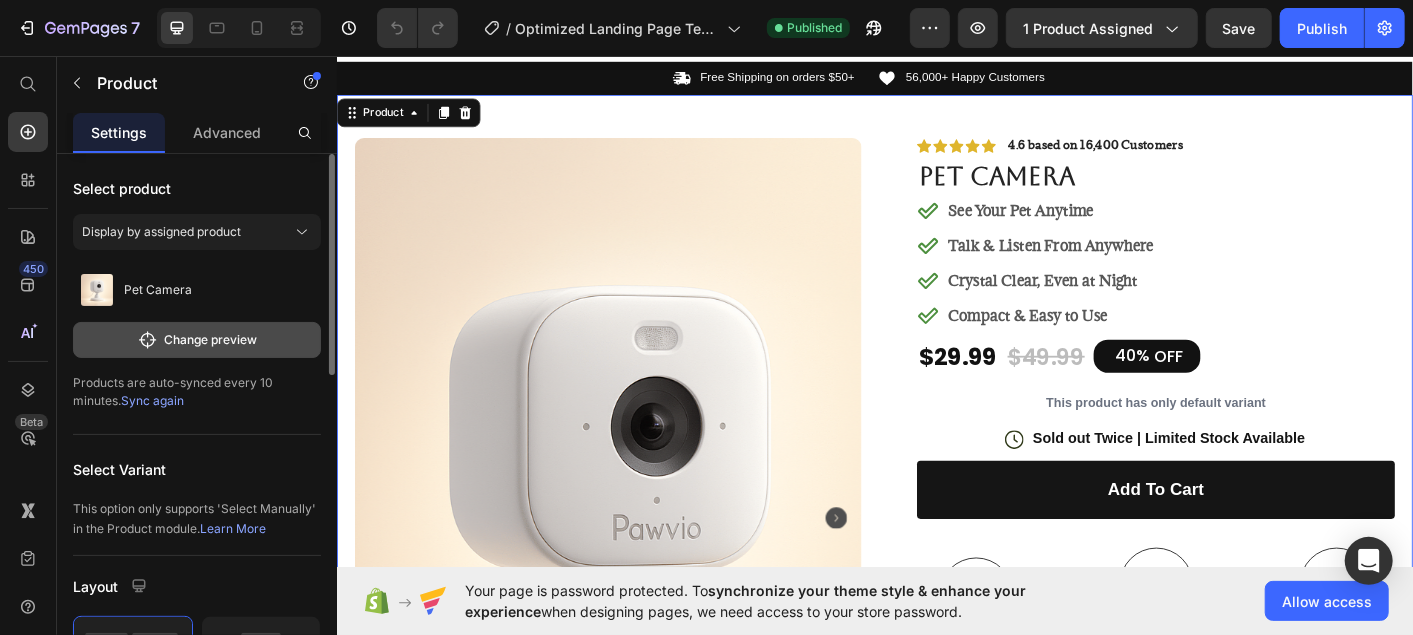 click on "Change preview" at bounding box center (197, 340) 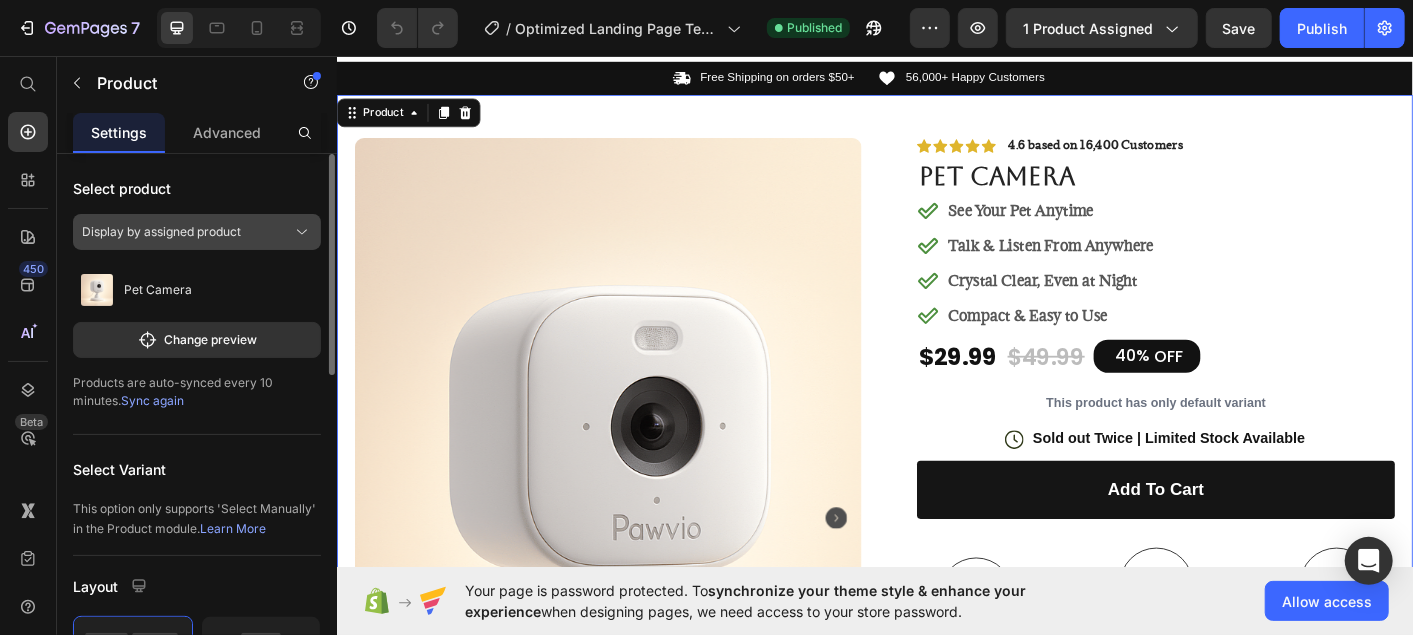 click on "Display by assigned product" at bounding box center (197, 232) 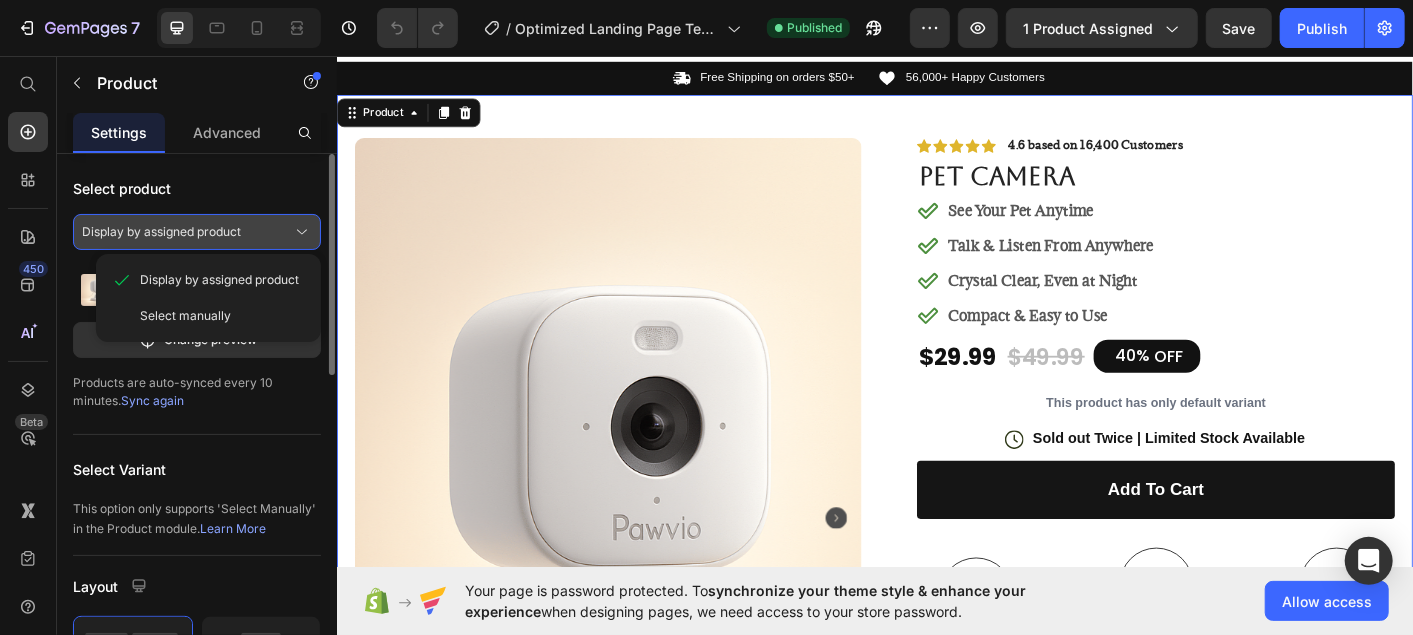 click on "Display by assigned product" at bounding box center [197, 232] 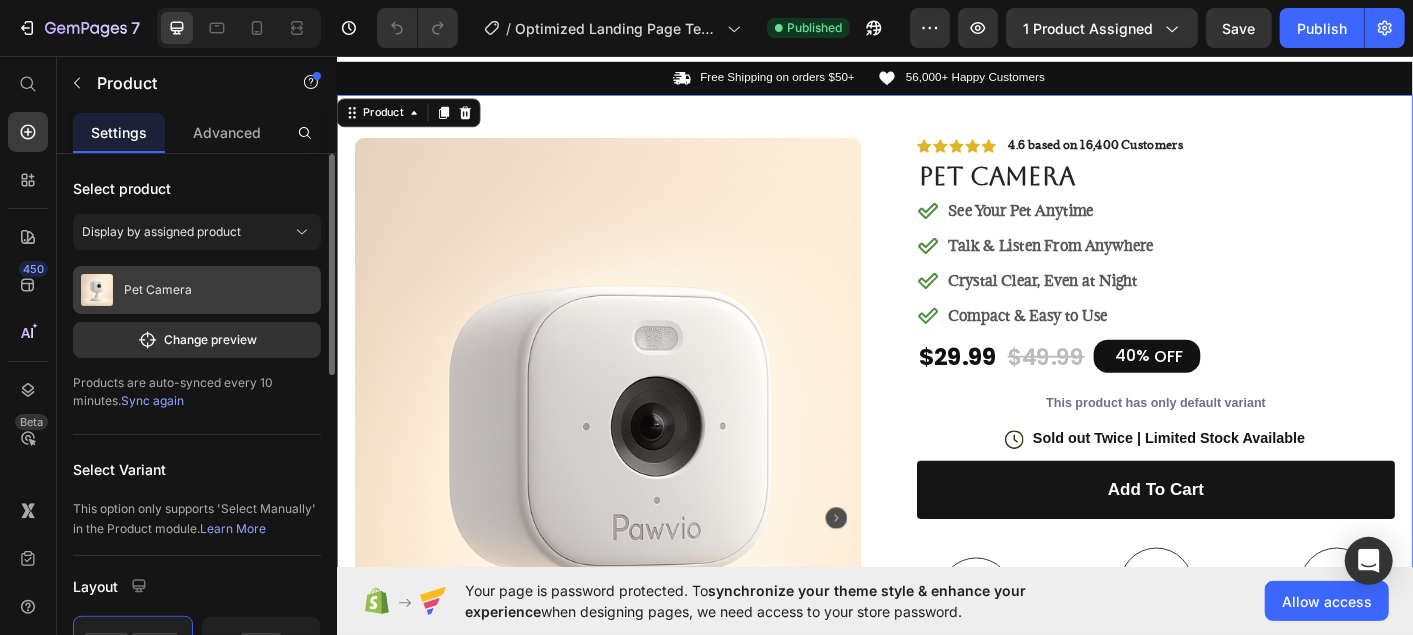 click on "Pet Camera" at bounding box center (197, 290) 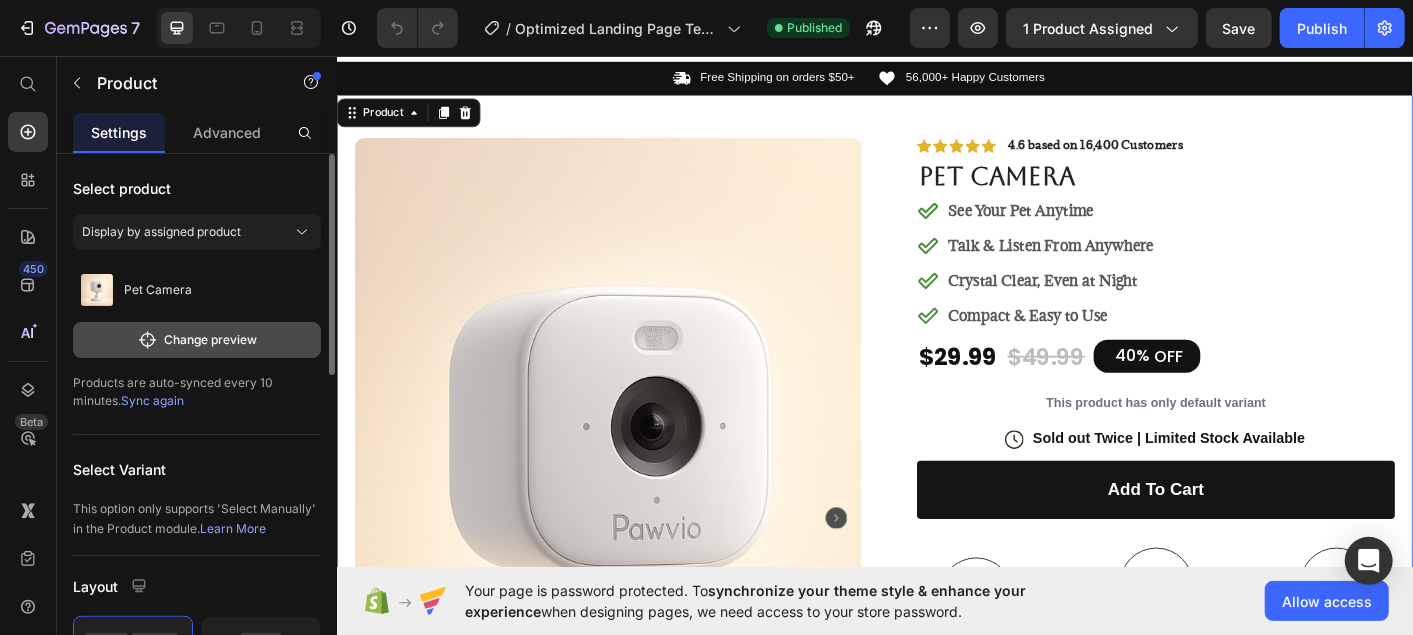 click on "Change preview" at bounding box center [197, 340] 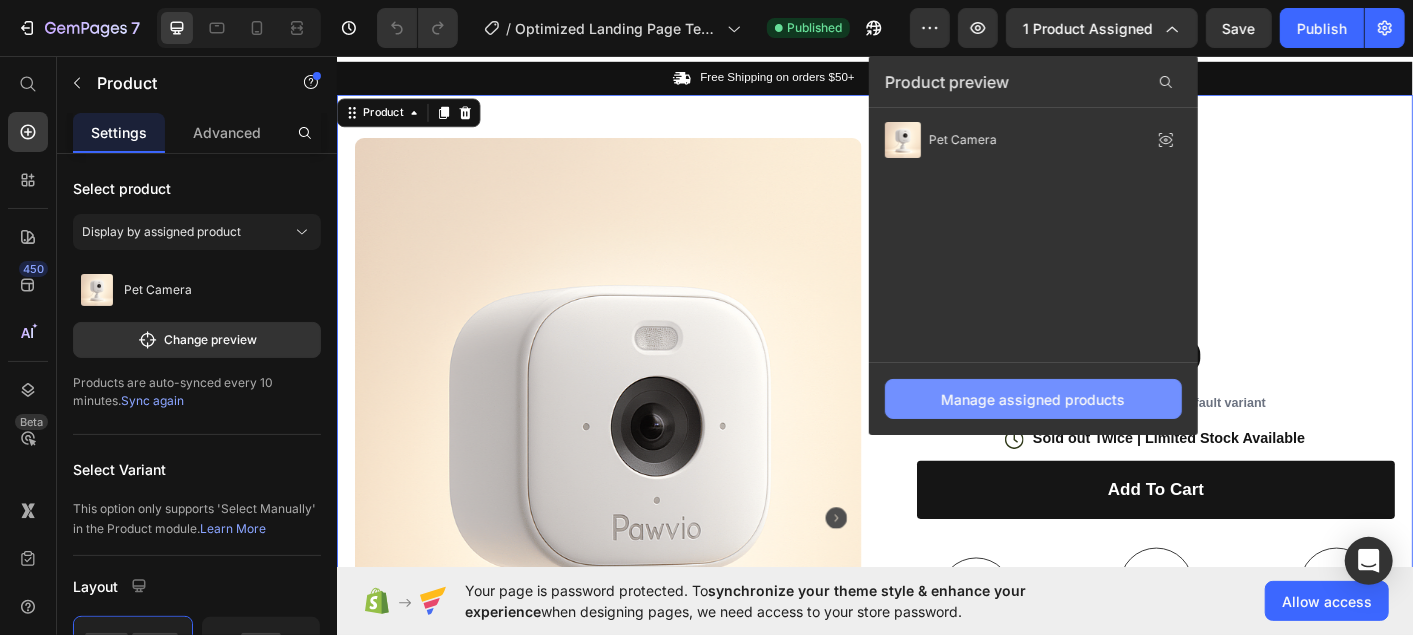 click on "Manage assigned products" at bounding box center [1034, 399] 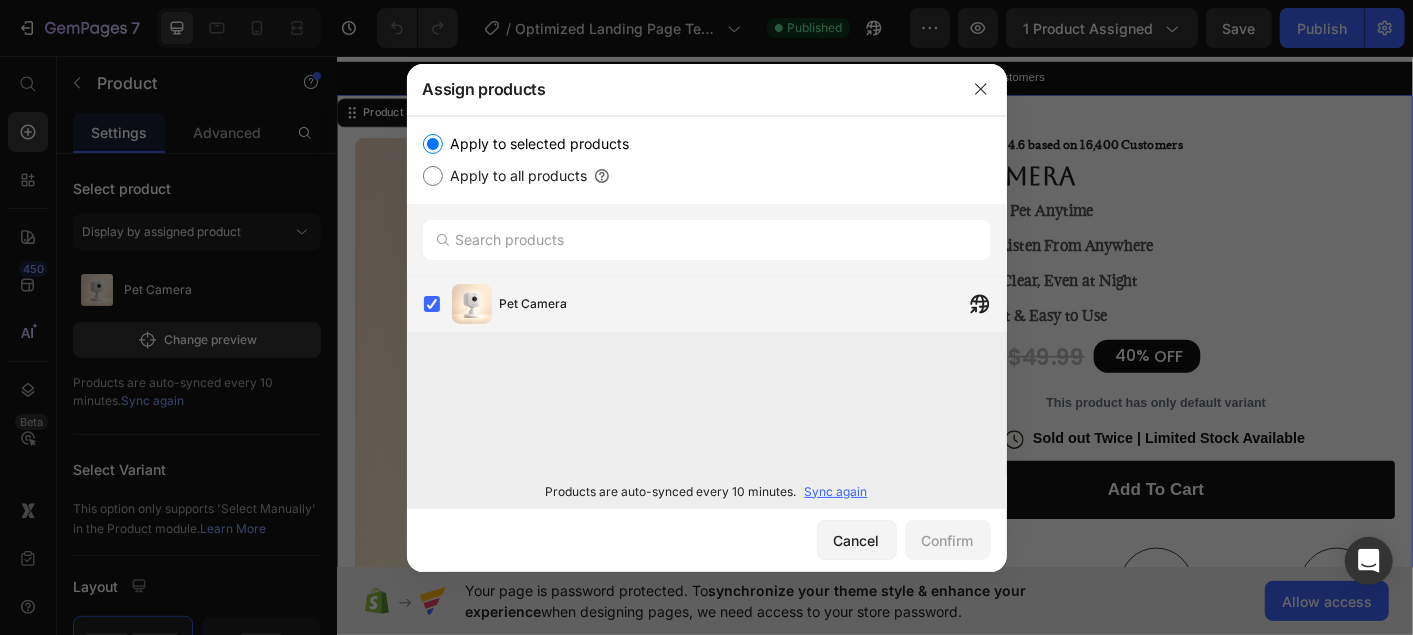 click on "Pet Camera" at bounding box center [753, 304] 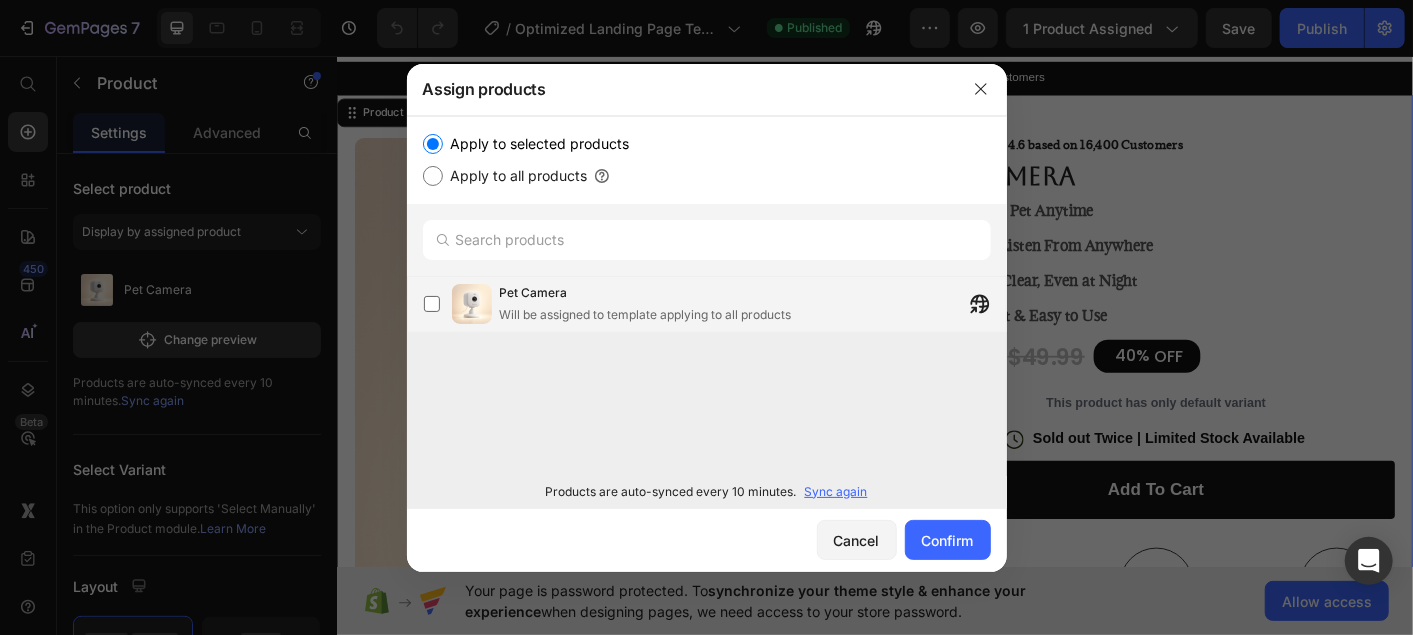 click on "Pet Camera" at bounding box center (646, 293) 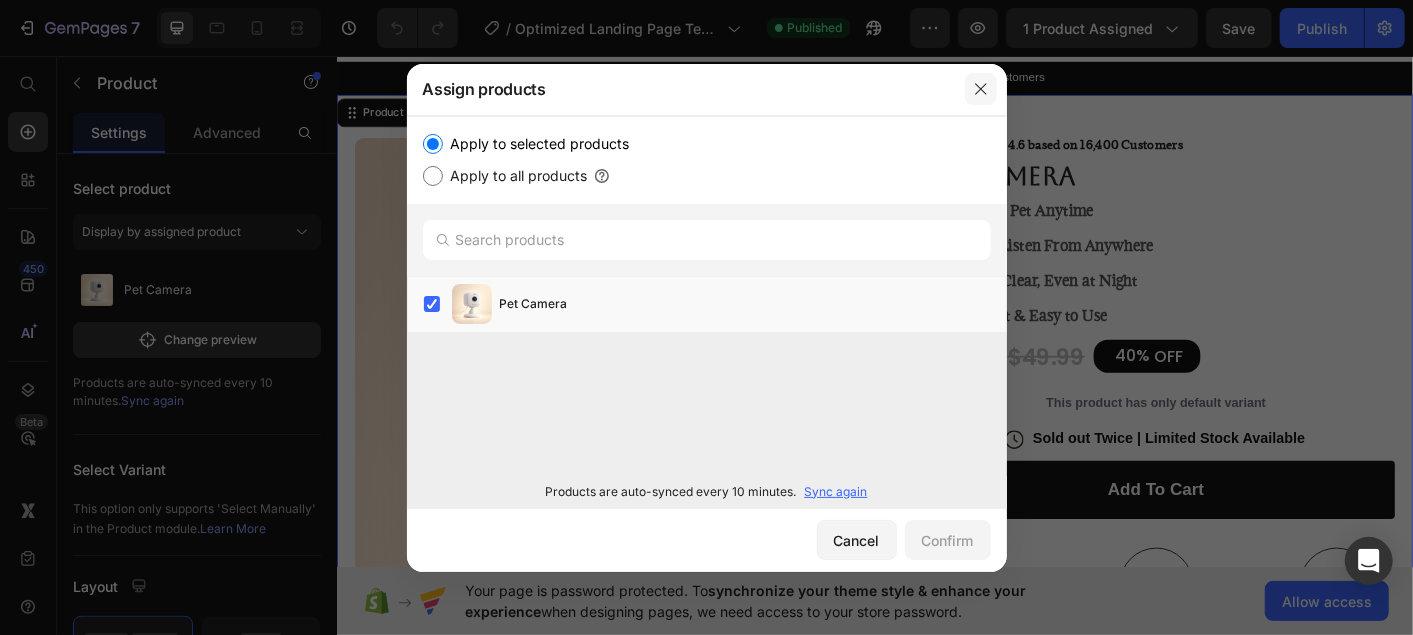 click 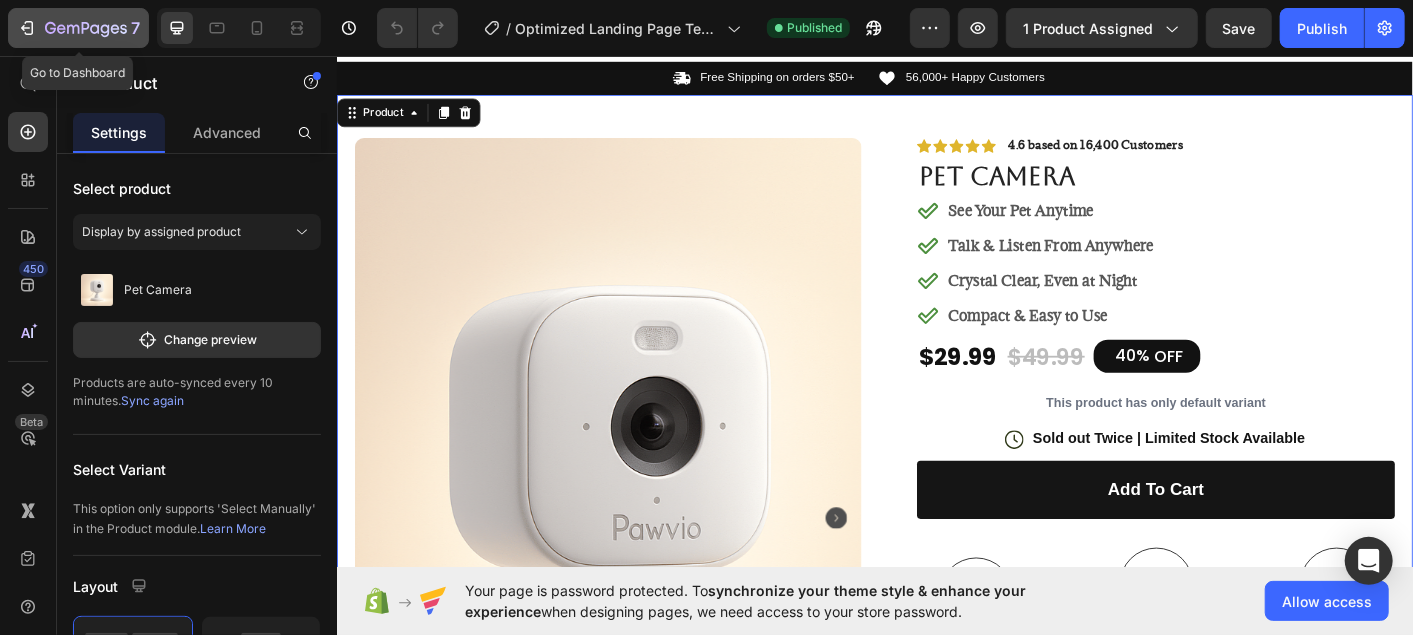 click 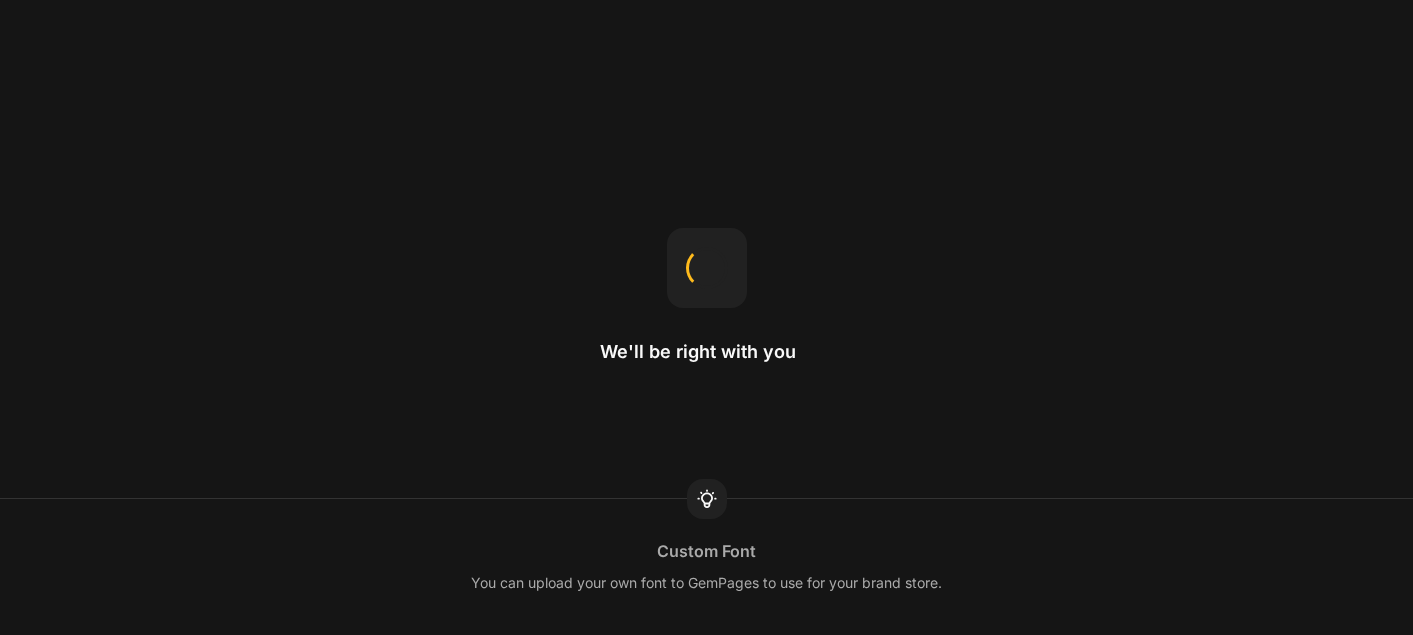 scroll, scrollTop: 0, scrollLeft: 0, axis: both 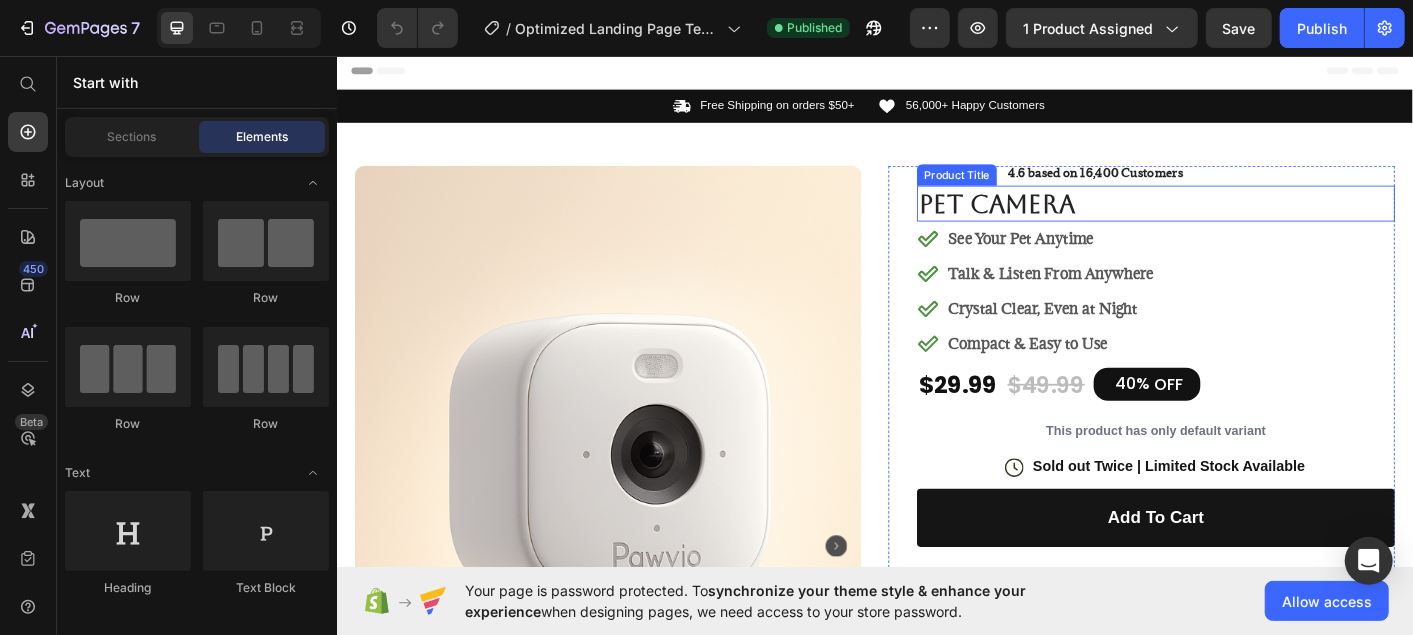 click on "Pet Camera" at bounding box center (1249, 220) 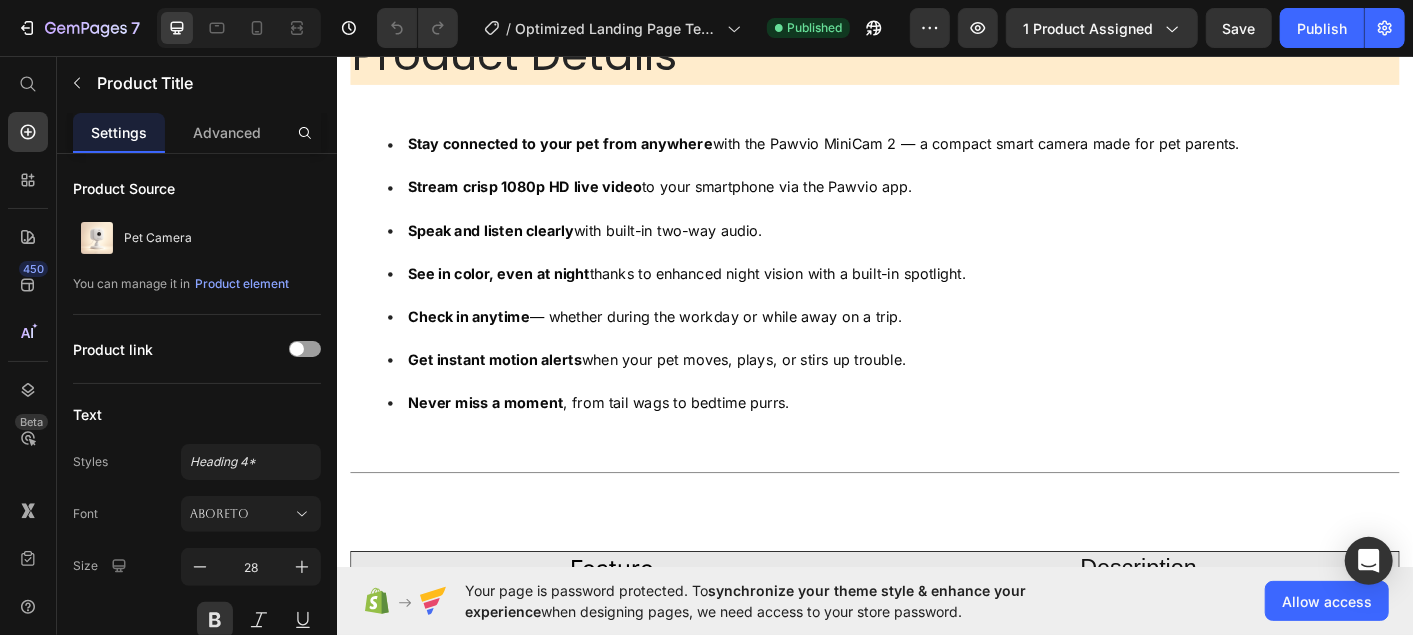 scroll, scrollTop: 1321, scrollLeft: 0, axis: vertical 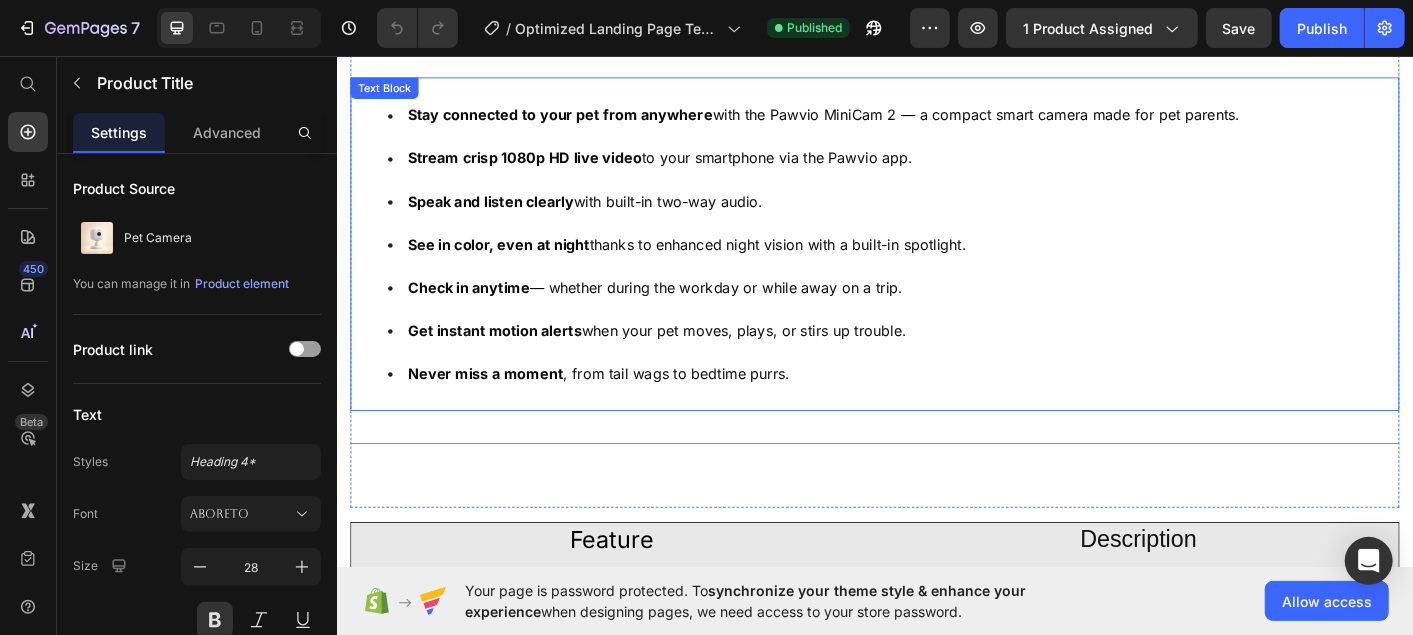 click on "Stay connected to your pet from anywhere  with the Pawvio MiniCam 2 — a compact smart camera made for pet parents." at bounding box center (879, 121) 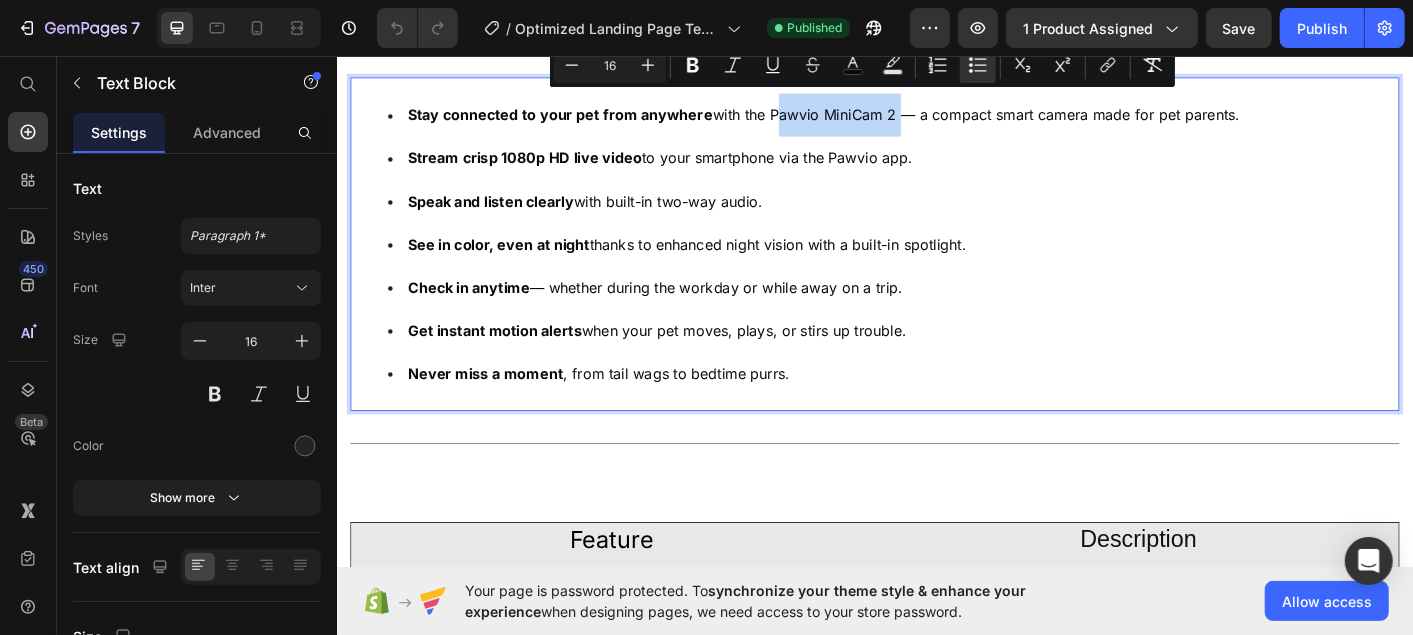 drag, startPoint x: 815, startPoint y: 103, endPoint x: 953, endPoint y: 109, distance: 138.13037 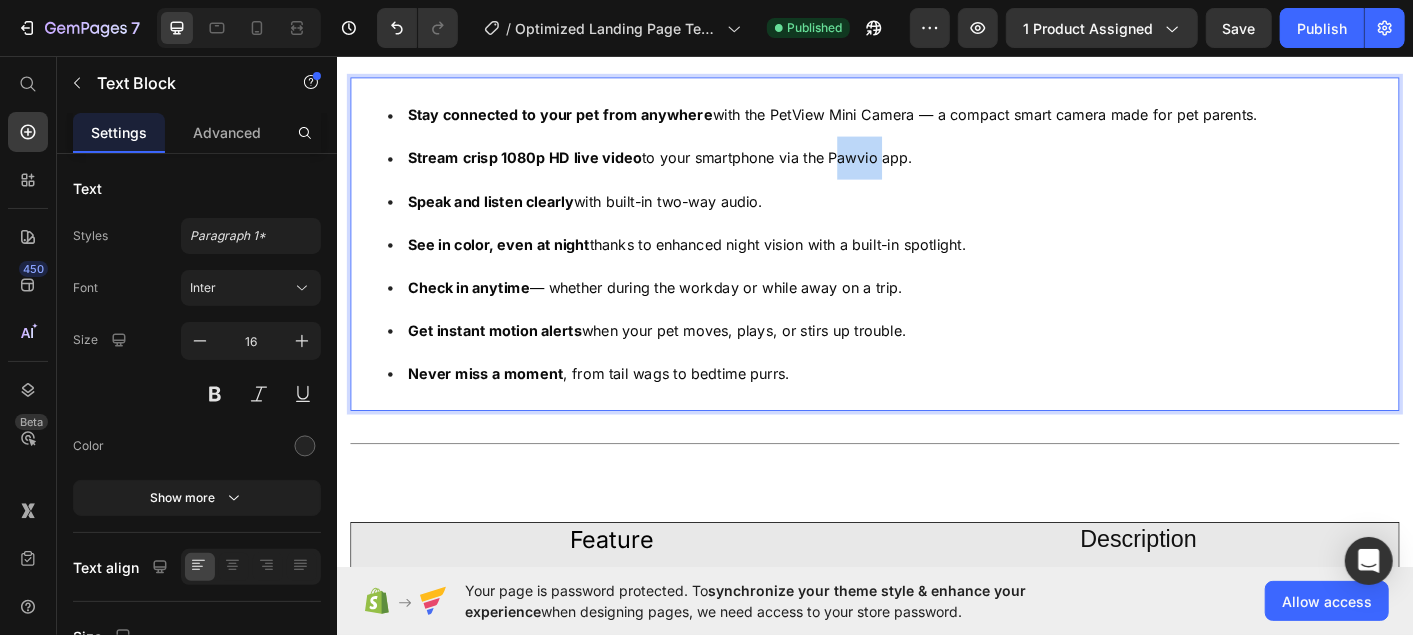 click on "Stream crisp 1080p HD live video  to your smartphone via the Pawvio app." at bounding box center (696, 169) 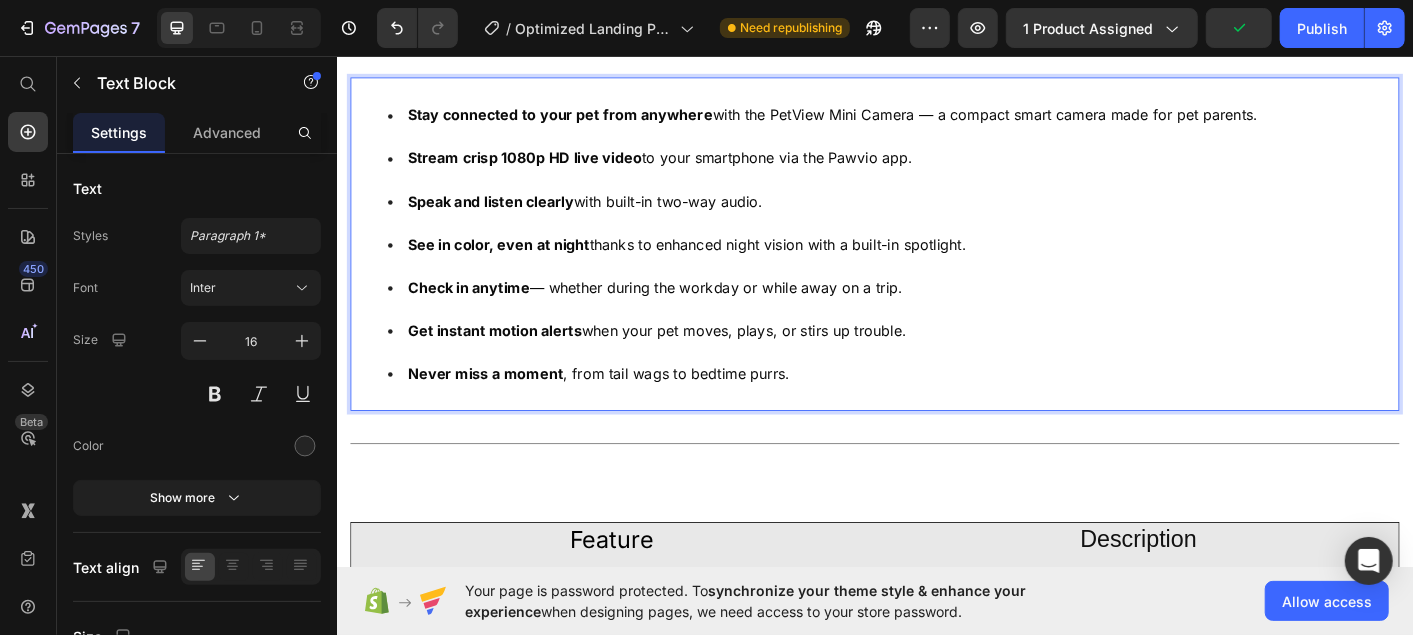 click on "Stream crisp 1080p HD live video  to your smartphone via the Pawvio app." at bounding box center (696, 169) 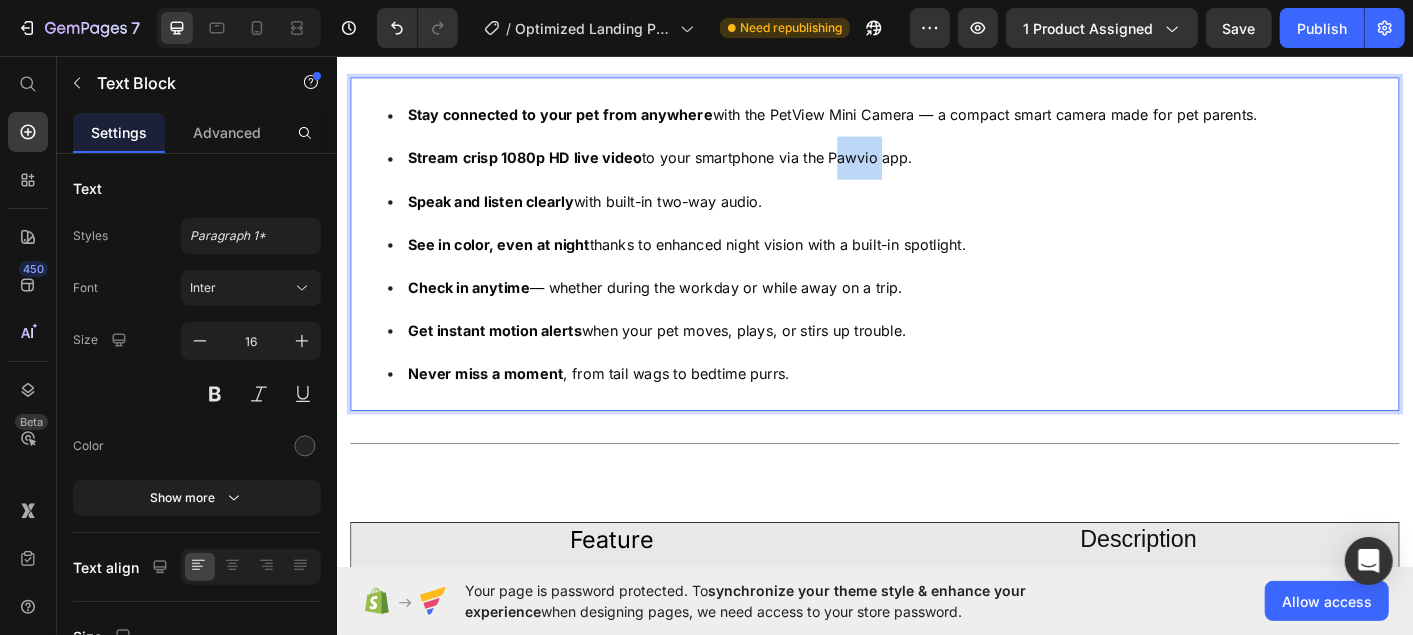 click on "Stream crisp 1080p HD live video  to your smartphone via the Pawvio app." at bounding box center (696, 169) 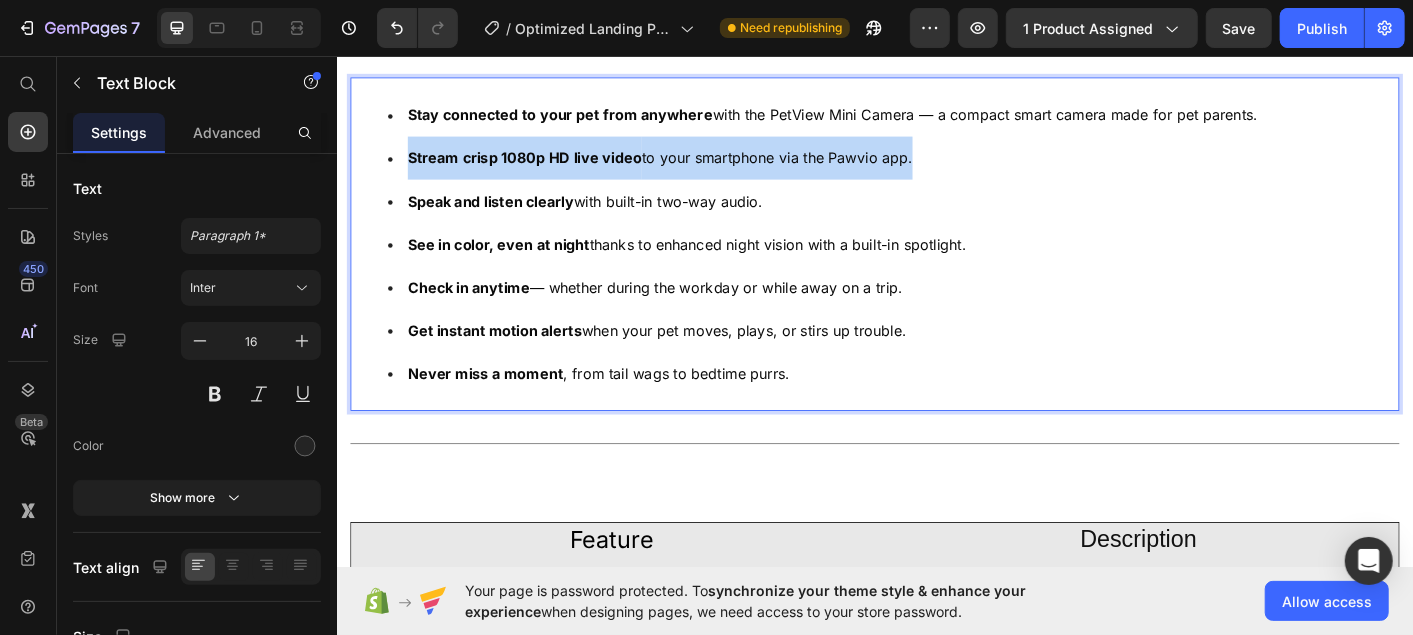 click on "Stream crisp 1080p HD live video  to your smartphone via the Pawvio app." at bounding box center [696, 169] 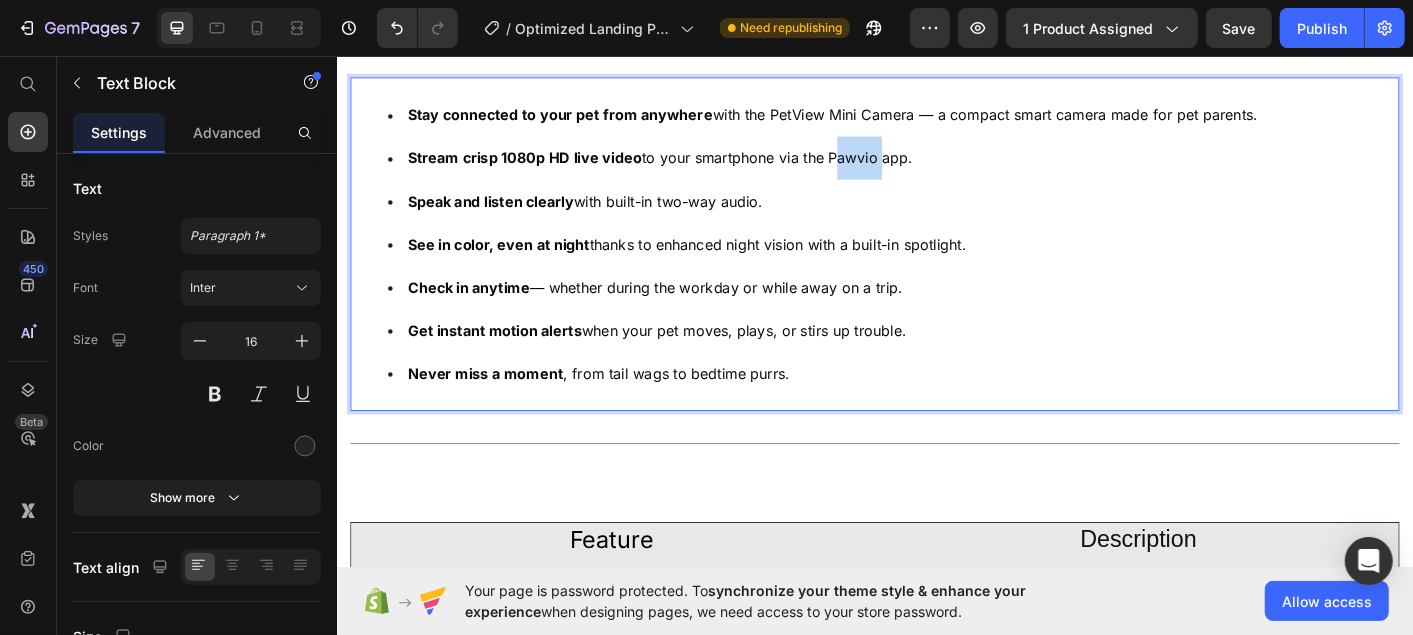 click on "Stream crisp 1080p HD live video  to your smartphone via the Pawvio app." at bounding box center [696, 169] 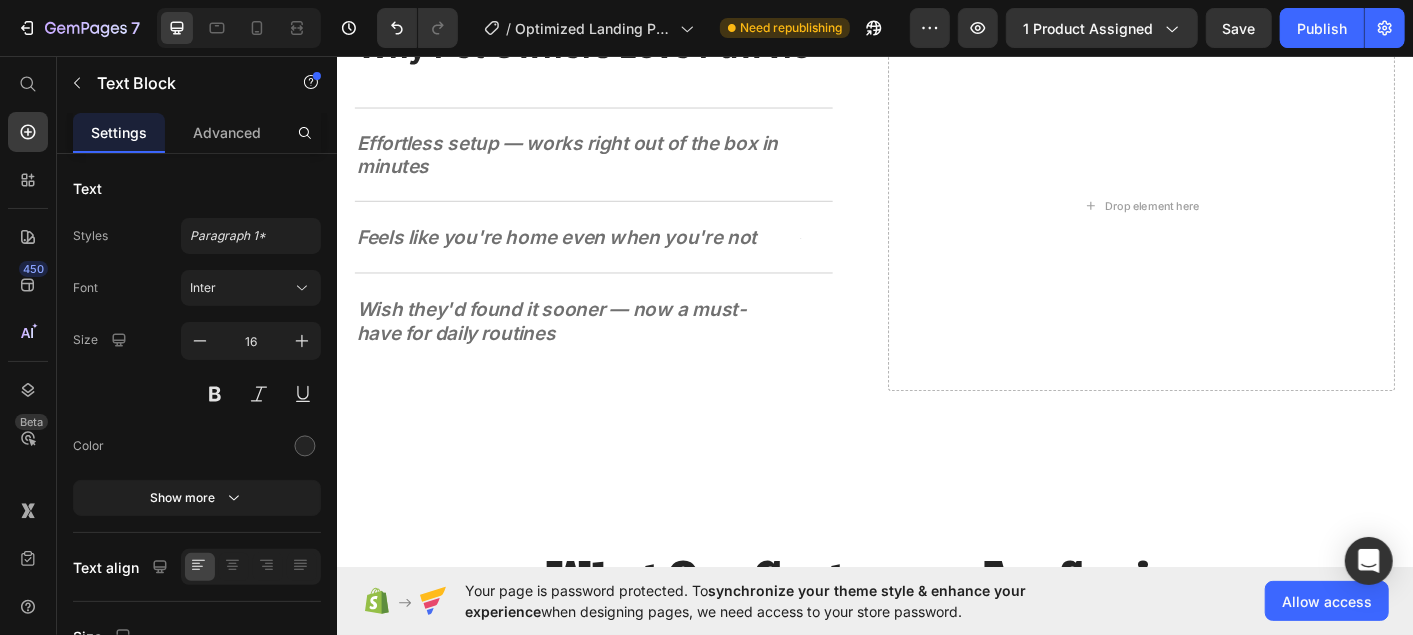 scroll, scrollTop: 2310, scrollLeft: 0, axis: vertical 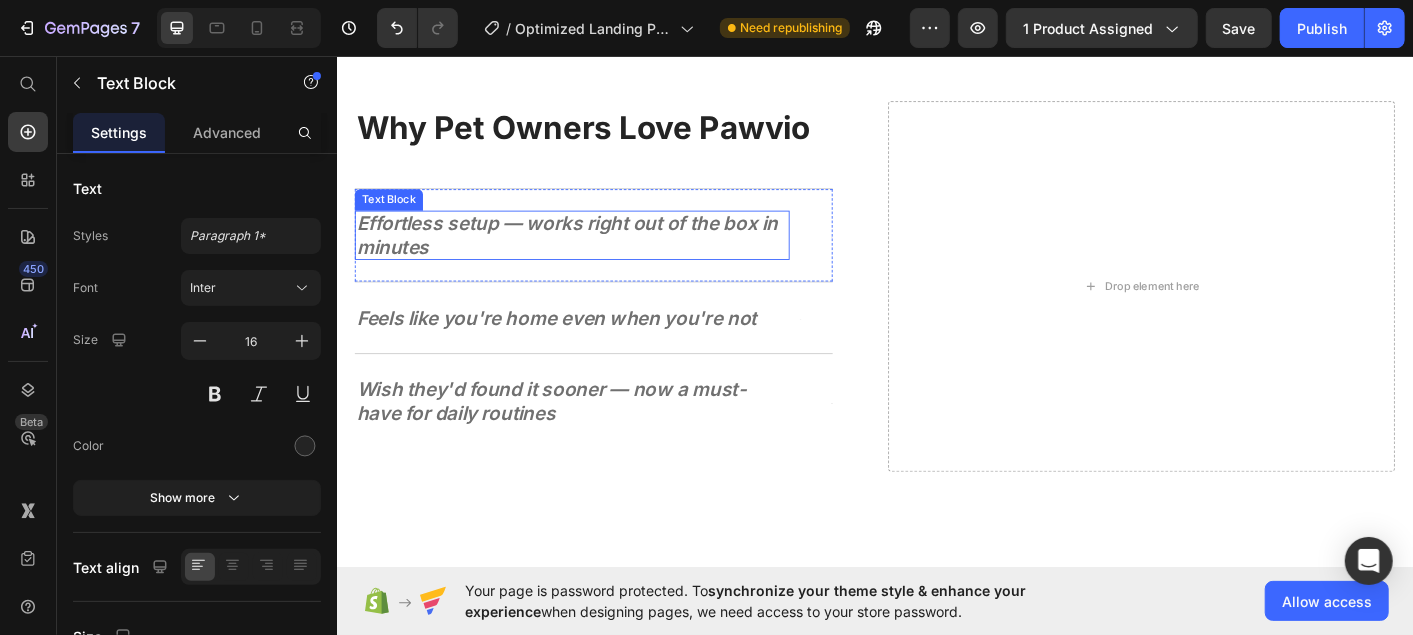 click on "Effortless setup — works right out of the box in minutes" at bounding box center (593, 255) 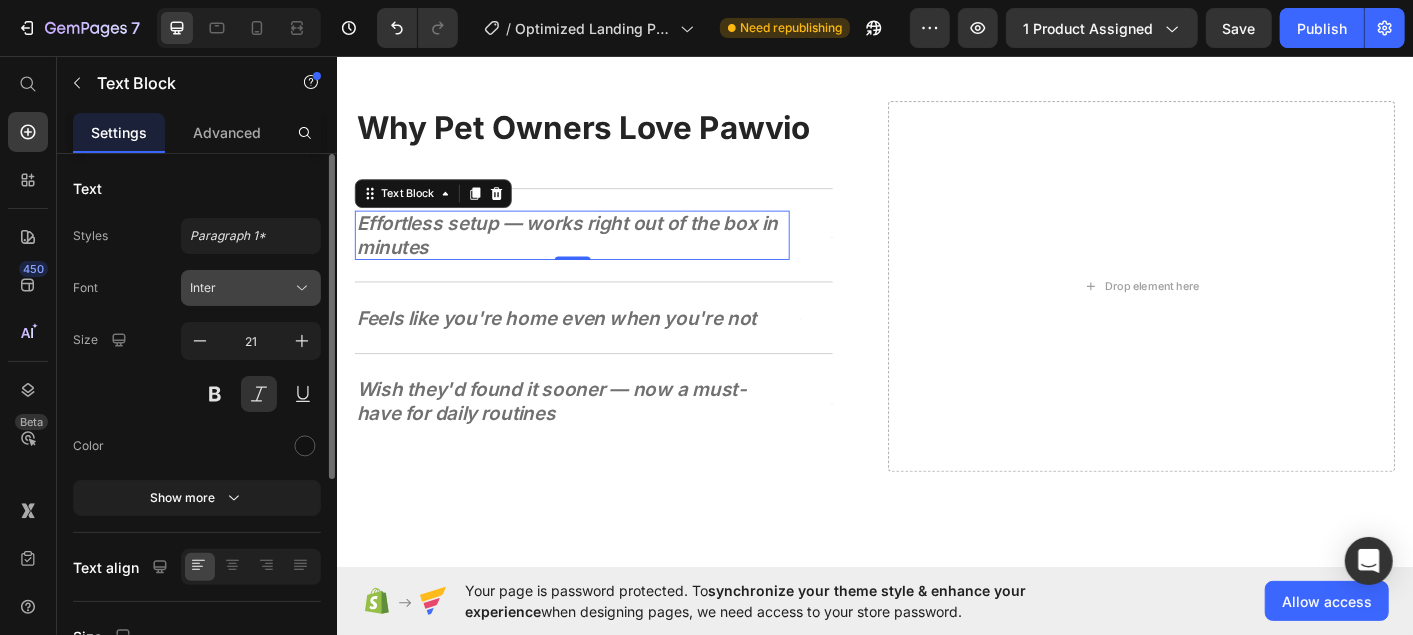 click on "Inter" at bounding box center [251, 288] 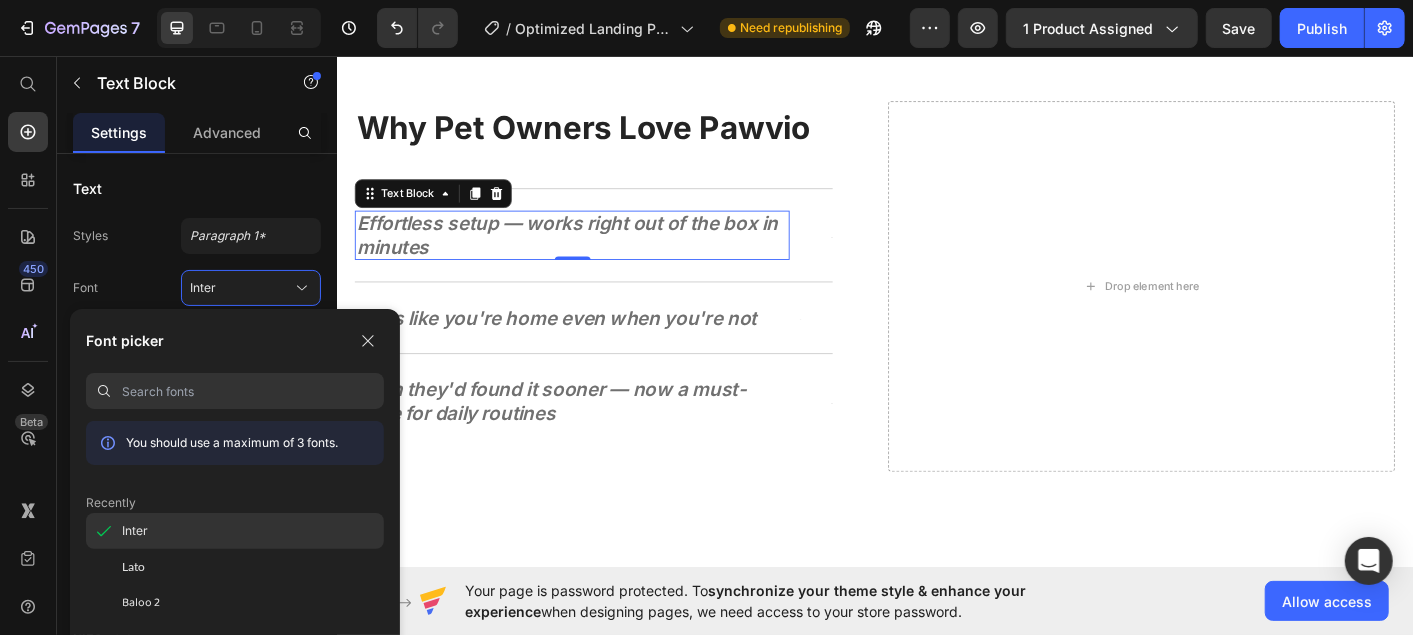 click on "Inter" 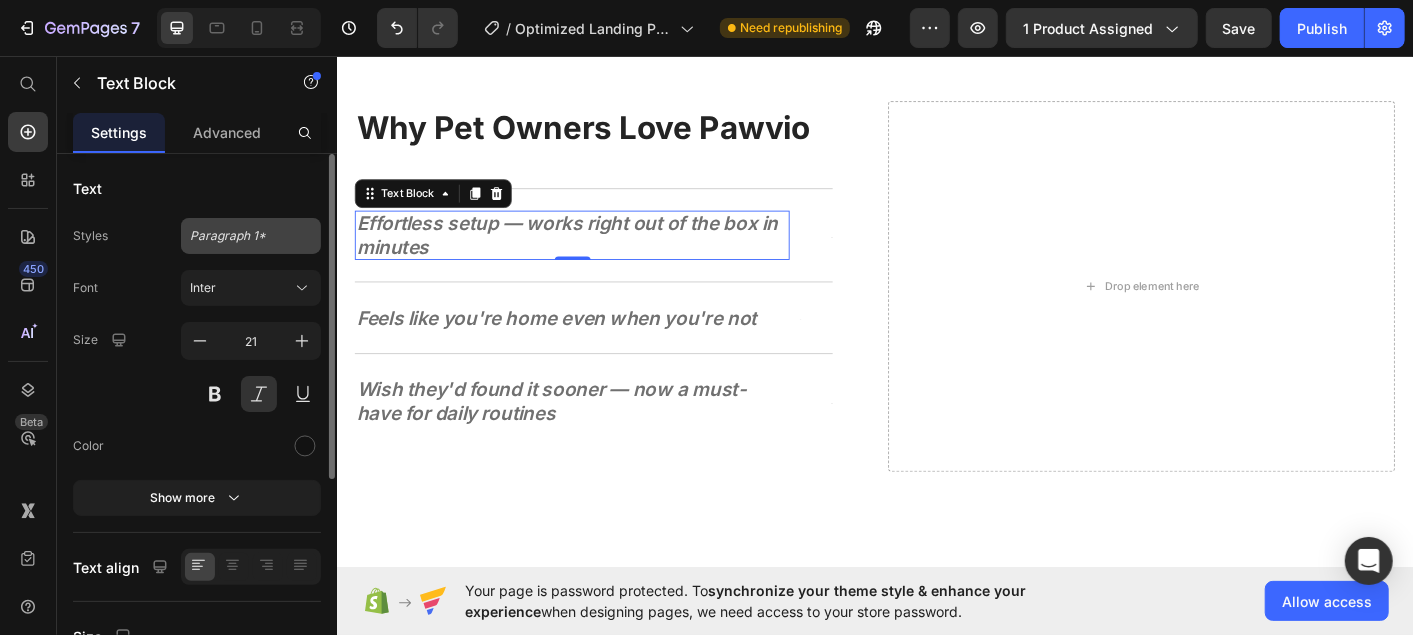 click on "Paragraph 1*" at bounding box center [239, 236] 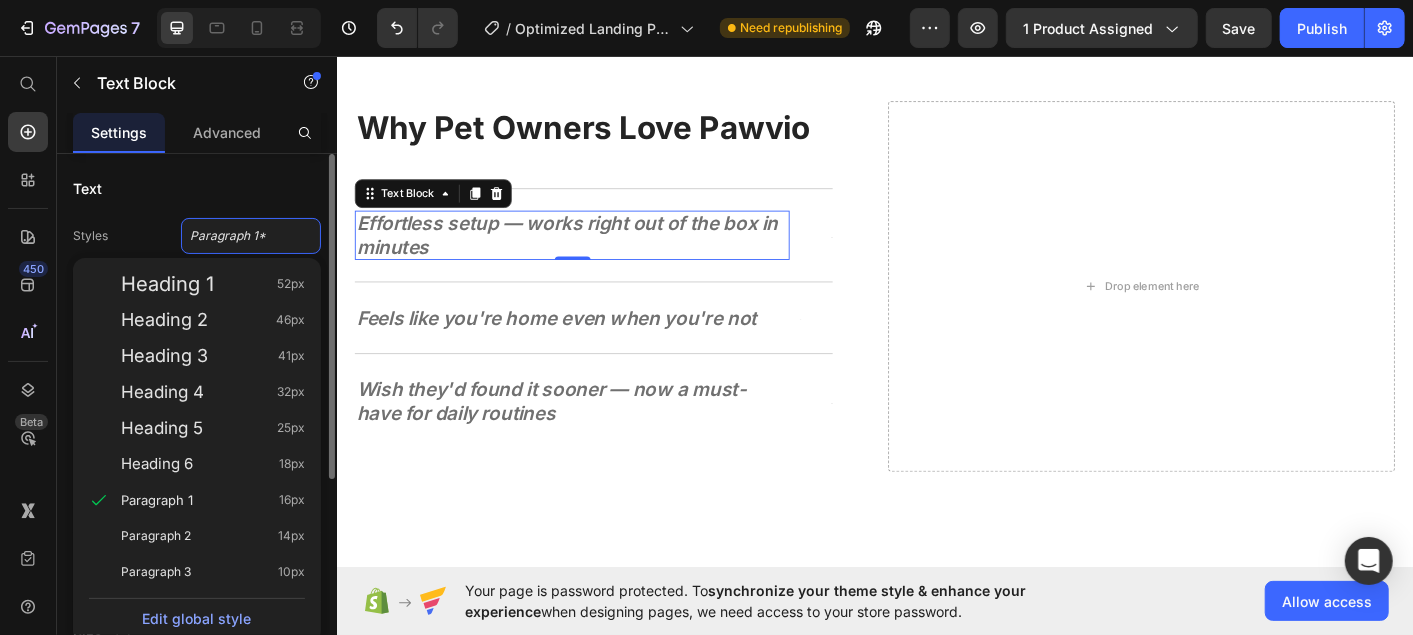 click on "Text" at bounding box center [197, 188] 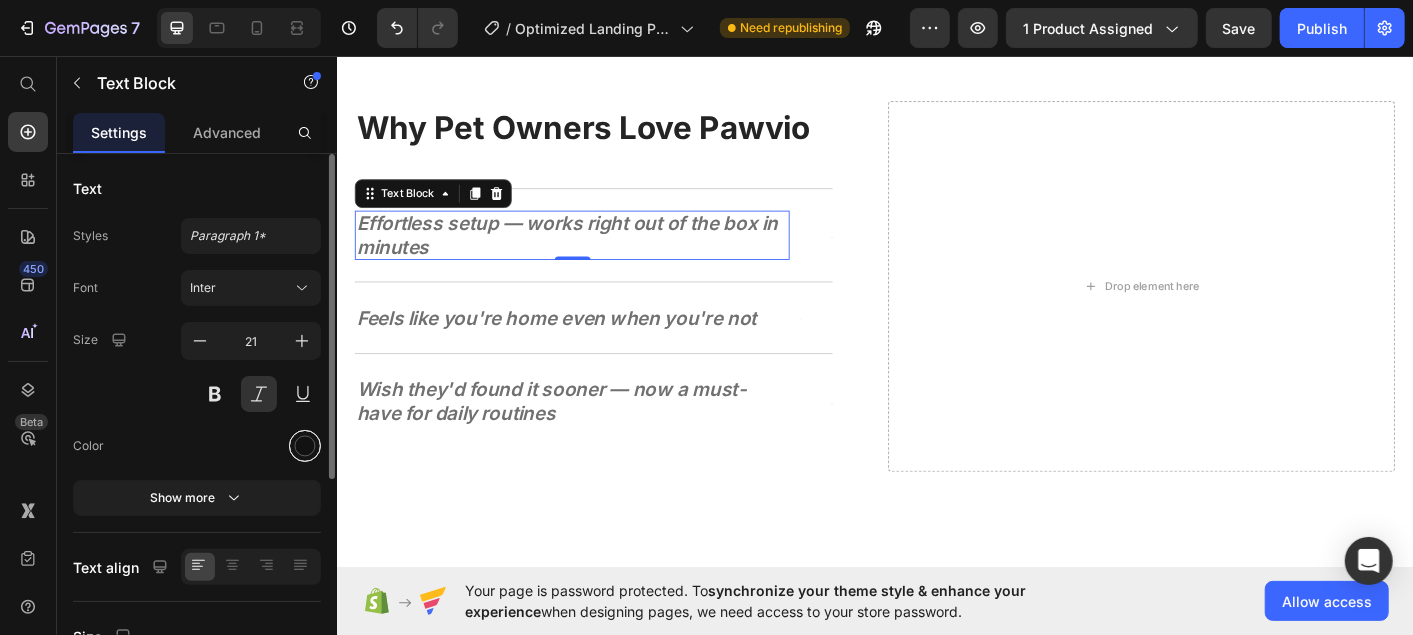 click at bounding box center (305, 446) 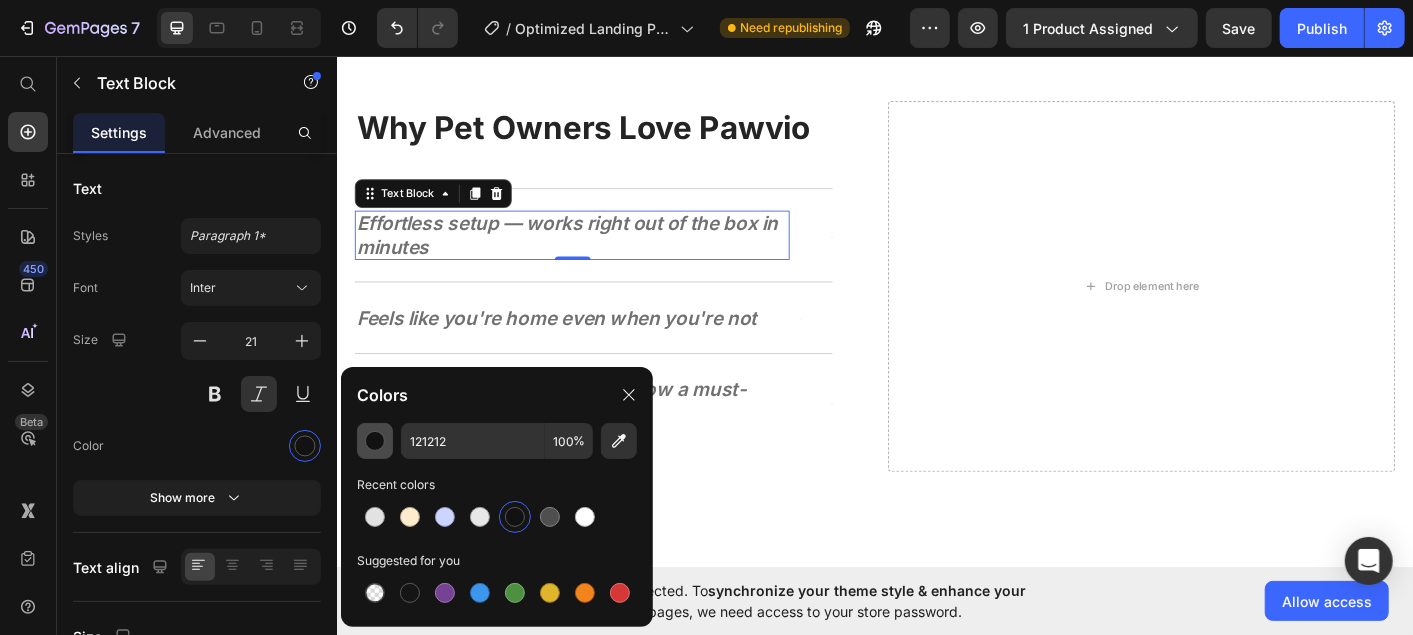 click at bounding box center [375, 441] 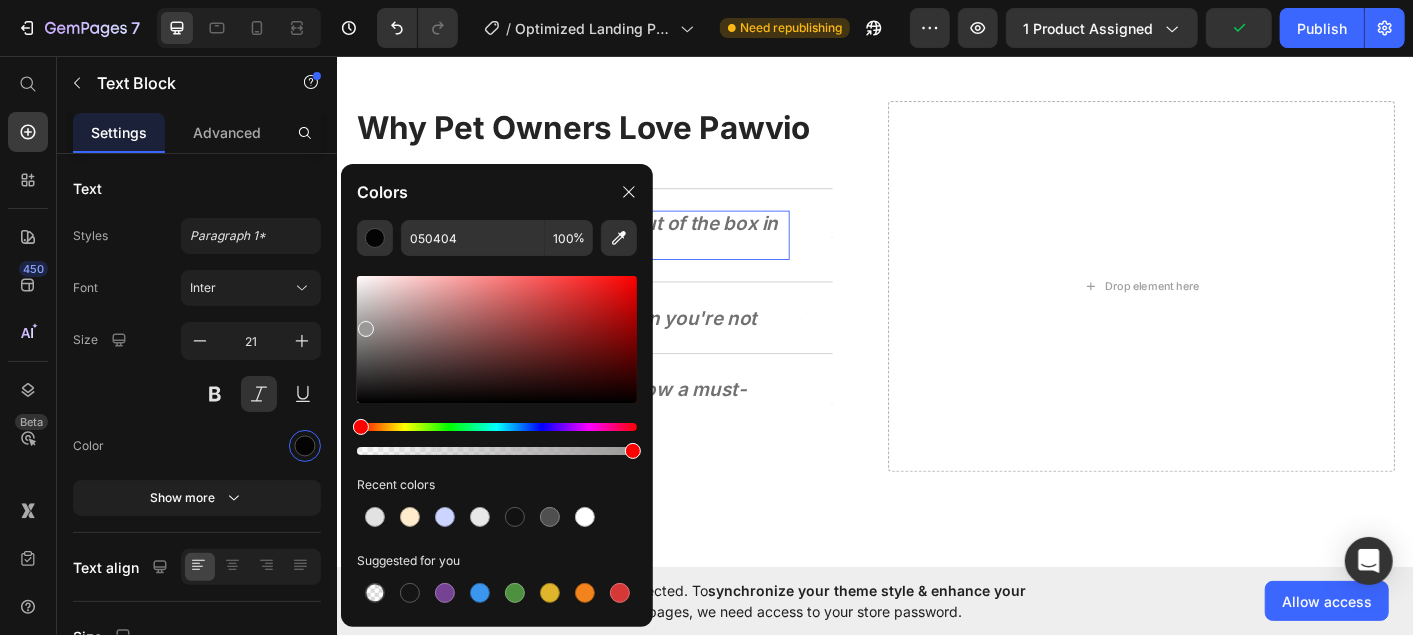 drag, startPoint x: 368, startPoint y: 400, endPoint x: 365, endPoint y: 325, distance: 75.059975 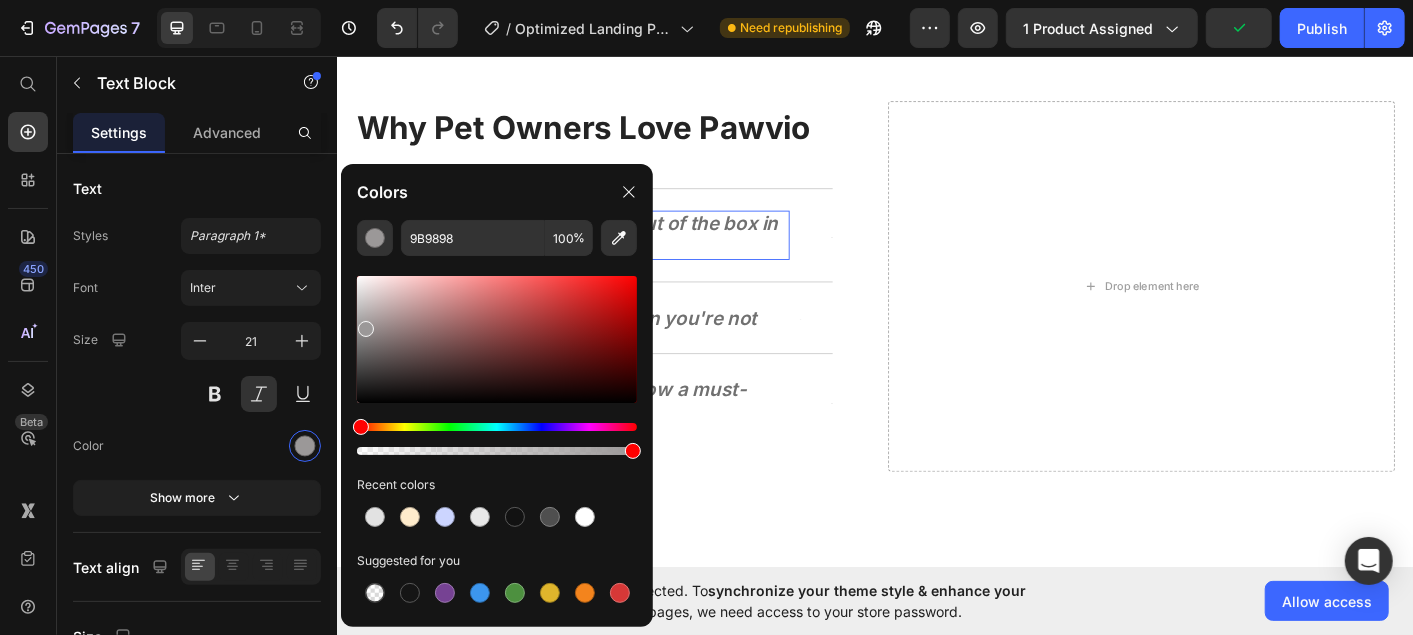 drag, startPoint x: 365, startPoint y: 325, endPoint x: 455, endPoint y: 335, distance: 90.55385 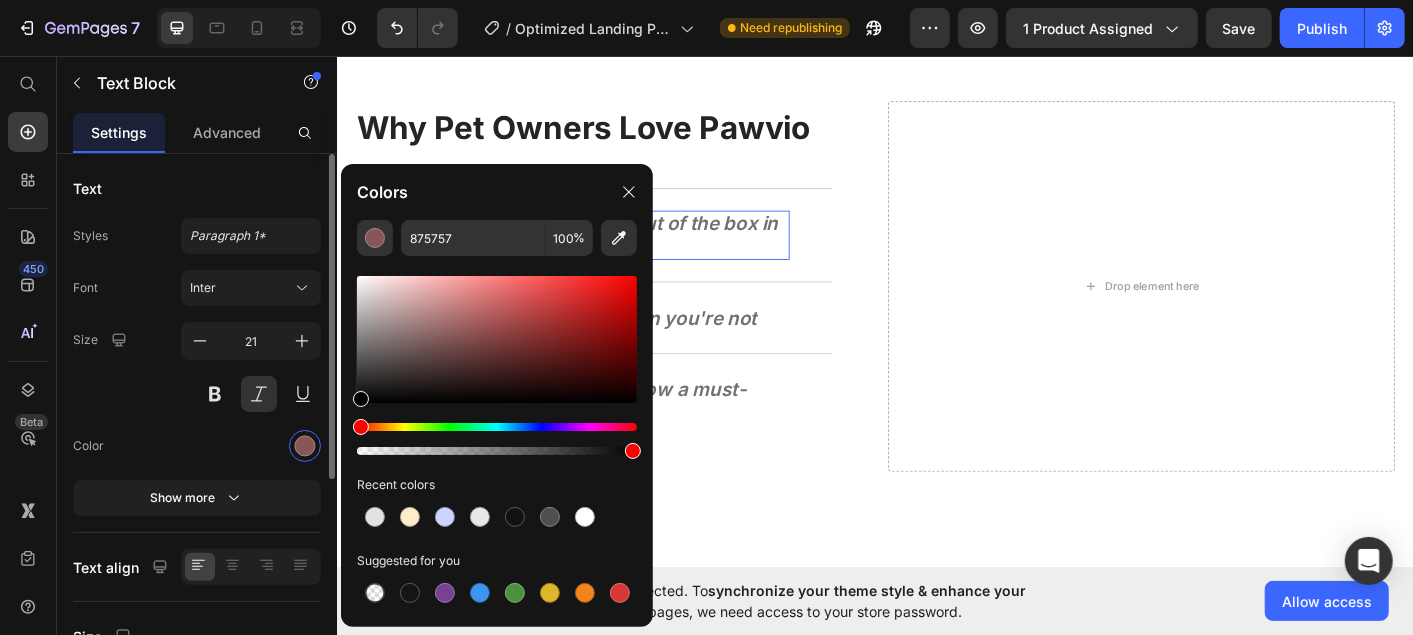drag, startPoint x: 455, startPoint y: 335, endPoint x: 276, endPoint y: 439, distance: 207.01932 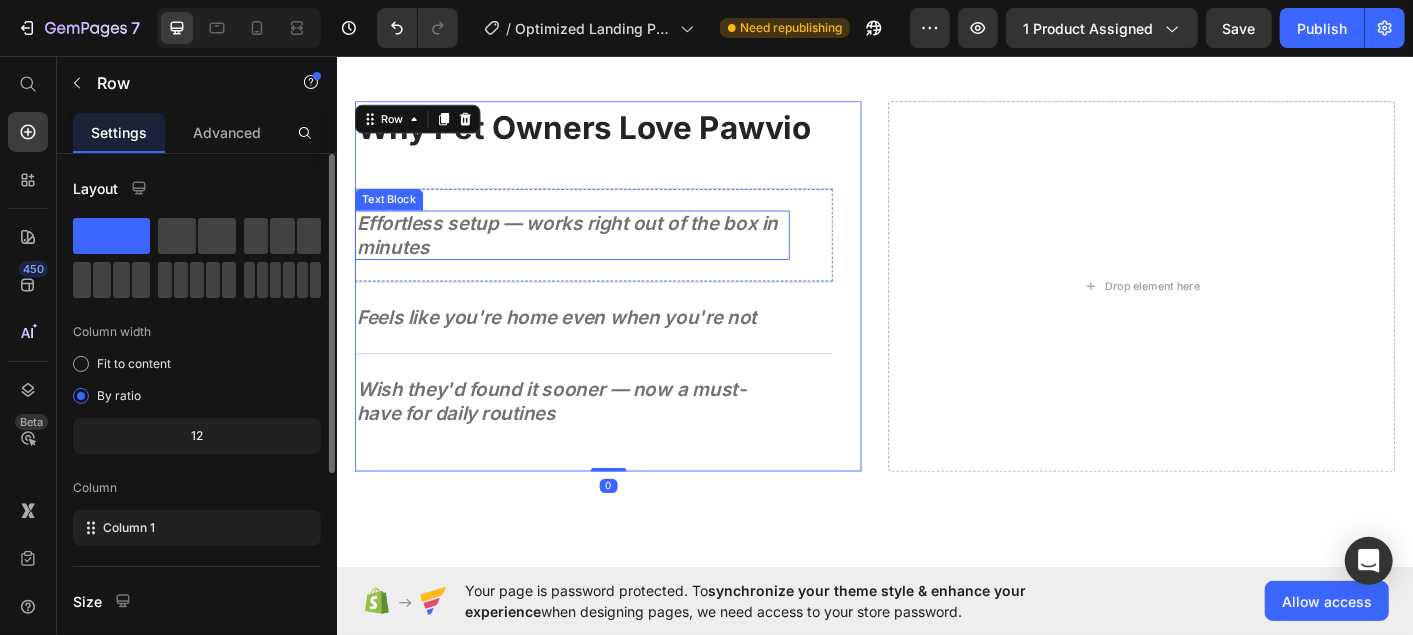 click on "Effortless setup — works right out of the box in minutes" at bounding box center (593, 255) 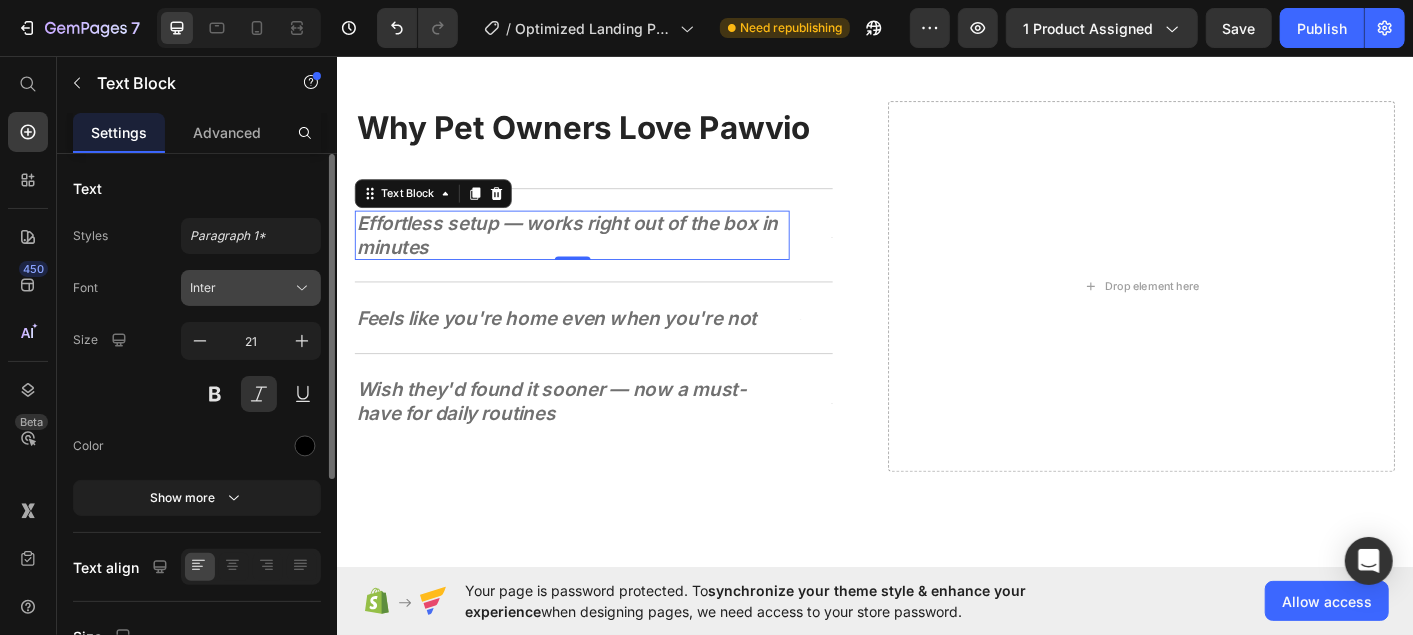 click on "Inter" at bounding box center (241, 288) 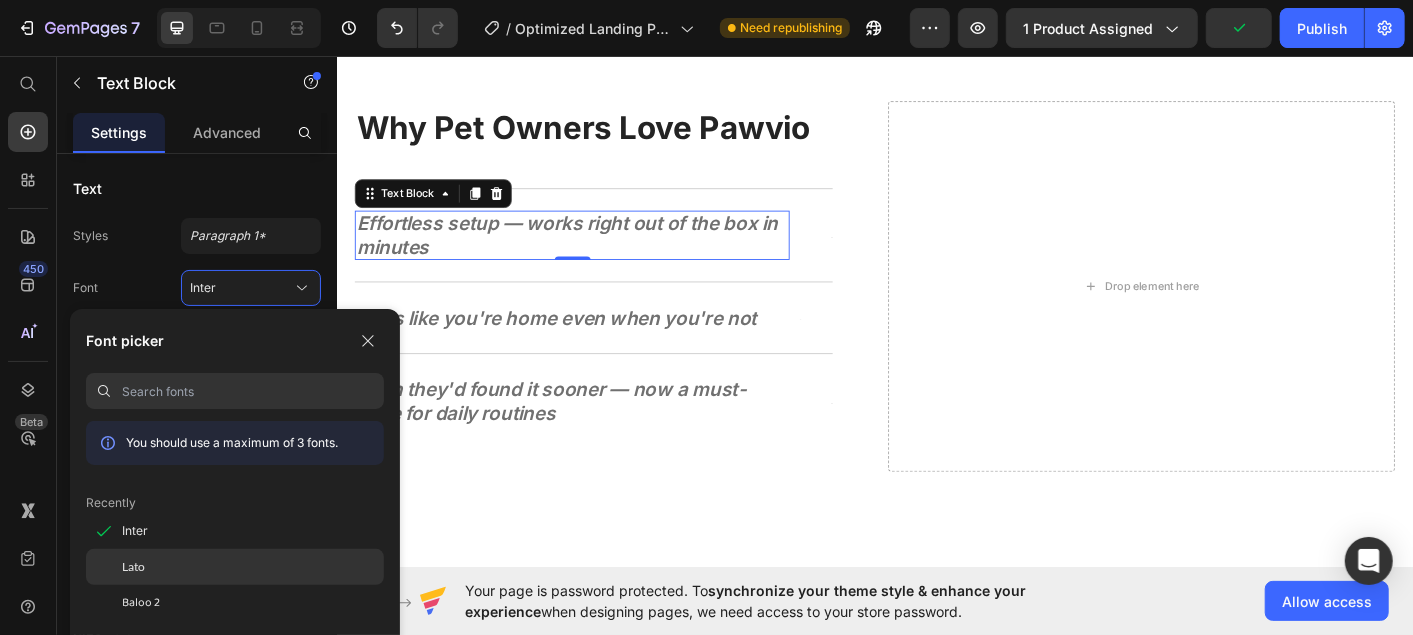 click on "Lato" 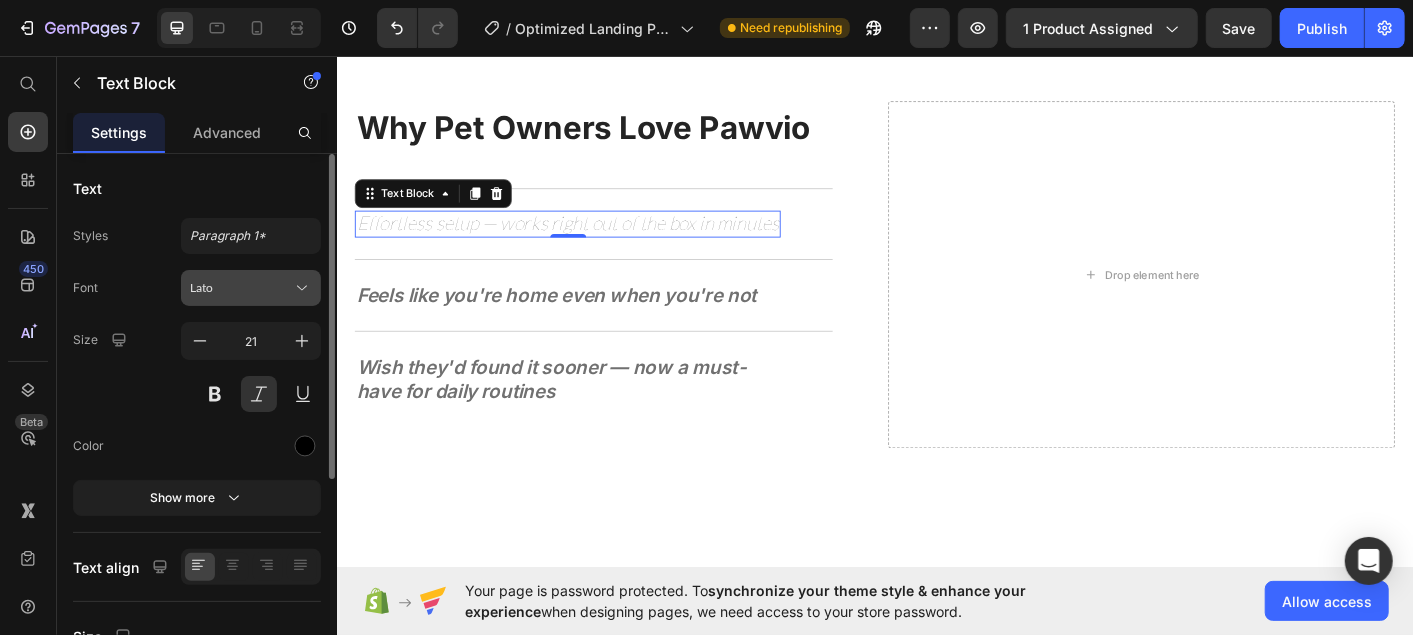 click on "Lato" at bounding box center [251, 288] 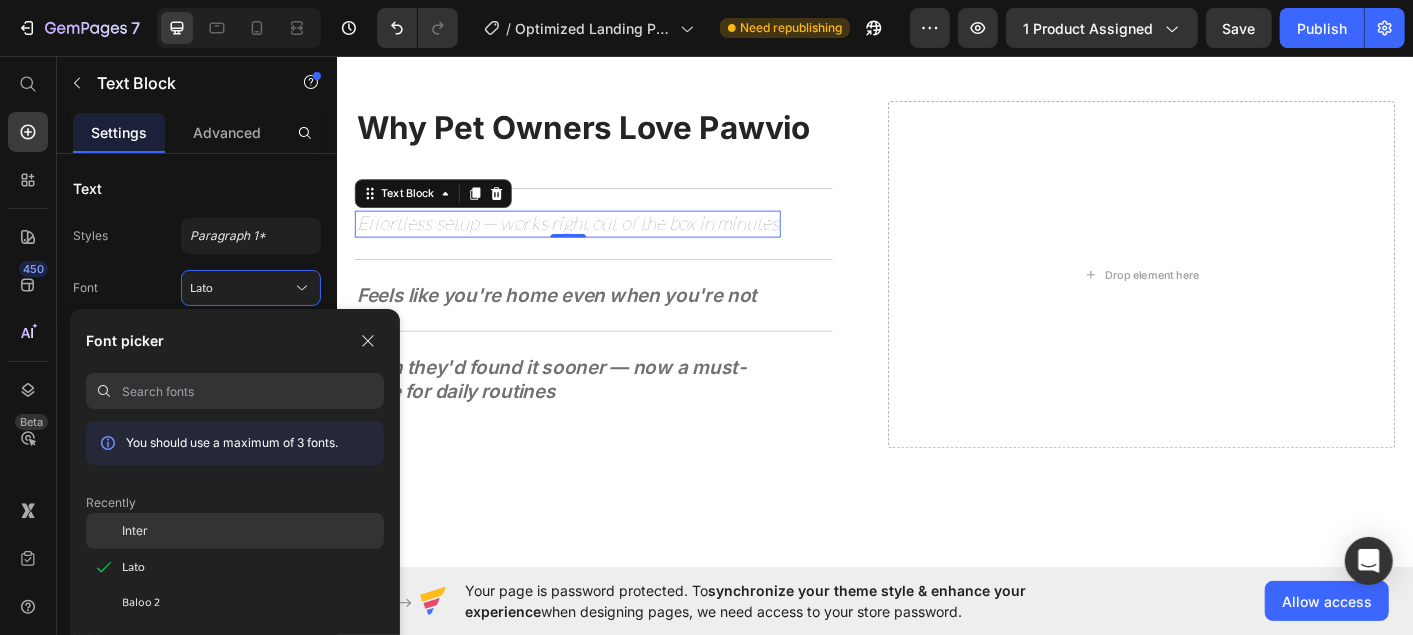 click on "Inter" 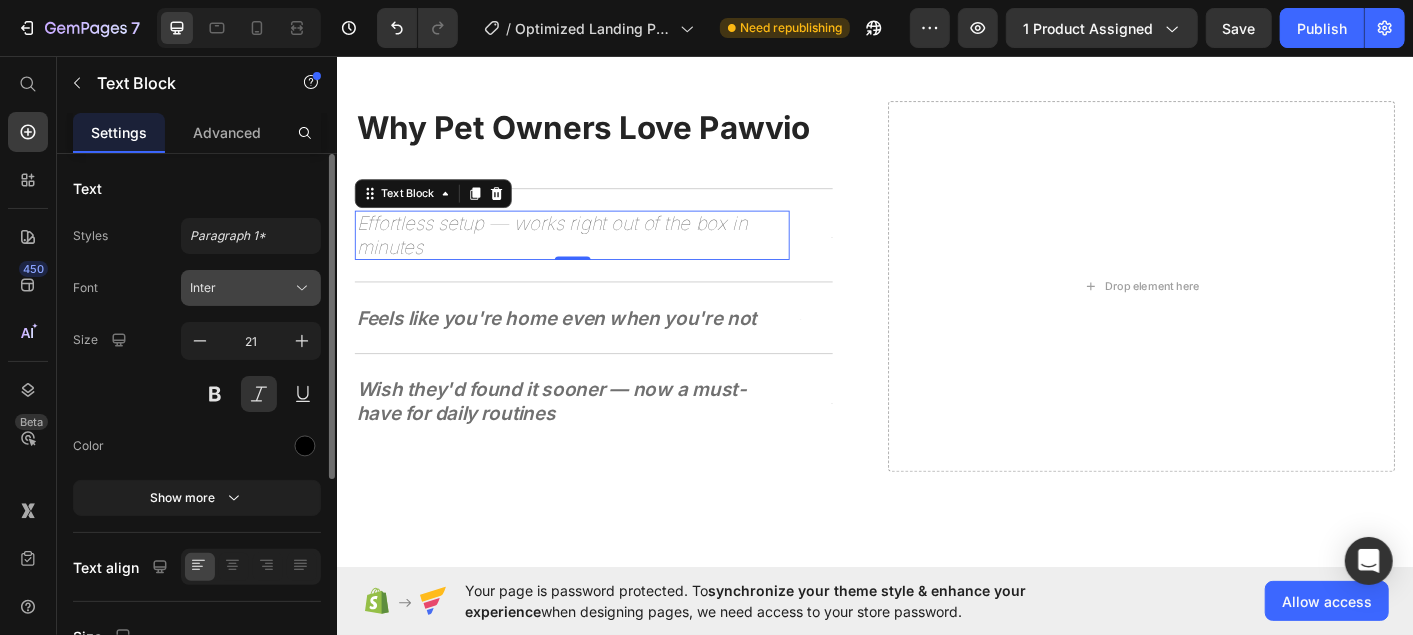 click on "Inter" at bounding box center [241, 288] 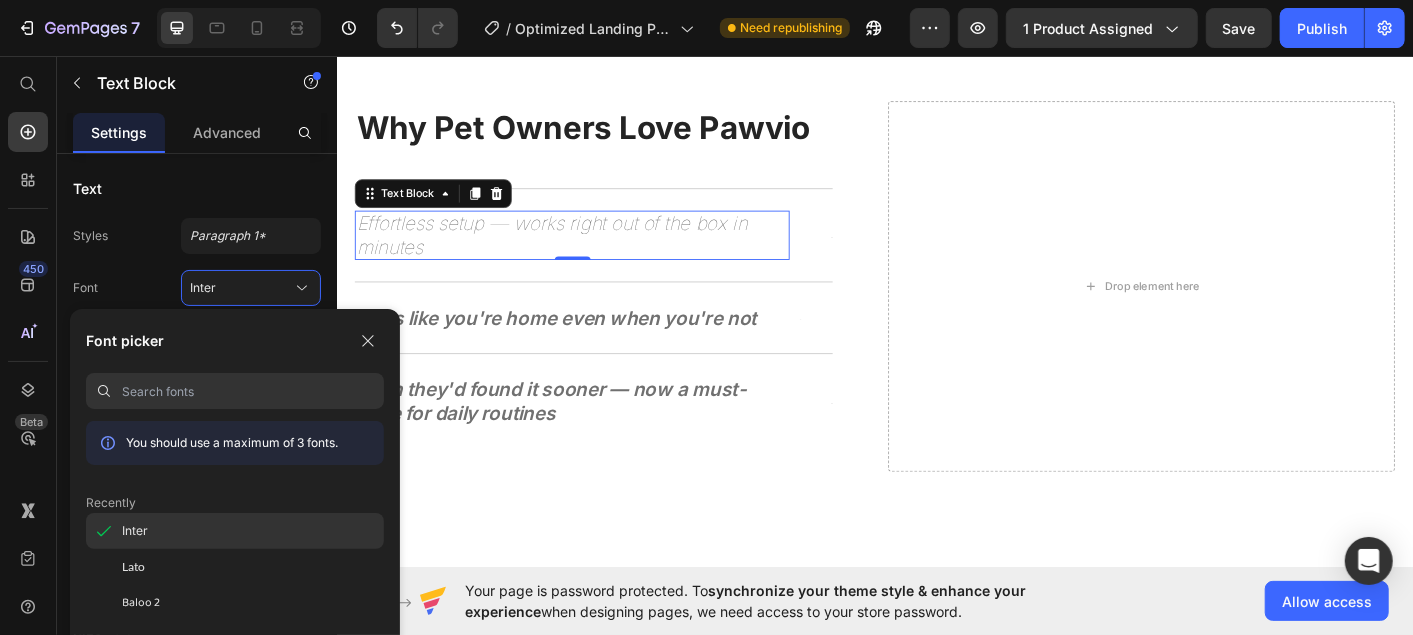 click on "Inter" 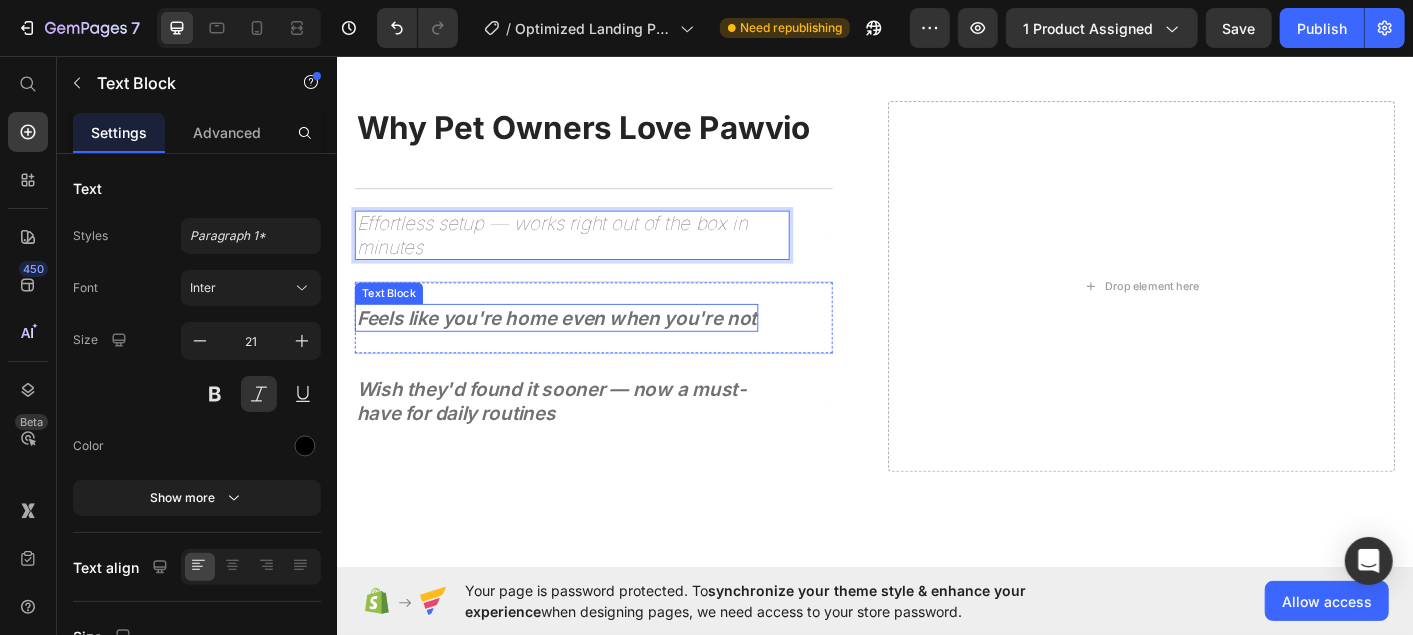 click on "Feels like you're home even when you're not" at bounding box center [581, 347] 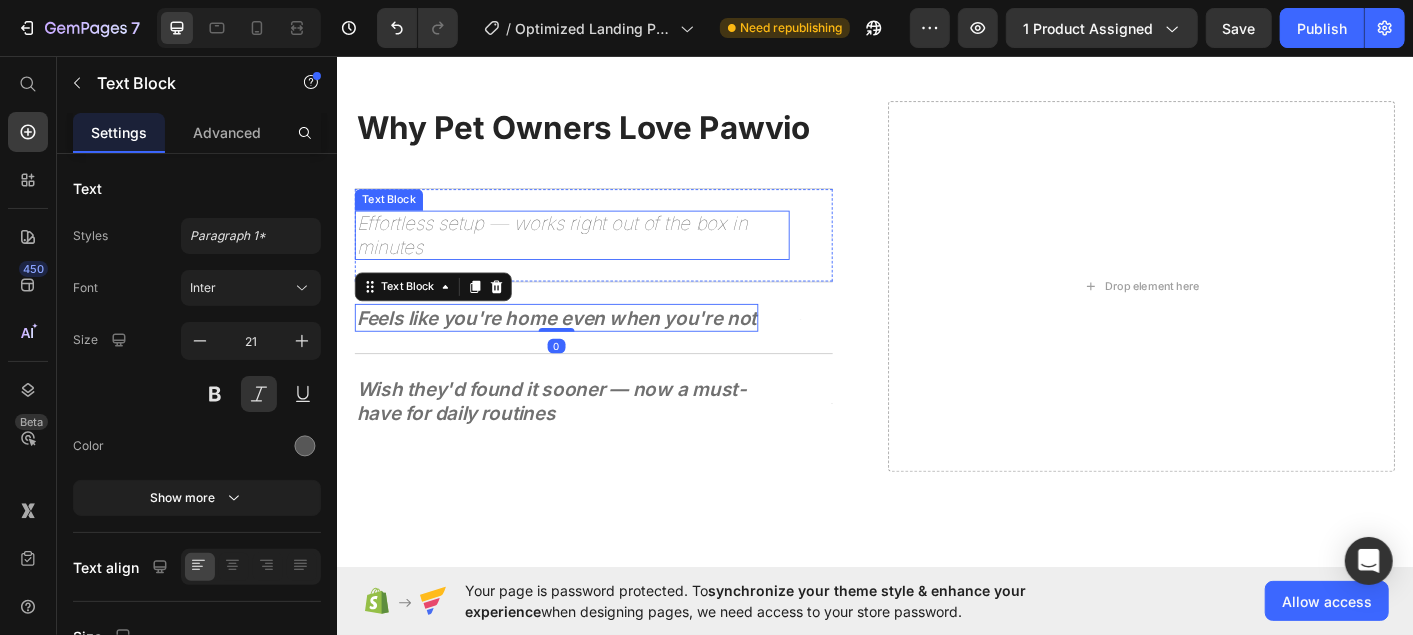 click on "Effortless setup — works right out of the box in minutes" at bounding box center [598, 255] 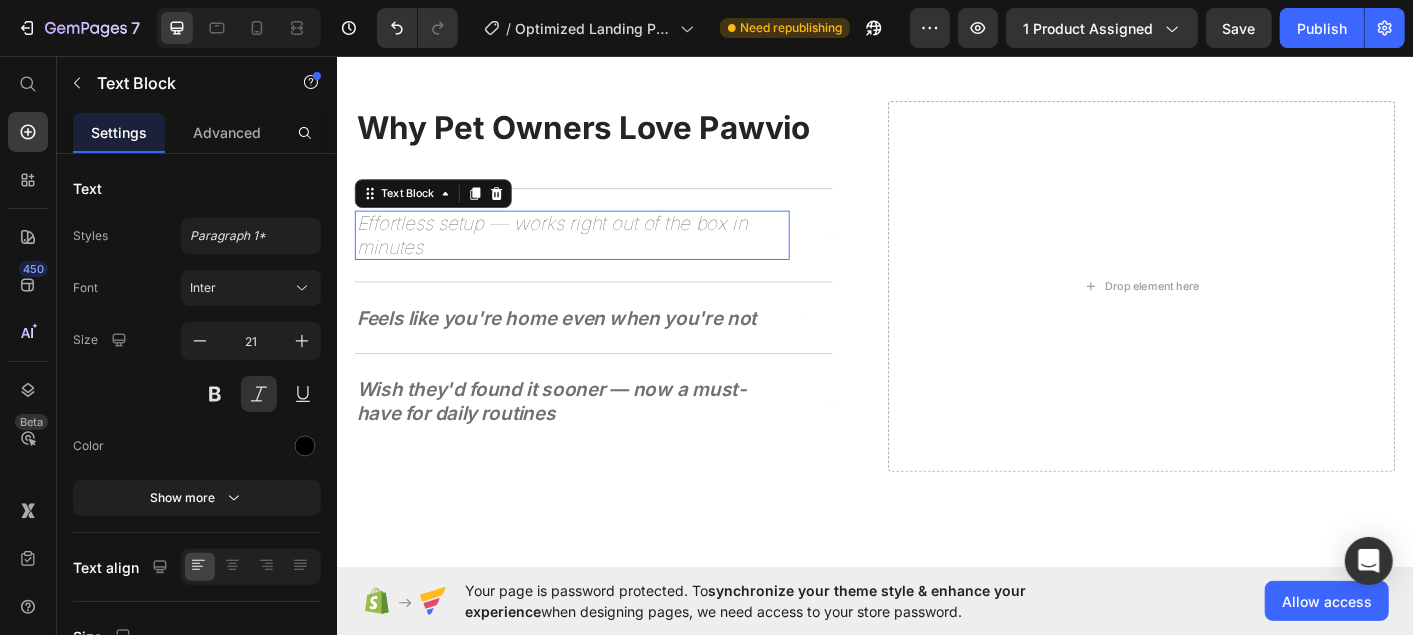 click on "Effortless setup — works right out of the box in minutes" at bounding box center [598, 255] 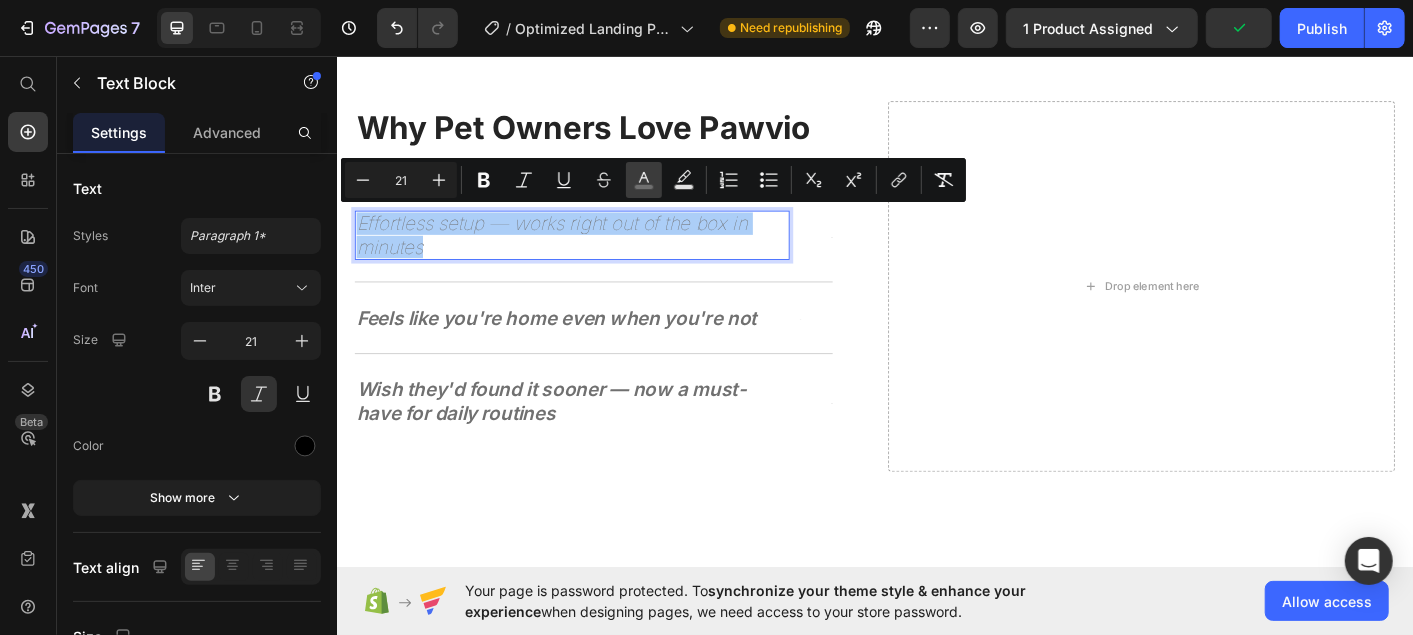 click on "color" at bounding box center [644, 180] 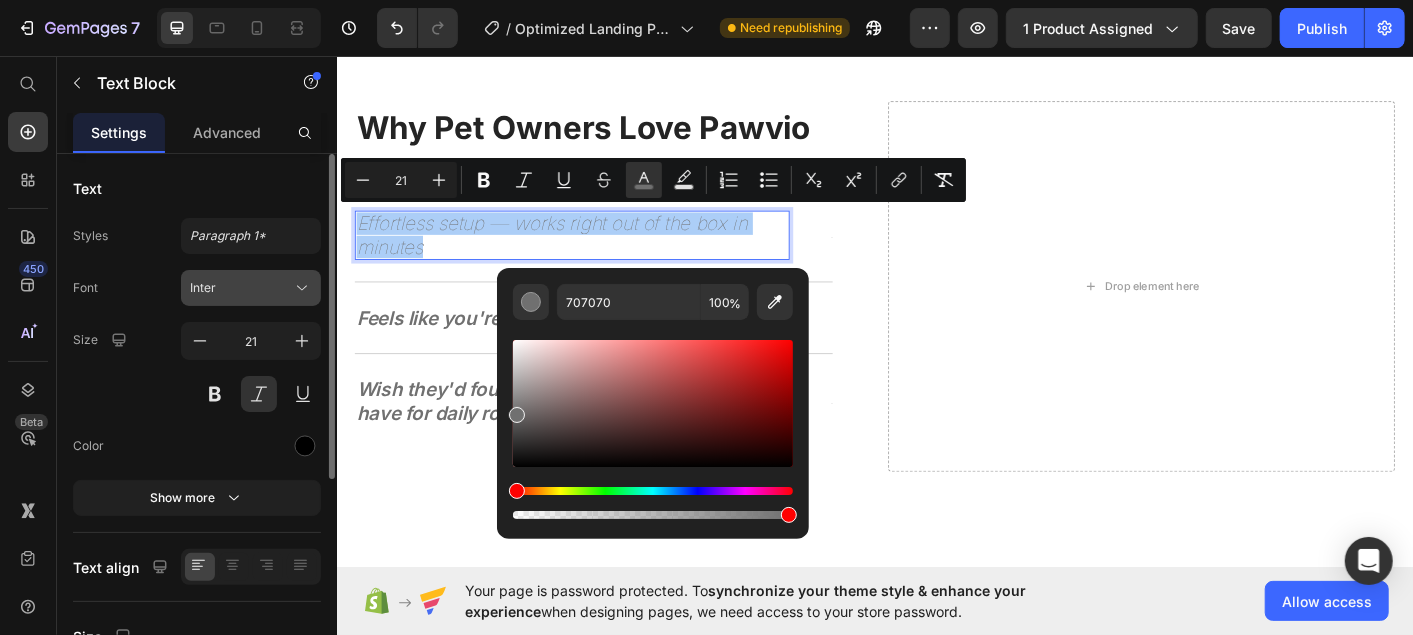 click 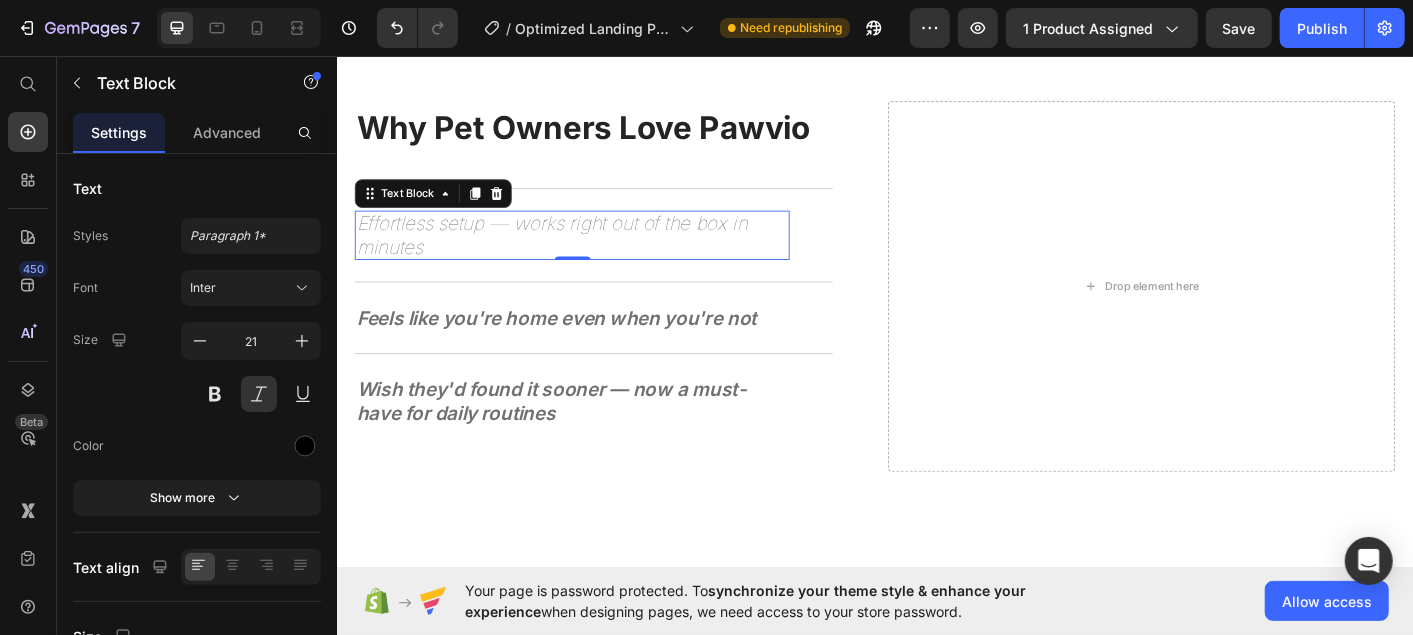 click on "Effortless setup — works right out of the box in minutes" at bounding box center (598, 255) 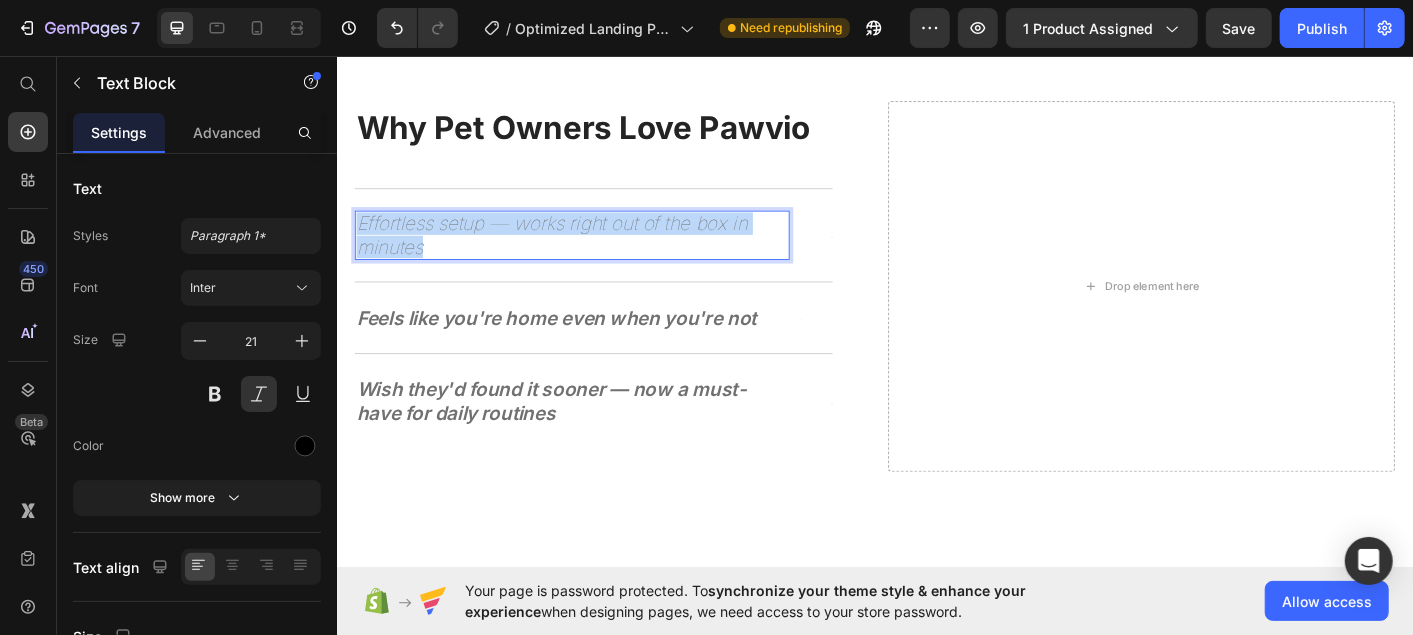 click on "Effortless setup — works right out of the box in minutes" at bounding box center [598, 255] 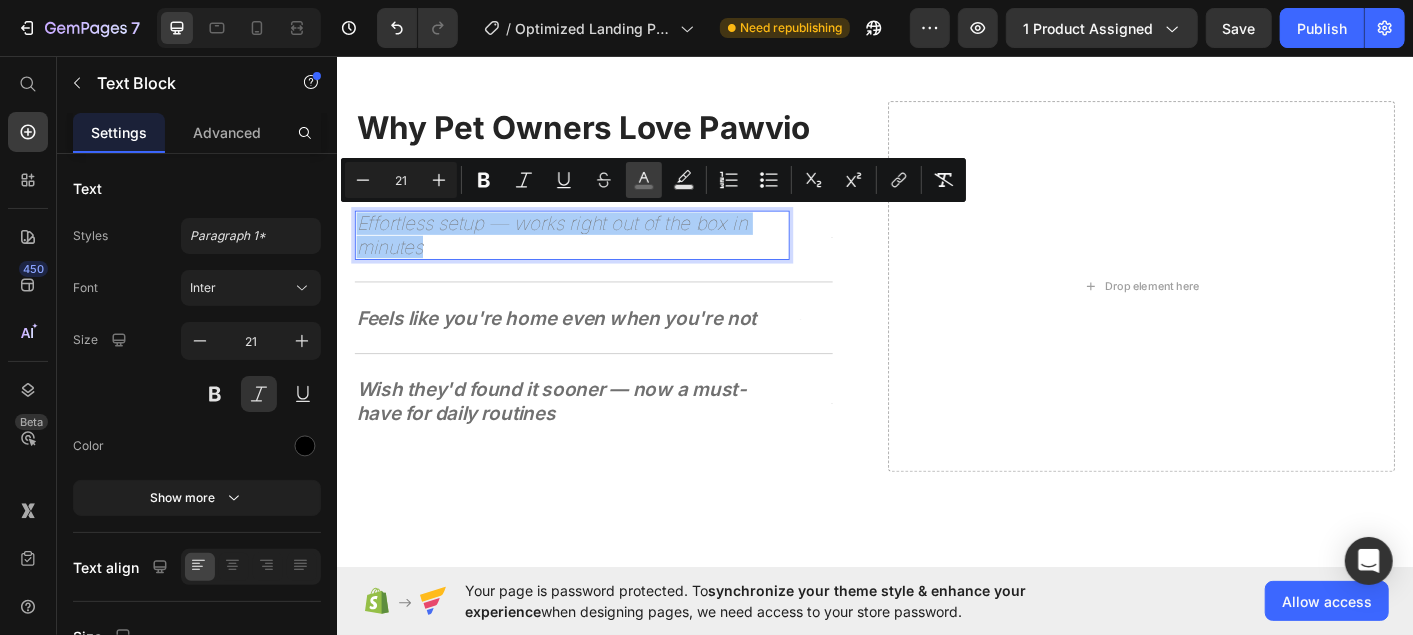 click 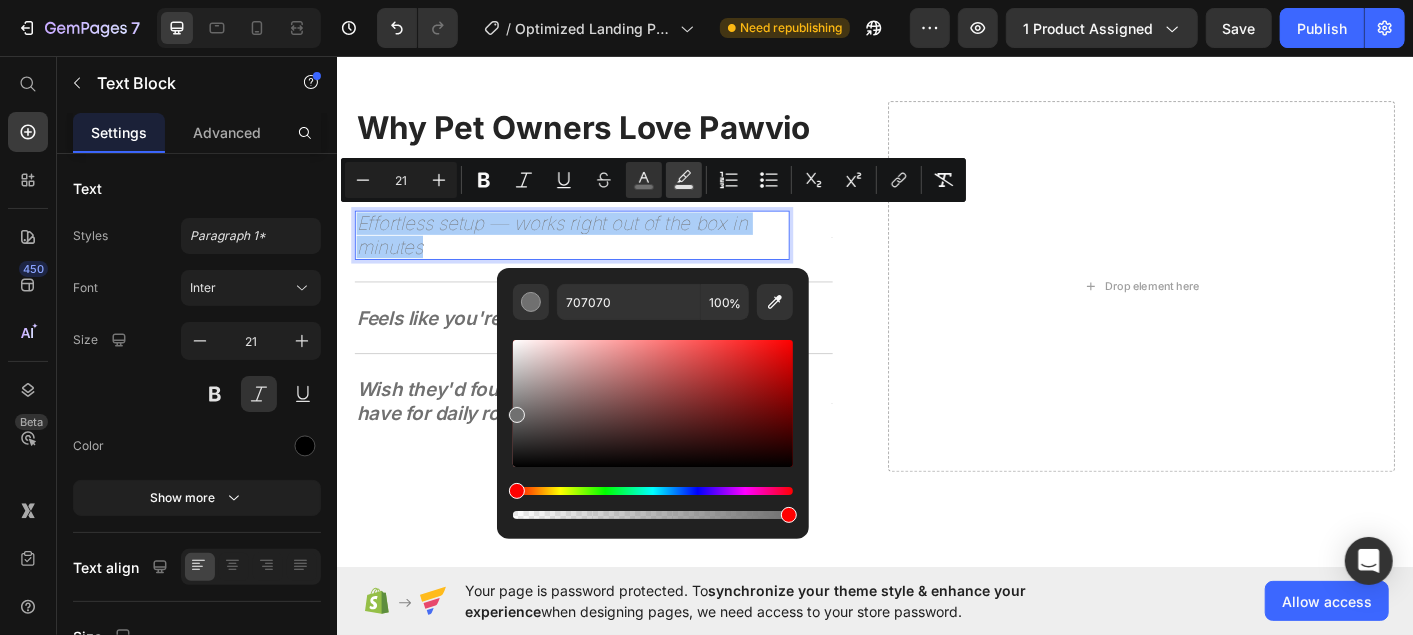 click 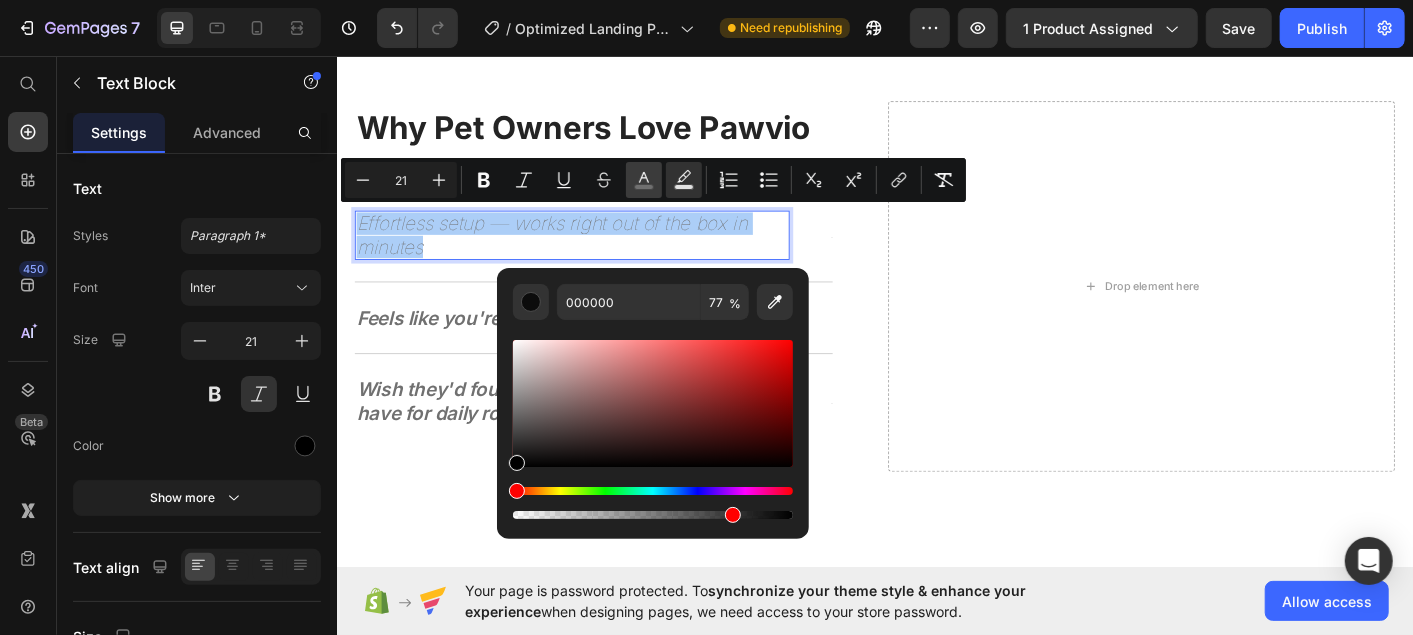 click 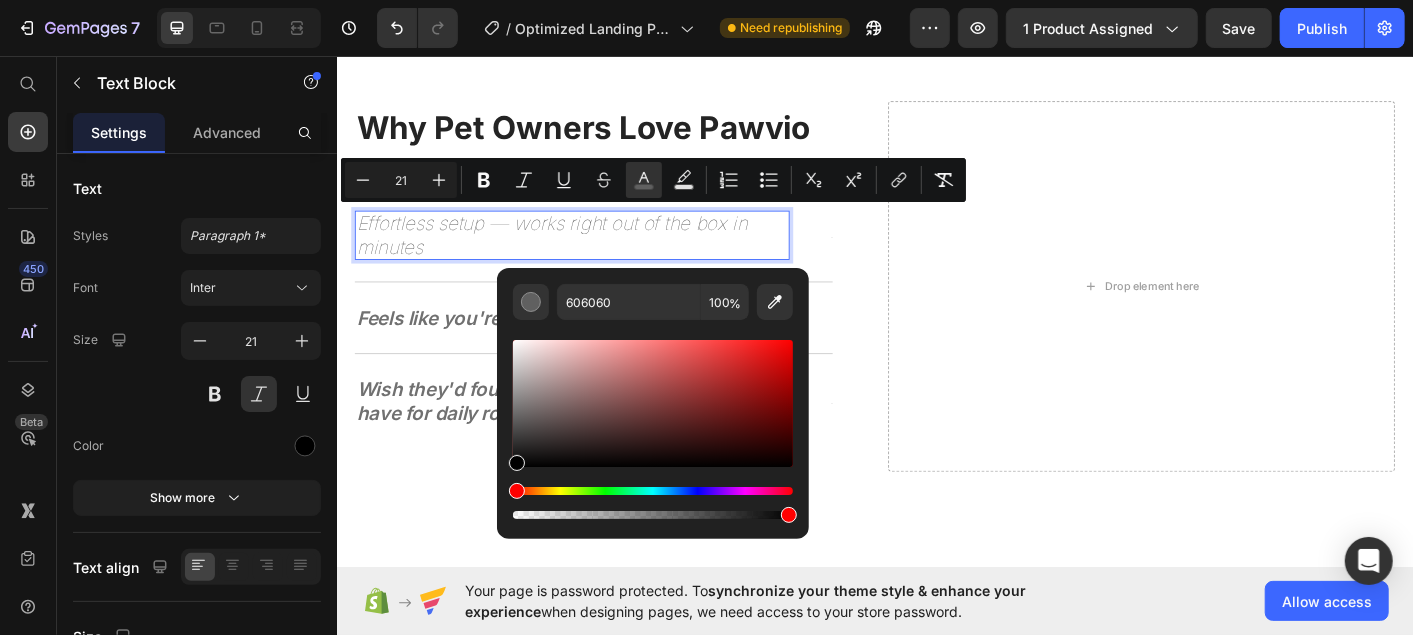 drag, startPoint x: 516, startPoint y: 418, endPoint x: 512, endPoint y: 485, distance: 67.11929 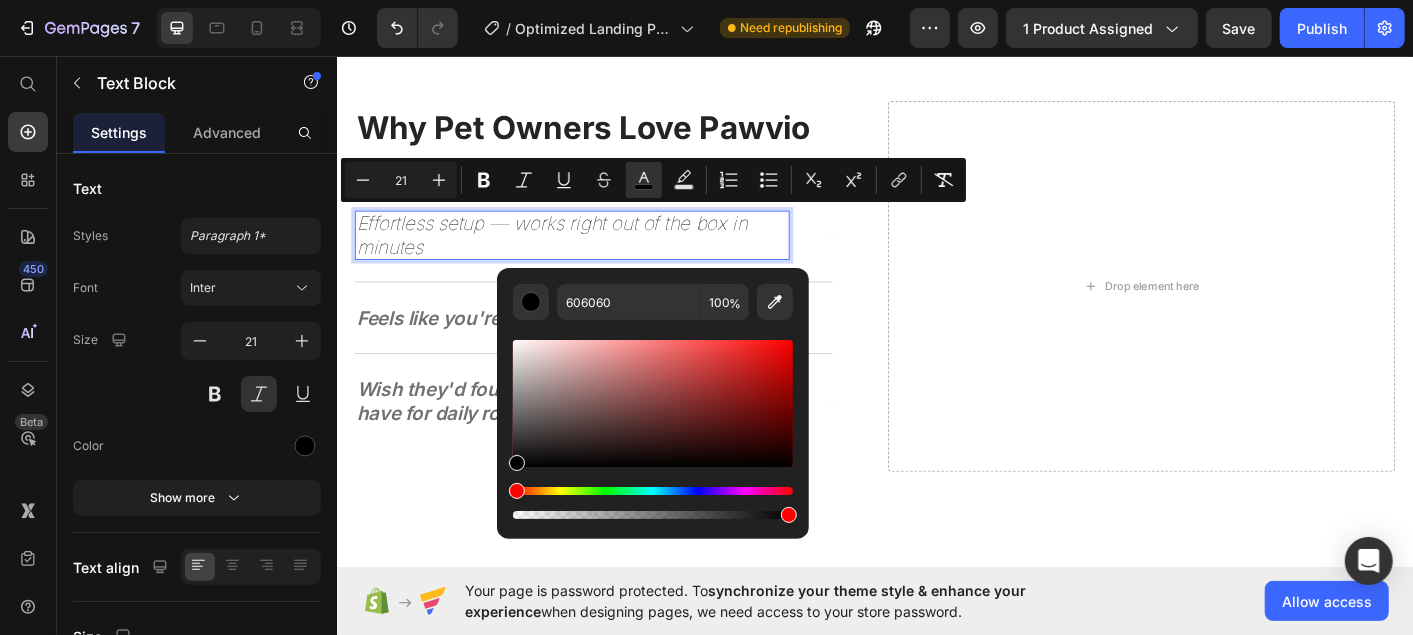 type on "000000" 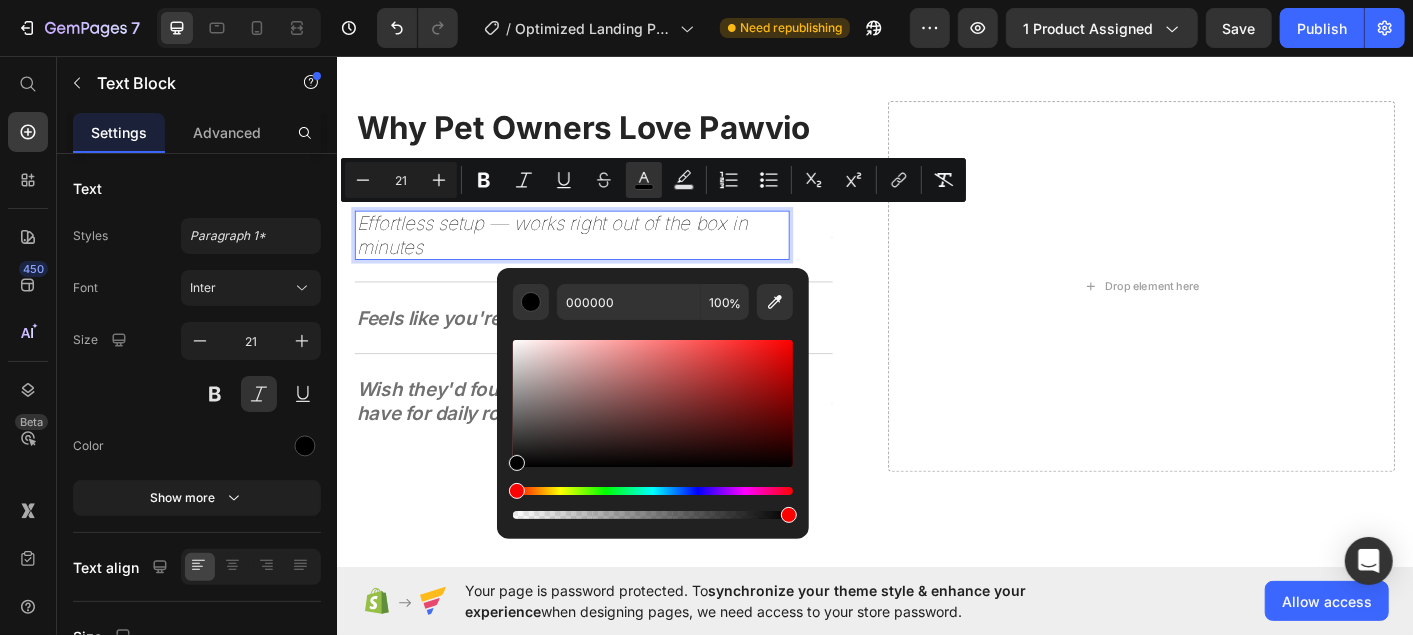 click on "Effortless setup — works right out of the box in minutes" at bounding box center (576, 255) 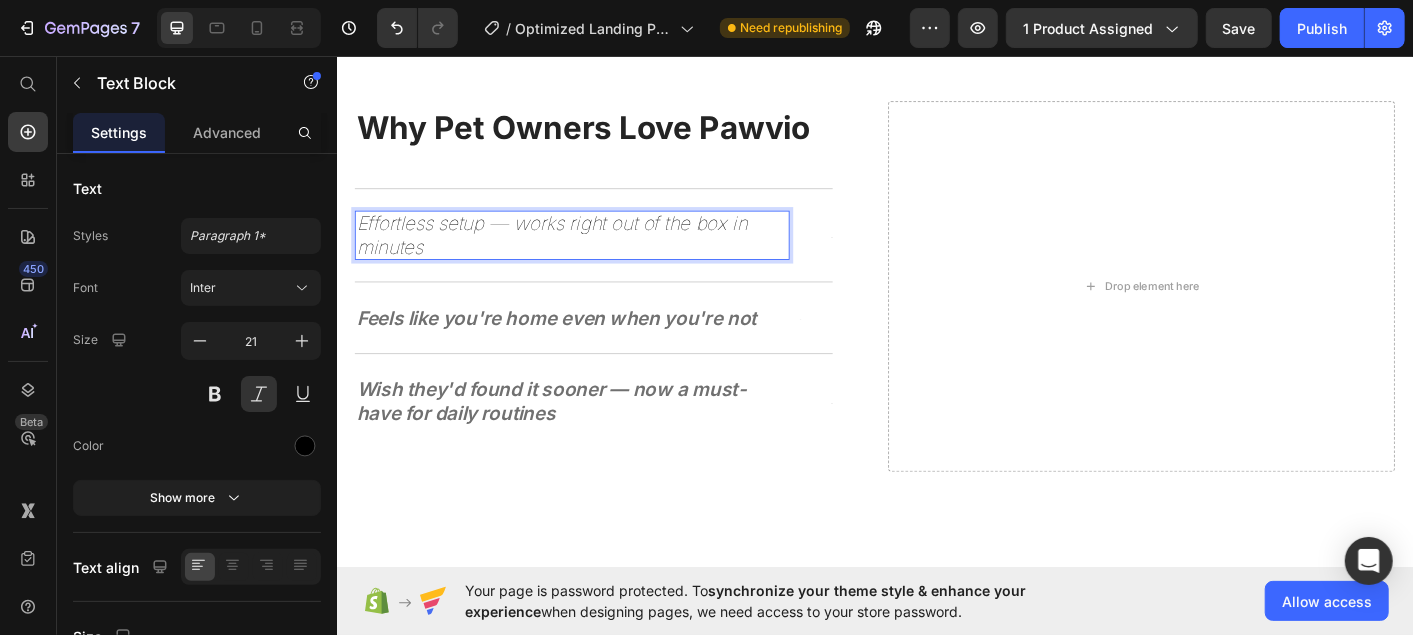 click on "Effortless setup — works right out of the box in minutes" at bounding box center [576, 255] 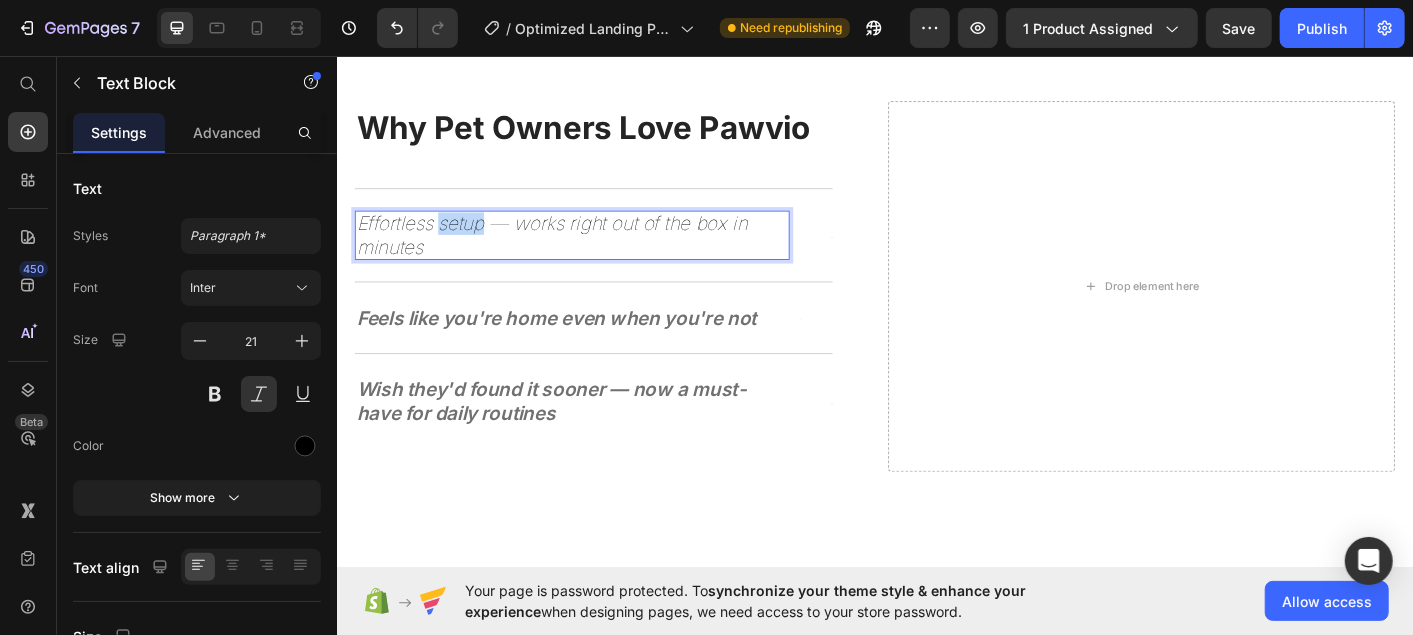 click on "Effortless setup — works right out of the box in minutes" at bounding box center (576, 255) 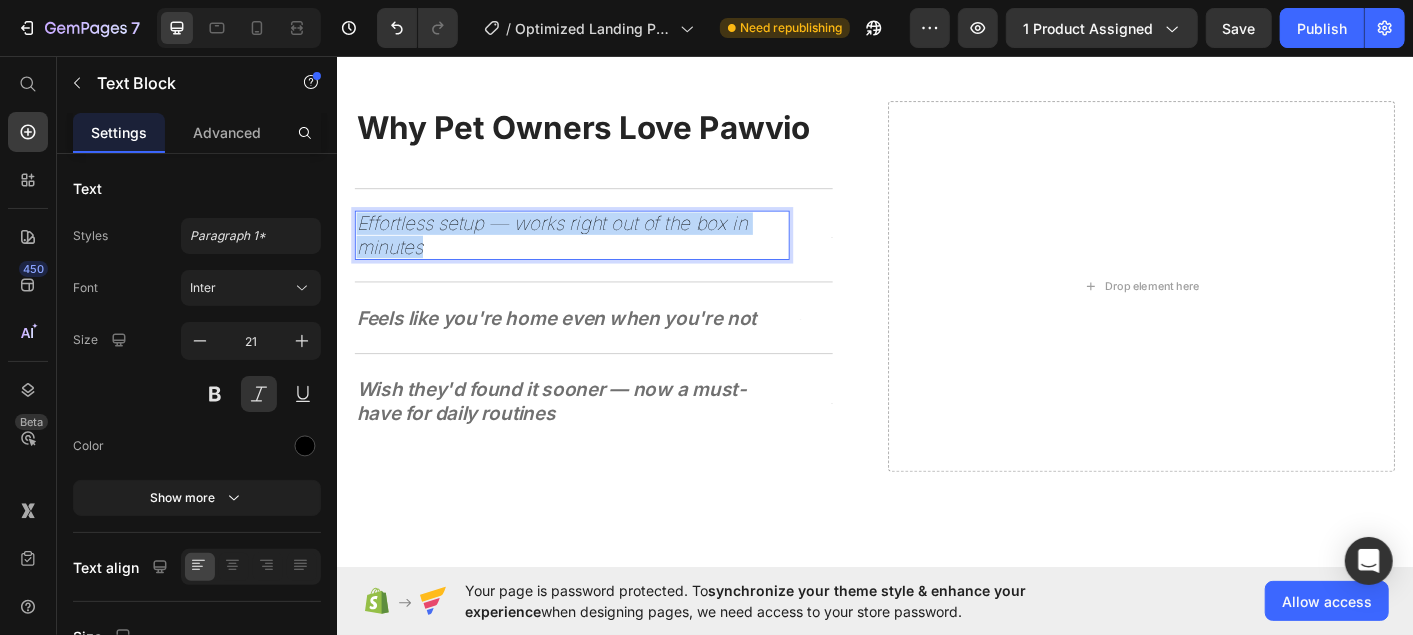 click on "Effortless setup — works right out of the box in minutes" at bounding box center (576, 255) 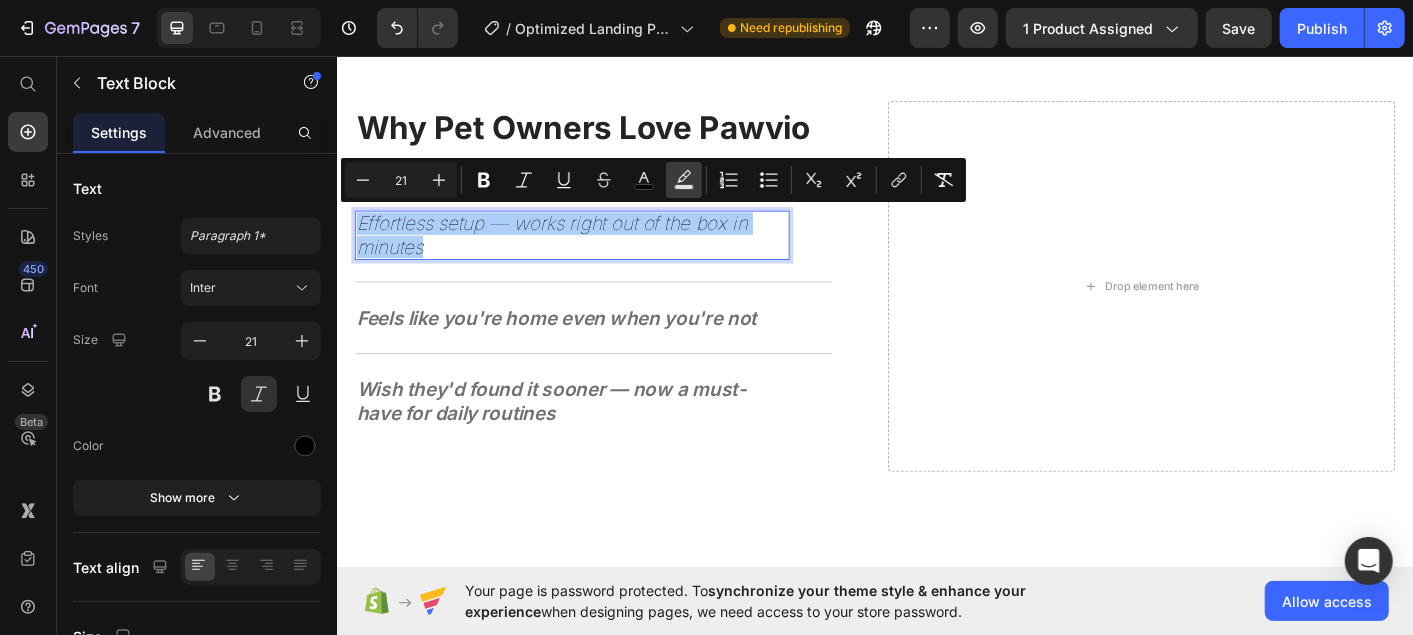 click 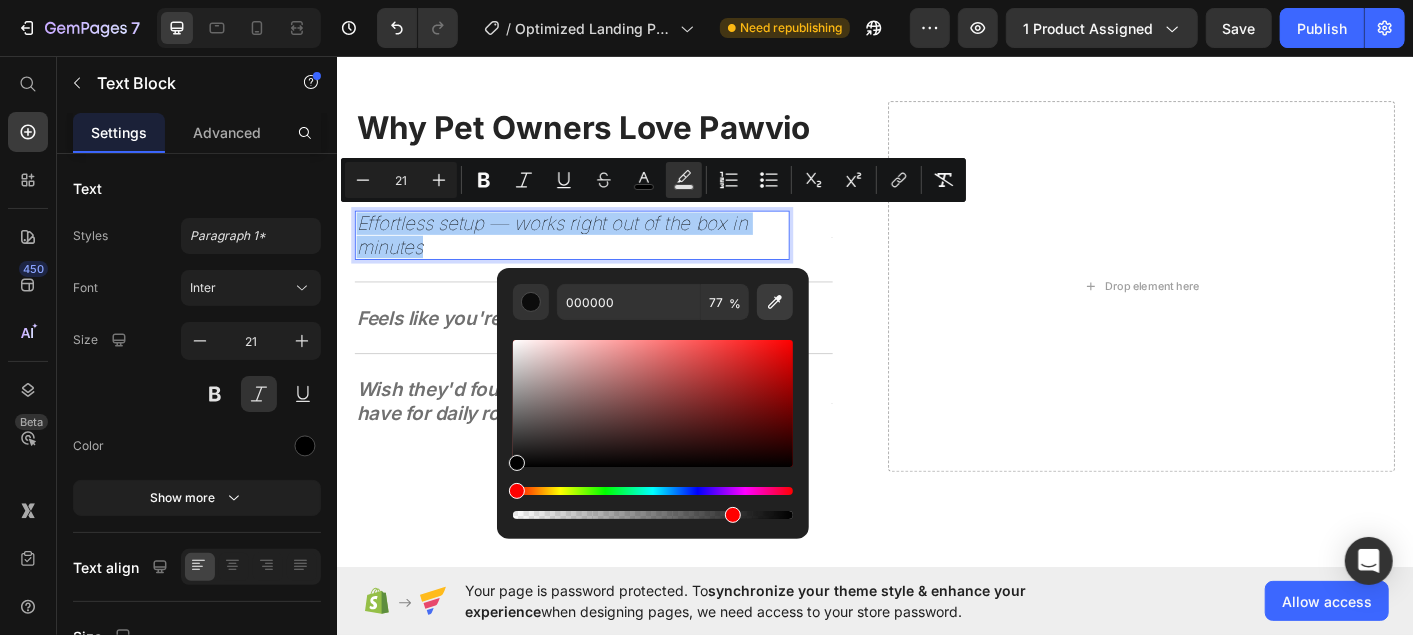 click 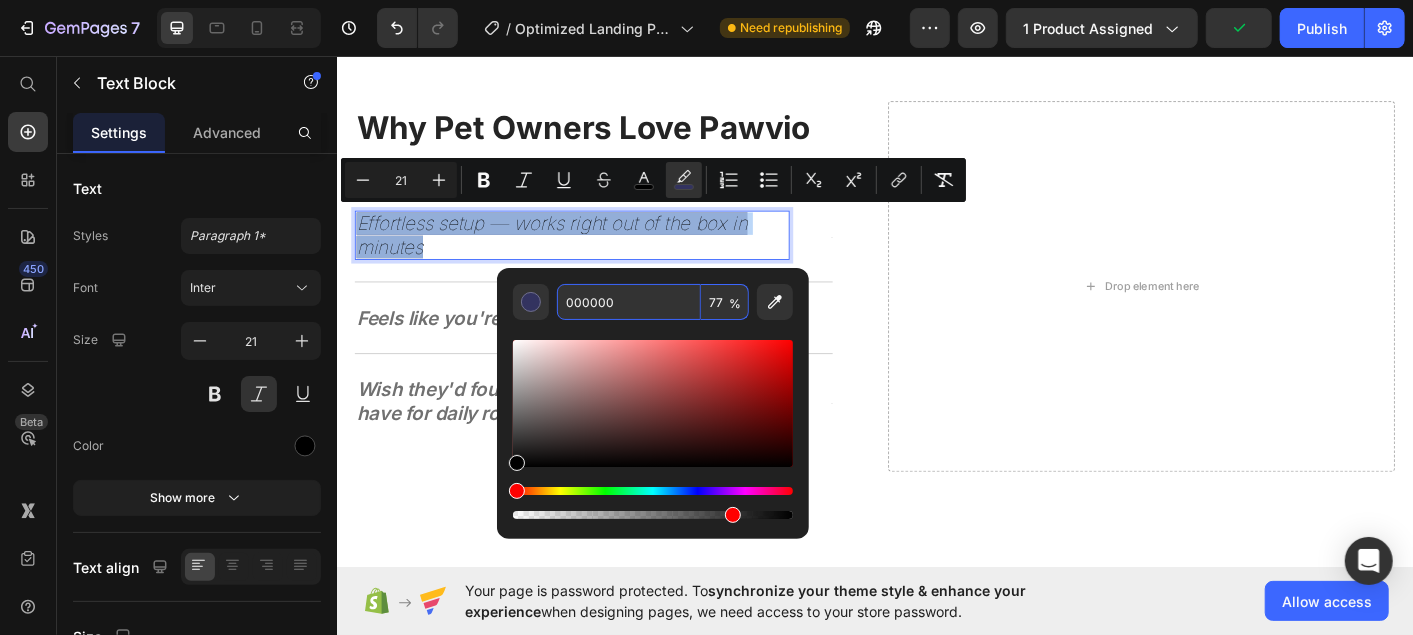 type on "33335F" 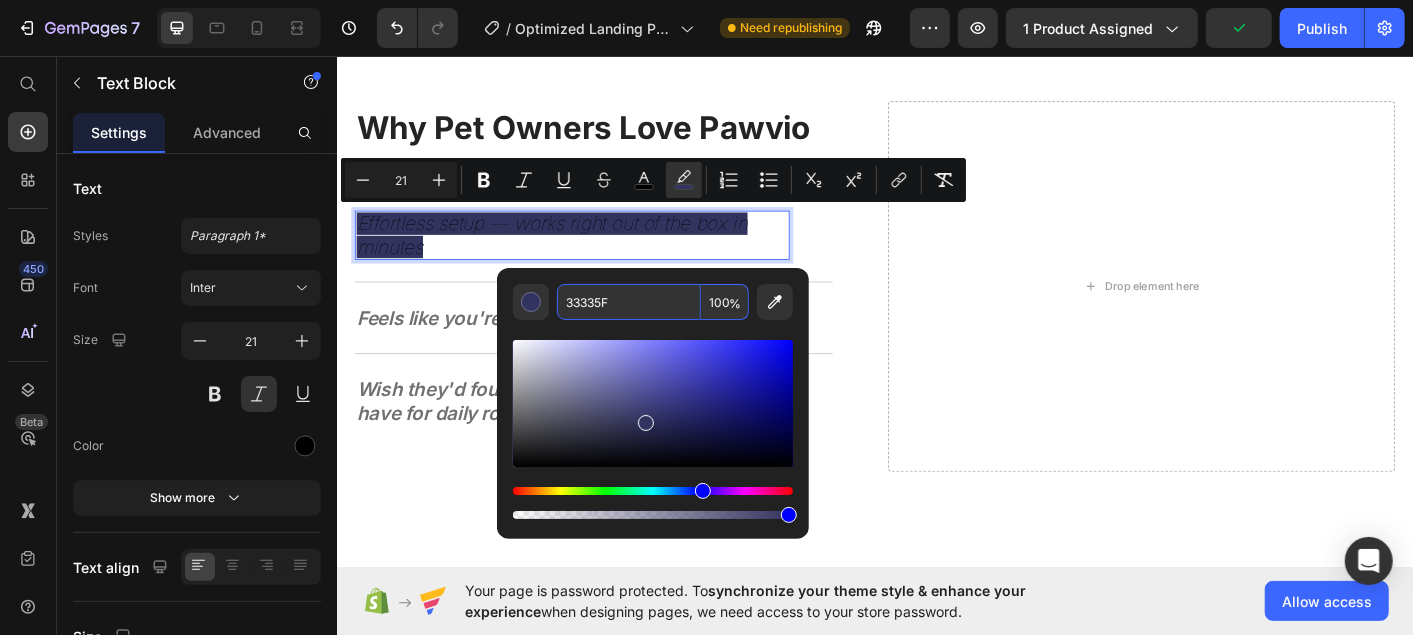 click on "%" at bounding box center (735, 304) 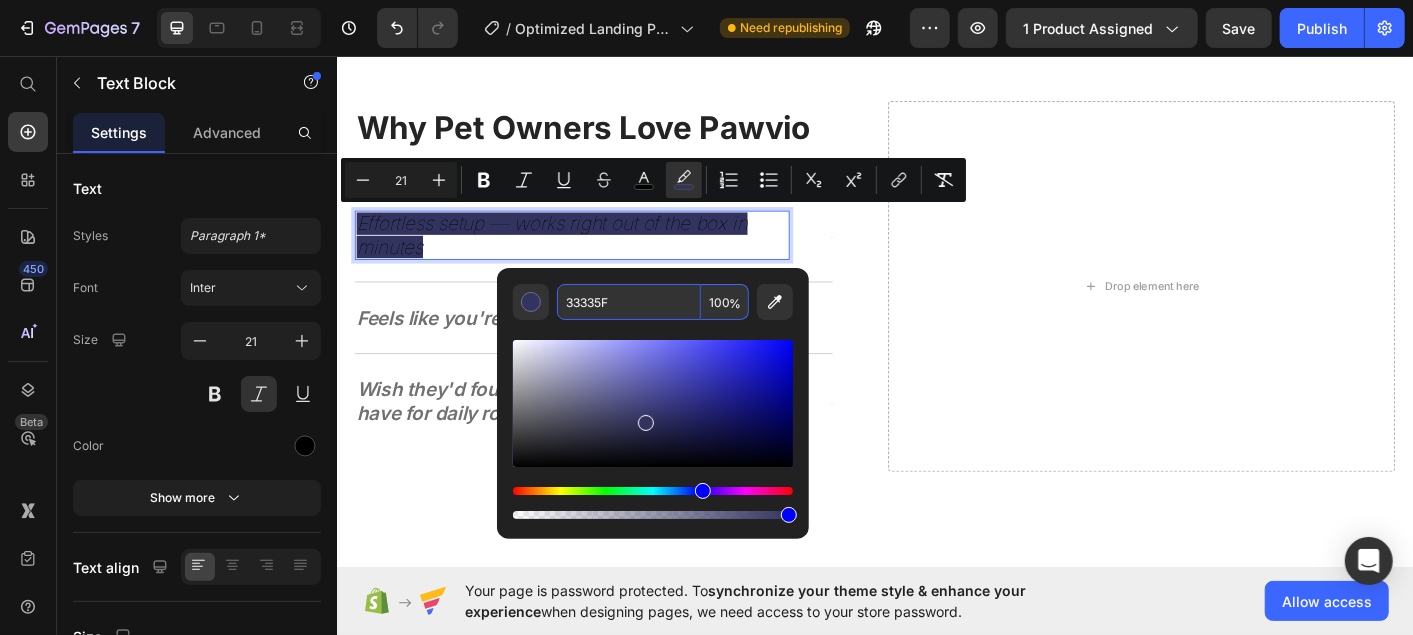drag, startPoint x: 731, startPoint y: 302, endPoint x: 716, endPoint y: 302, distance: 15 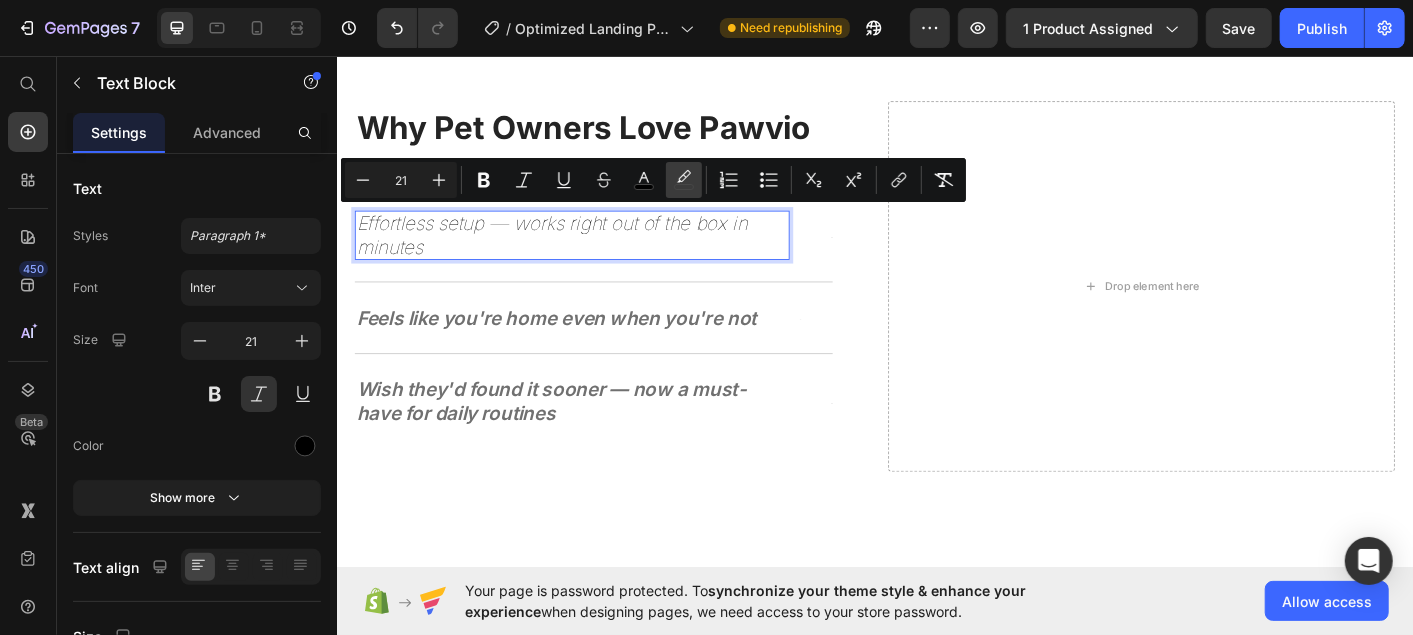 click 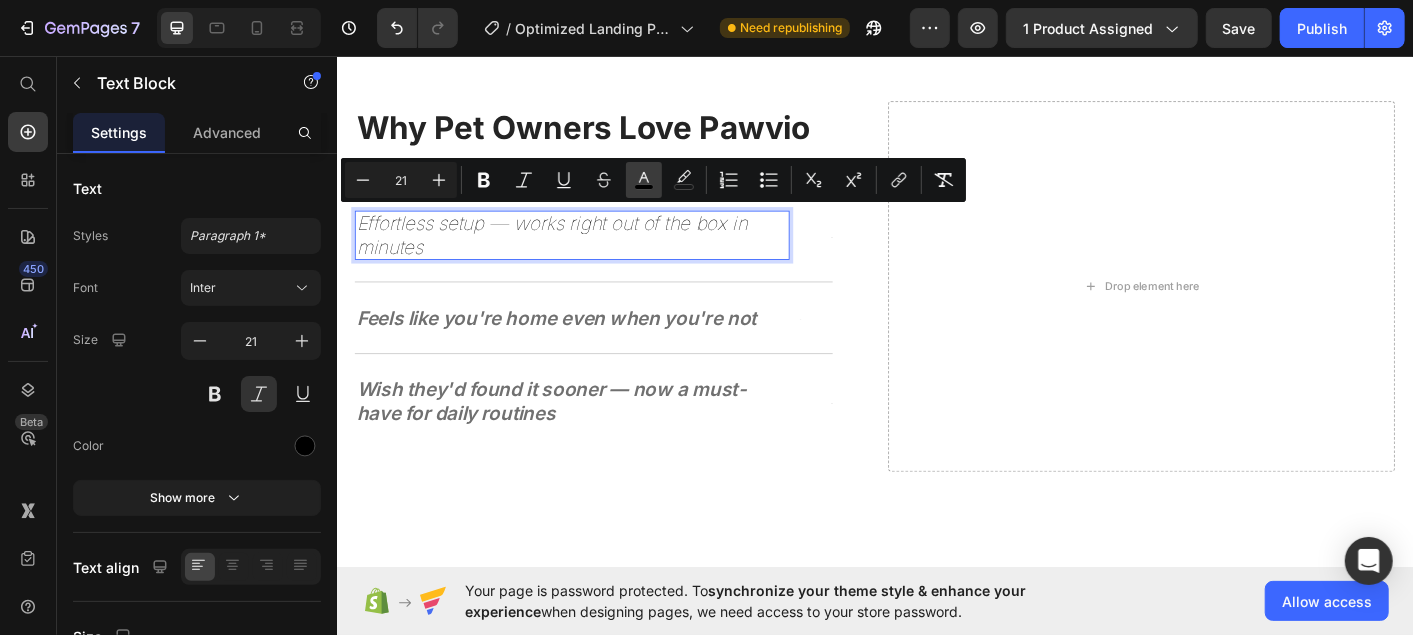 click on "color" at bounding box center (644, 180) 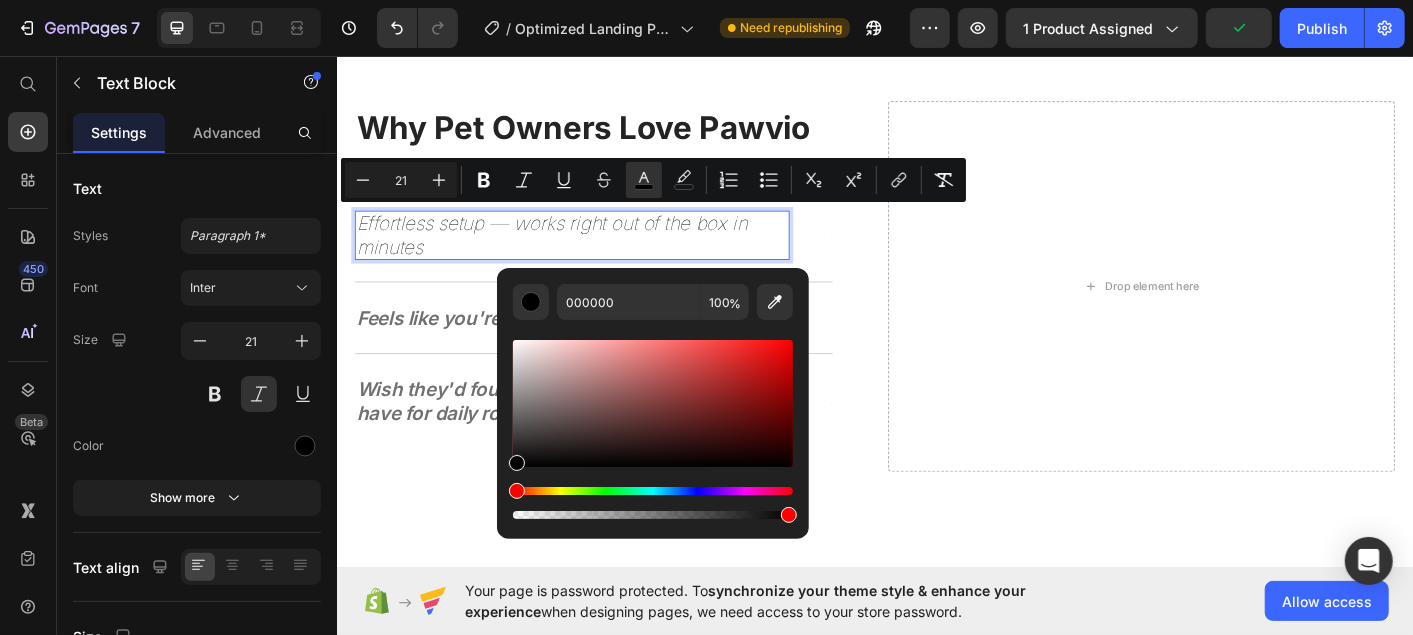 drag, startPoint x: 853, startPoint y: 512, endPoint x: 506, endPoint y: 535, distance: 347.7614 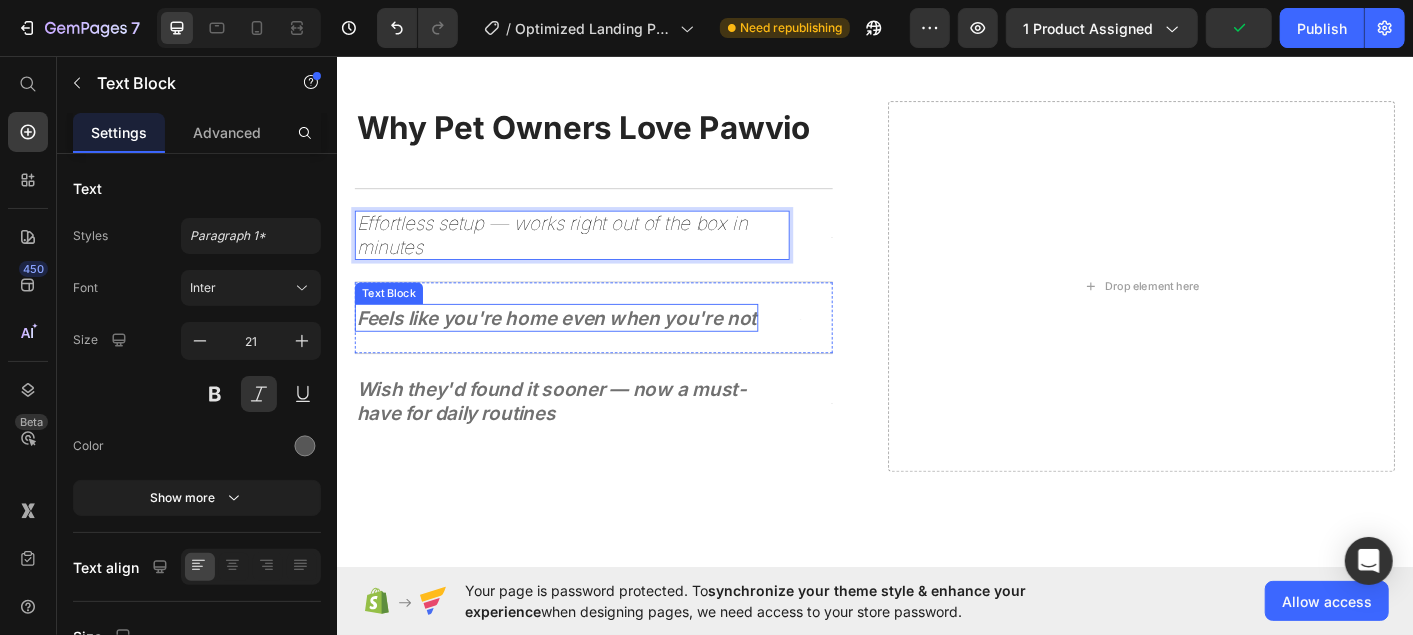 click on "Feels like you're home even when you're not" at bounding box center [581, 347] 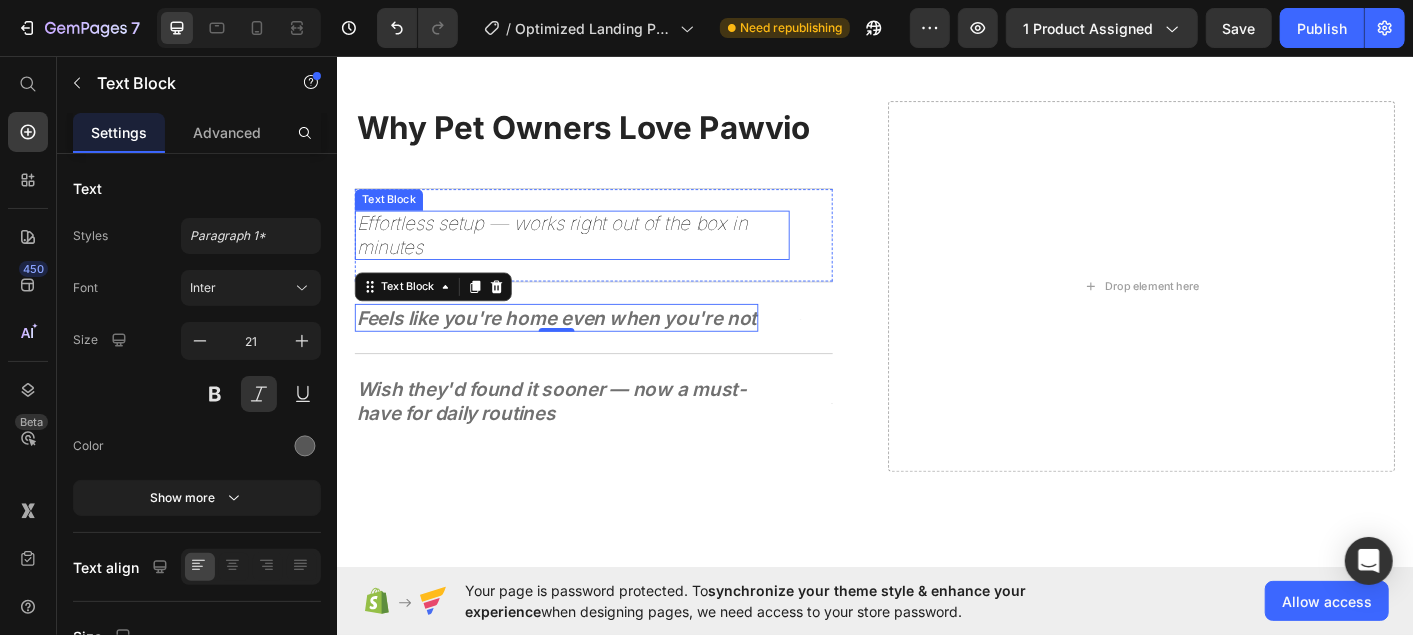 click on "Effortless setup — works right out of the box in minutes" at bounding box center (576, 255) 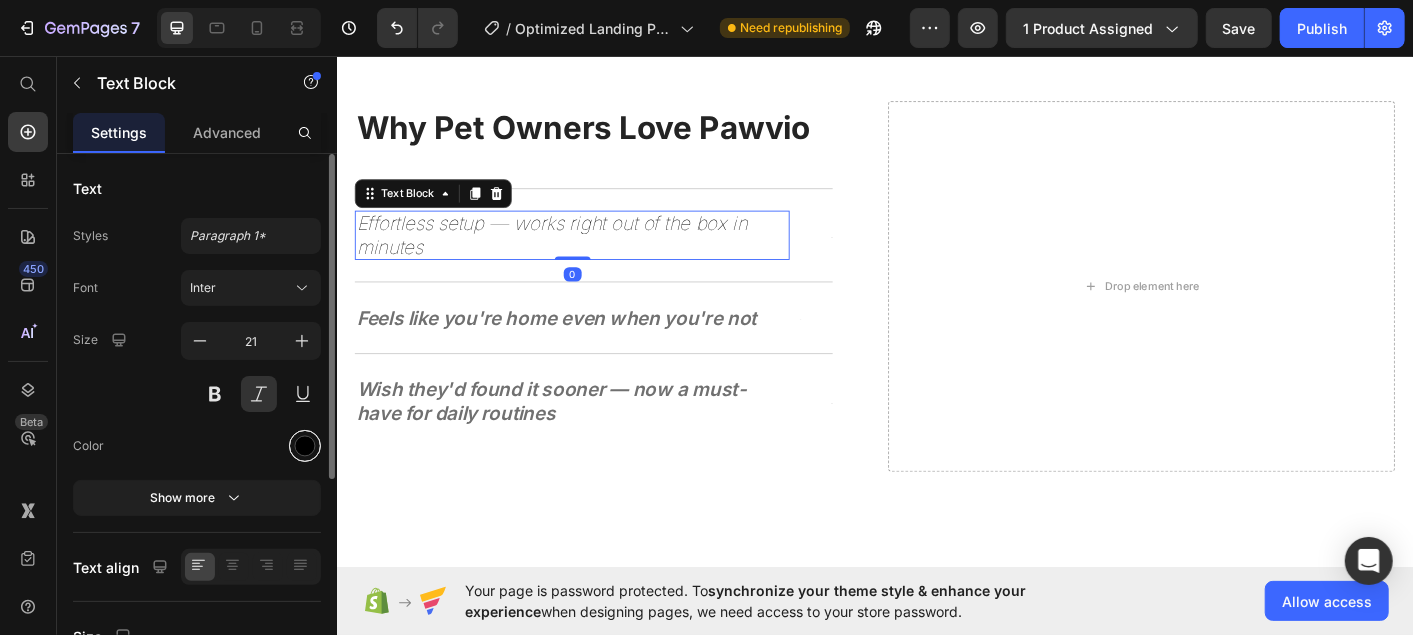 click at bounding box center [305, 446] 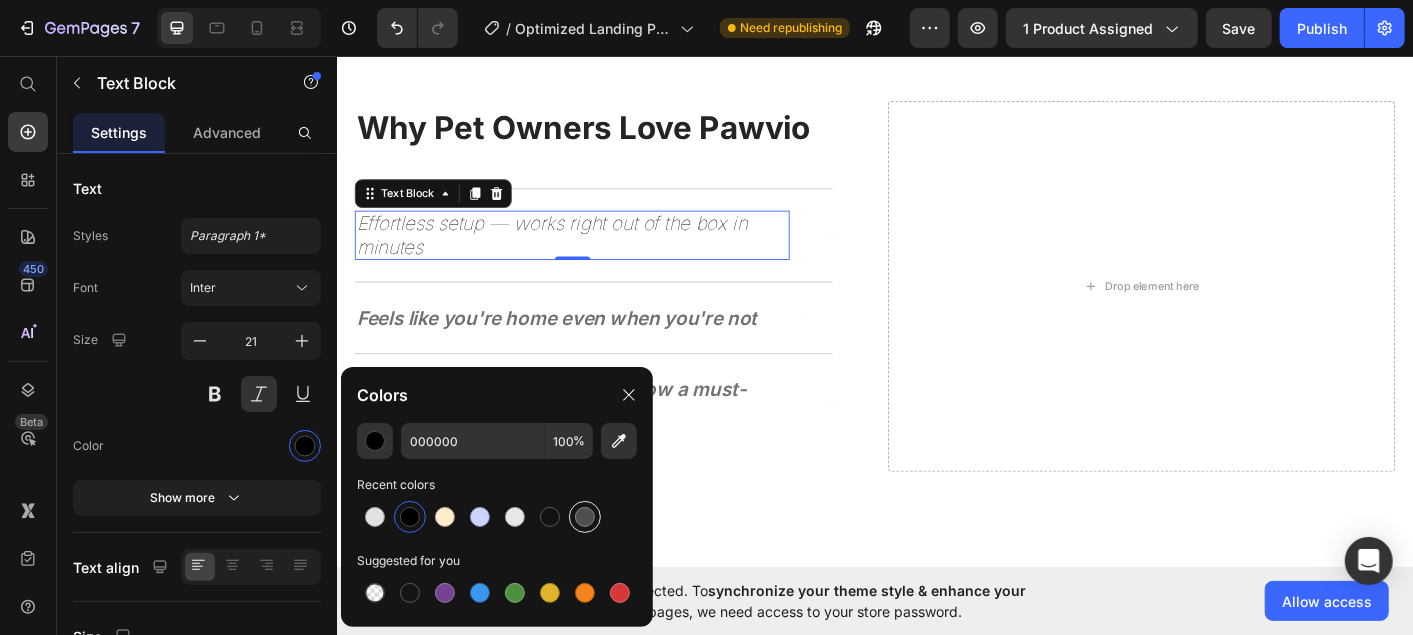 click at bounding box center (585, 517) 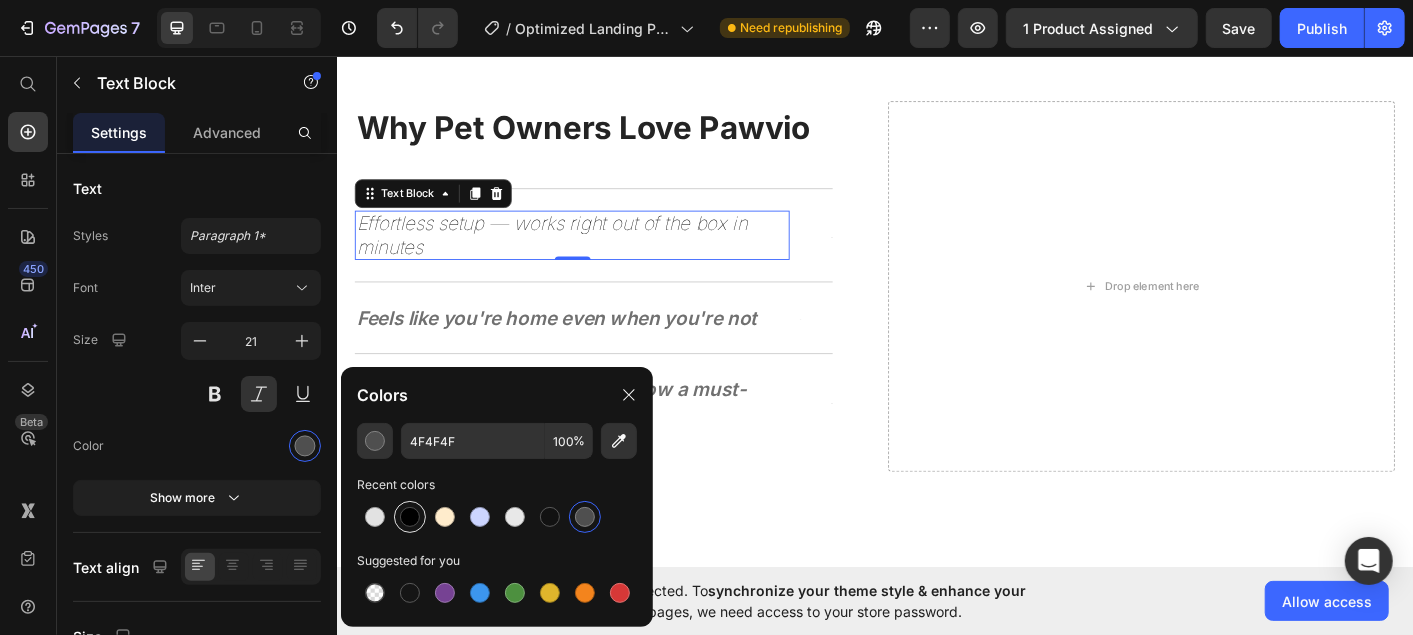 click at bounding box center [410, 517] 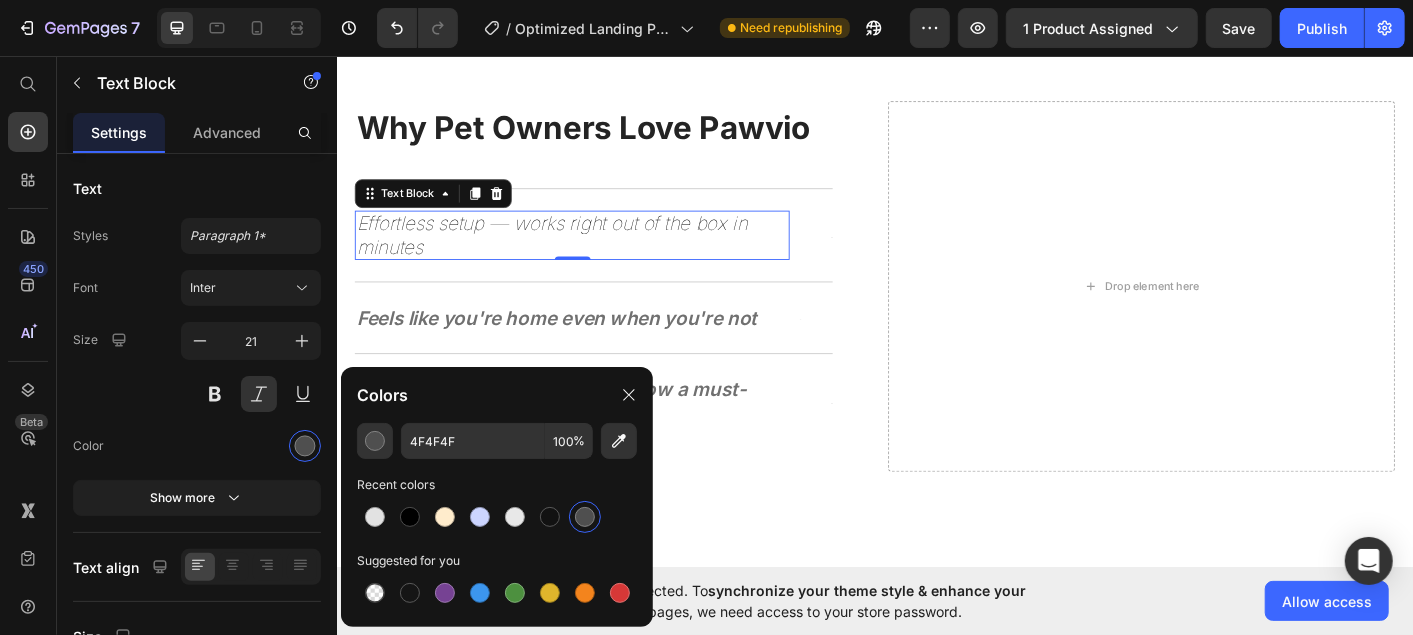 type on "000000" 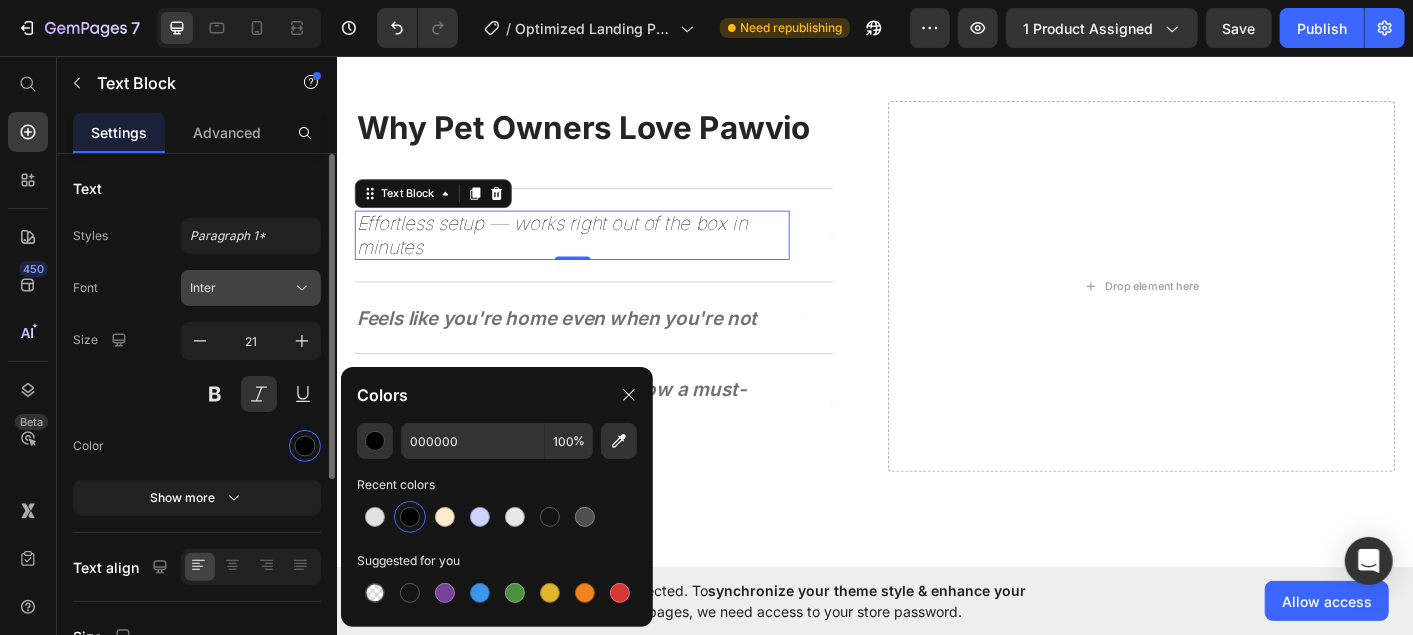 click on "Inter" at bounding box center [241, 288] 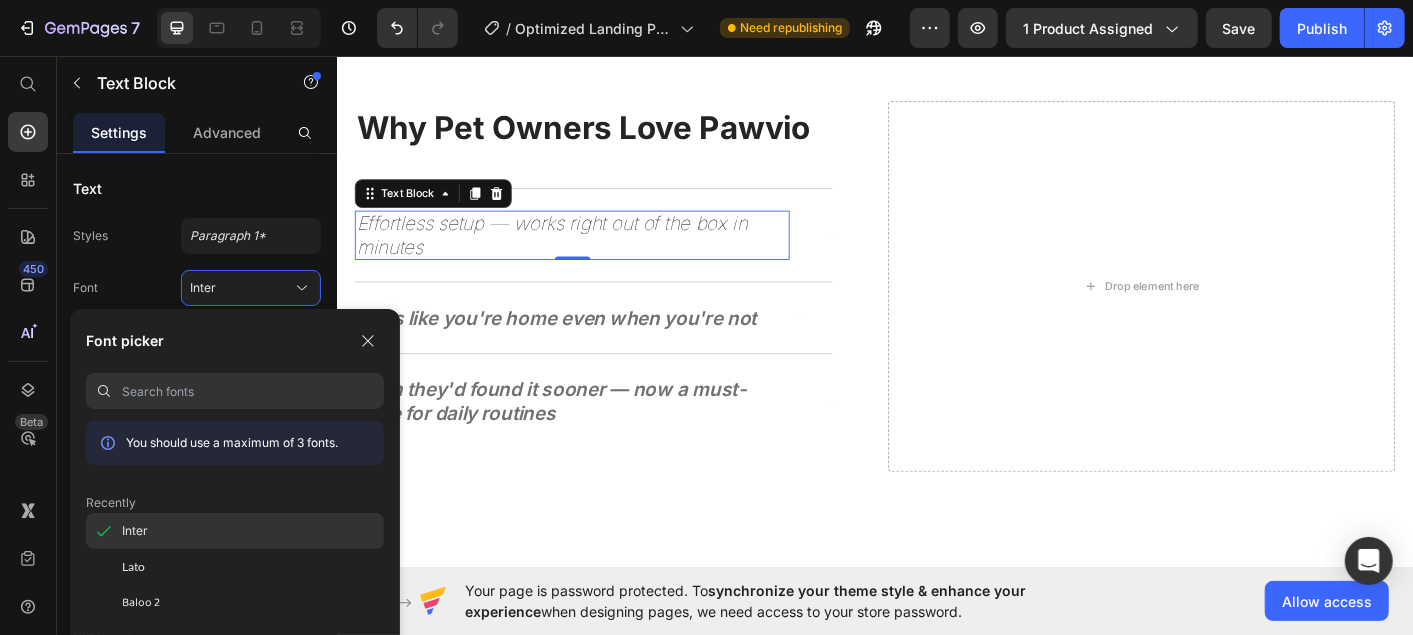 click on "Inter" 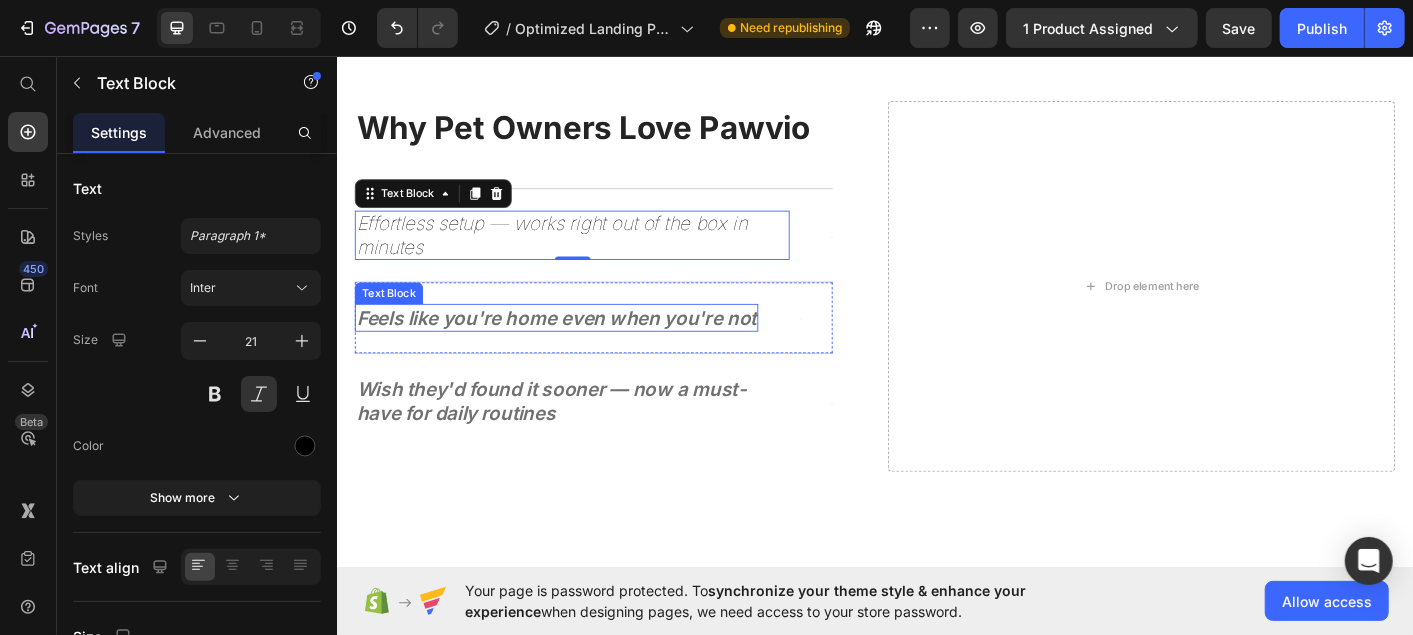 click on "Feels like you're home even when you're not" at bounding box center (581, 347) 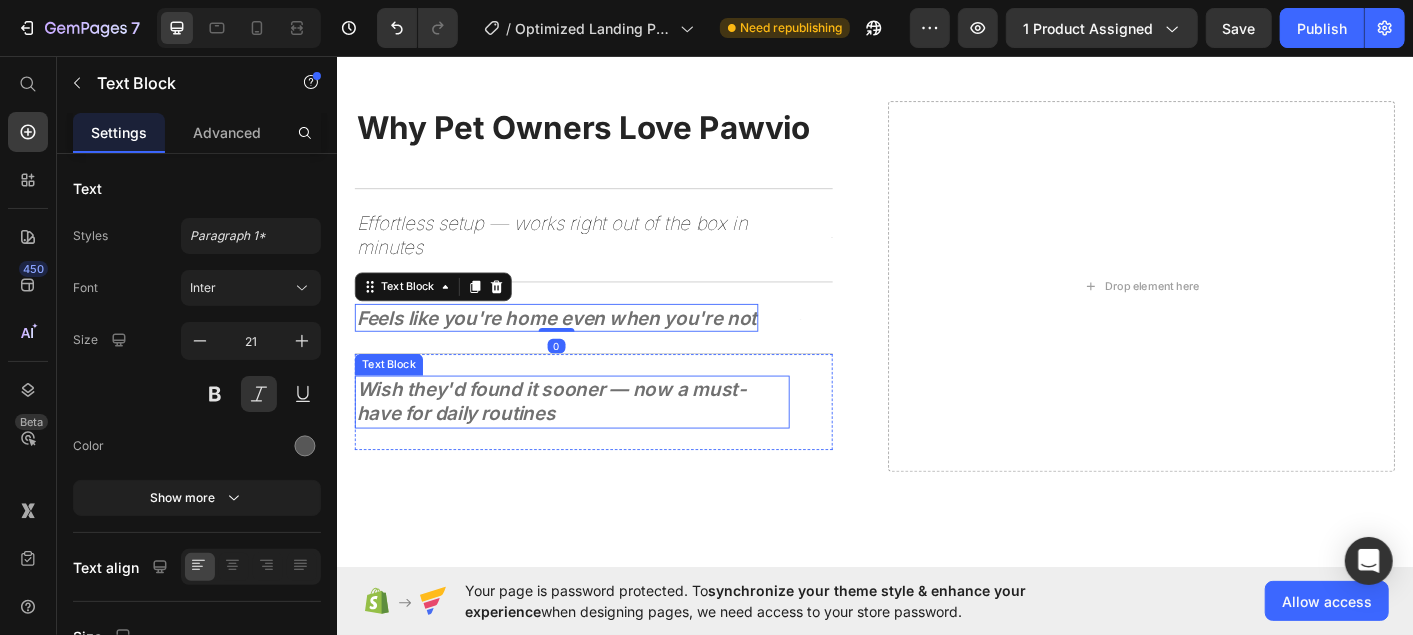 click on "Wish they'd found it sooner — now a must-have for daily routines" at bounding box center (575, 441) 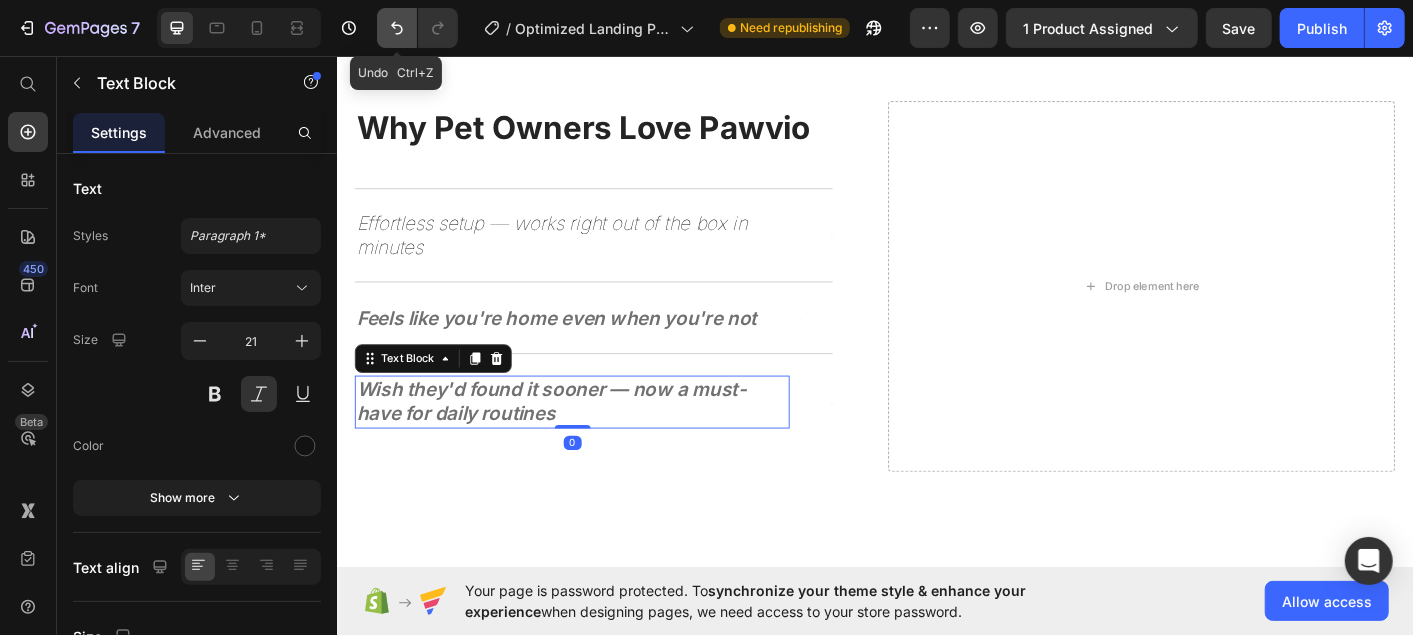 click 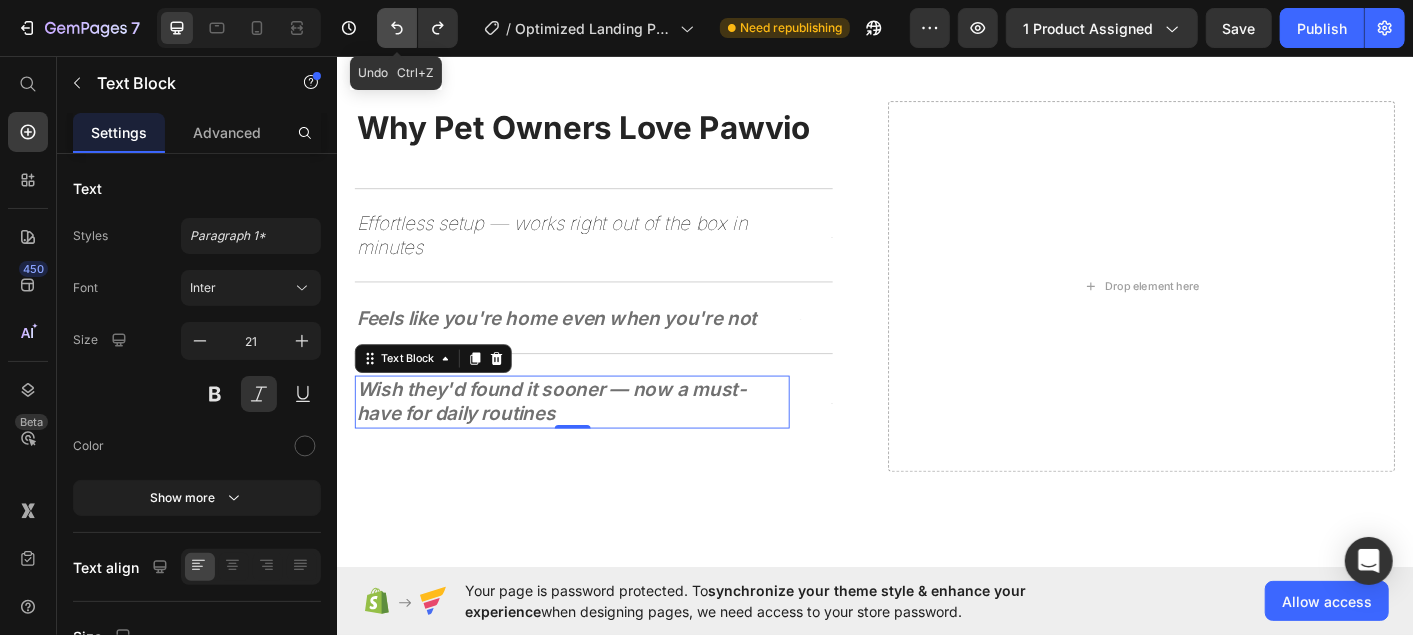 click 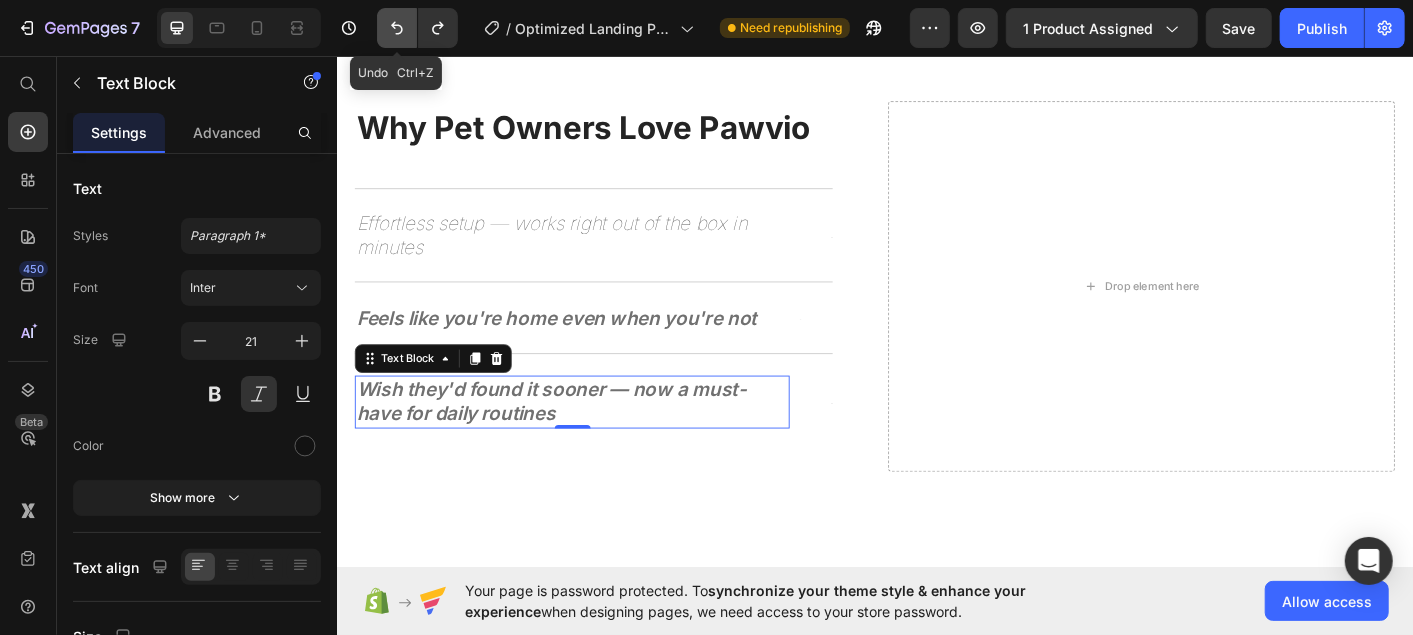click 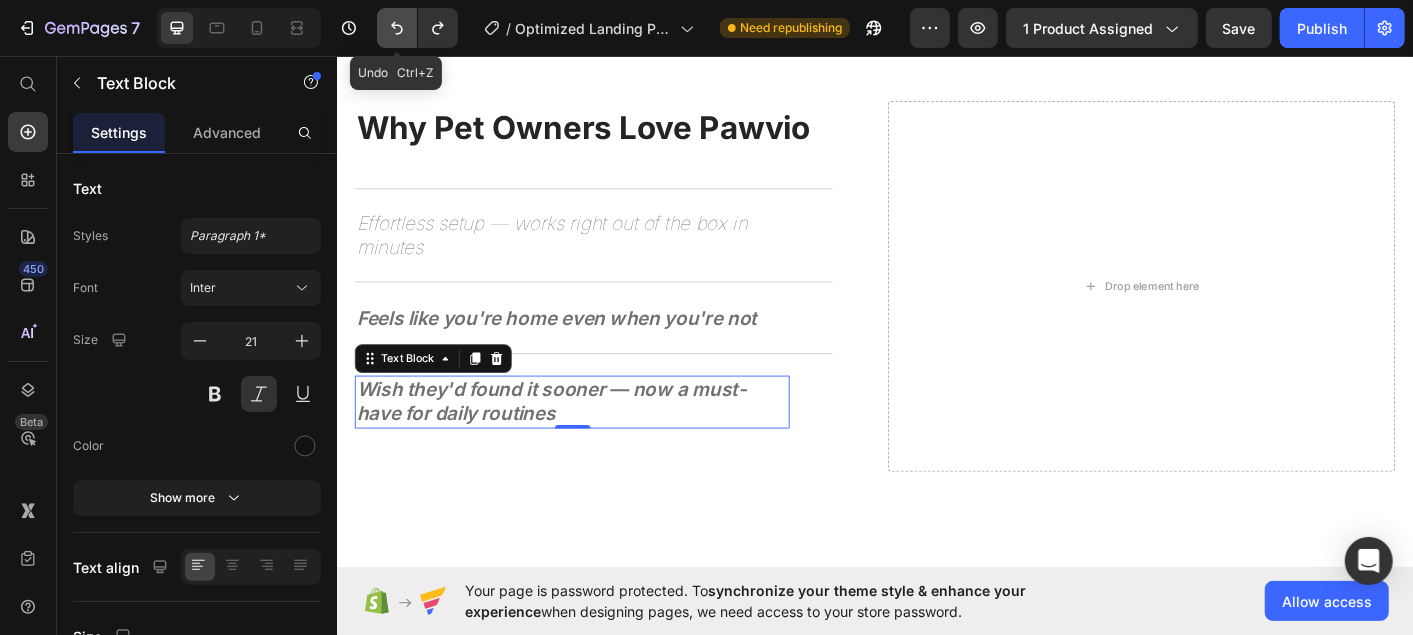 click 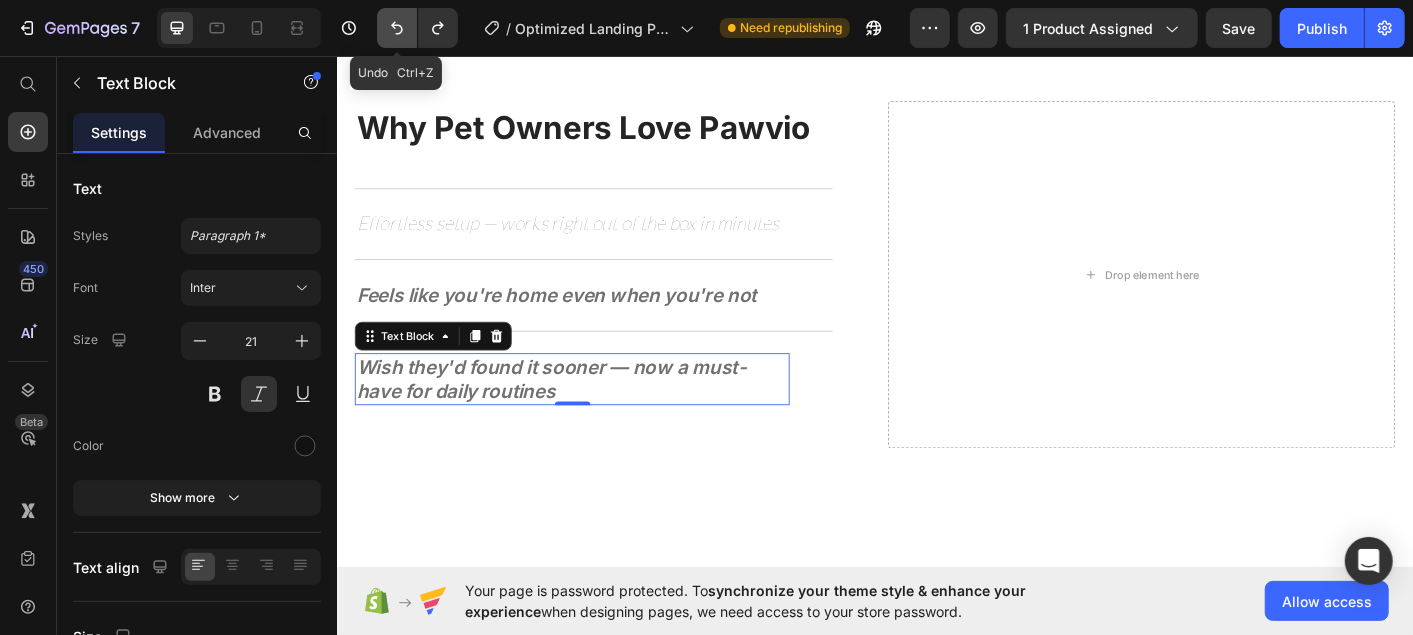 click 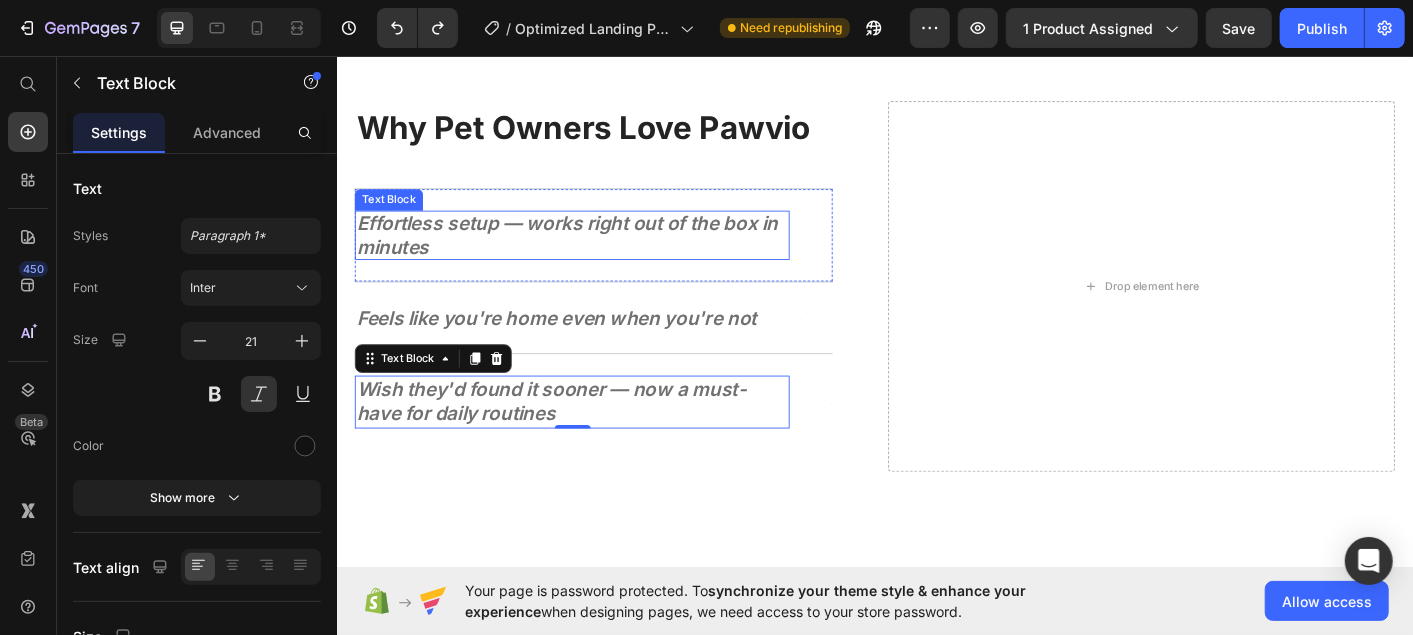 click on "Effortless setup — works right out of the box in minutes" at bounding box center [593, 255] 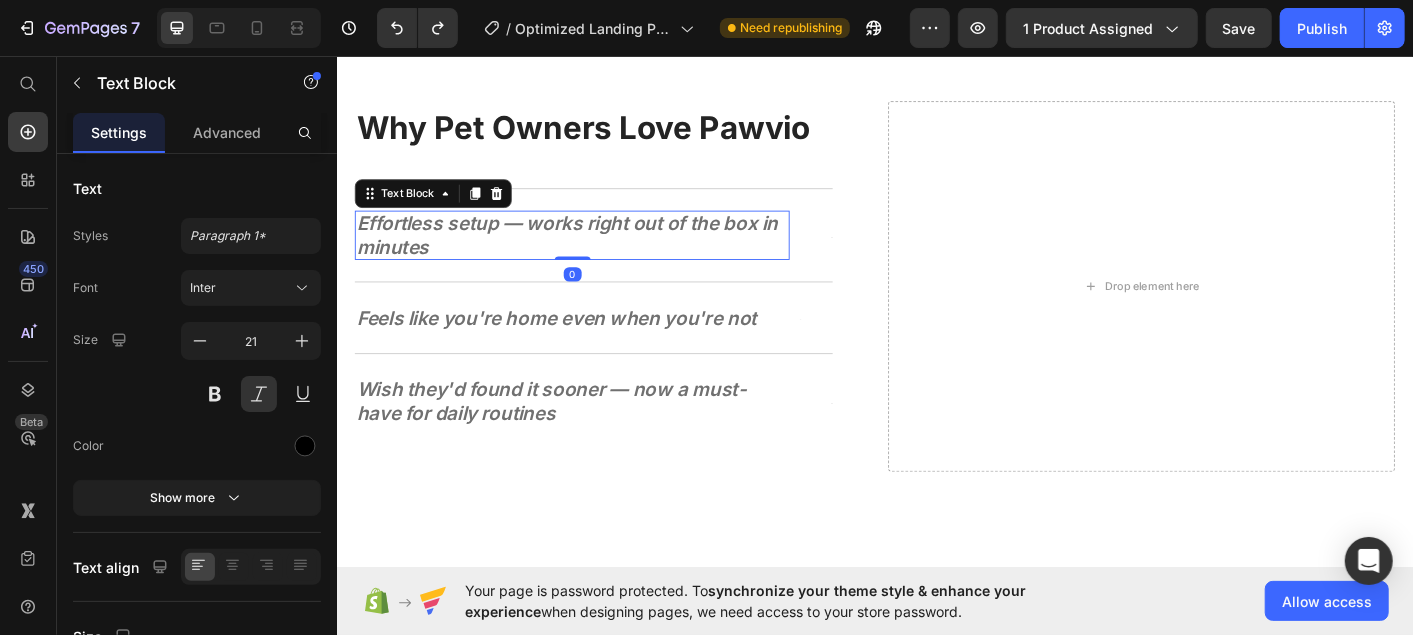 click on "Effortless setup — works right out of the box in minutes" at bounding box center (598, 255) 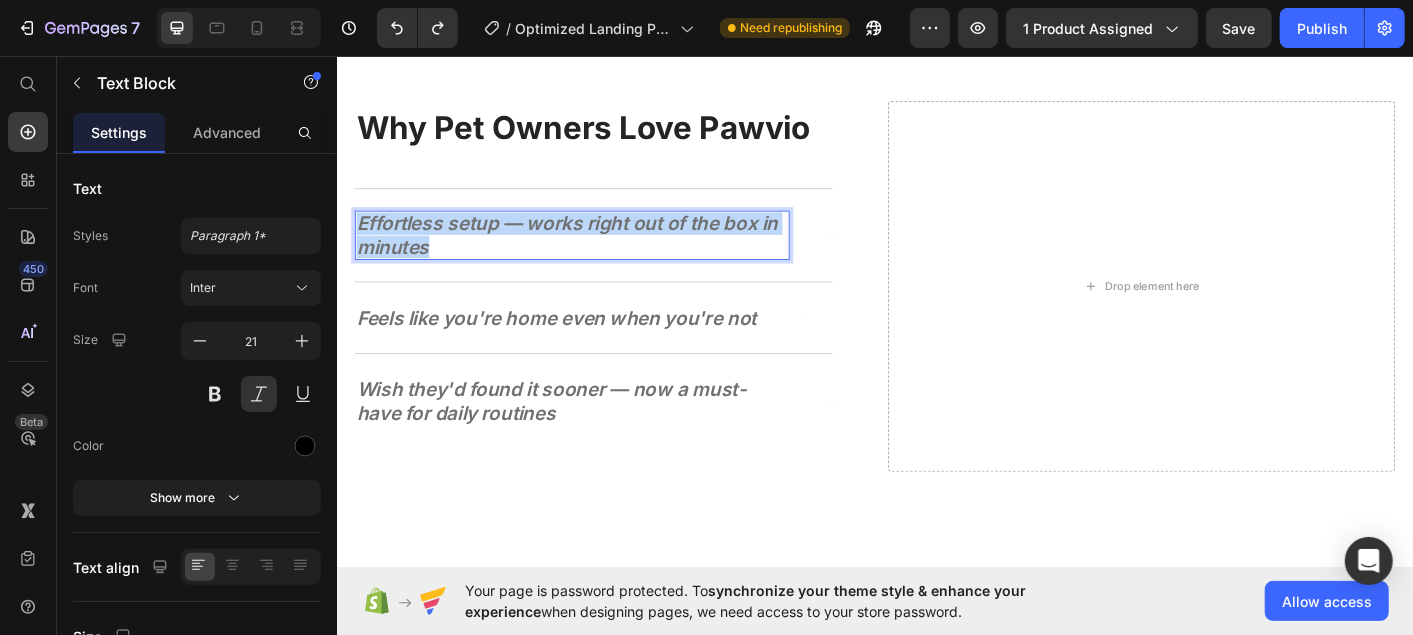 click on "Effortless setup — works right out of the box in minutes" at bounding box center [598, 255] 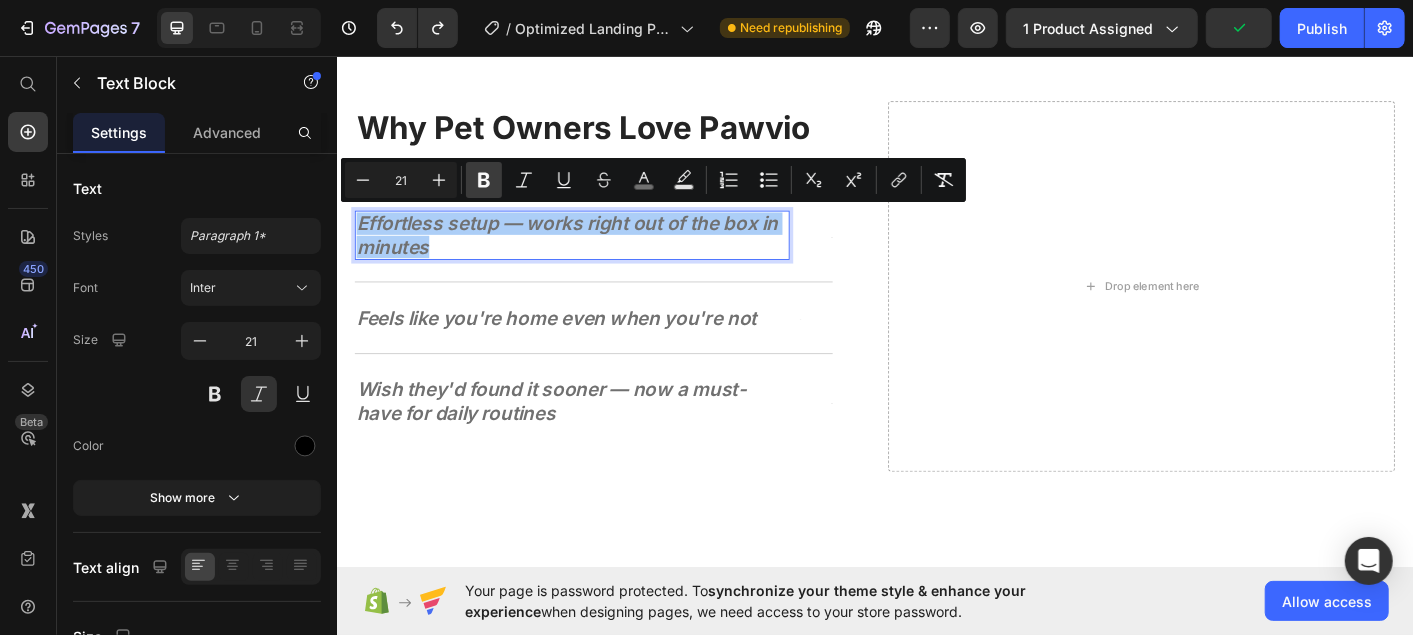 click on "Bold" at bounding box center (484, 180) 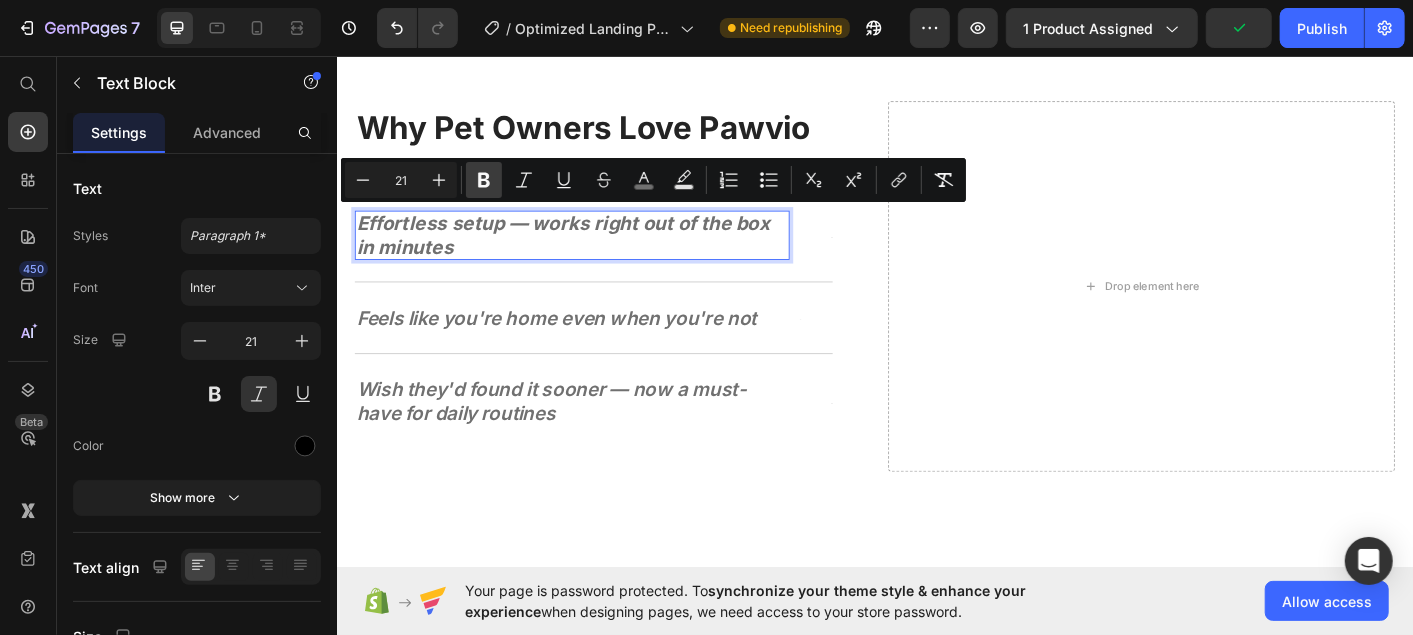 click on "Bold" at bounding box center (484, 180) 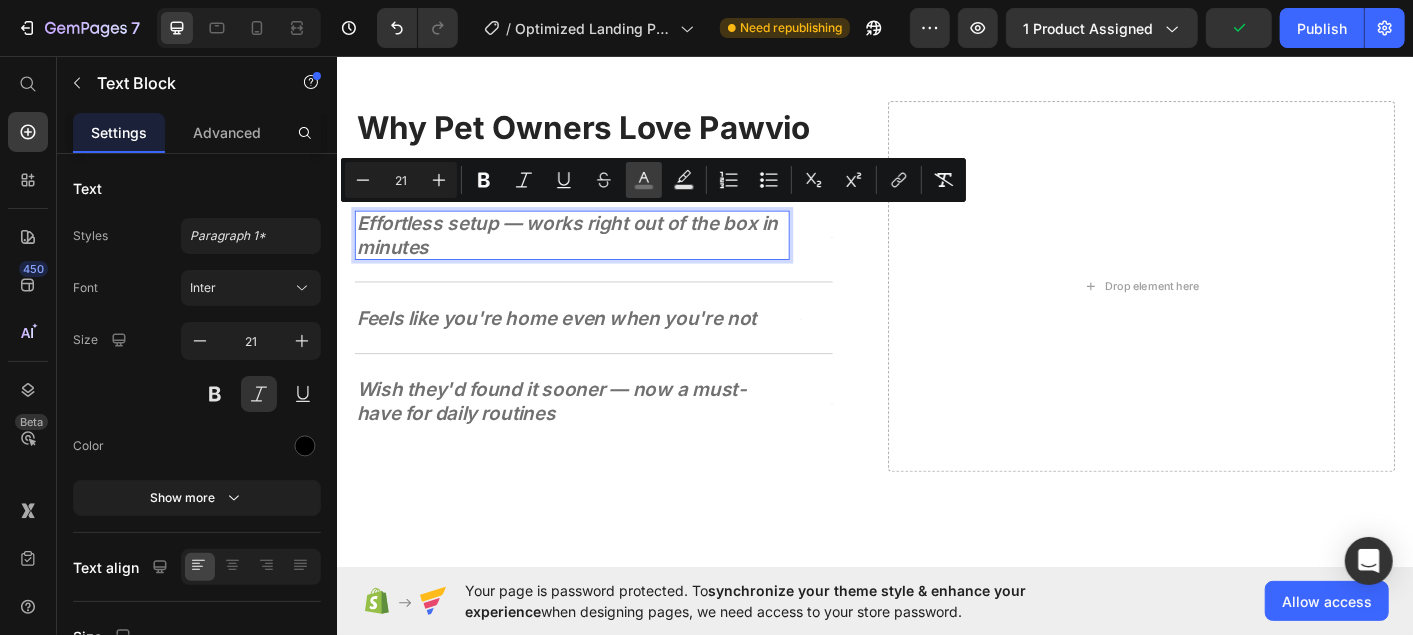 click 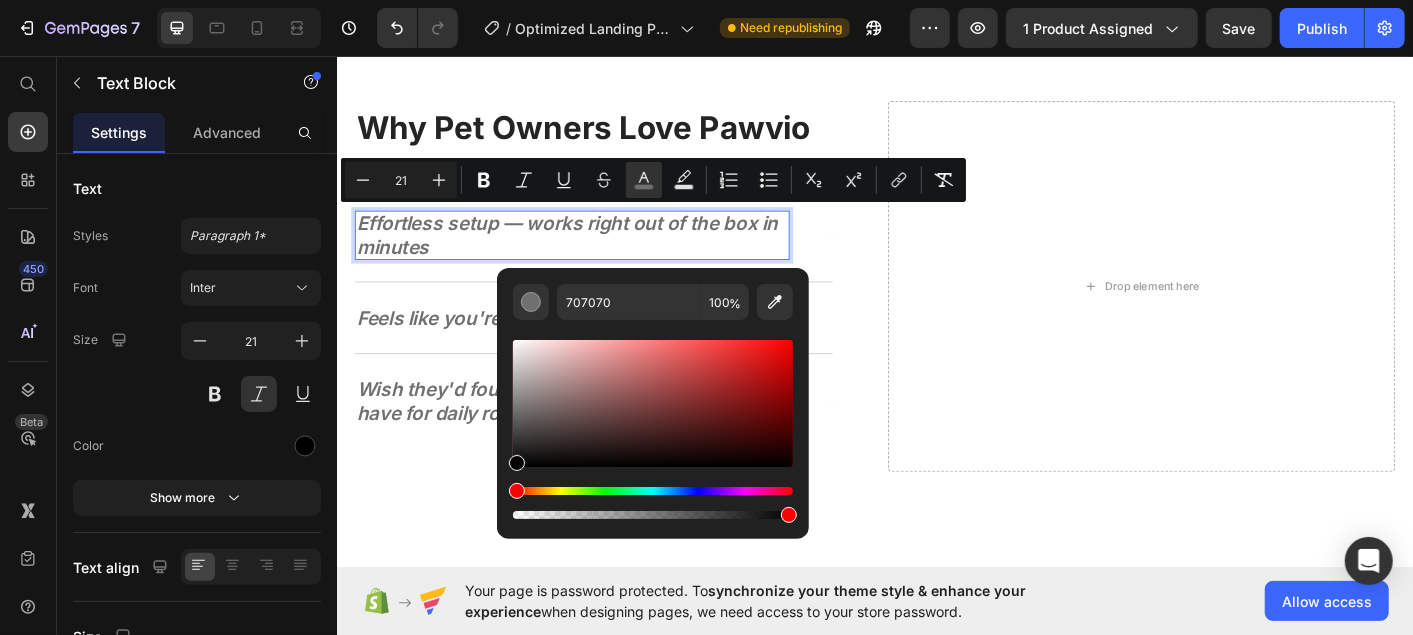 drag, startPoint x: 520, startPoint y: 420, endPoint x: 502, endPoint y: 505, distance: 86.88498 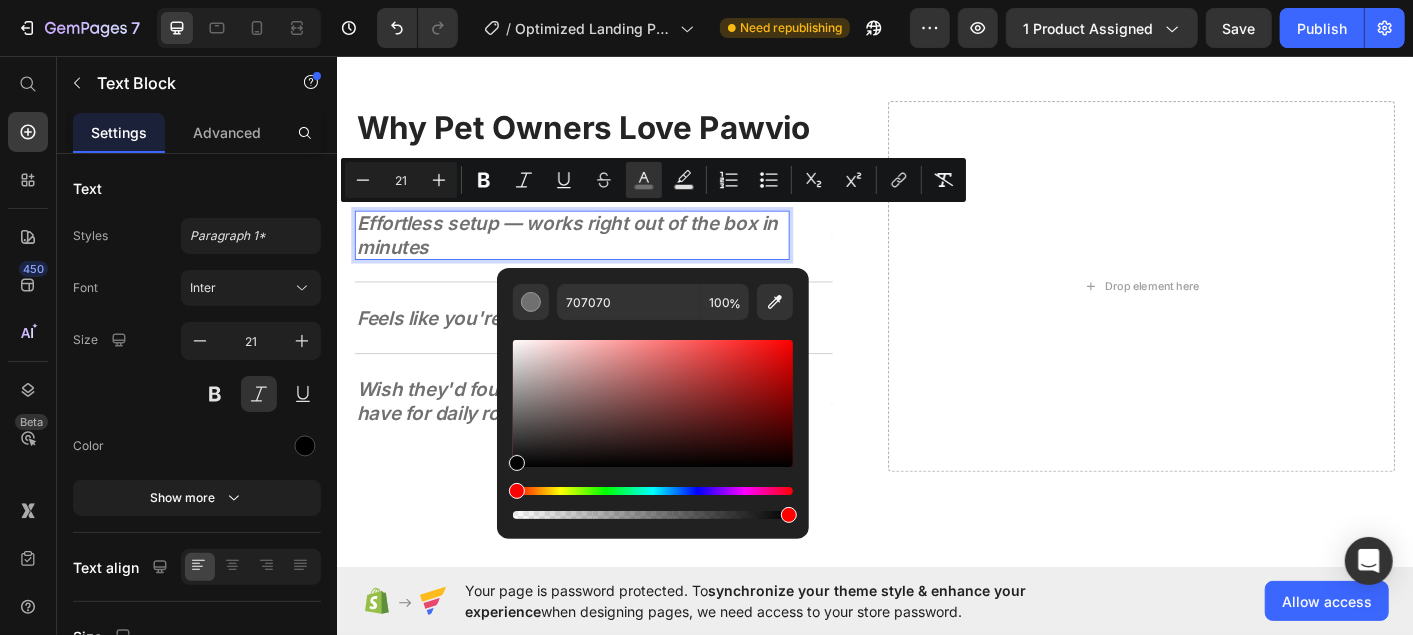 type on "000000" 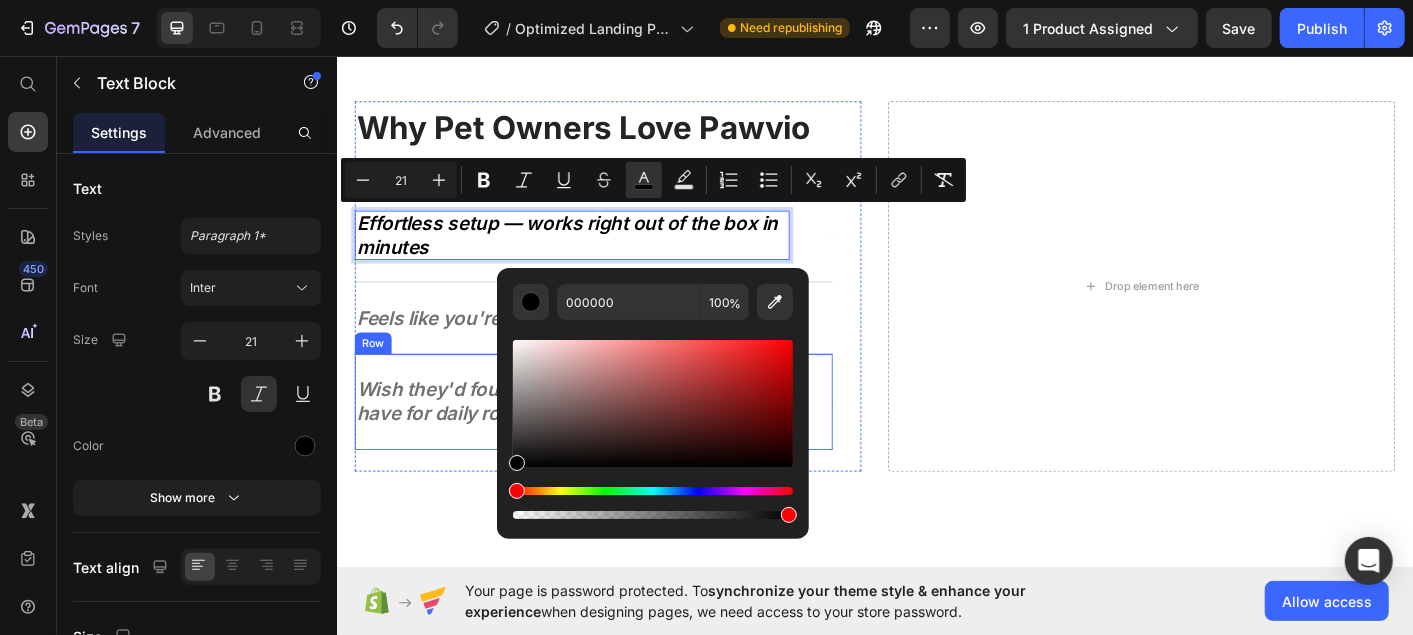 click on "Wish they'd found it sooner — now a must-have for daily routines Text Block Text Block Row" at bounding box center (622, 441) 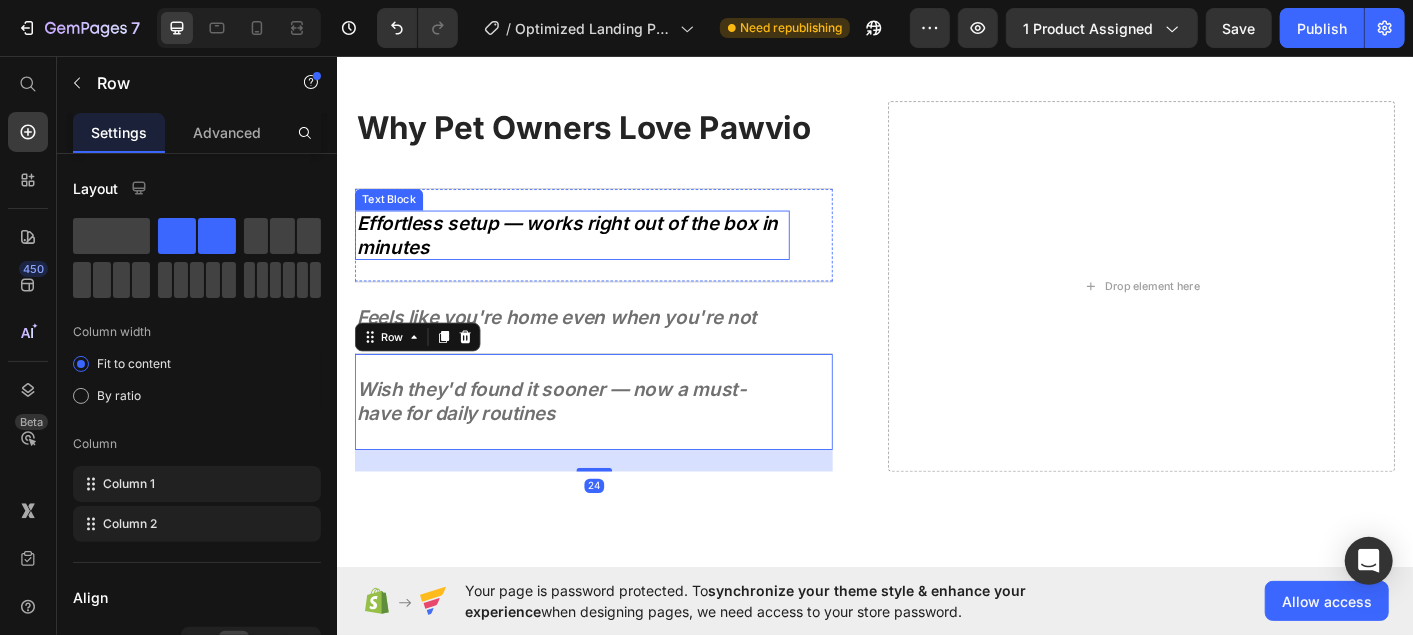 click on "Effortless setup — works right out of the box in minutes" at bounding box center (593, 255) 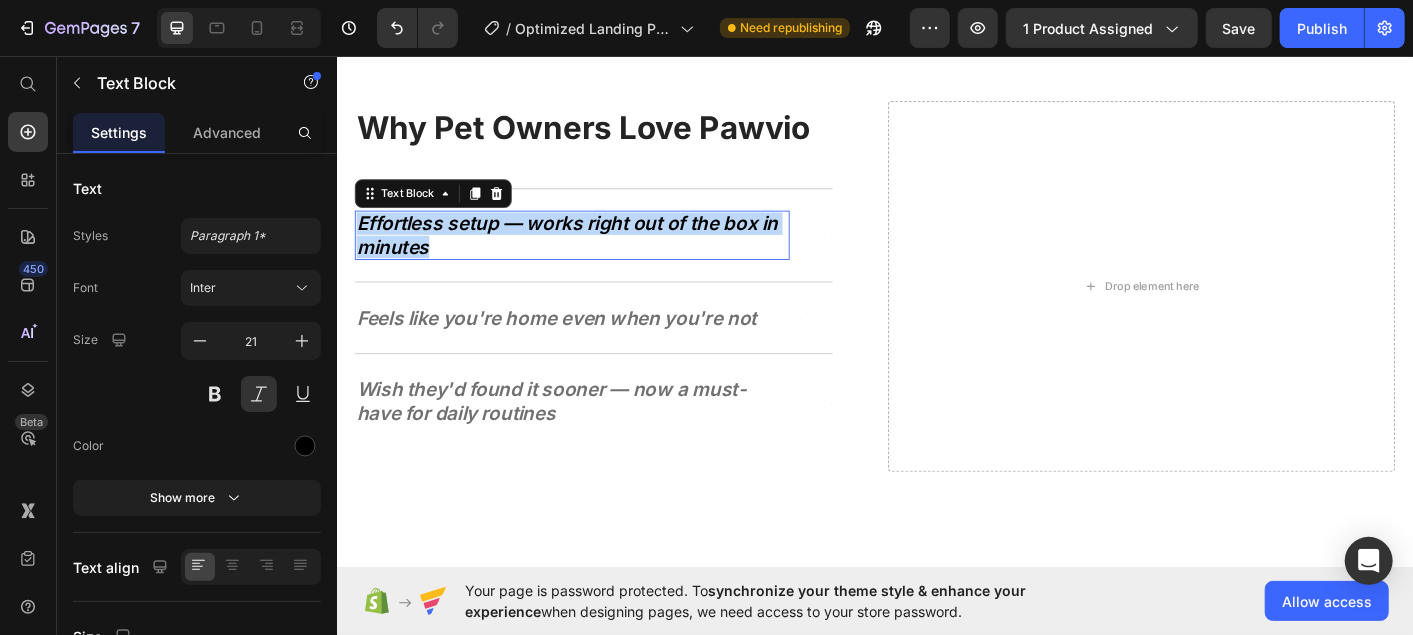 click on "Effortless setup — works right out of the box in minutes" at bounding box center [593, 255] 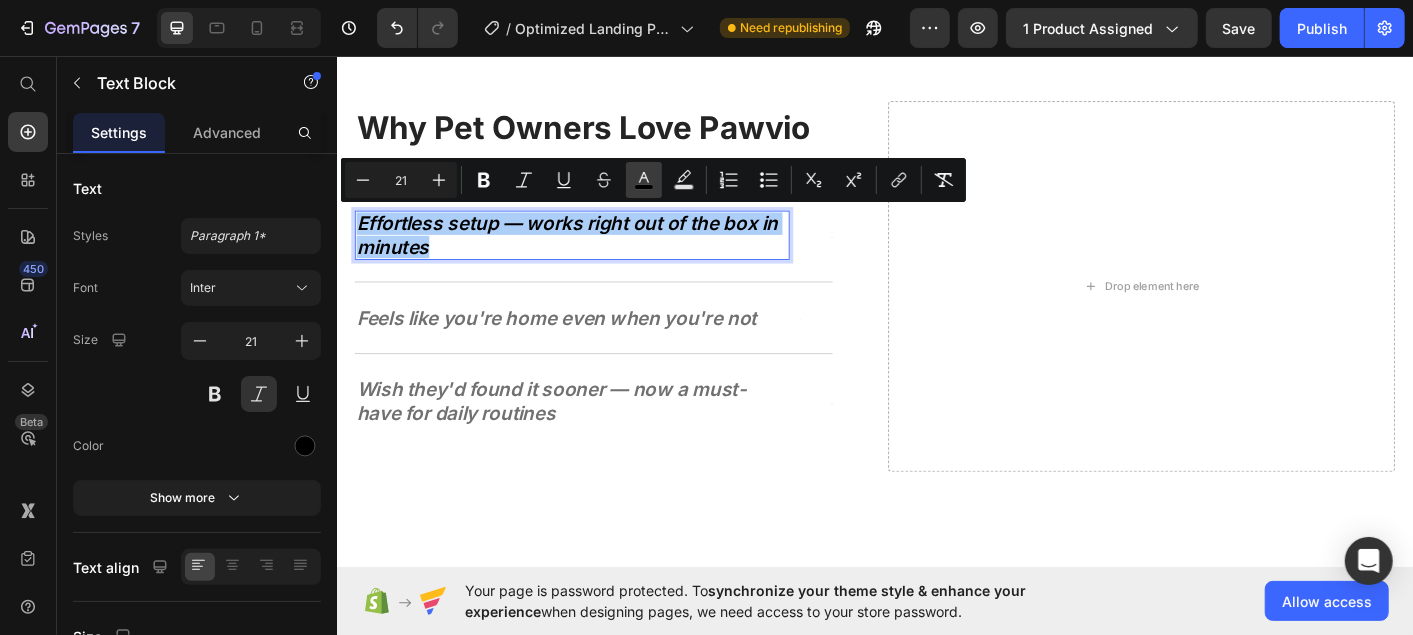click 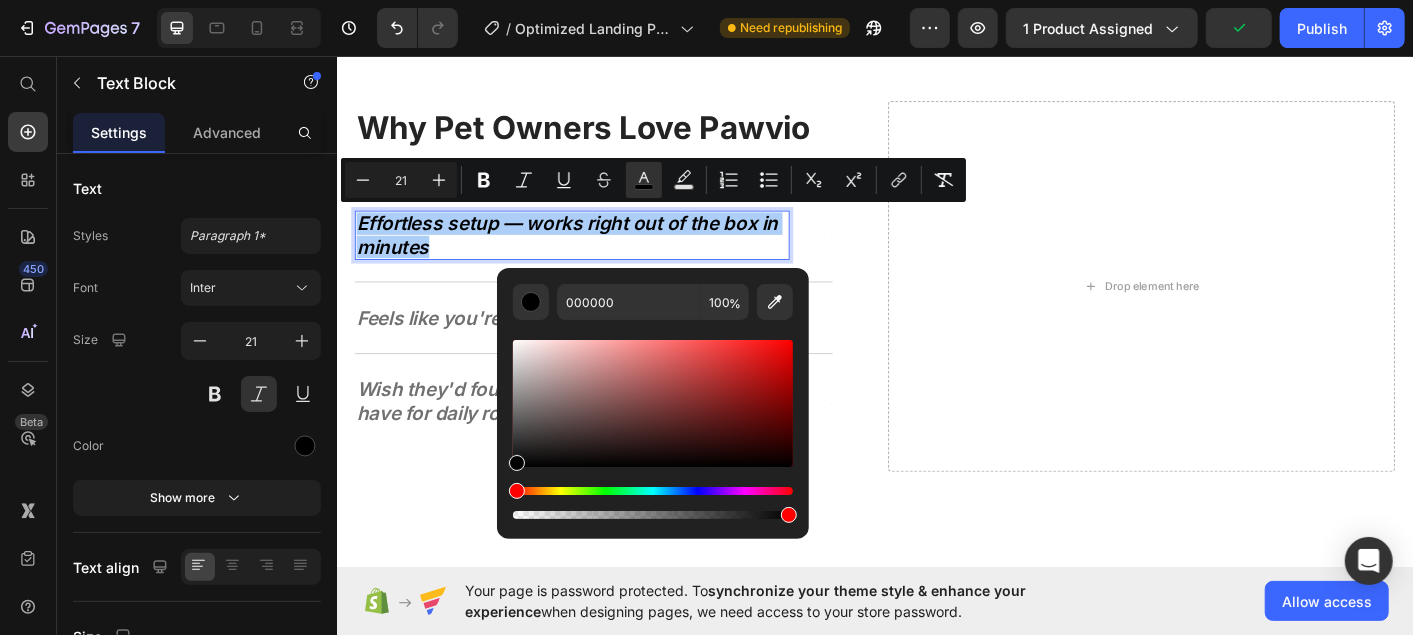 type 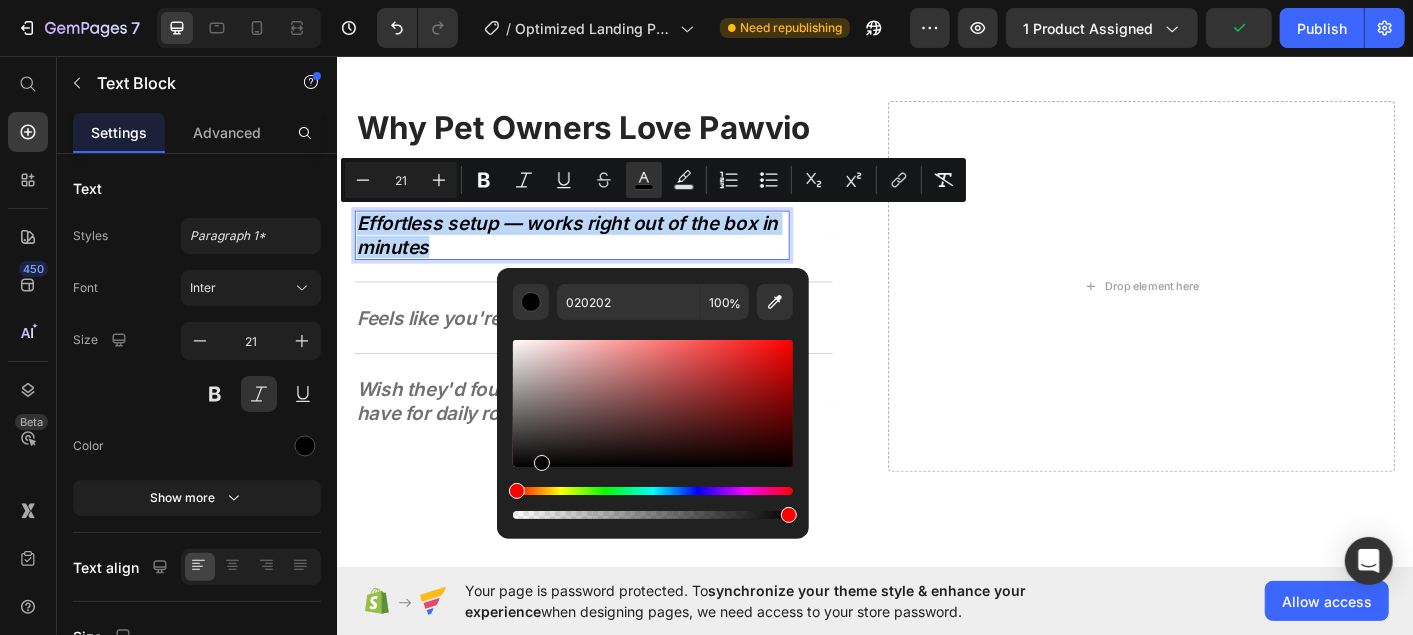 click at bounding box center (653, 403) 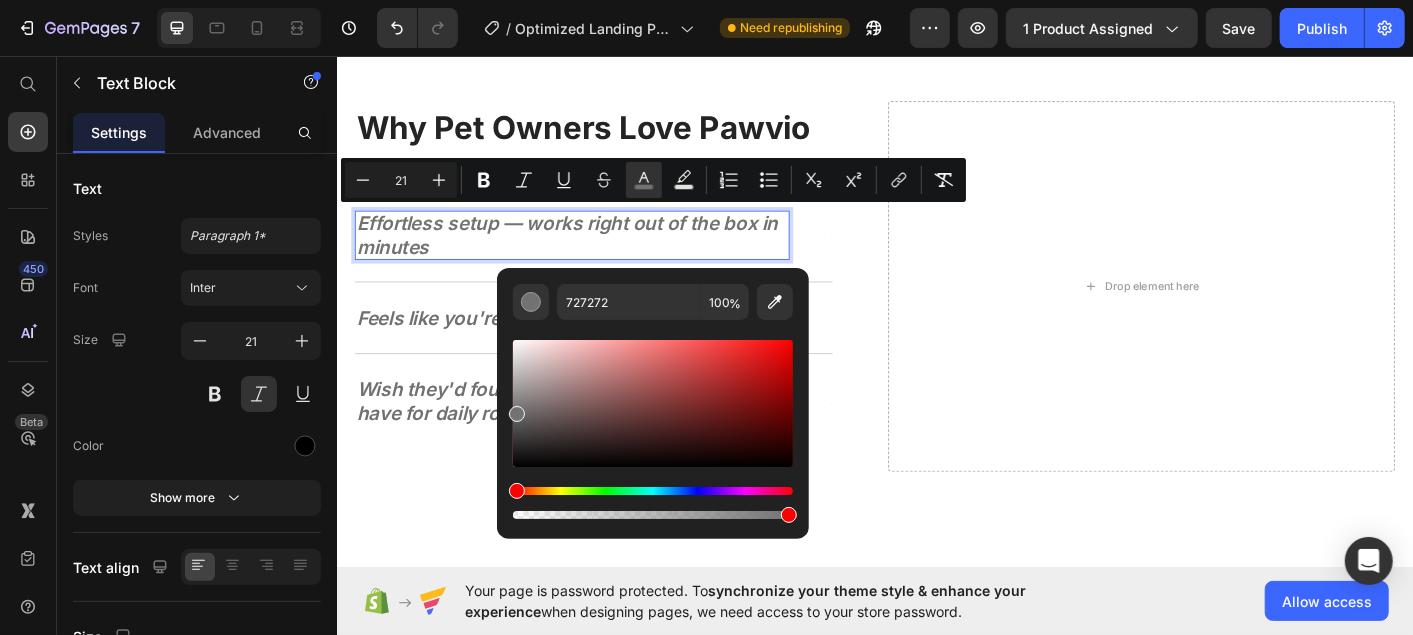 drag, startPoint x: 517, startPoint y: 461, endPoint x: 514, endPoint y: 410, distance: 51.088158 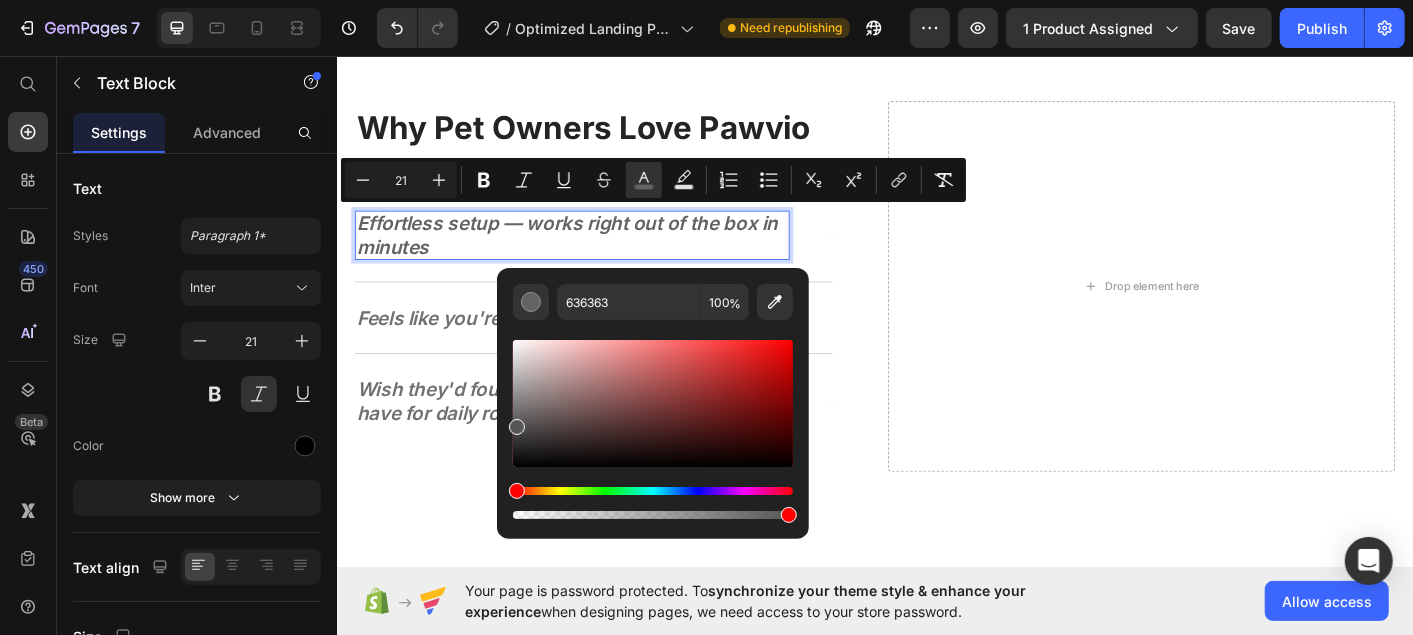 click at bounding box center (517, 427) 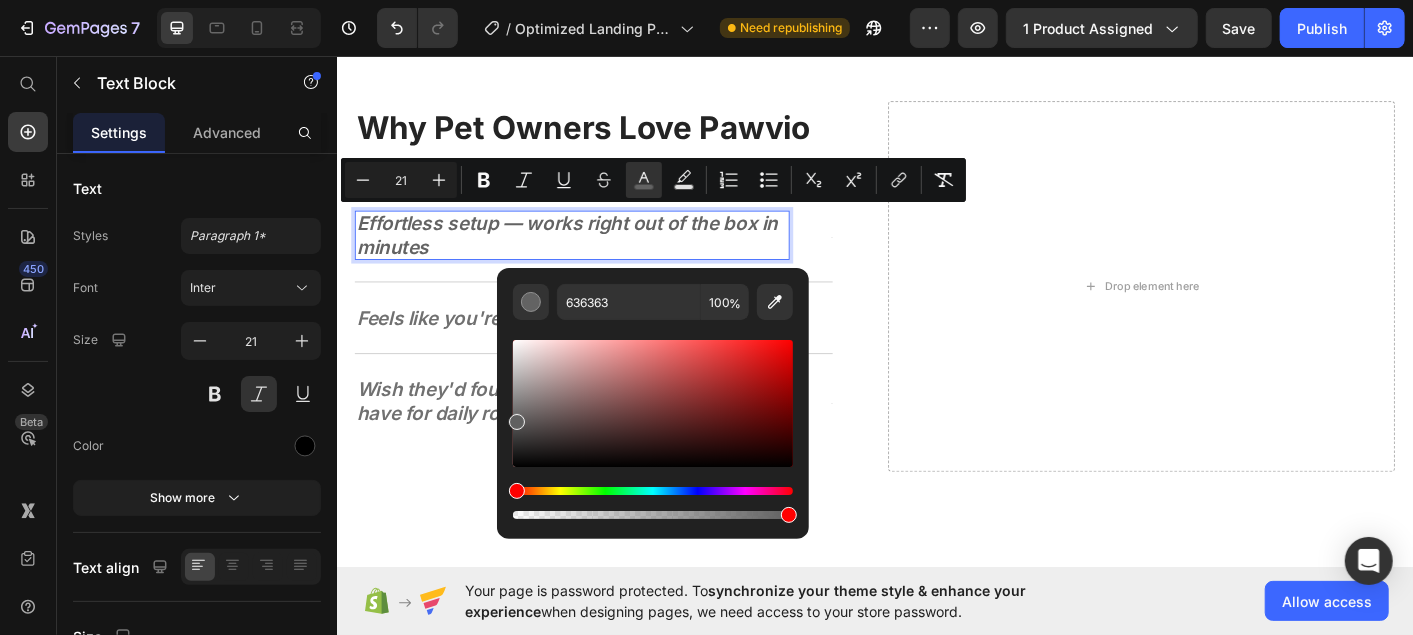 type on "606060" 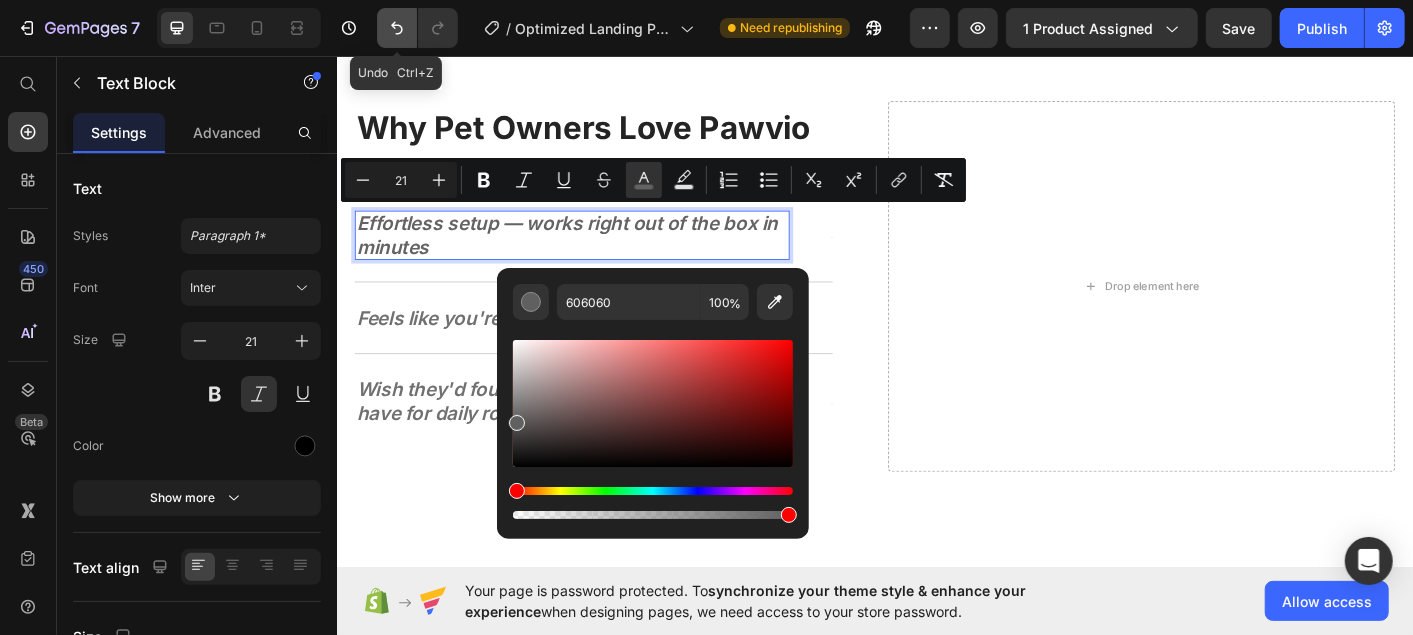 click 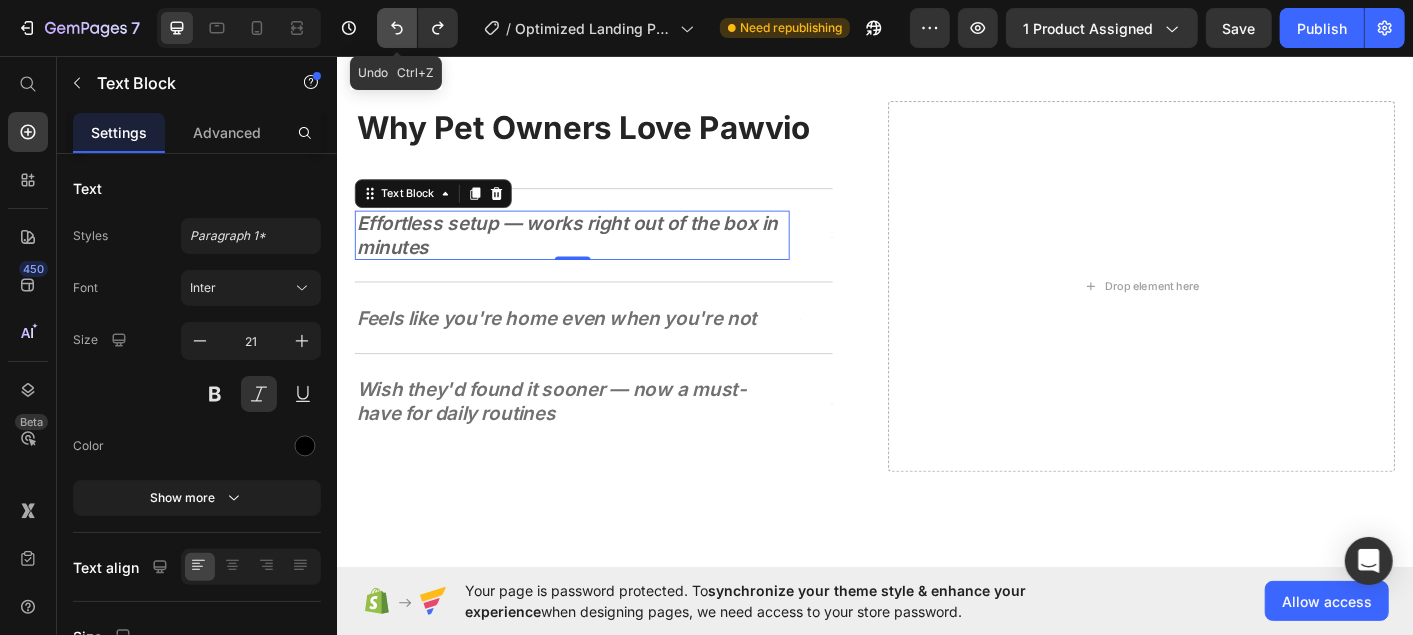 click 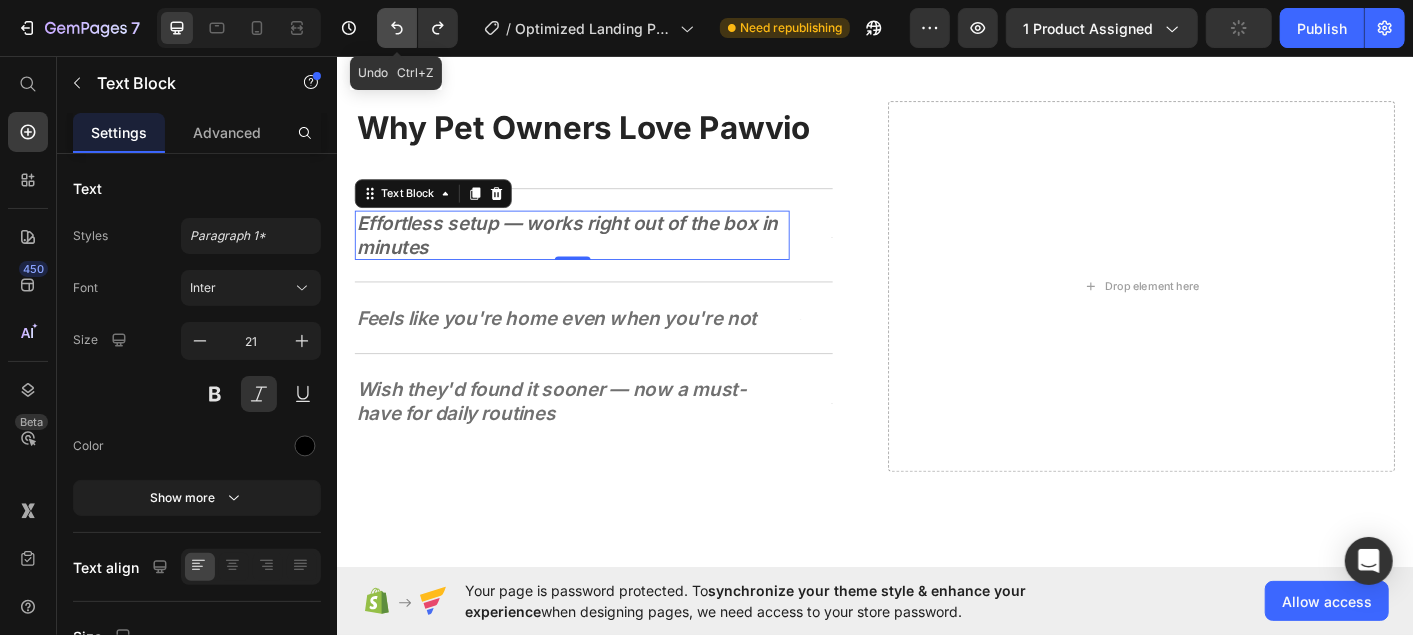 click 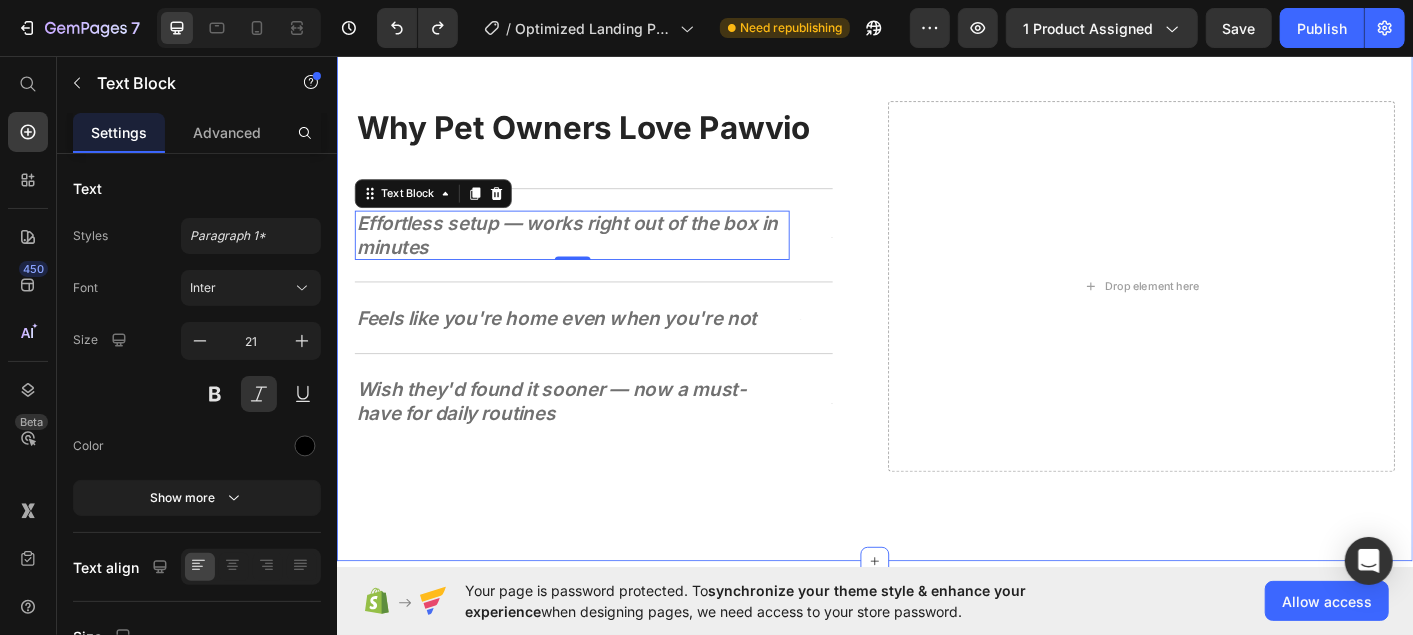 click on "Why Pet Owners Love Pawvio Heading Why Pet Owners Love Pawvio Heading Effortless setup — works right out of the box in minutes Text Block   0 Text Block Row Feels like you're home even when you're not Text Block Text Block Row Wish they'd found it sooner — now a must-have for daily routines Text Block Text Block Row Row
Drop element here Row Section 3" at bounding box center [936, 312] 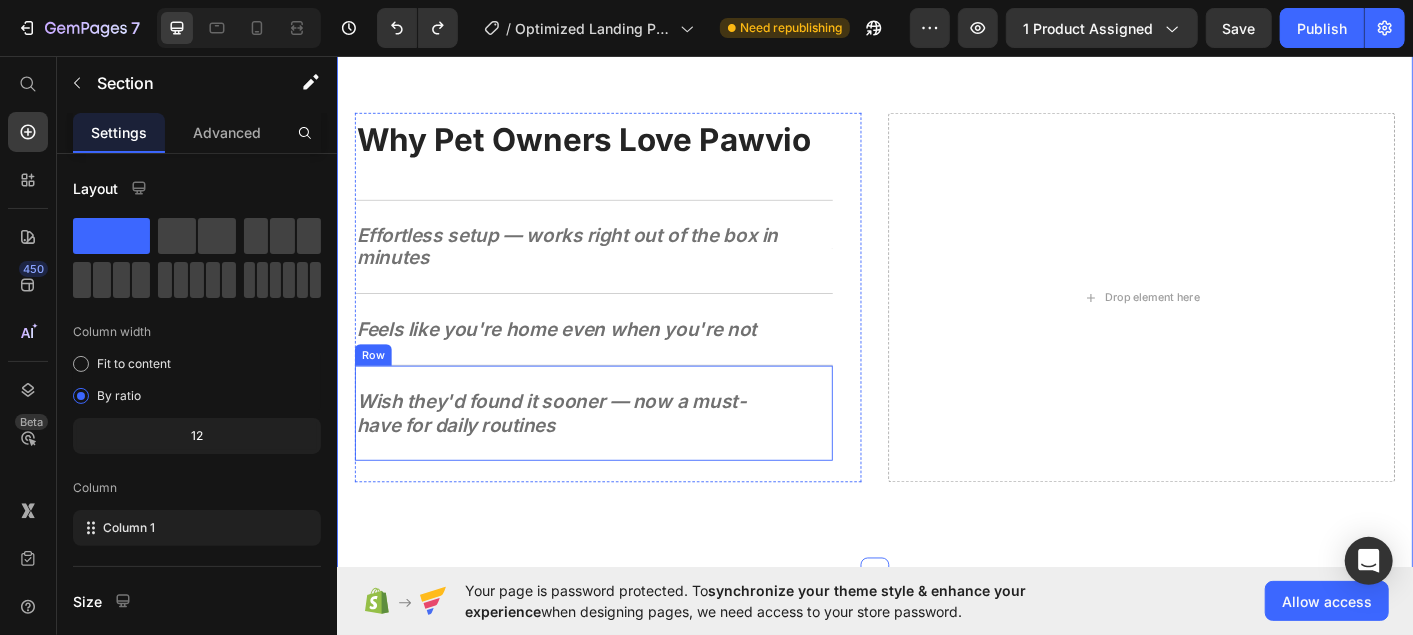 scroll, scrollTop: 0, scrollLeft: 0, axis: both 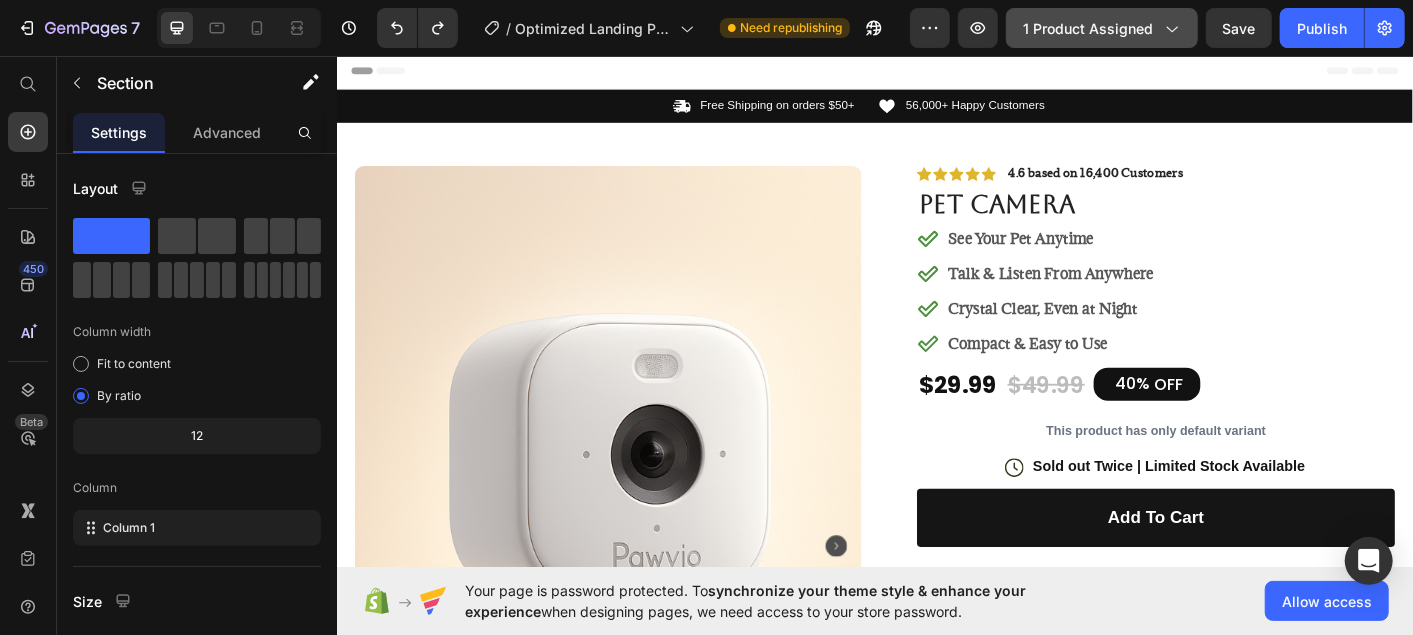 click on "1 product assigned" 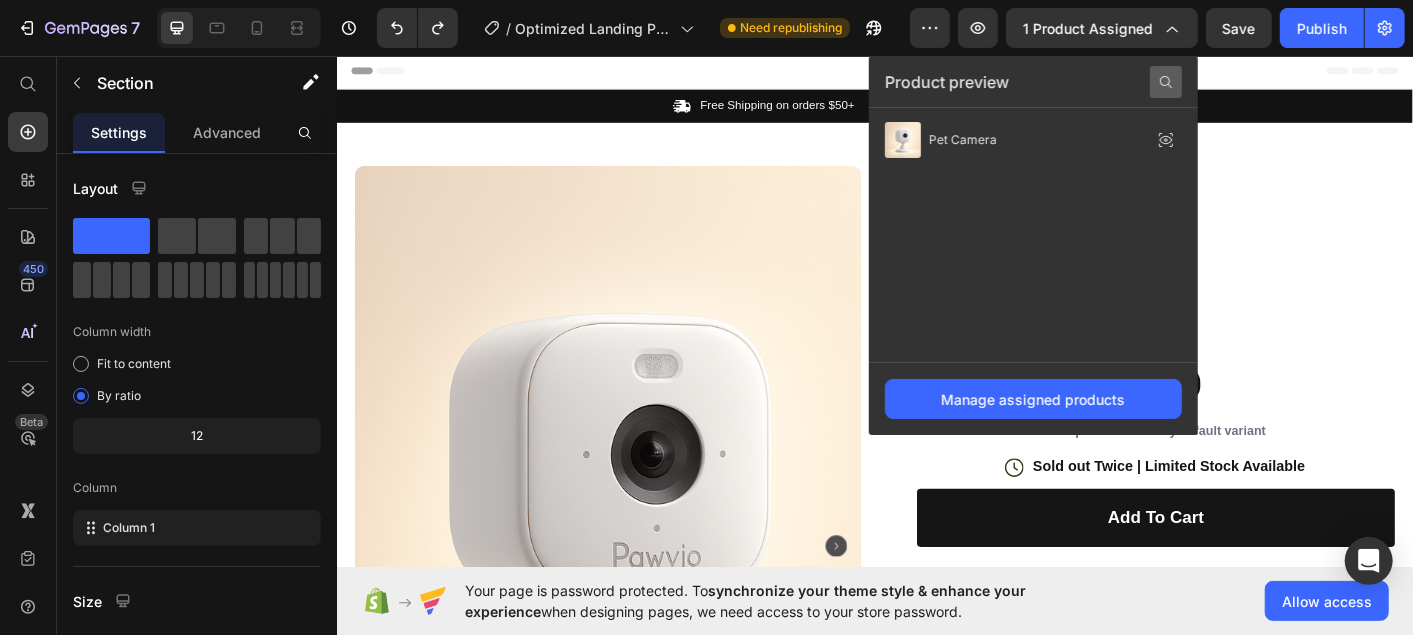 click 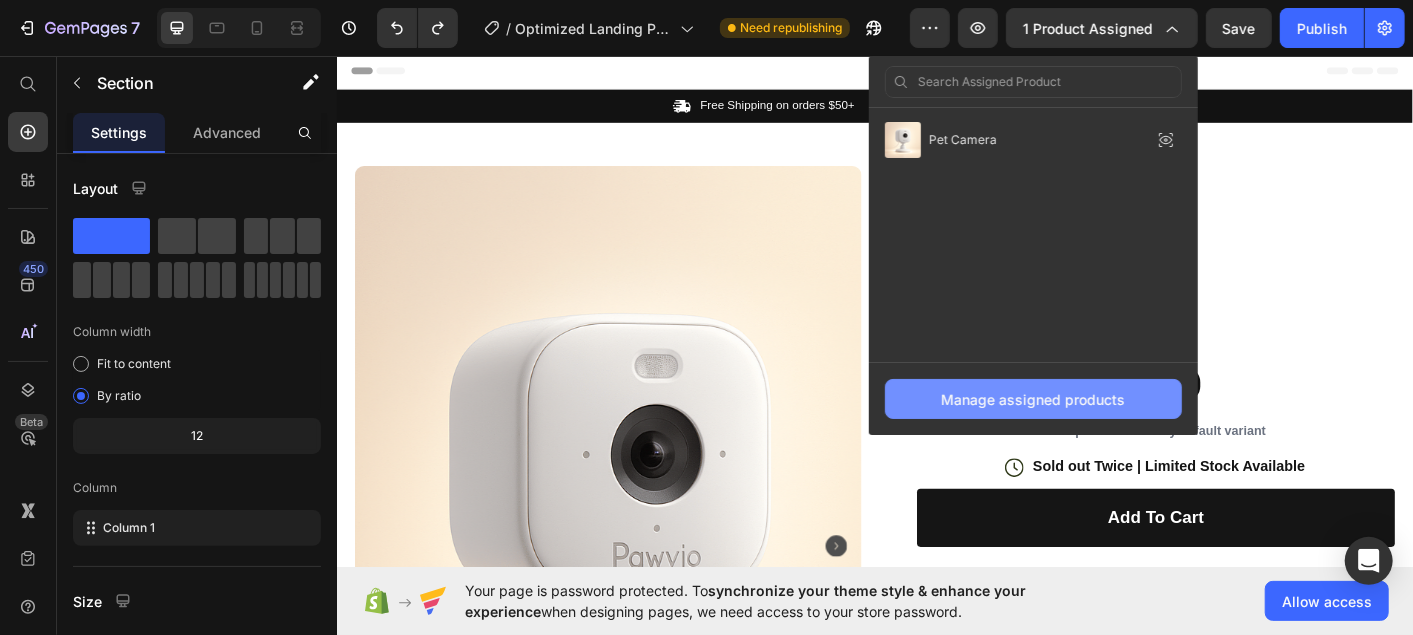 click on "Manage assigned products" at bounding box center [1034, 399] 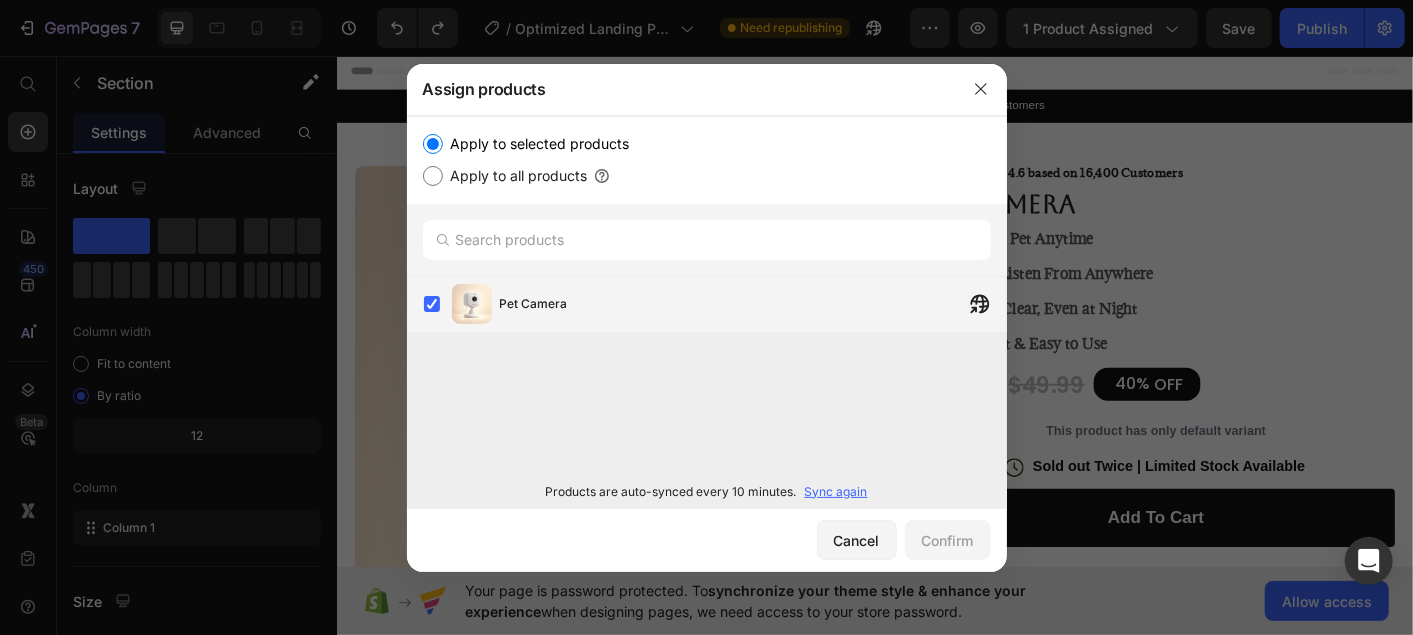 click on "Pet Camera" at bounding box center (534, 304) 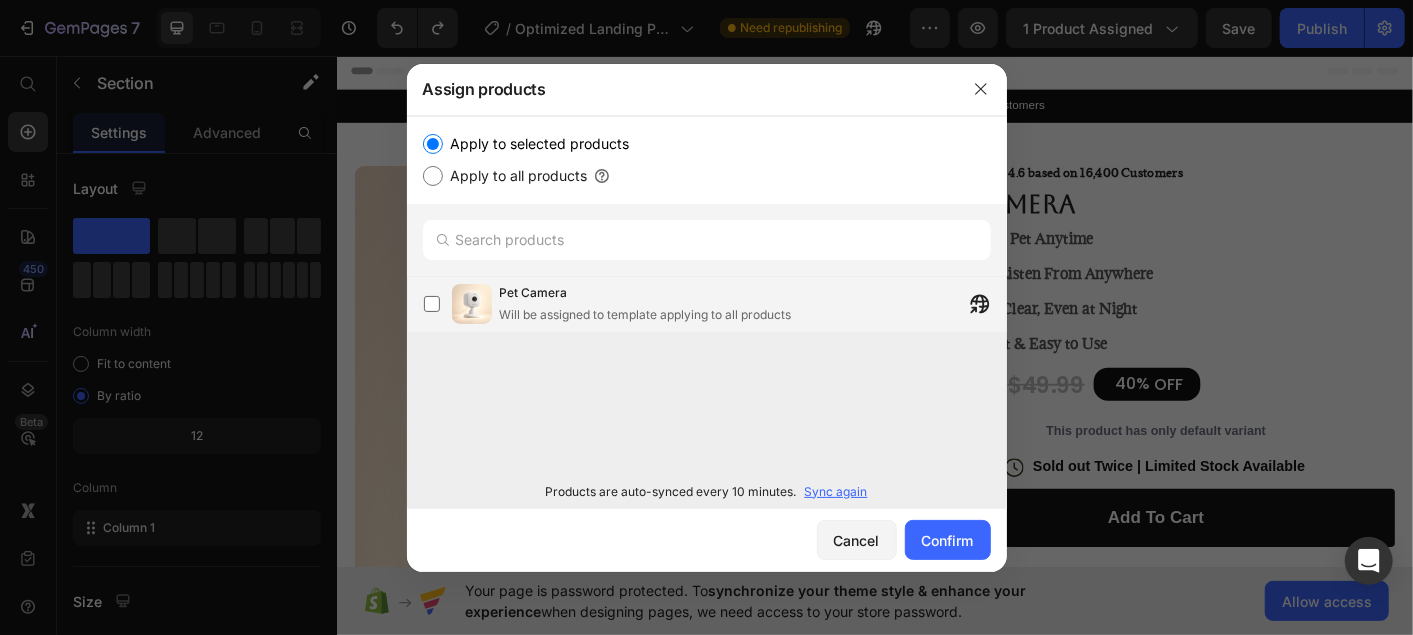 click on "Will be assigned to template applying to all products" at bounding box center (646, 315) 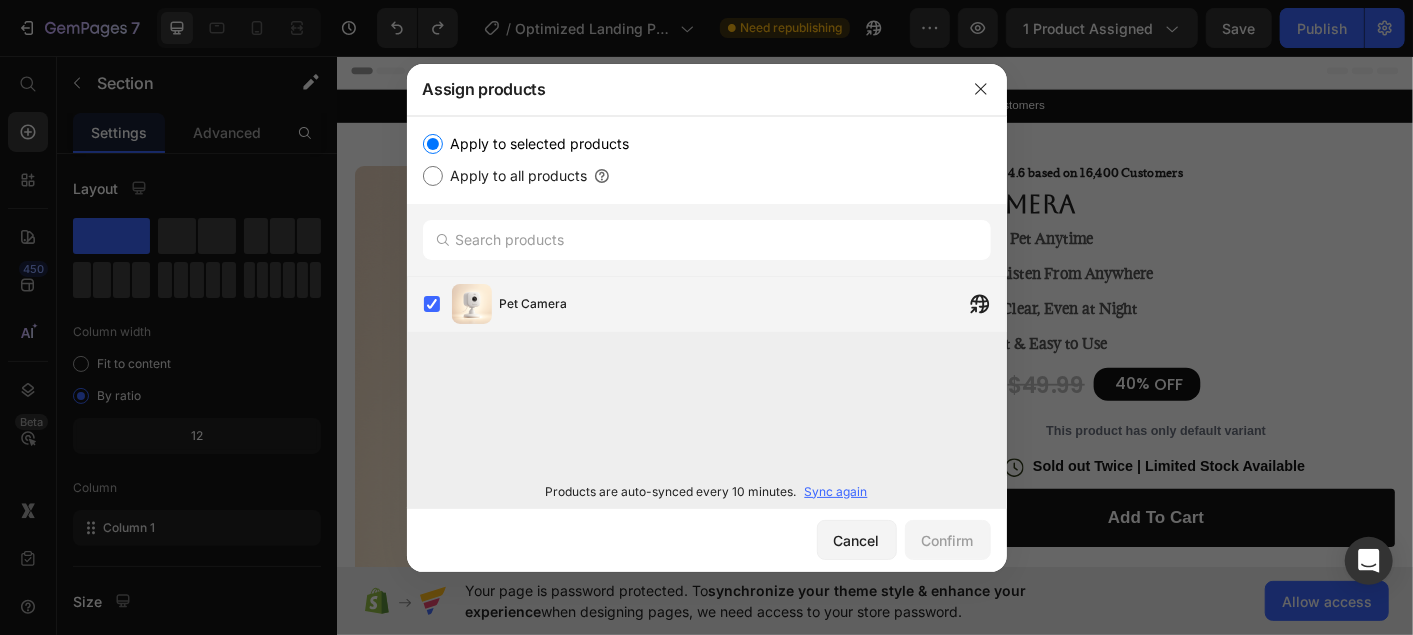 click on "Sync again" at bounding box center [836, 492] 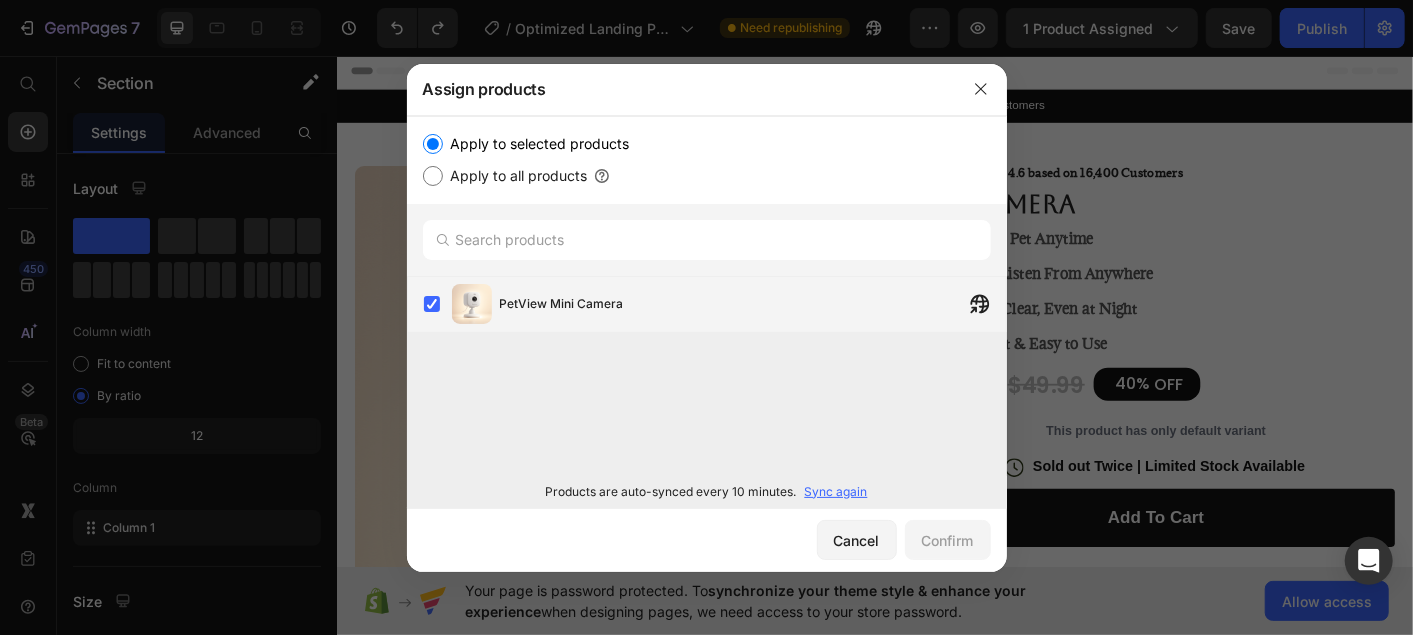 click on "PetView Mini Camera" at bounding box center [562, 304] 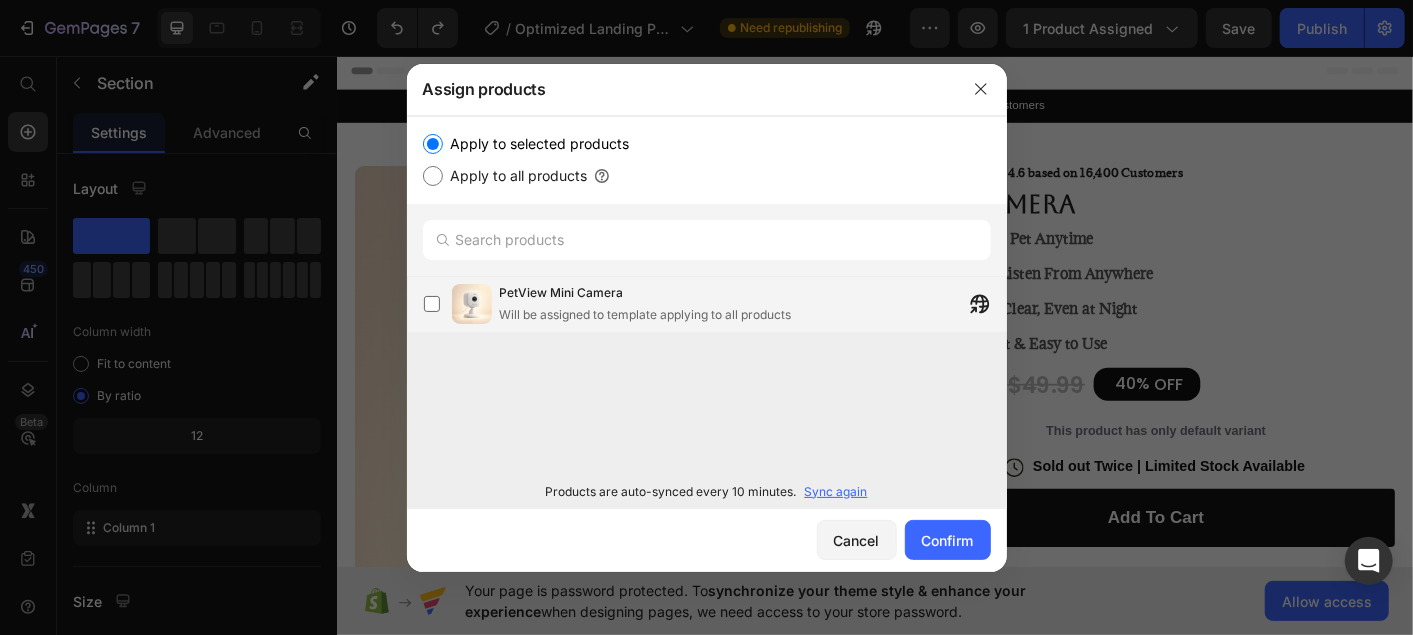 click on "Will be assigned to template applying to all products" at bounding box center [646, 315] 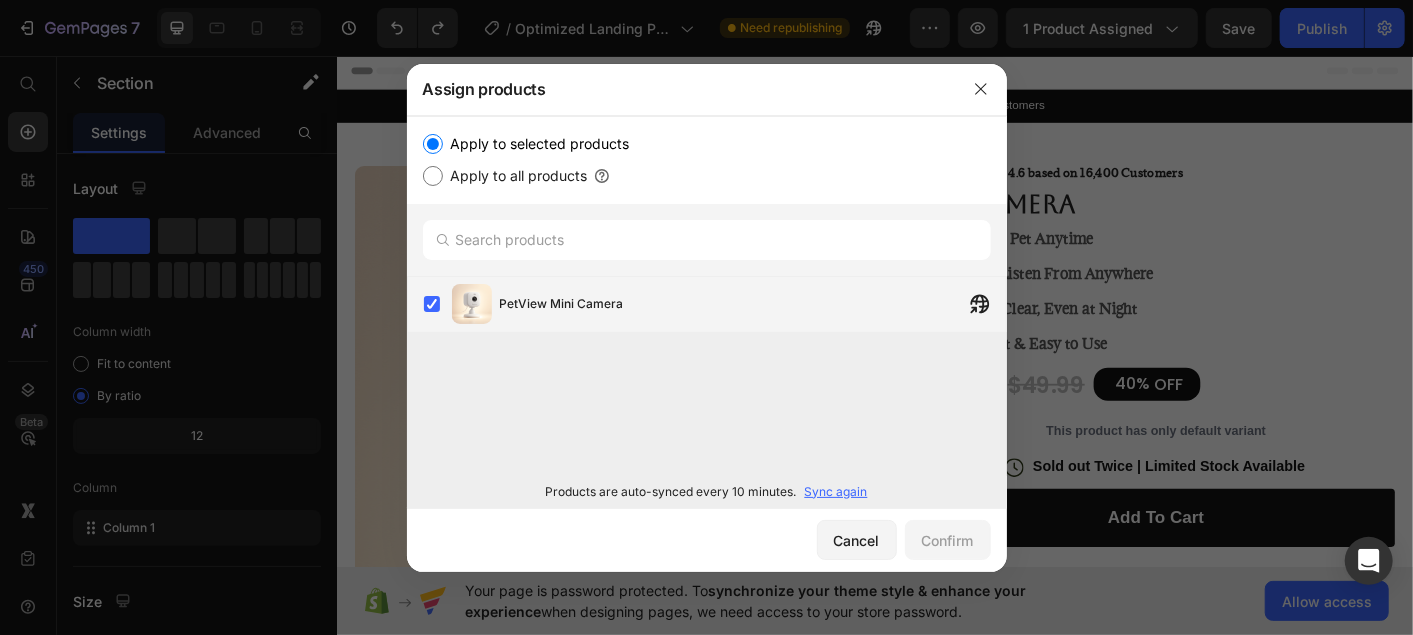 click on "PetView Mini Camera" at bounding box center [753, 304] 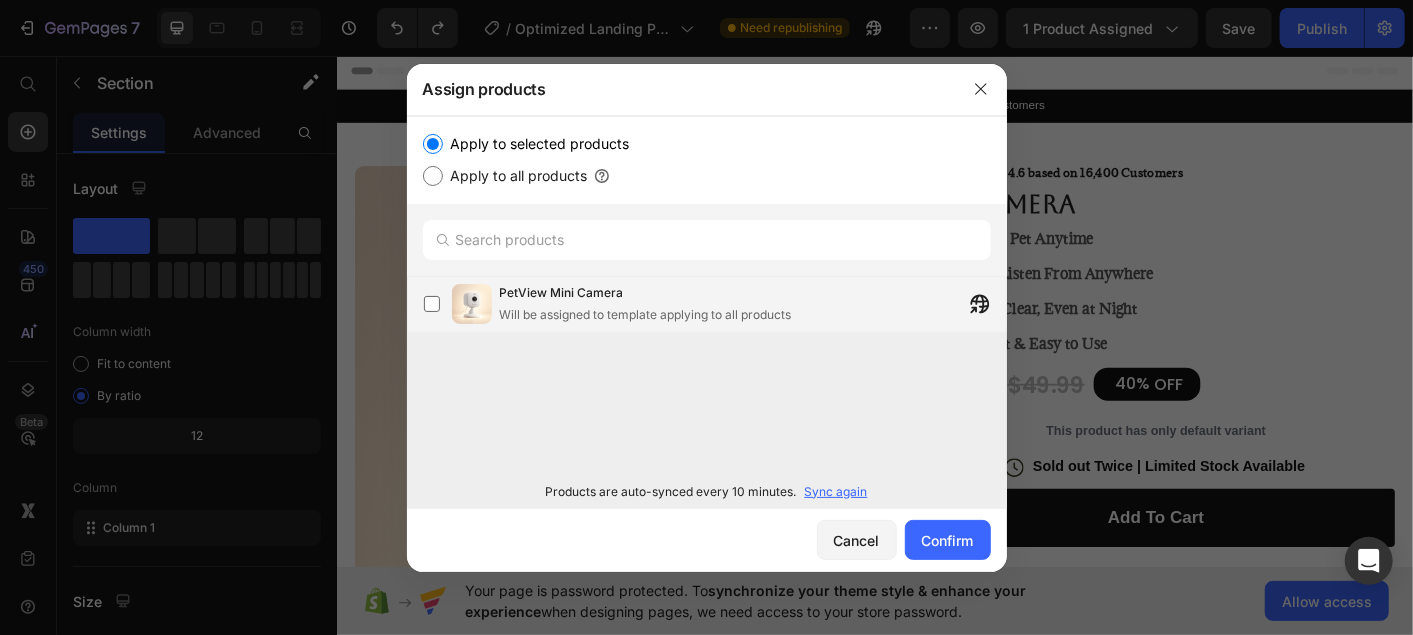 click on "PetView Mini Camera" at bounding box center [646, 293] 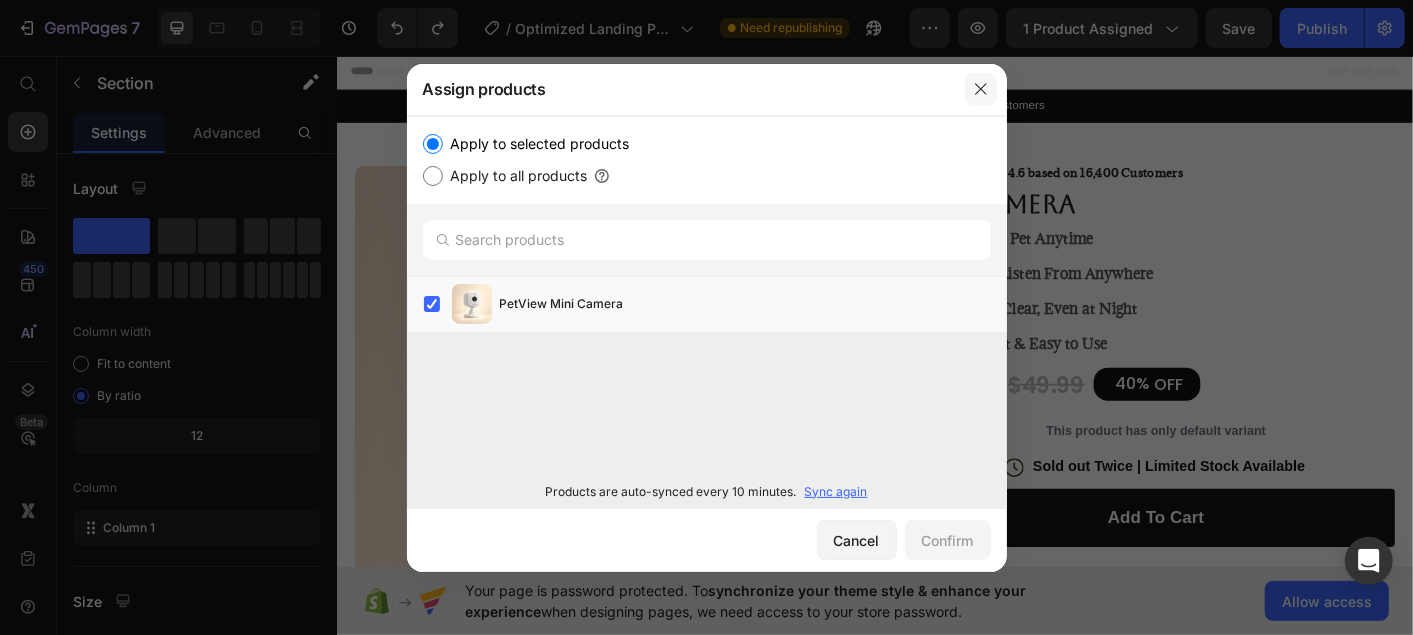 click 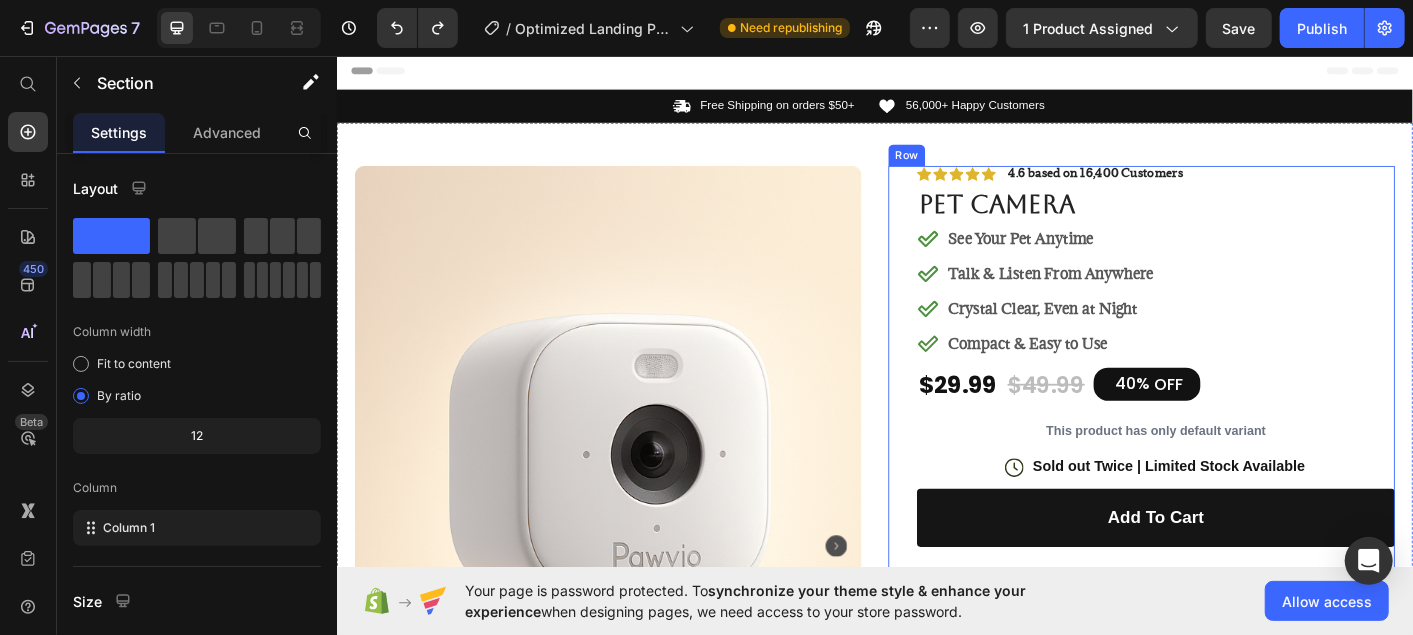 scroll, scrollTop: 23, scrollLeft: 0, axis: vertical 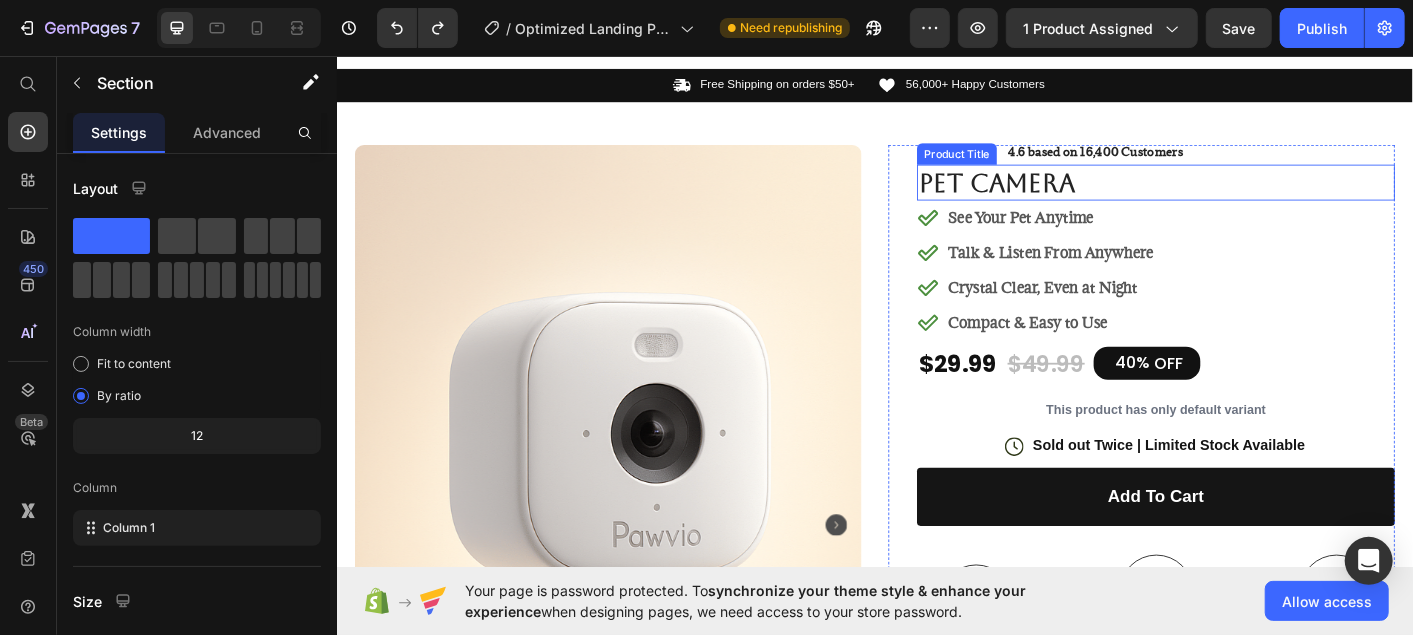 click on "Pet Camera" at bounding box center [1249, 197] 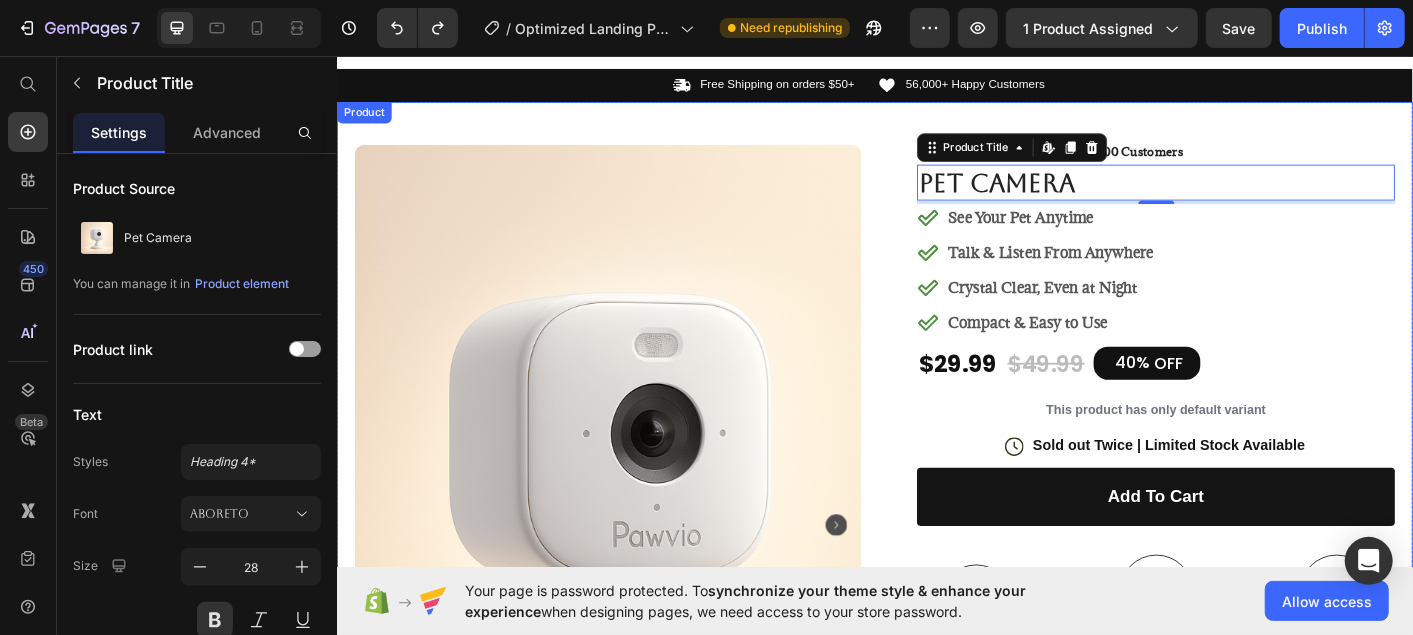 click on "Product Images Row Icon Icon Icon Icon Icon Icon List 4.6 based on 16,400 Customers Text Block Row Pet Camera Product Title   Edit content in Shopify 4
See Your Pet Anytime
Talk & Listen From Anywhere
Crystal Clear, Even at Night
Compact & Easy to Use Item List $29.99 Product Price $49.99 Product Price 40% OFF Discount Tag Row This product has only default variant Product Variants & Swatches
Icon Sold out Twice | Limited Stock Available Text Block Row add to cart Add to Cart
Icon Free Shipping on orders $50+ Text Block
Icon 30-Day MoneyBack Guarantee! Text Block
Icon Fast Tracked Shipping Worldwide! Text Block Row
Benefits
How to use Accordion Row Product" at bounding box center [936, 607] 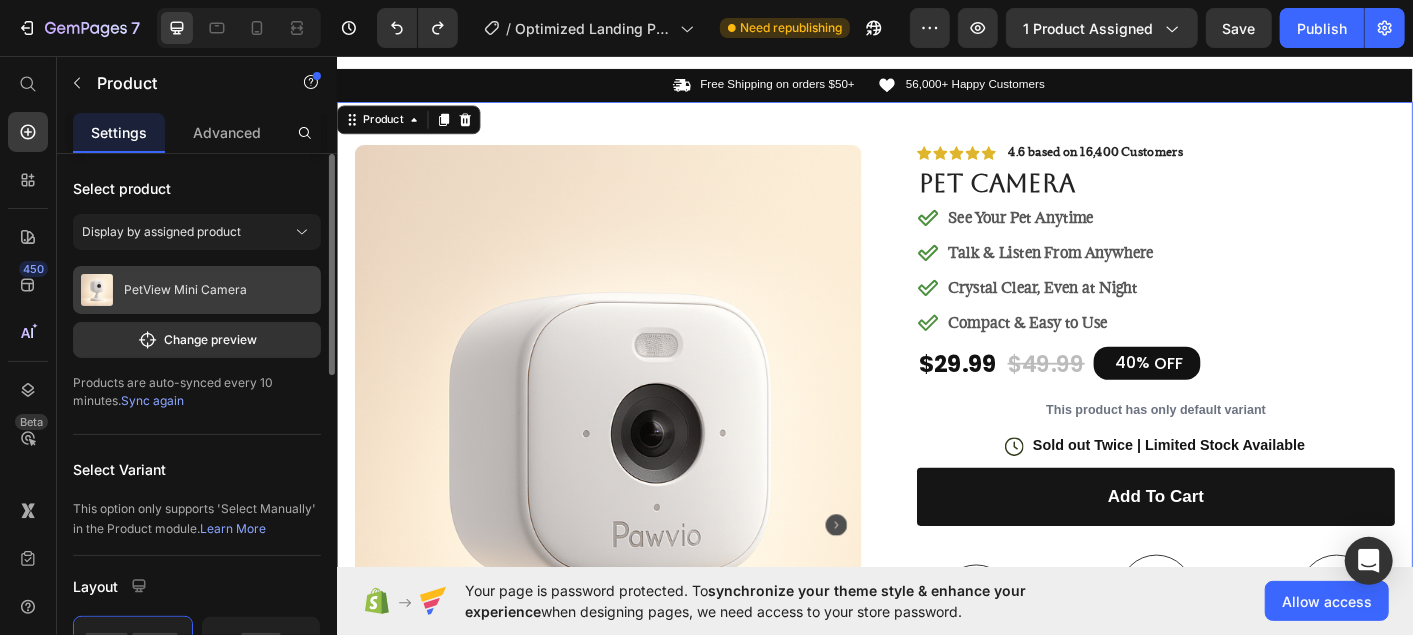 click on "PetView Mini Camera" at bounding box center (185, 290) 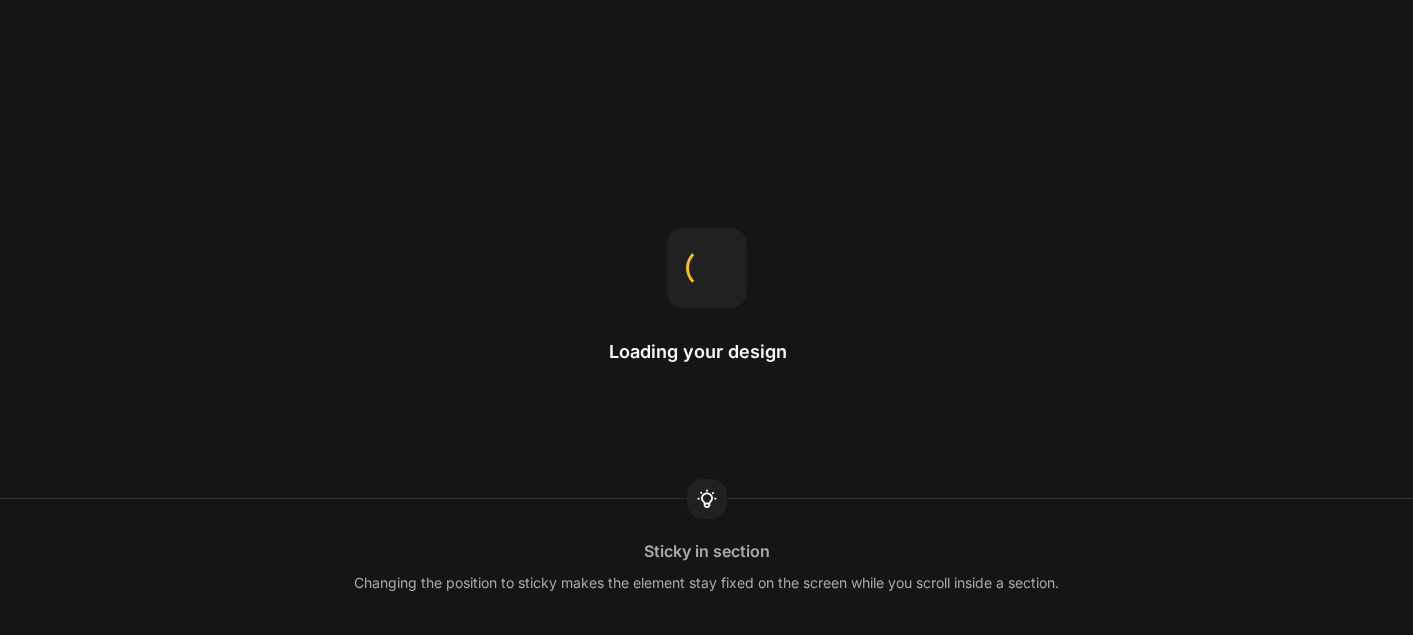 scroll, scrollTop: 0, scrollLeft: 0, axis: both 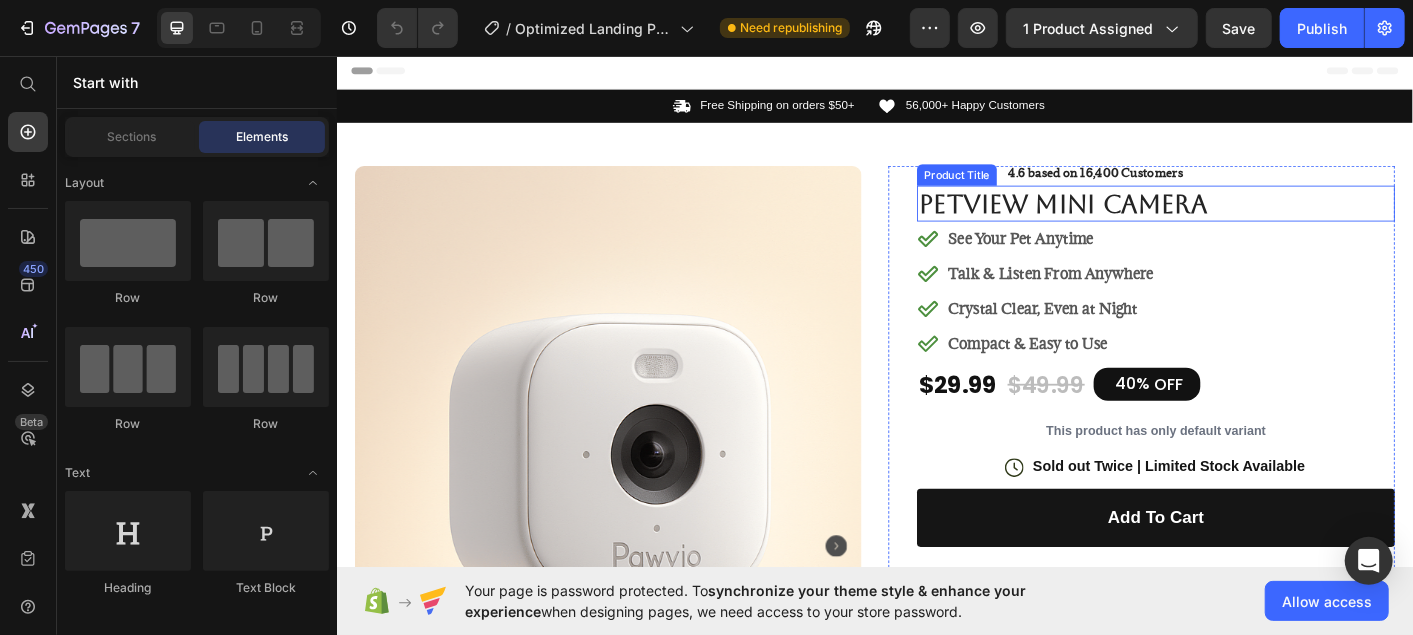 click on "PetView Mini Camera" at bounding box center (1249, 220) 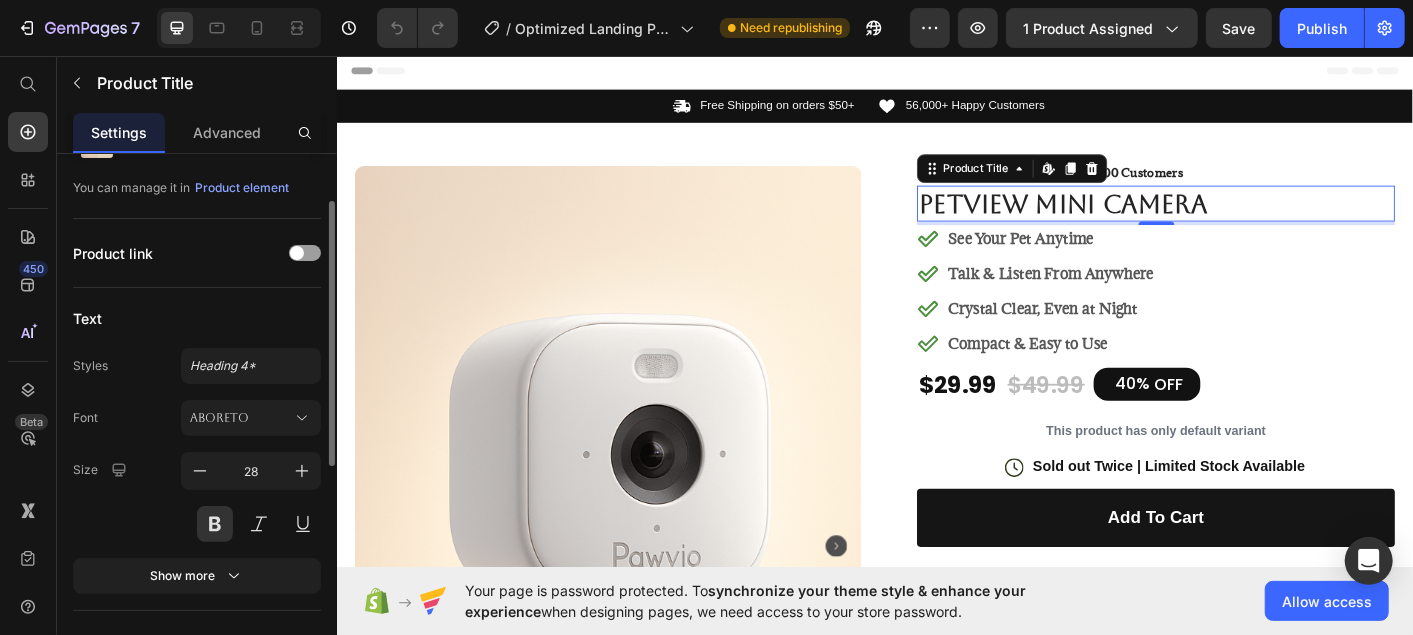 scroll, scrollTop: 99, scrollLeft: 0, axis: vertical 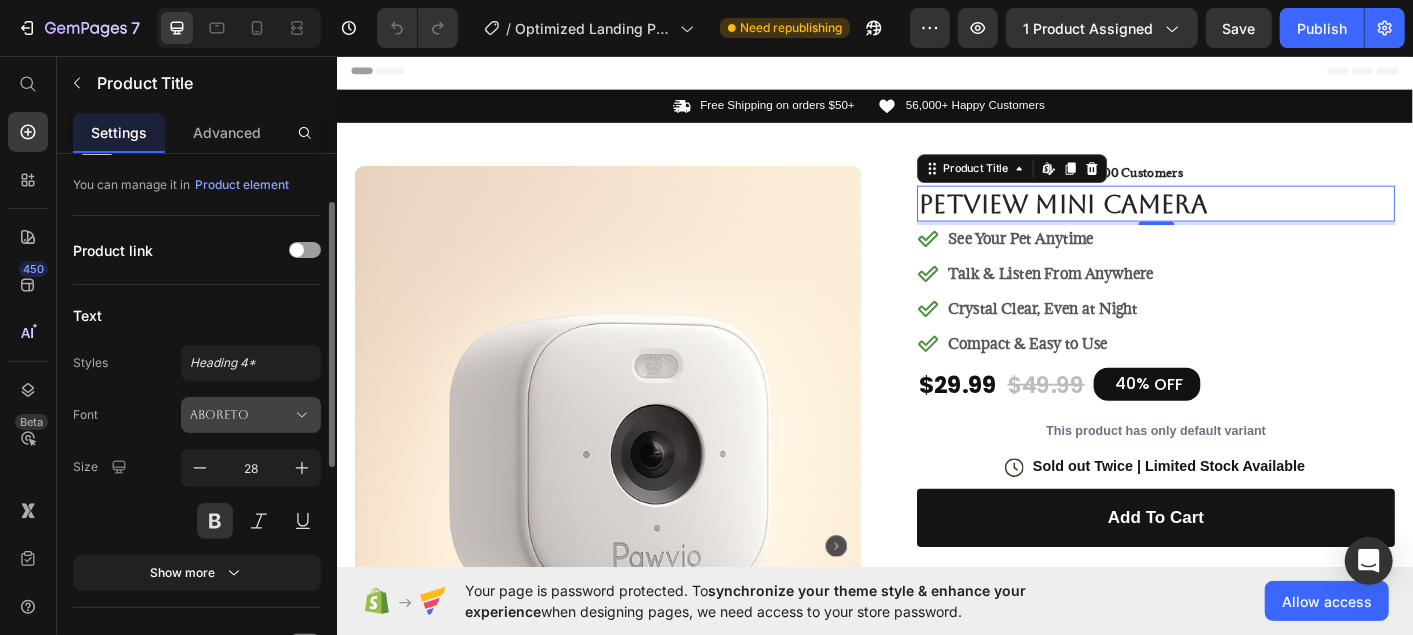 click on "Aboreto" at bounding box center [241, 415] 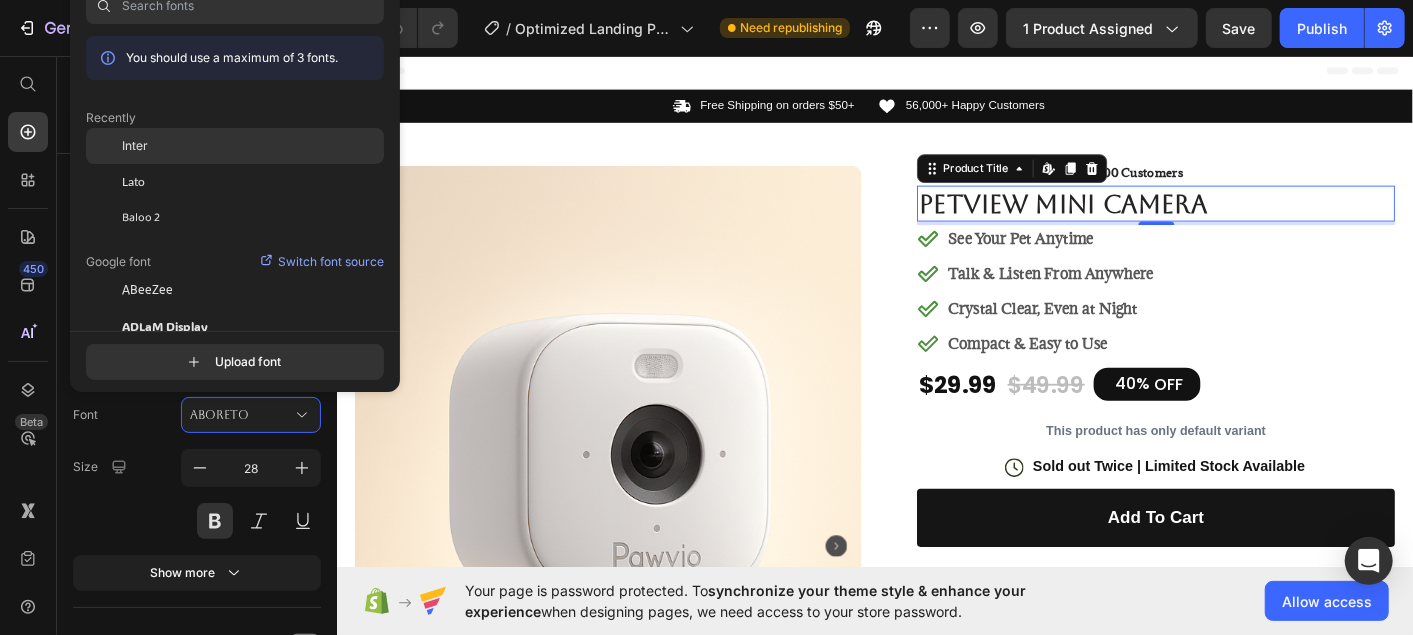 click on "Inter" 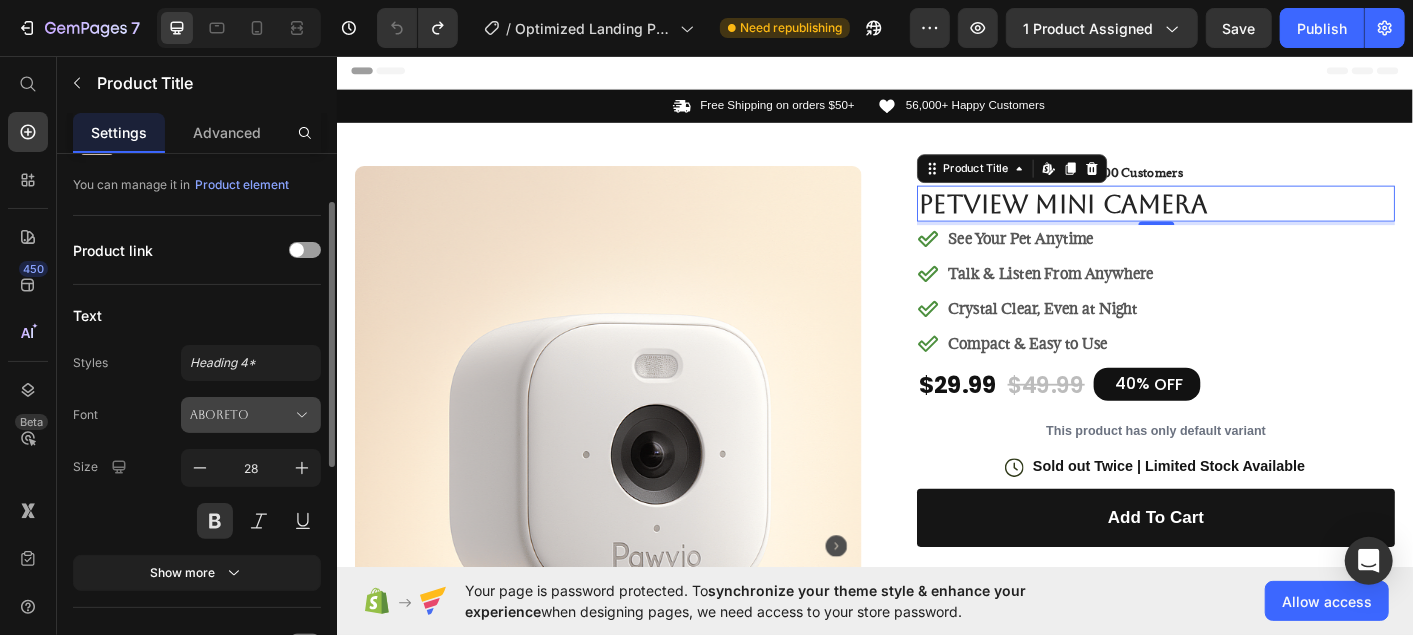 click on "Aboreto" at bounding box center (241, 415) 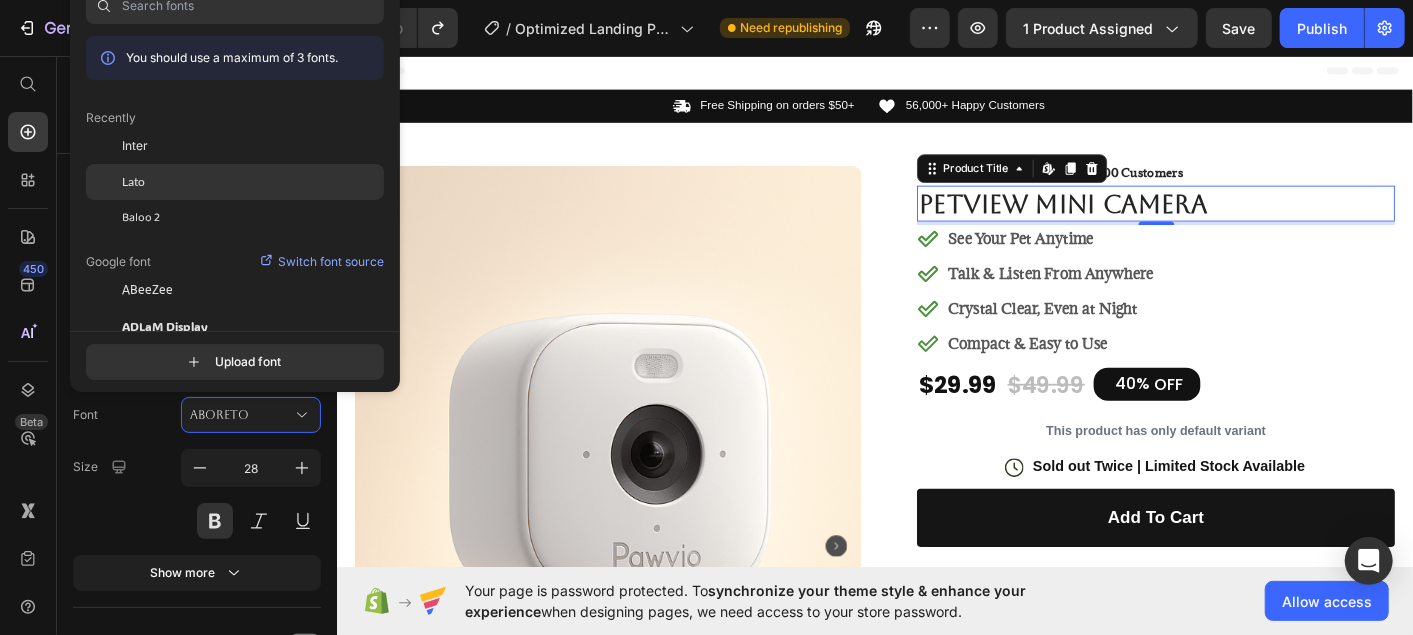 click on "Lato" 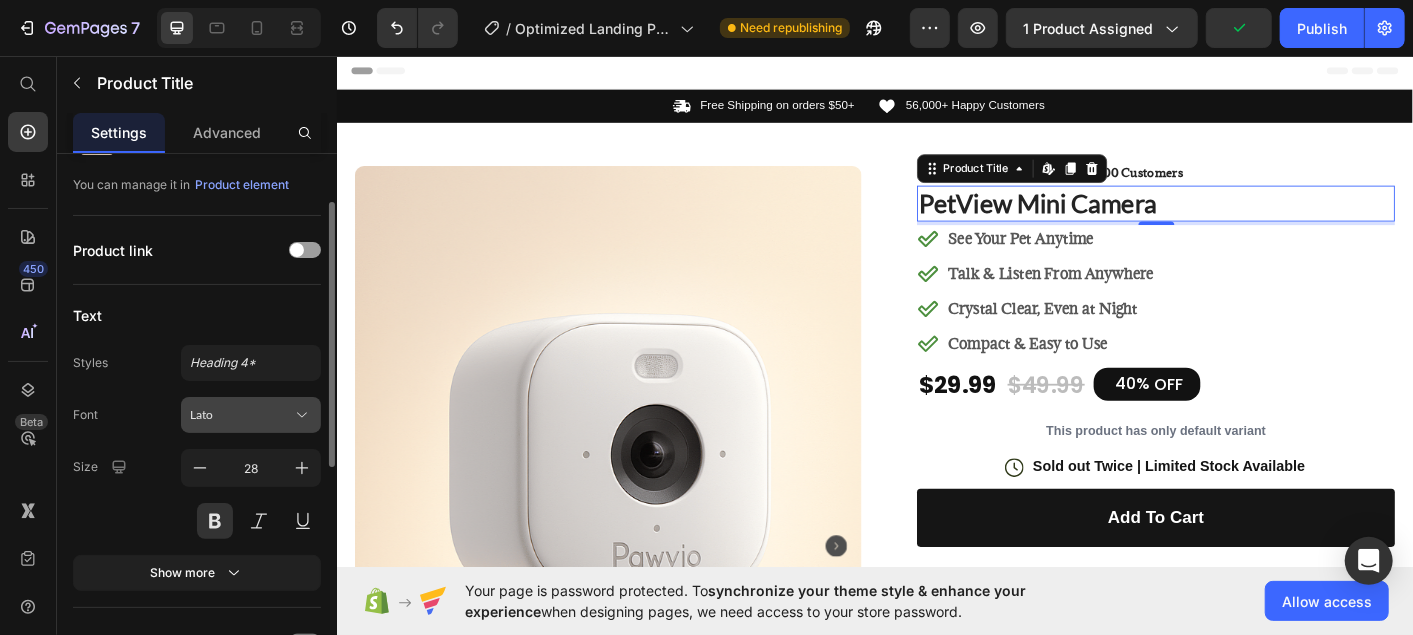 click on "Lato" at bounding box center [241, 415] 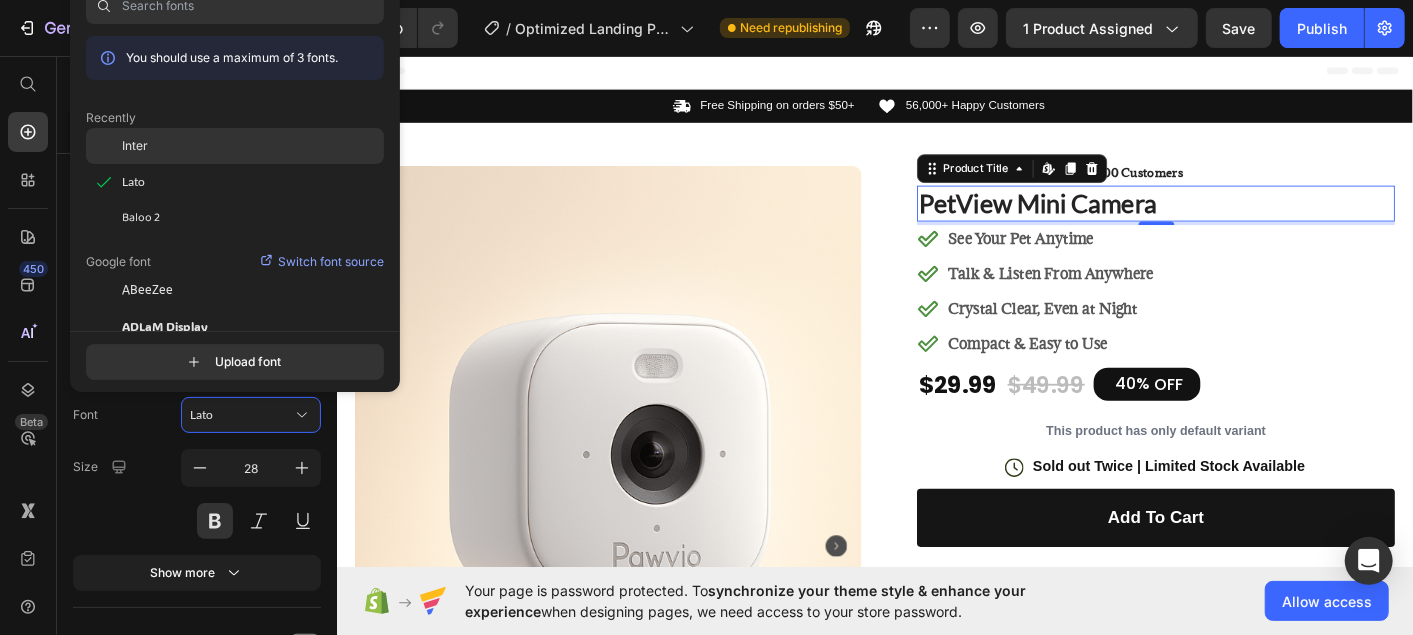 click on "Inter" 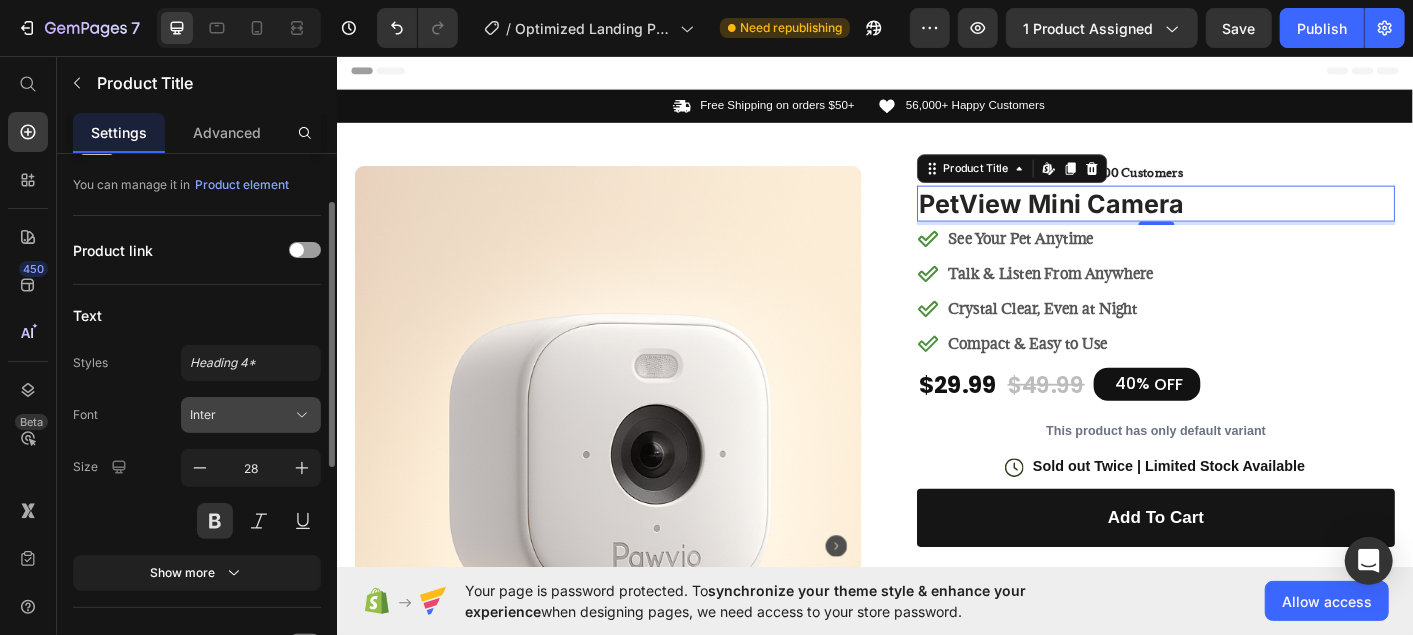 click on "Inter" at bounding box center (241, 415) 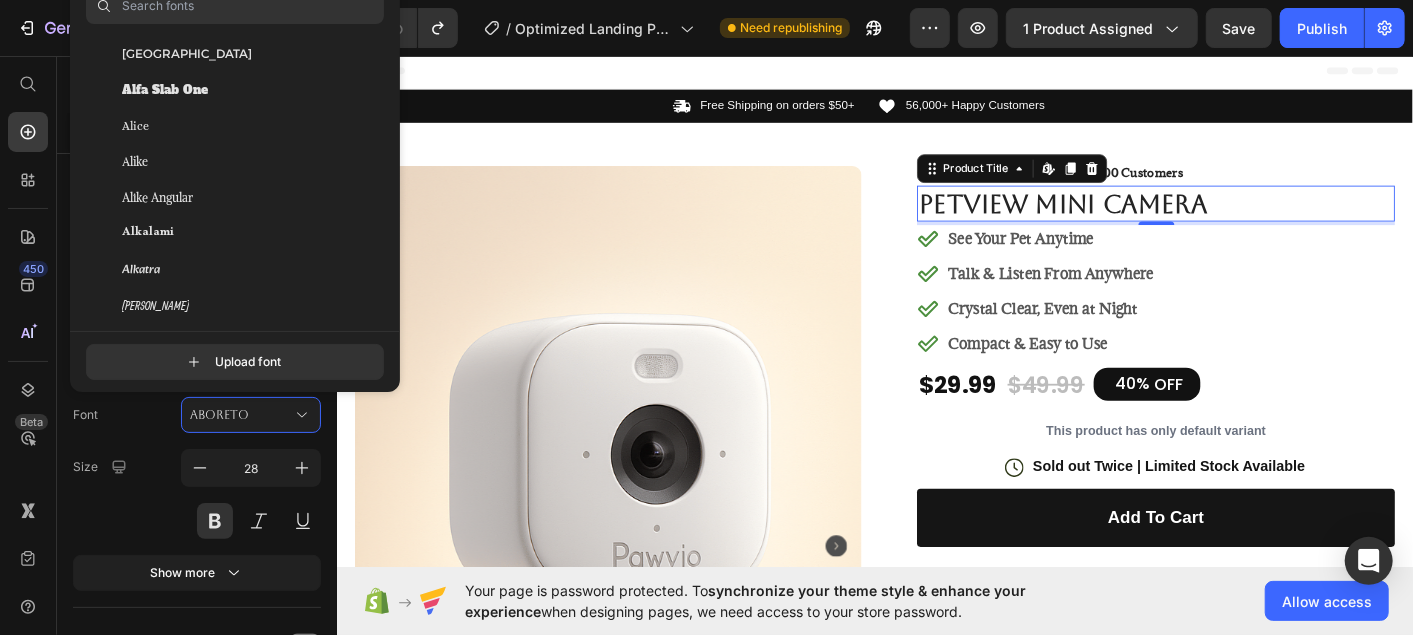 scroll, scrollTop: 1533, scrollLeft: 0, axis: vertical 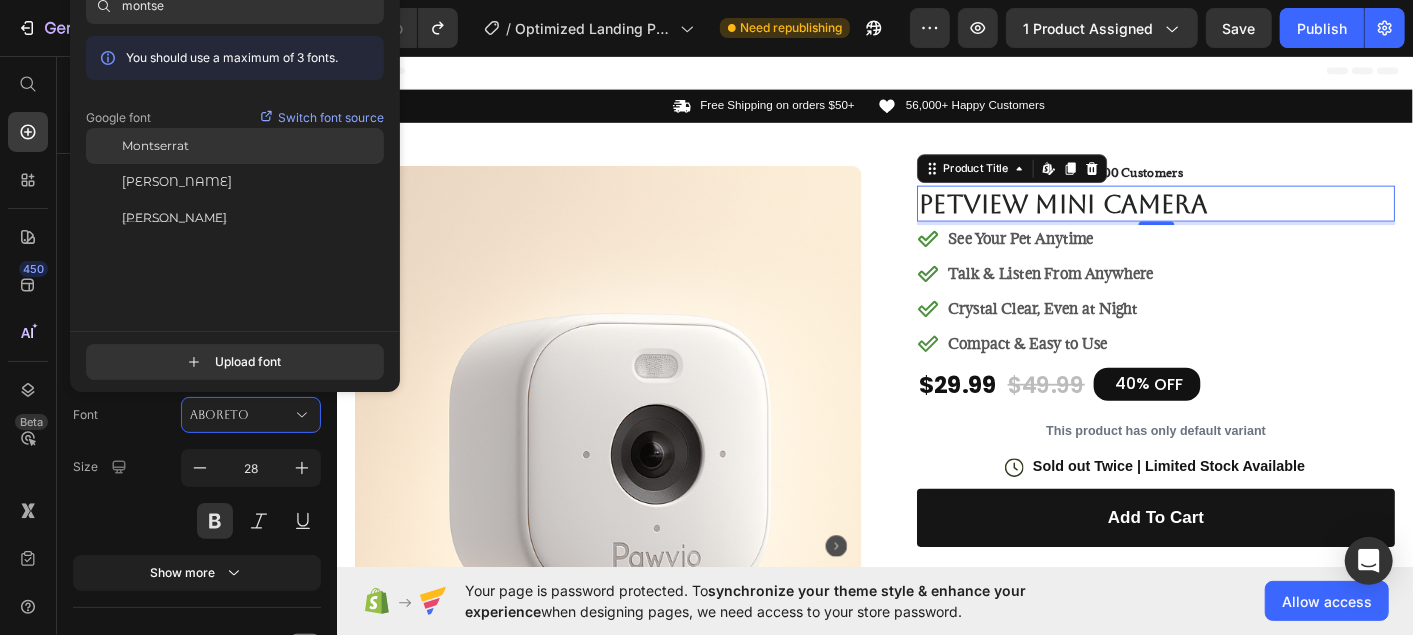 click on "Montserrat" 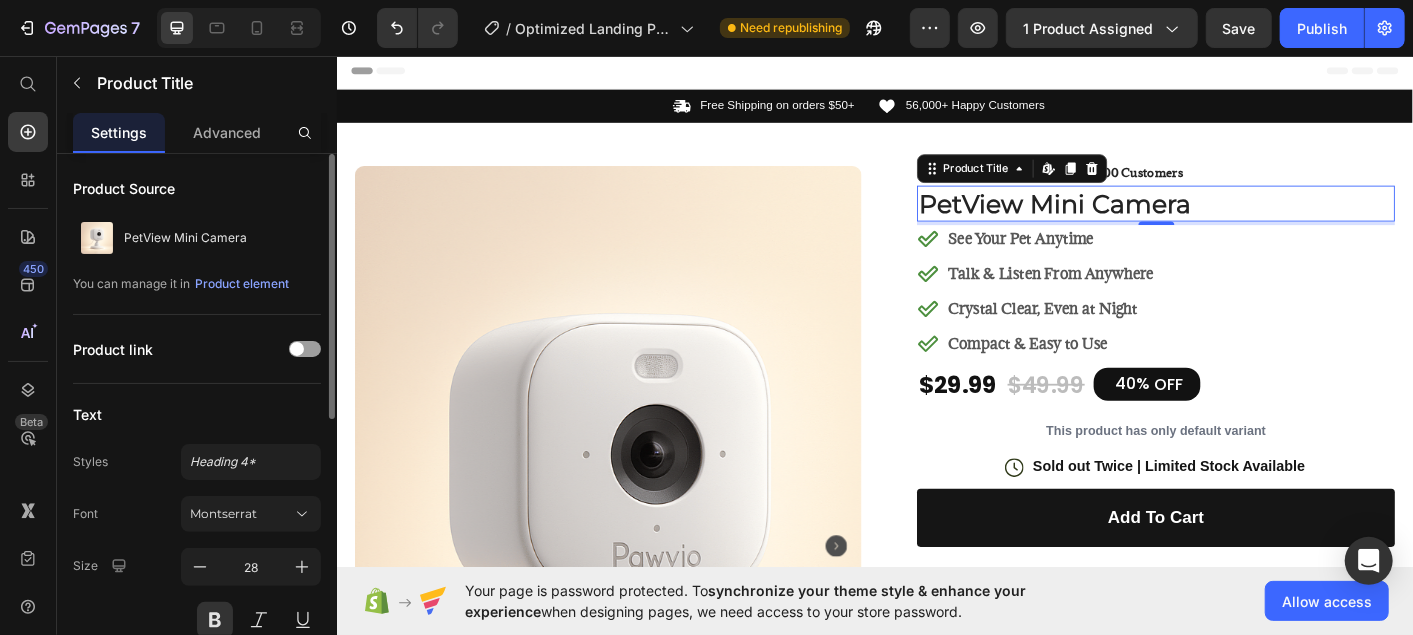 scroll, scrollTop: 109, scrollLeft: 0, axis: vertical 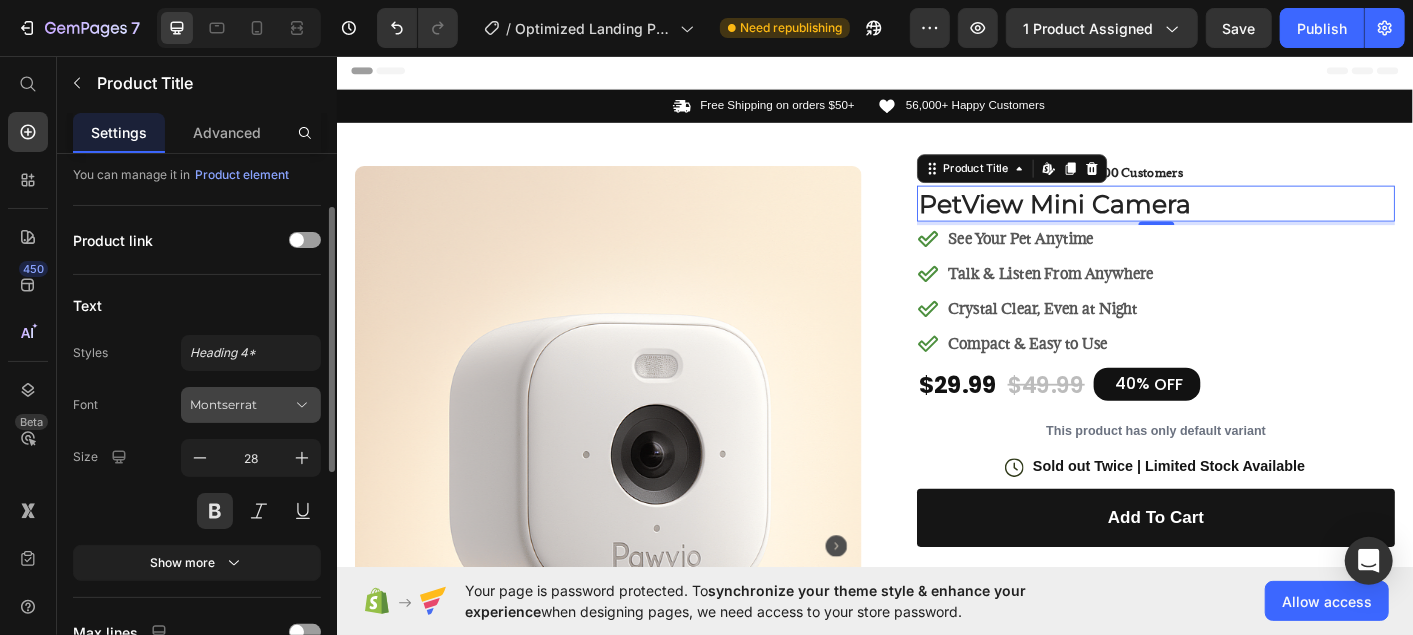 click on "Montserrat" at bounding box center (241, 405) 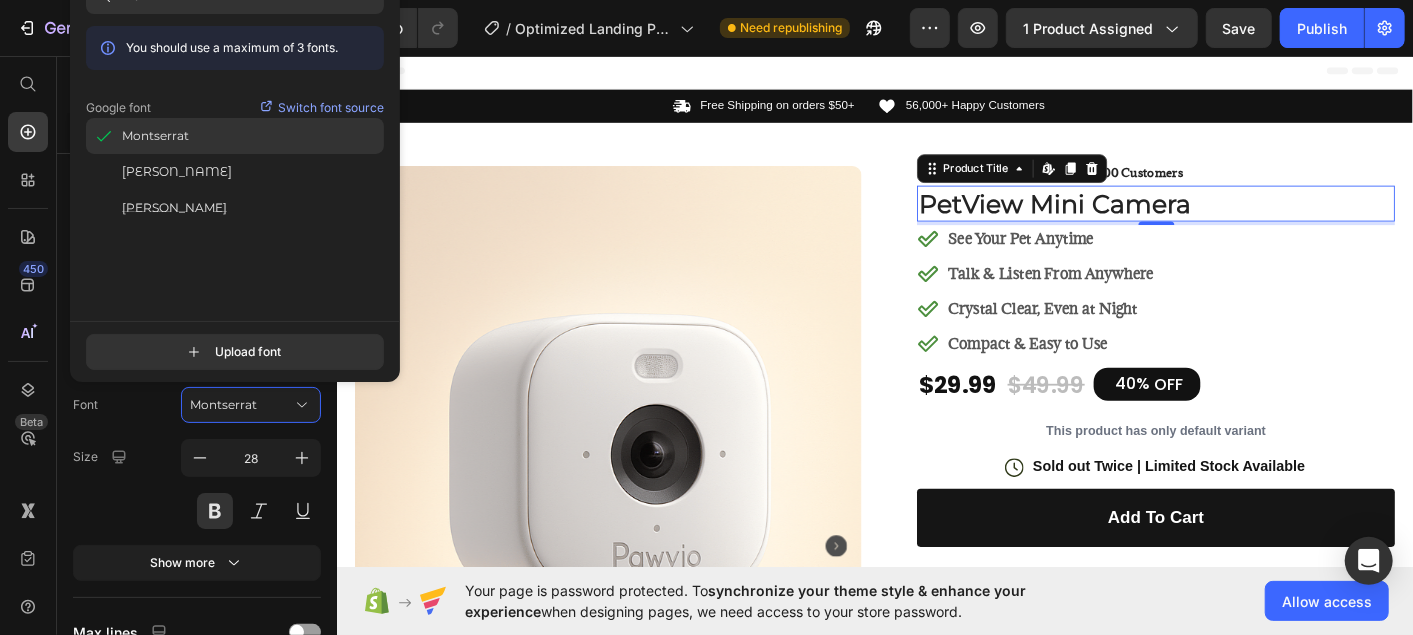 type on "m" 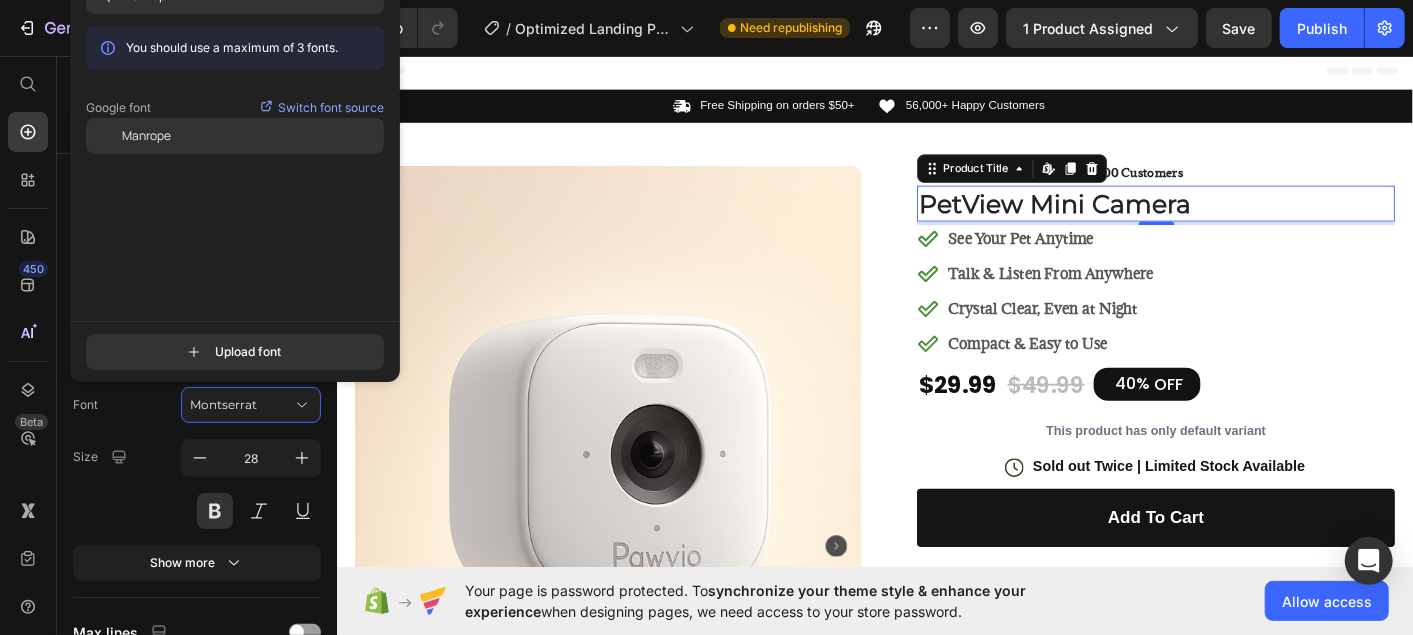click on "Manrope" 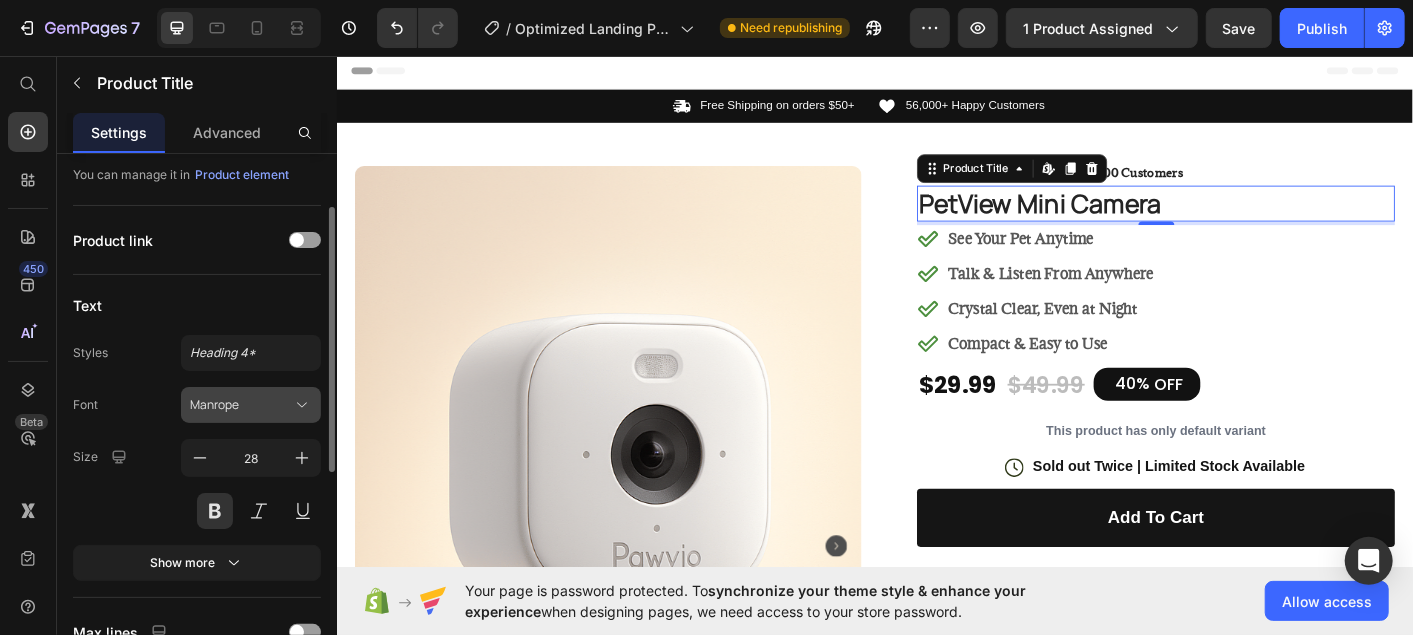 click on "Manrope" at bounding box center (241, 405) 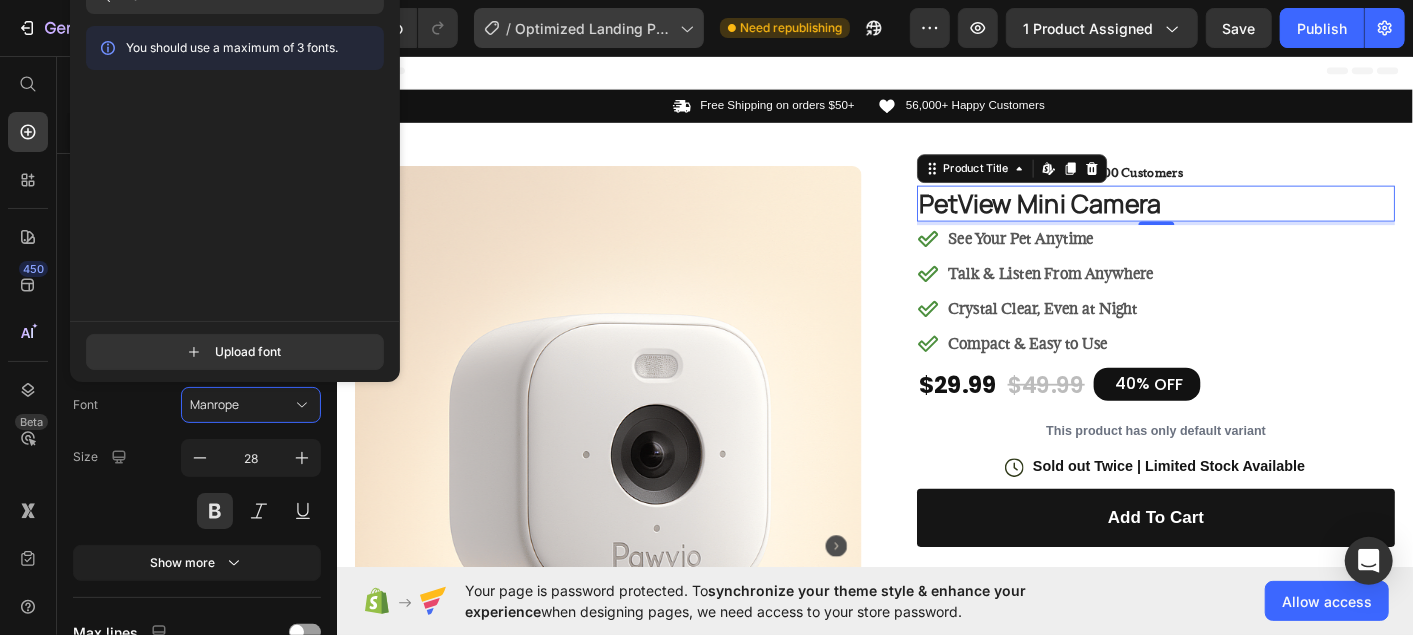type on "m" 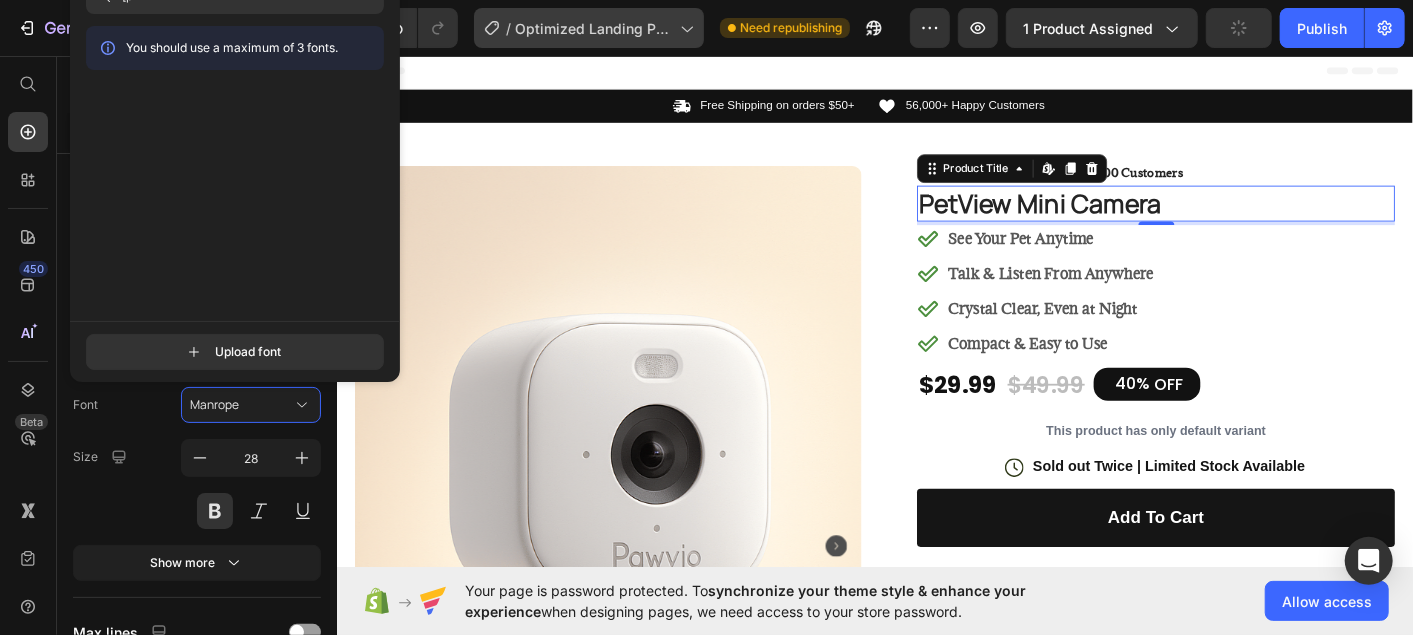 type on "[" 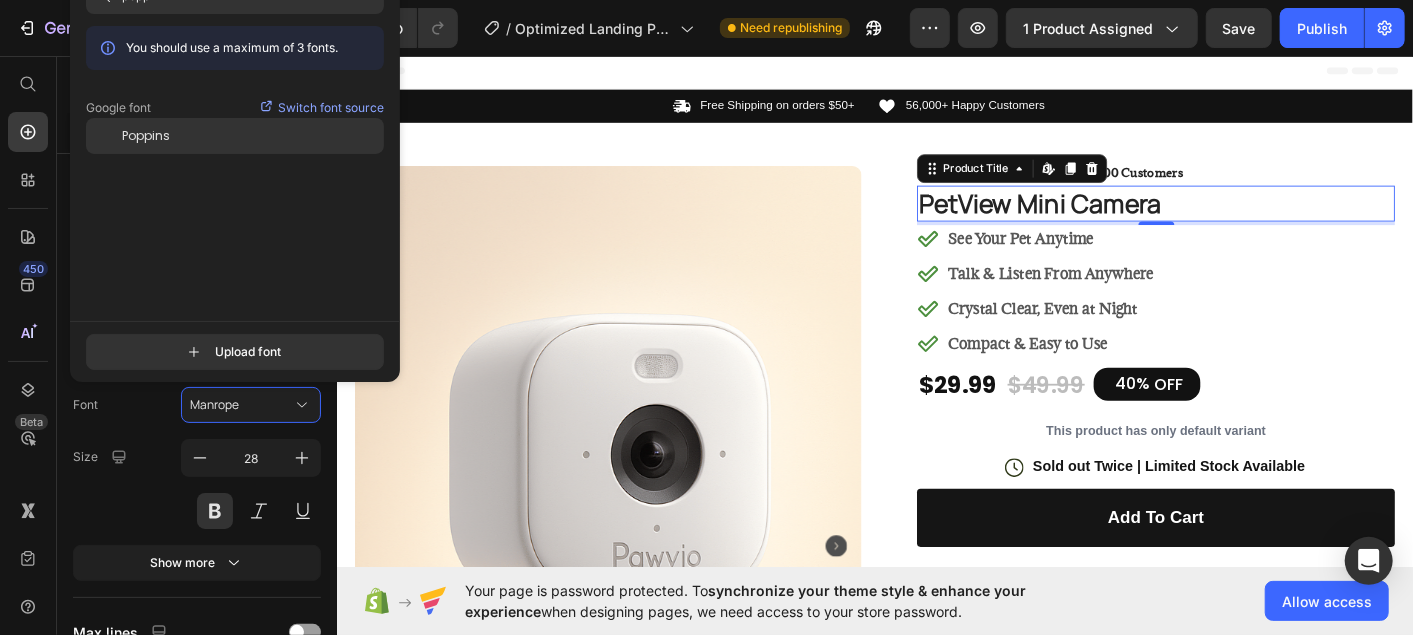 type on "poppin" 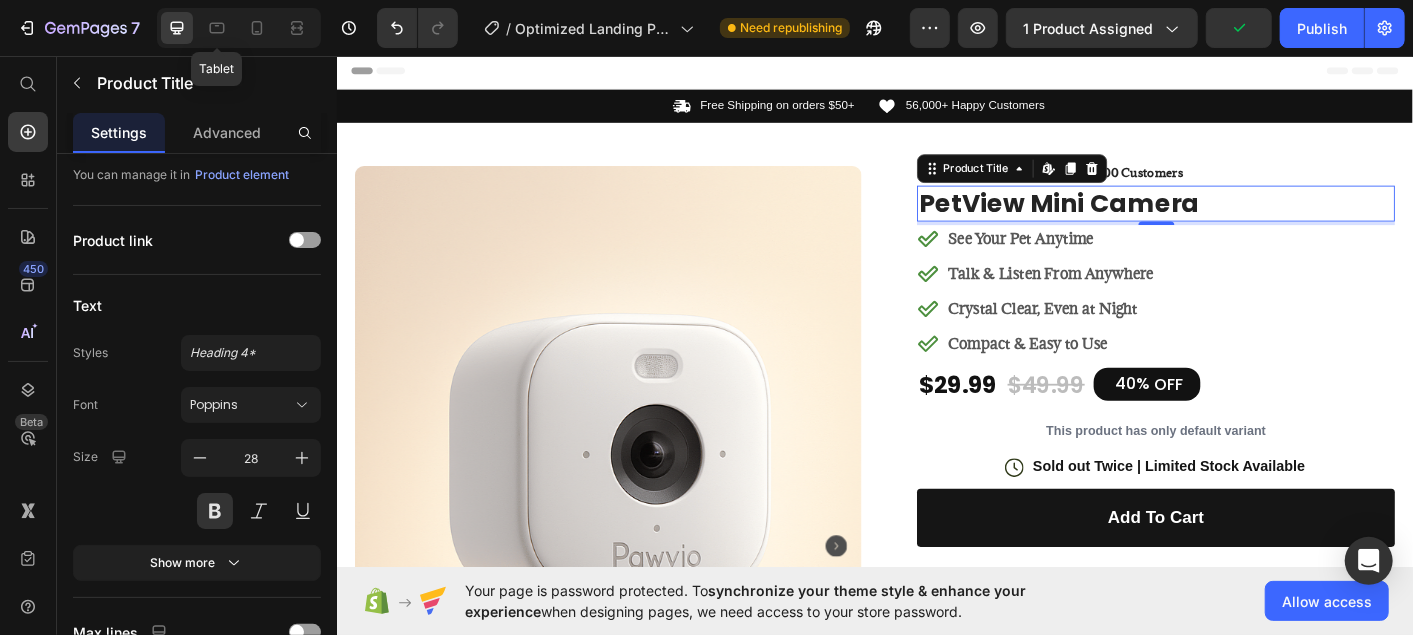 click 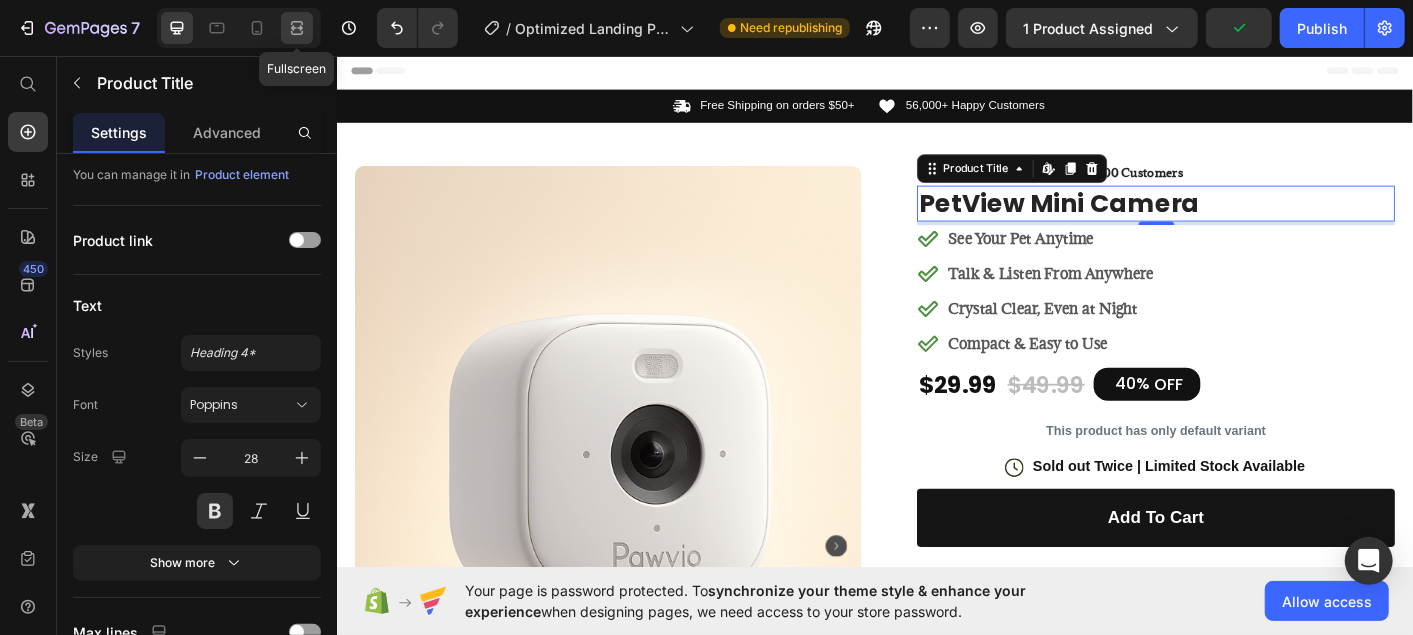 click 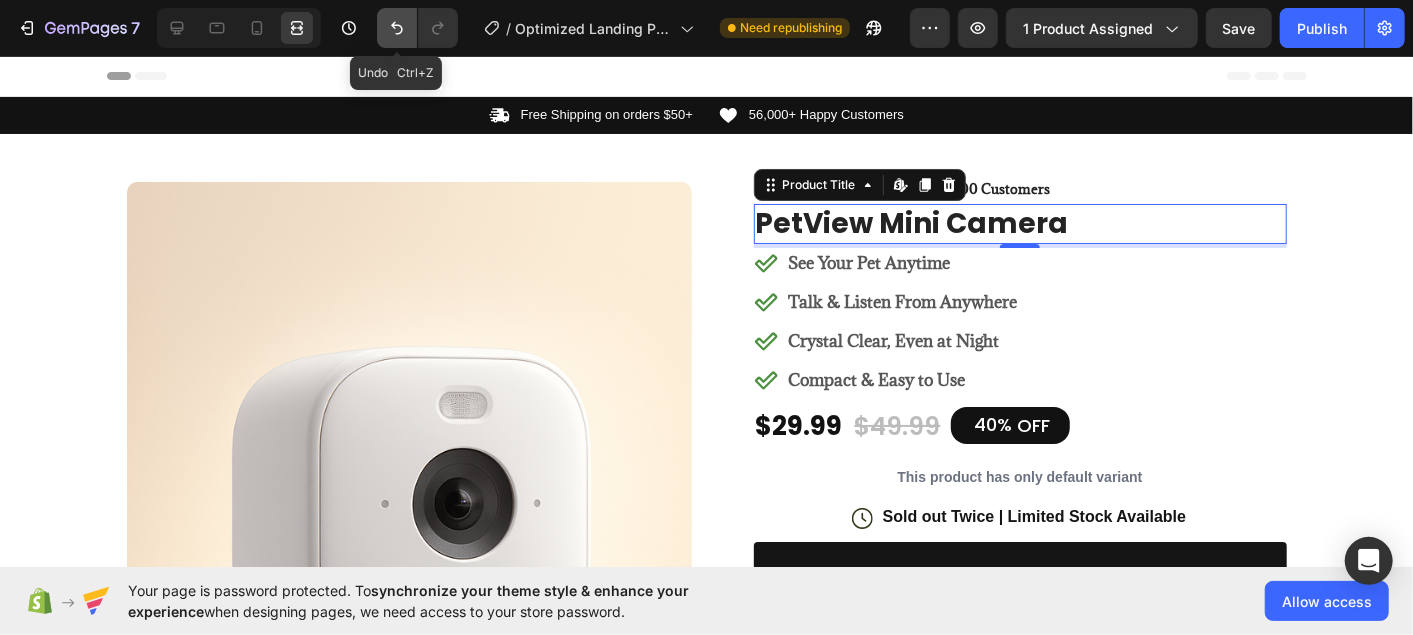 click 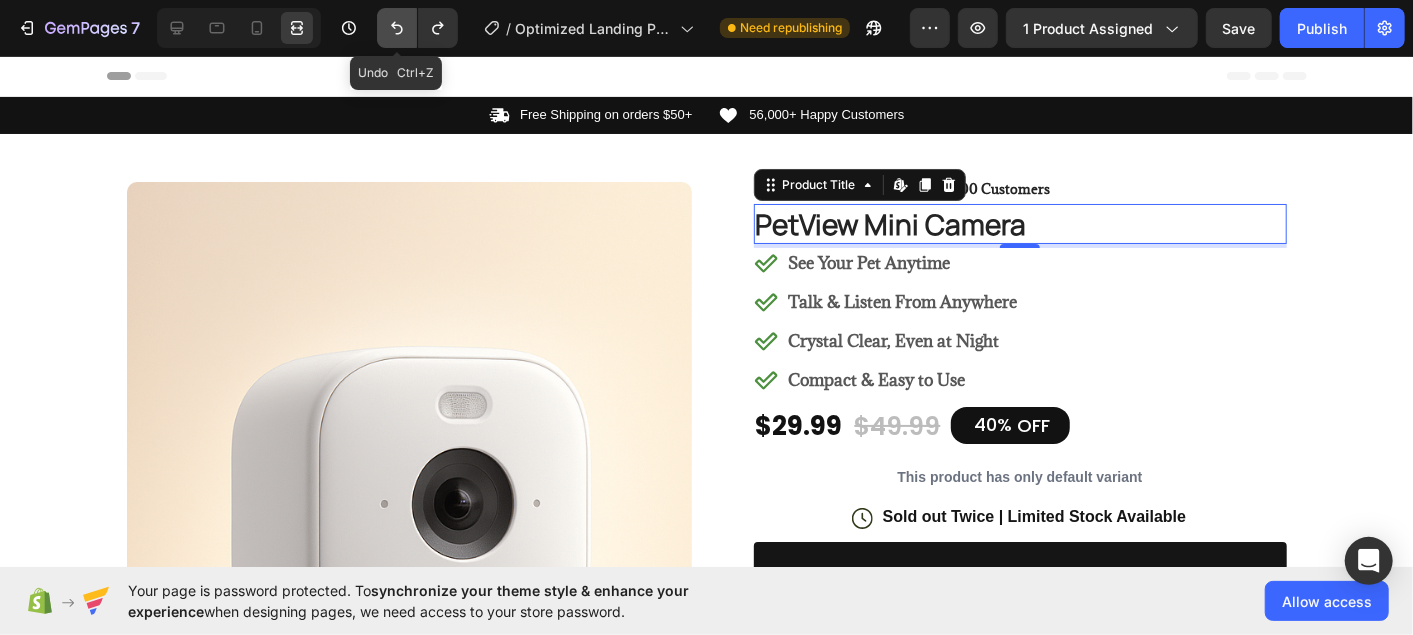 click 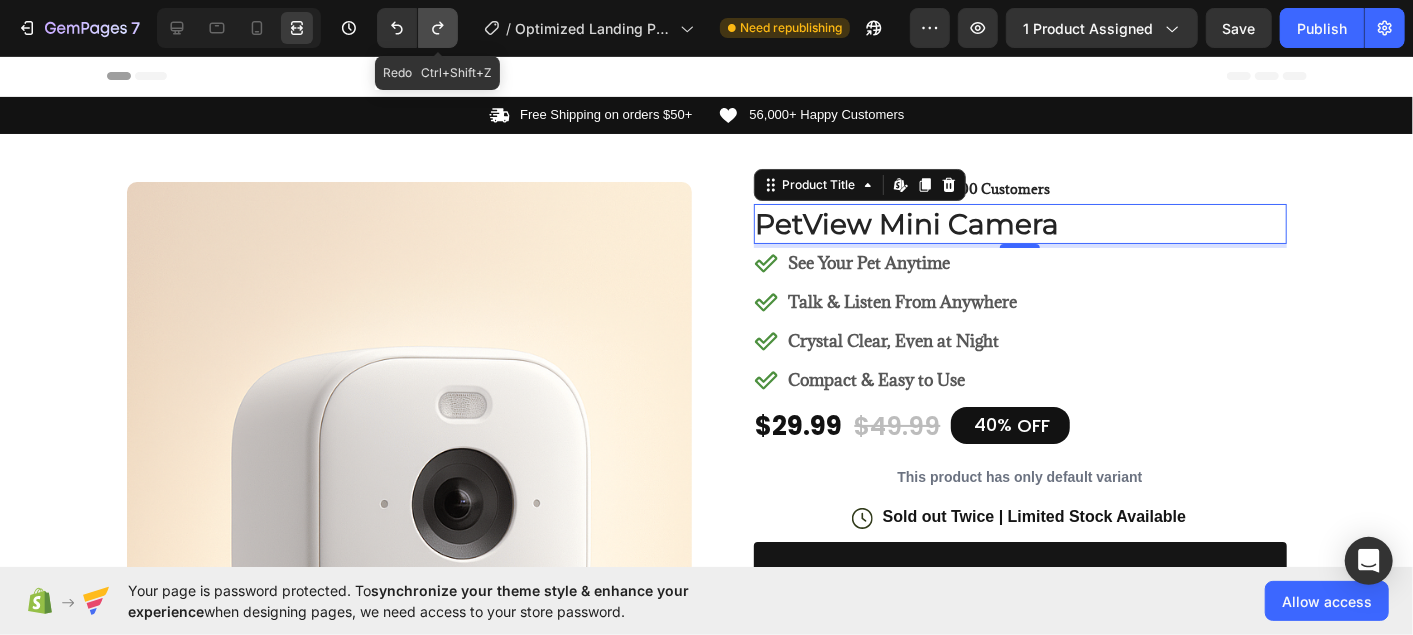 click 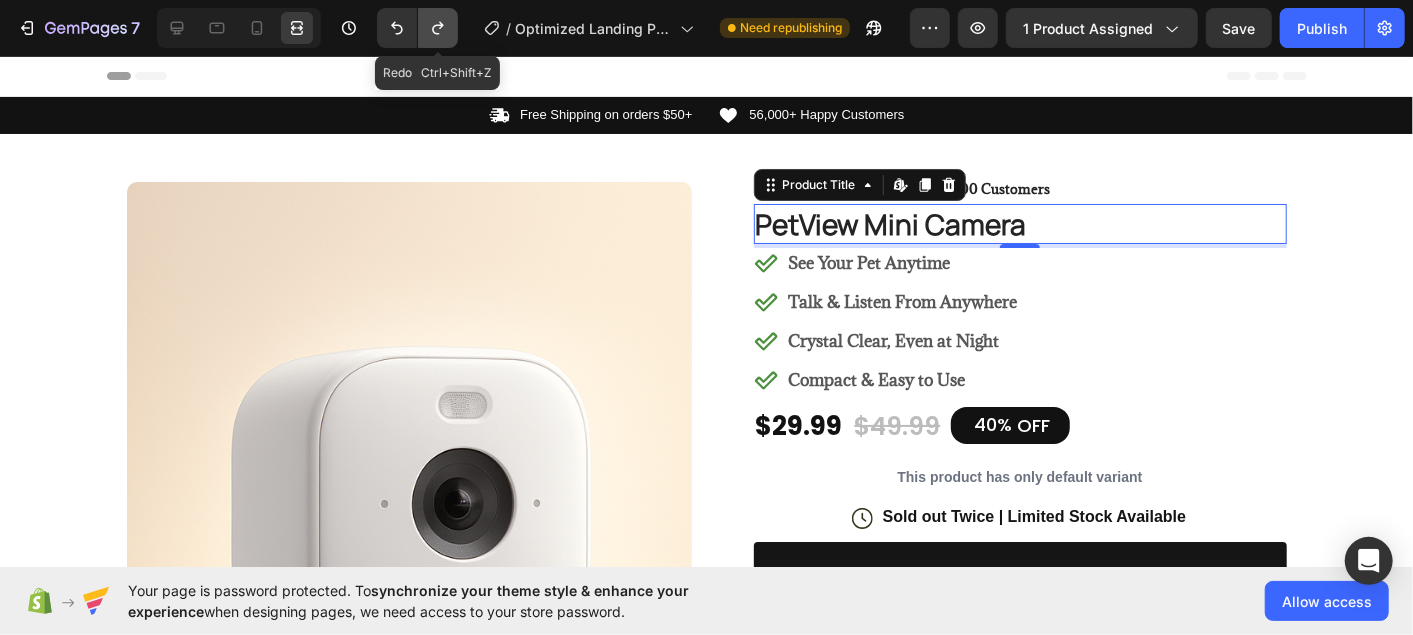 click 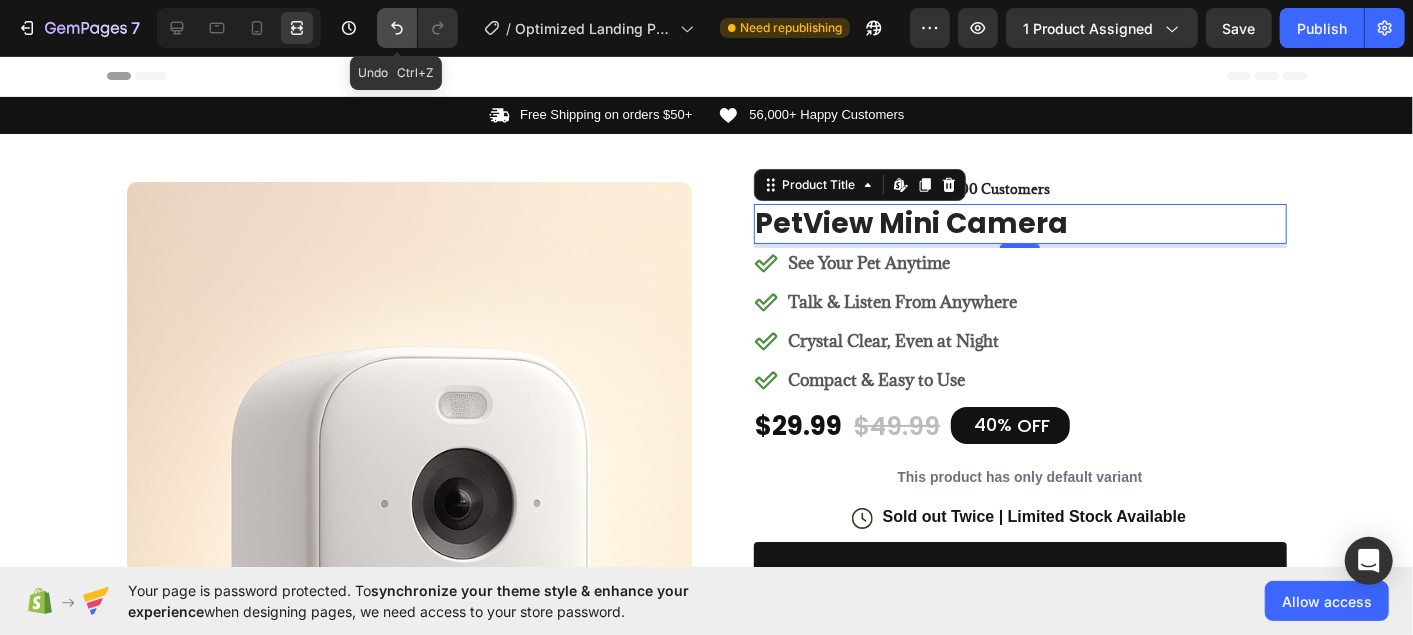 click 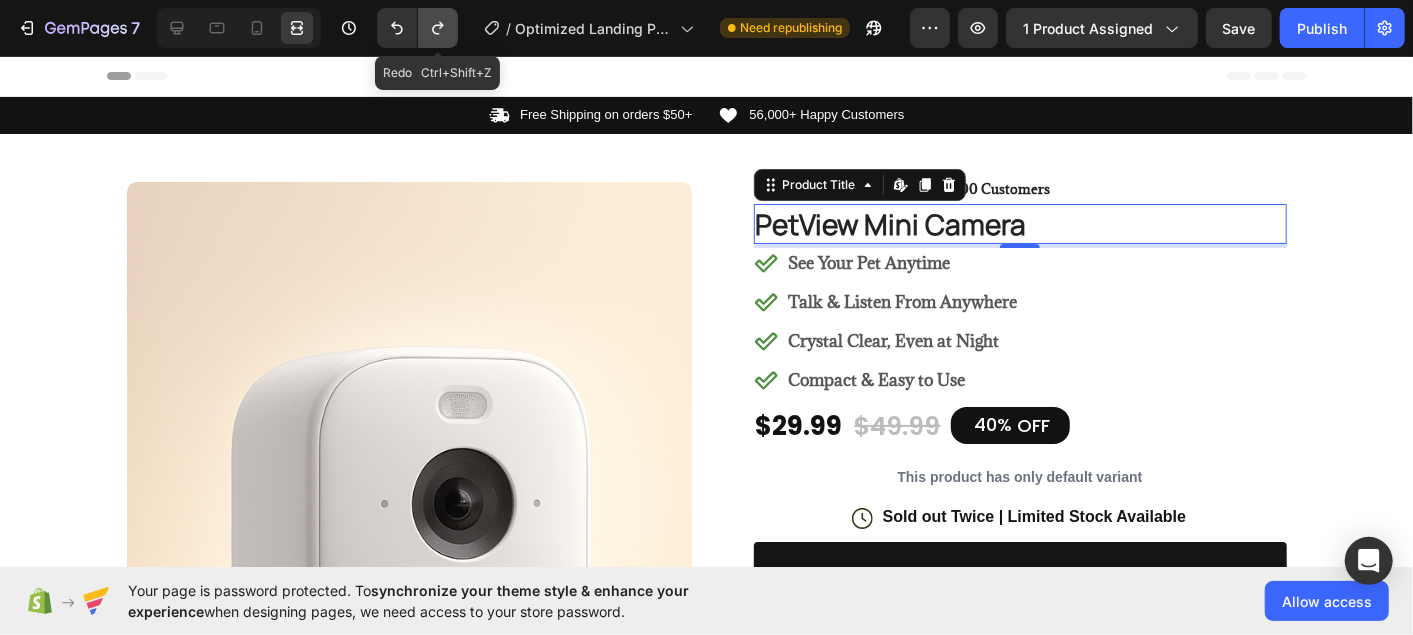 click 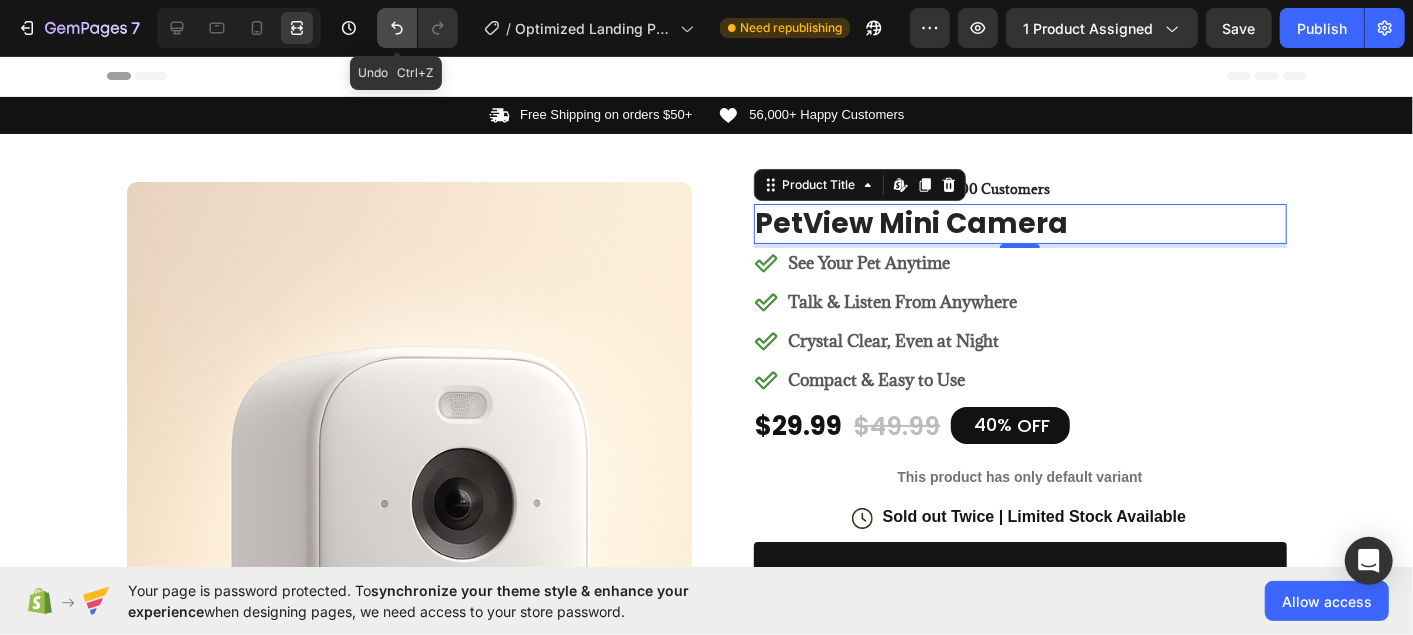 drag, startPoint x: 389, startPoint y: 27, endPoint x: 666, endPoint y: 281, distance: 375.82574 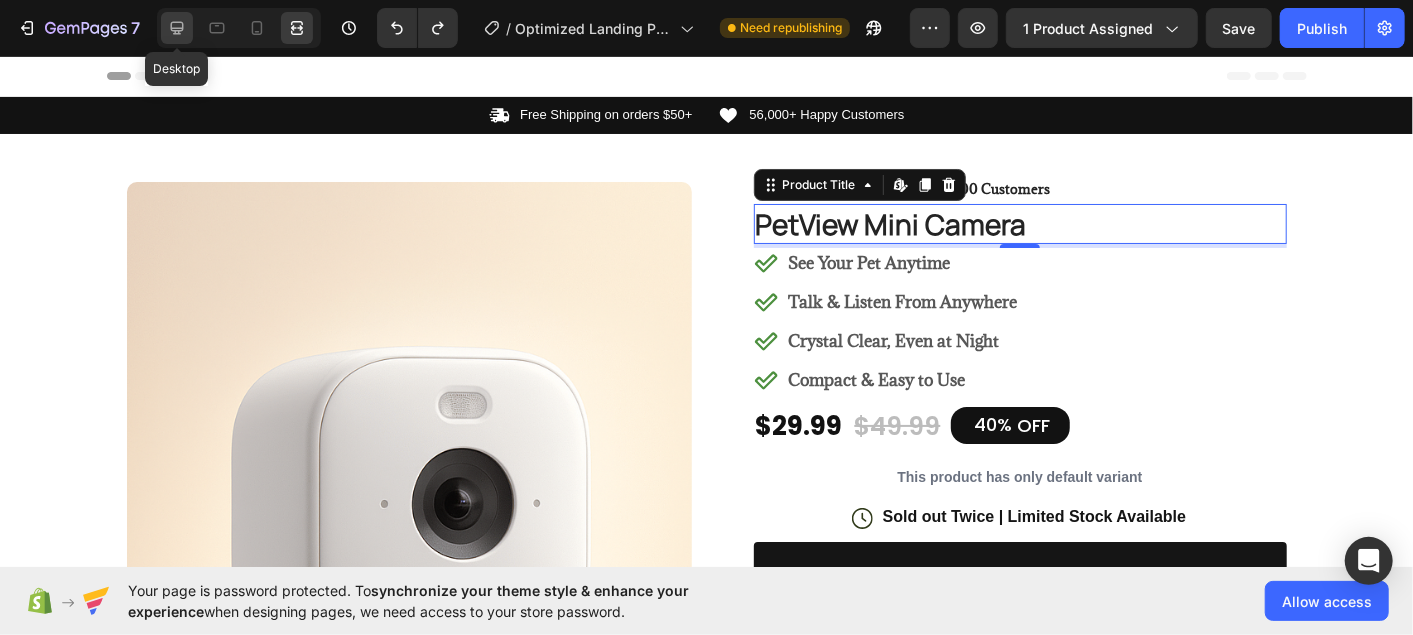 click 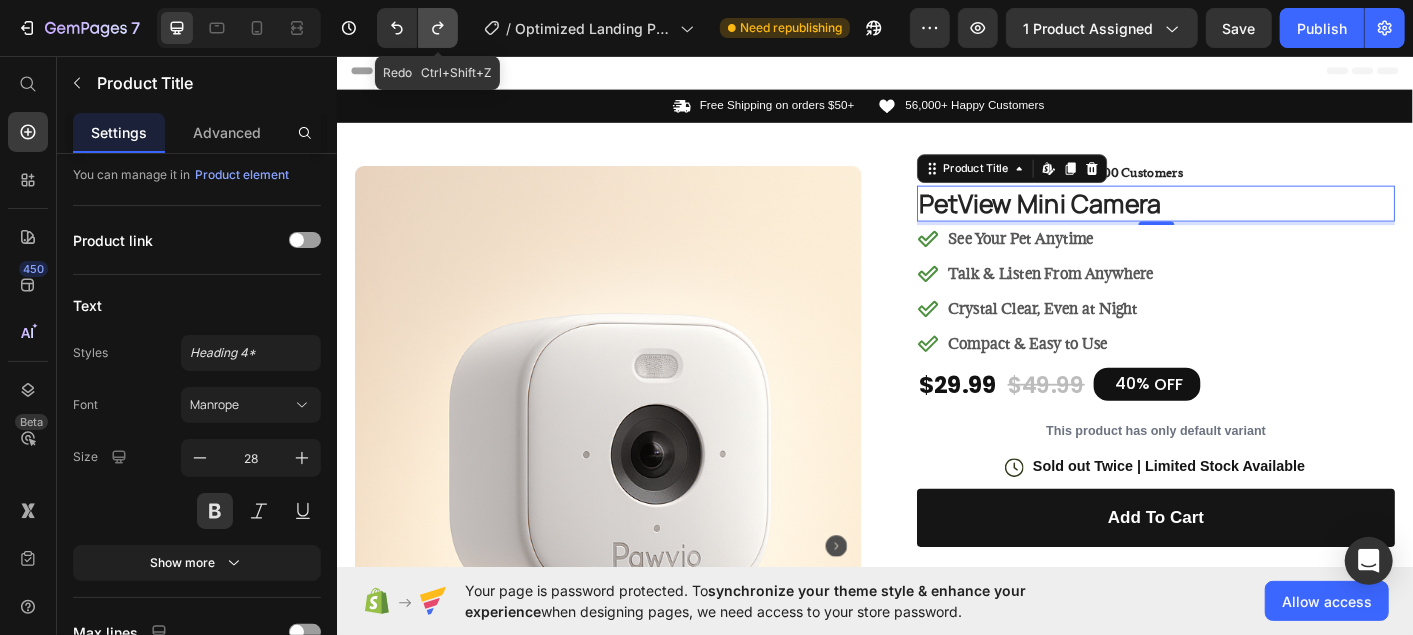 click 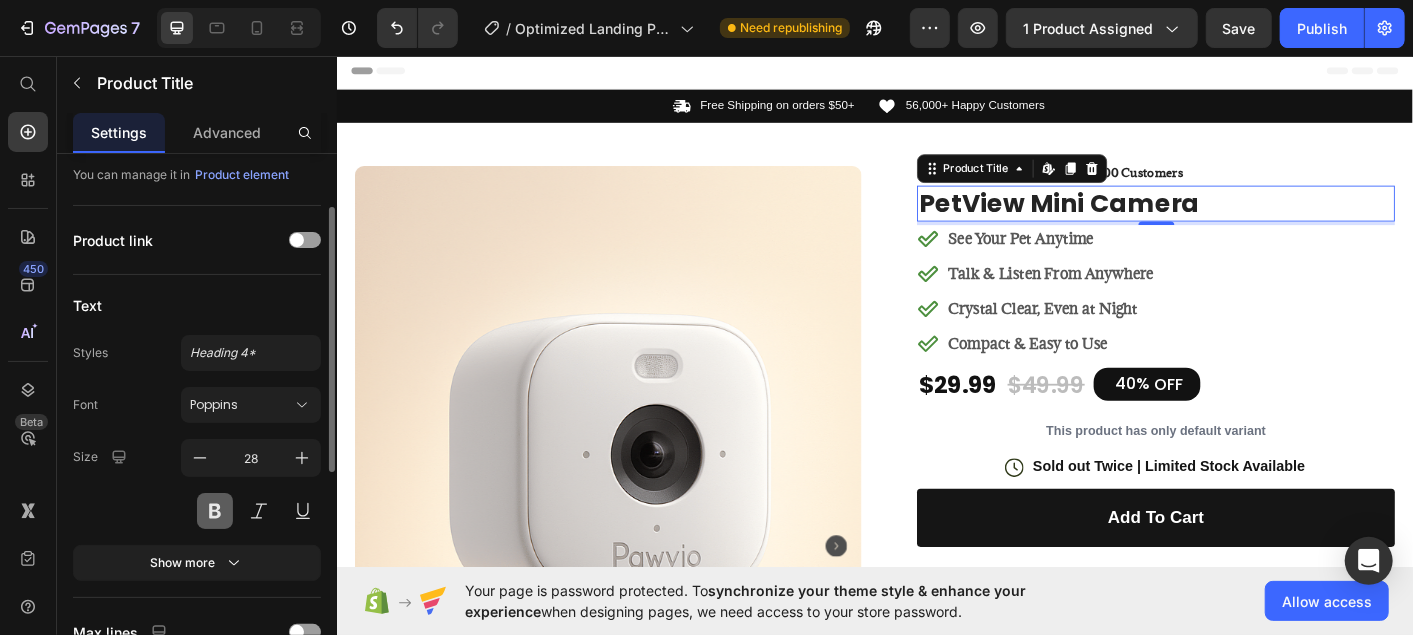 click at bounding box center (215, 511) 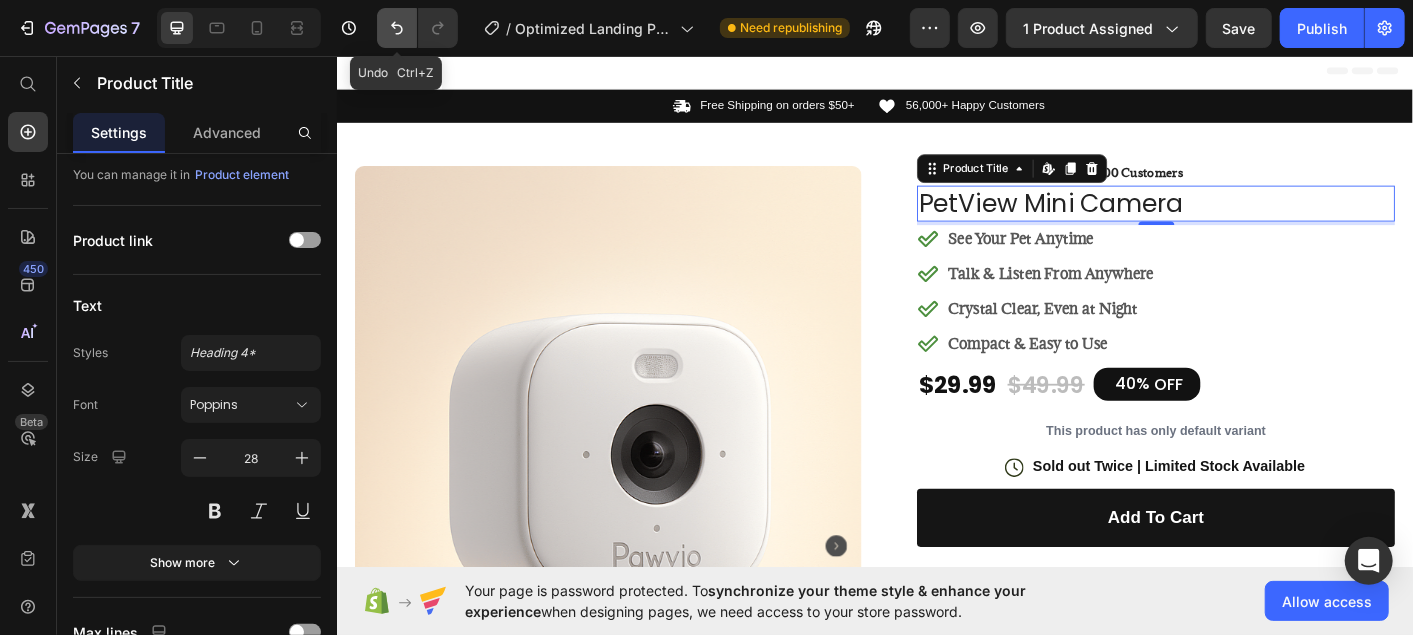 click 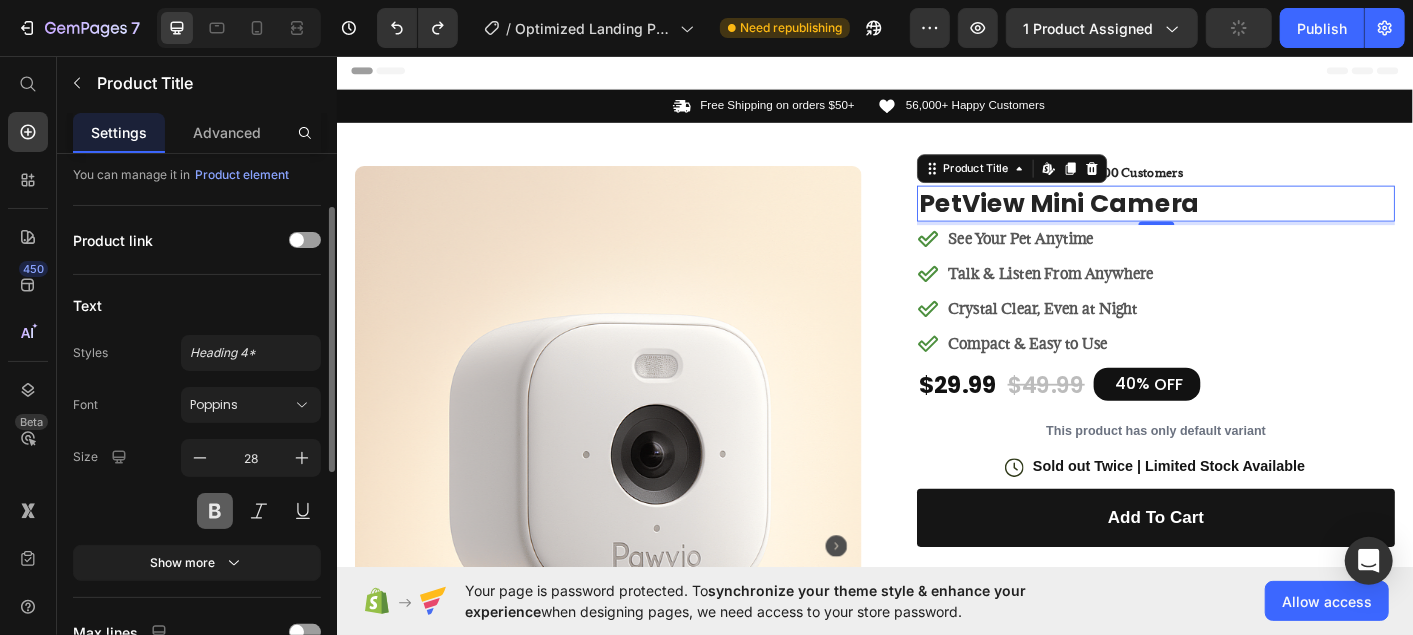 click at bounding box center (215, 511) 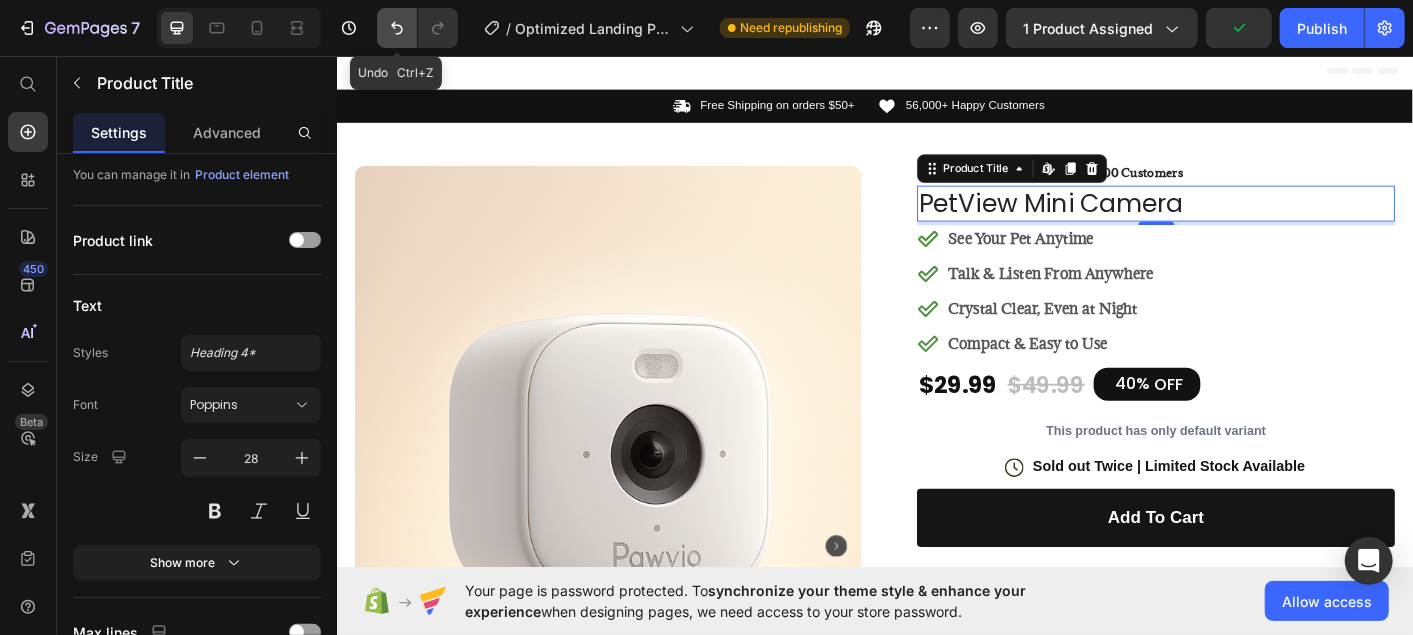click 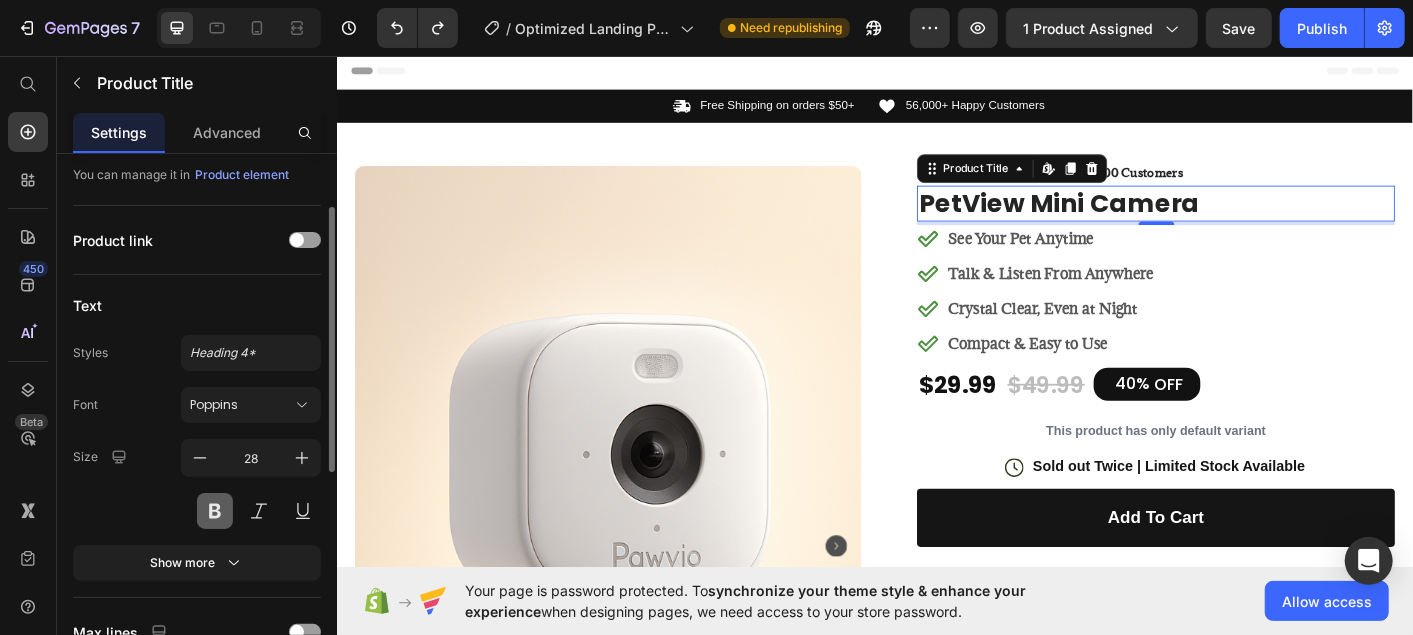 click at bounding box center (215, 511) 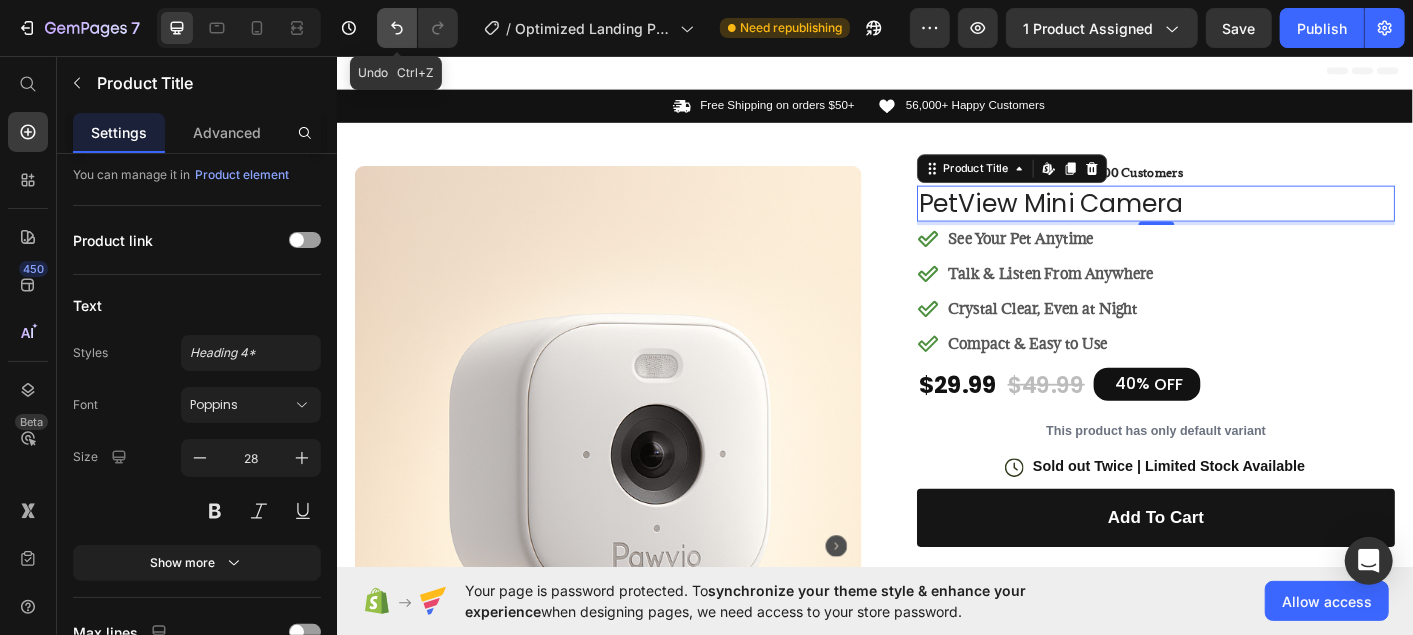 click 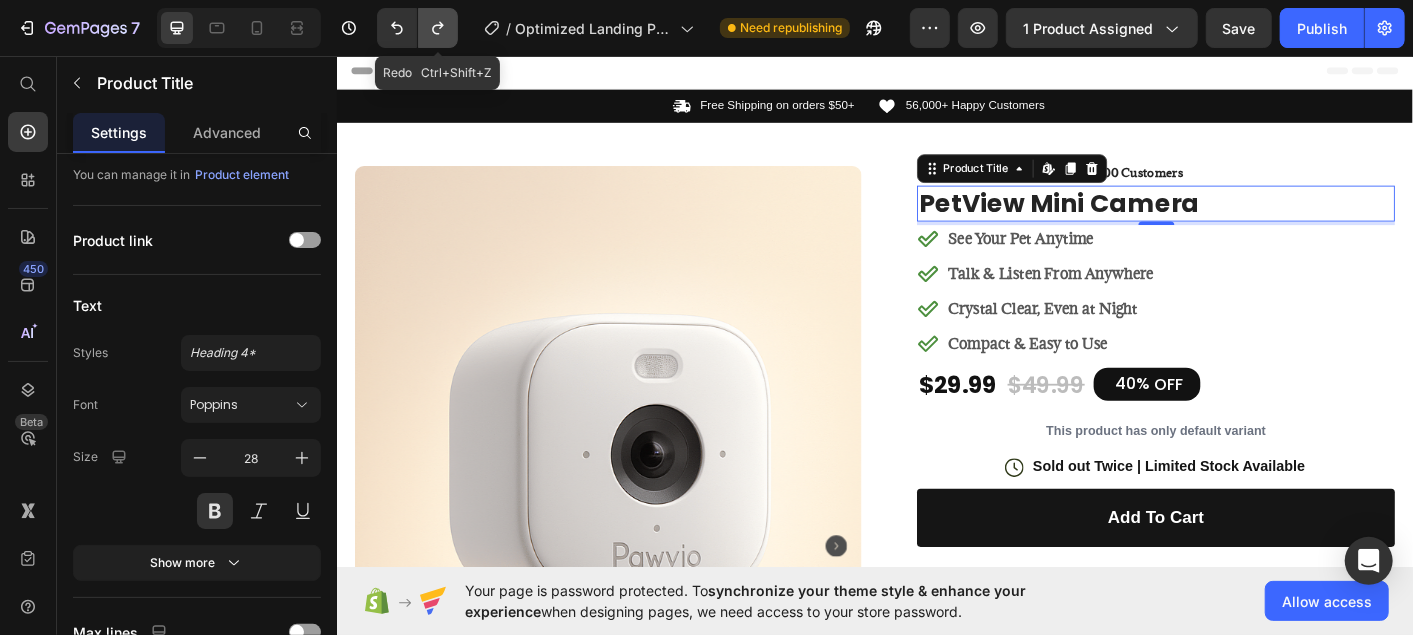 click 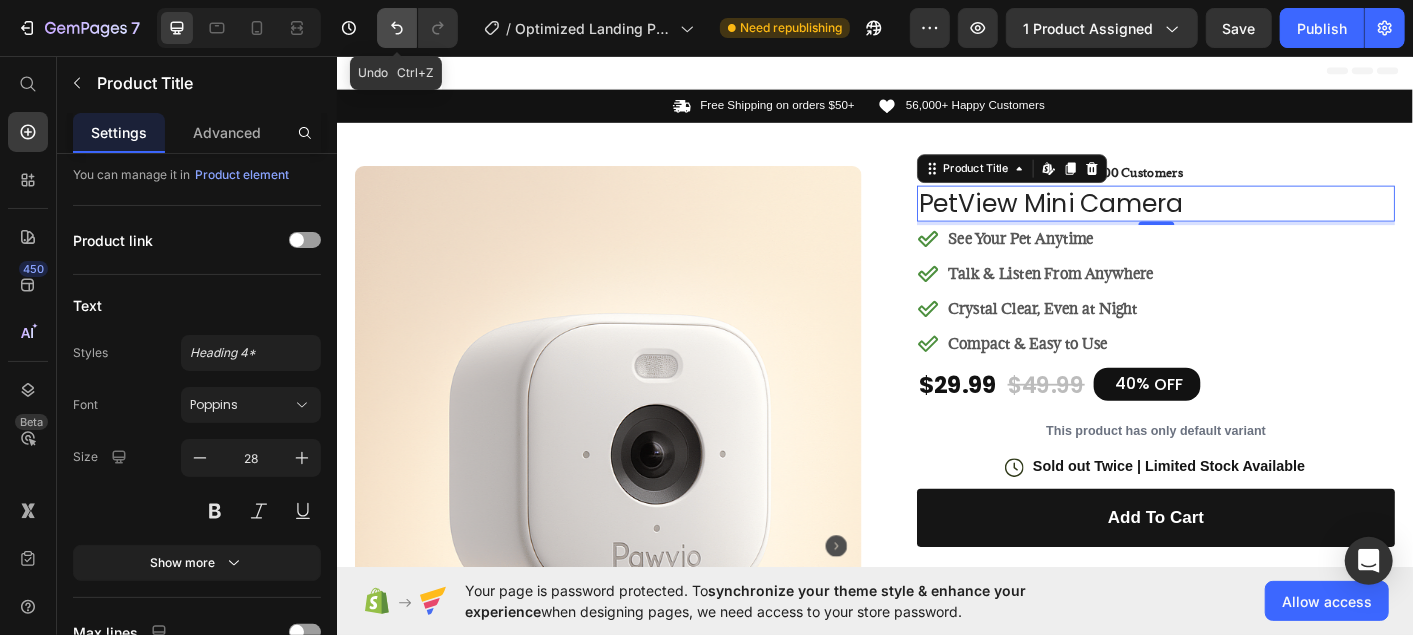 click 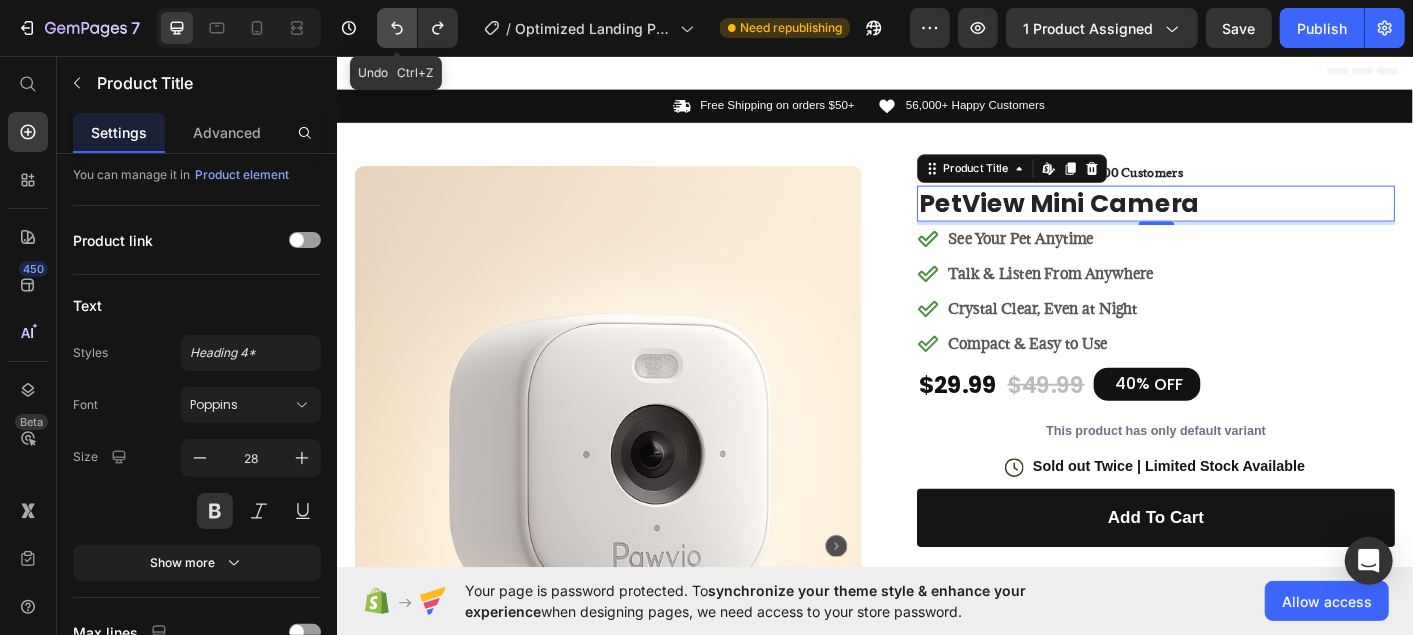 click 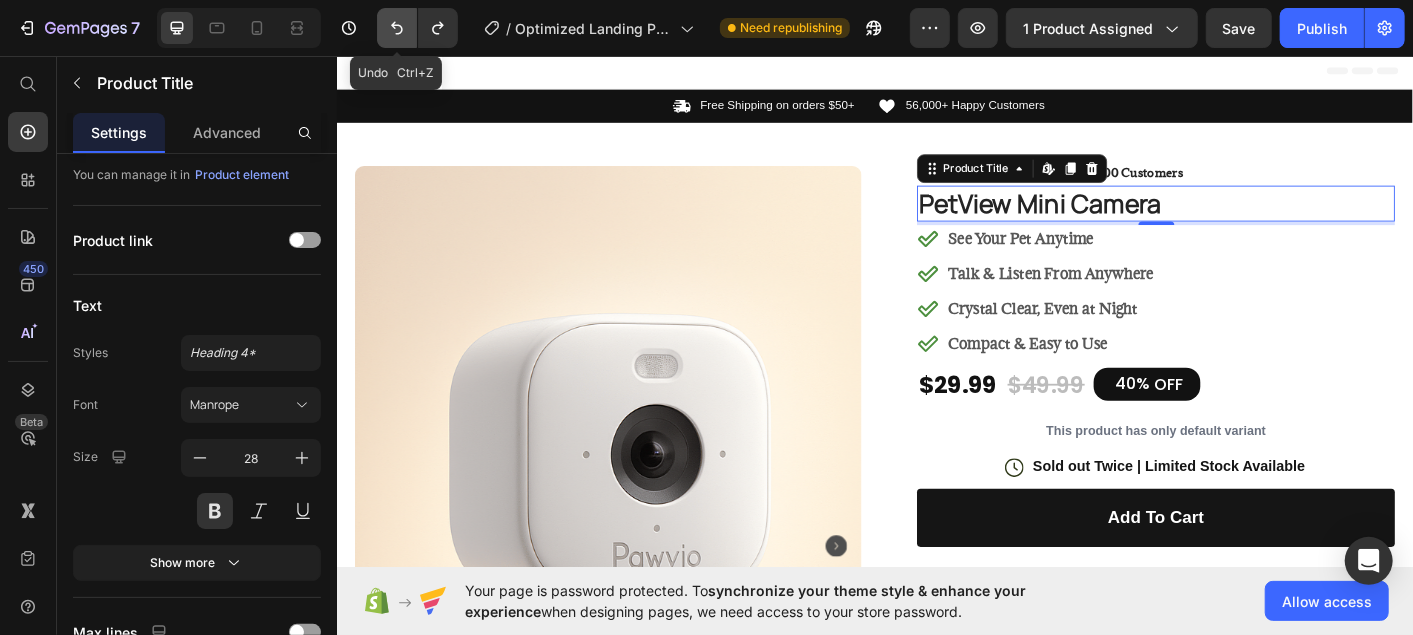 click 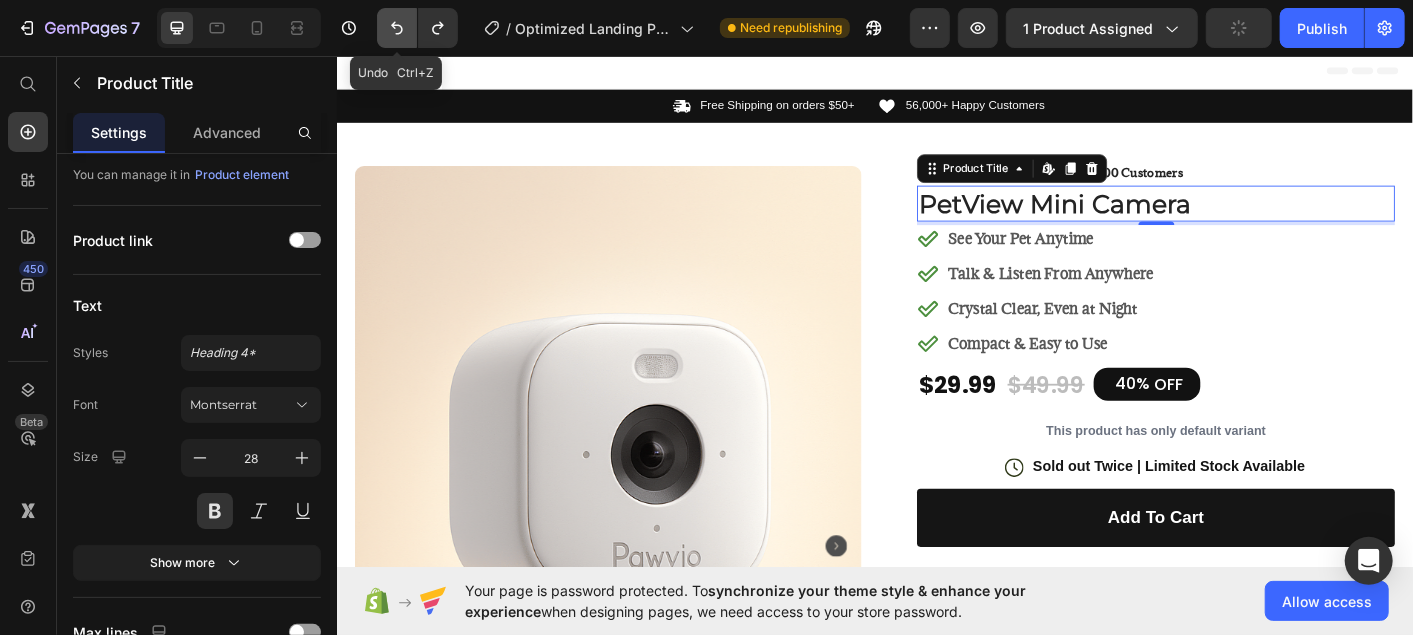 click 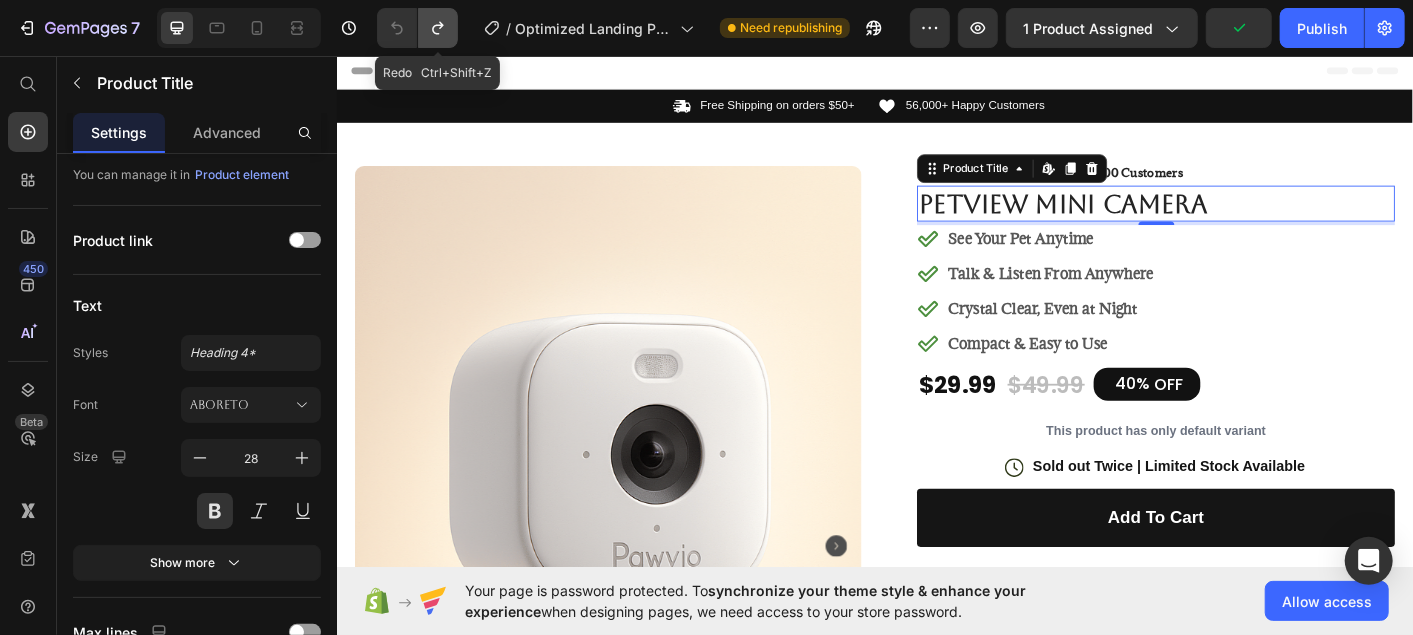click 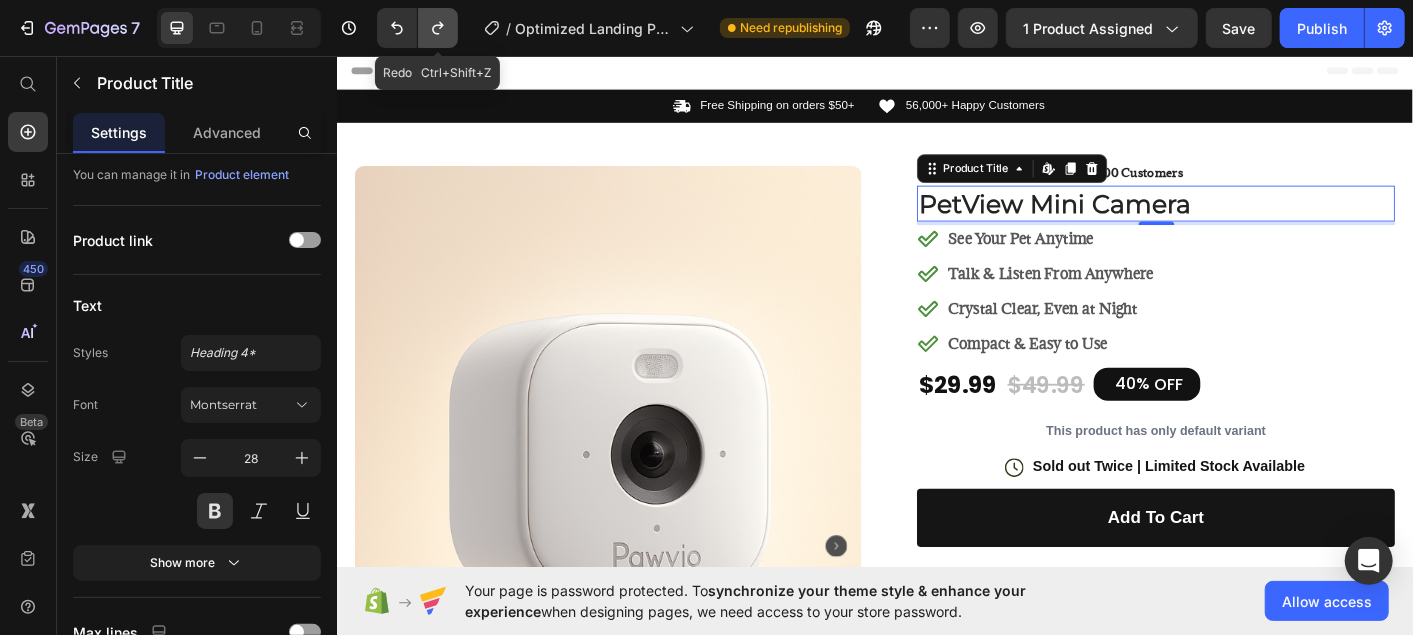 click 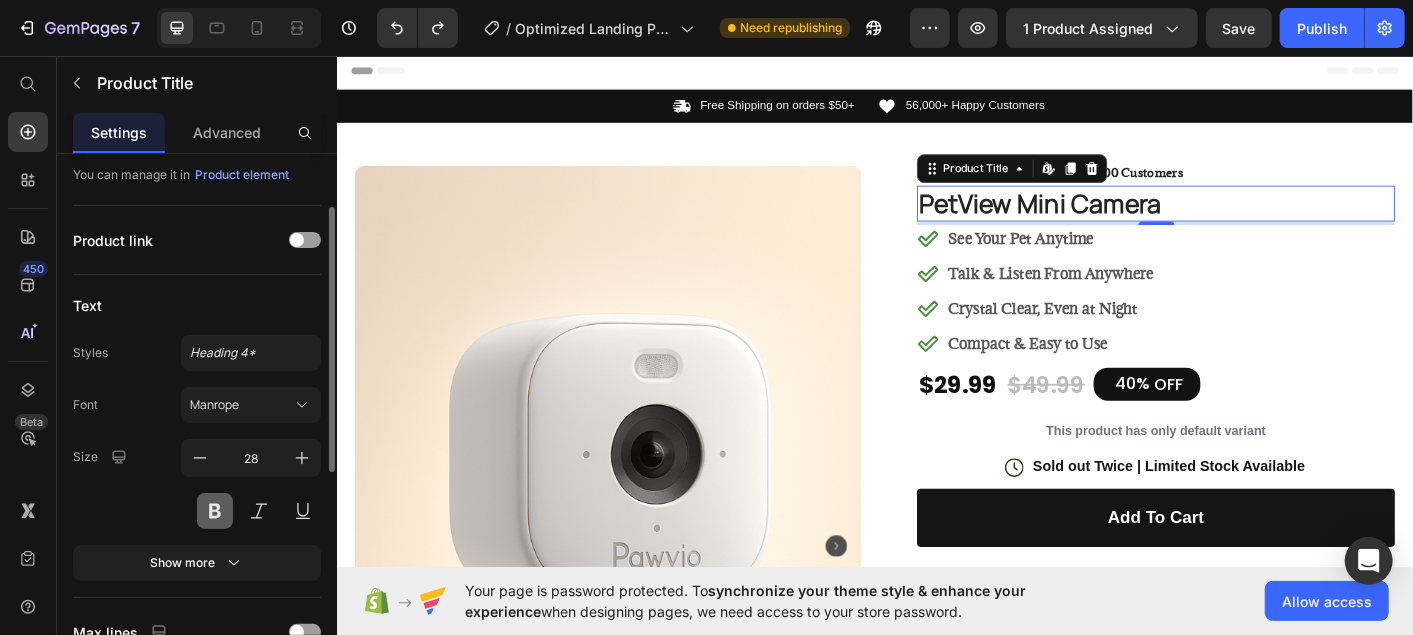 click at bounding box center [215, 511] 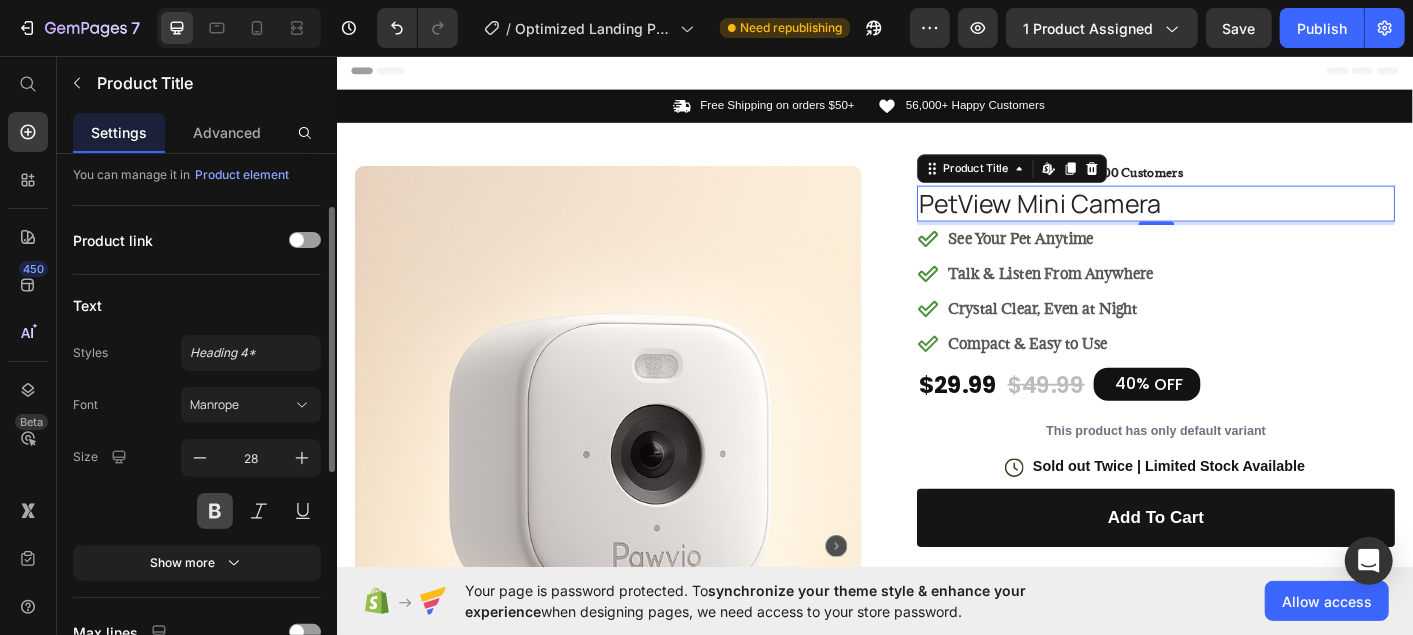 click at bounding box center (215, 511) 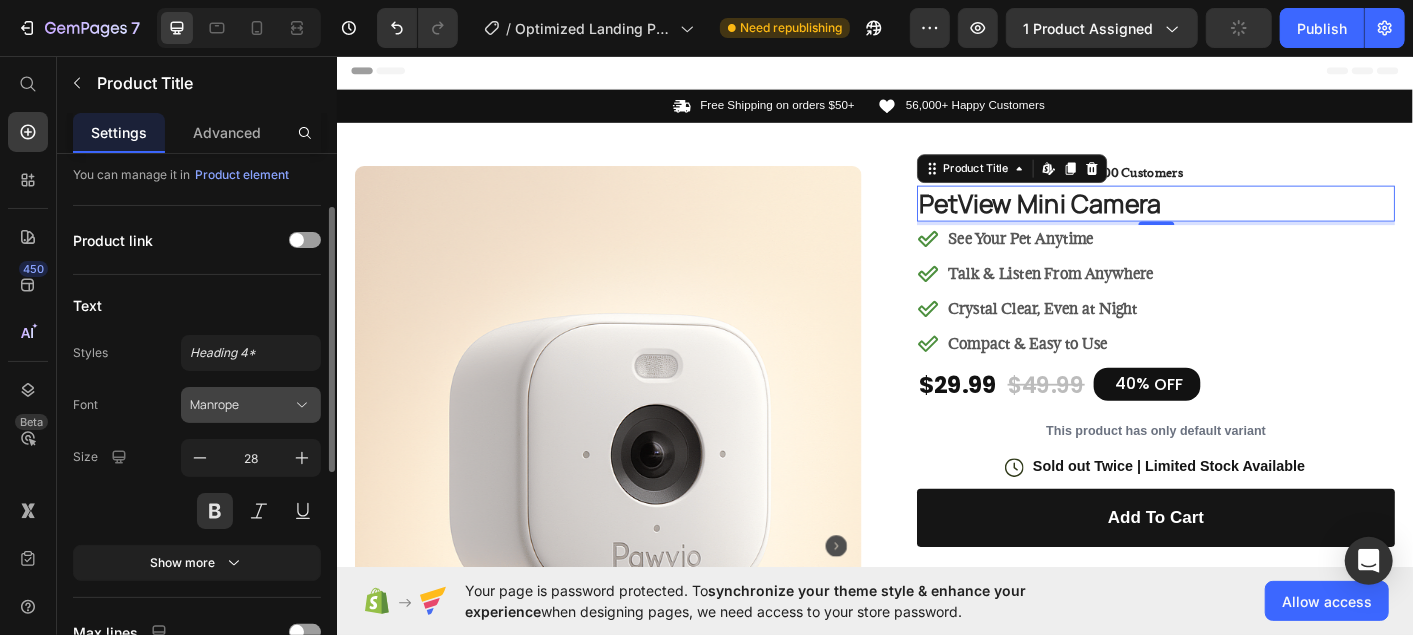 click on "Manrope" at bounding box center [241, 405] 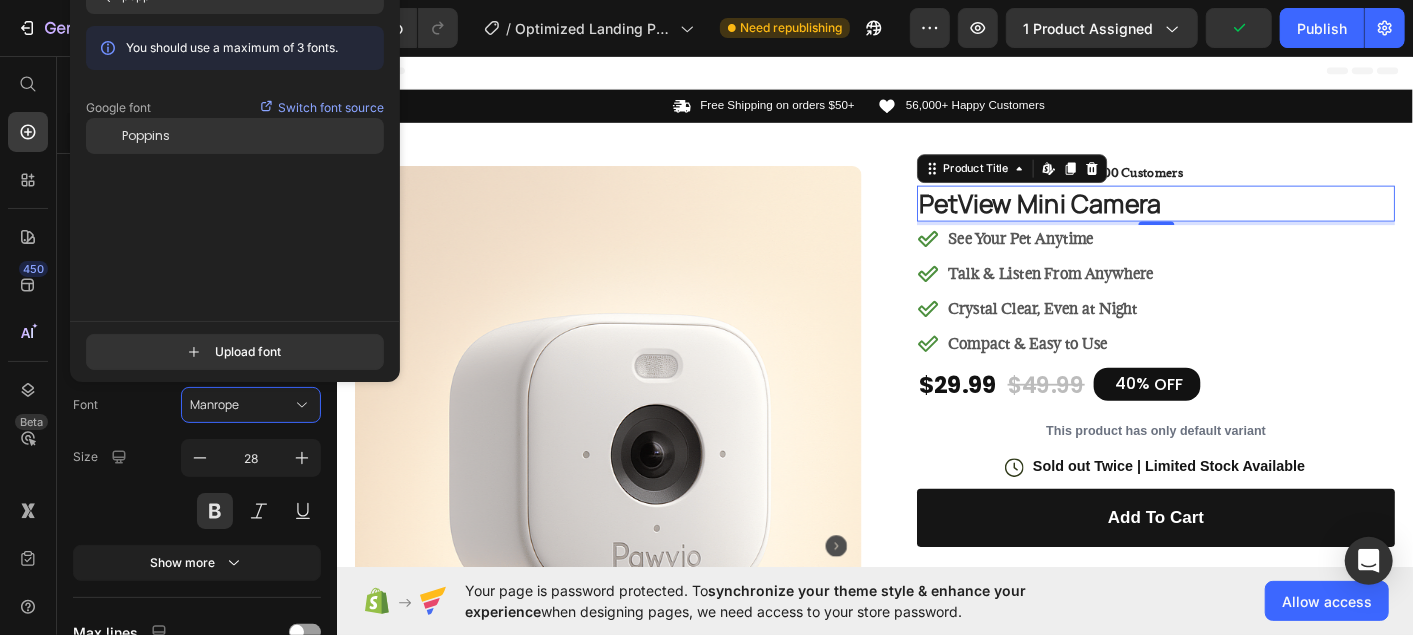 click on "Poppins" 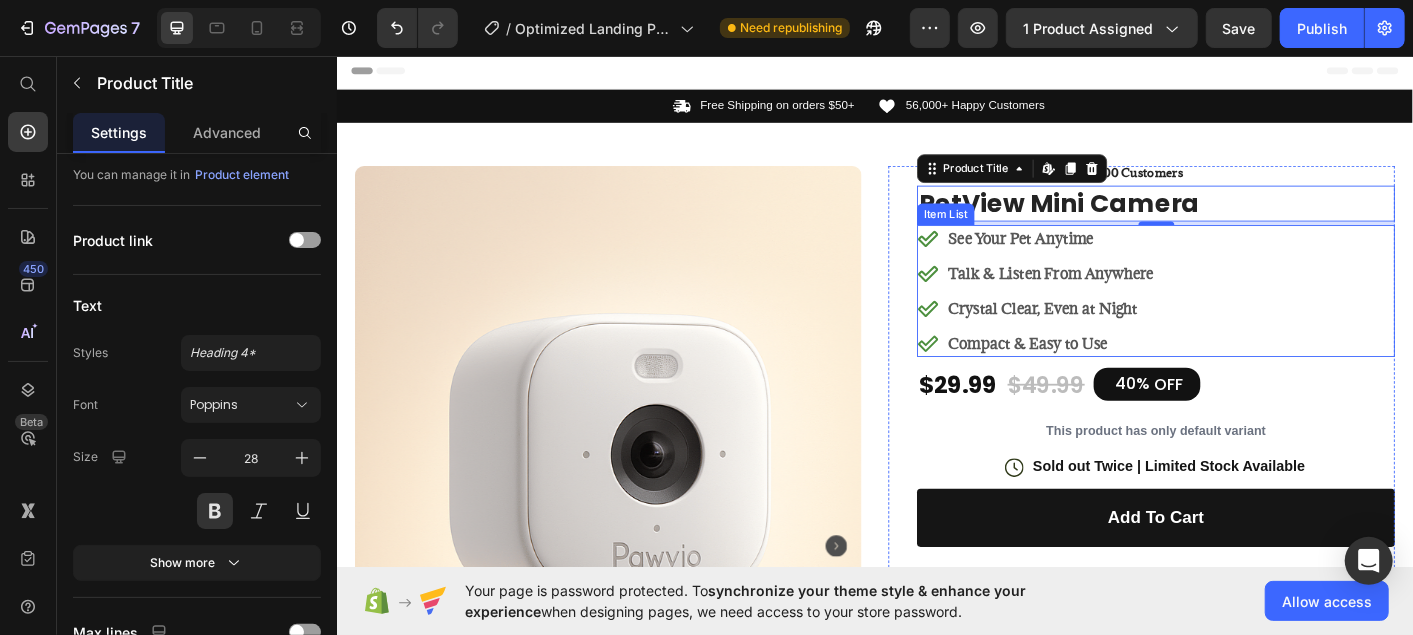 click on "See Your Pet Anytime" at bounding box center (1132, 259) 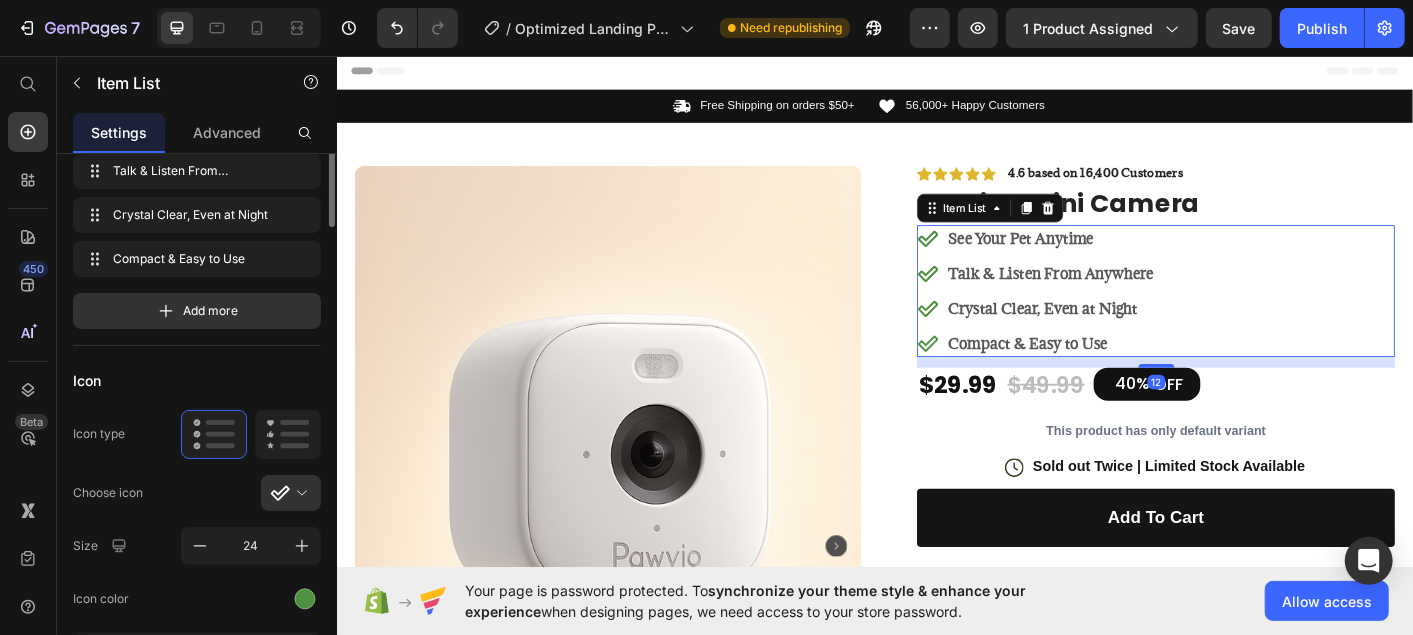 scroll, scrollTop: 0, scrollLeft: 0, axis: both 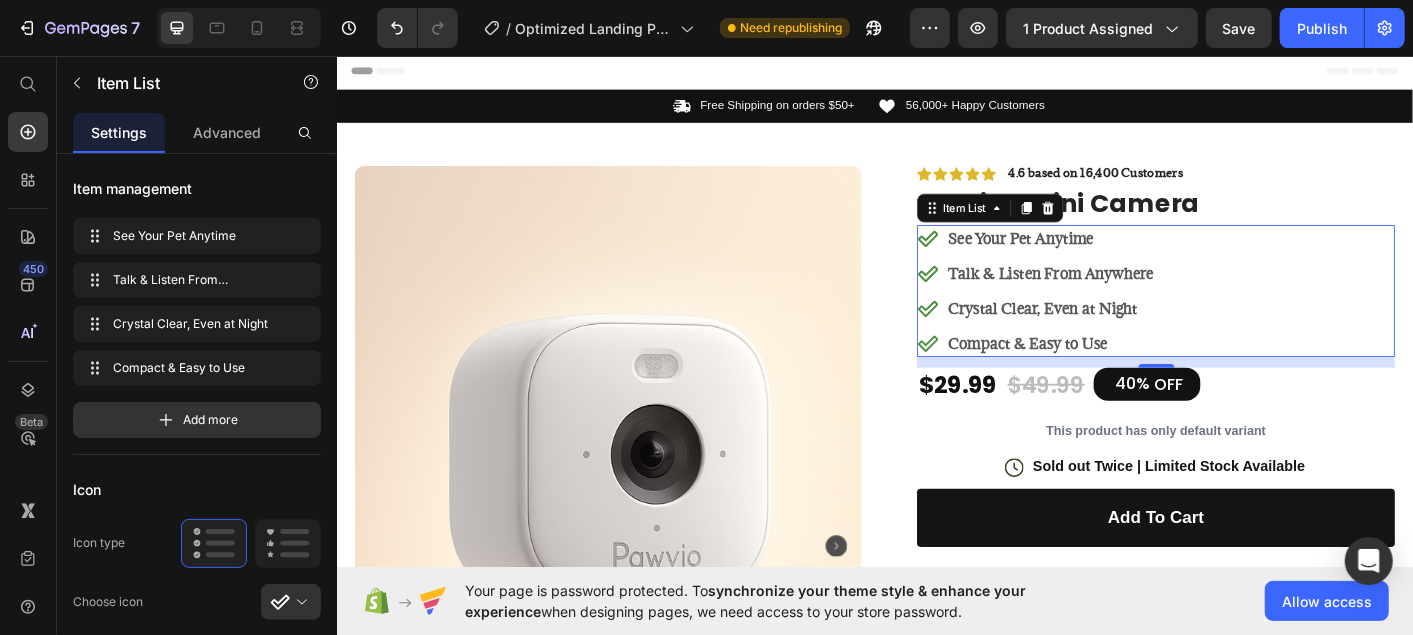 click on "See Your Pet Anytime" at bounding box center [1132, 259] 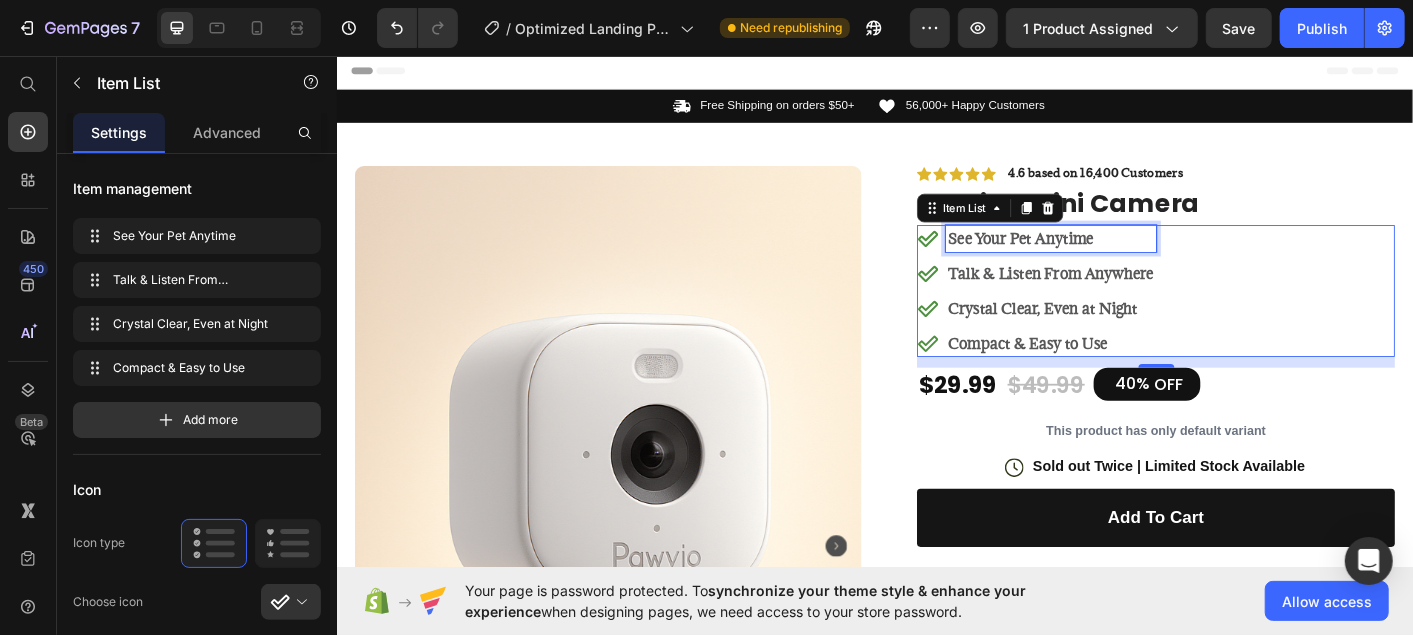 click on "See Your Pet Anytime" at bounding box center [1132, 259] 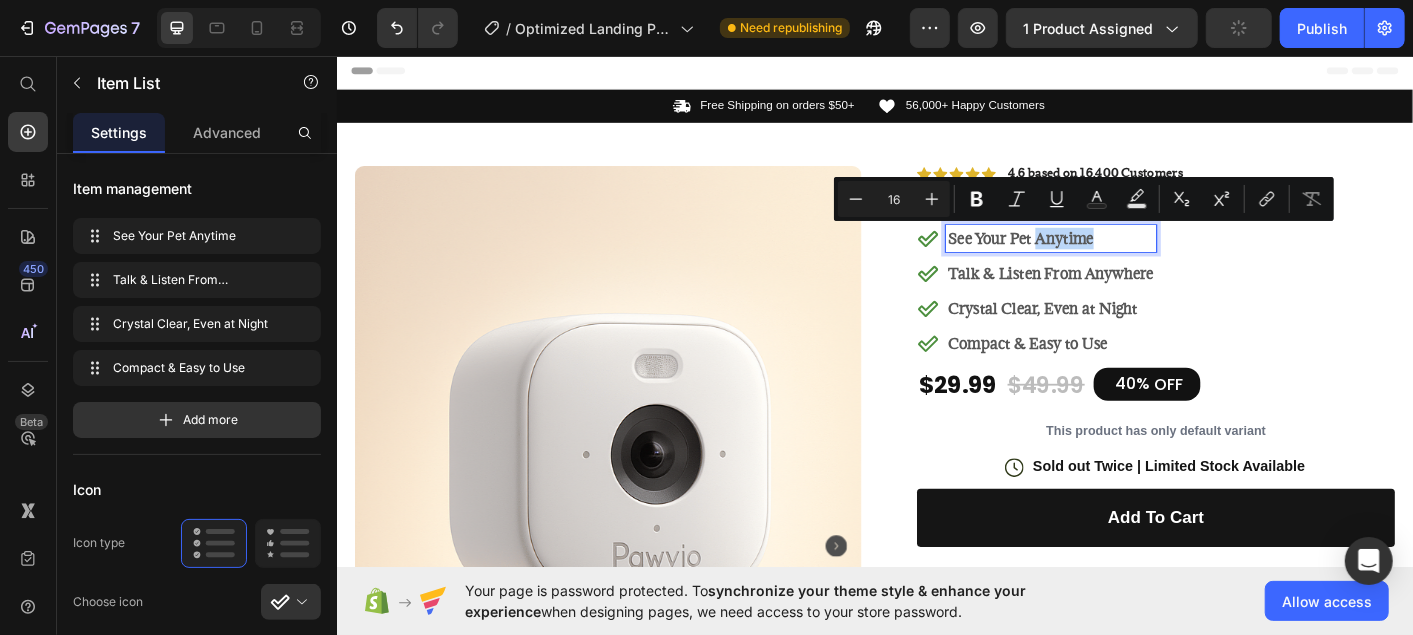 click on "See Your Pet Anytime" at bounding box center [1132, 259] 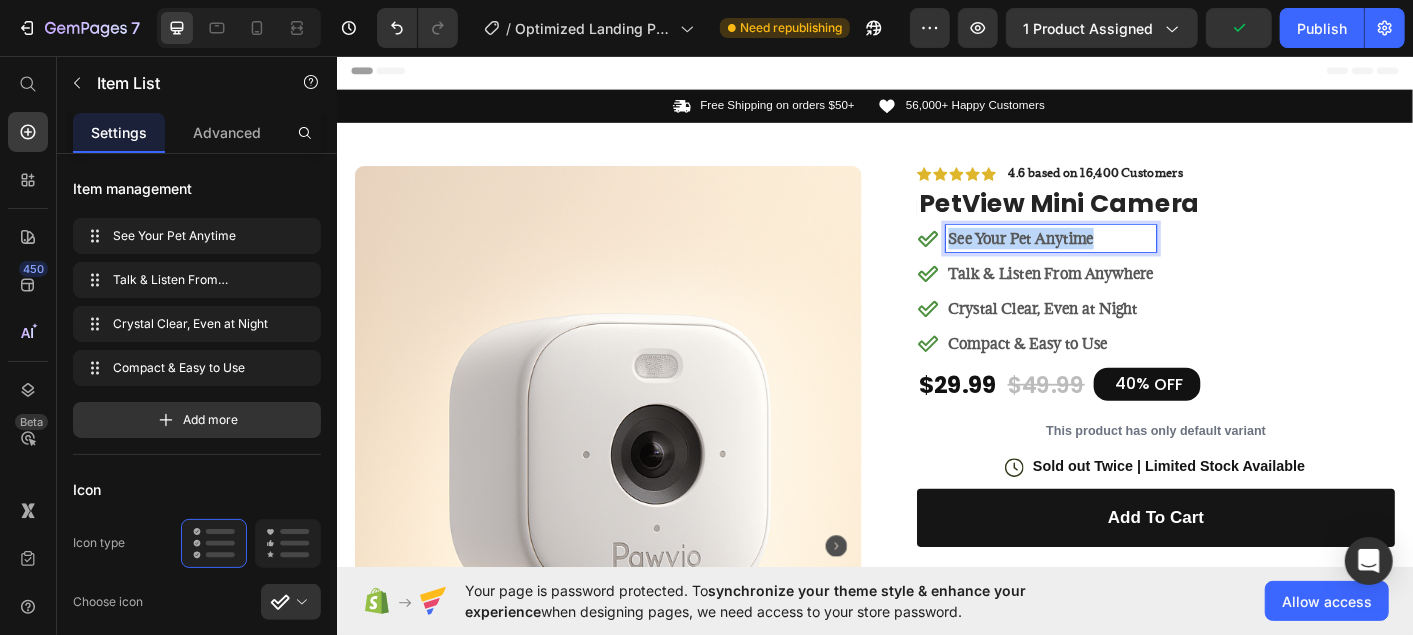 click on "See Your Pet Anytime" at bounding box center [1132, 259] 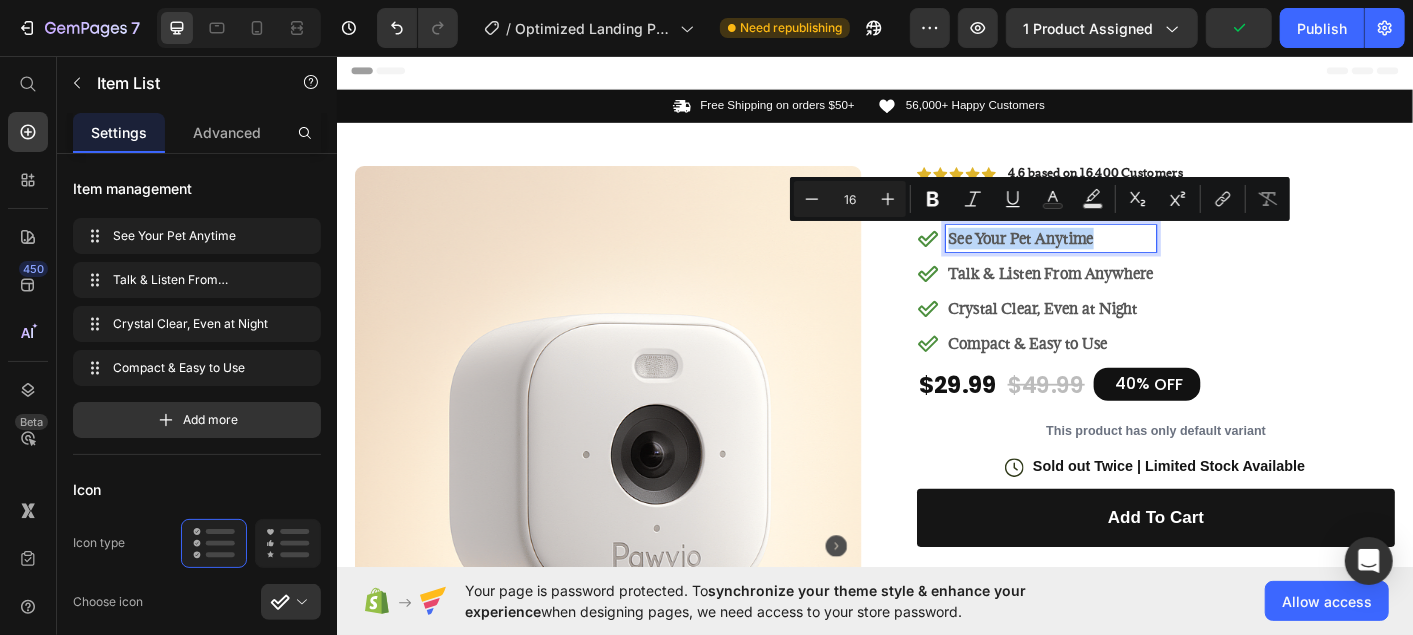 click on "See Your Pet Anytime" at bounding box center [1132, 259] 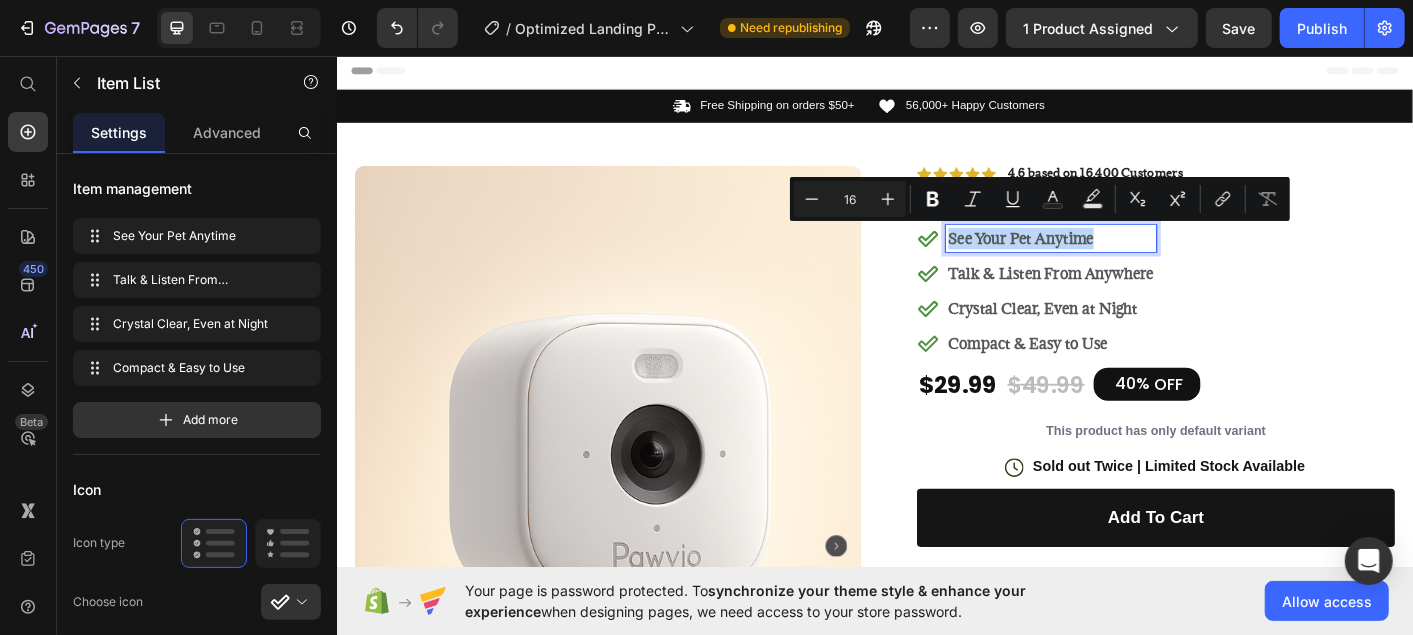 click on "See Your Pet Anytime" at bounding box center [1132, 259] 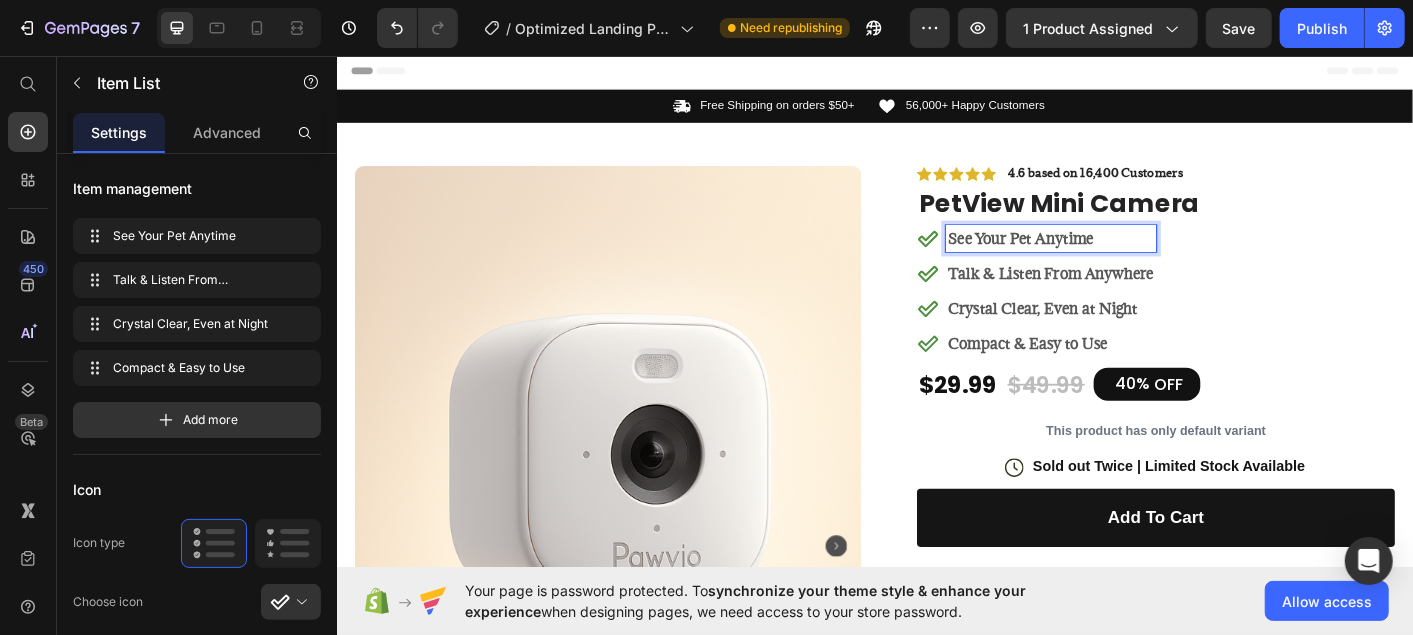 click on "See Your Pet Anytime" at bounding box center [1132, 259] 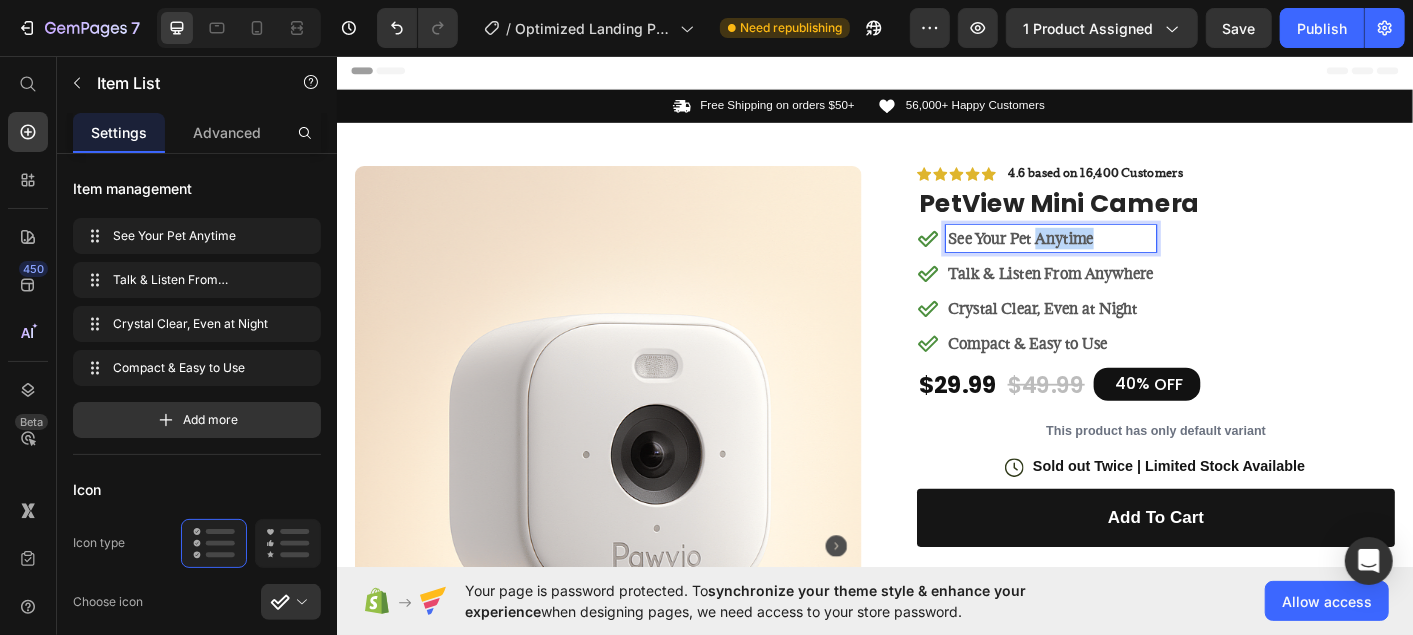 click on "See Your Pet Anytime" at bounding box center (1132, 259) 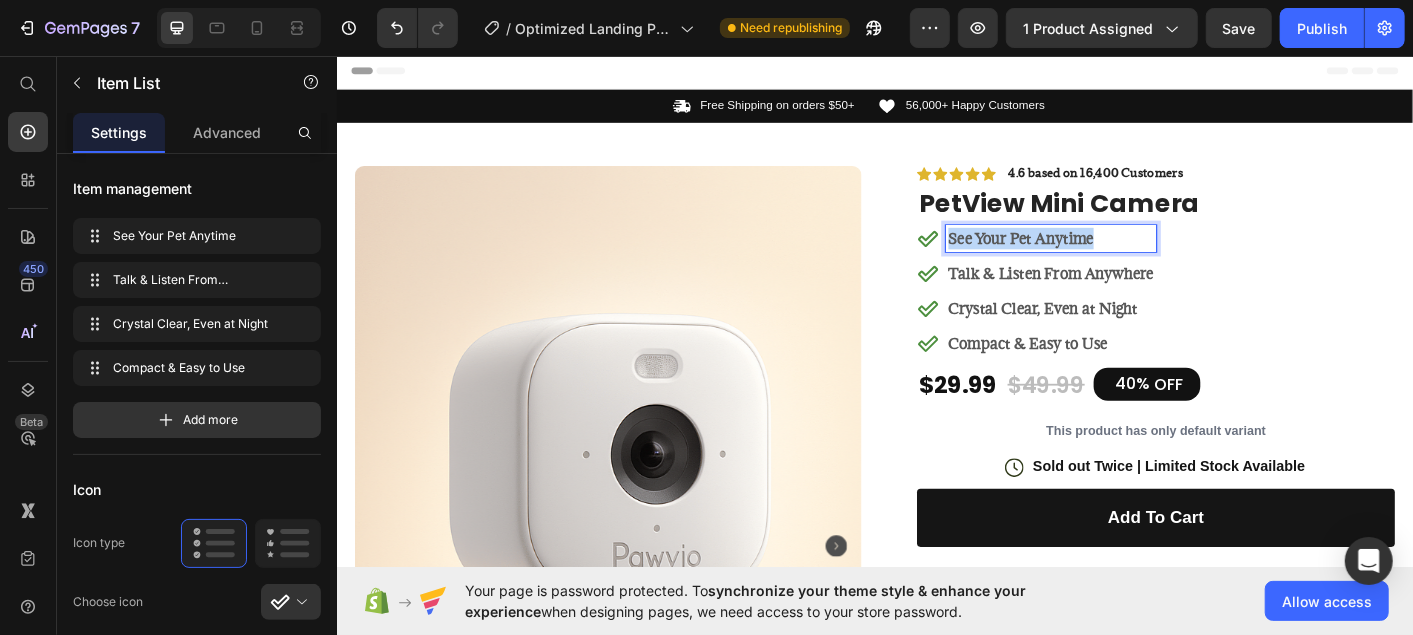 click on "See Your Pet Anytime" at bounding box center [1132, 259] 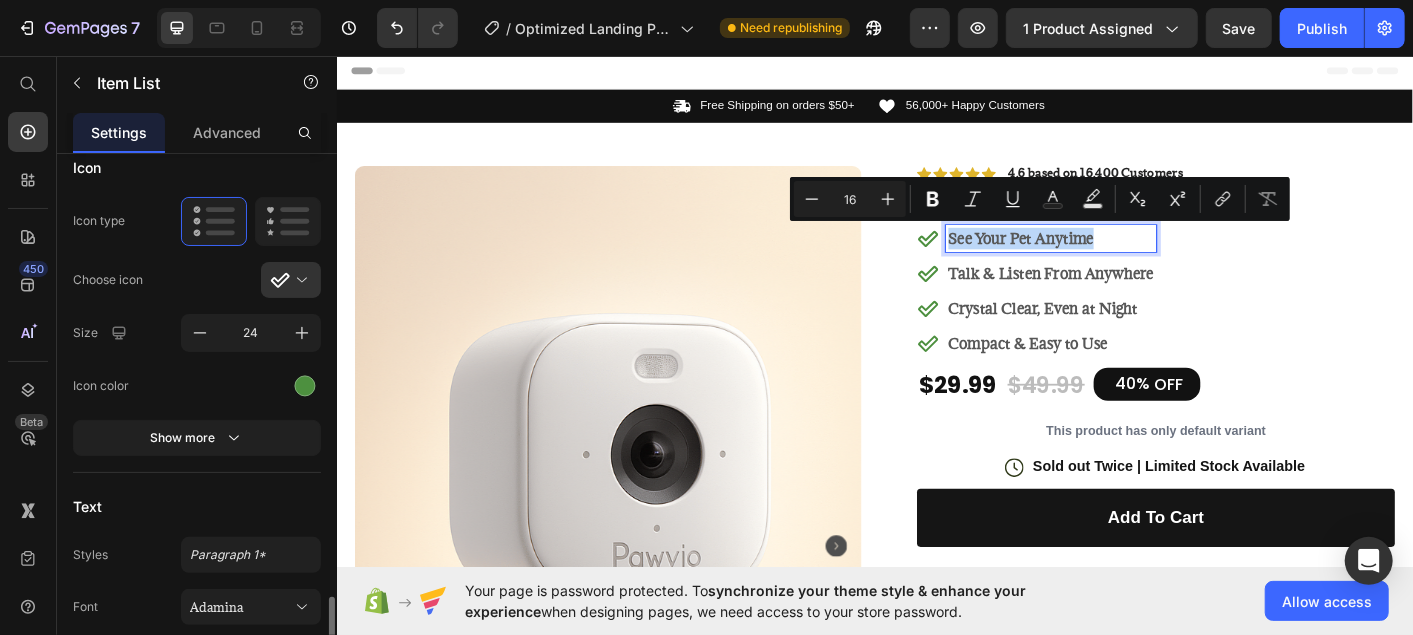 scroll, scrollTop: 571, scrollLeft: 0, axis: vertical 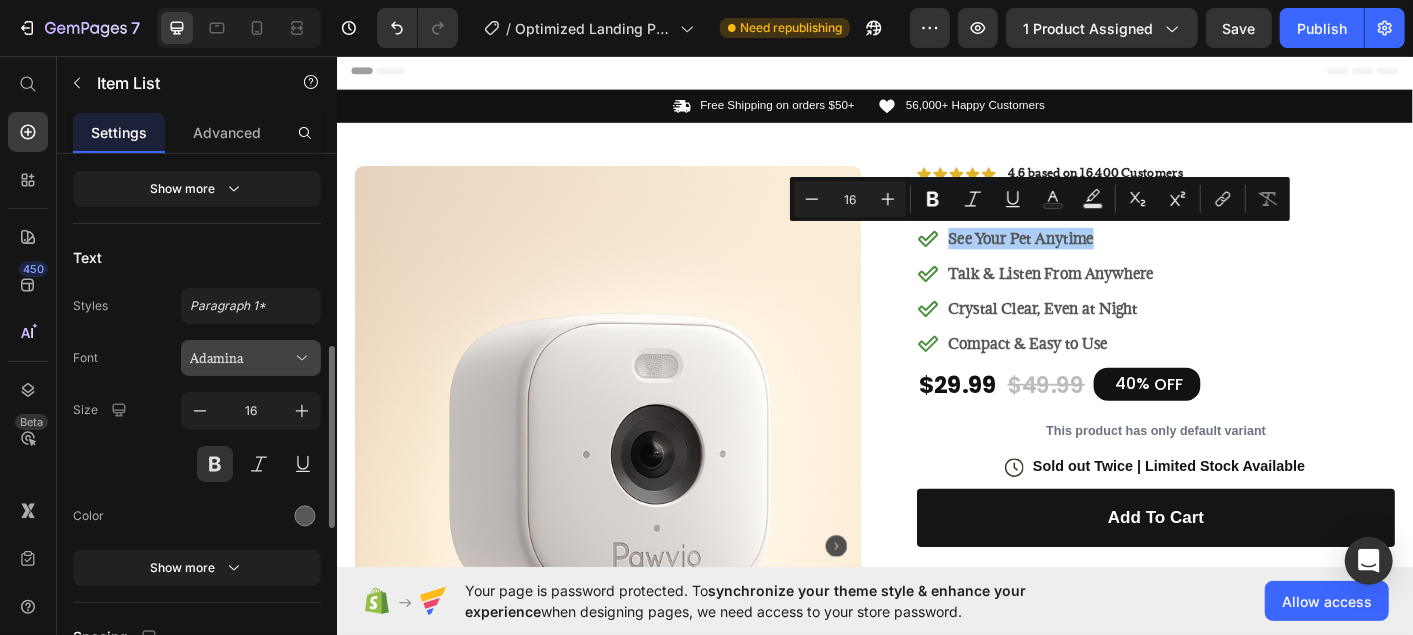 click on "Adamina" at bounding box center (241, 358) 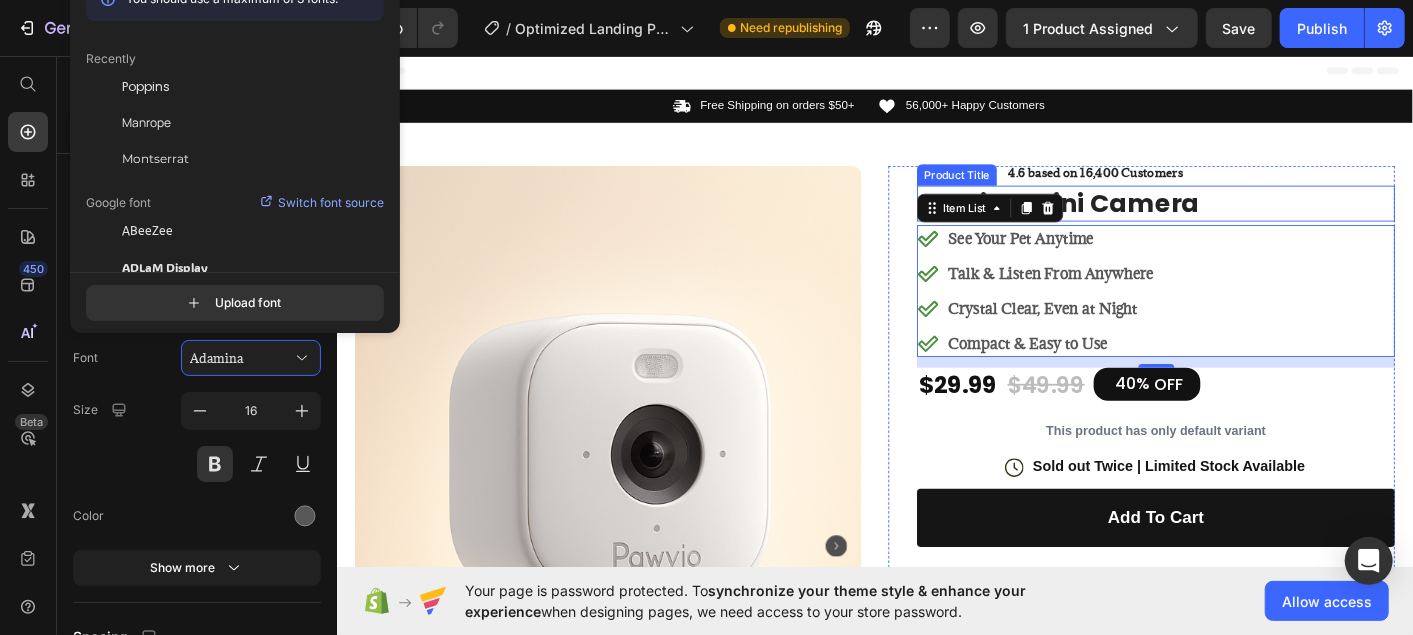 click on "PetView Mini Camera" at bounding box center (1249, 220) 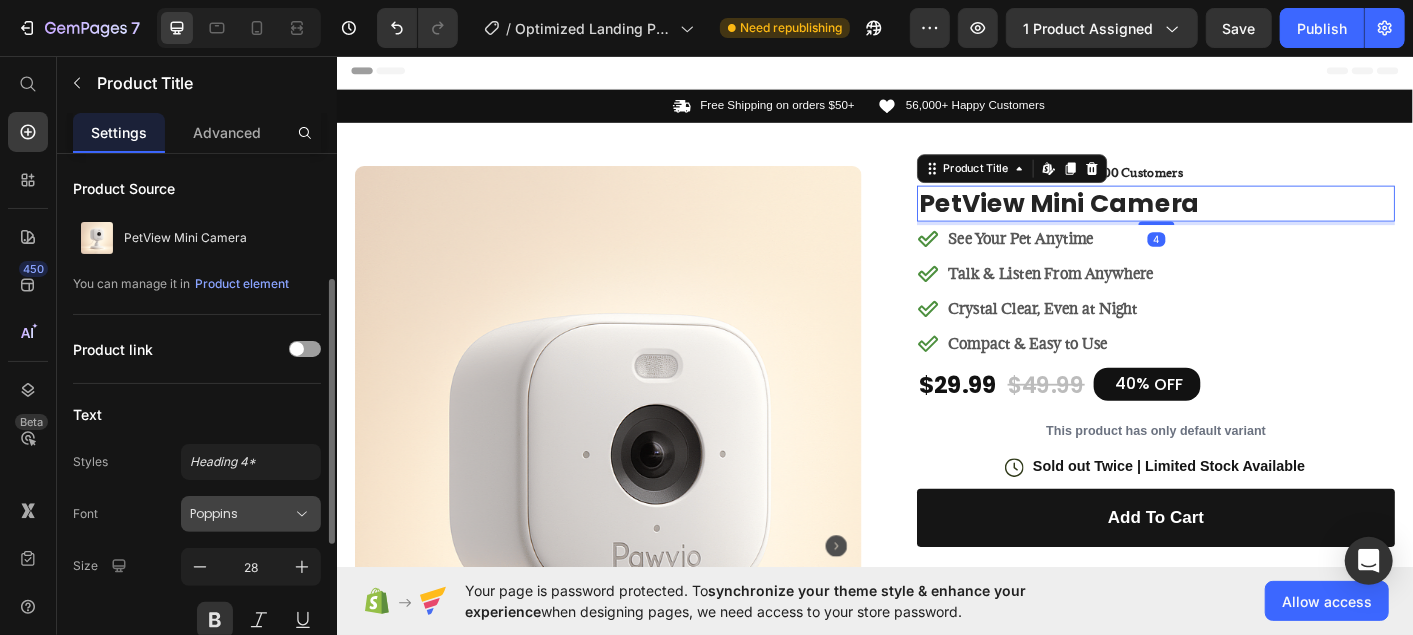 scroll, scrollTop: 331, scrollLeft: 0, axis: vertical 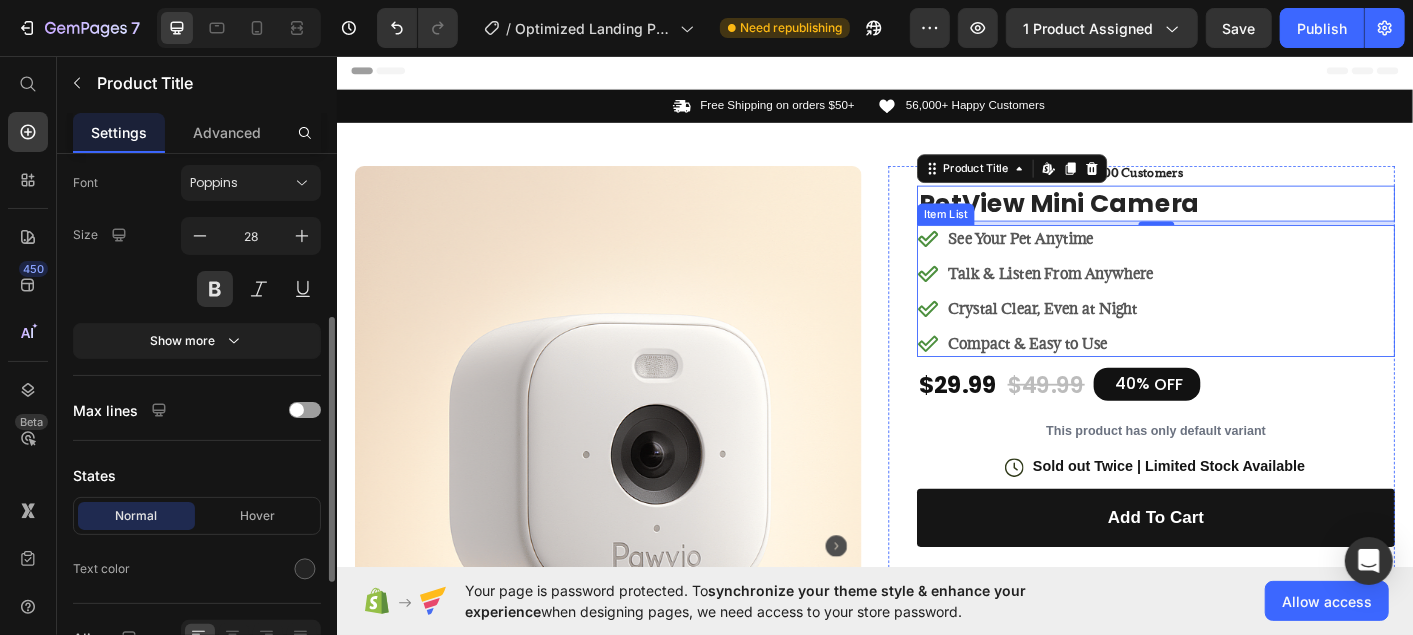 click on "See Your Pet Anytime" at bounding box center (1132, 259) 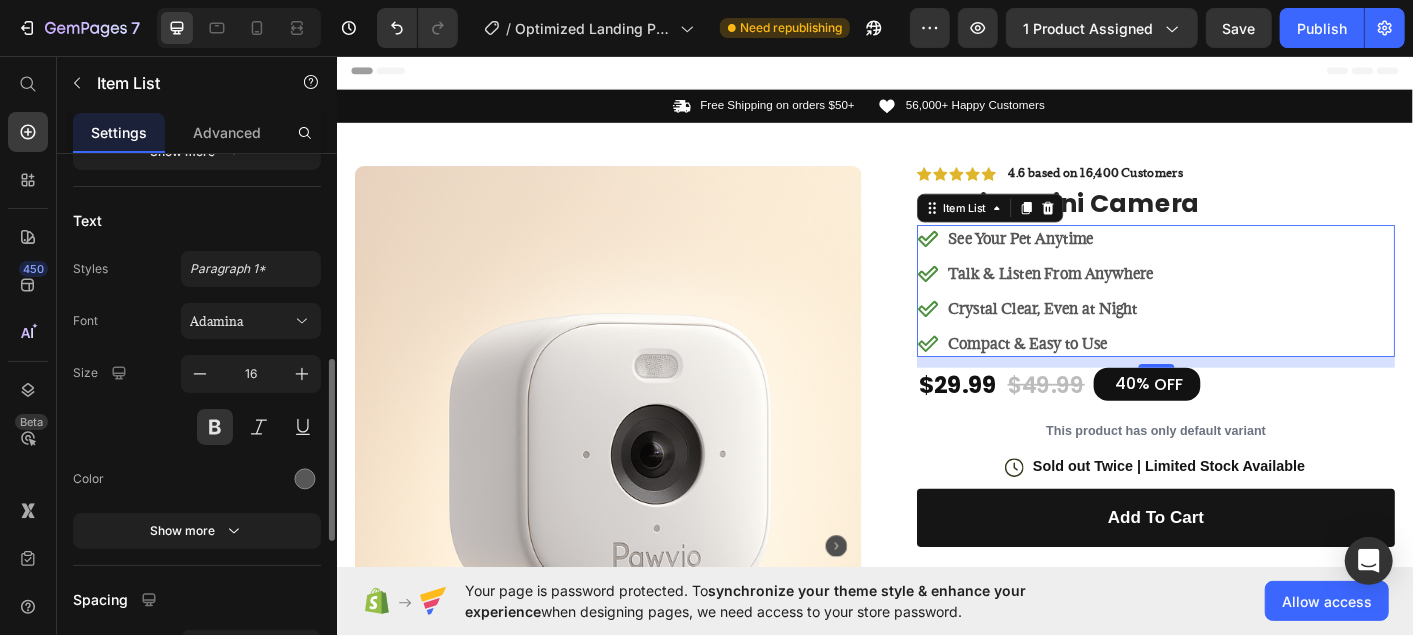 scroll, scrollTop: 608, scrollLeft: 0, axis: vertical 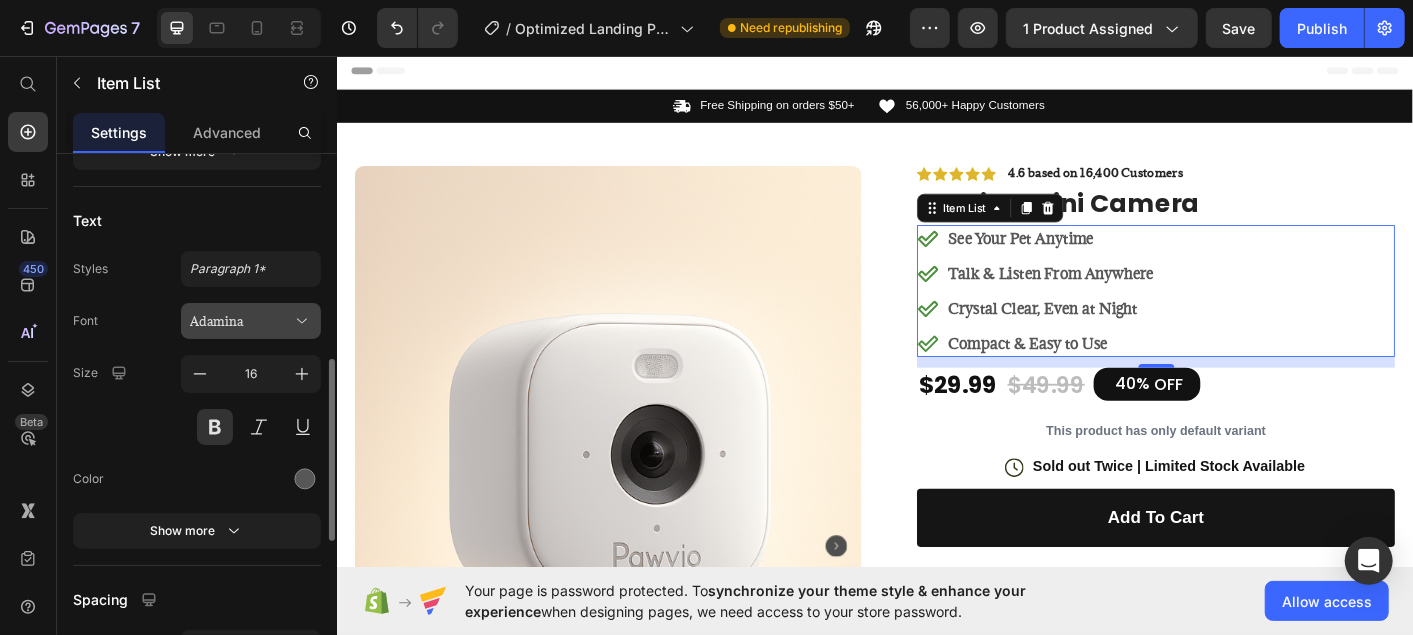 click on "Adamina" at bounding box center (241, 321) 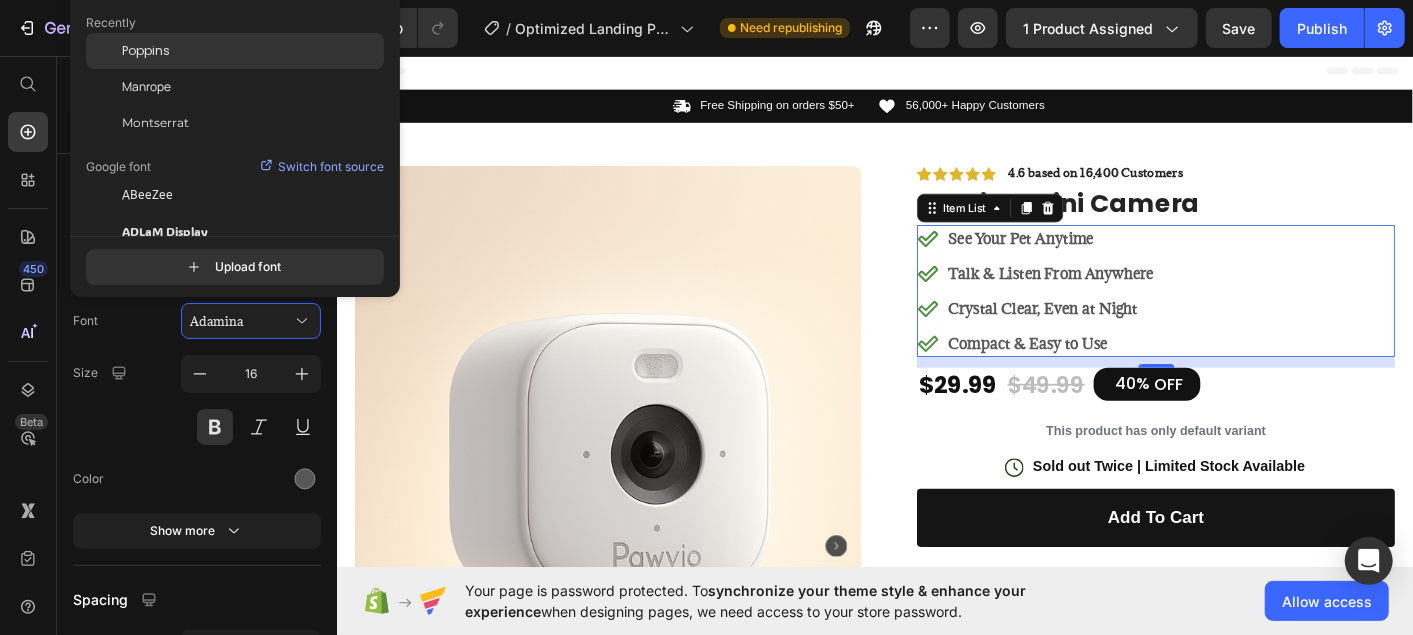 click on "Poppins" 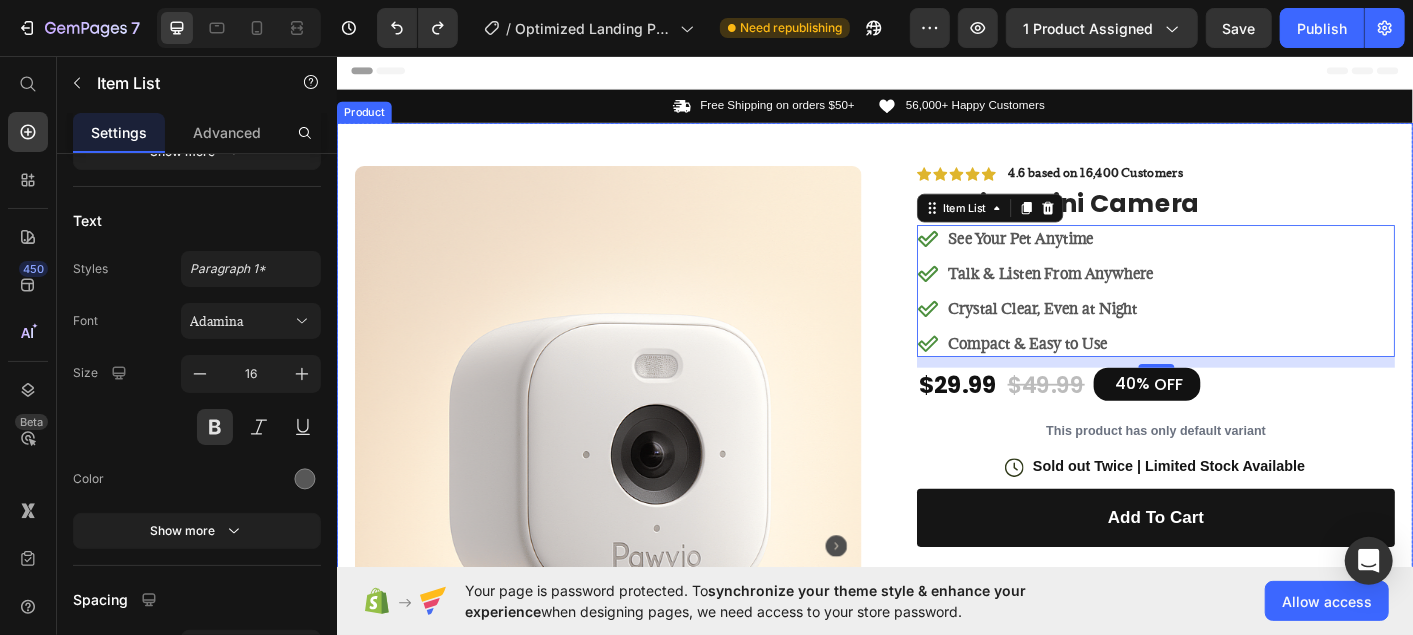 click on "Product Images Row Icon Icon Icon Icon Icon Icon List 4.6 based on 16,400 Customers Text Block Row PetView Mini Camera Product Title
See Your Pet Anytime
Talk & Listen From Anywhere
Crystal Clear, Even at Night
Compact & Easy to Use Item List   12 $29.99 Product Price $49.99 Product Price 40% OFF Discount Tag Row This product has only default variant Product Variants & Swatches
Icon Sold out Twice | Limited Stock Available Text Block Row add to cart Add to Cart
Icon Free Shipping on orders $50+ Text Block
Icon 30-Day MoneyBack Guarantee! Text Block
Icon Fast Tracked Shipping Worldwide! Text Block Row
Benefits
How to use Accordion Row Product" at bounding box center [936, 630] 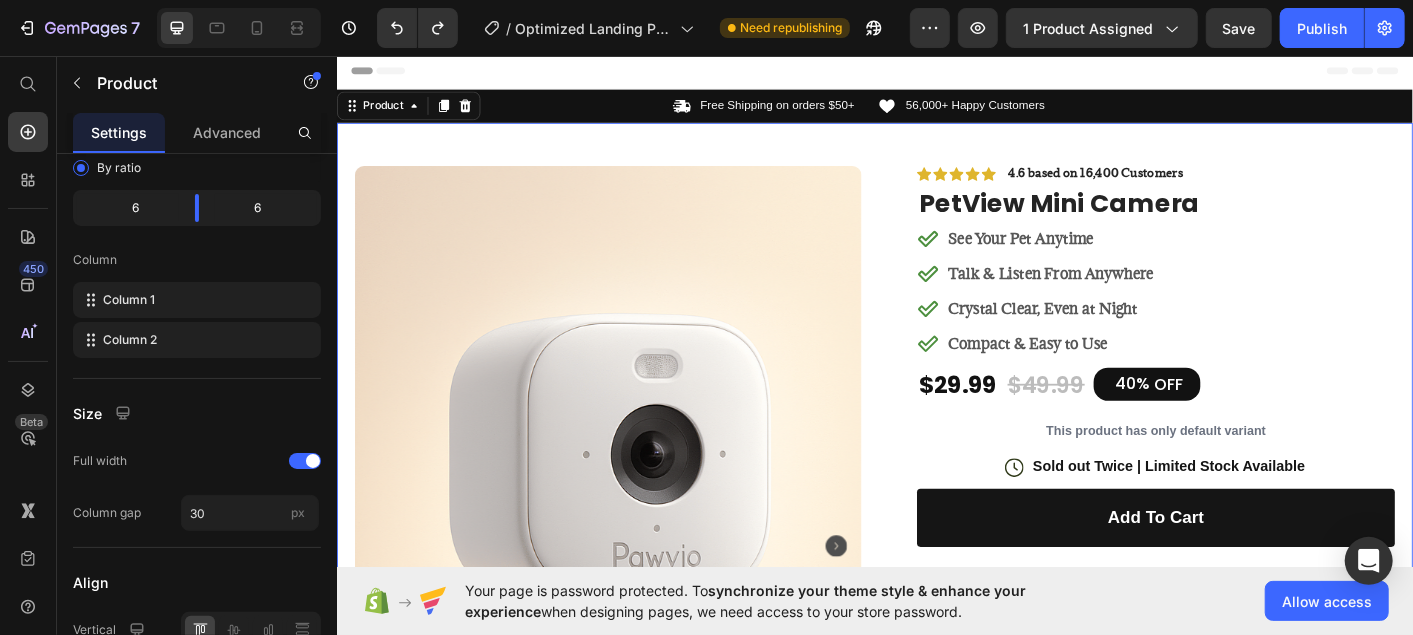 scroll, scrollTop: 0, scrollLeft: 0, axis: both 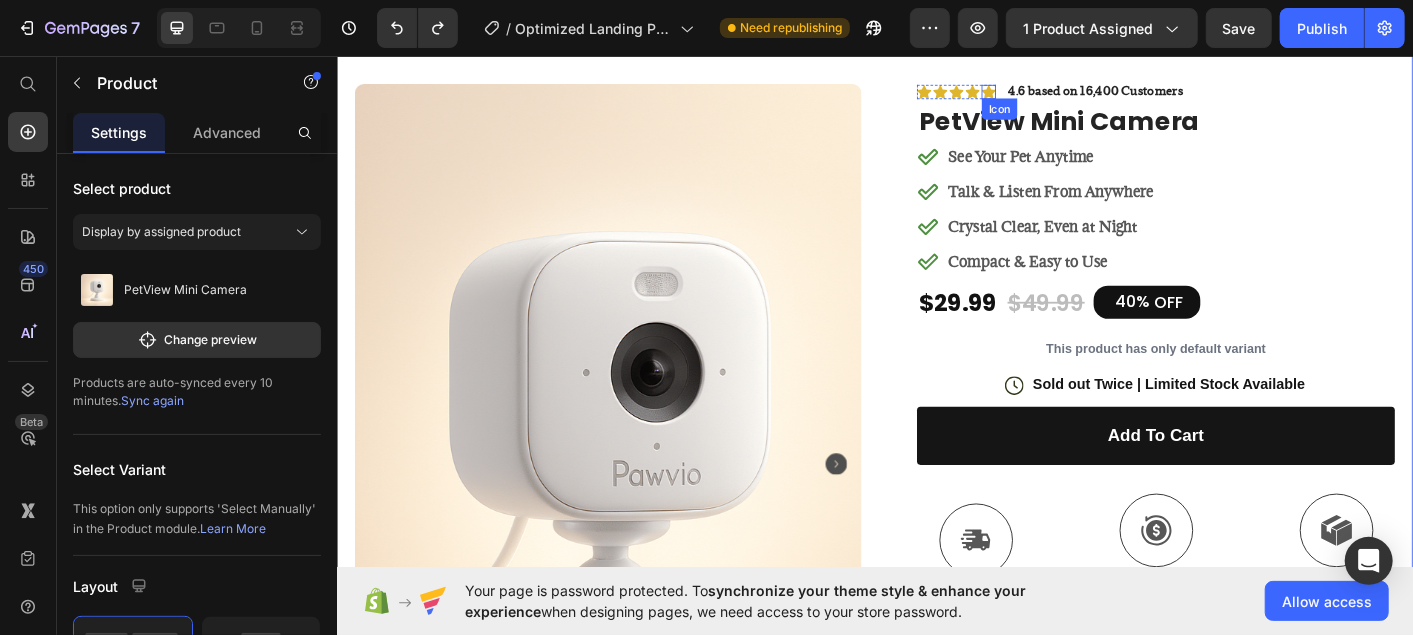 click 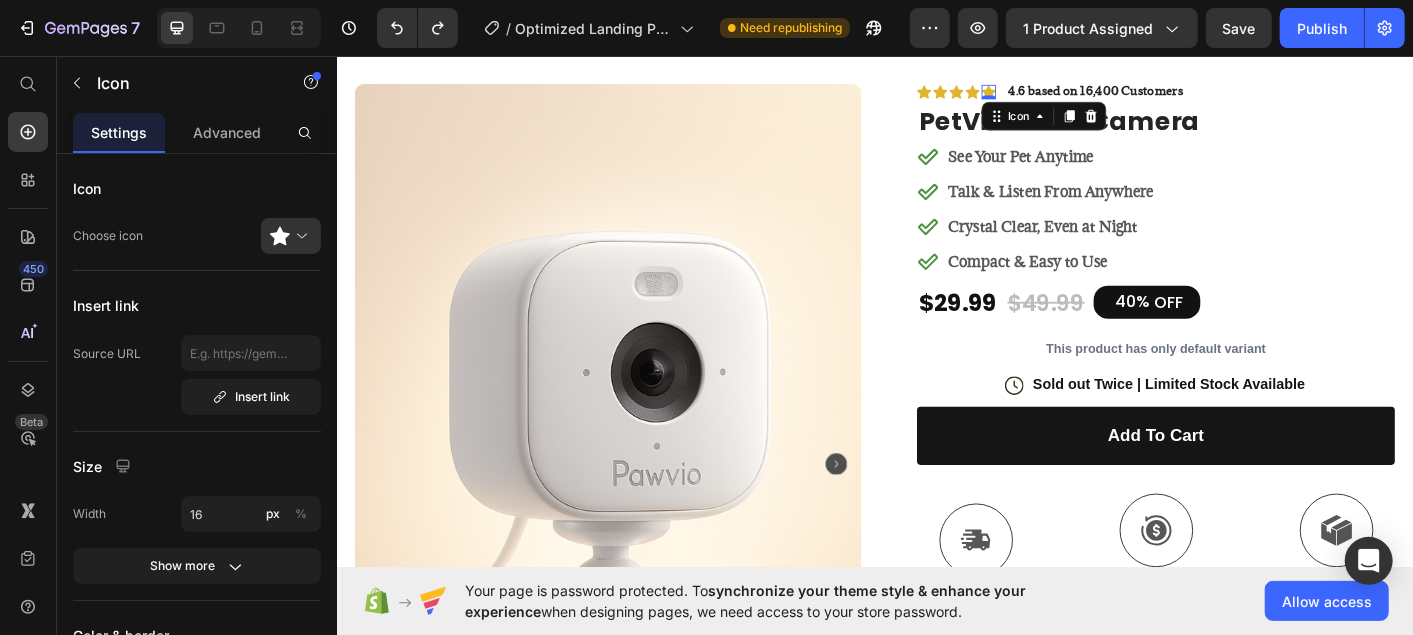 scroll, scrollTop: 86, scrollLeft: 0, axis: vertical 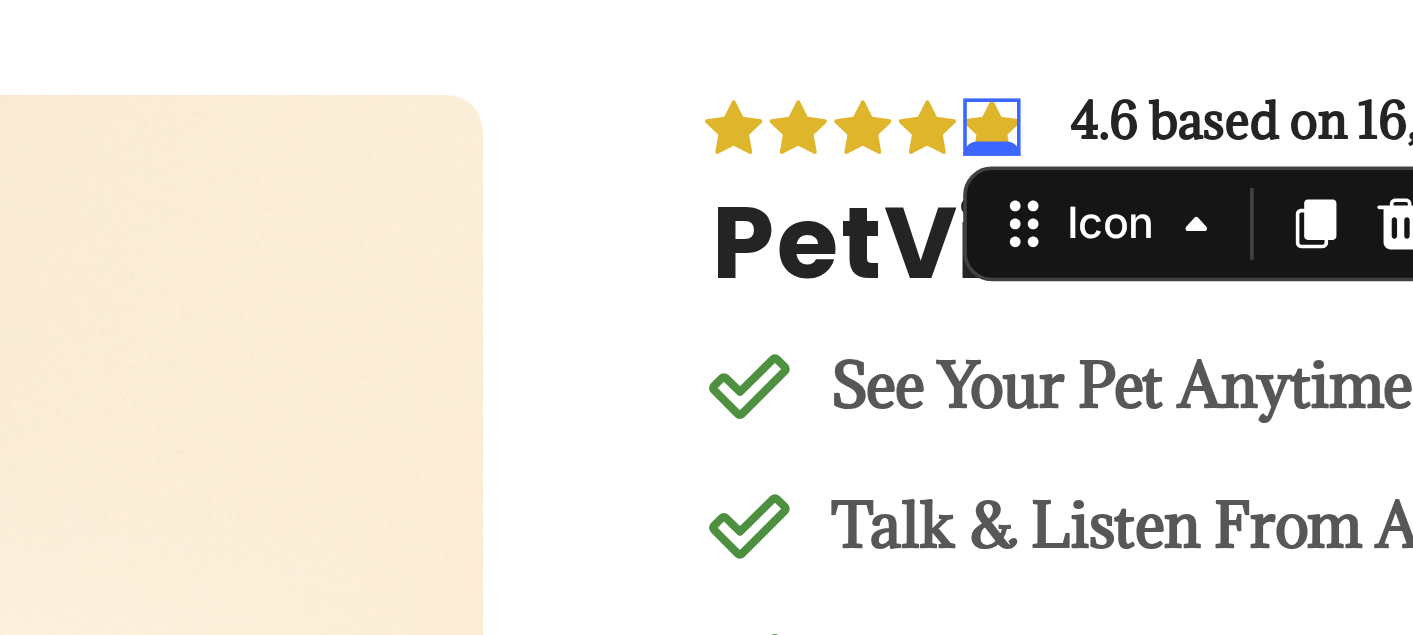 click on "Product Images Row Icon Icon Icon Icon Icon   0 Icon List 4.6 based on 16,400 Customers Text Block Row PetView Mini Camera Product Title
See Your Pet Anytime
Talk & Listen From Anywhere
Crystal Clear, Even at Night
Compact & Easy to Use Item List $29.99 Product Price $49.99 Product Price 40% OFF Discount Tag Row This product has only default variant Product Variants & Swatches
Icon Sold out Twice | Limited Stock Available Text Block Row add to cart Add to Cart
Icon Free Shipping on orders $50+ Text Block
Icon 30-Day MoneyBack Guarantee! Text Block
Icon Fast Tracked Shipping Worldwide! Text Block Row
Benefits
How to use Accordion Row Product" at bounding box center [-1014, 442] 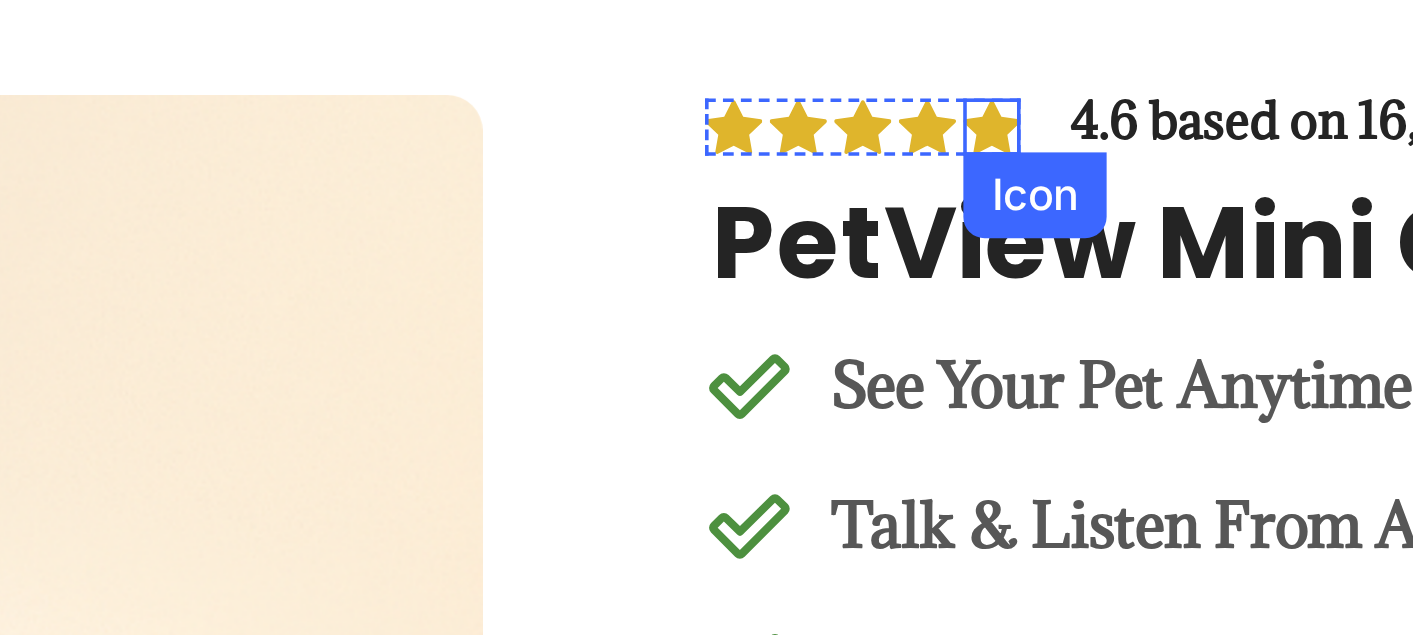click 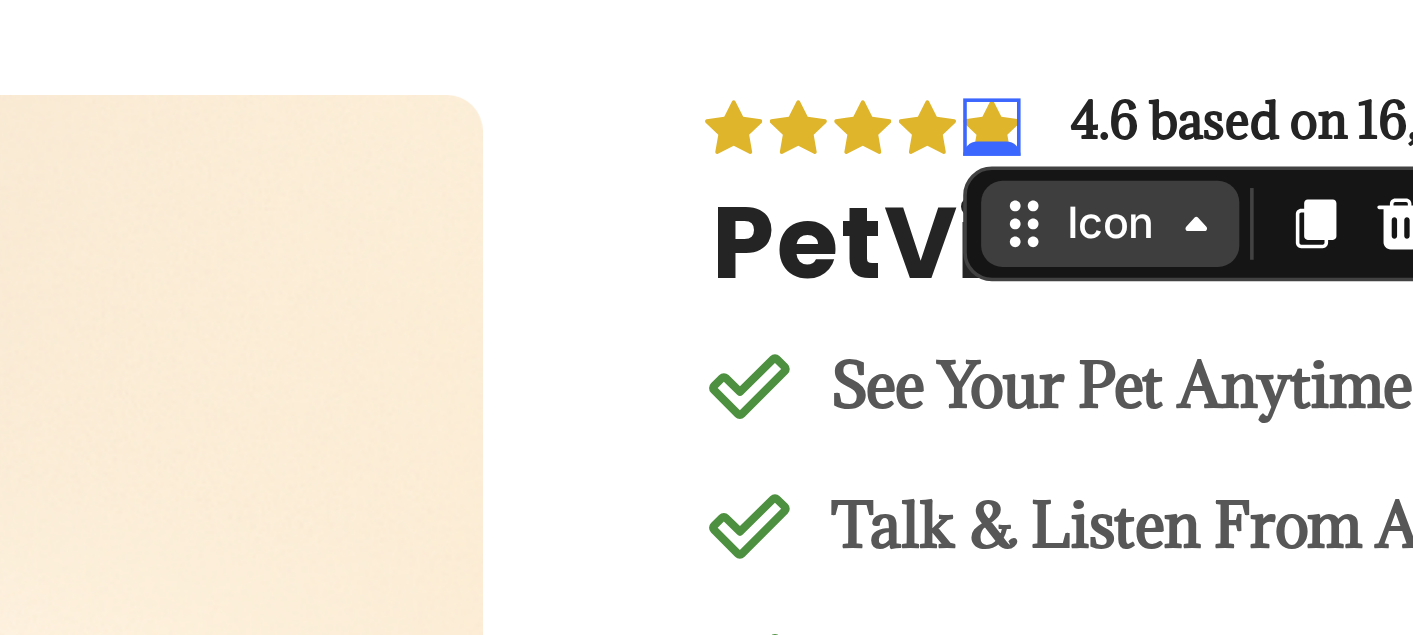 click 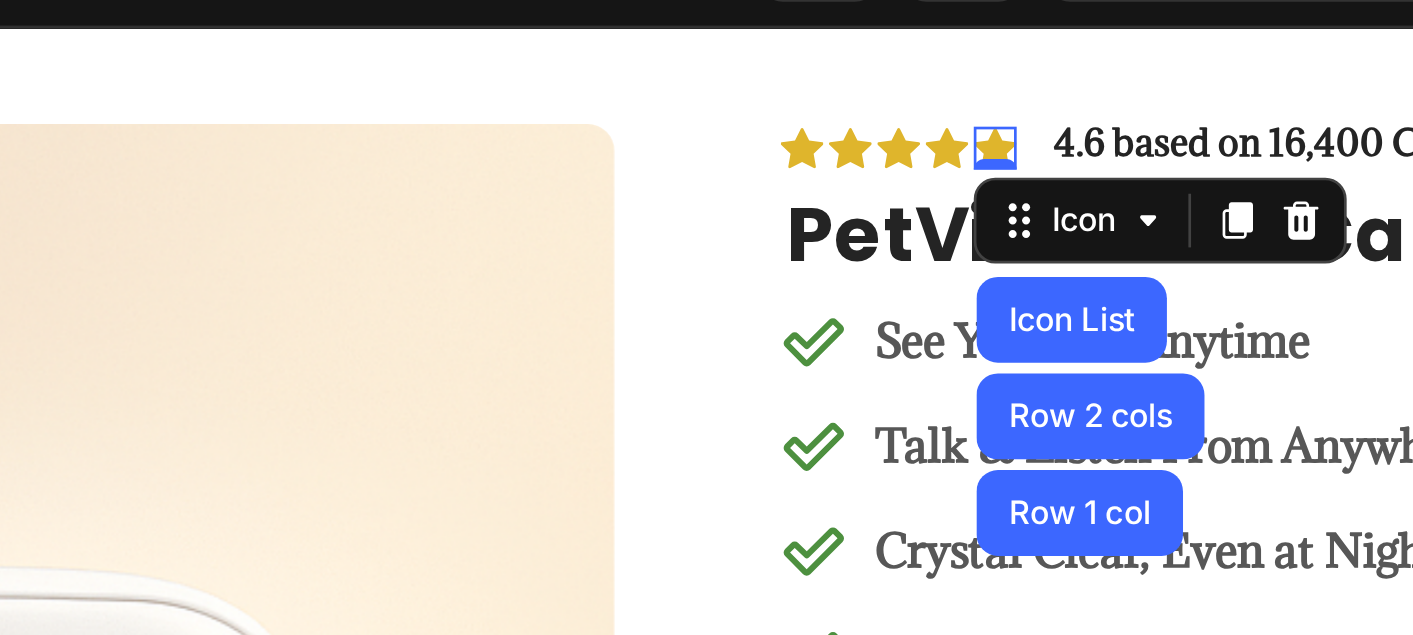 click on "0" at bounding box center [-228, 72] 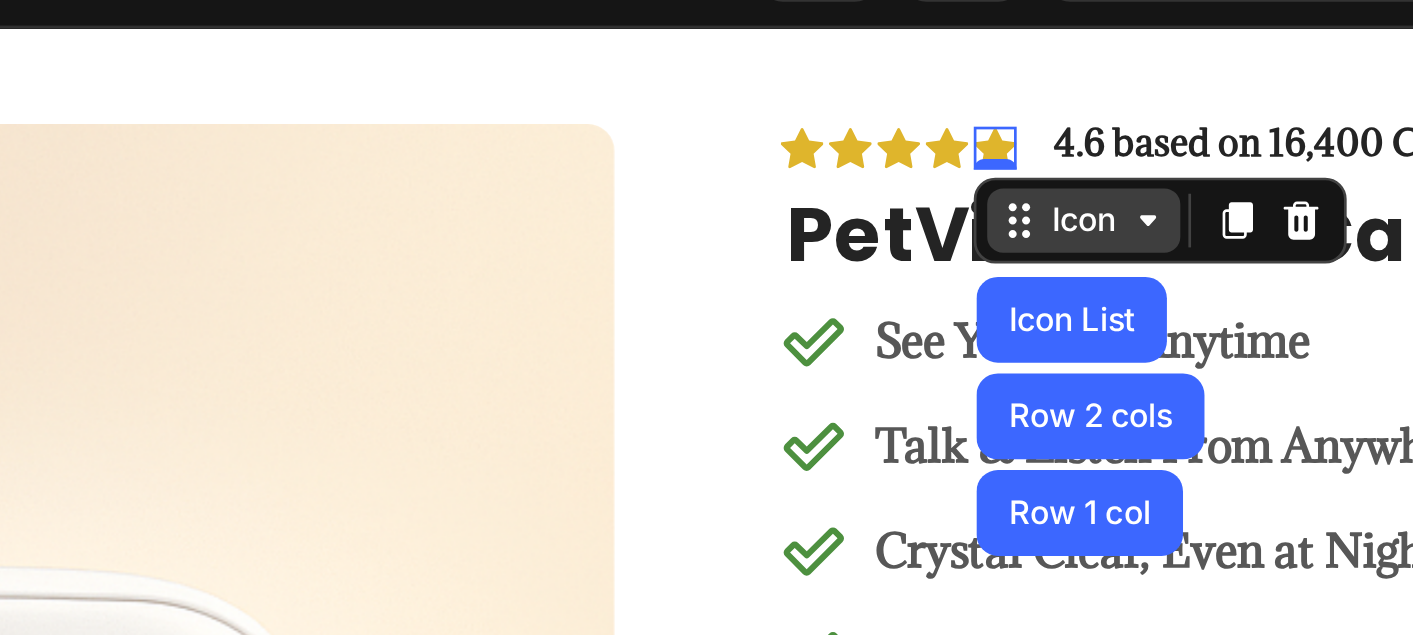 click on "Icon Icon Icon Icon Icon Icon List Row 2 cols Row 1 col   0 Icon List 4.6 based on 16,400 Customers Text Block Row PetView Mini Camera Product Title
See Your Pet Anytime
Talk & Listen From Anywhere
Crystal Clear, Even at Night
Compact & Easy to Use Item List $29.99 Product Price $49.99 Product Price 40% OFF Discount Tag Row This product has only default variant Product Variants & Swatches
Icon Sold out Twice | Limited Stock Available Text Block Row add to cart Add to Cart
Icon Free Shipping on orders $50+ Text Block
Icon 30-Day MoneyBack Guarantee! Text Block
Icon Fast Tracked Shipping Worldwide! Text Block Row
Benefits
How to use Accordion" at bounding box center [-42, 469] 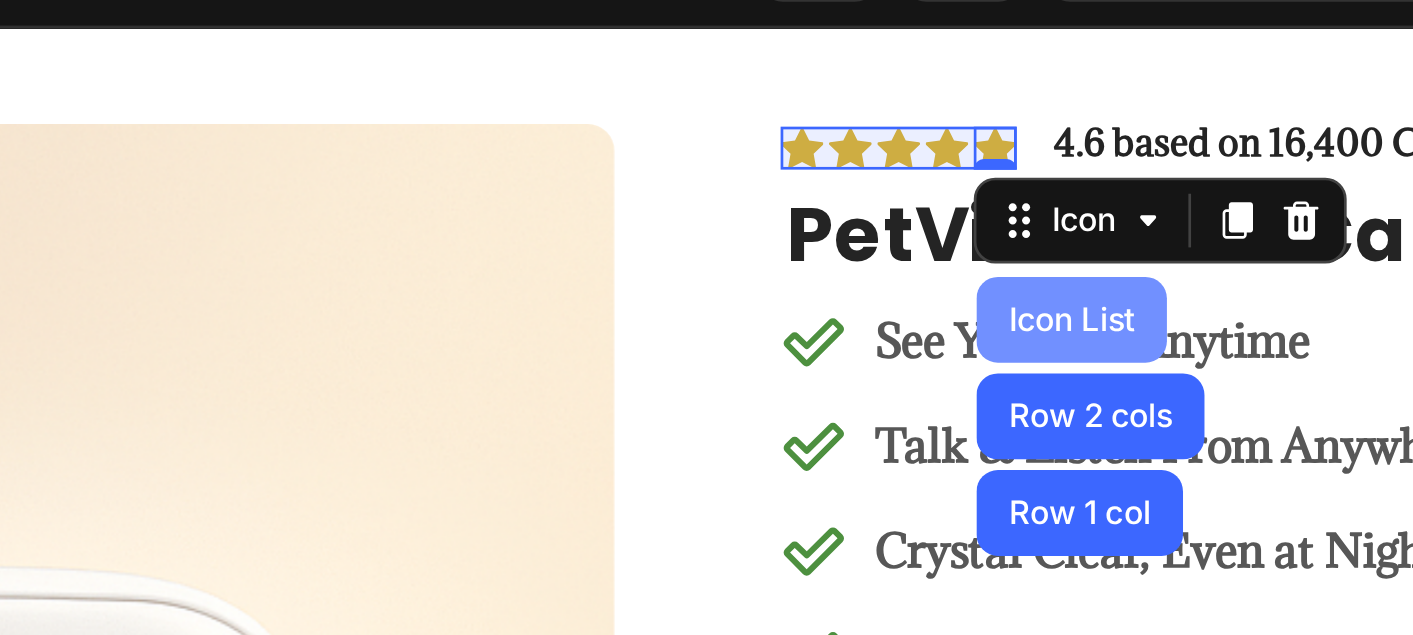 click on "Icon Icon Icon Icon Icon Icon List Row 2 cols Row 1 col   0 Icon List 4.6 based on 16,400 Customers Text Block Row PetView Mini Camera Product Title
See Your Pet Anytime
Talk & Listen From Anywhere
Crystal Clear, Even at Night
Compact & Easy to Use Item List $29.99 Product Price $49.99 Product Price 40% OFF Discount Tag Row This product has only default variant Product Variants & Swatches
Icon Sold out Twice | Limited Stock Available Text Block Row add to cart Add to Cart
Icon Free Shipping on orders $50+ Text Block
Icon 30-Day MoneyBack Guarantee! Text Block
Icon Fast Tracked Shipping Worldwide! Text Block Row
Benefits
How to use Accordion" at bounding box center (-42, 469) 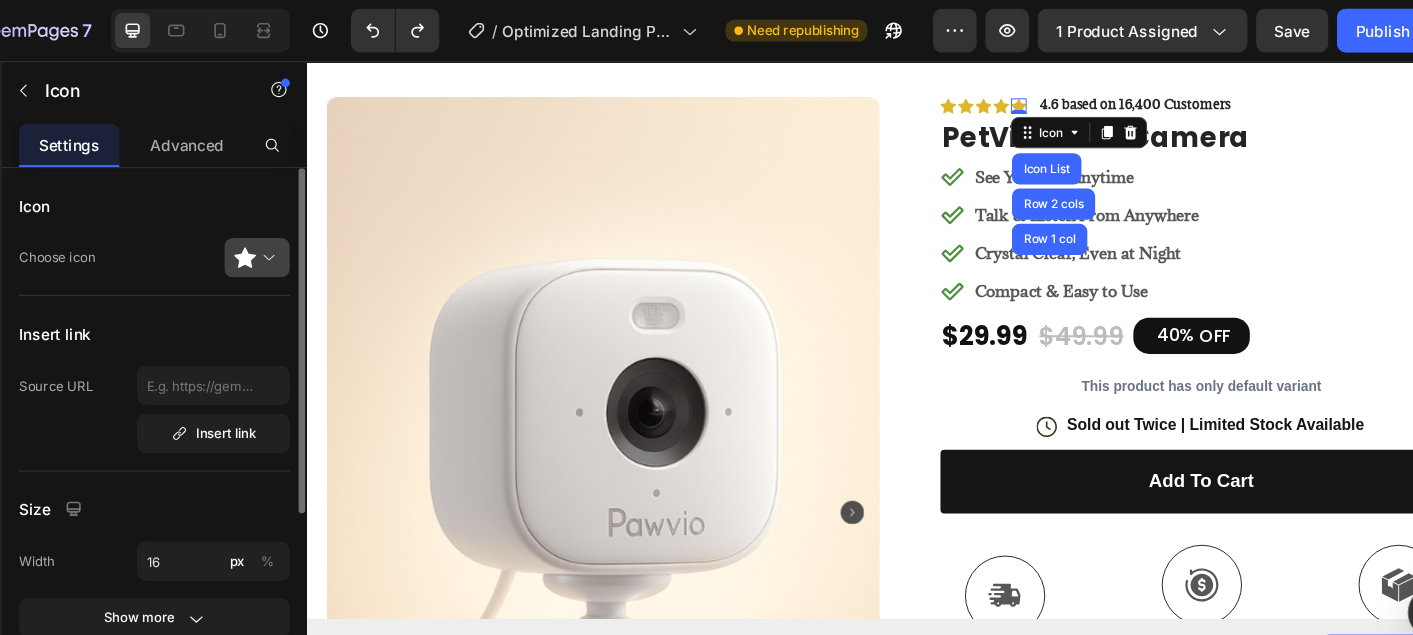 click at bounding box center [299, 236] 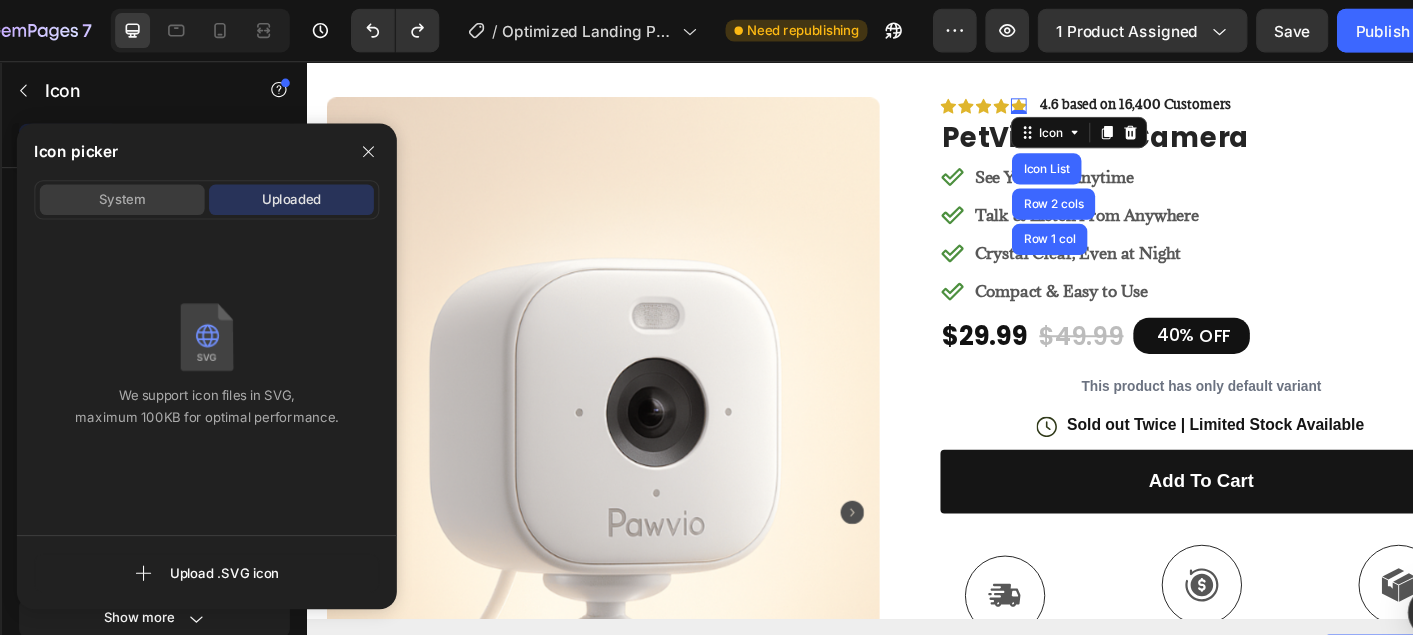 click on "System" at bounding box center [167, 183] 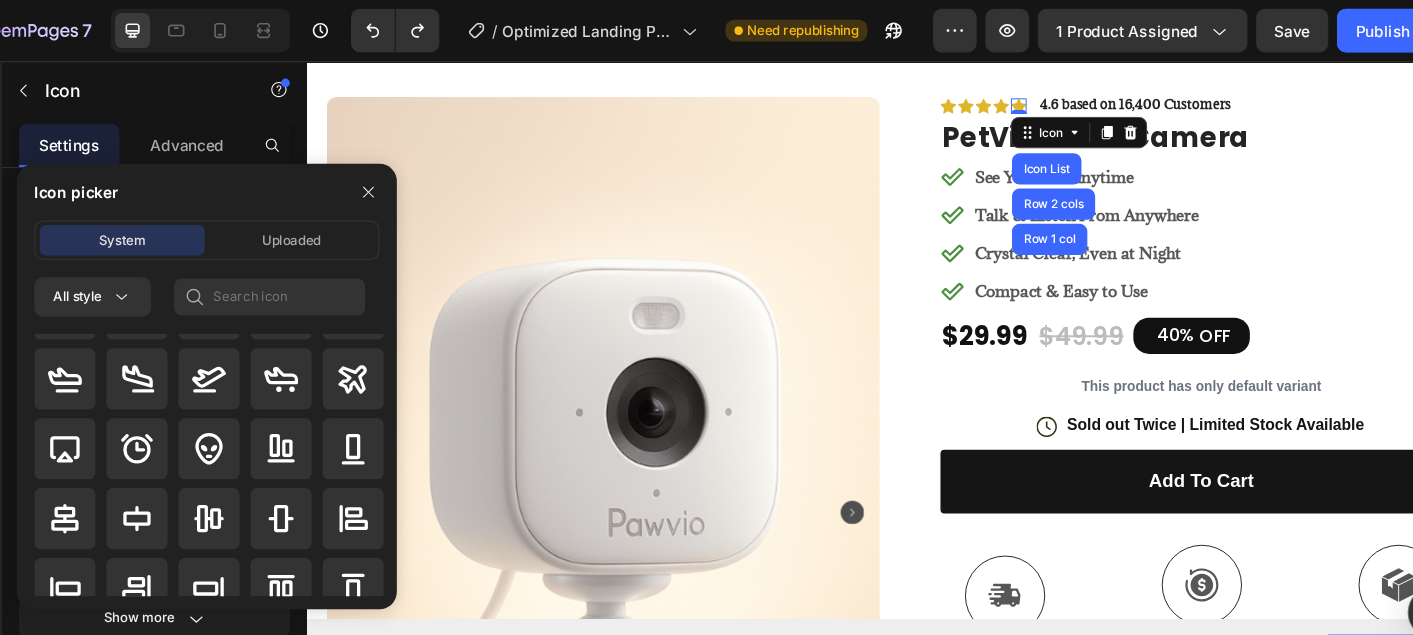 scroll, scrollTop: 0, scrollLeft: 0, axis: both 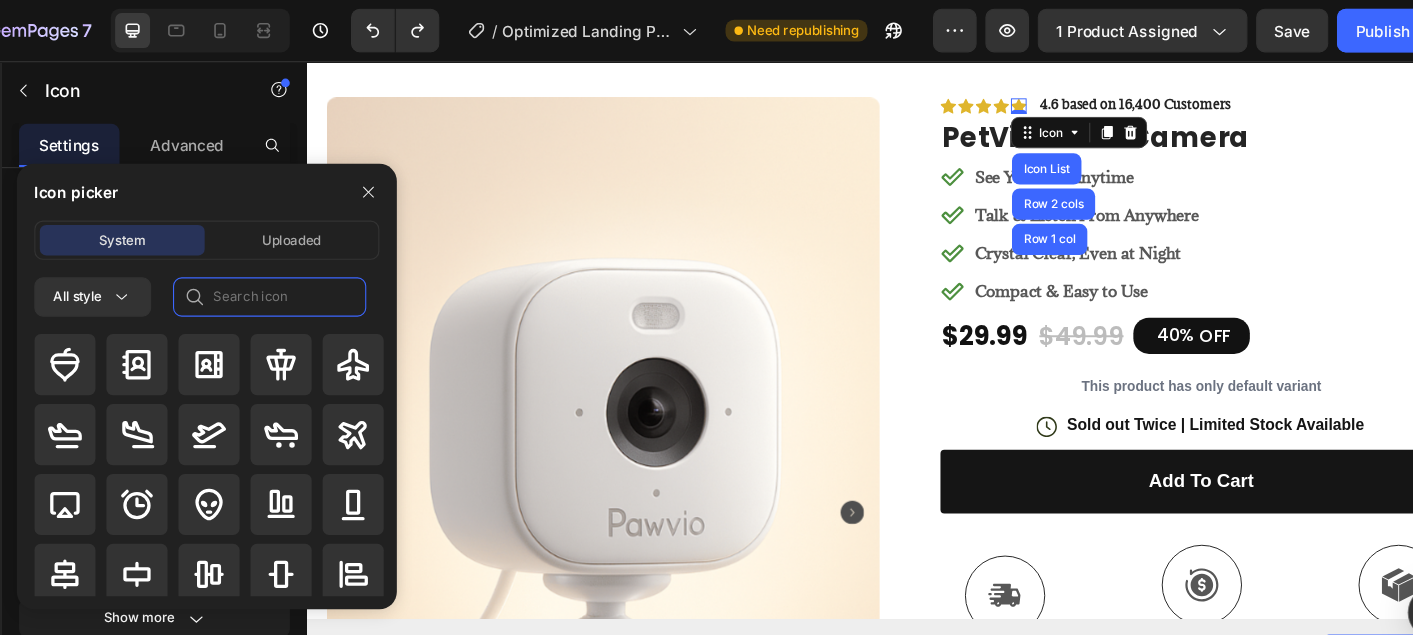 click 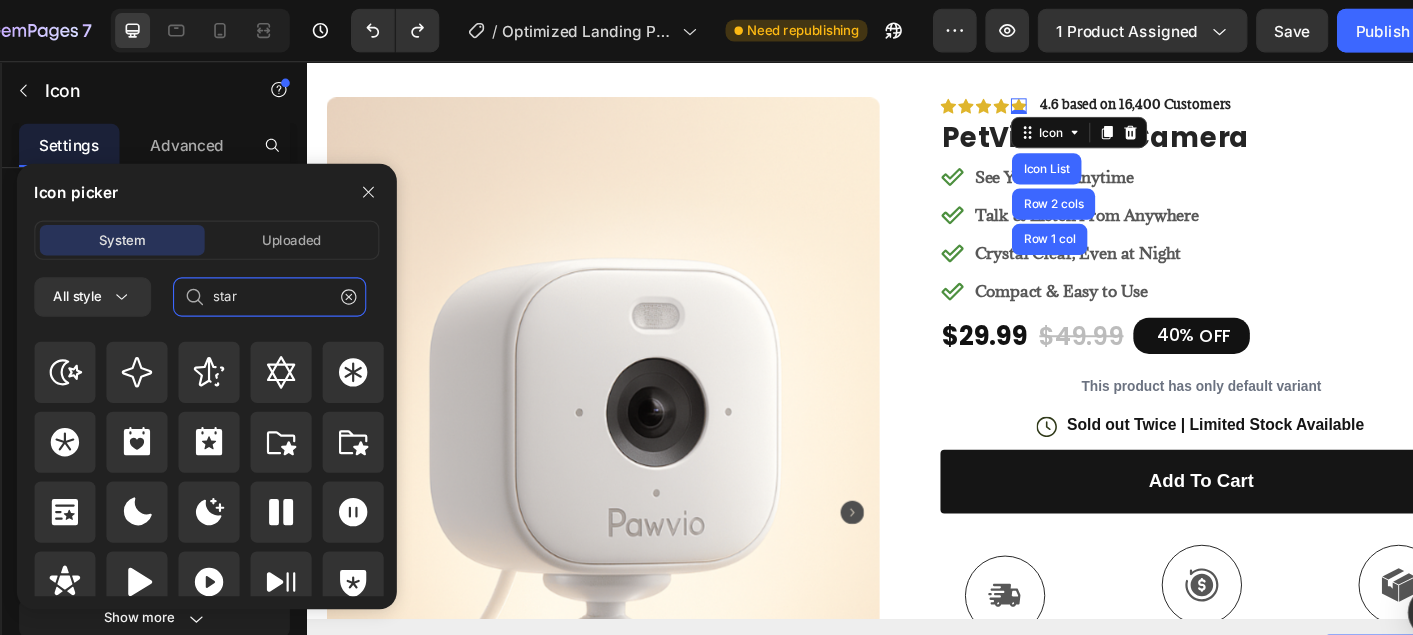 scroll, scrollTop: 871, scrollLeft: 0, axis: vertical 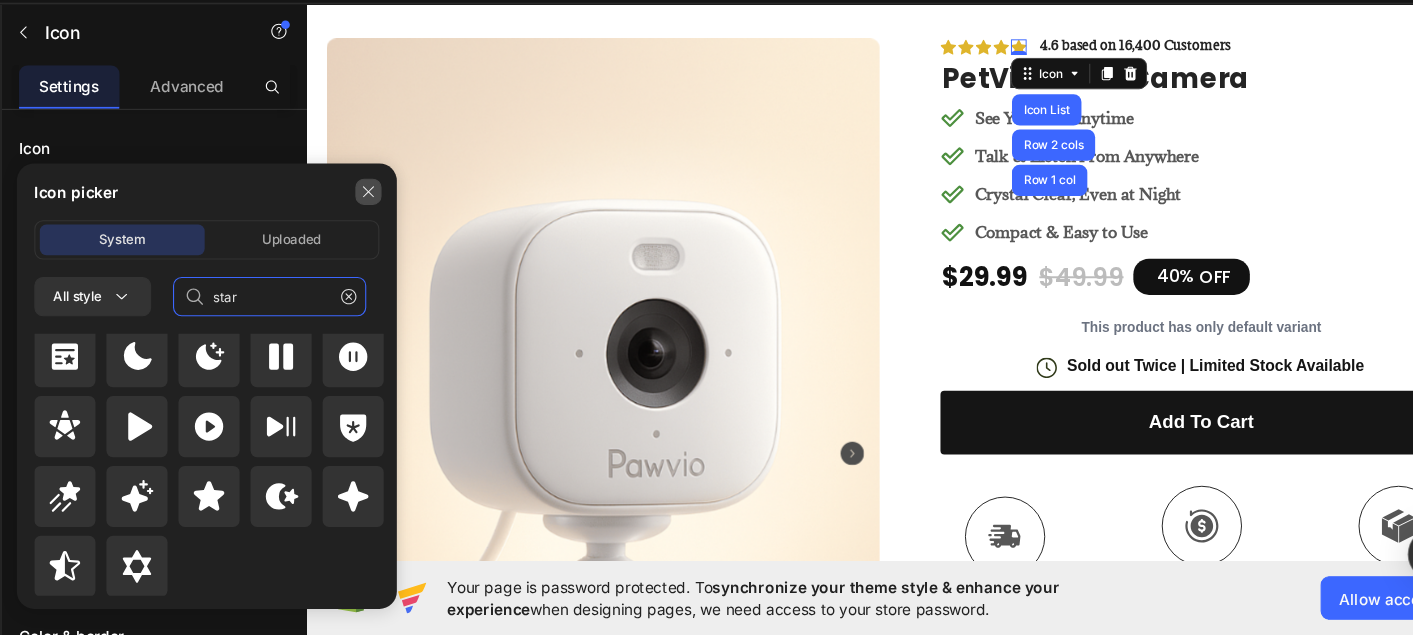 type on "star" 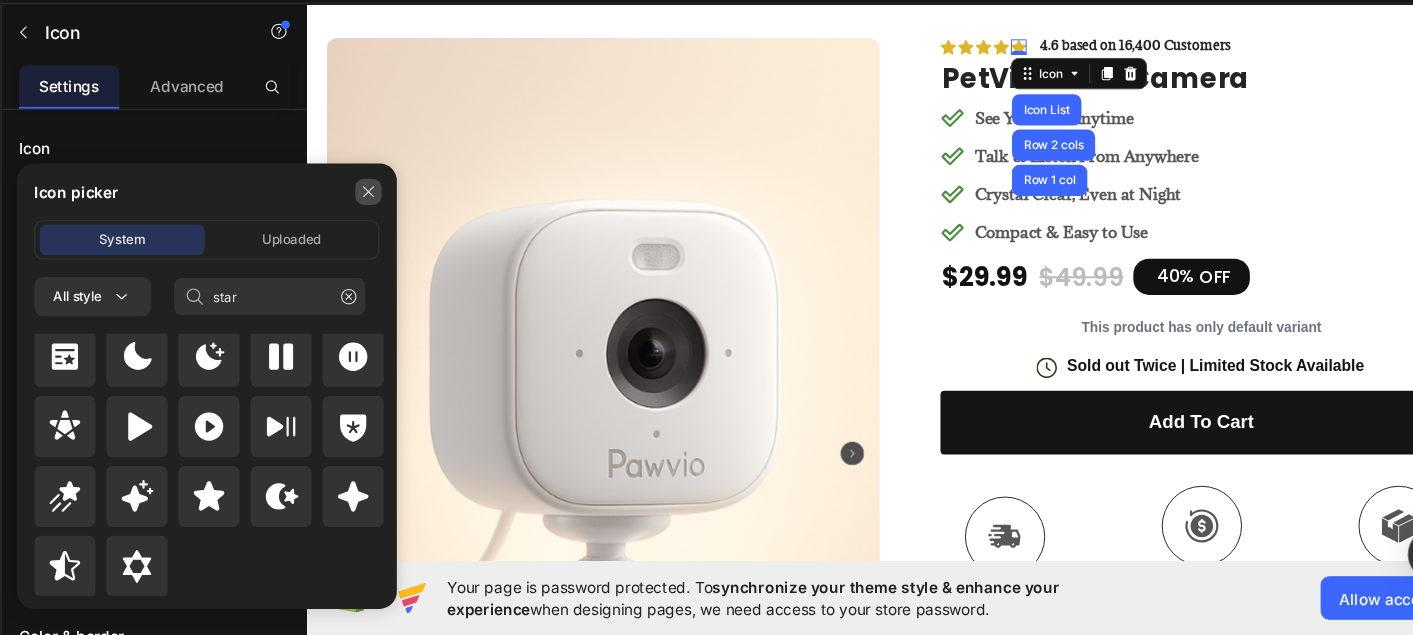 click 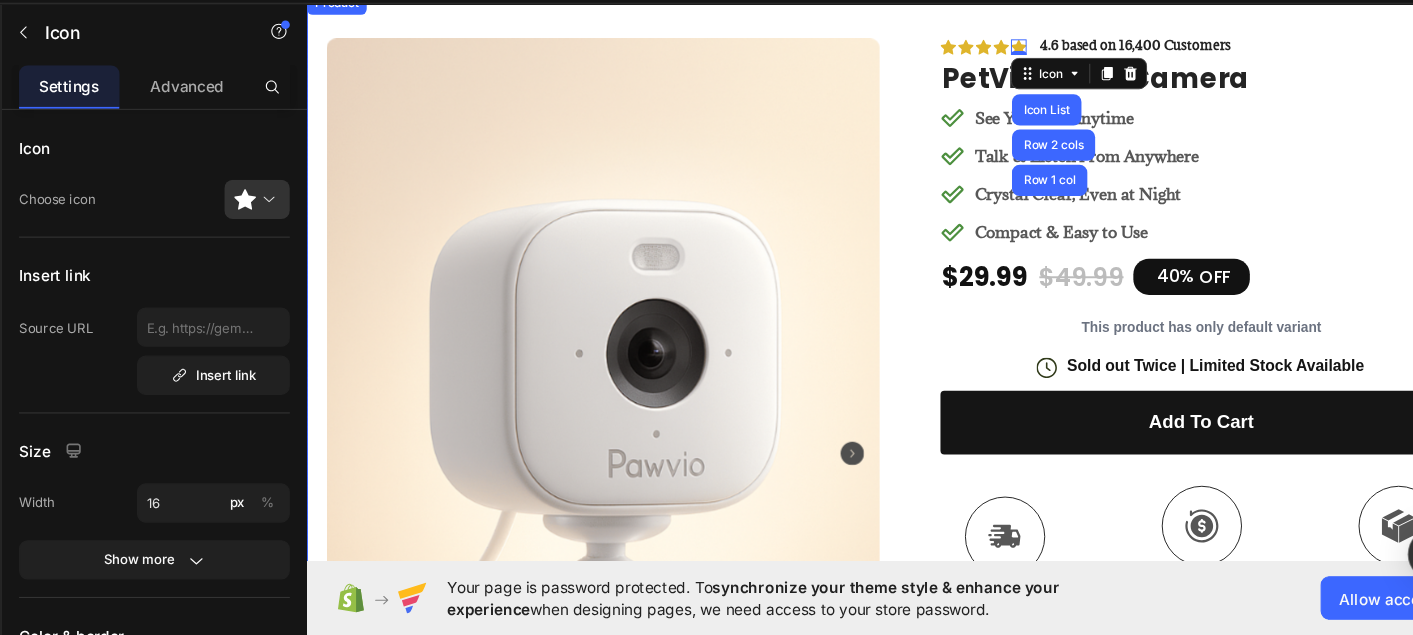 click on "Product Images Row Icon Icon Icon Icon Icon Icon List Row 2 cols Row 1 col   0 Icon List 4.6 based on 16,400 Customers Text Block Row PetView Mini Camera Product Title
See Your Pet Anytime
Talk & Listen From Anywhere
Crystal Clear, Even at Night
Compact & Easy to Use Item List $29.99 Product Price $49.99 Product Price 40% OFF Discount Tag Row This product has only default variant Product Variants & Swatches
Icon Sold out Twice | Limited Stock Available Text Block Row add to cart Add to Cart
Icon Free Shipping on orders $50+ Text Block
Icon 30-Day MoneyBack Guarantee! Text Block
Icon Fast Tracked Shipping Worldwide! Text Block Row
Benefits
How to use Accordion Row Product" at bounding box center [907, 492] 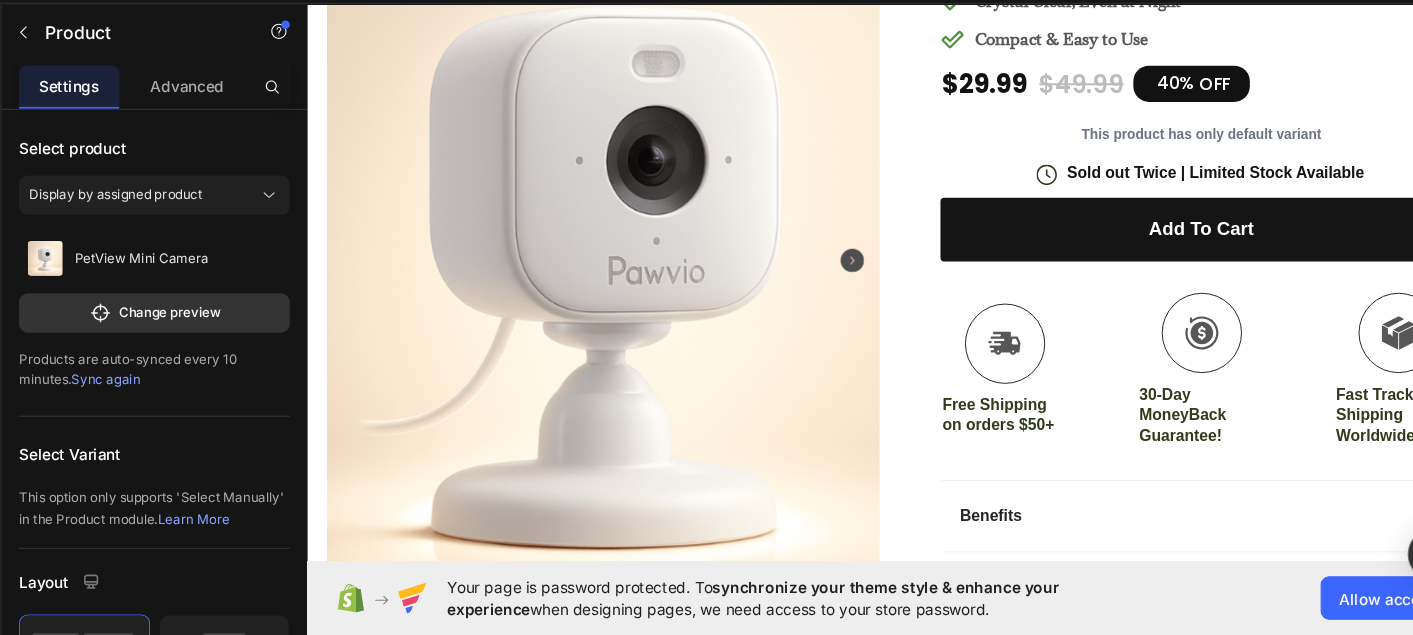 scroll, scrollTop: 40, scrollLeft: 0, axis: vertical 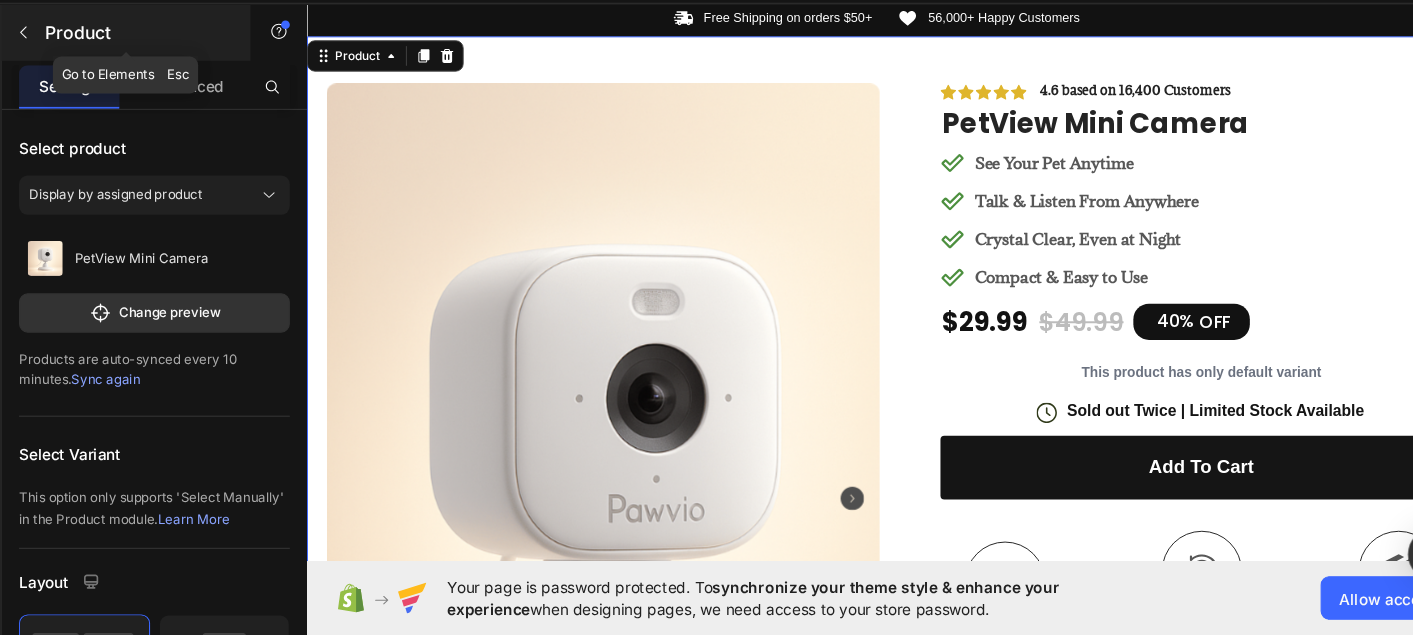 click 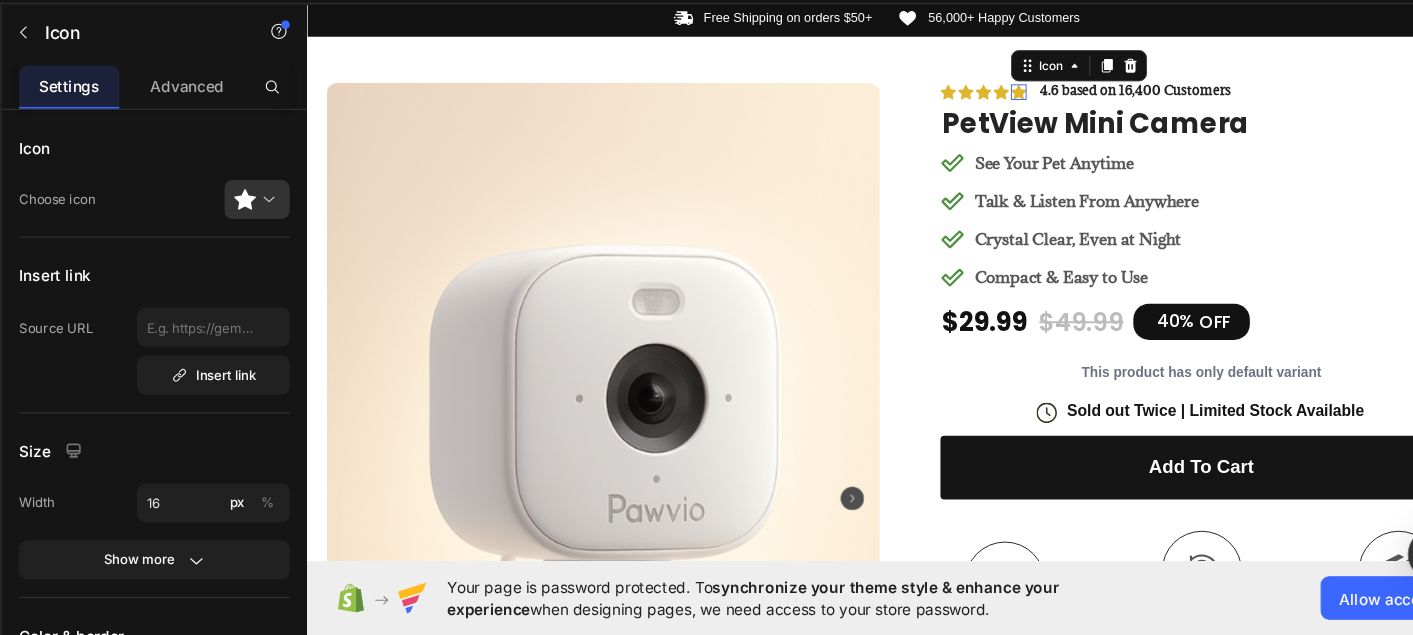 click 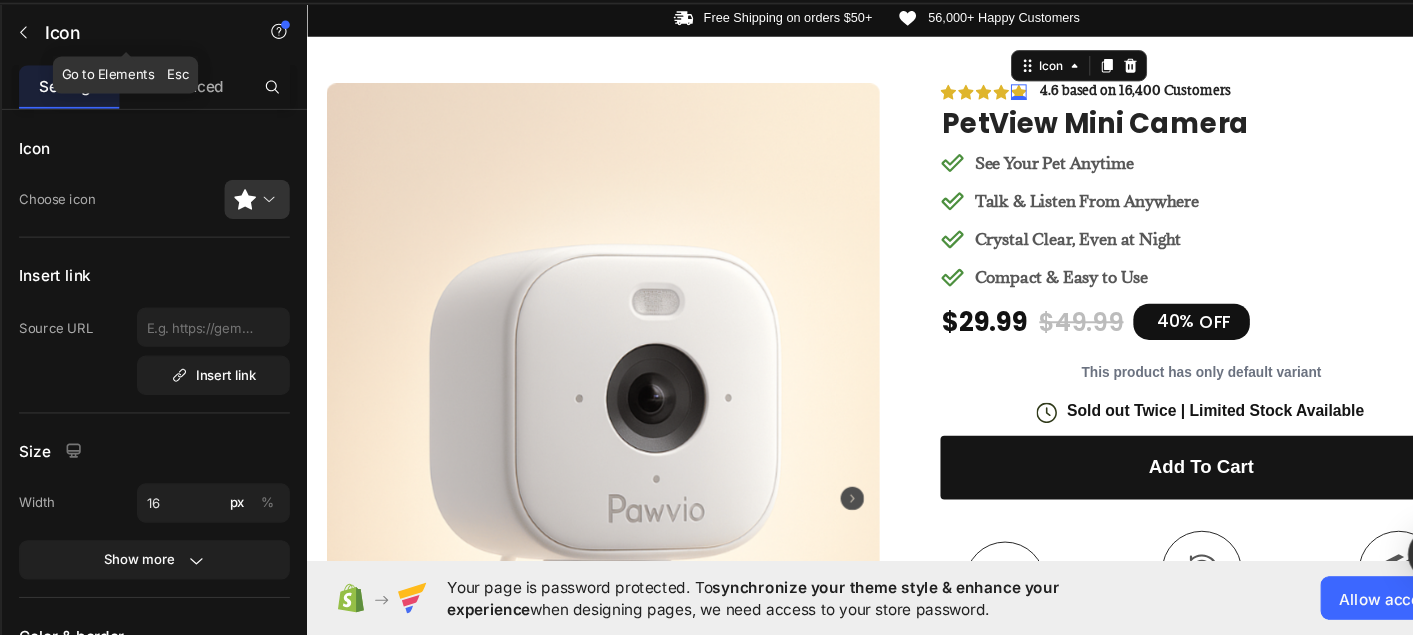 click on "Icon" 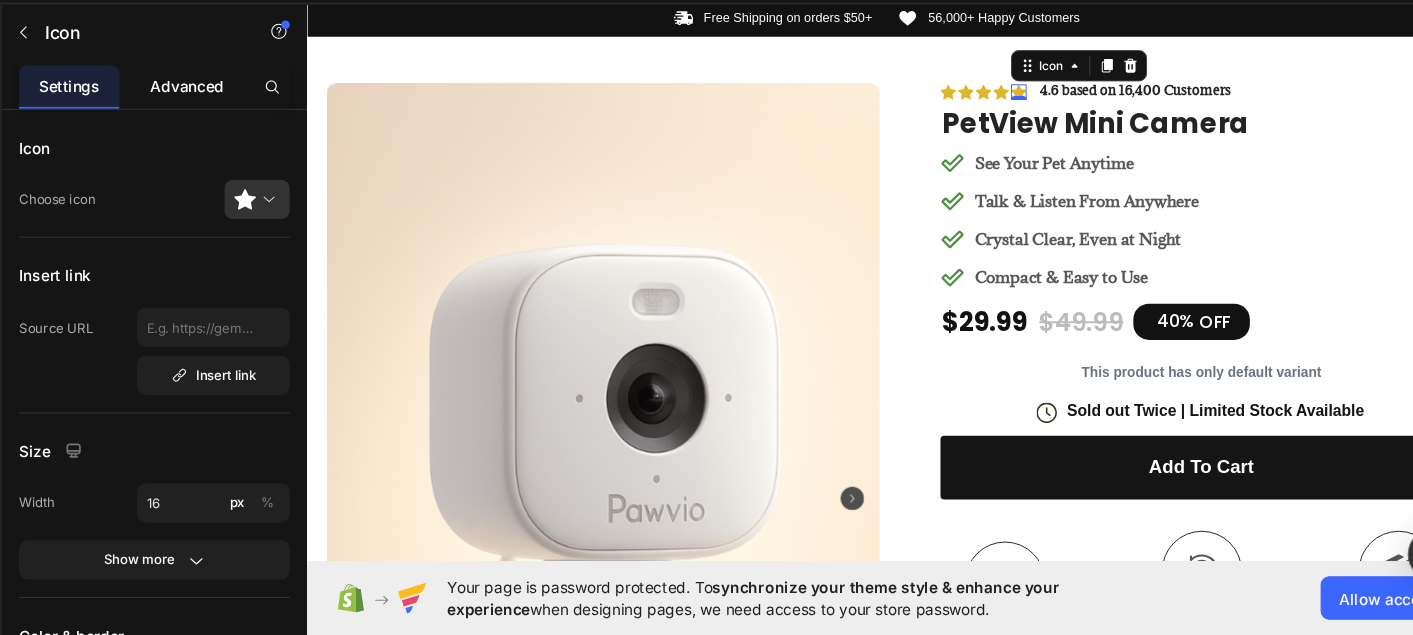 drag, startPoint x: 275, startPoint y: 150, endPoint x: 228, endPoint y: 139, distance: 48.270073 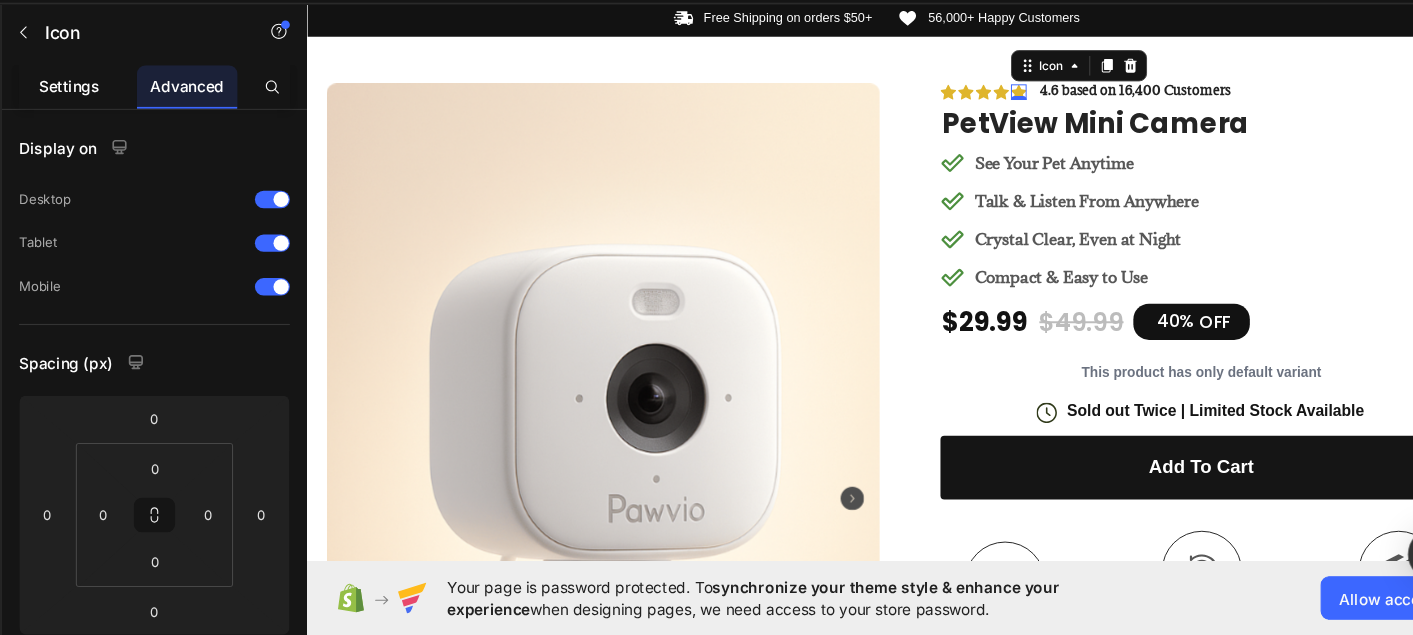 click on "Settings" 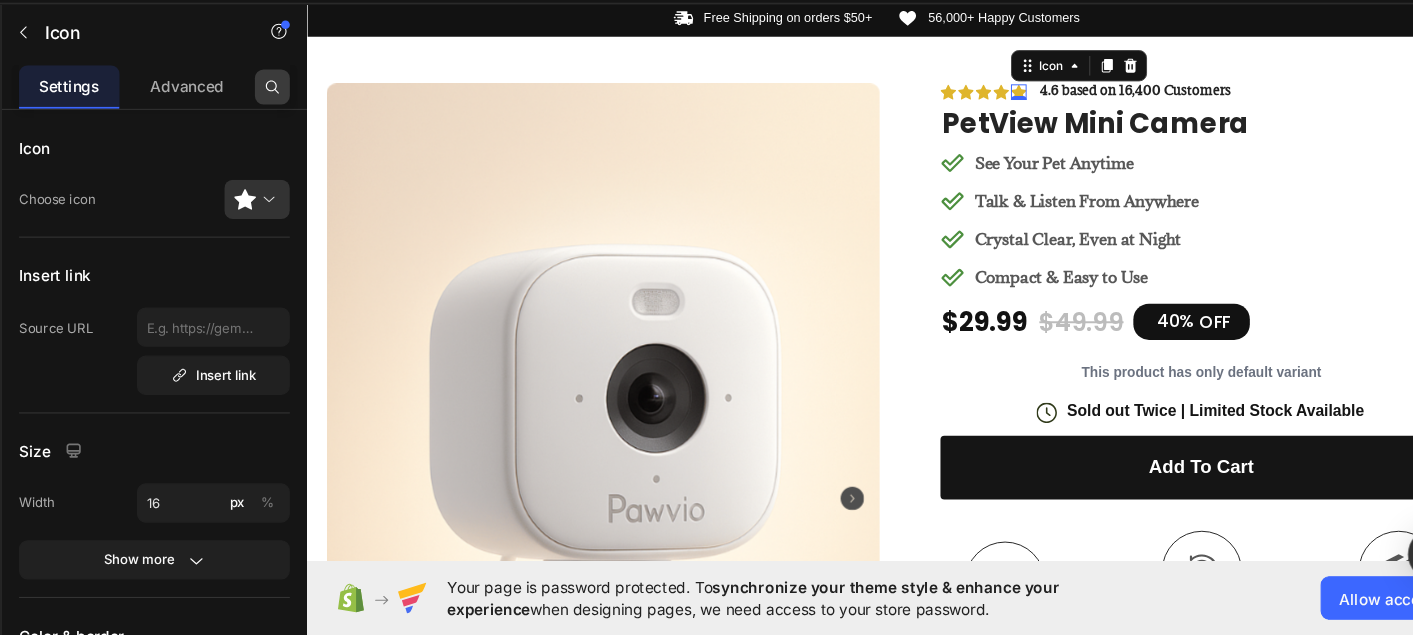click 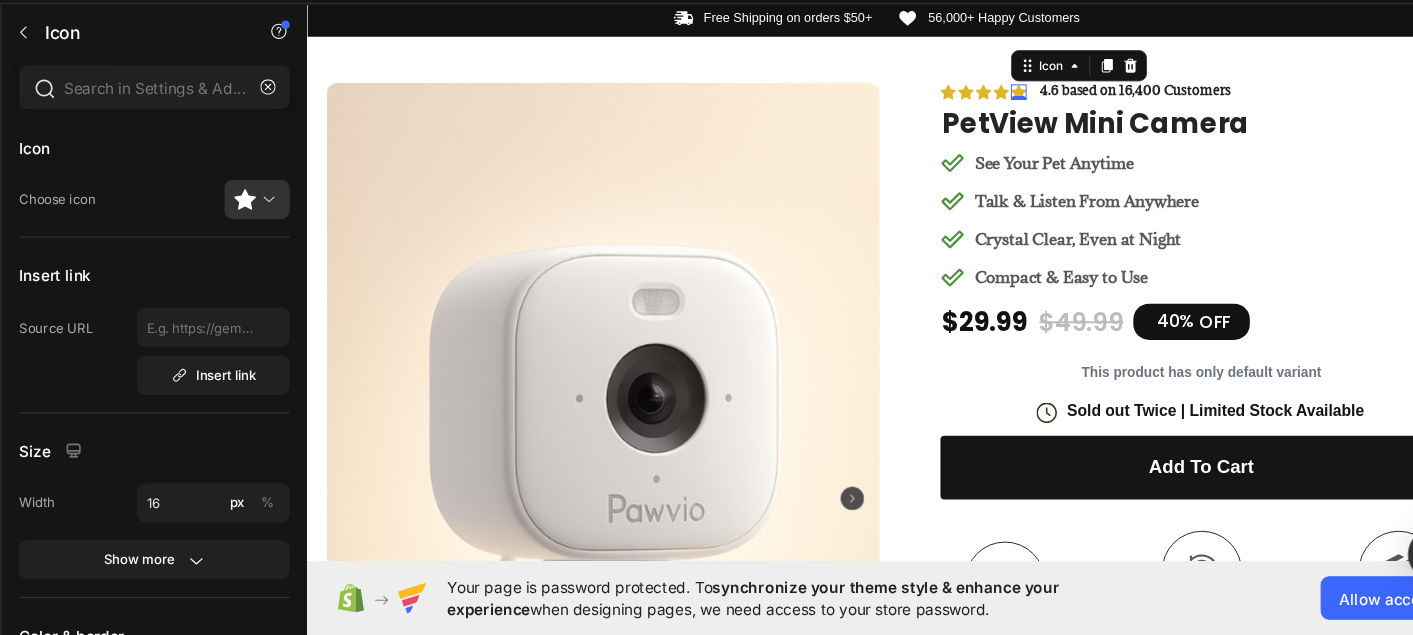 type on "j" 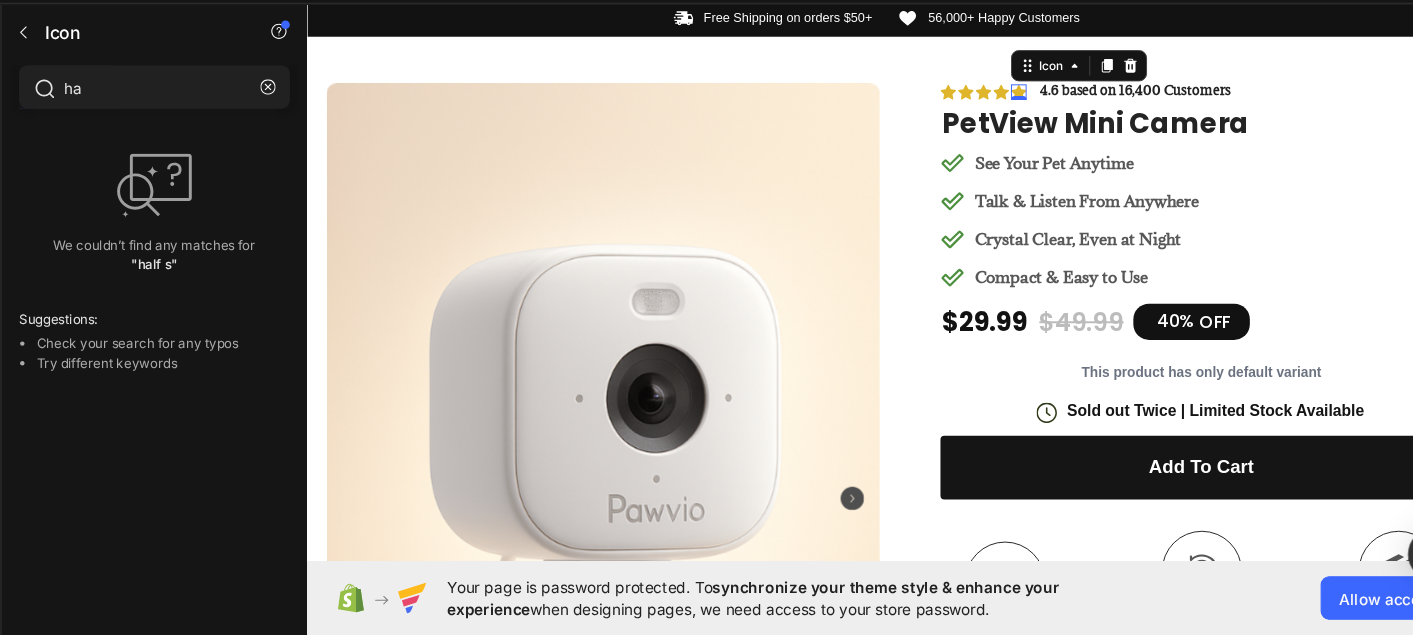 type on "h" 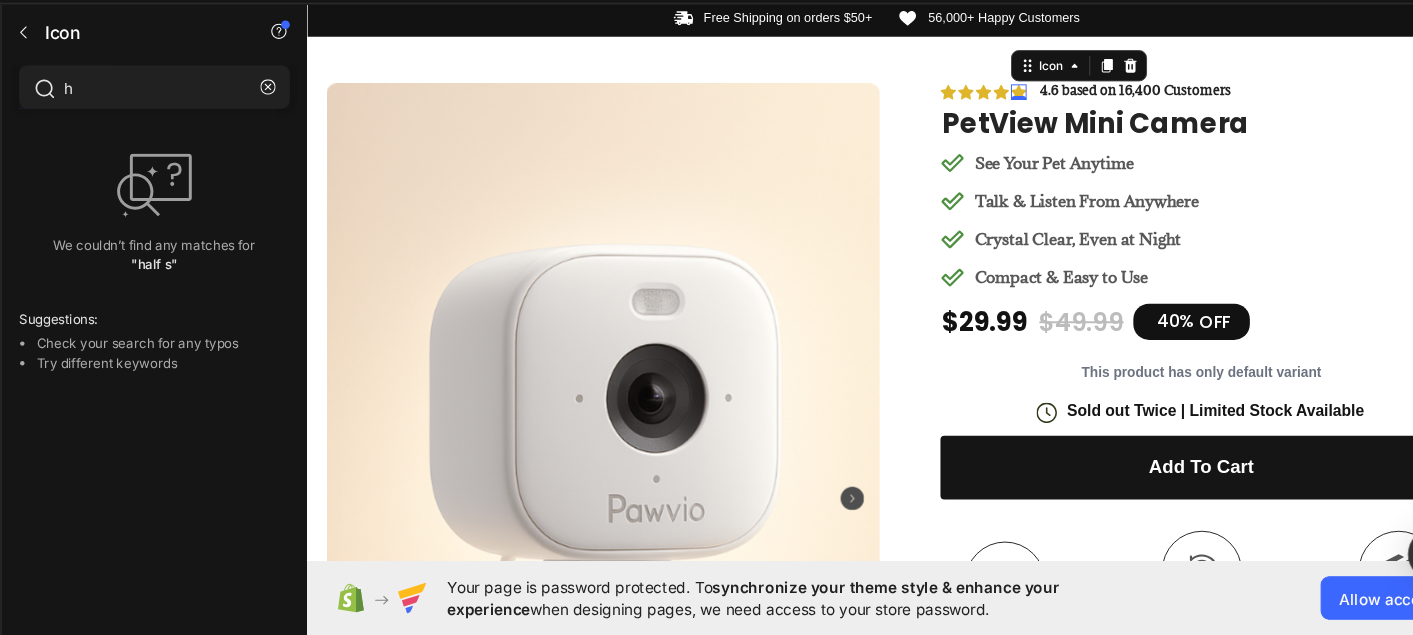 type 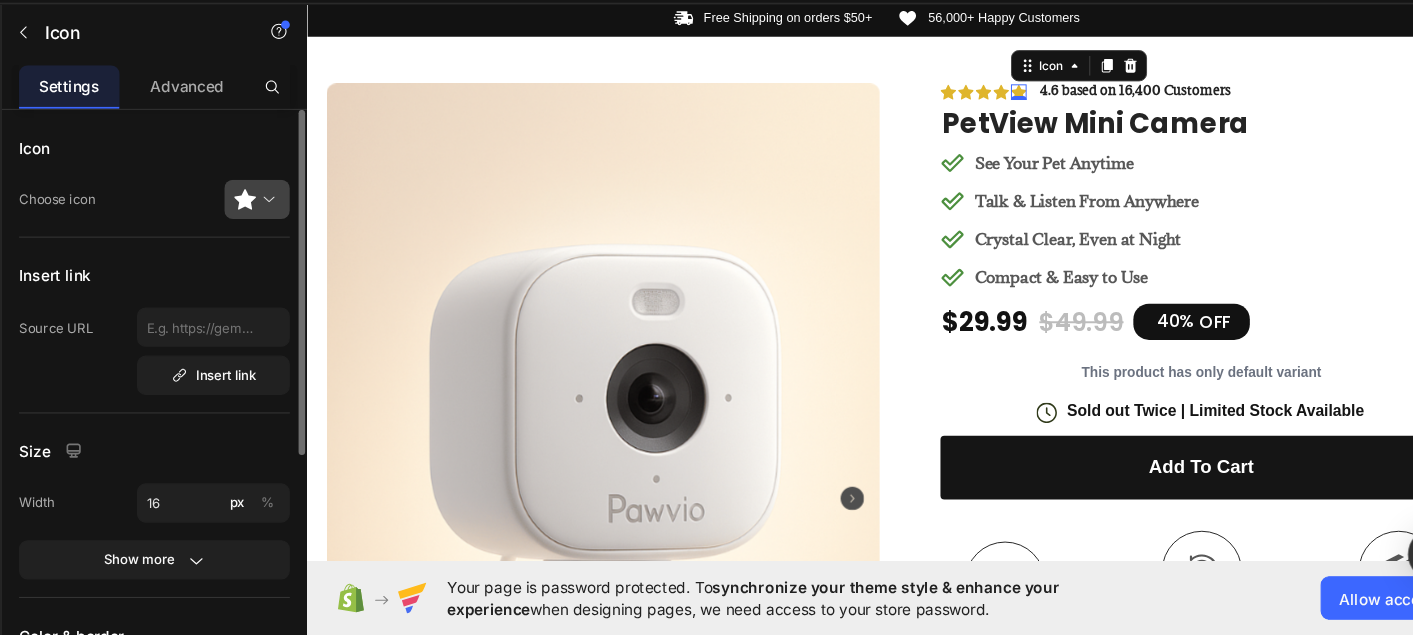 click at bounding box center (299, 236) 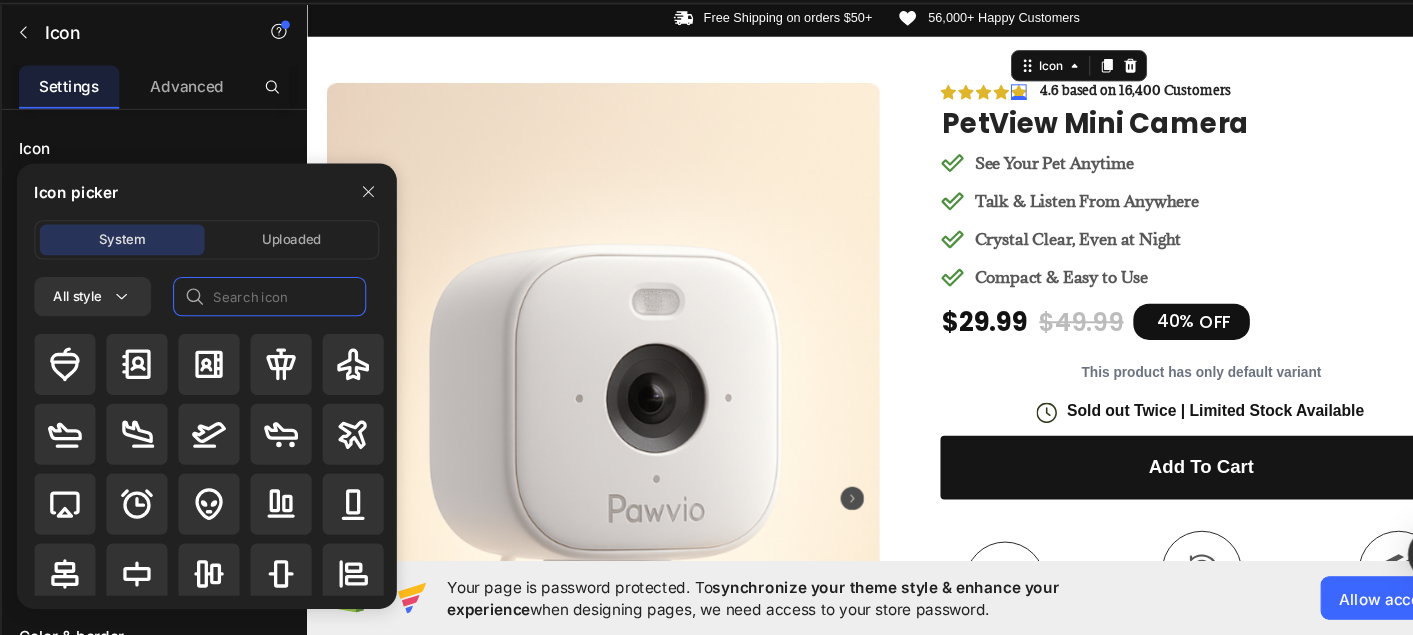 click 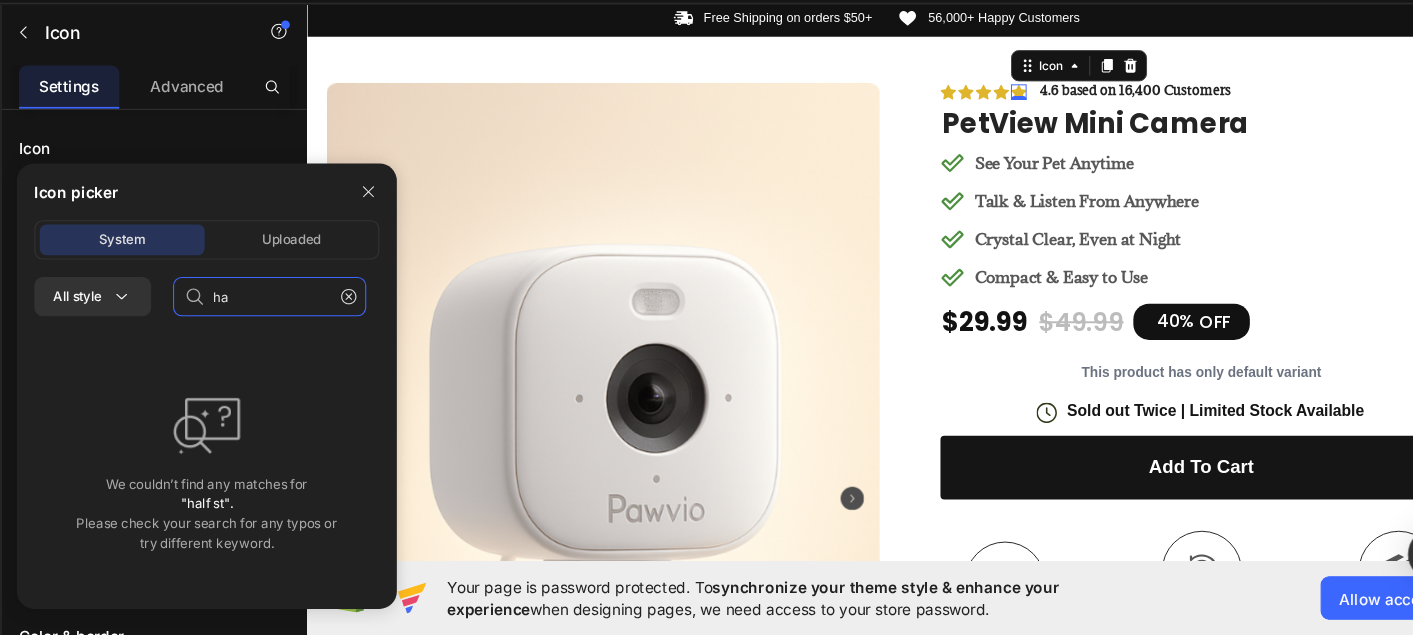 type on "h" 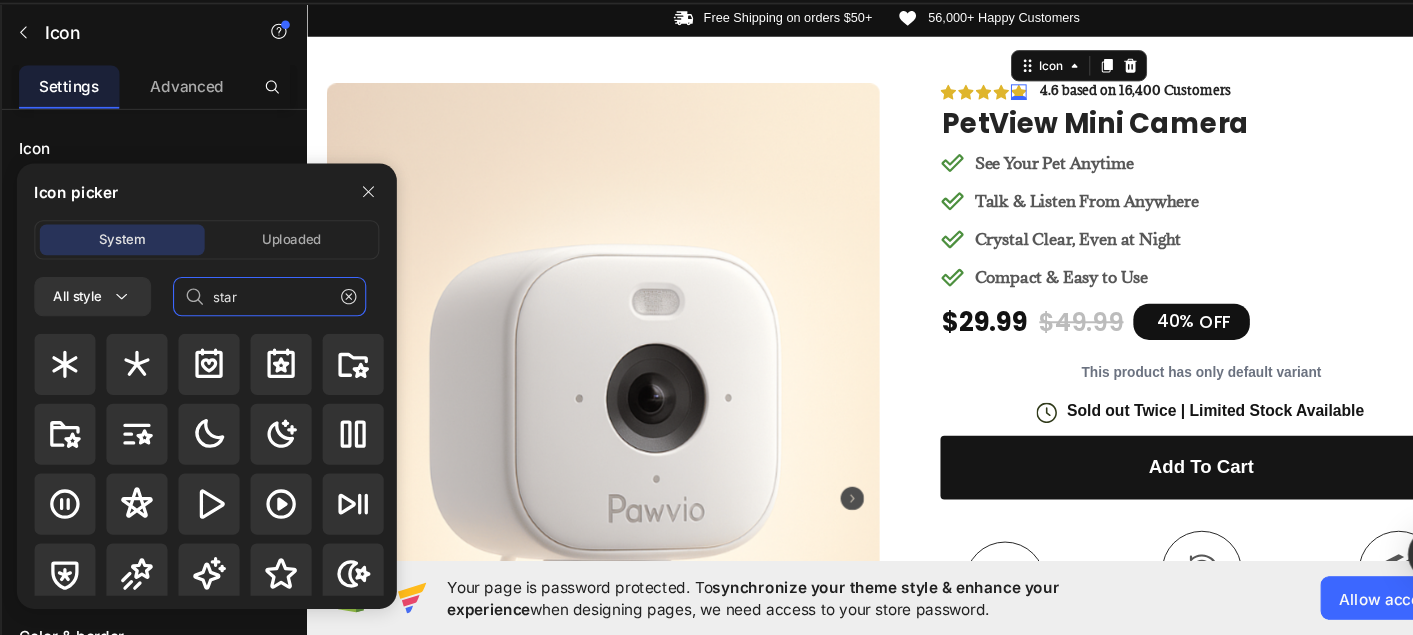drag, startPoint x: 290, startPoint y: 321, endPoint x: 233, endPoint y: 323, distance: 57.035076 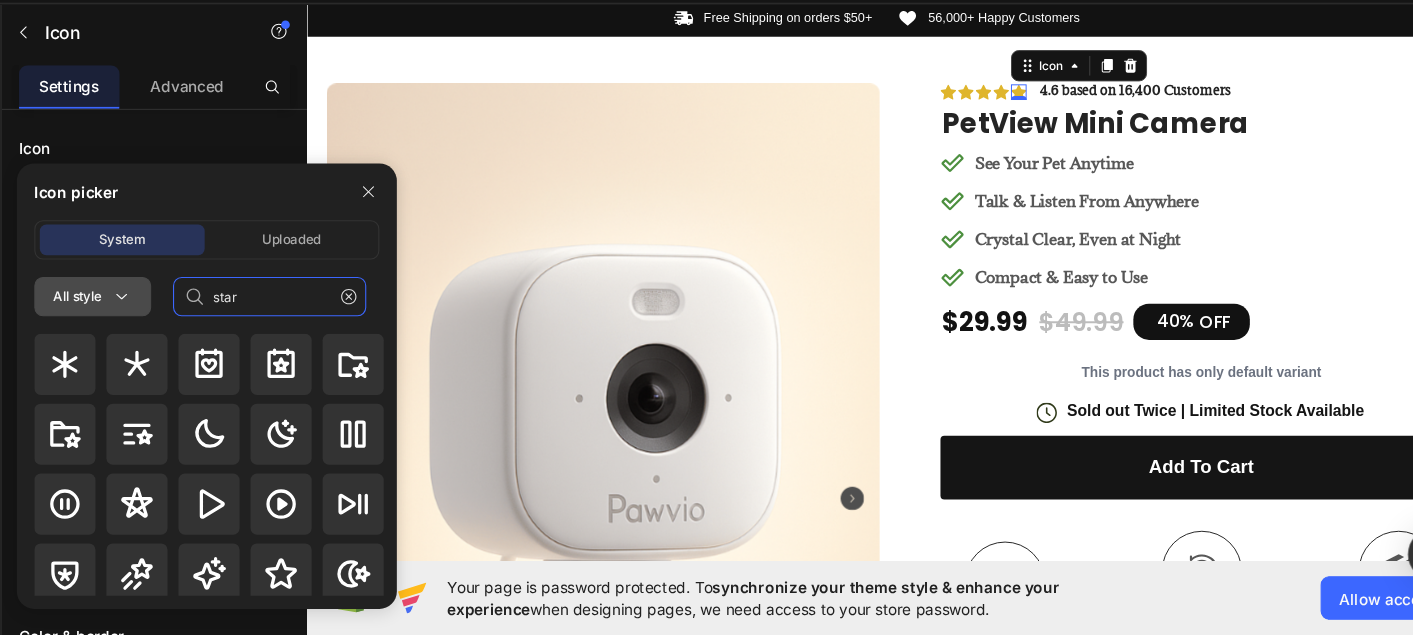 click on "All style" at bounding box center [140, 325] 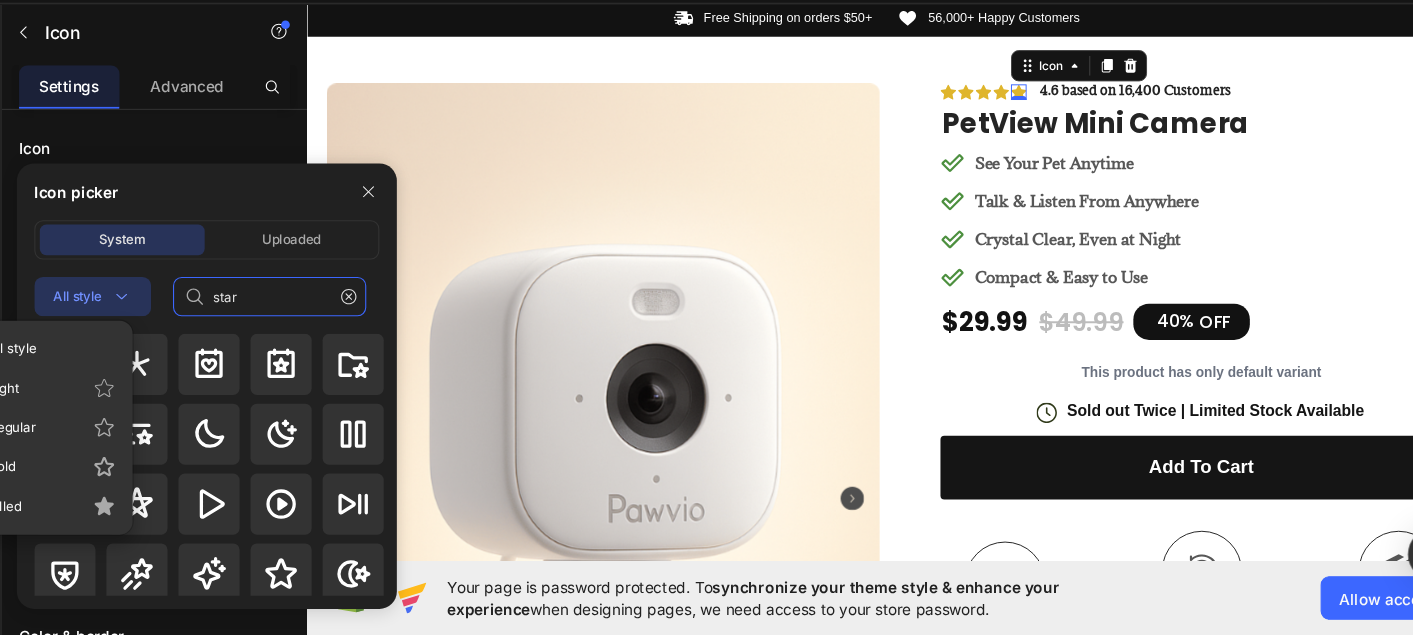 click on "All style" at bounding box center [140, 325] 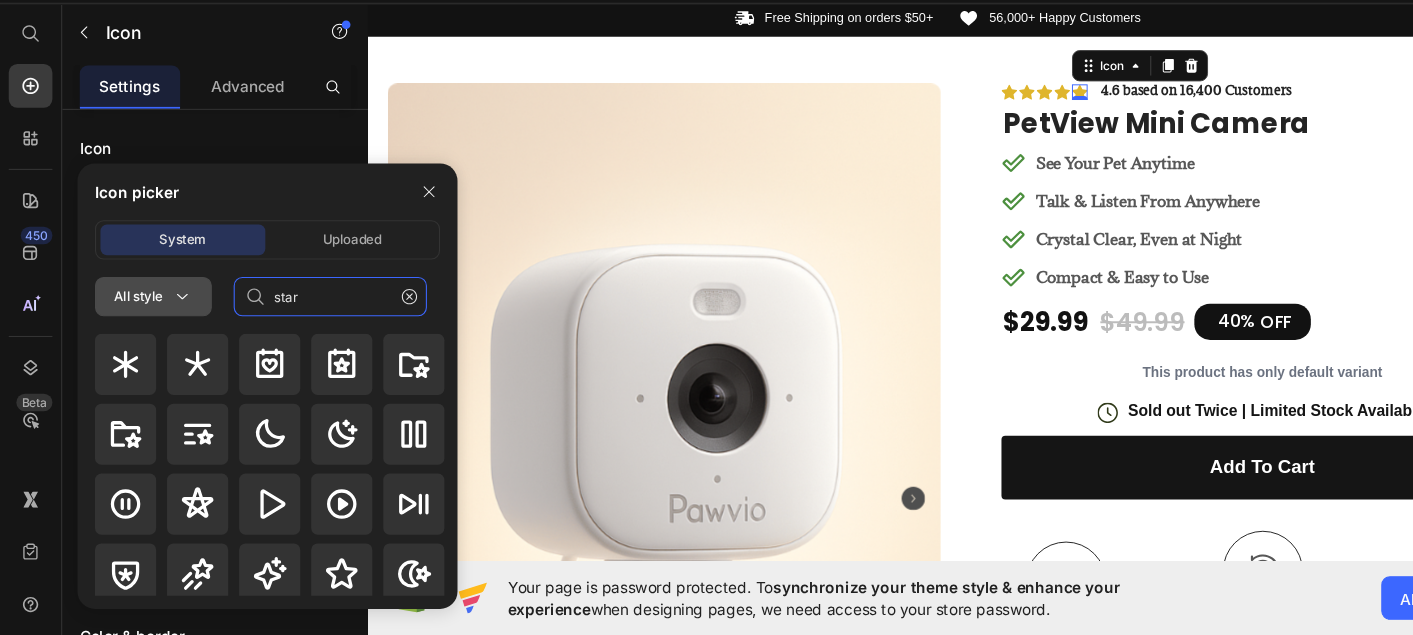 click 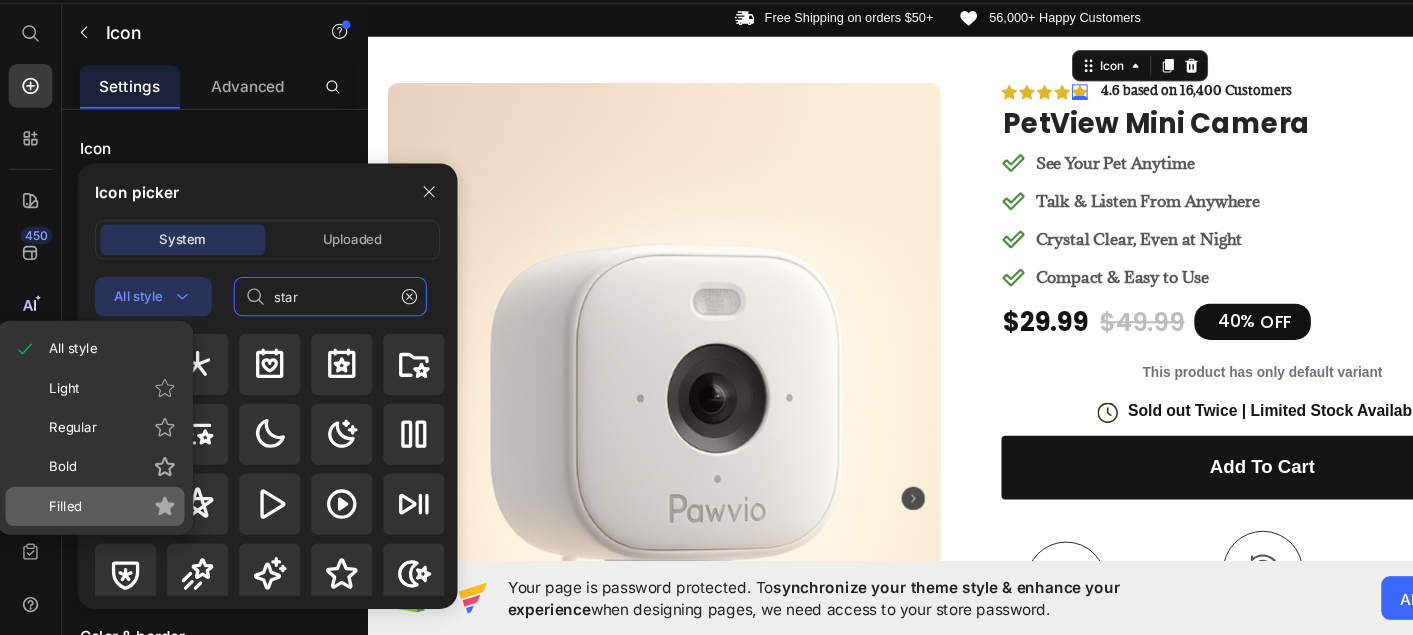 type on "star" 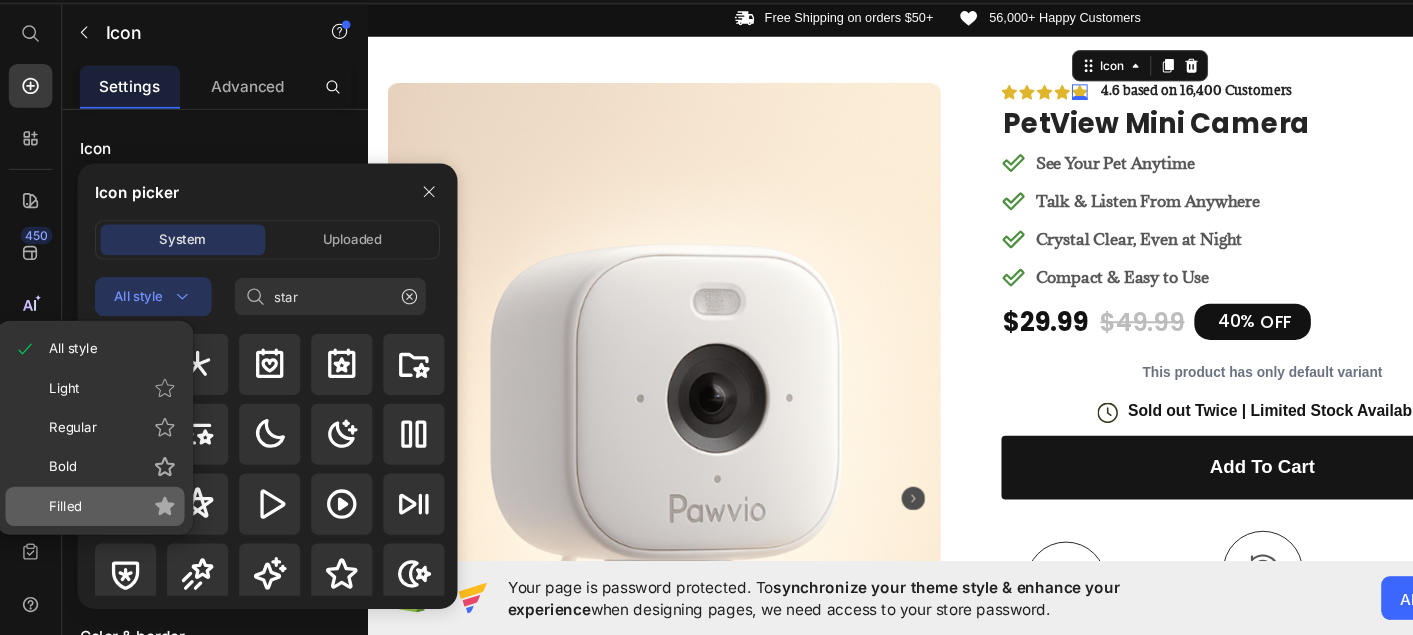 click on "Filled" 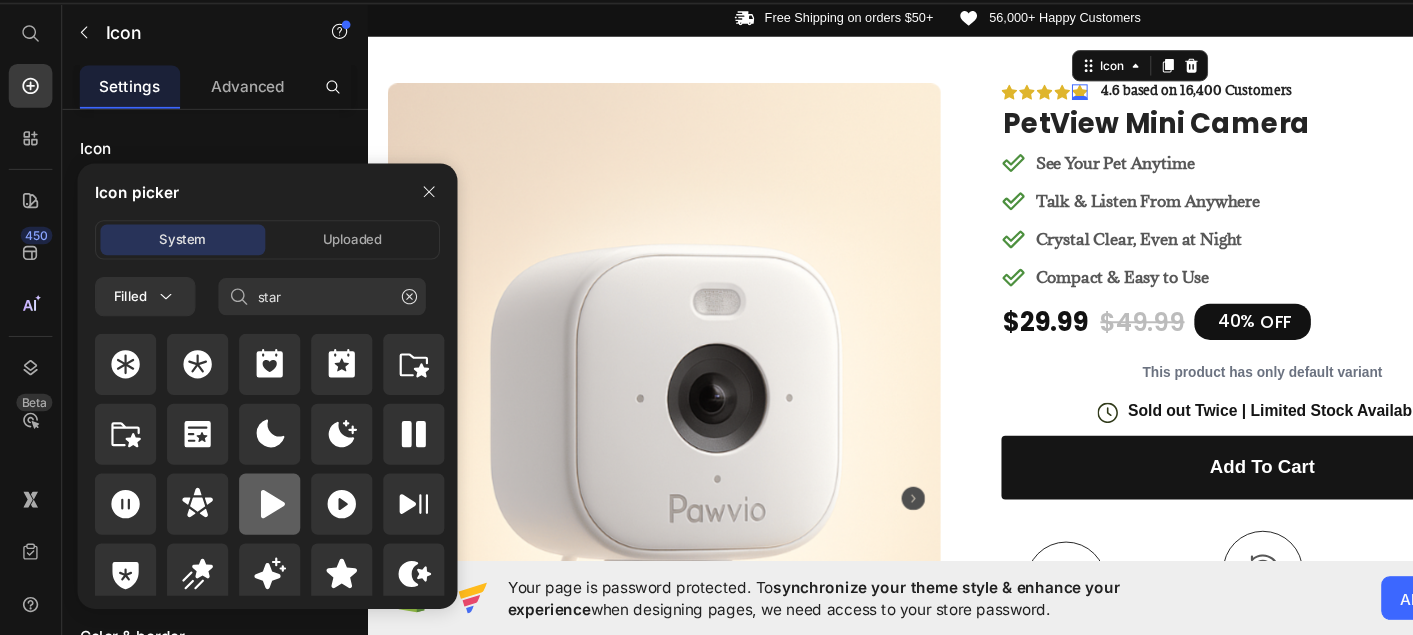 scroll, scrollTop: 71, scrollLeft: 0, axis: vertical 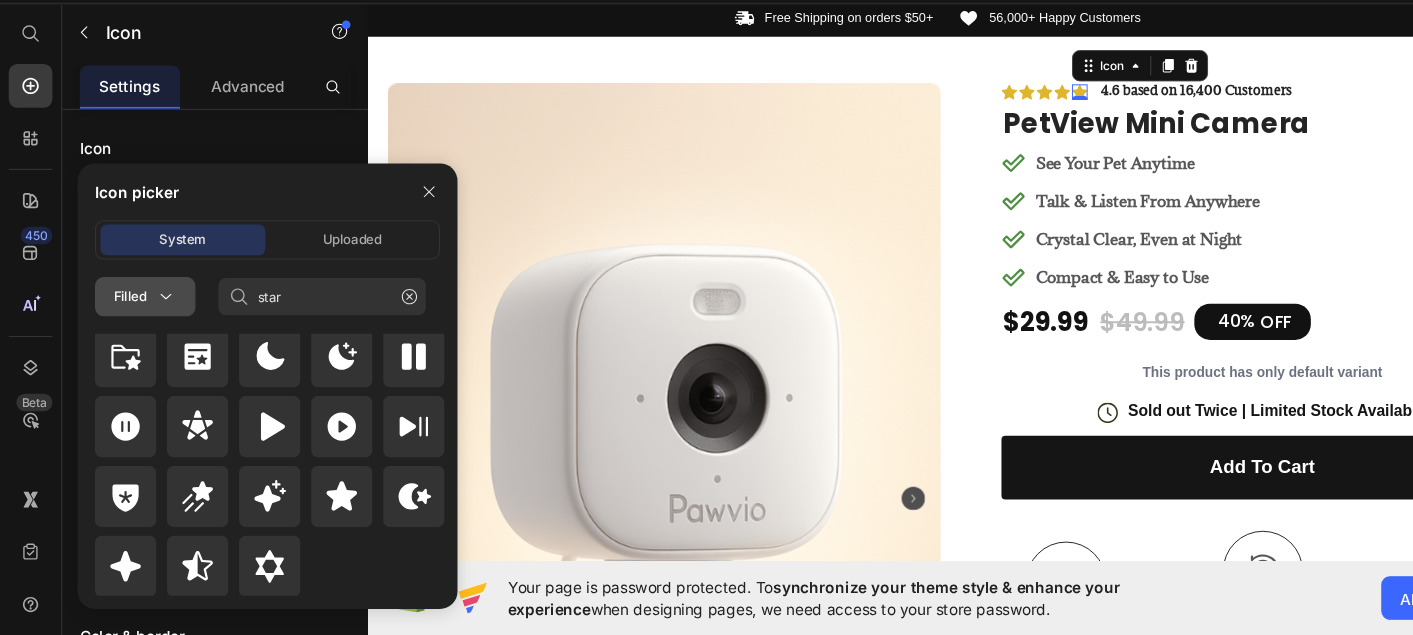 click on "Filled" at bounding box center (133, 325) 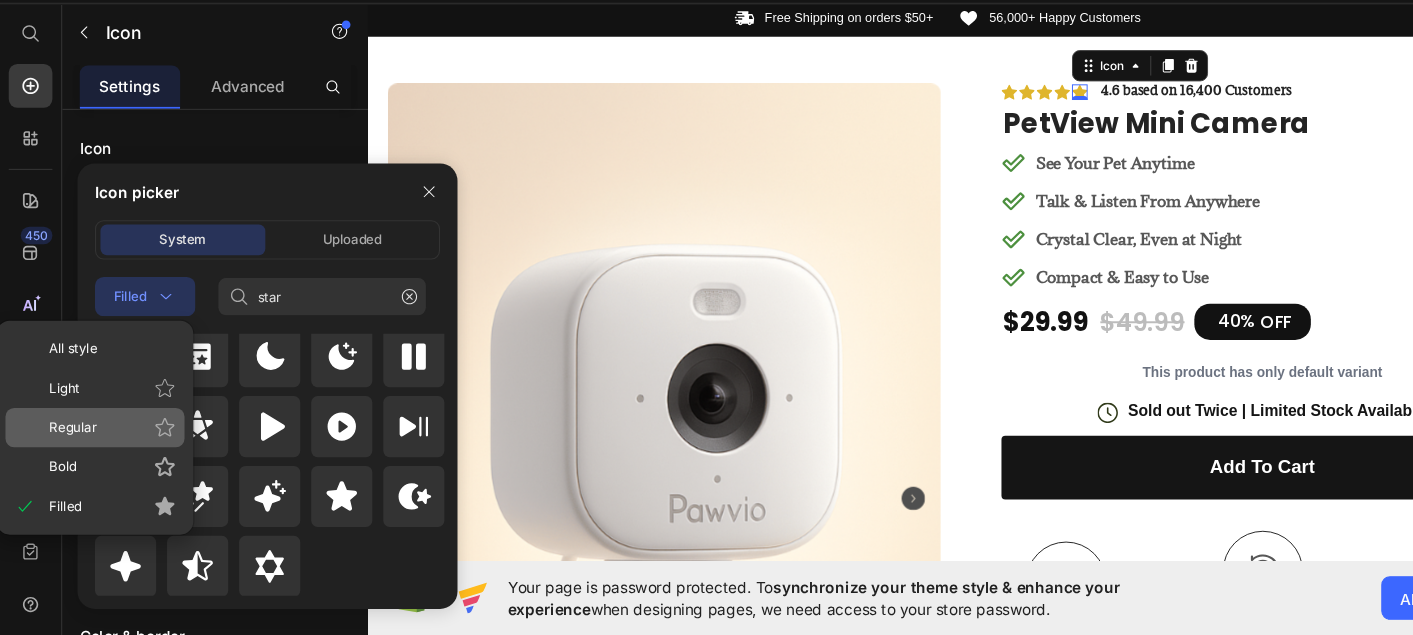 click on "Regular" at bounding box center (103, 445) 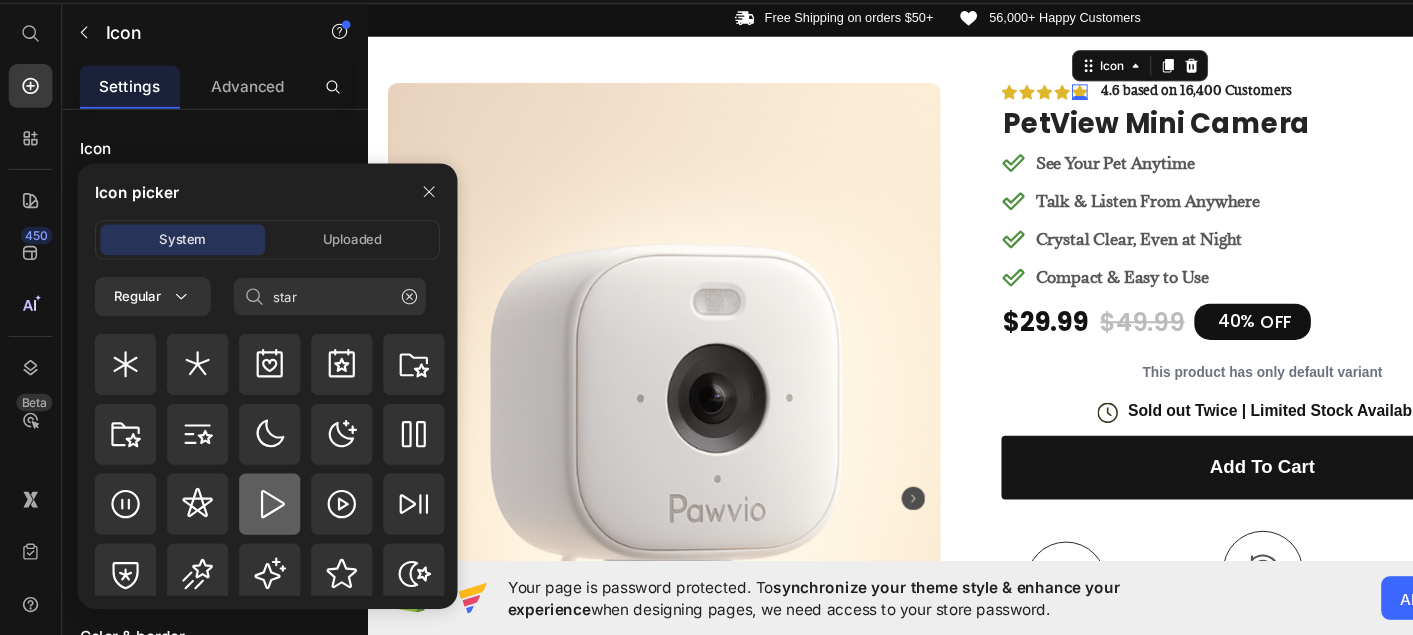 scroll, scrollTop: 71, scrollLeft: 0, axis: vertical 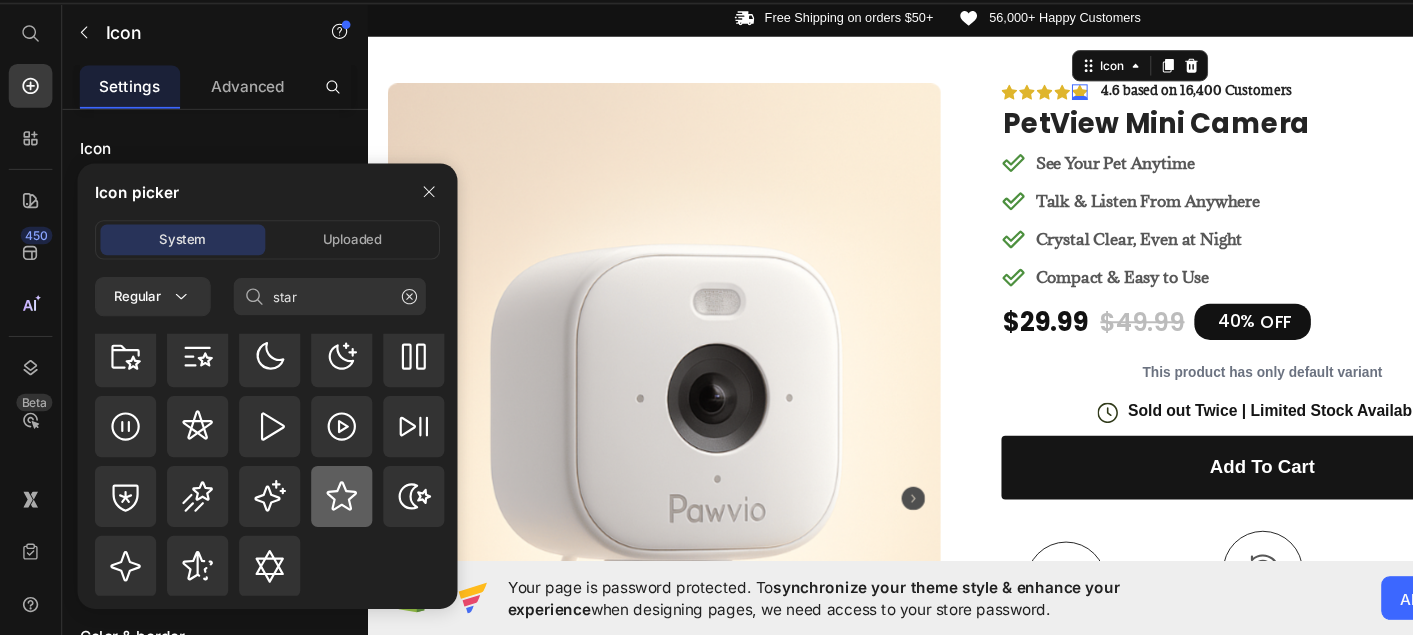 click 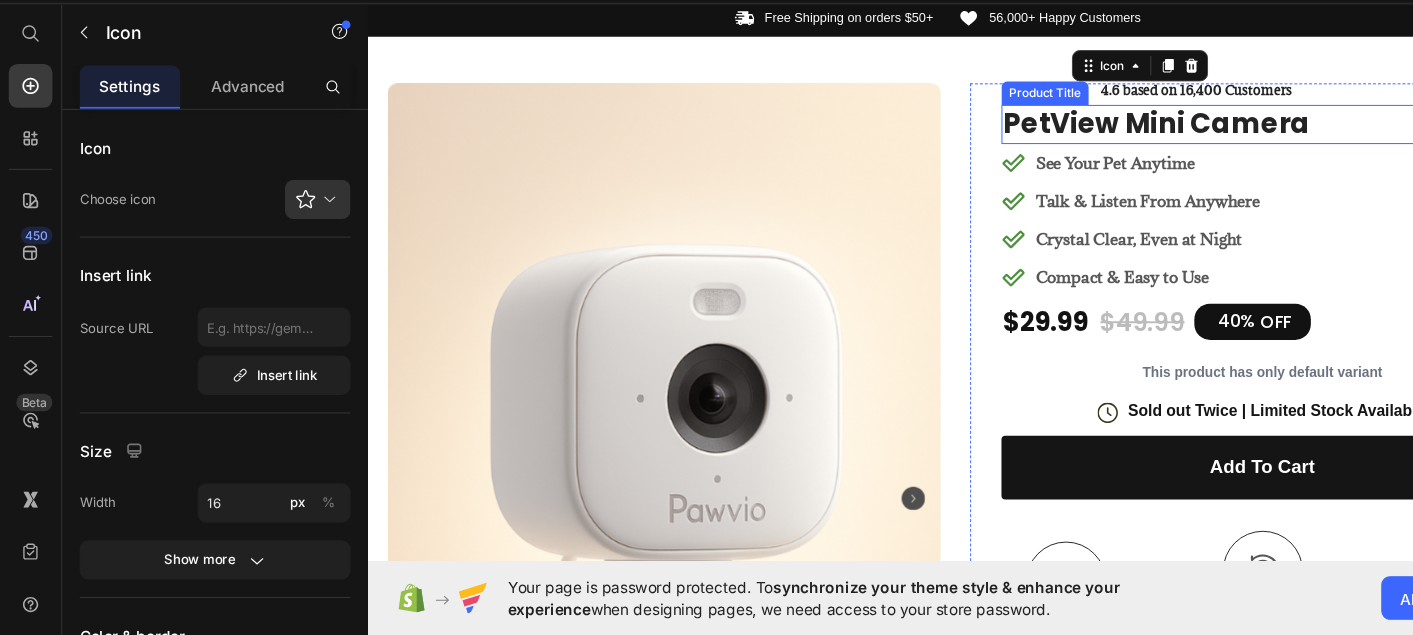 drag, startPoint x: 1085, startPoint y: 93, endPoint x: 1076, endPoint y: 122, distance: 30.364452 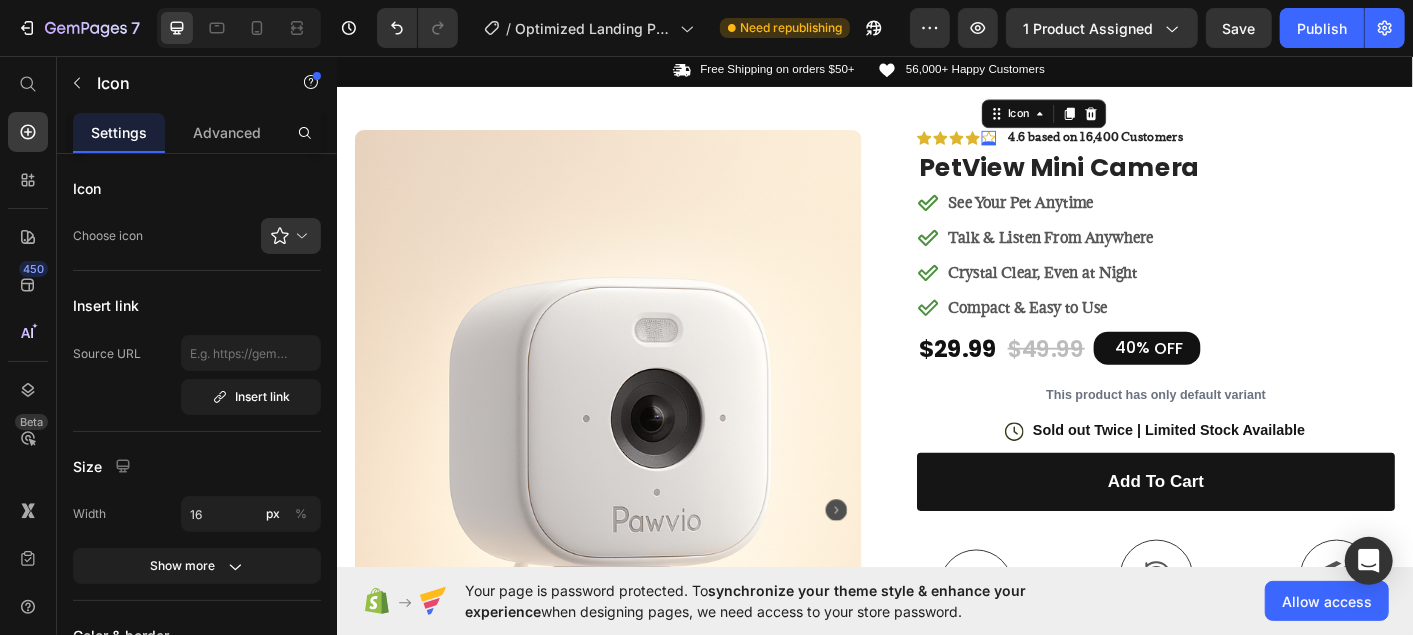 click on "0" at bounding box center [1063, 155] 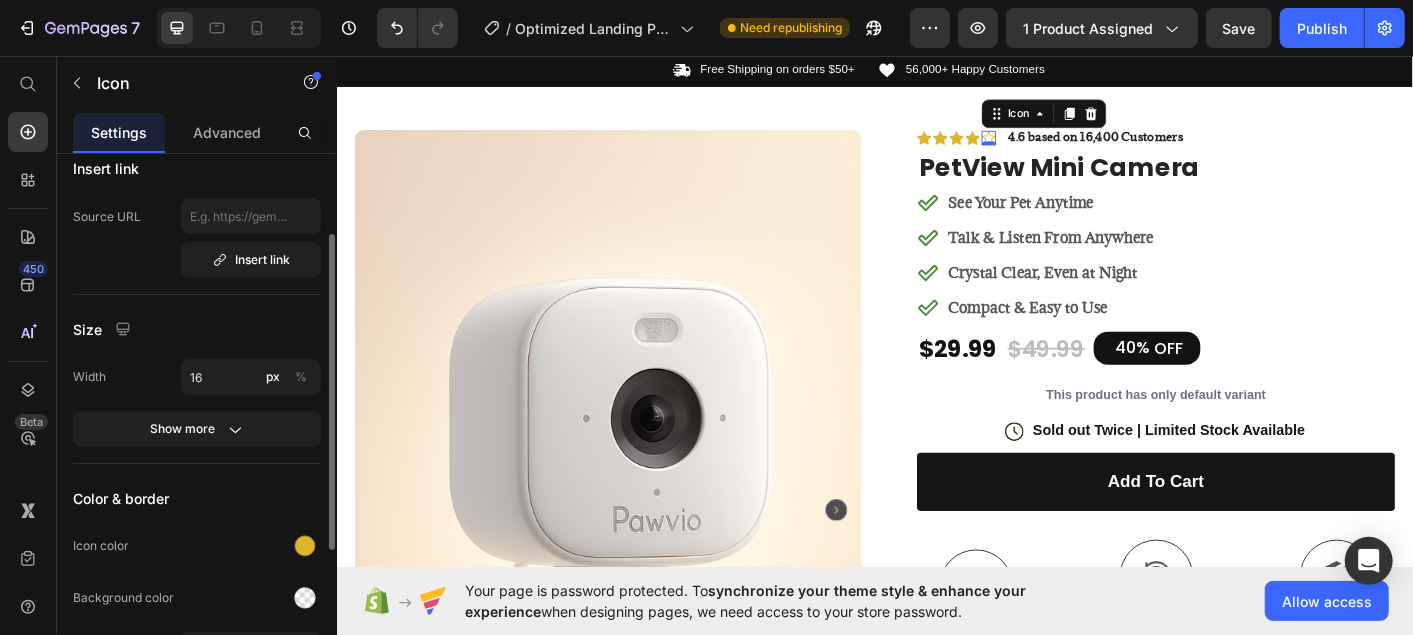 scroll, scrollTop: 137, scrollLeft: 0, axis: vertical 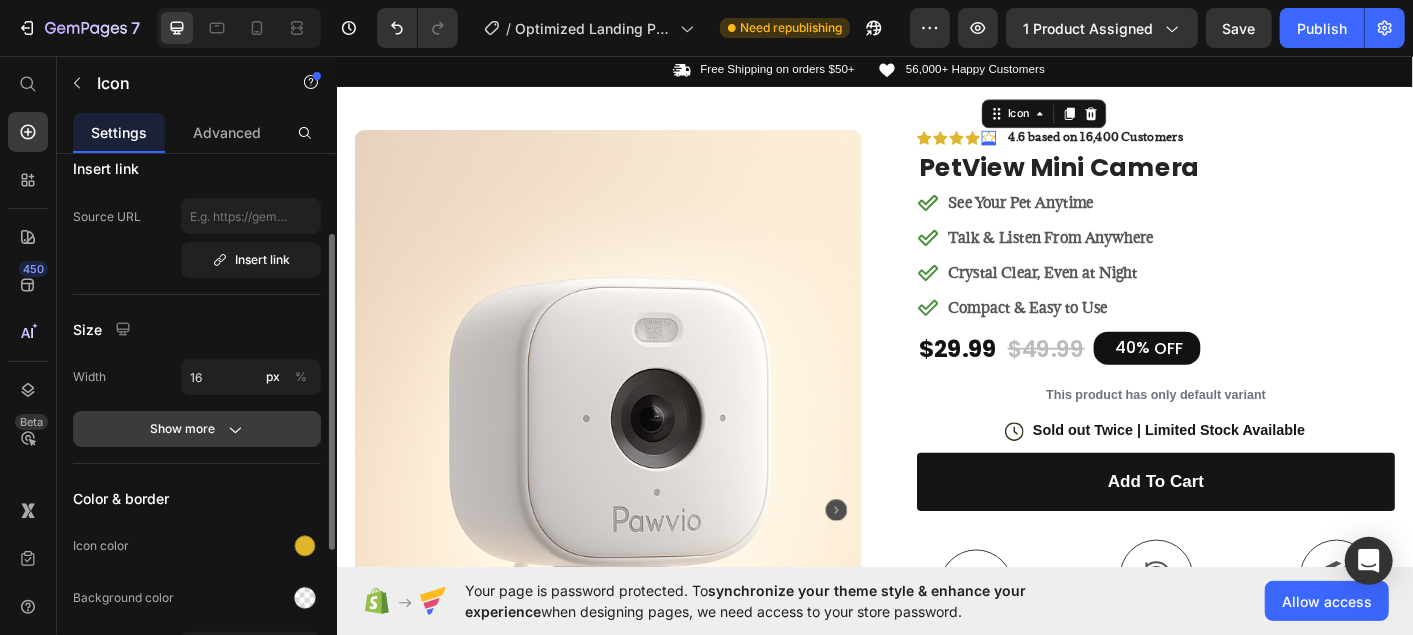 click 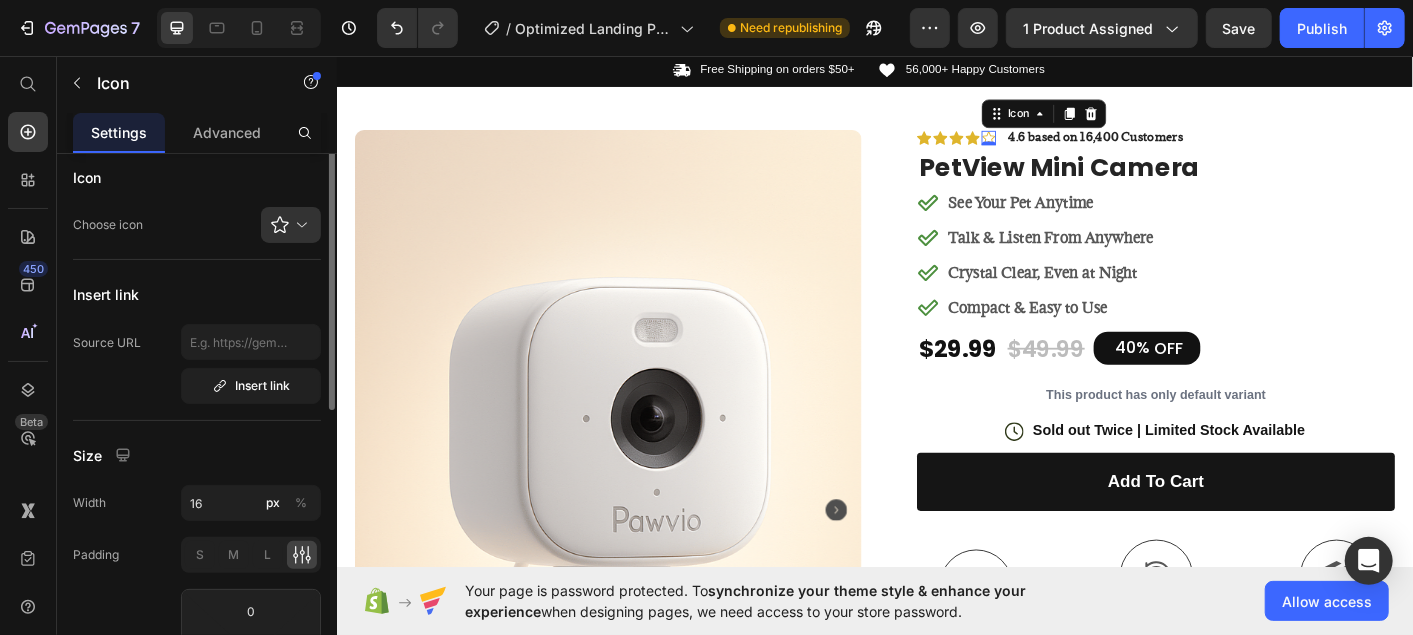 scroll, scrollTop: 0, scrollLeft: 0, axis: both 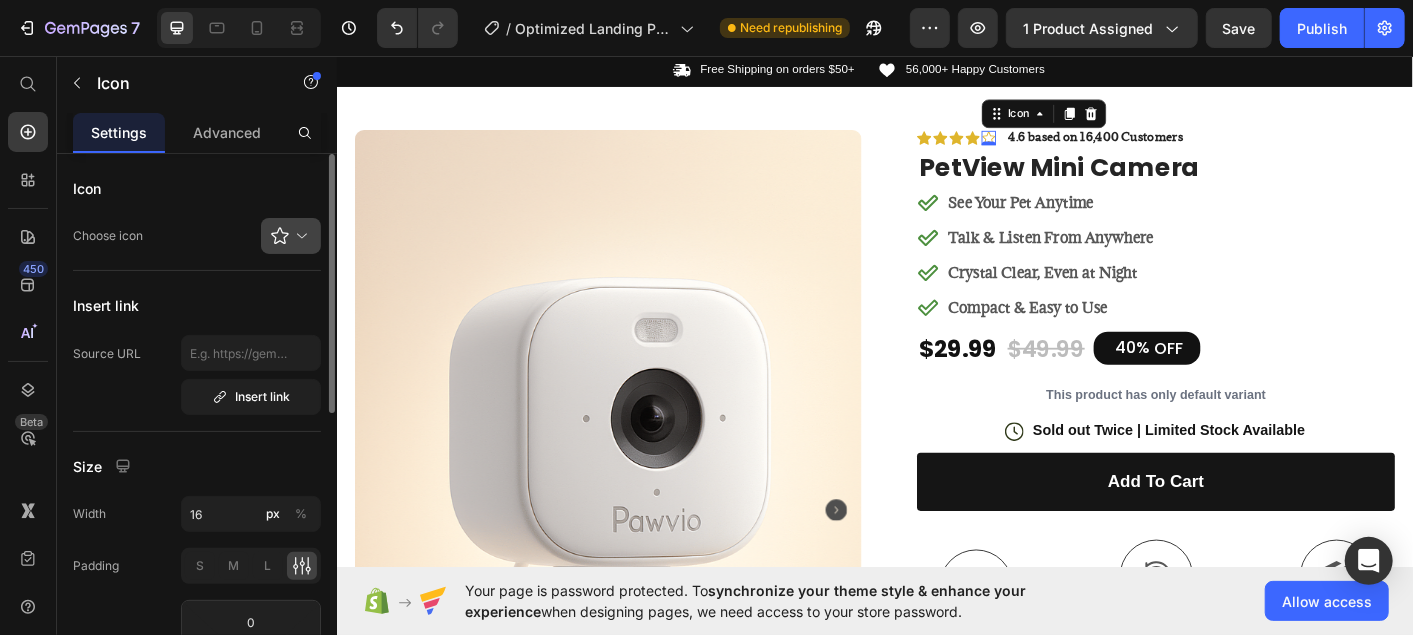 click at bounding box center (299, 236) 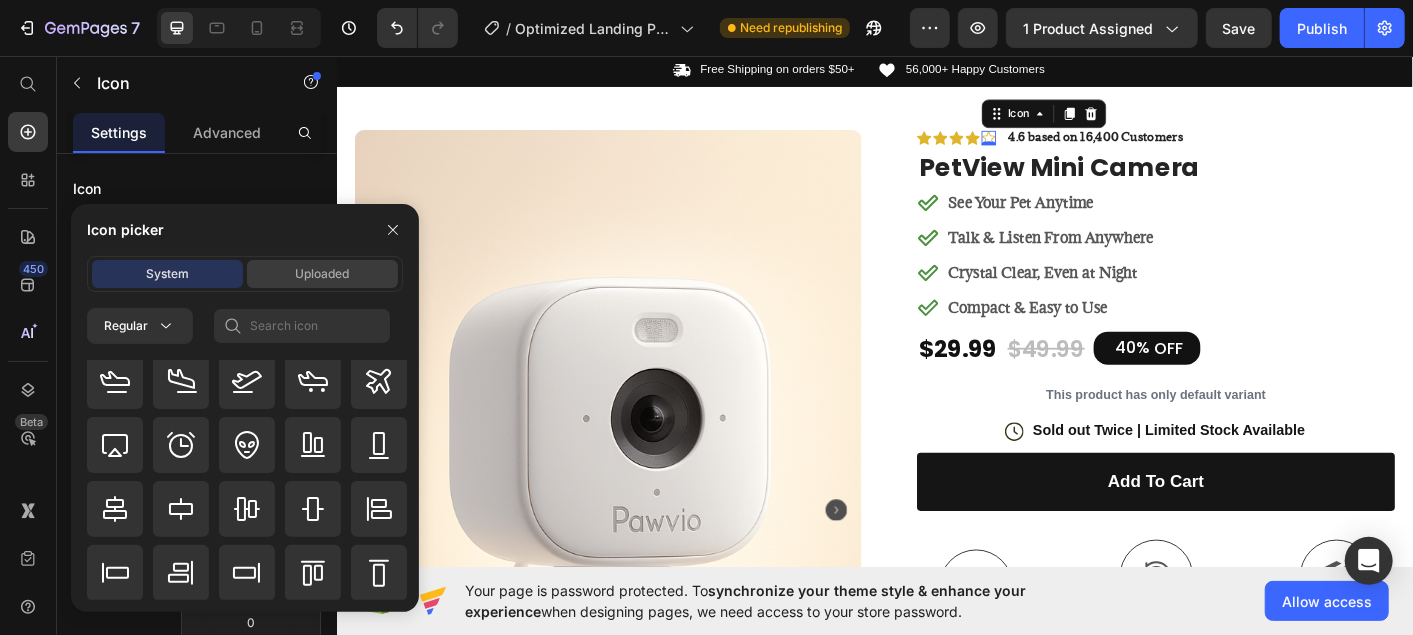 click on "Uploaded" at bounding box center [322, 274] 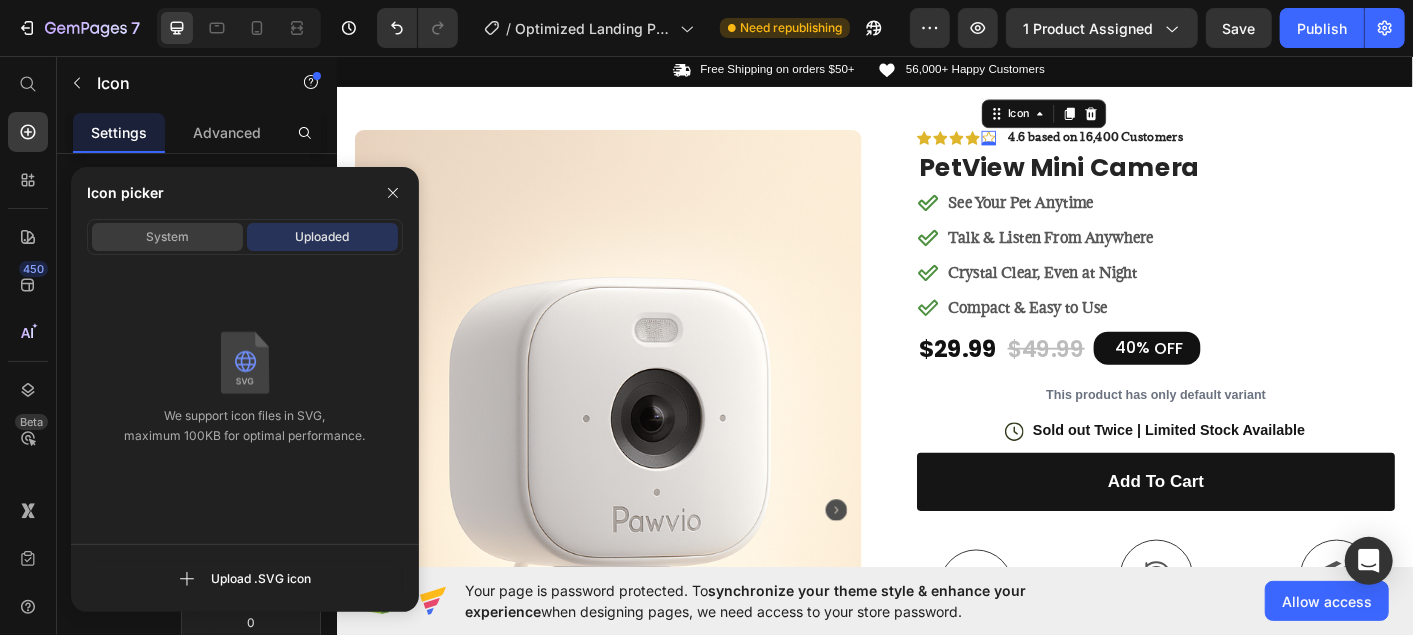 click on "System" at bounding box center (167, 237) 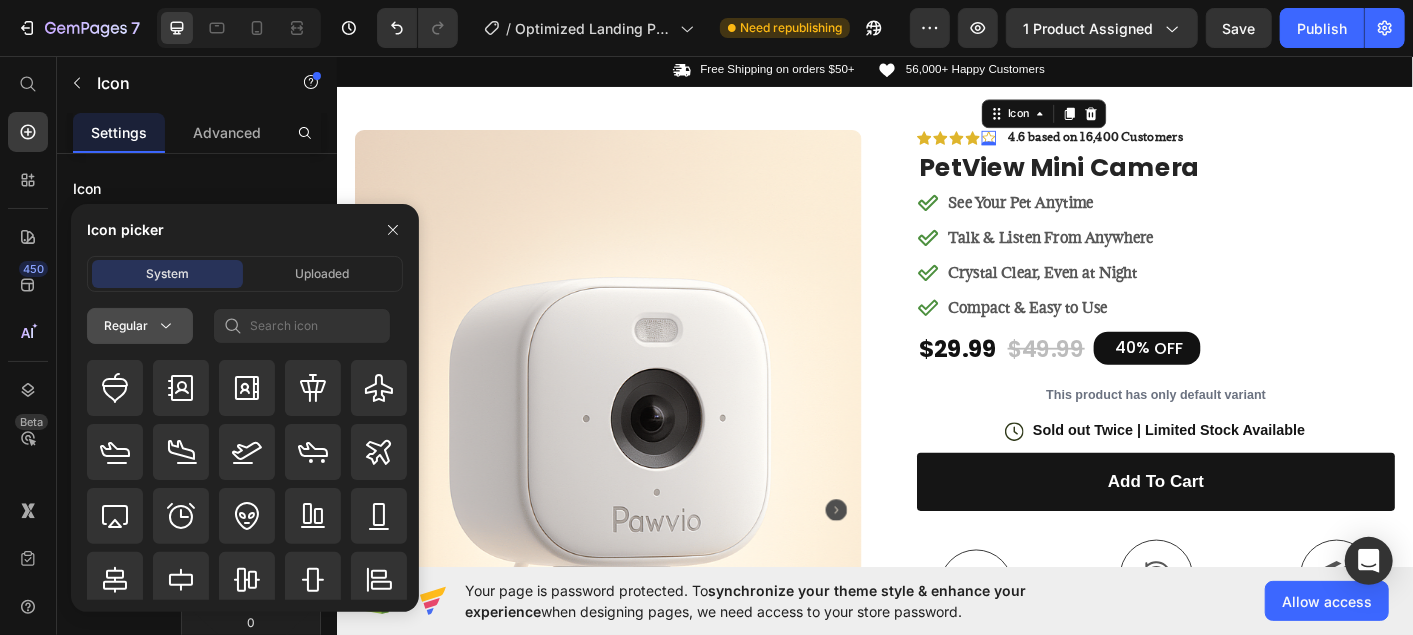click on "Regular" at bounding box center (140, 326) 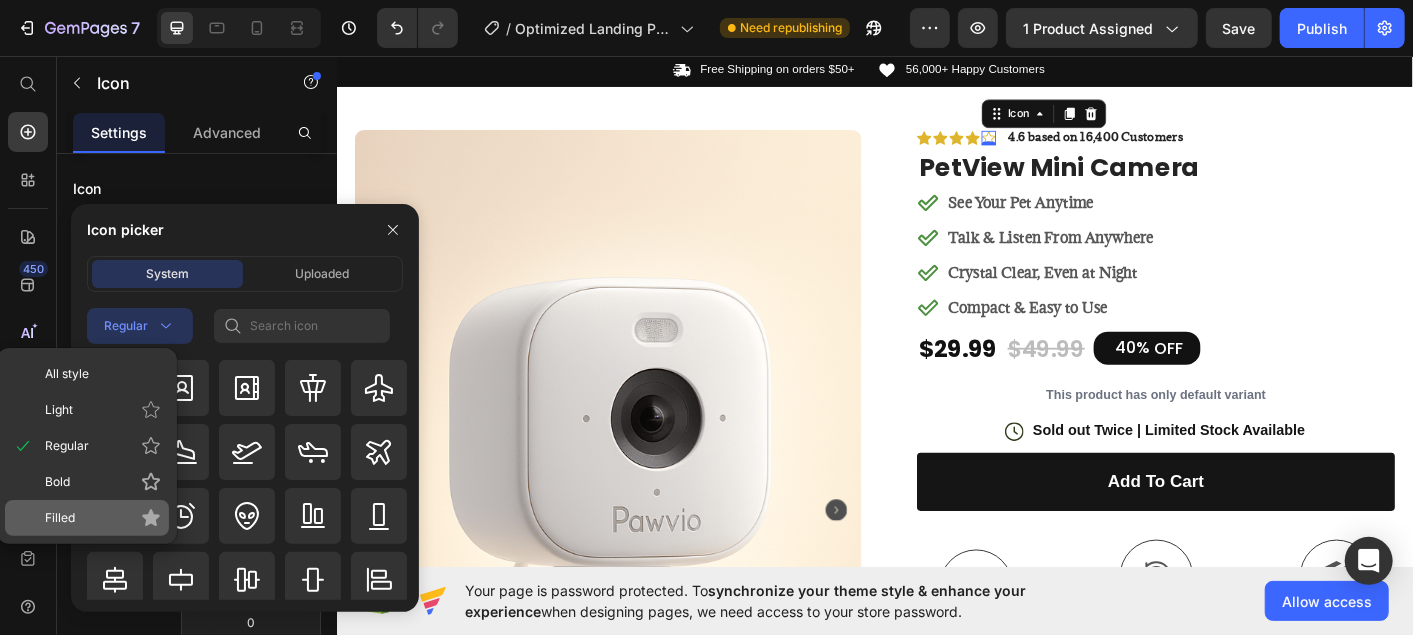 click on "Filled" at bounding box center (103, 518) 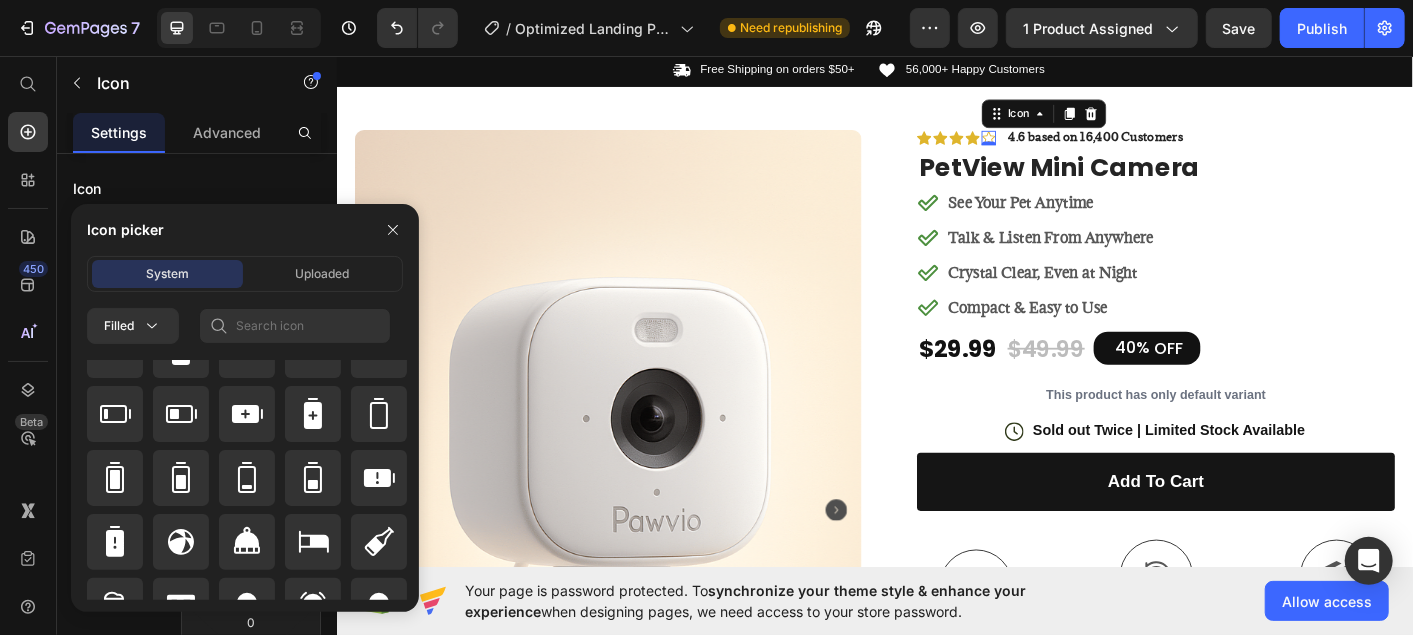 scroll, scrollTop: 1991, scrollLeft: 0, axis: vertical 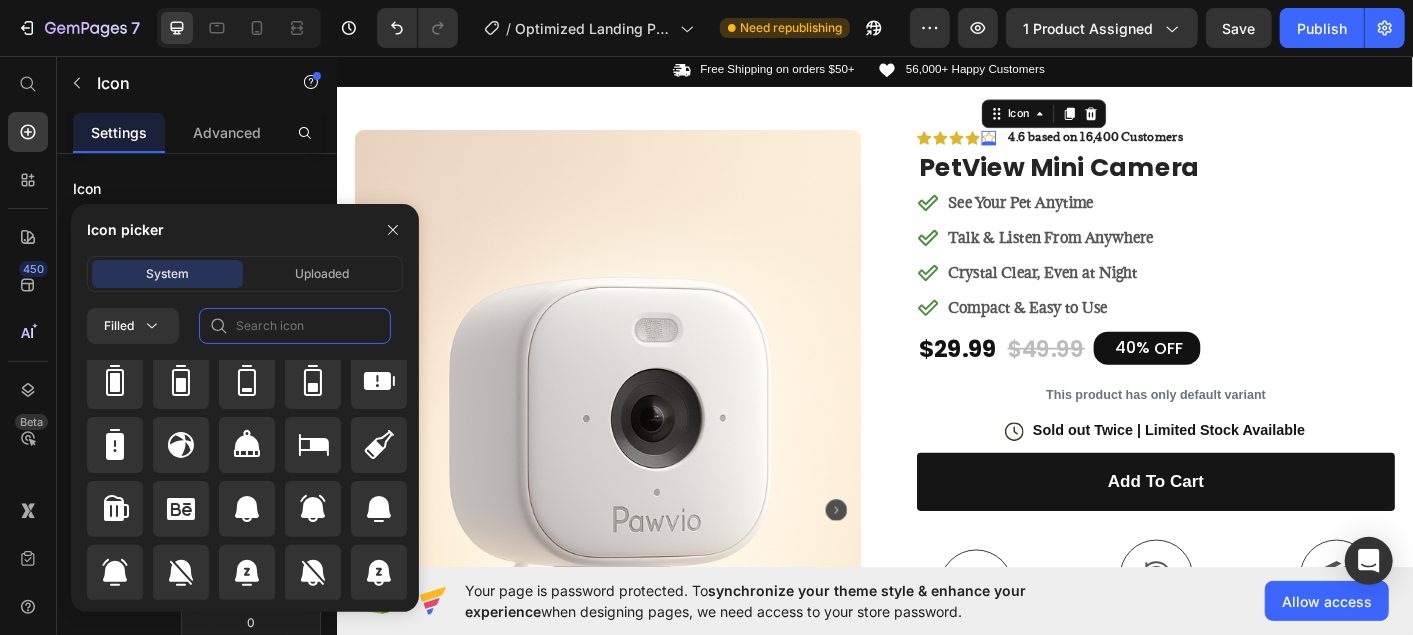 click 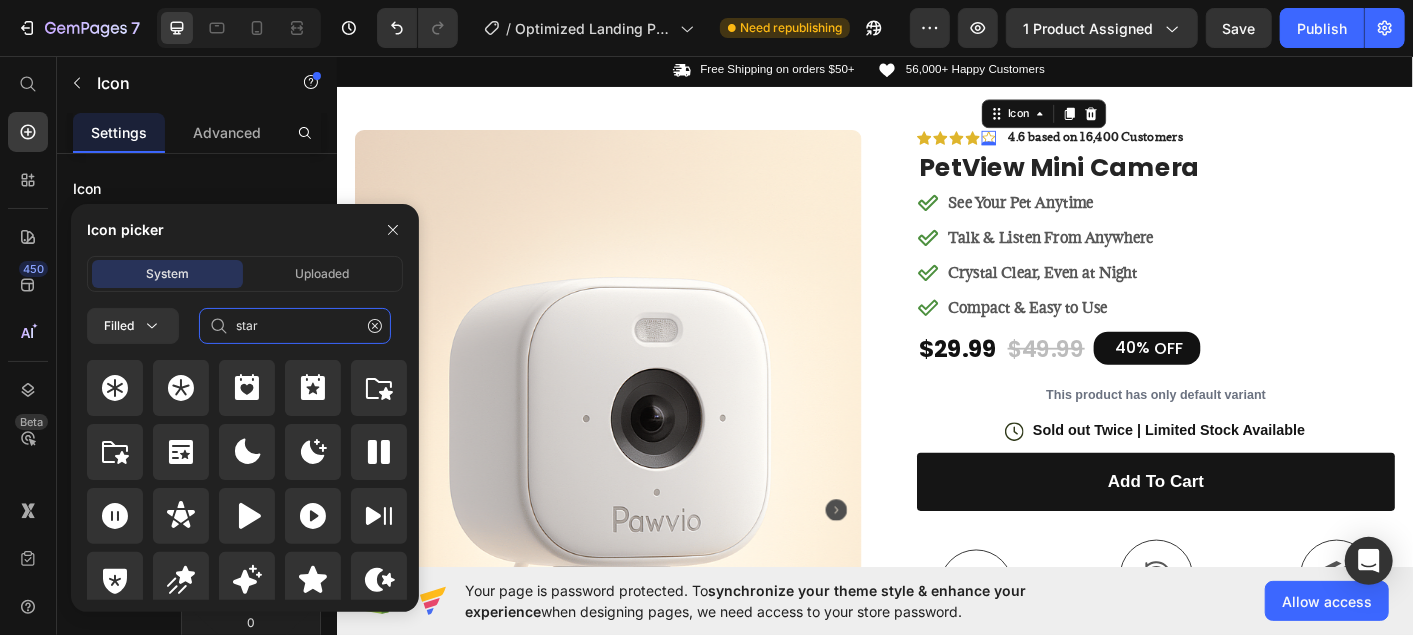 scroll, scrollTop: 71, scrollLeft: 0, axis: vertical 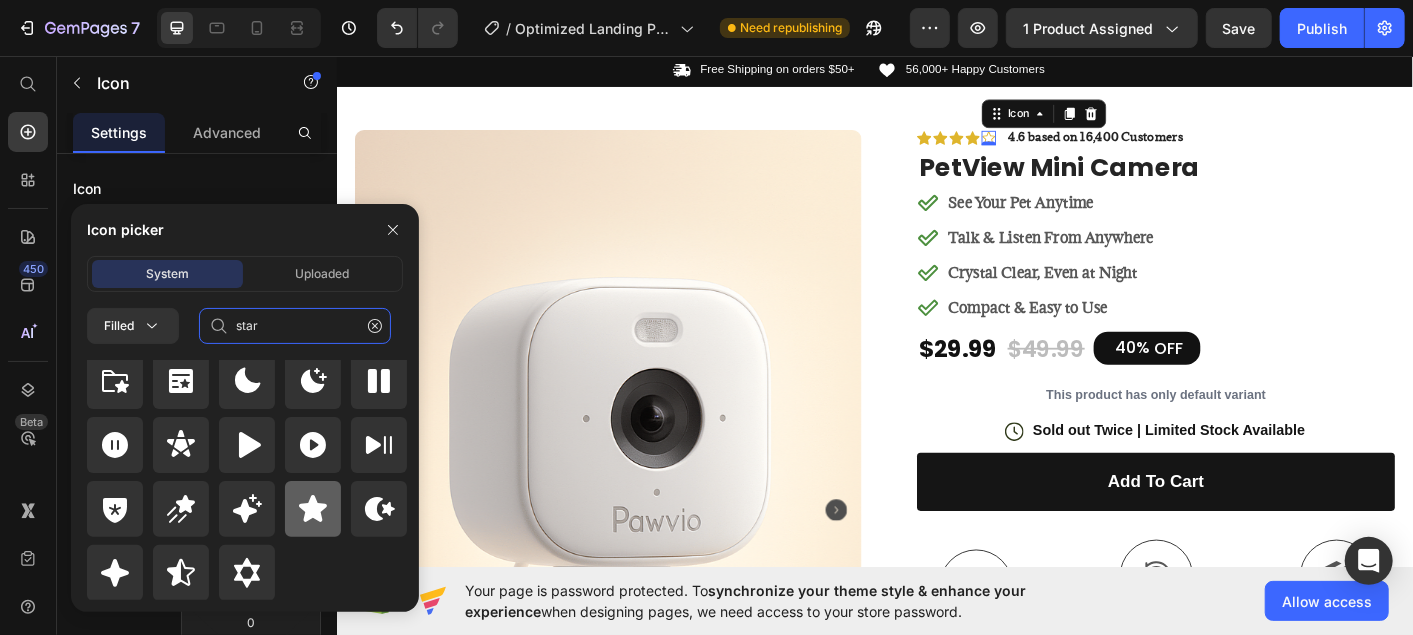 type on "star" 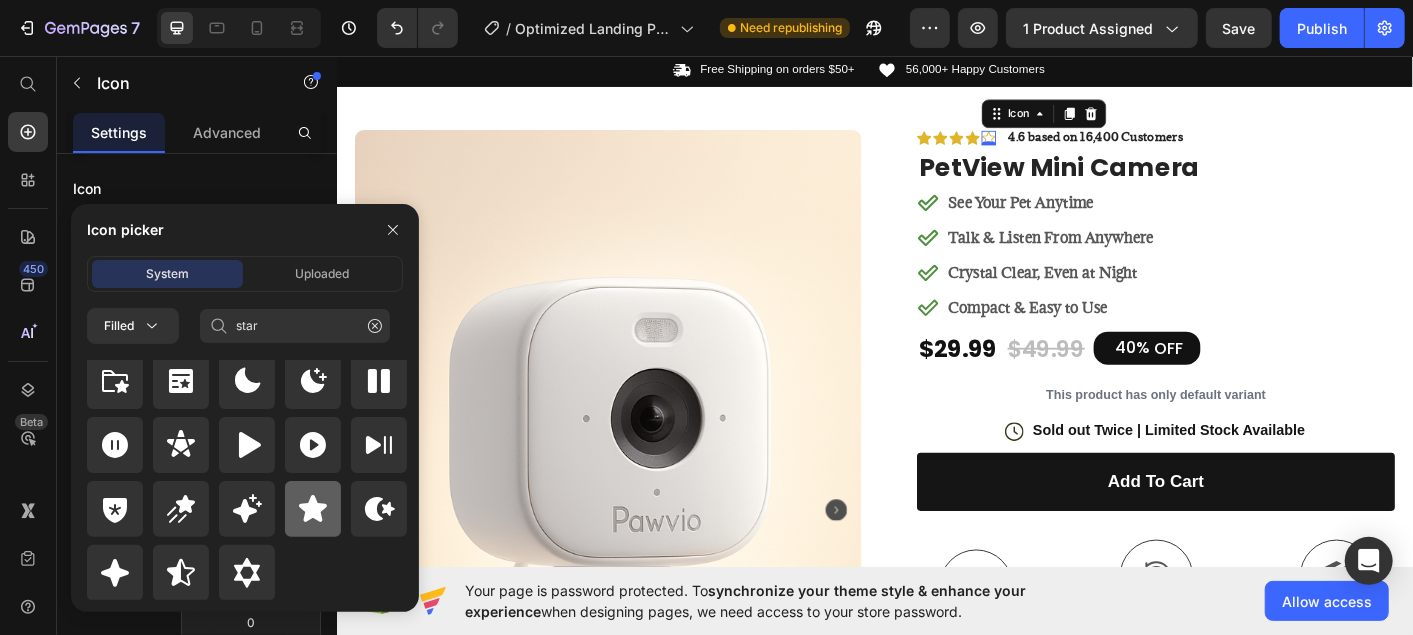 click 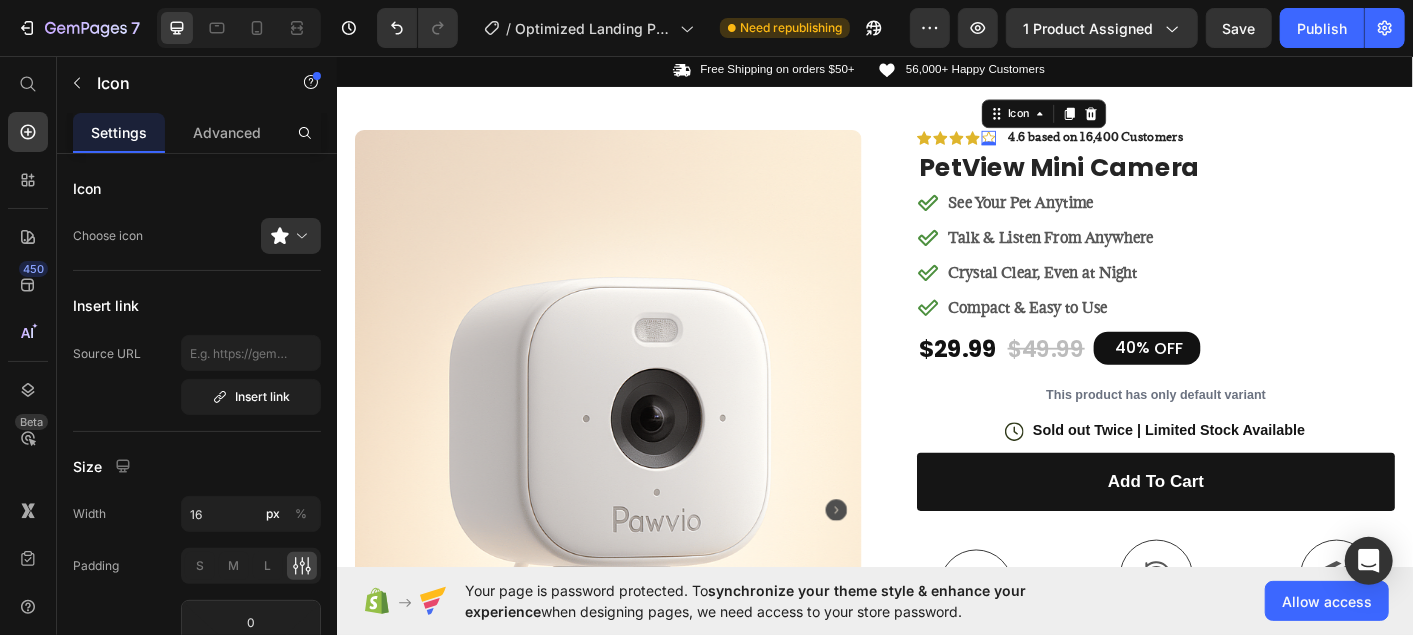 click 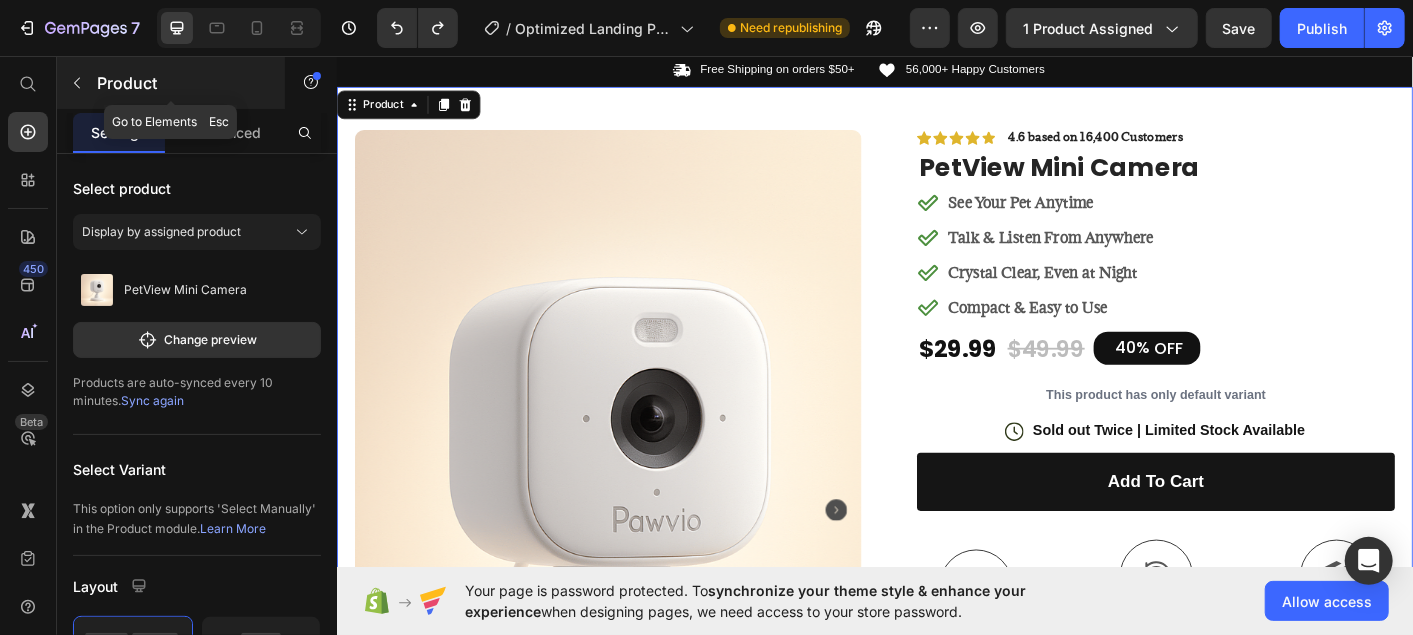click 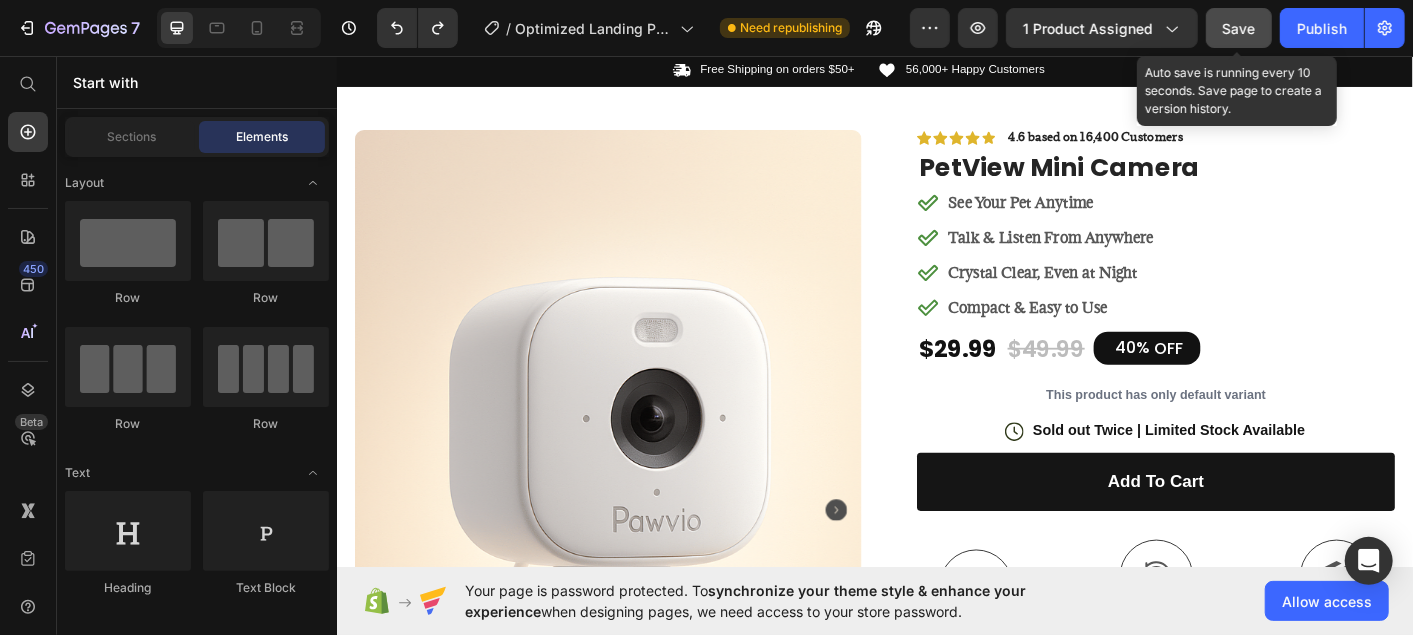 click on "Save" at bounding box center (1239, 28) 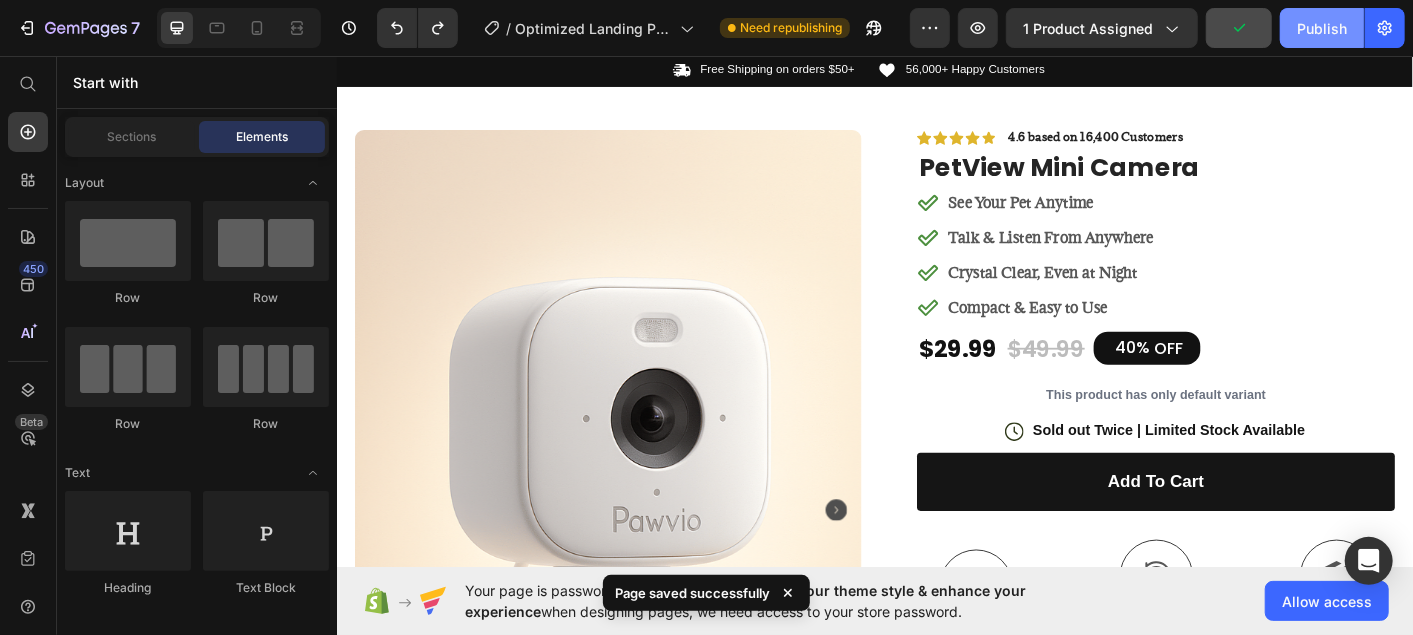 click on "Publish" 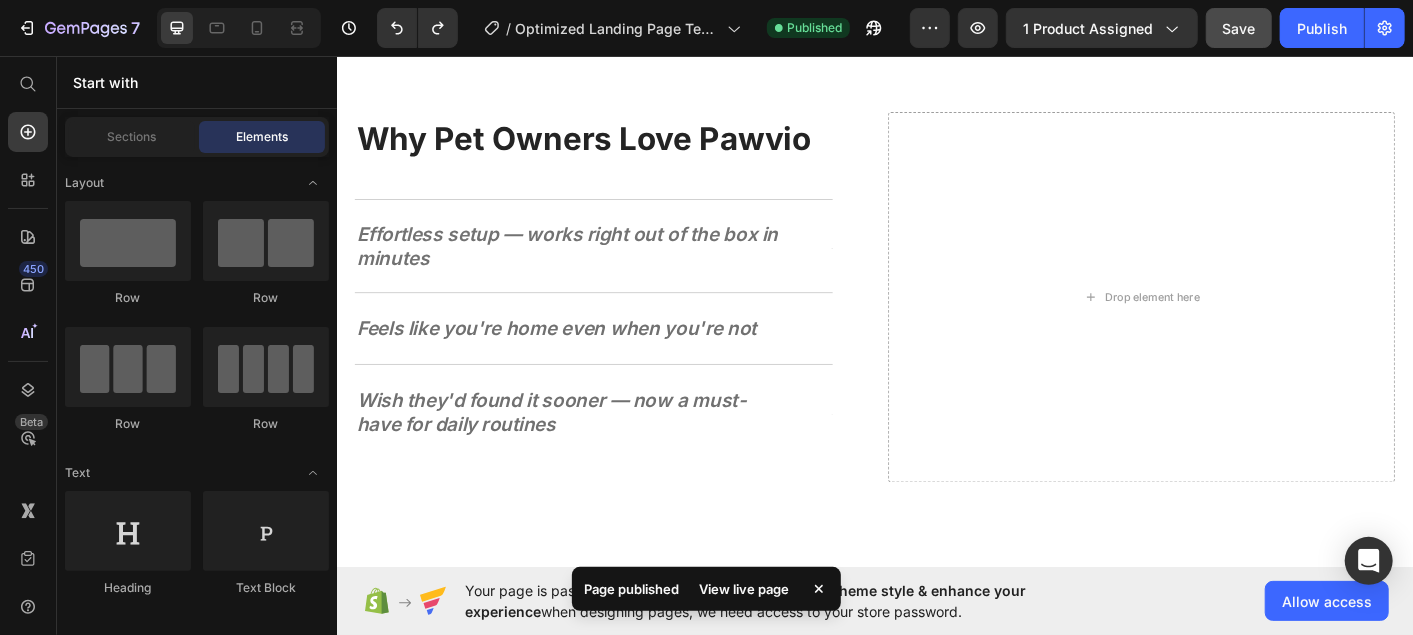 scroll, scrollTop: 2286, scrollLeft: 0, axis: vertical 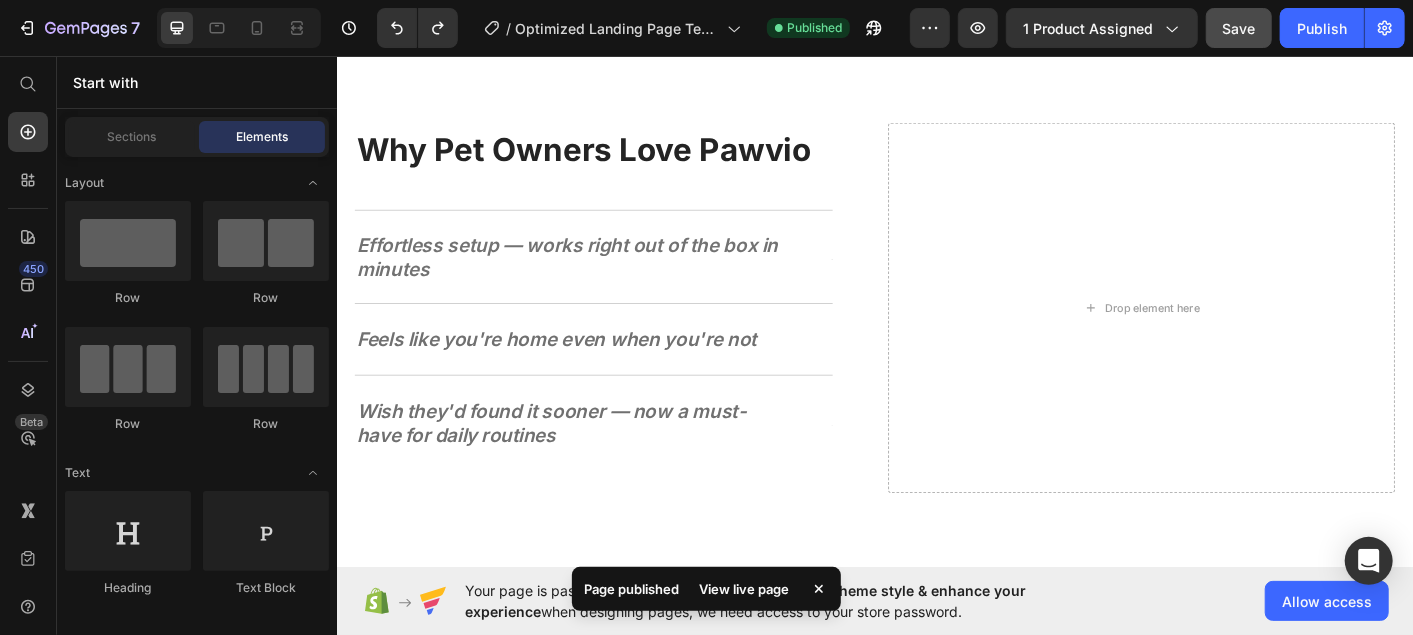 click 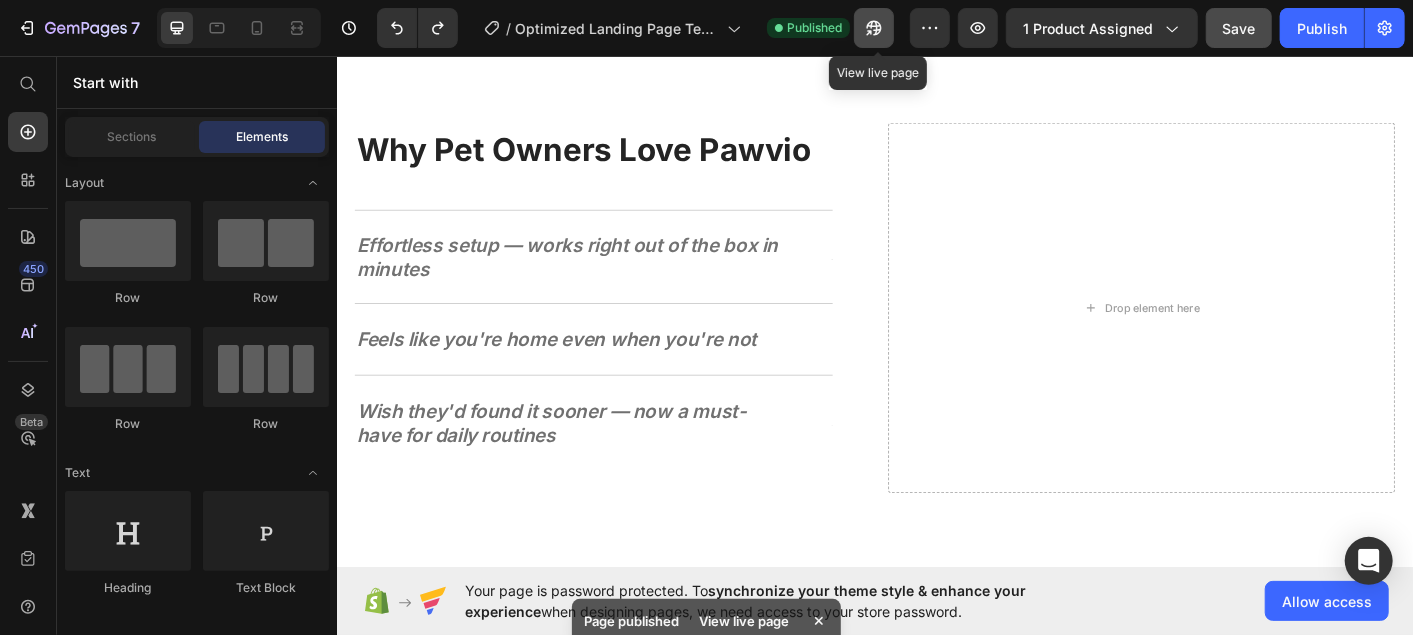 click 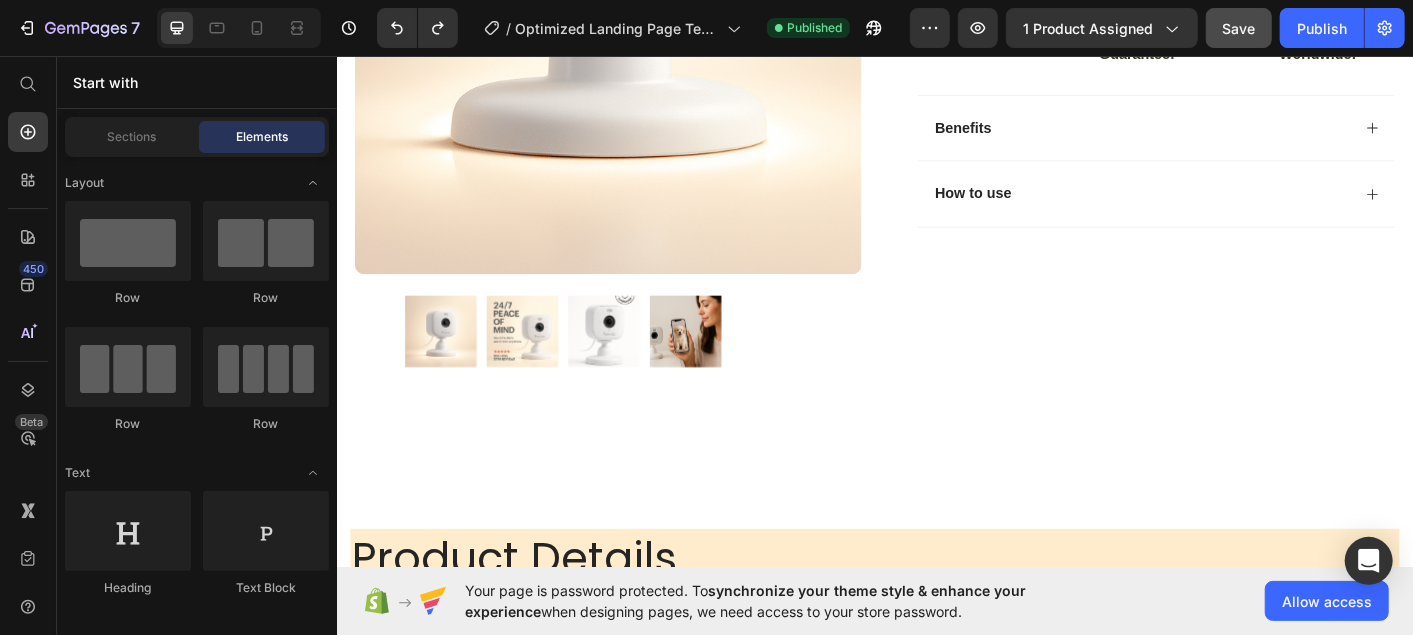 scroll, scrollTop: 724, scrollLeft: 0, axis: vertical 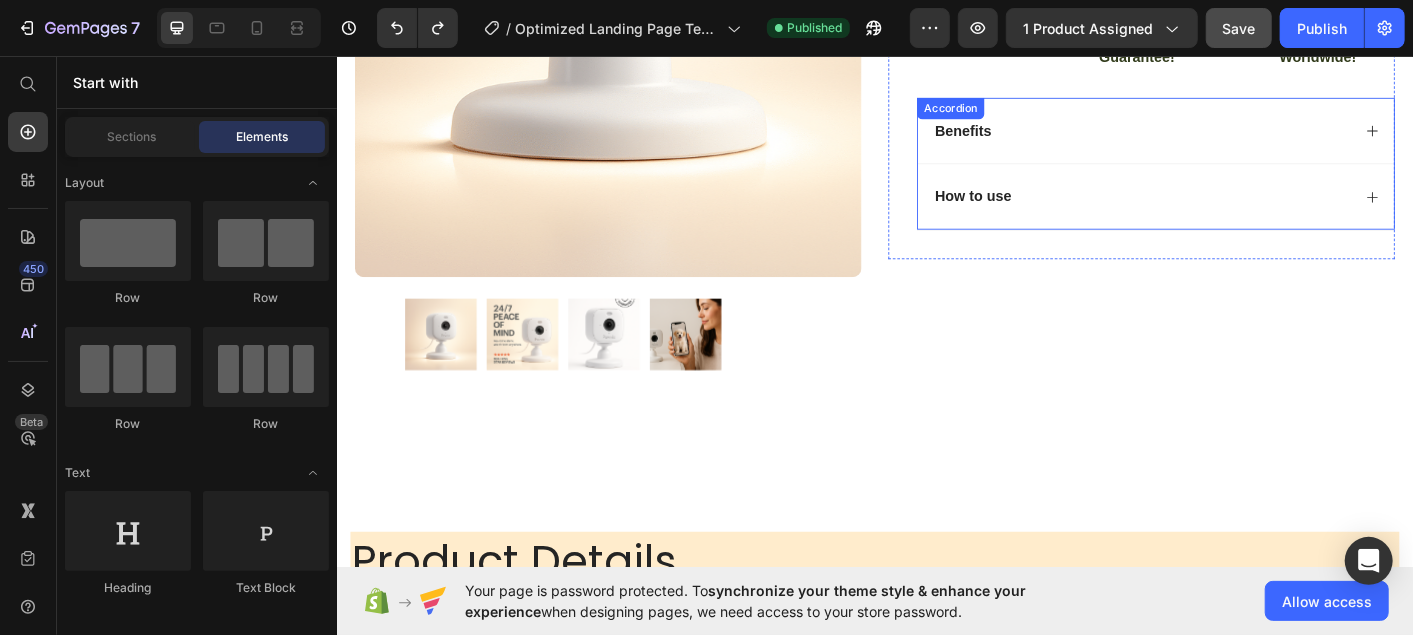 click on "How to use" at bounding box center [1249, 212] 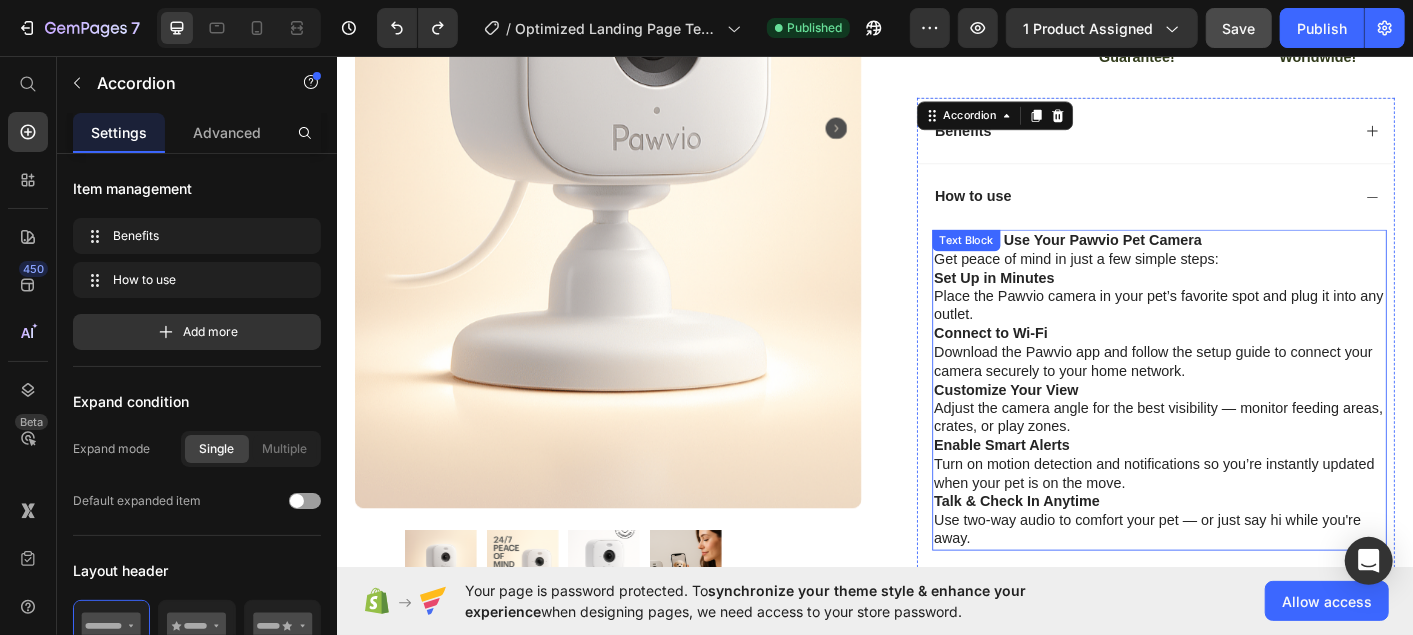 scroll, scrollTop: 765, scrollLeft: 0, axis: vertical 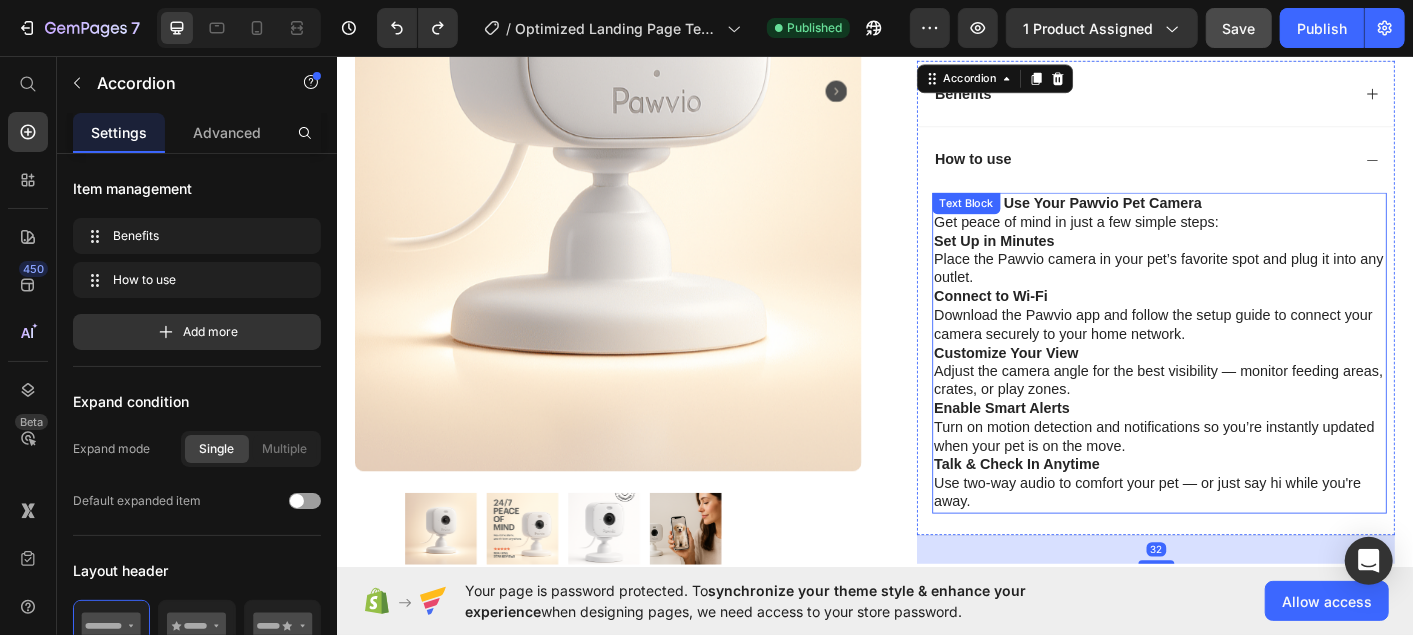 click on "Set Up in Minutes" at bounding box center [1069, 261] 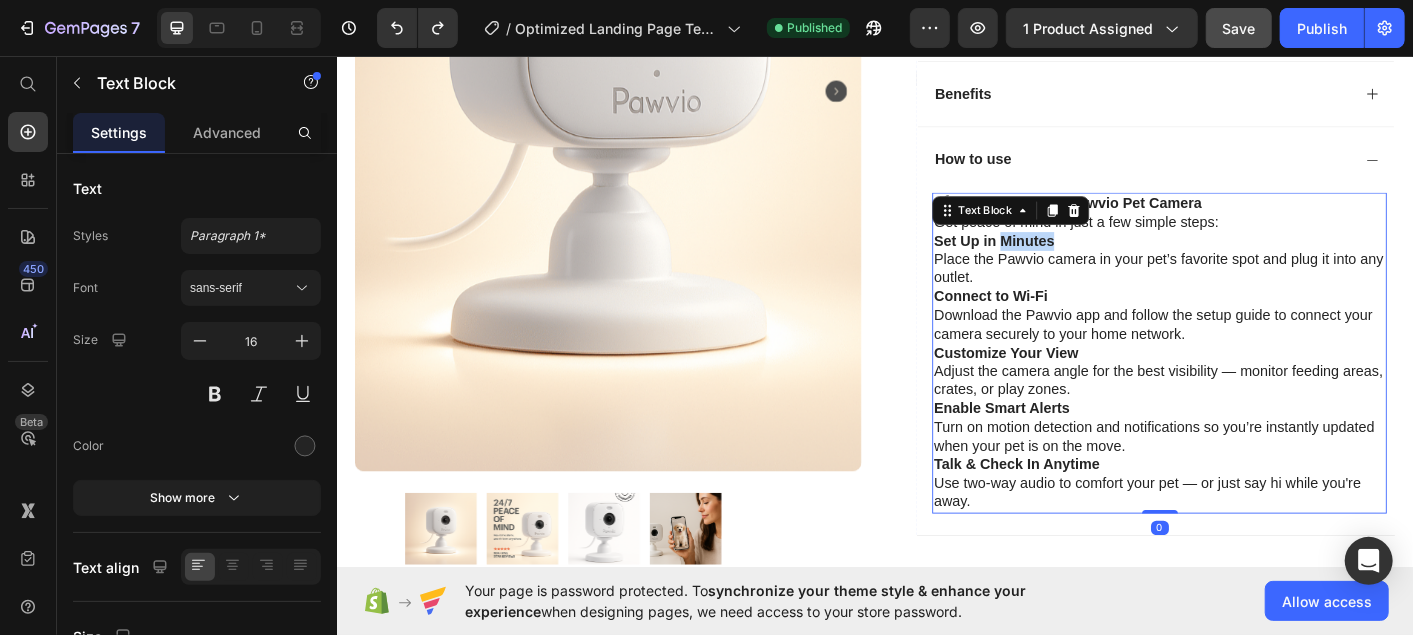 click on "Set Up in Minutes" at bounding box center [1069, 261] 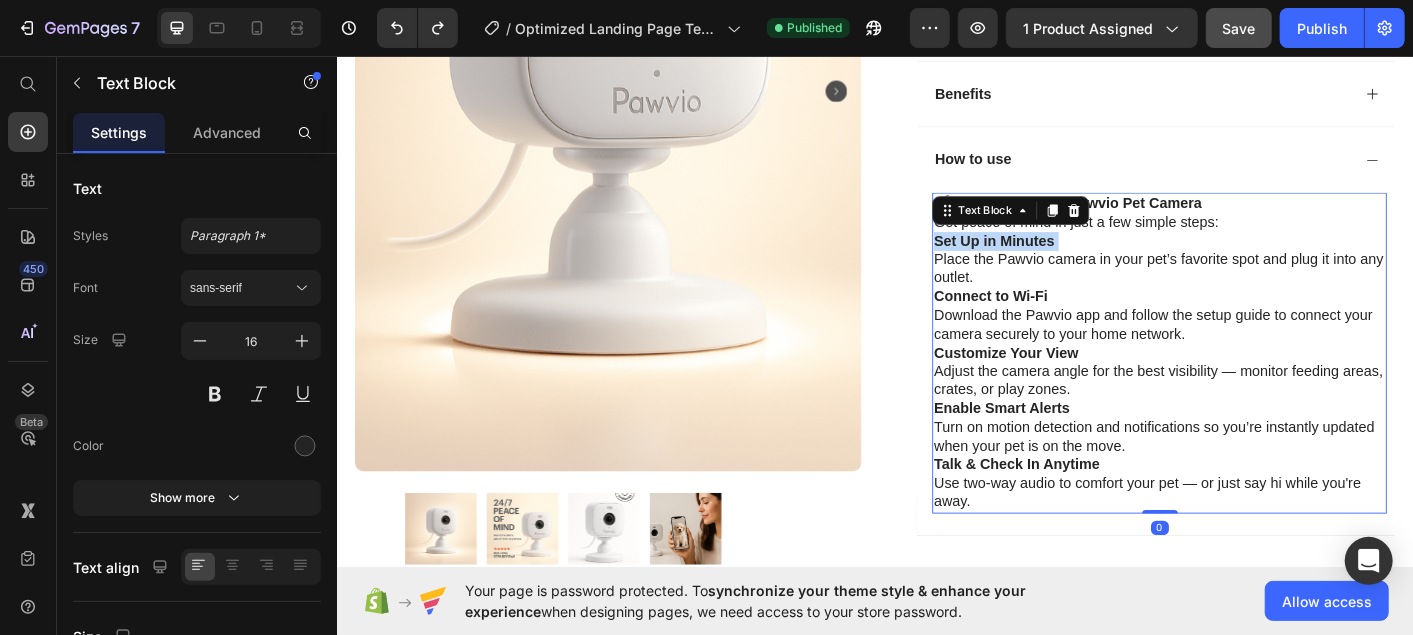 click on "Set Up in Minutes" at bounding box center [1069, 261] 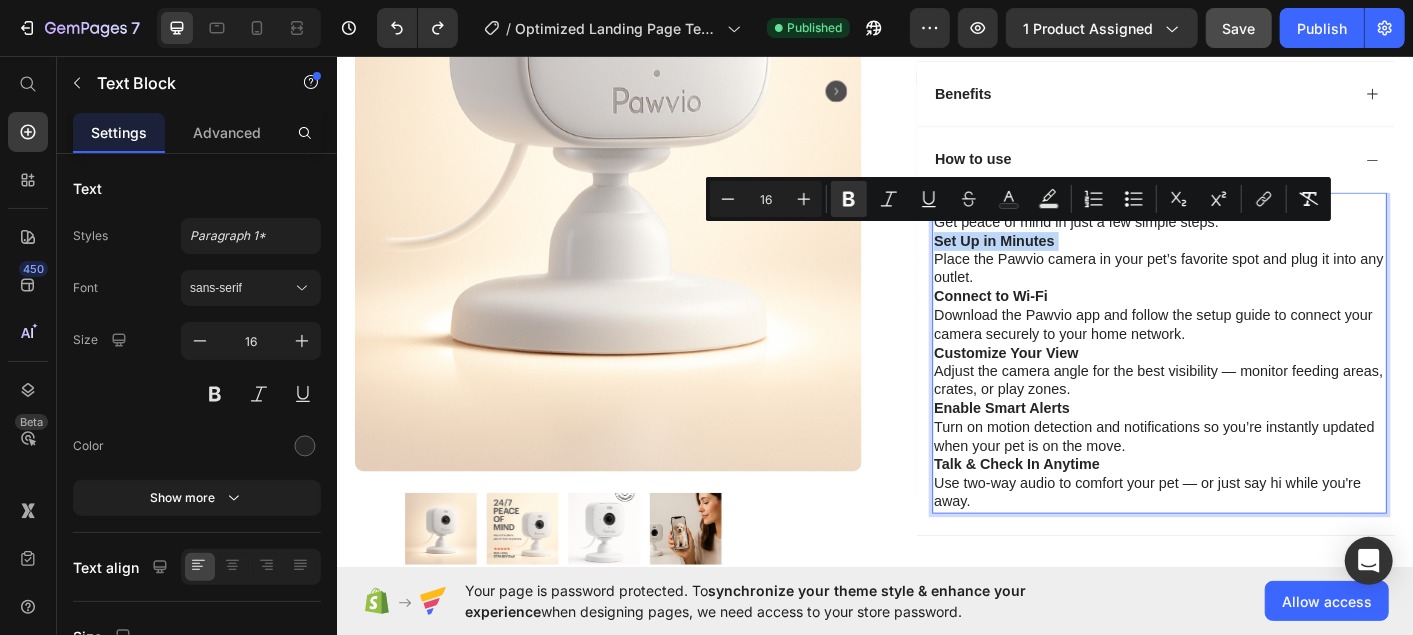 click on "Set Up in Minutes" at bounding box center (1069, 261) 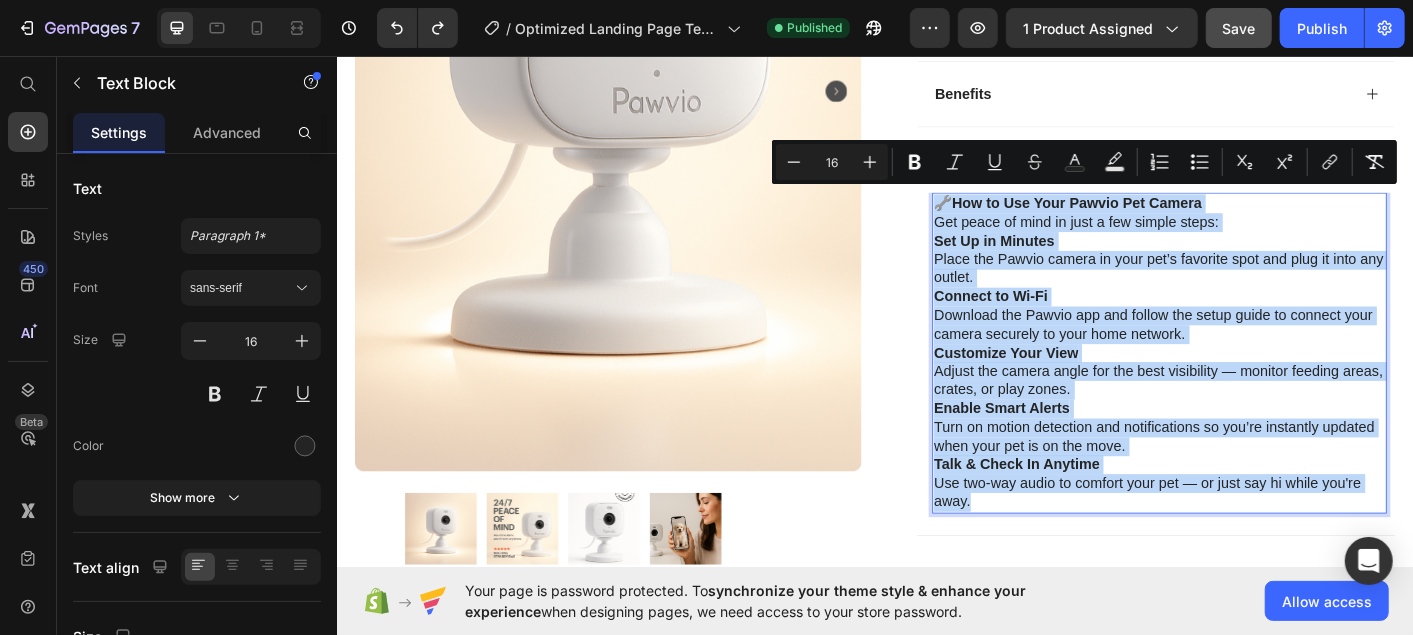 drag, startPoint x: 1000, startPoint y: 209, endPoint x: 1246, endPoint y: 542, distance: 414.01086 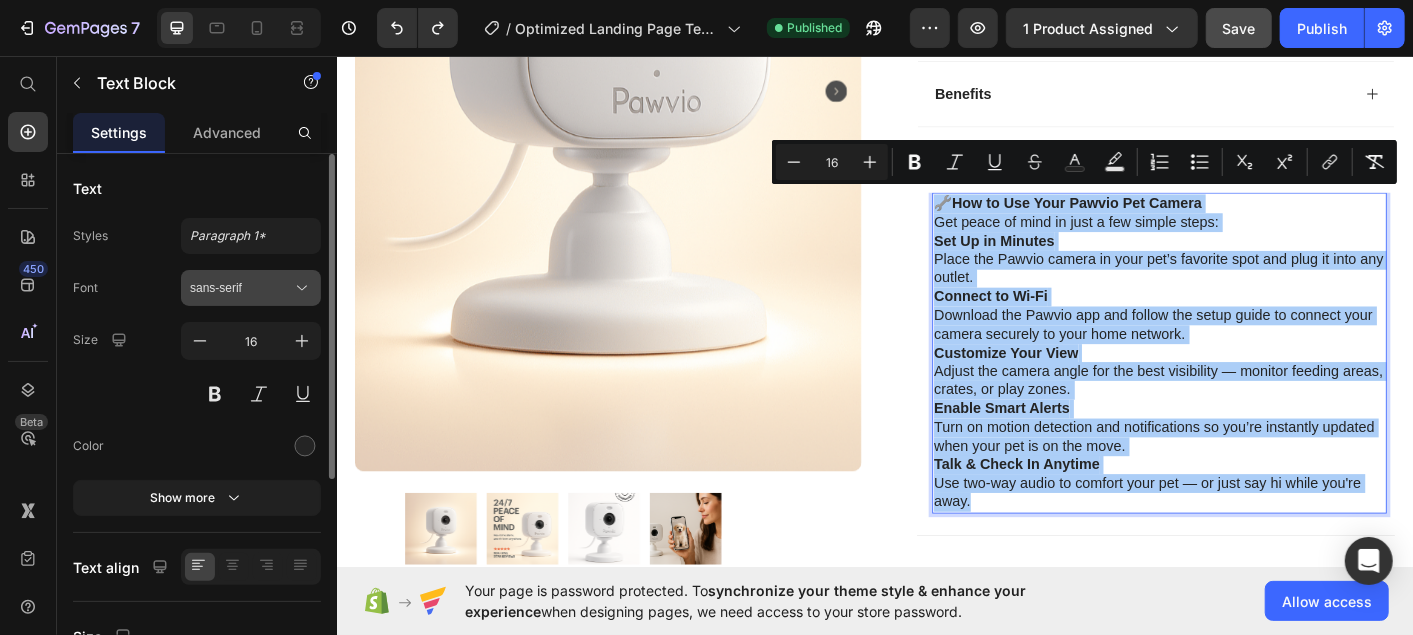 click on "sans-serif" at bounding box center [241, 288] 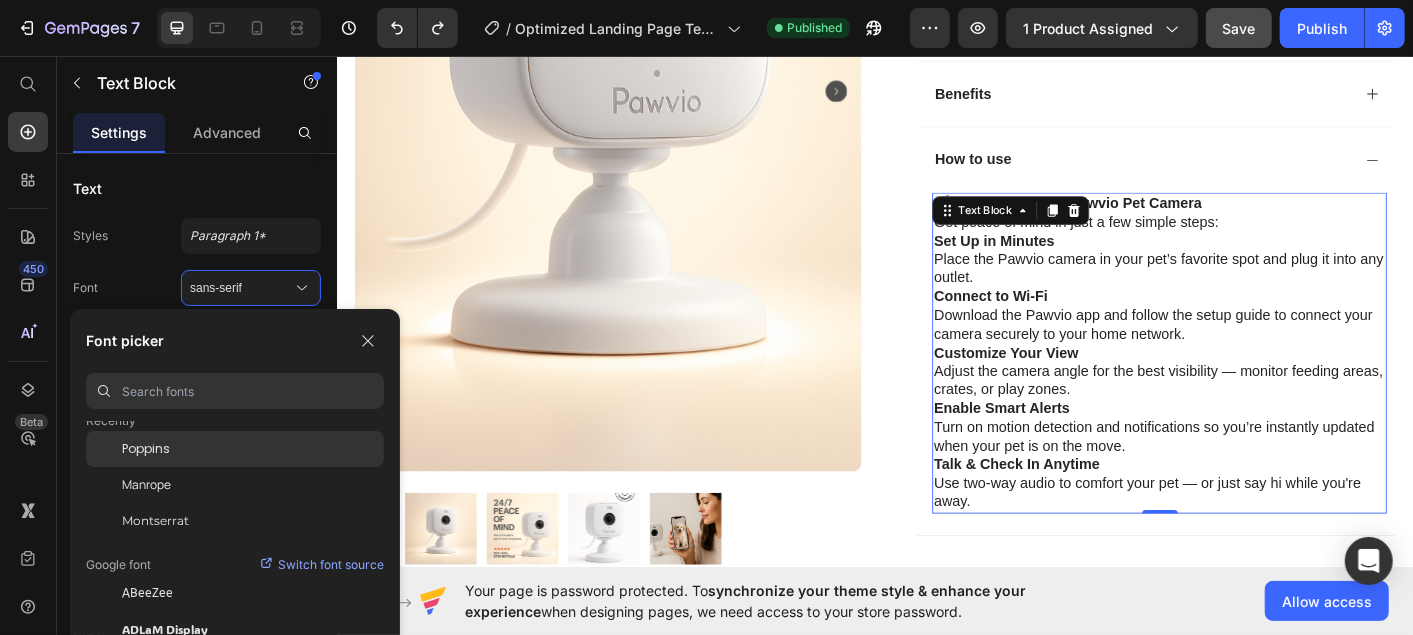 scroll, scrollTop: 80, scrollLeft: 0, axis: vertical 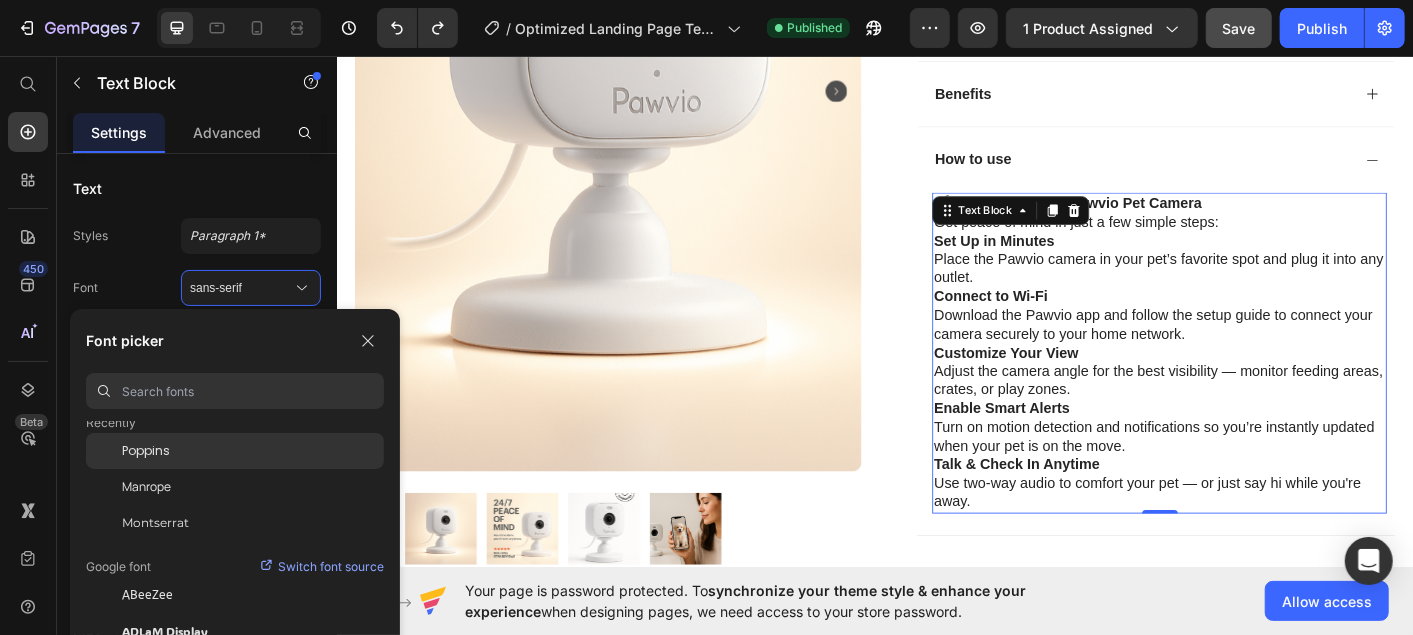 click on "Poppins" 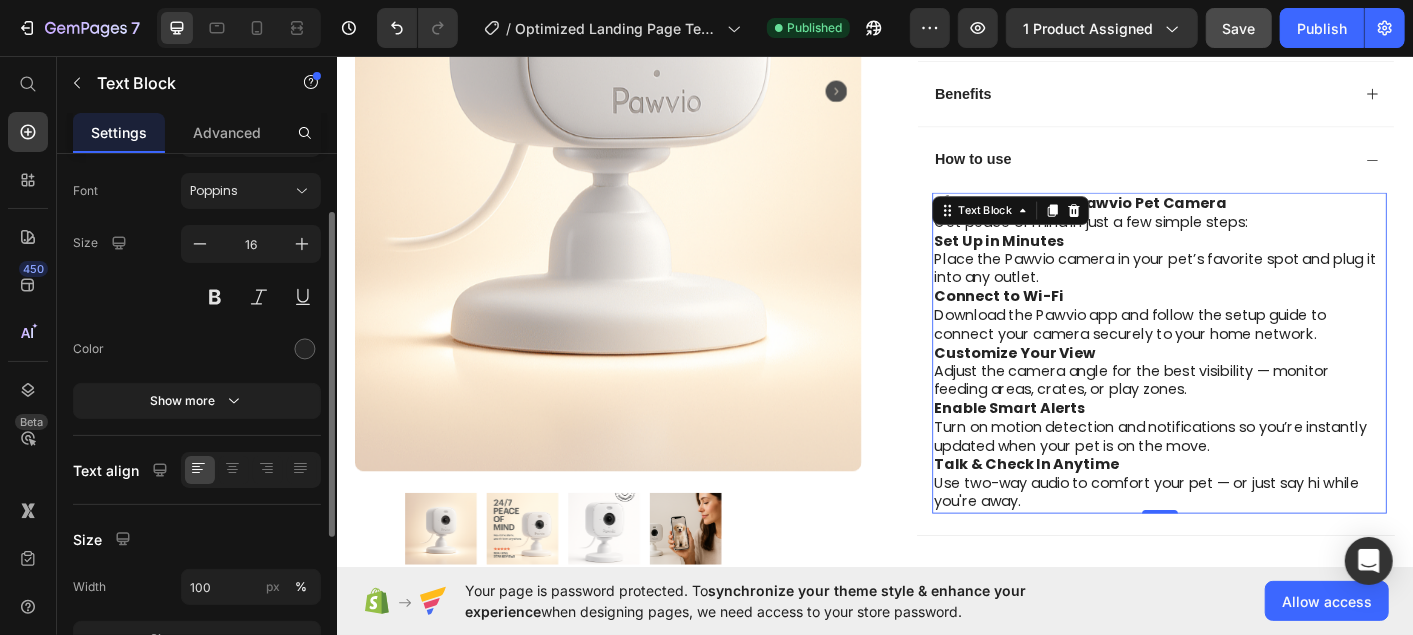 scroll, scrollTop: 0, scrollLeft: 0, axis: both 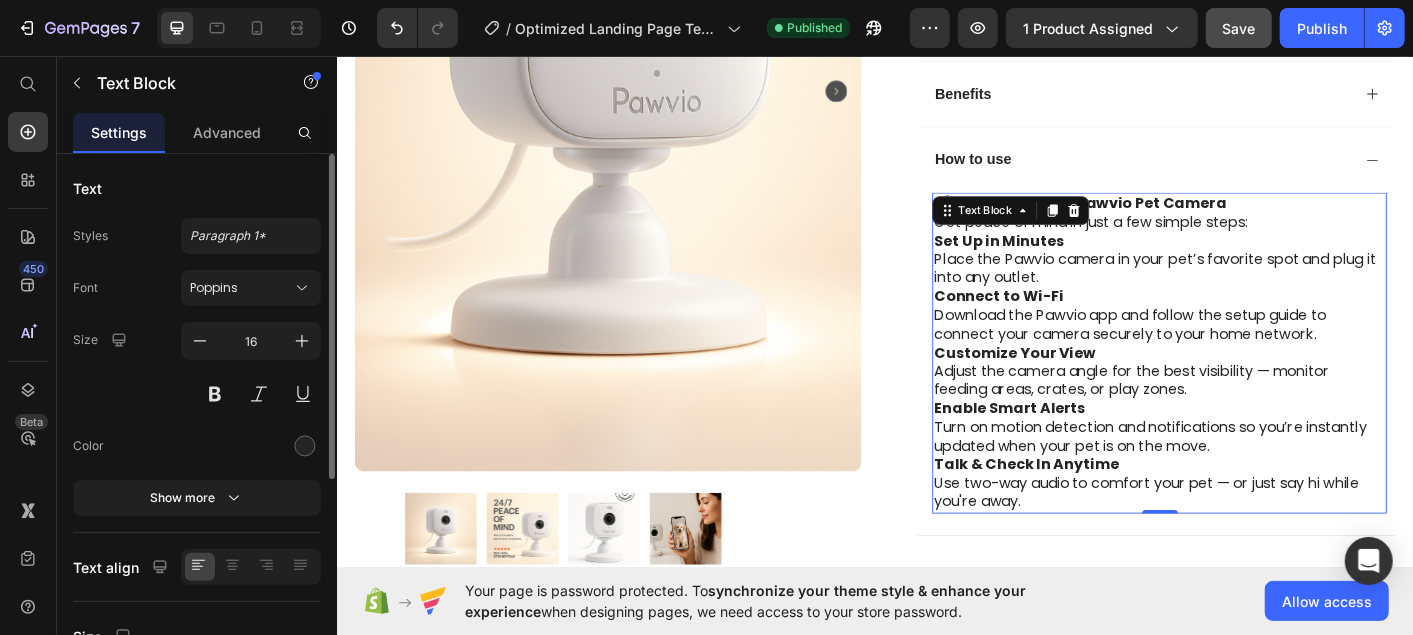 click on "Text" at bounding box center [197, 188] 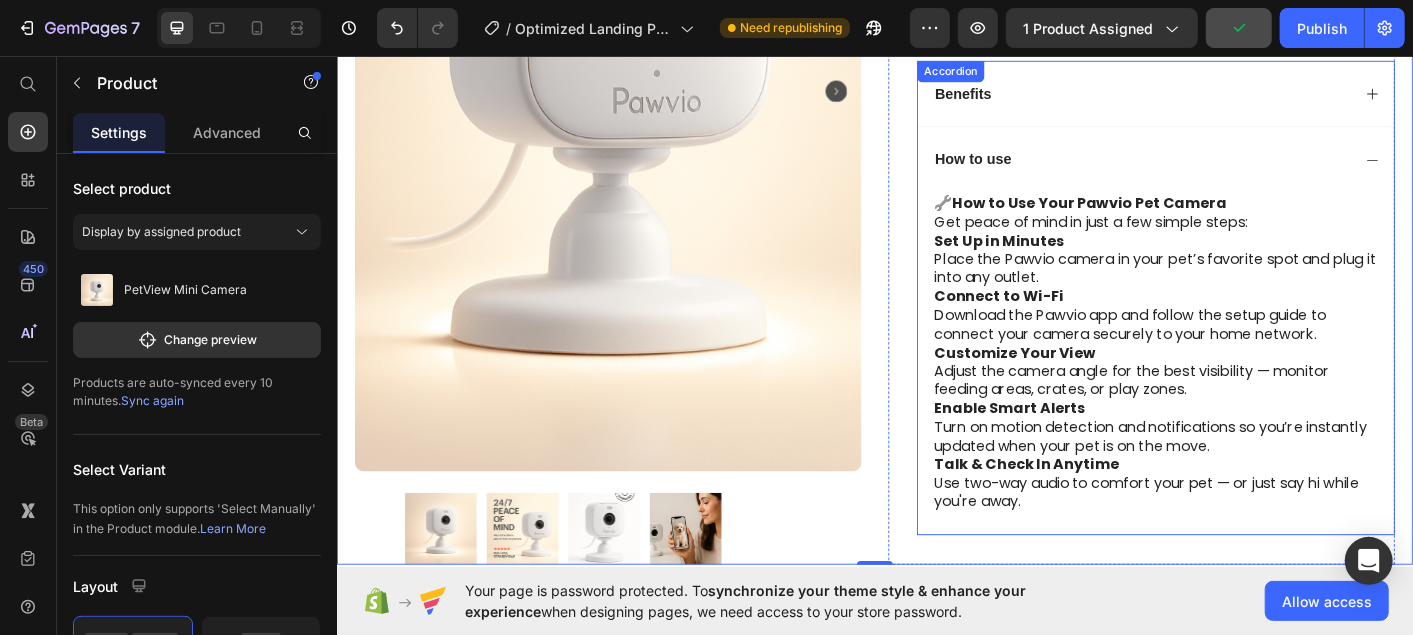 click on "How to use" at bounding box center [1233, 171] 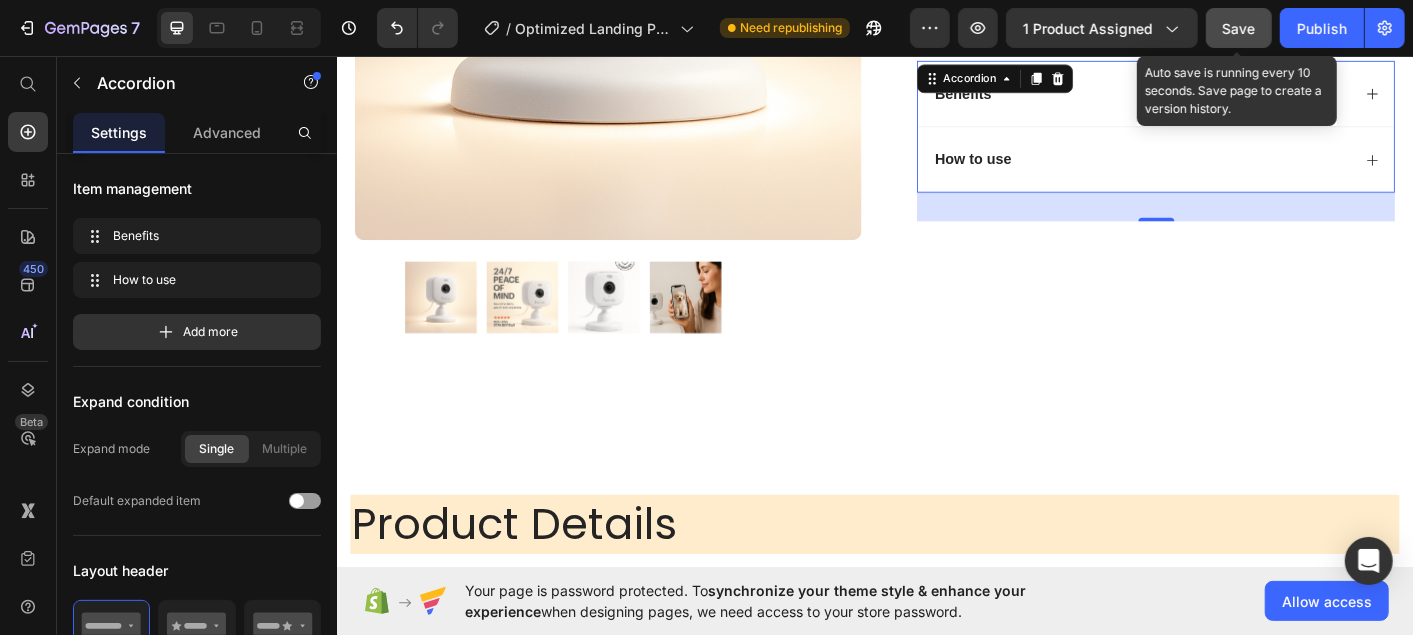 click on "Save" at bounding box center (1239, 28) 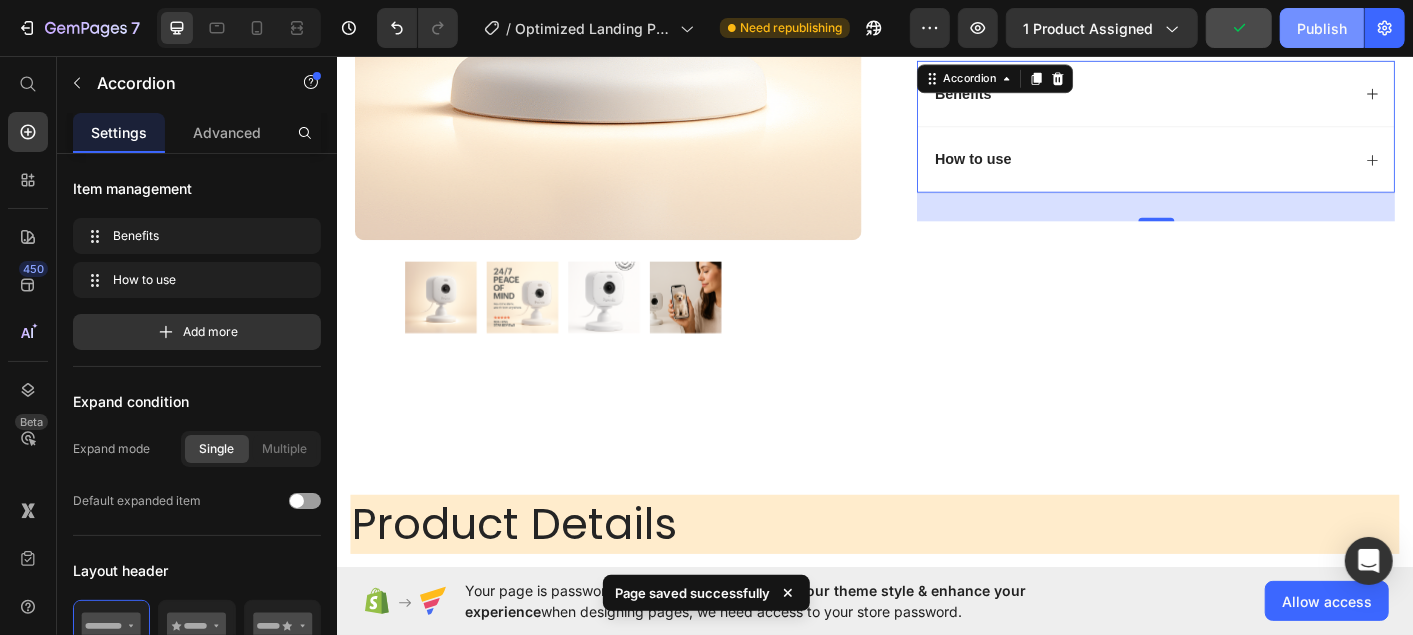 click on "Publish" at bounding box center (1322, 28) 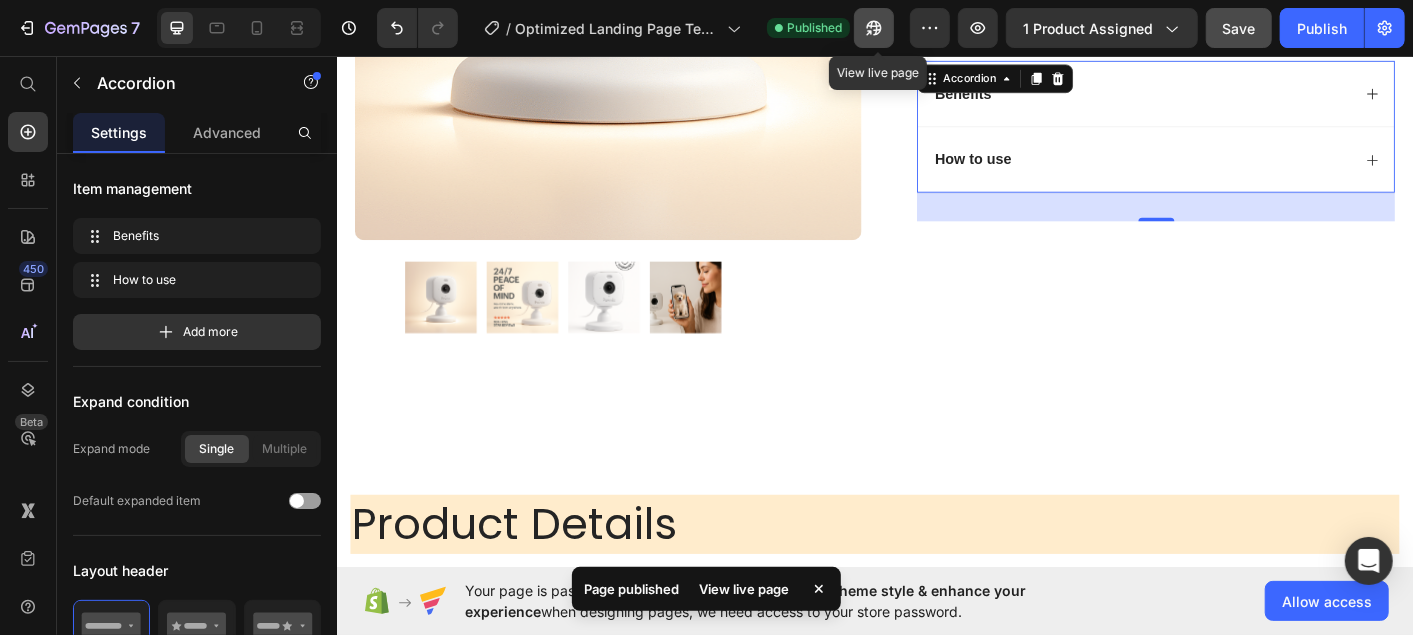 click 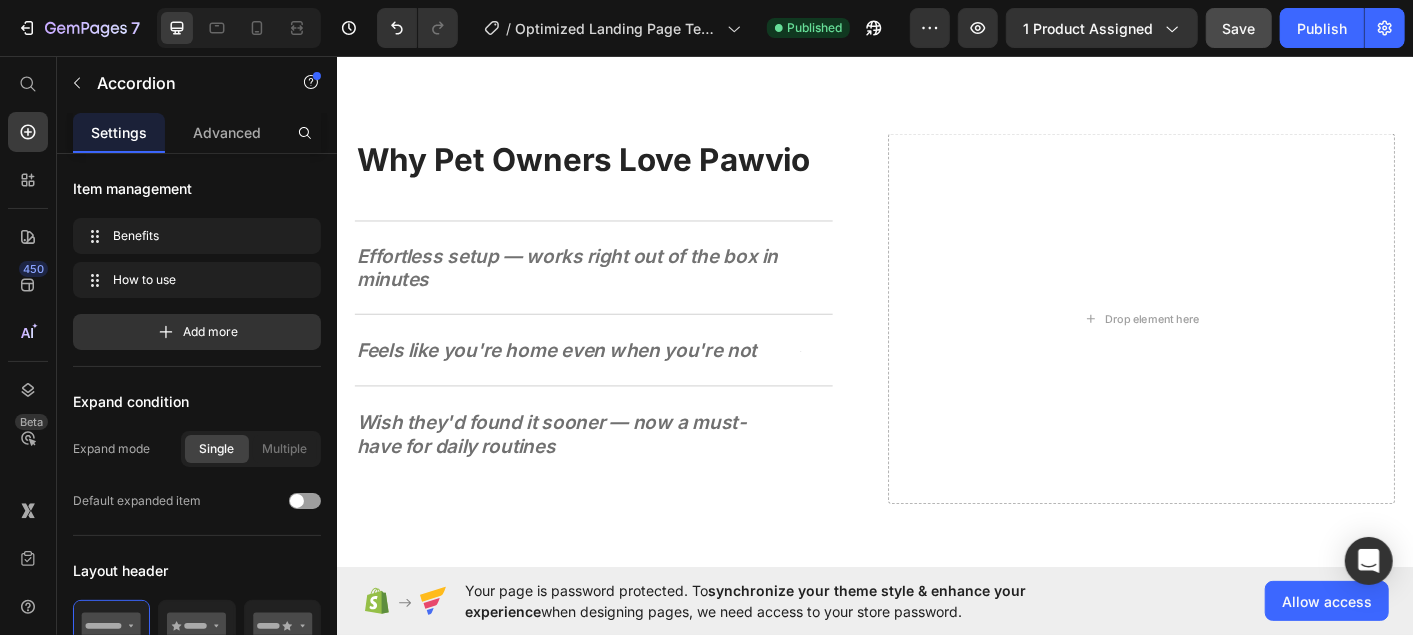 scroll, scrollTop: 2302, scrollLeft: 0, axis: vertical 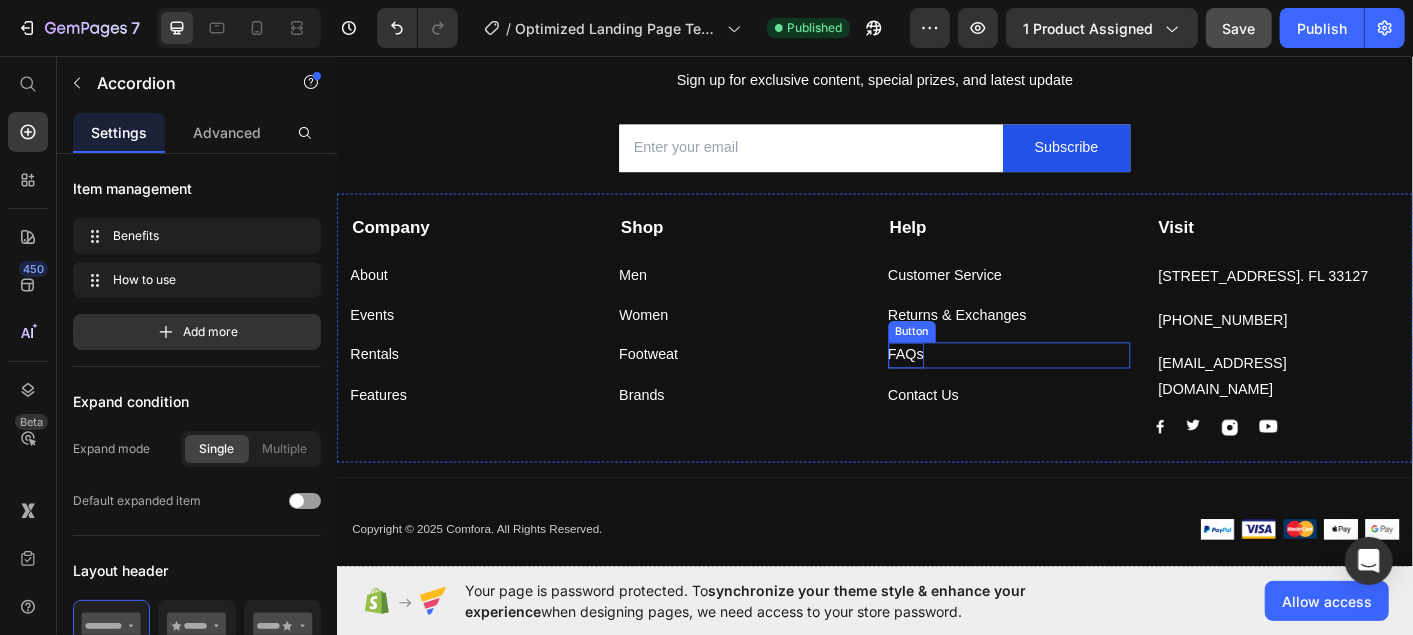 click on "FAQs" at bounding box center [971, 389] 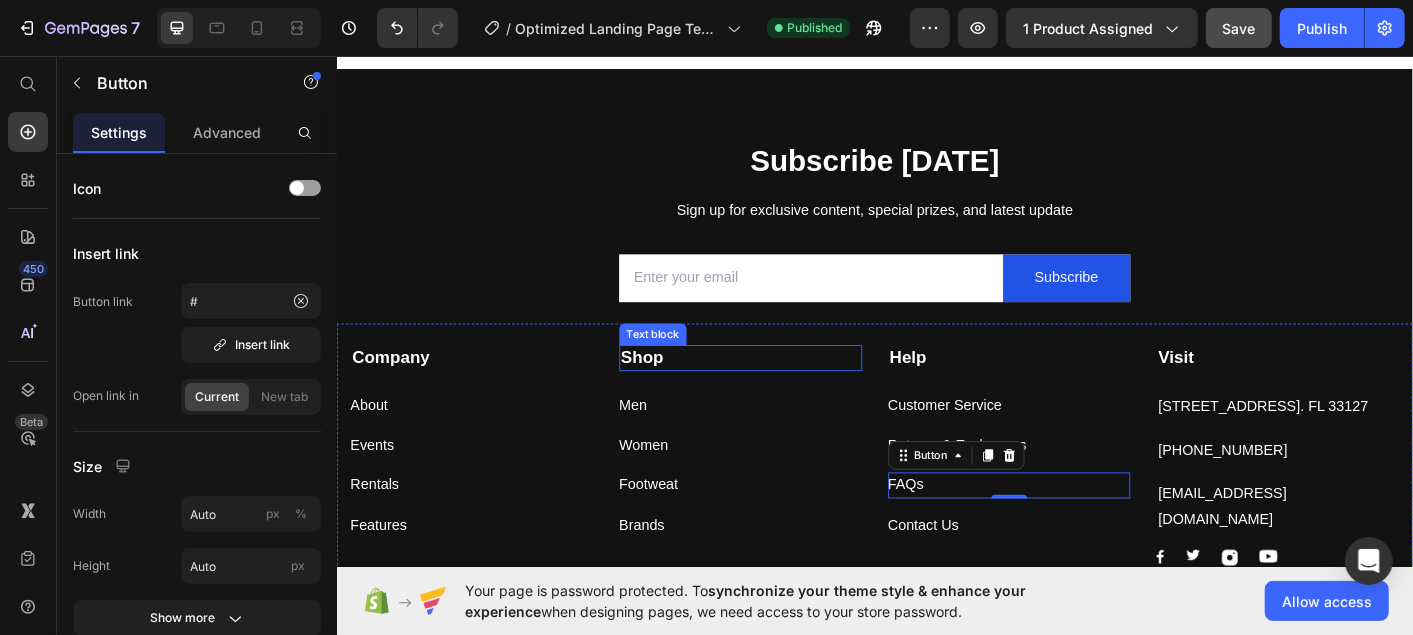 scroll, scrollTop: 5140, scrollLeft: 0, axis: vertical 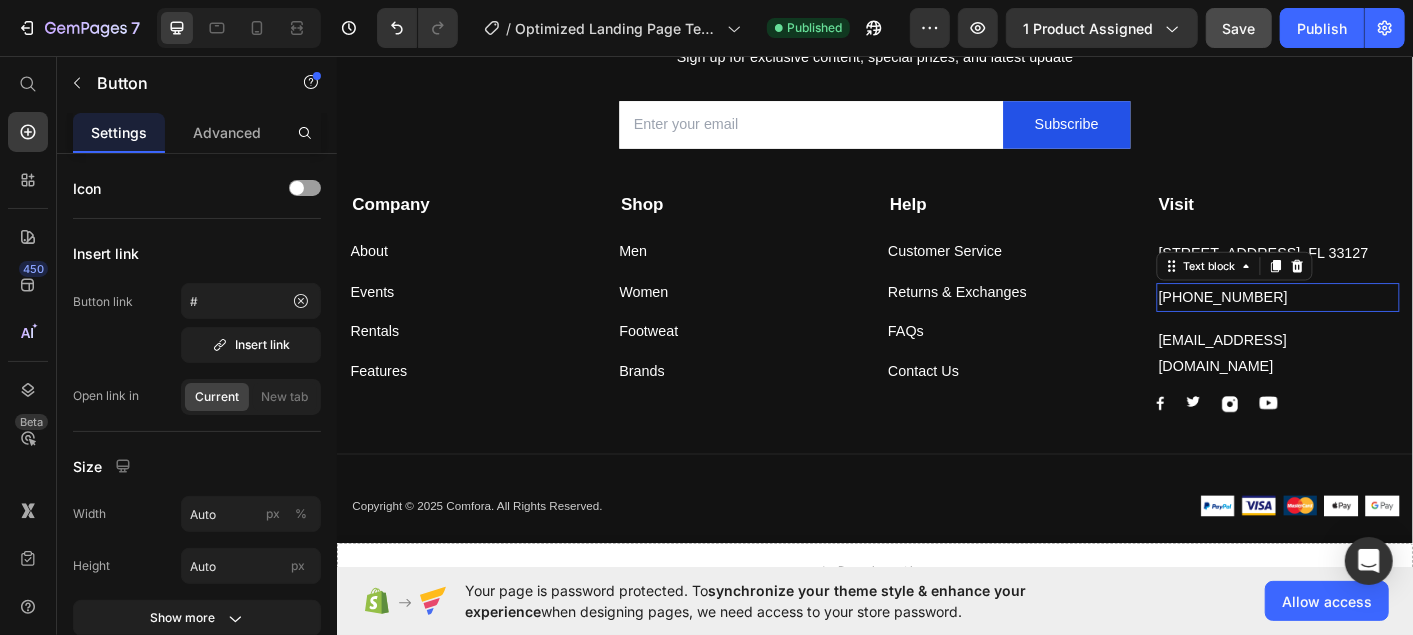 click on "999-999-999" at bounding box center (1385, 325) 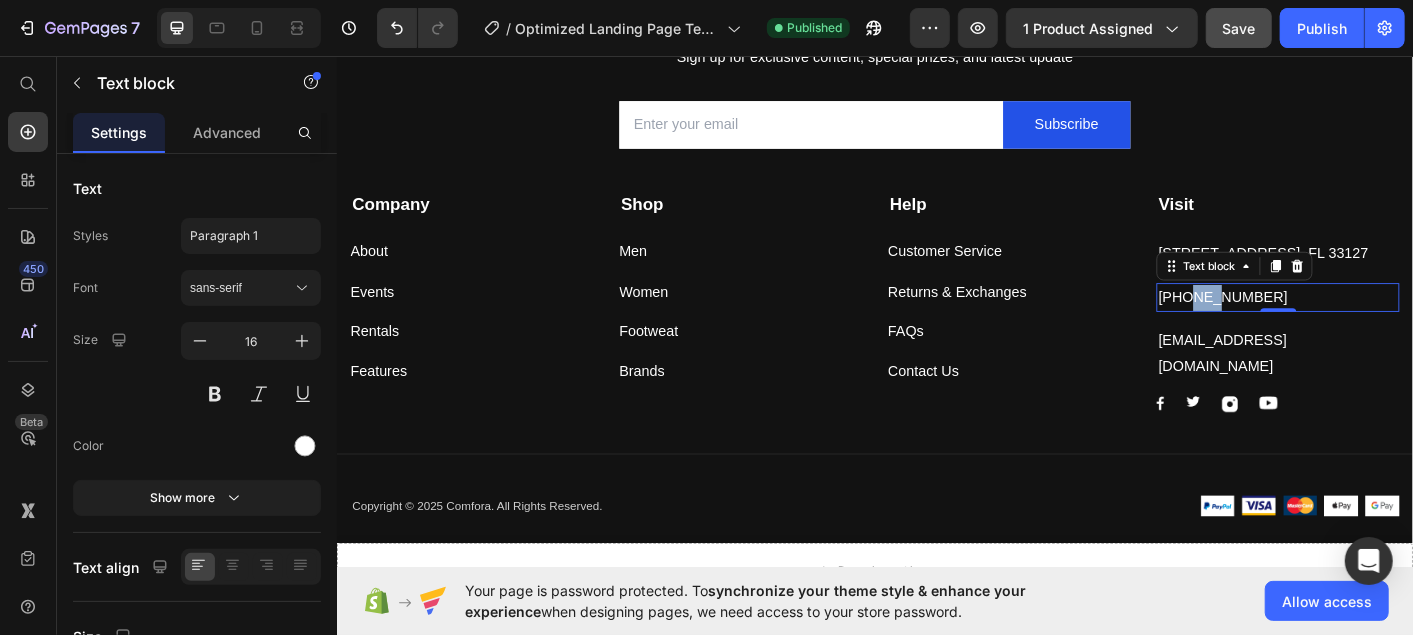 click on "999-999-999" at bounding box center (1385, 325) 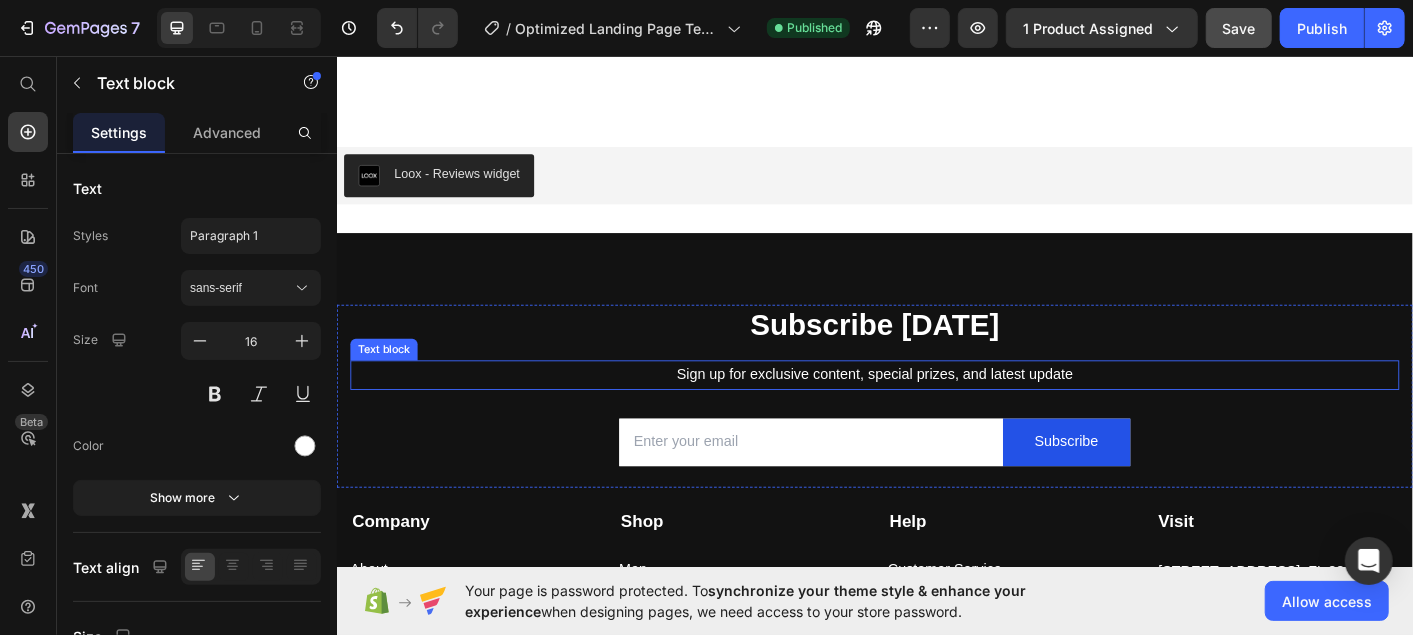 scroll, scrollTop: 4766, scrollLeft: 0, axis: vertical 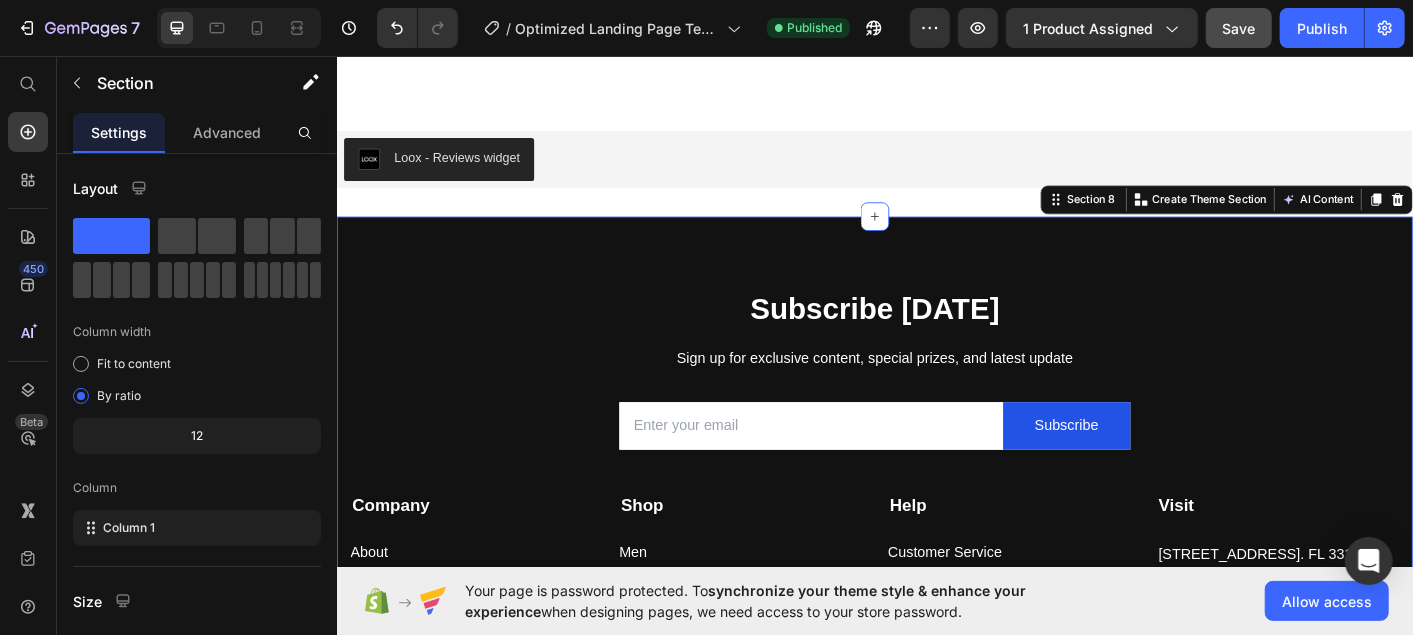 click on "Subscribe Today Heading Sign up for exclusive content, special prizes, and latest update Text block Email Field Subscribe Submit Button Row Newsletter Row Company Text block About Button Events Button Rentals Button Features Button Shop Text block Men Button Women Button Footweat Button Brands Button Help Text block Customer Service Button Returns & Exchanges Button FAQs Button Contact Us Button Visit Text block 261 NW 26th Street Miami. FL 33127 Text block 999-999-999 Text block support@gmail.com Text block Image Image Image Image Row Row
Company
Help
Visit Accordion Row                Title Line Copyright © 2025 Comfora. All Rights Reserved. Text block Image Image Image Image Image Row Row Section 8   You can create reusable sections Create Theme Section AI Content Write with GemAI What would you like to describe here? Tone and Voice Persuasive Product Getting products... Show more" at bounding box center [936, 585] 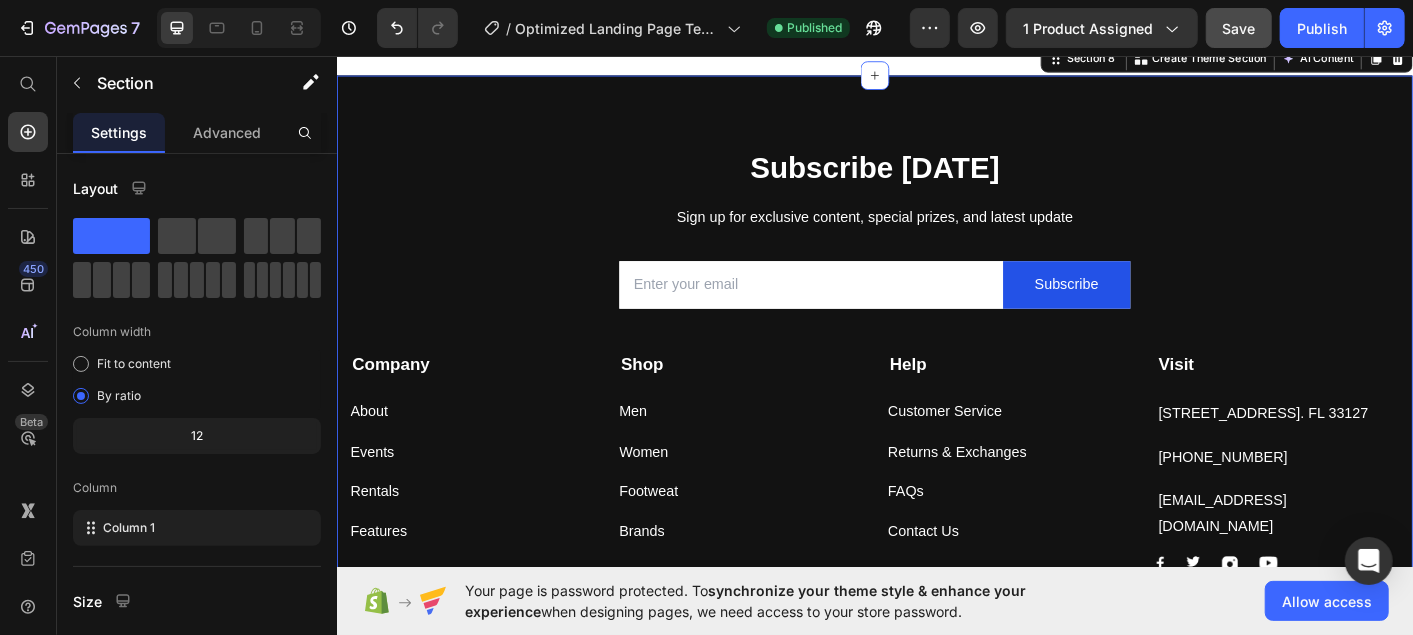 scroll, scrollTop: 5004, scrollLeft: 0, axis: vertical 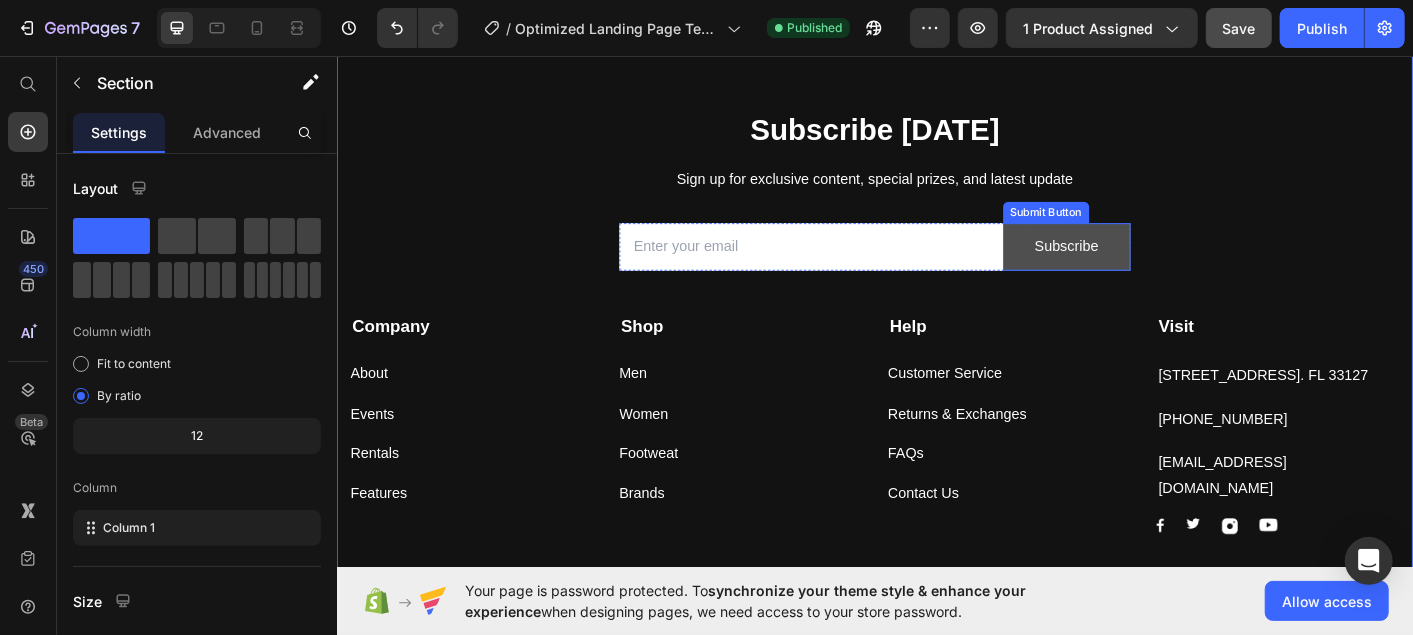 click on "Subscribe" at bounding box center (1150, 268) 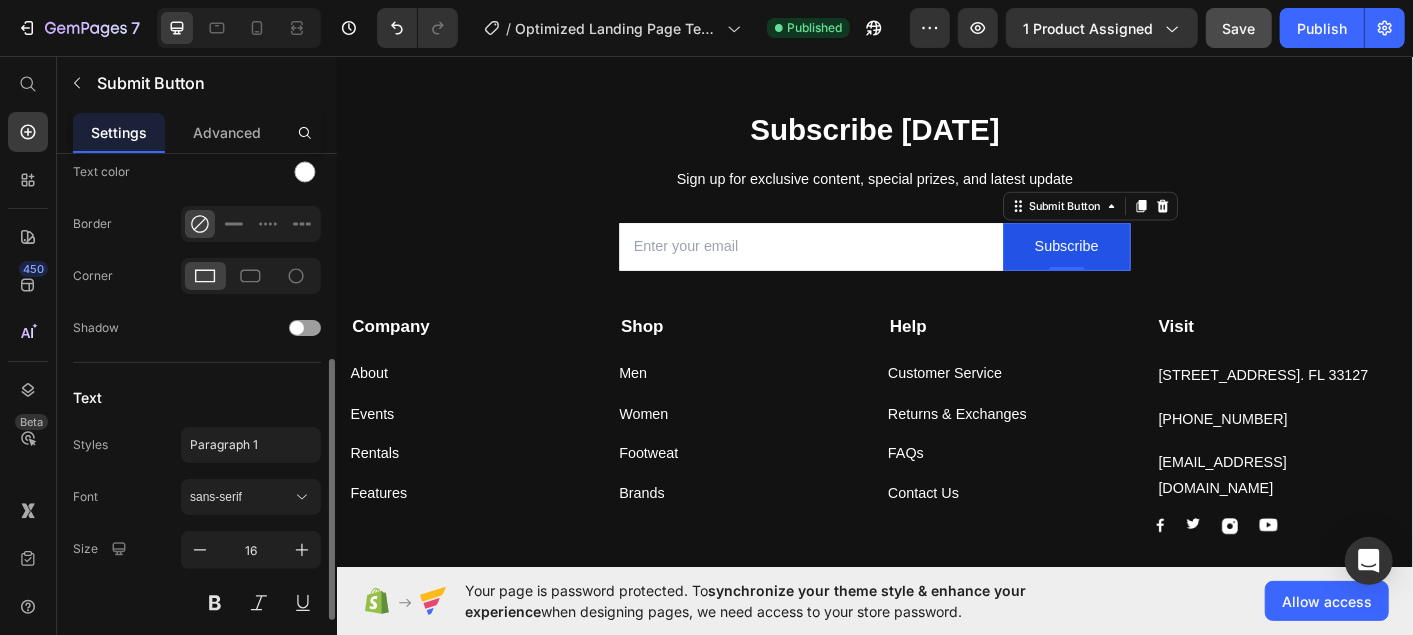 scroll, scrollTop: 454, scrollLeft: 0, axis: vertical 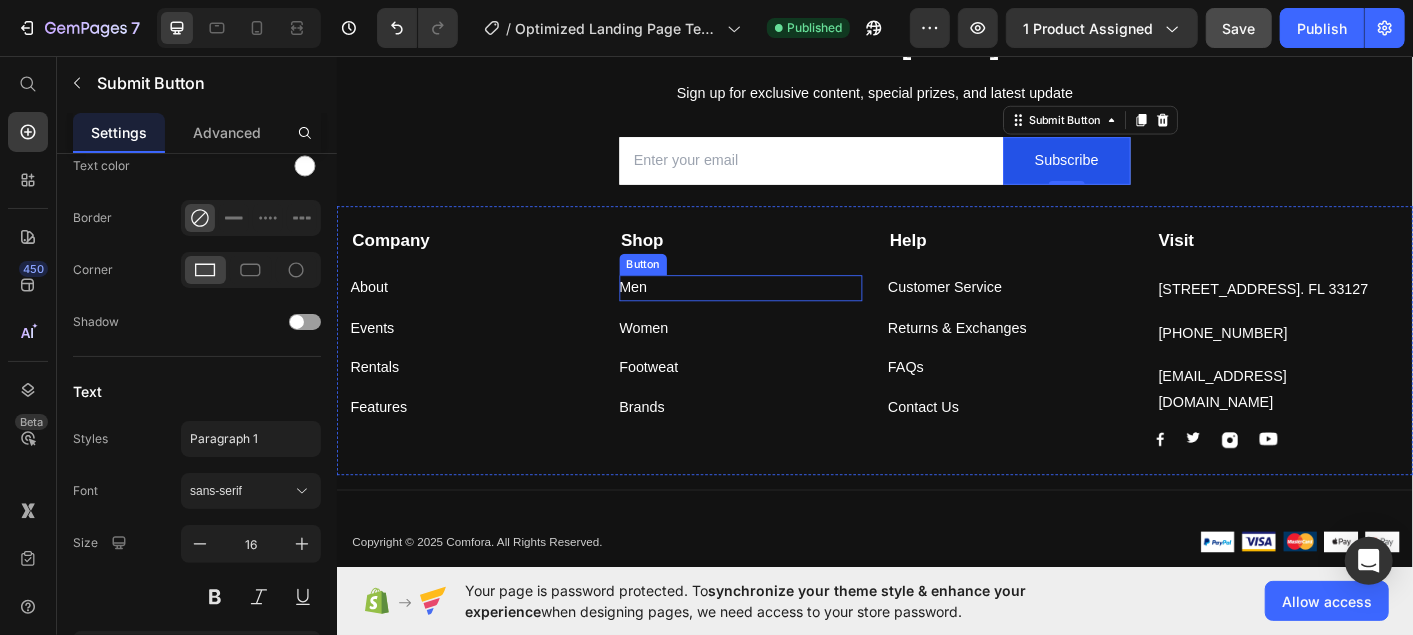 click on "Men Button" at bounding box center (786, 314) 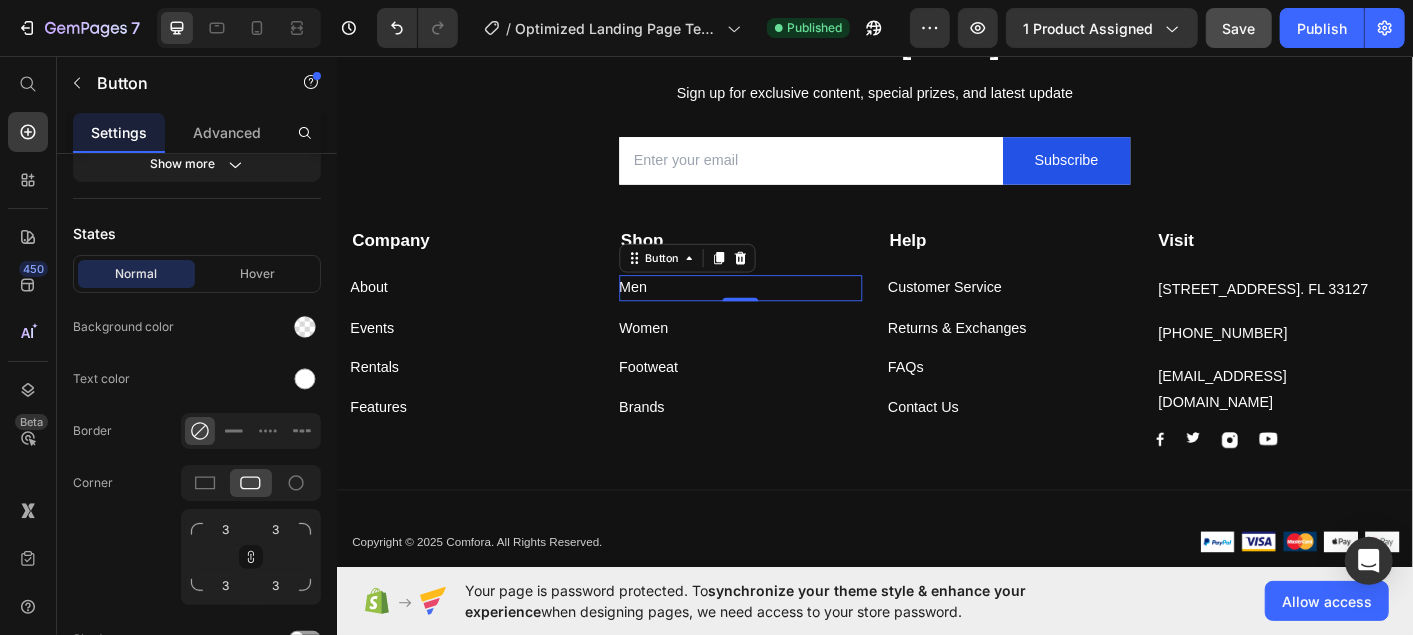 scroll, scrollTop: 0, scrollLeft: 0, axis: both 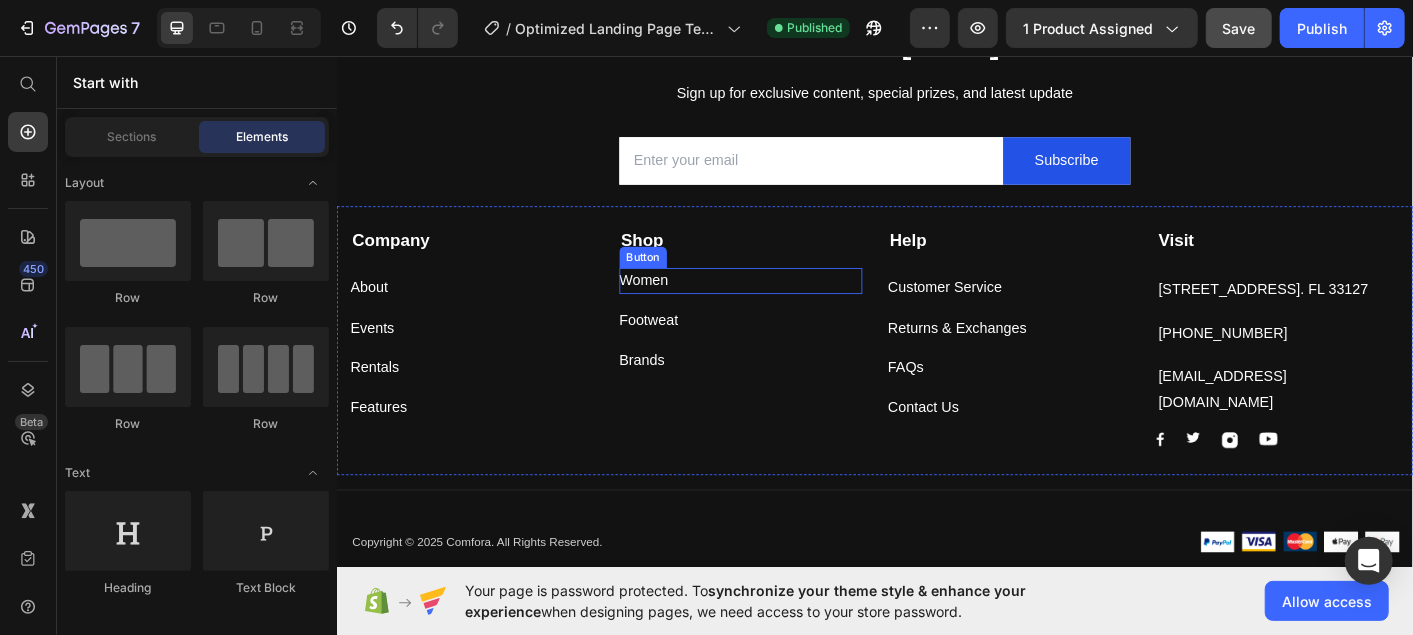 click on "Women Button" at bounding box center [786, 306] 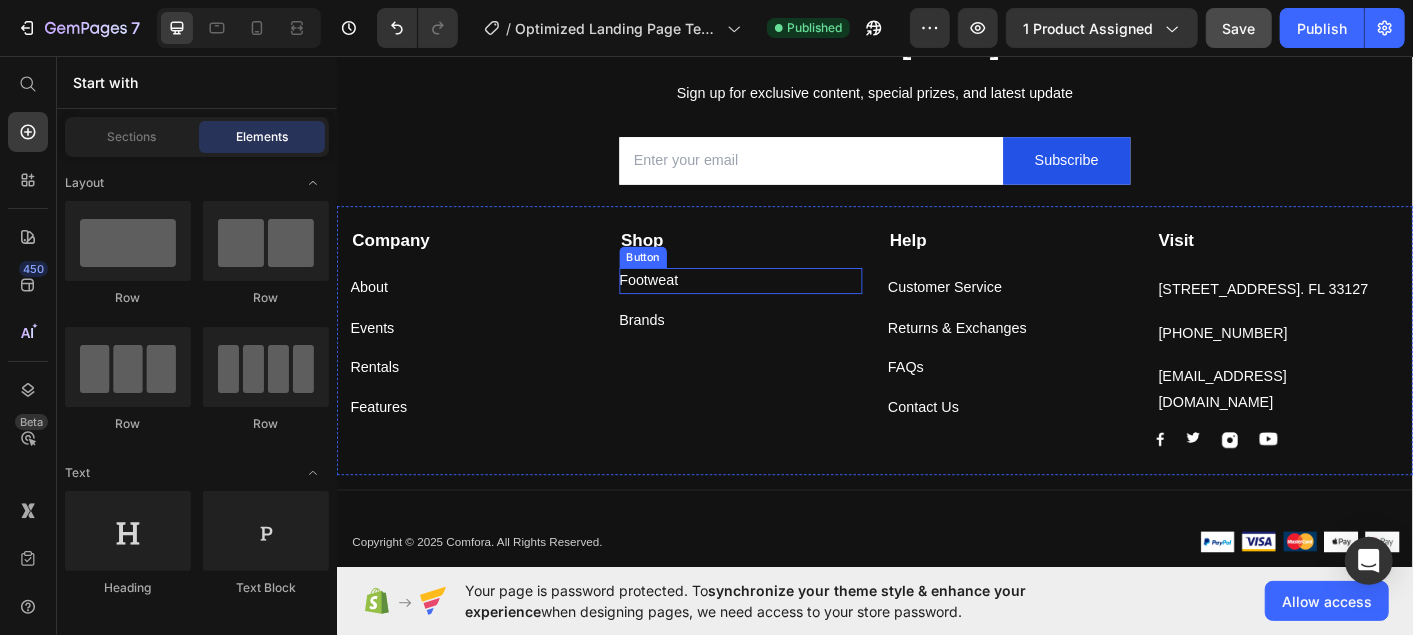 click on "Footweat Button" at bounding box center [786, 306] 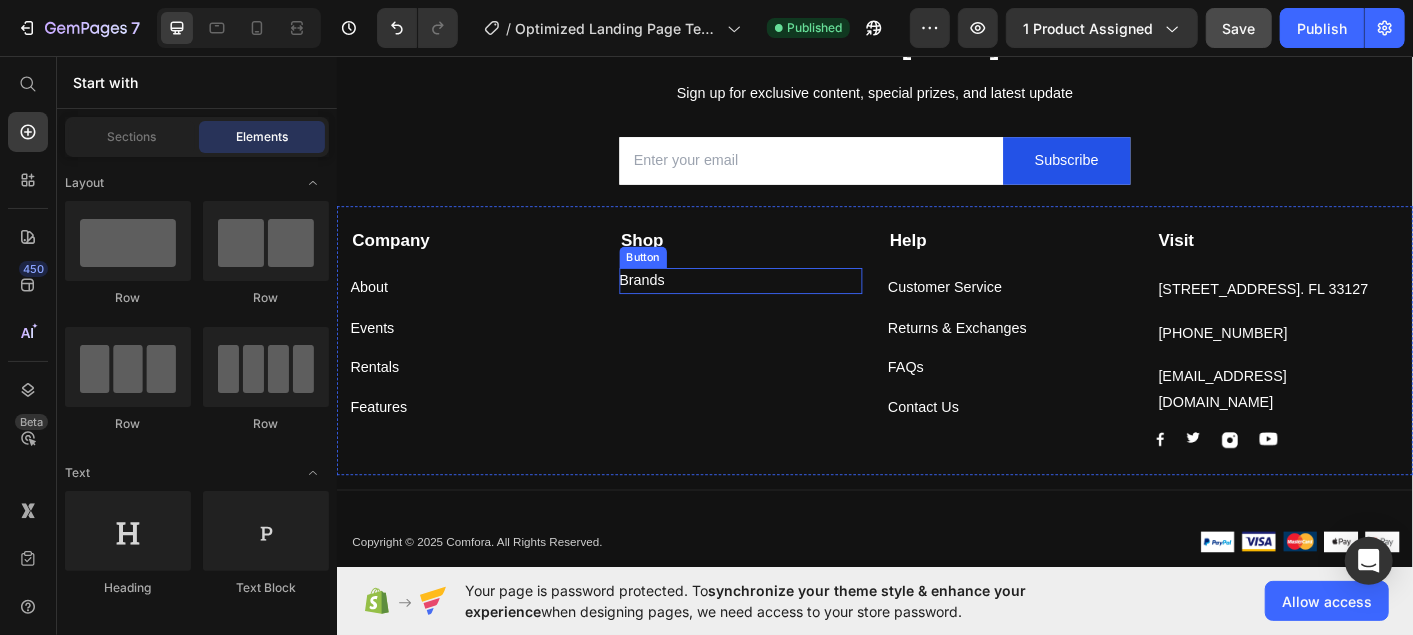 click on "Brands Button" at bounding box center (786, 306) 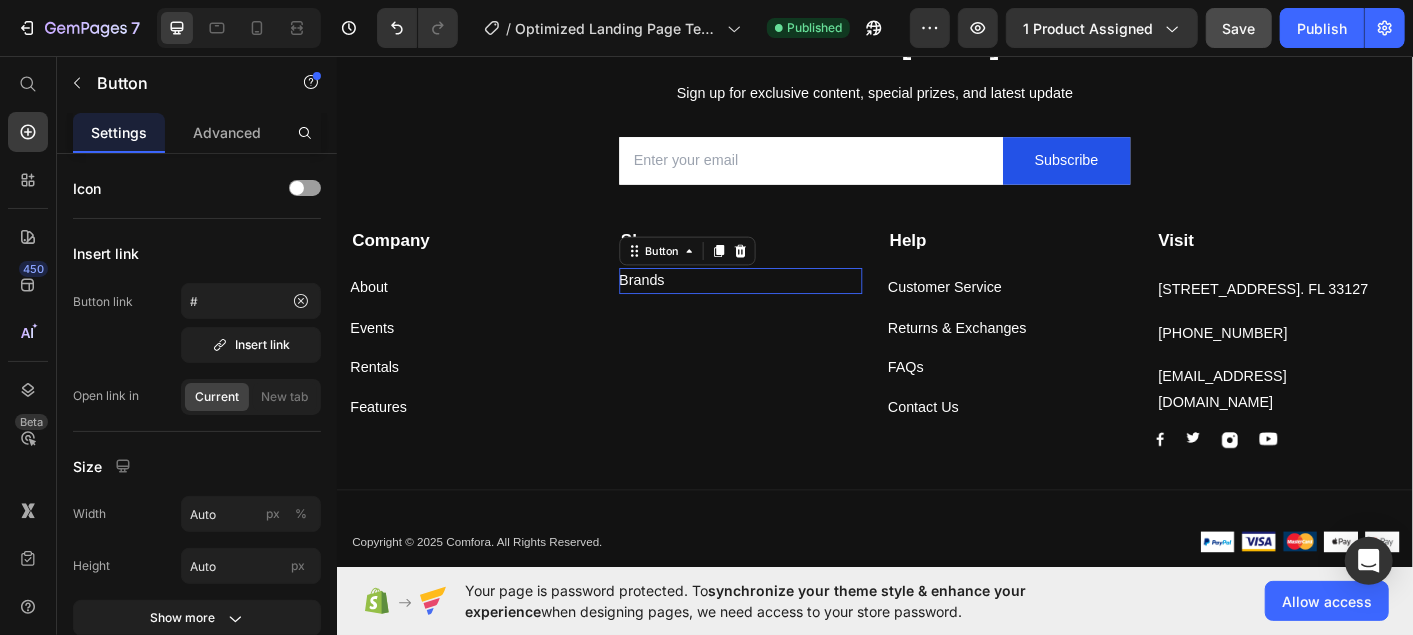 click on "Brands Button   0" at bounding box center [786, 306] 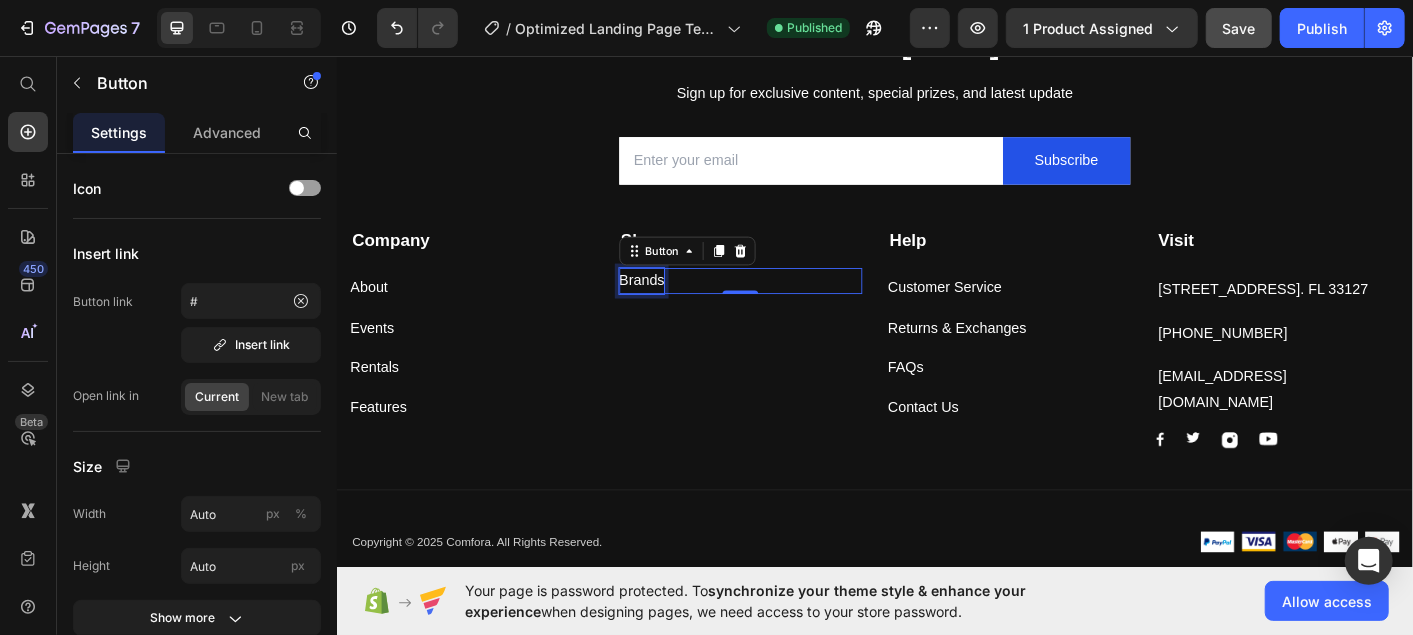 click on "Brands" at bounding box center [676, 306] 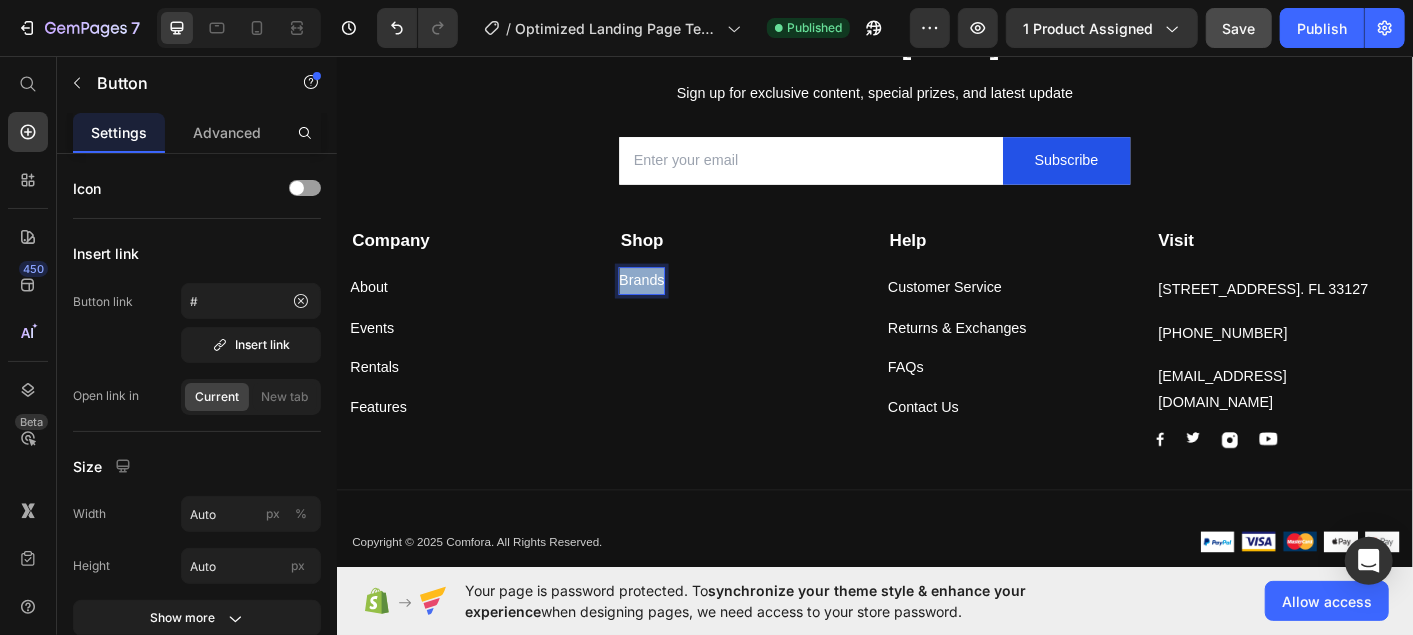 click on "Brands" at bounding box center (676, 306) 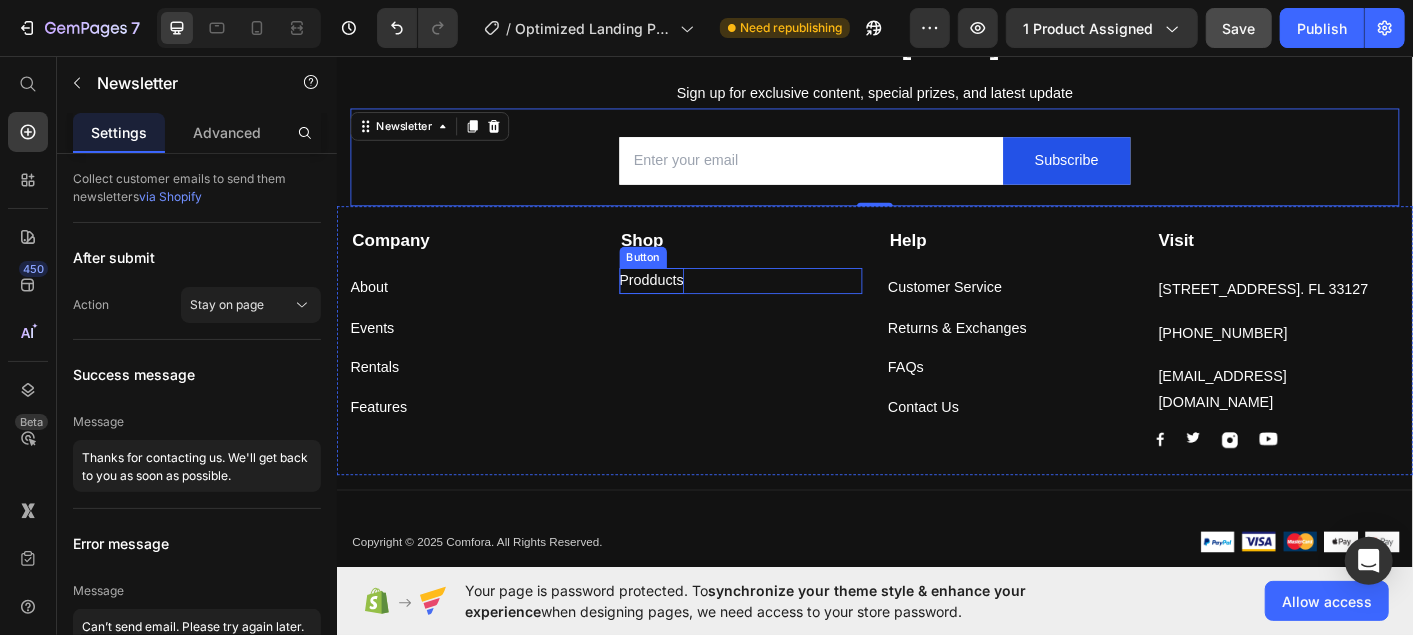 click on "Prodducts" at bounding box center [687, 306] 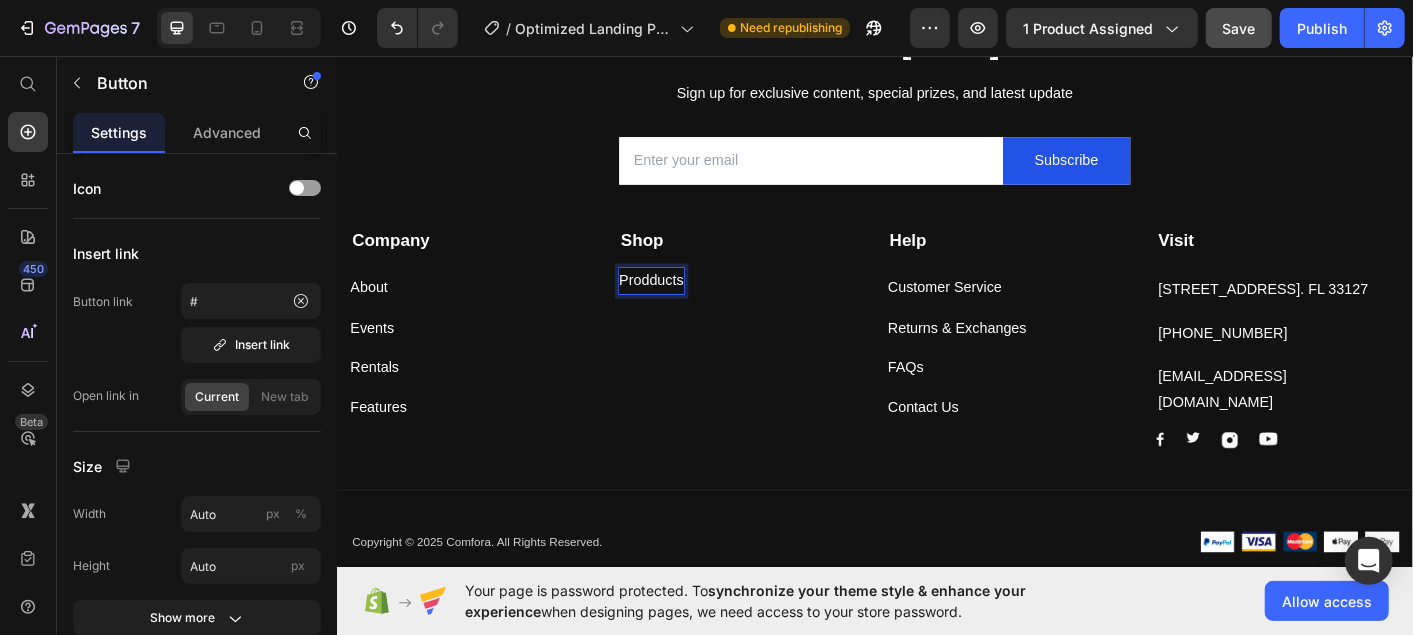 click on "Prodducts" at bounding box center [687, 306] 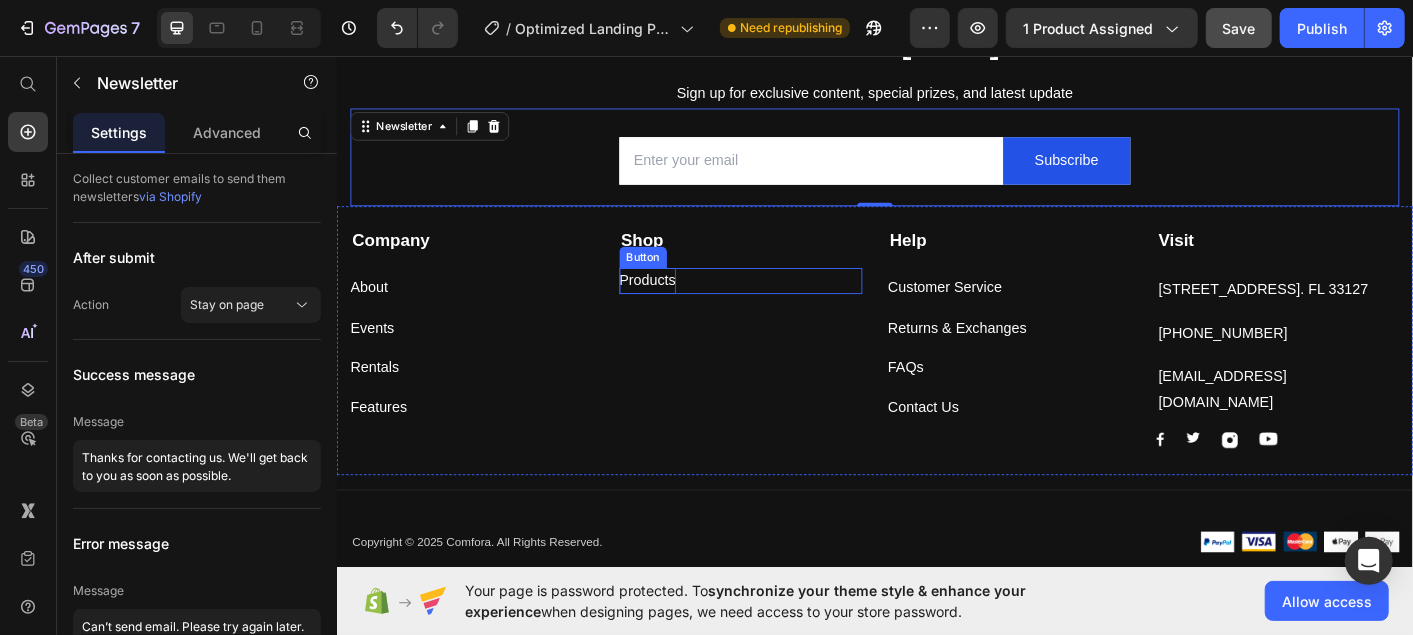 click on "Products" at bounding box center [682, 306] 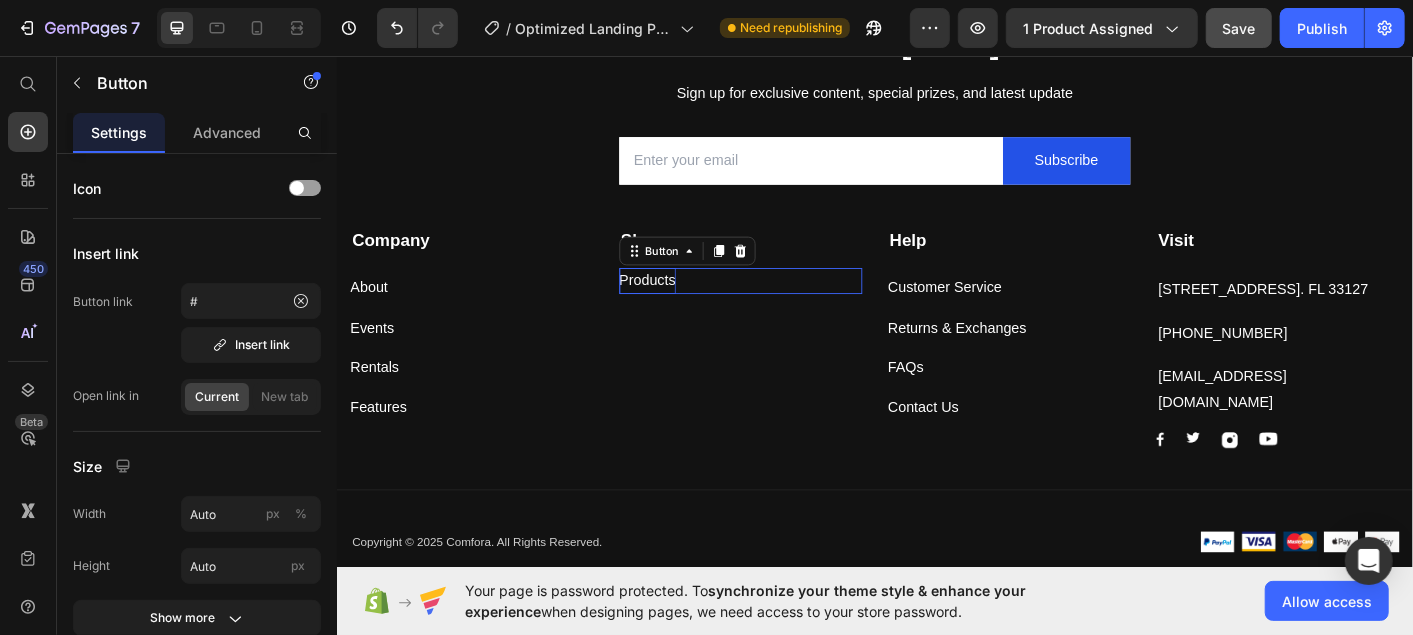 click on "Products" at bounding box center (682, 306) 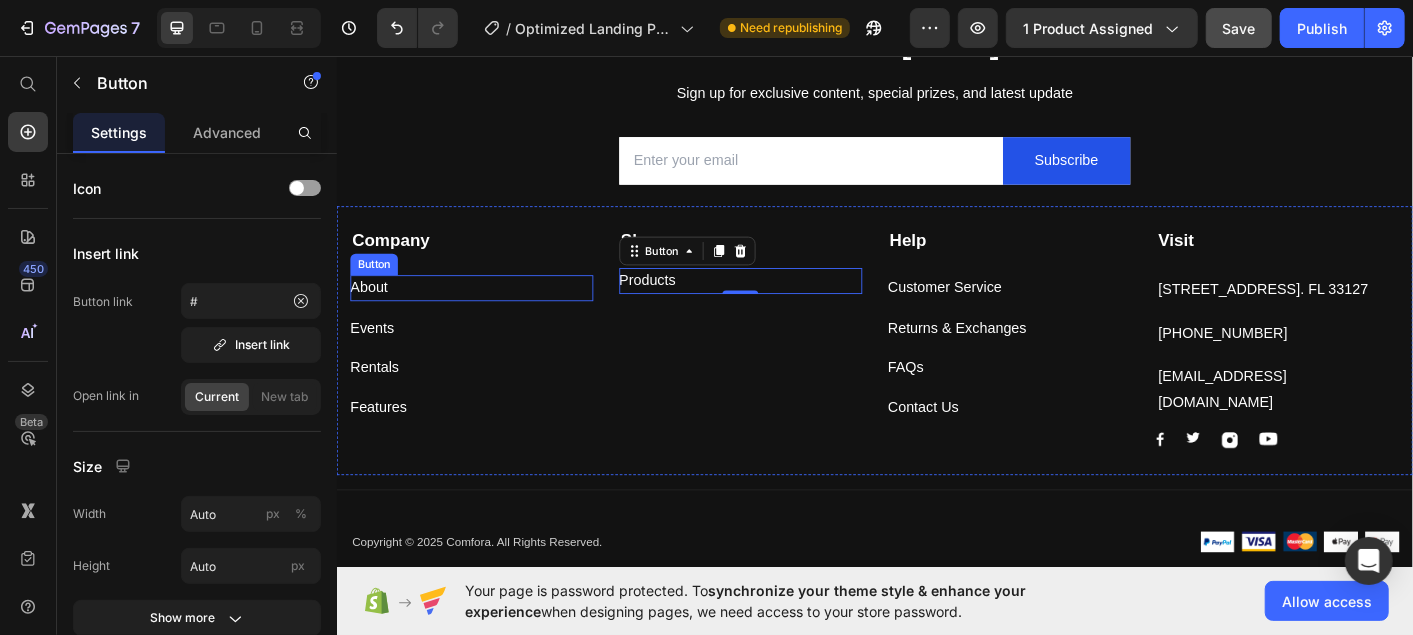 scroll, scrollTop: 5134, scrollLeft: 0, axis: vertical 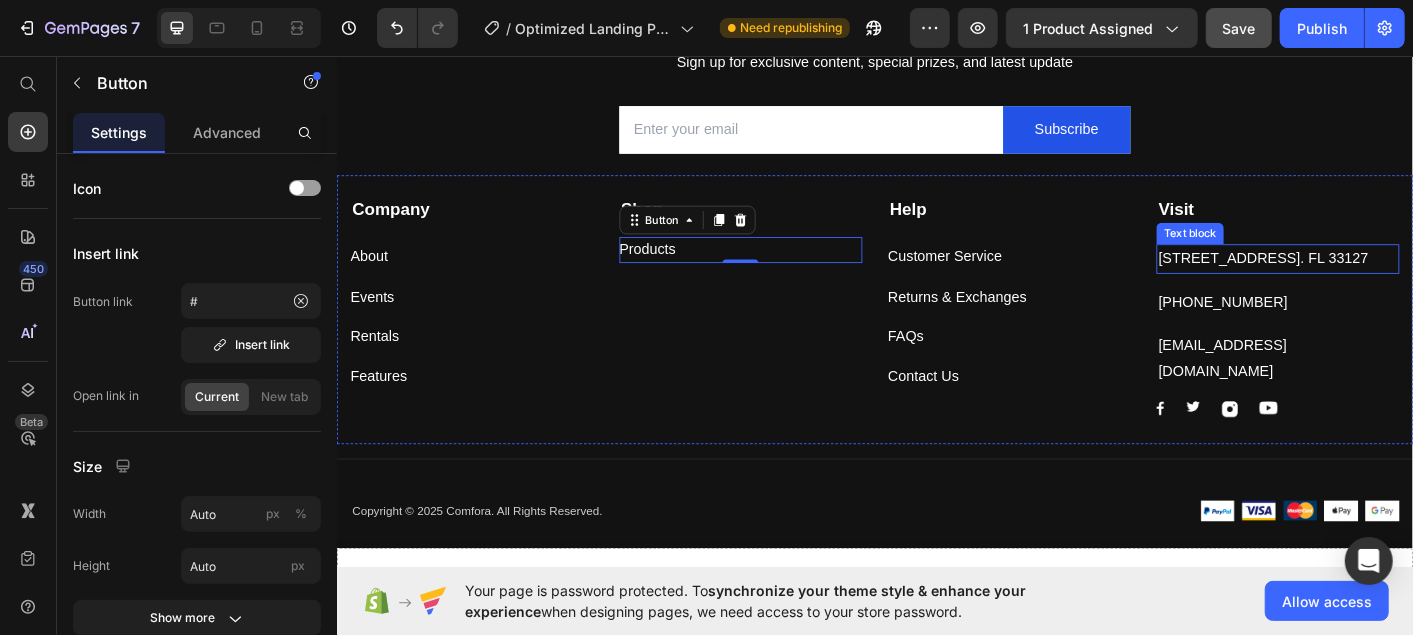 click on "261 NW 26th Street Miami. FL 33127" at bounding box center [1385, 282] 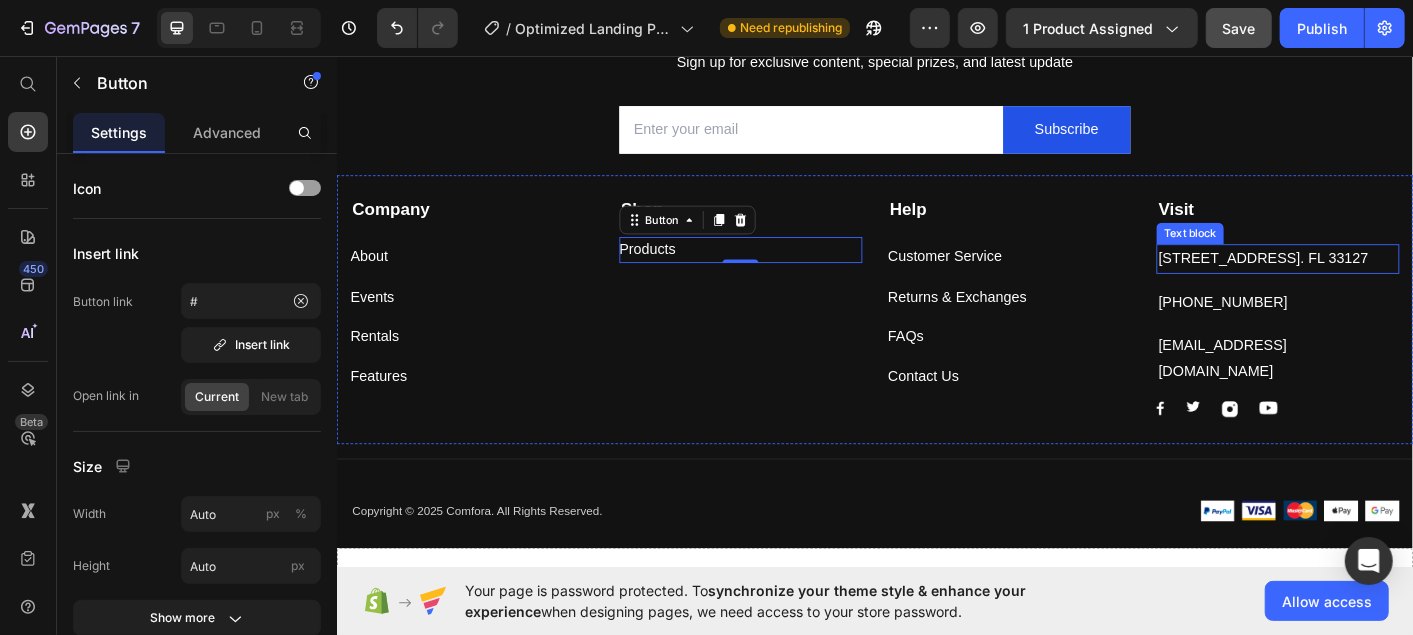 click on "261 NW 26th Street Miami. FL 33127" at bounding box center (1385, 282) 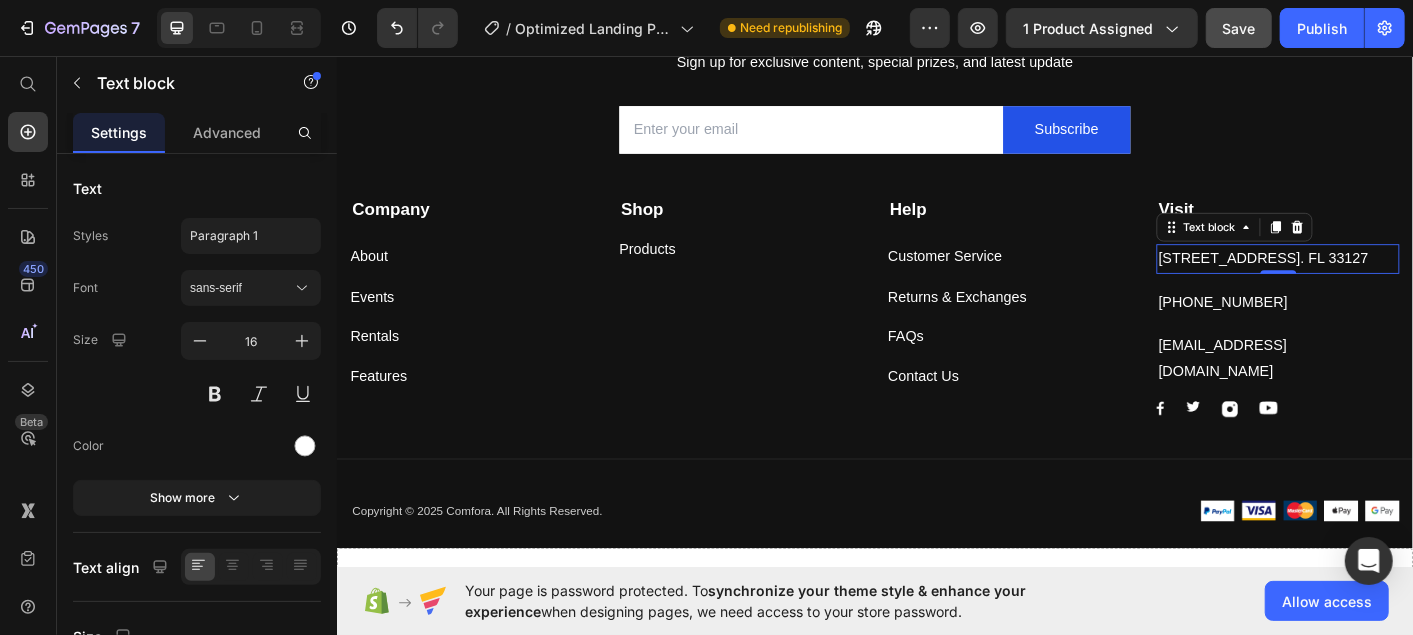 click on "261 NW 26th Street Miami. FL 33127" at bounding box center [1385, 282] 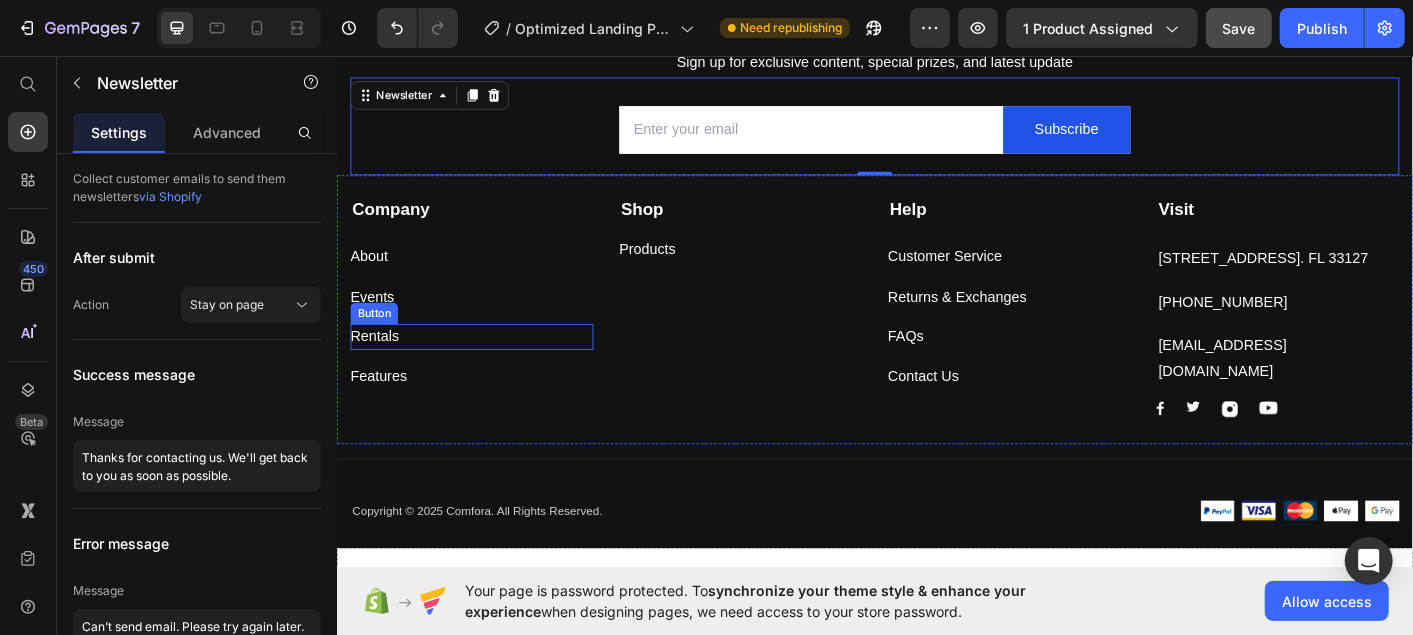 click on "Rentals Button" at bounding box center (486, 369) 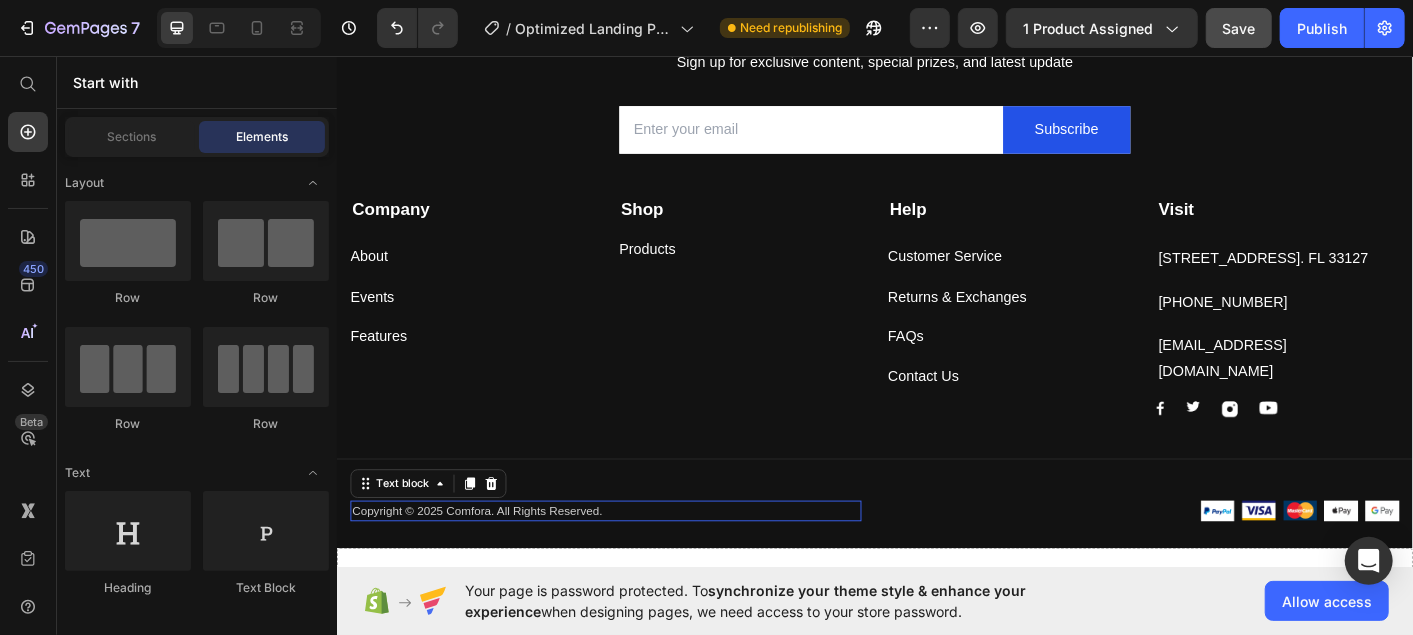 click on "Copyright © 2025 Comfora. All Rights Reserved." at bounding box center [636, 564] 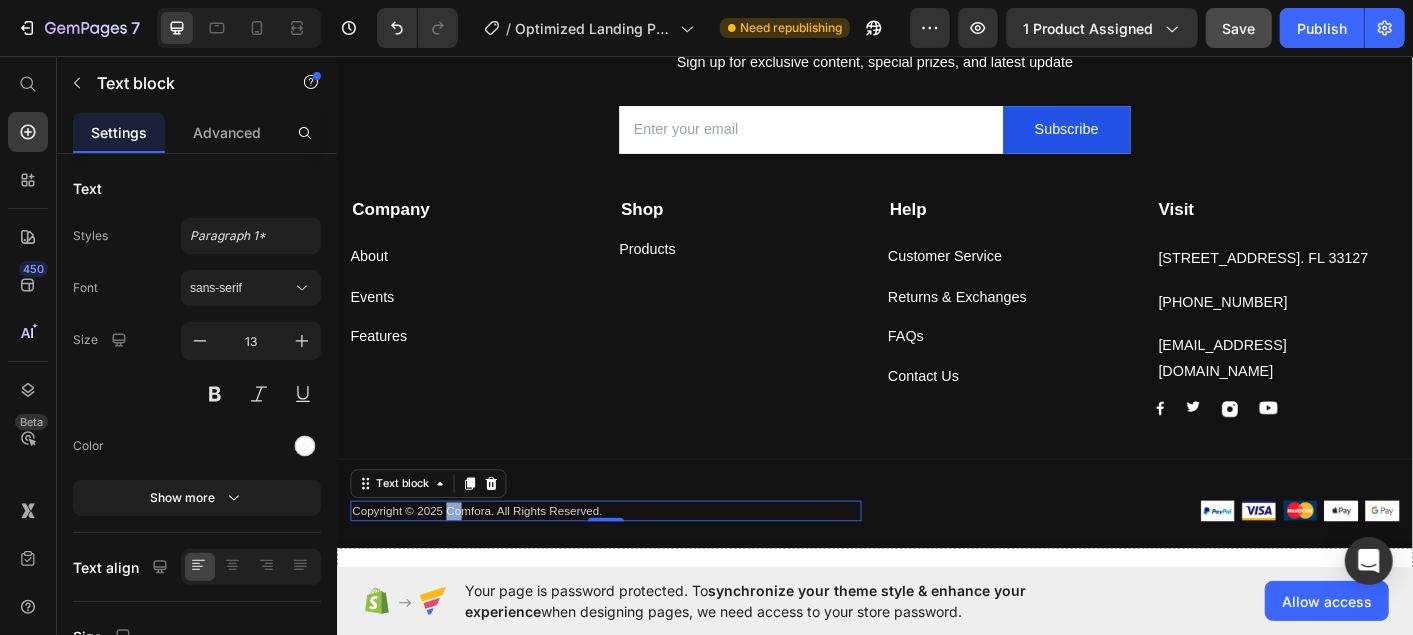 click on "Copyright © 2025 Comfora. All Rights Reserved." at bounding box center (636, 564) 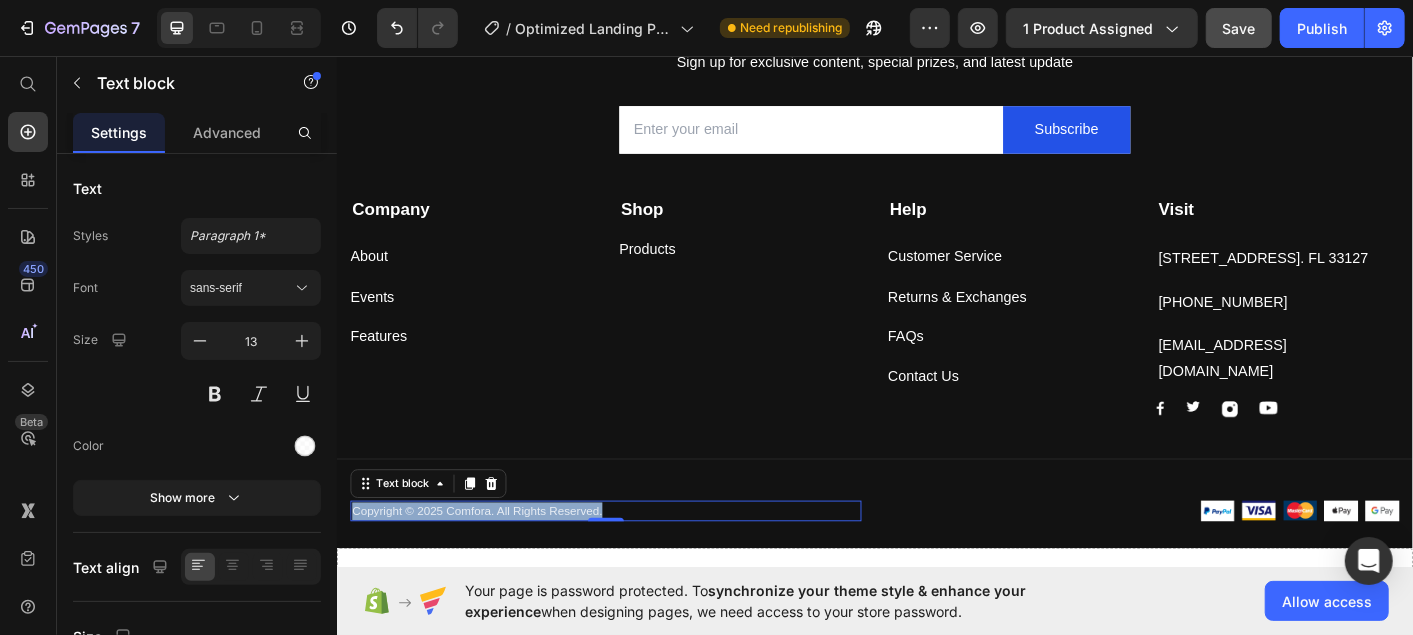 click on "Copyright © 2025 Comfora. All Rights Reserved." at bounding box center [636, 564] 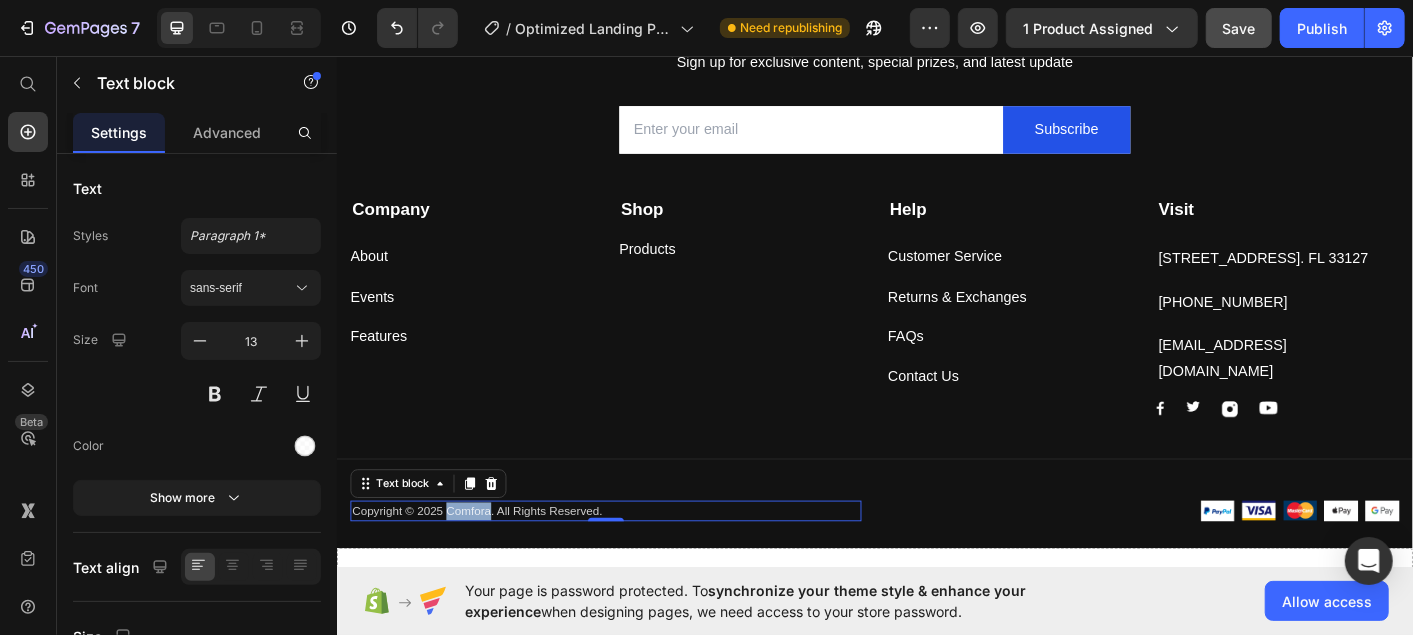 click on "Copyright © 2025 Comfora. All Rights Reserved." at bounding box center [636, 564] 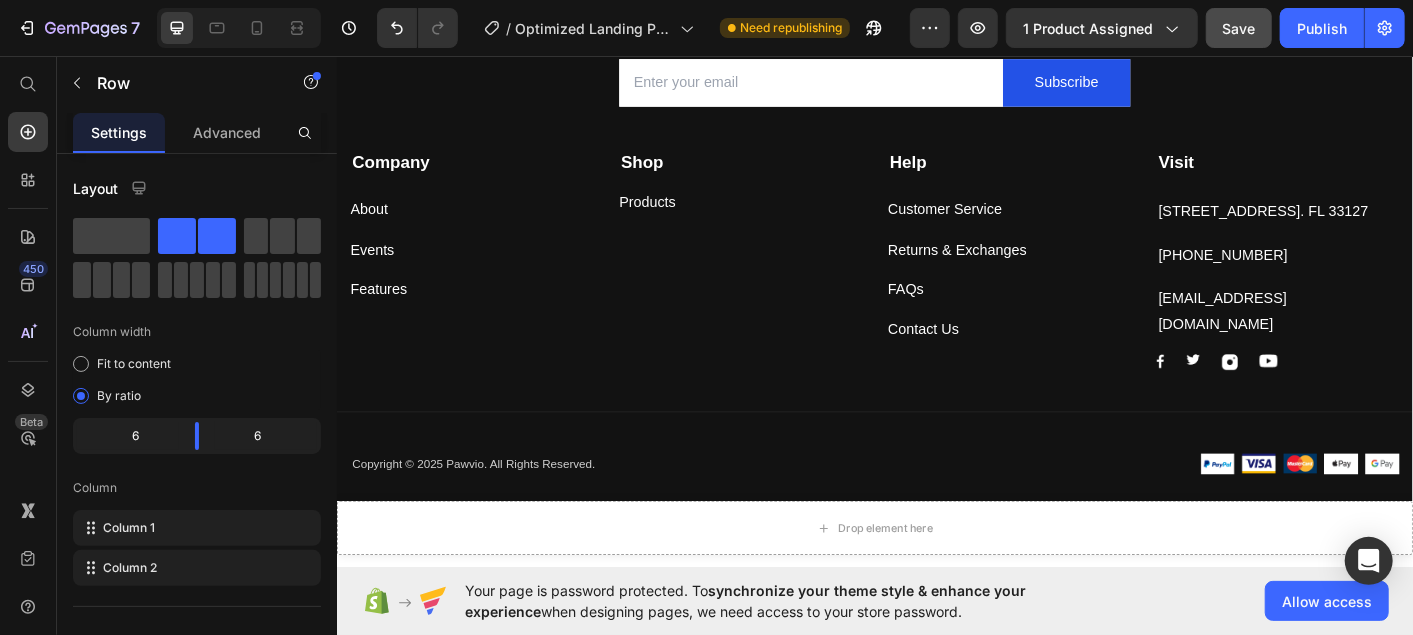 scroll, scrollTop: 5102, scrollLeft: 0, axis: vertical 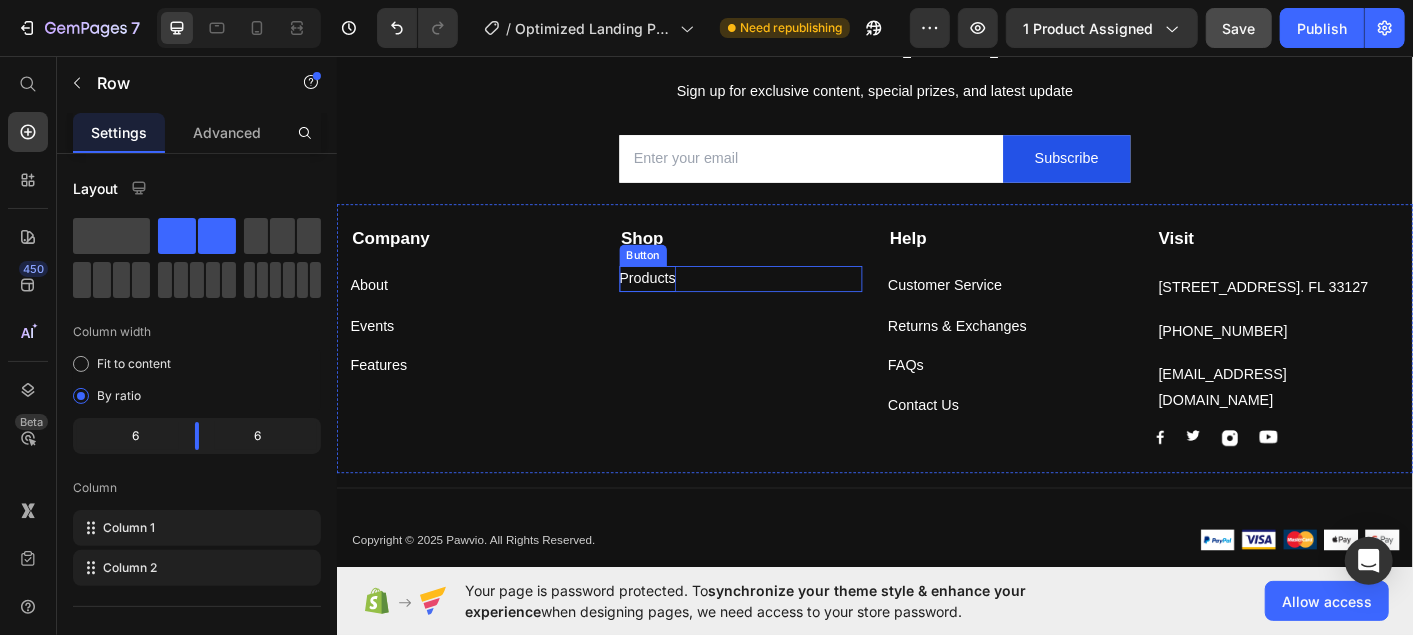 click on "Products" at bounding box center (682, 304) 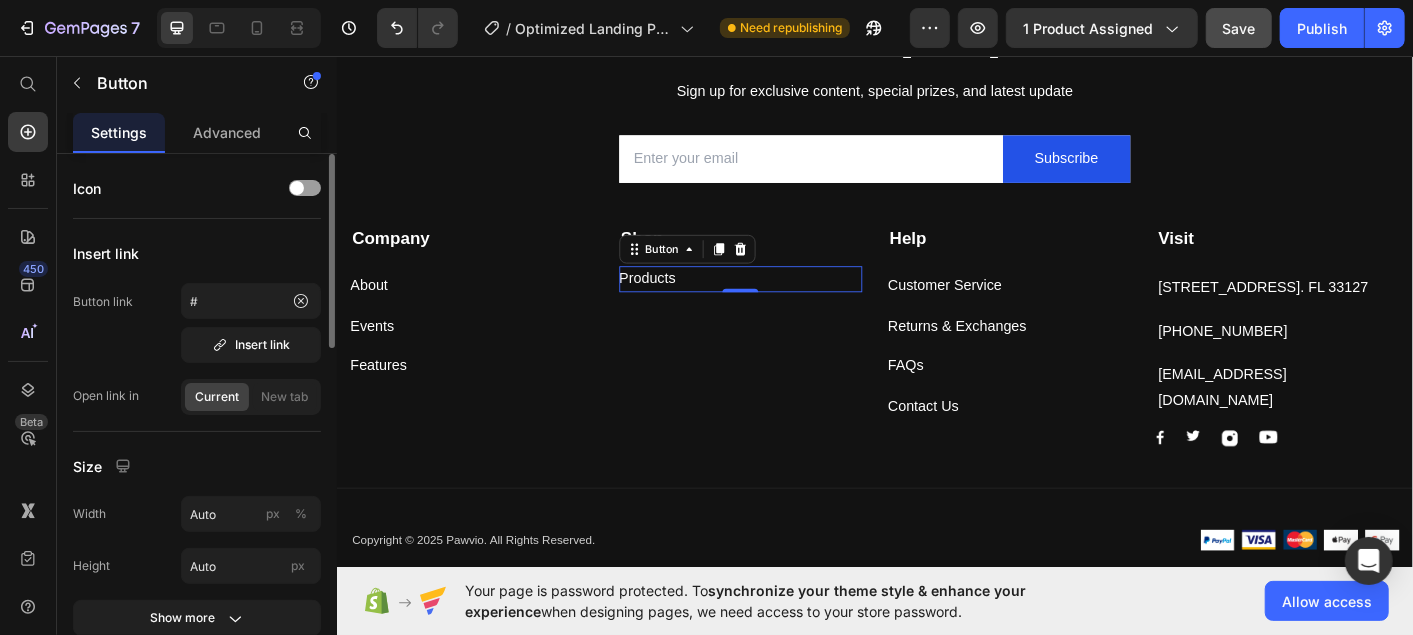 scroll, scrollTop: 3, scrollLeft: 0, axis: vertical 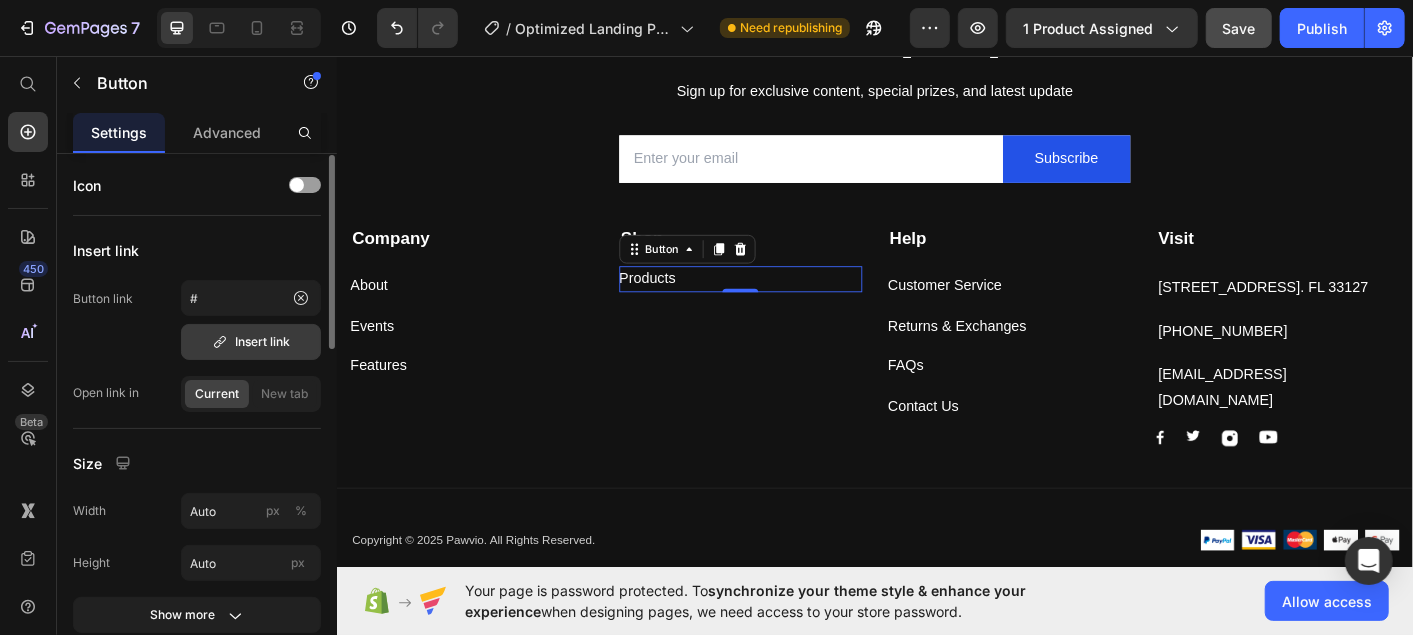 click on "Insert link" at bounding box center [251, 342] 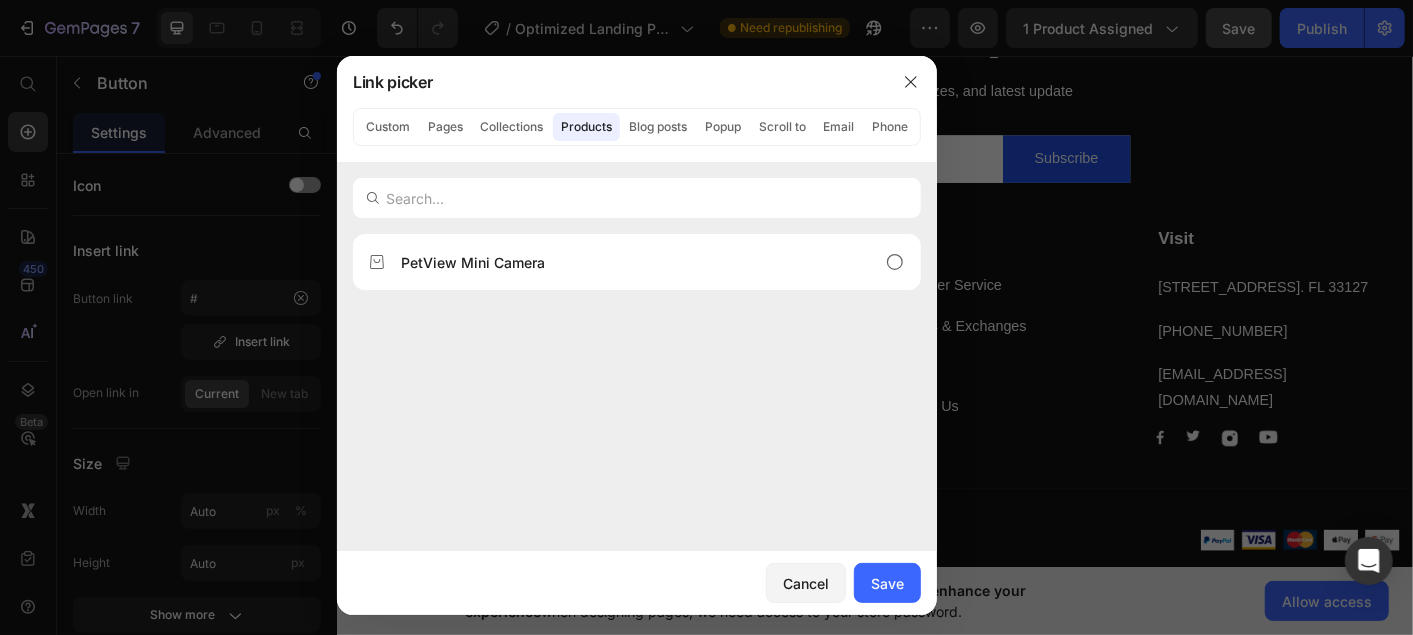 click on "Products" 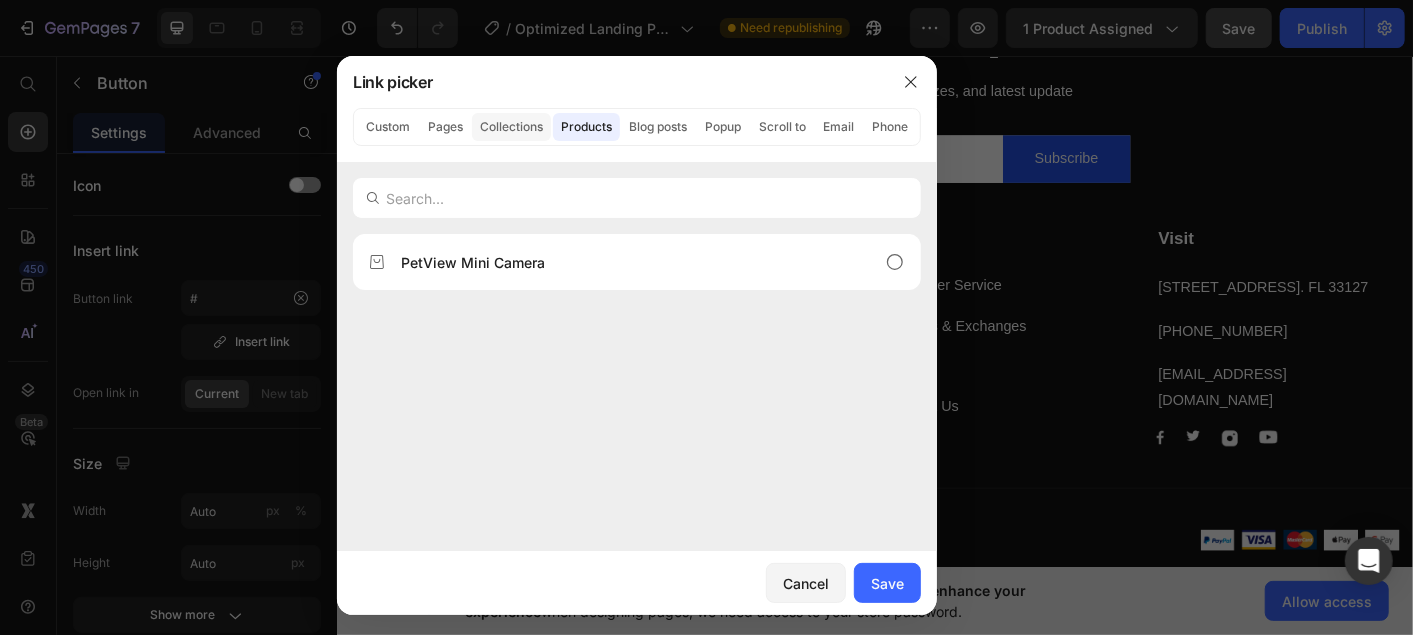 click on "Collections" 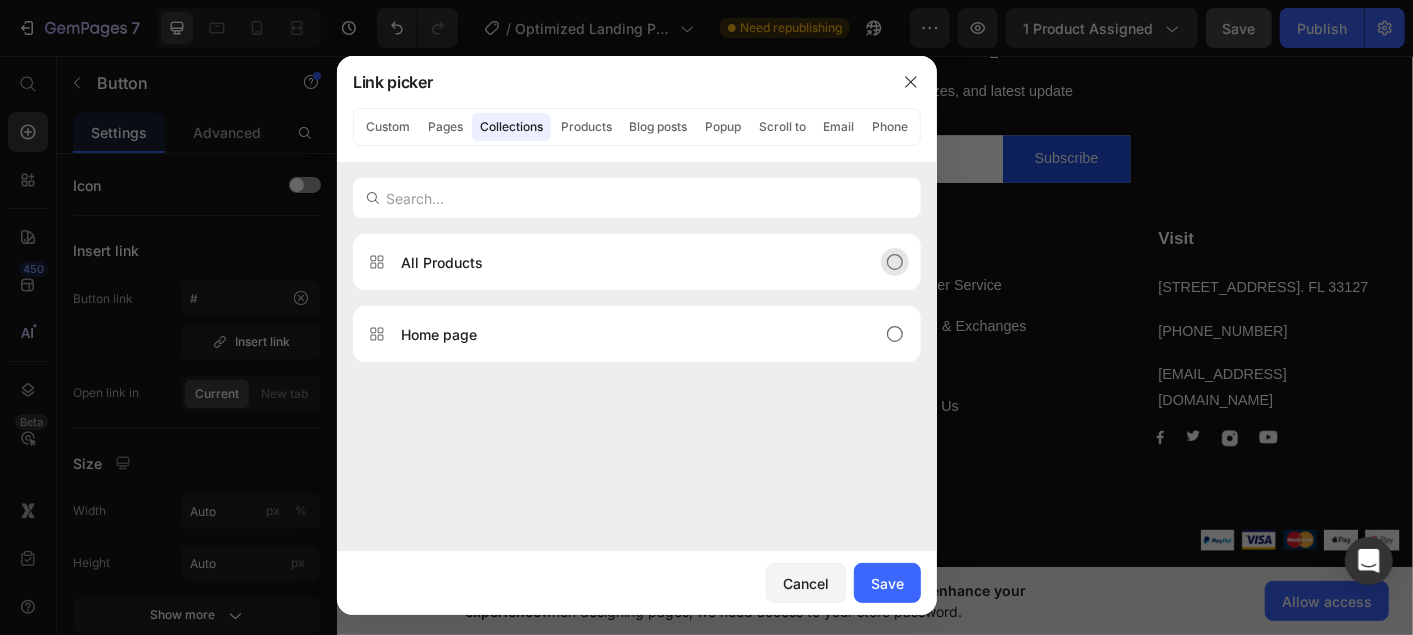click on "All Products" at bounding box center [637, 262] 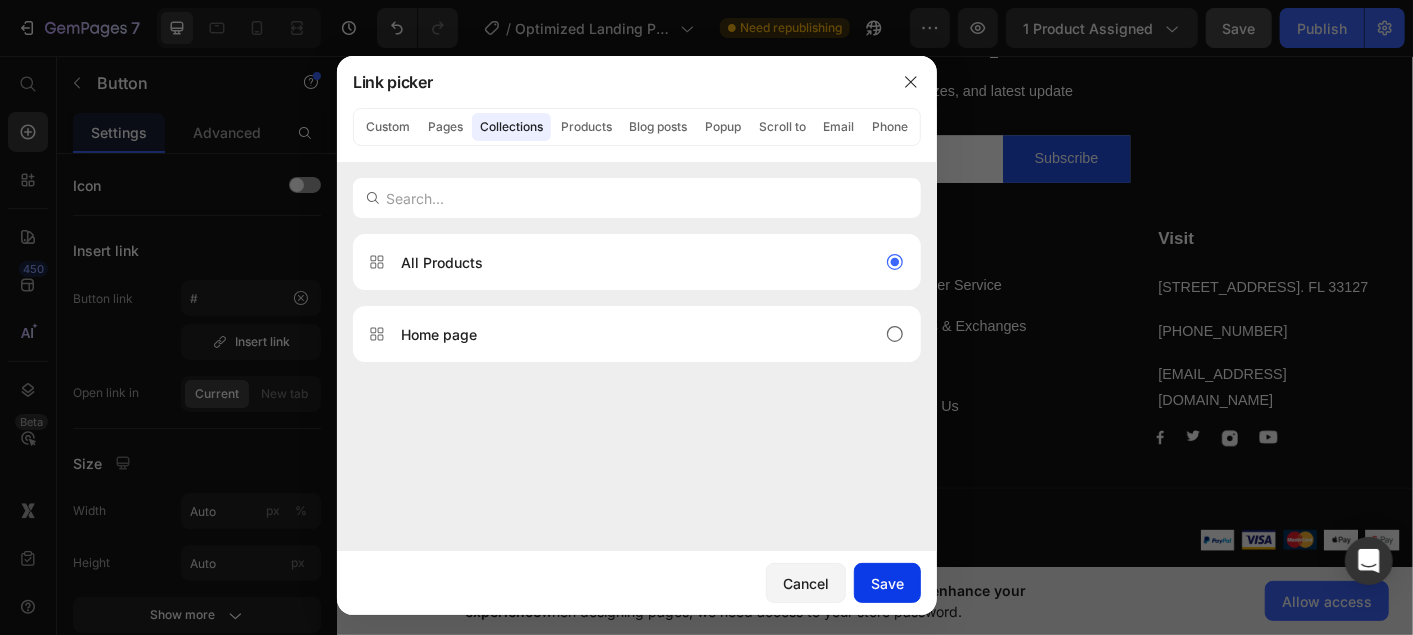 click on "Save" 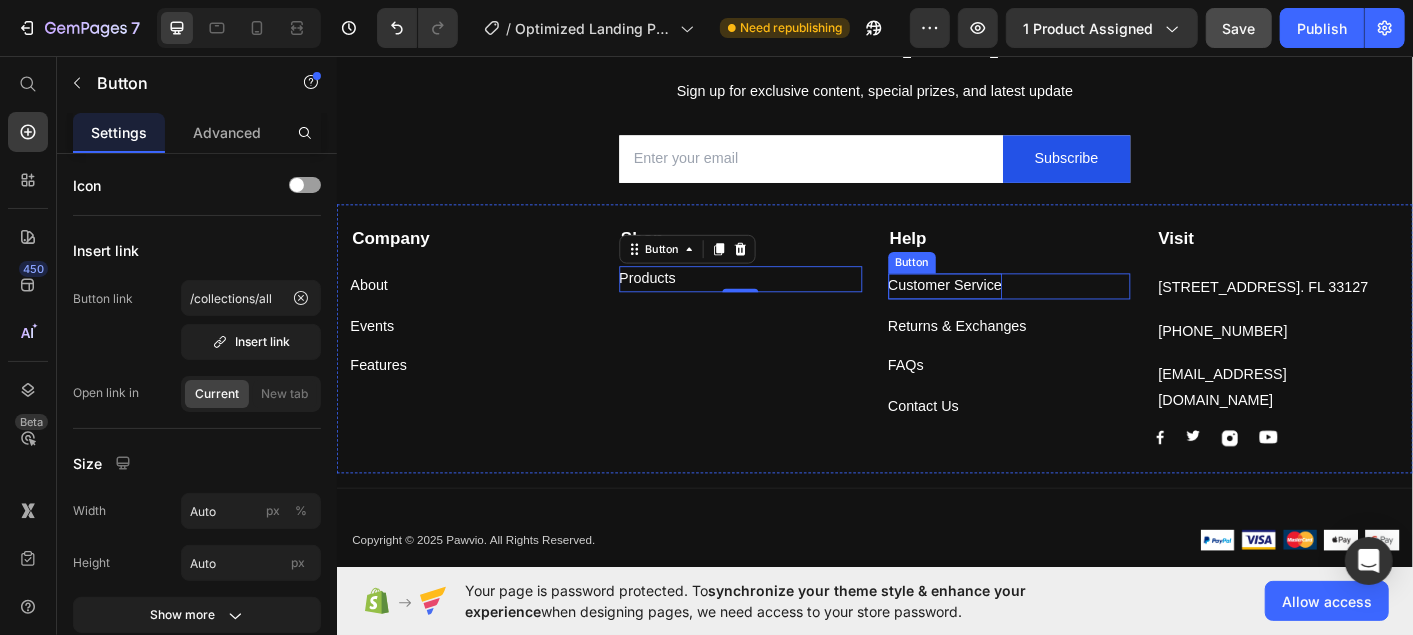 click on "Customer Service" at bounding box center (1014, 312) 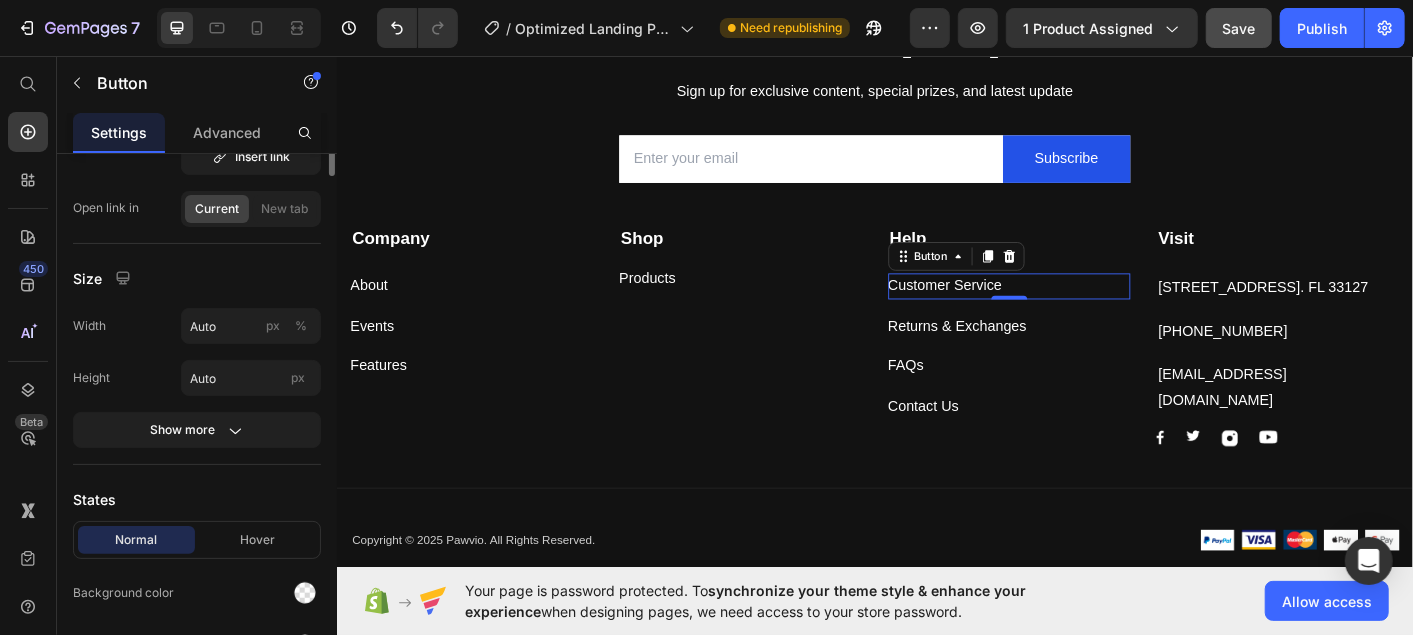 scroll, scrollTop: 0, scrollLeft: 0, axis: both 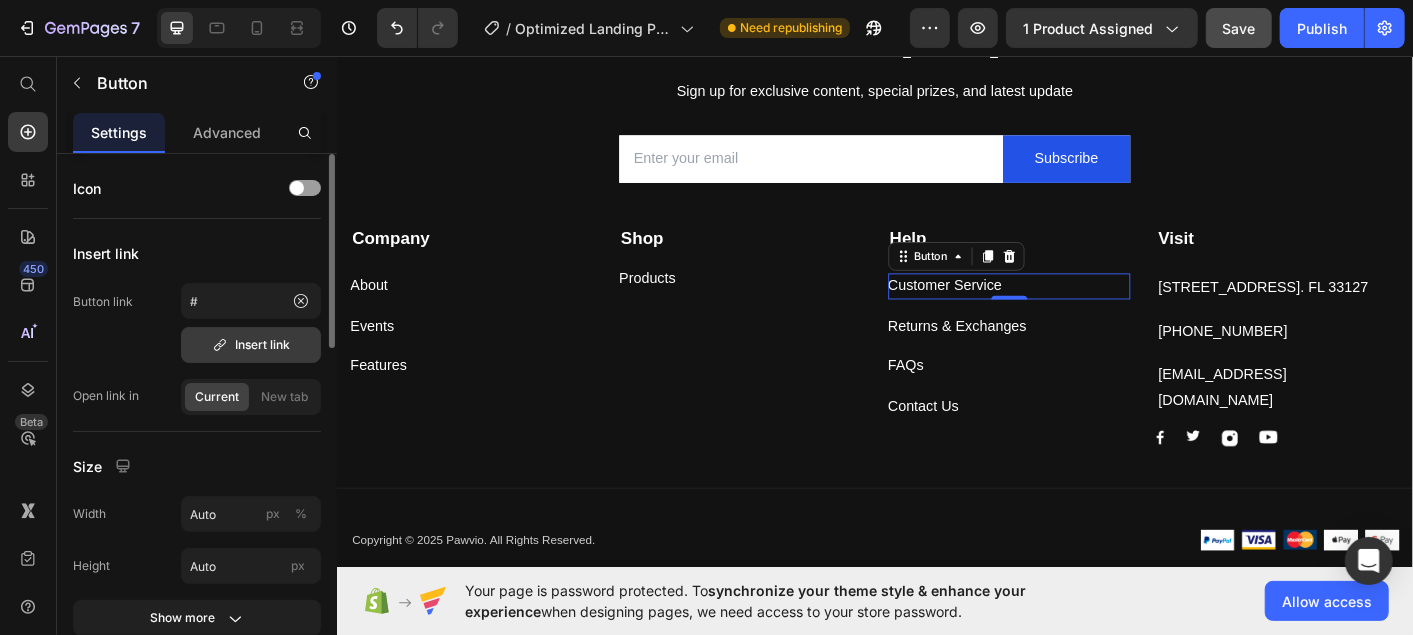 click on "Insert link" at bounding box center [251, 345] 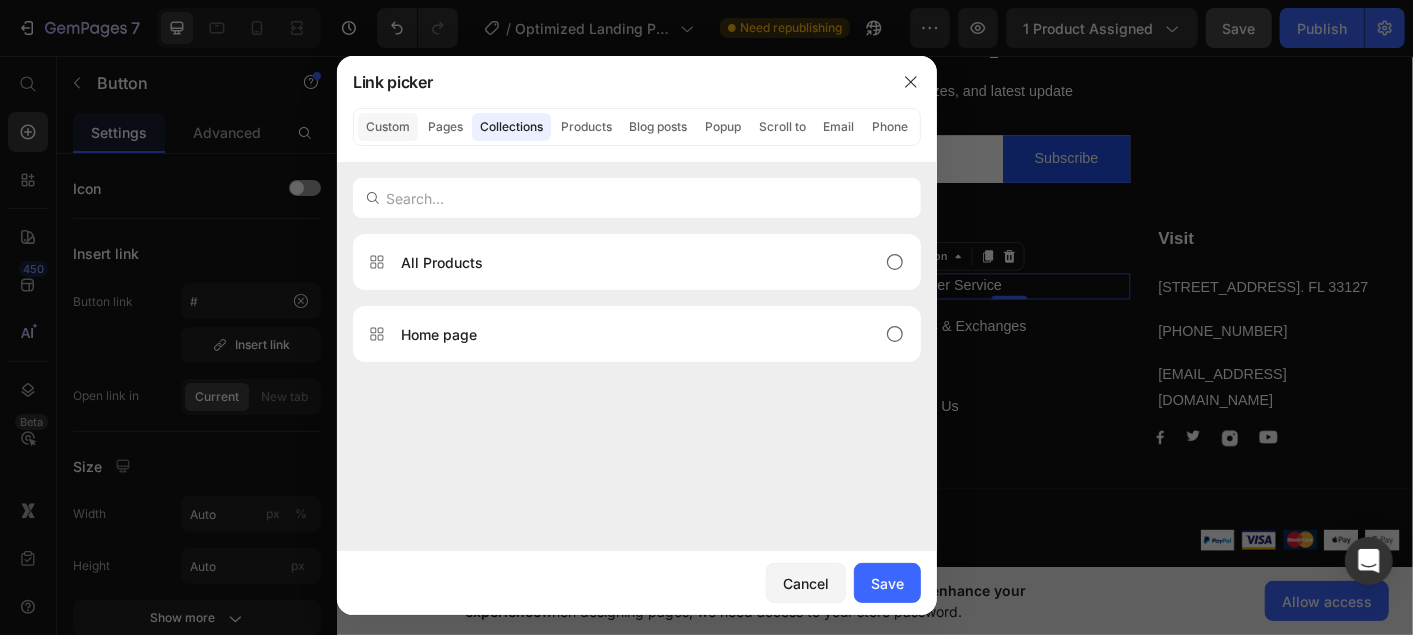 click on "Custom" 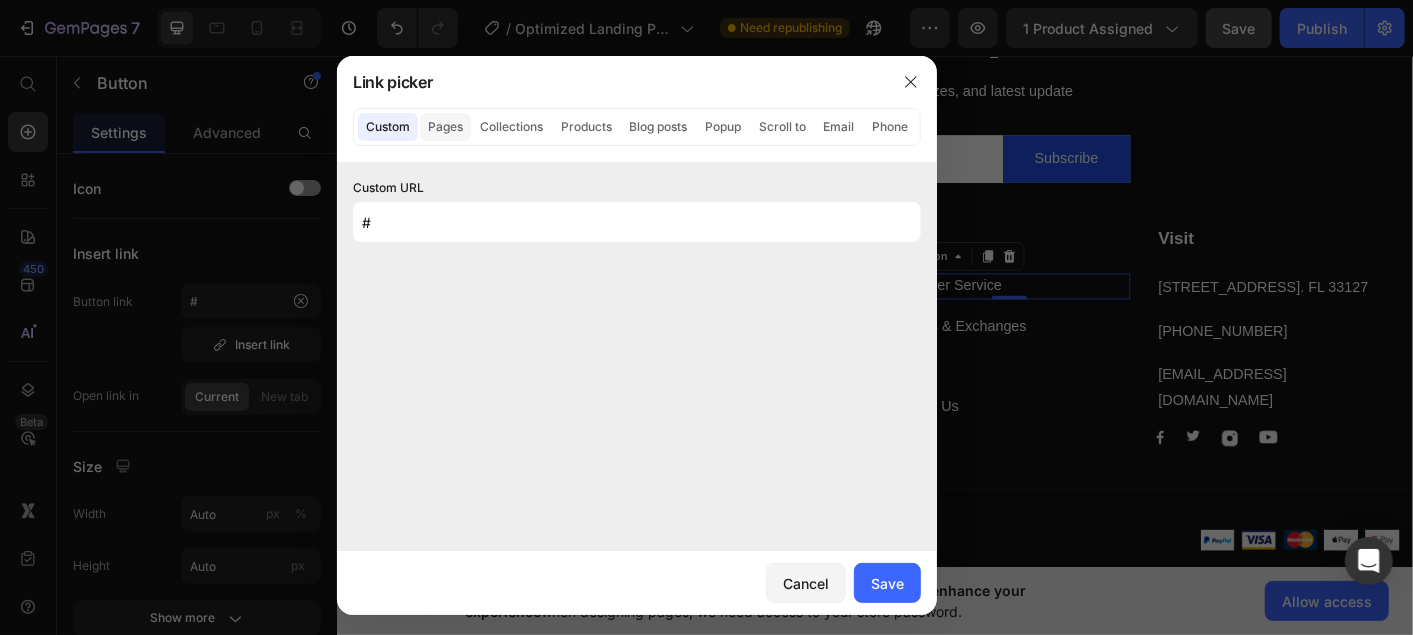 click on "Pages" 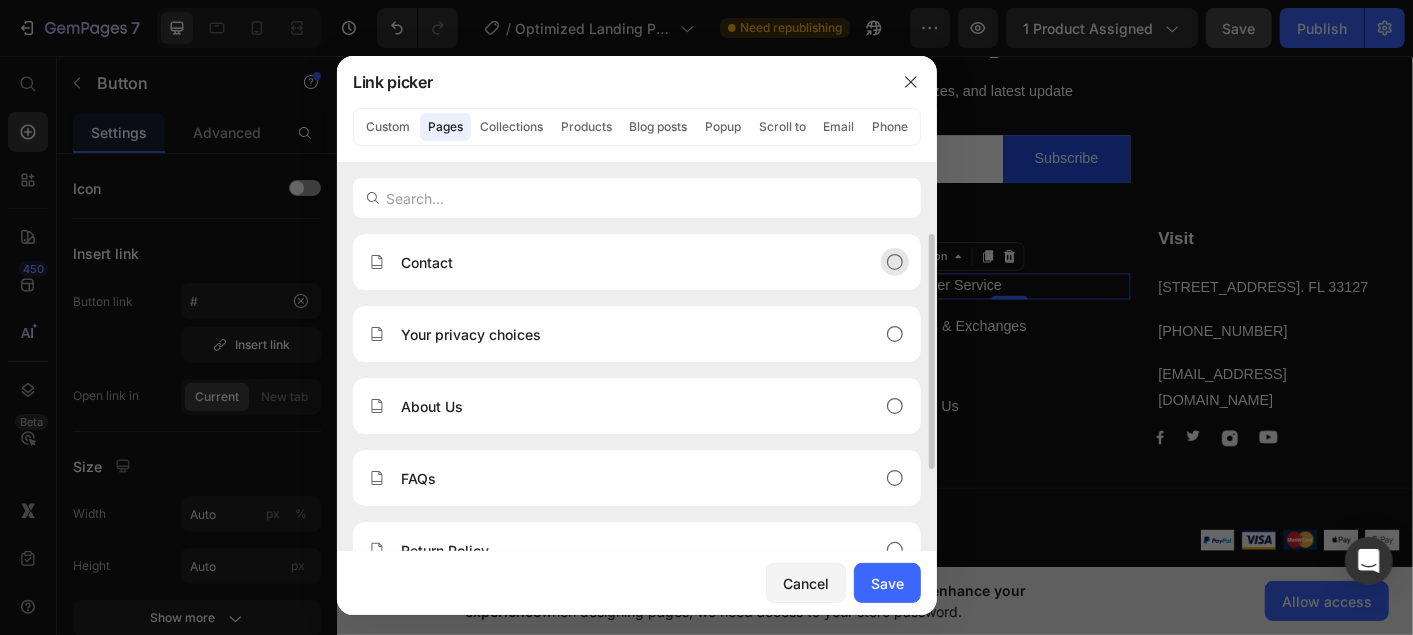 click on "Contact" at bounding box center [621, 262] 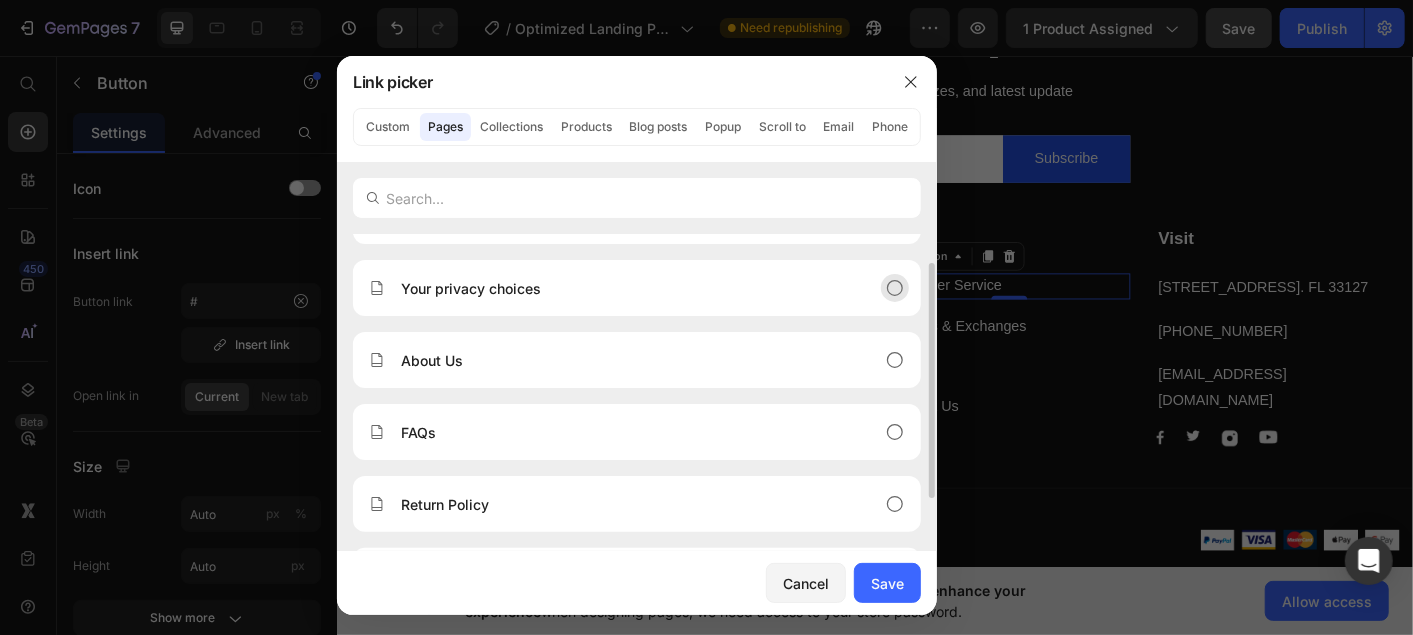 scroll, scrollTop: 0, scrollLeft: 0, axis: both 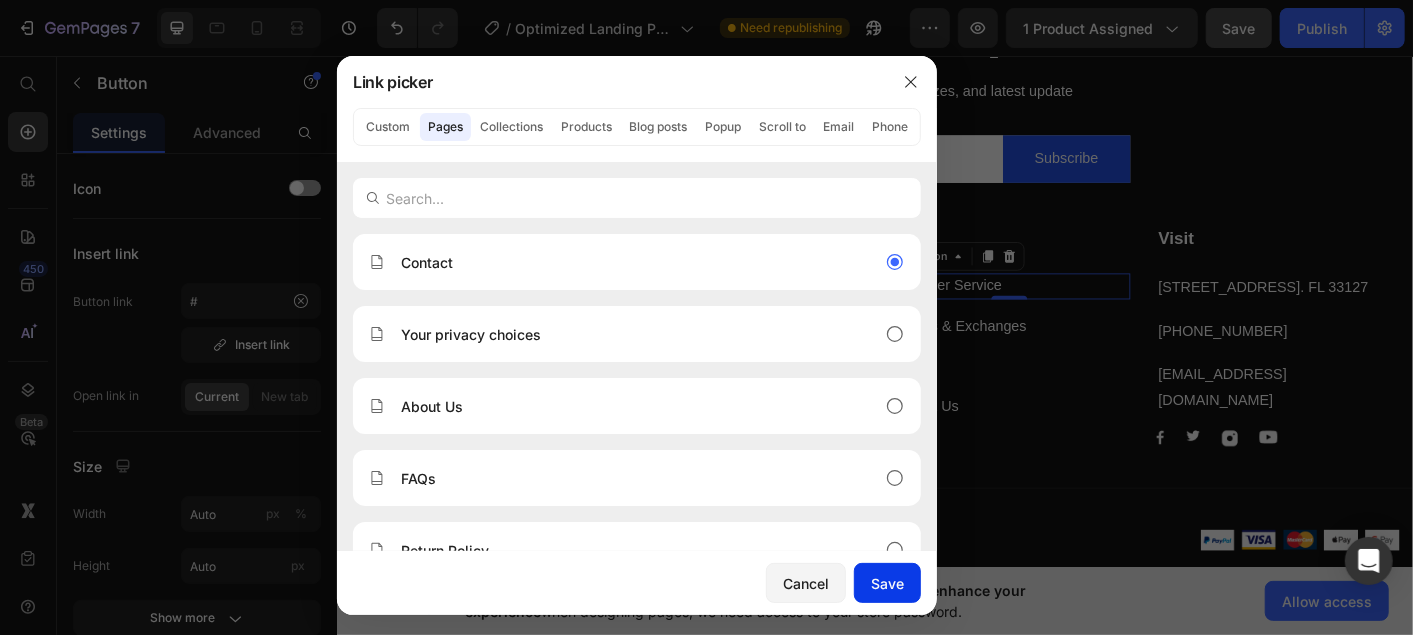 click on "Save" at bounding box center [887, 583] 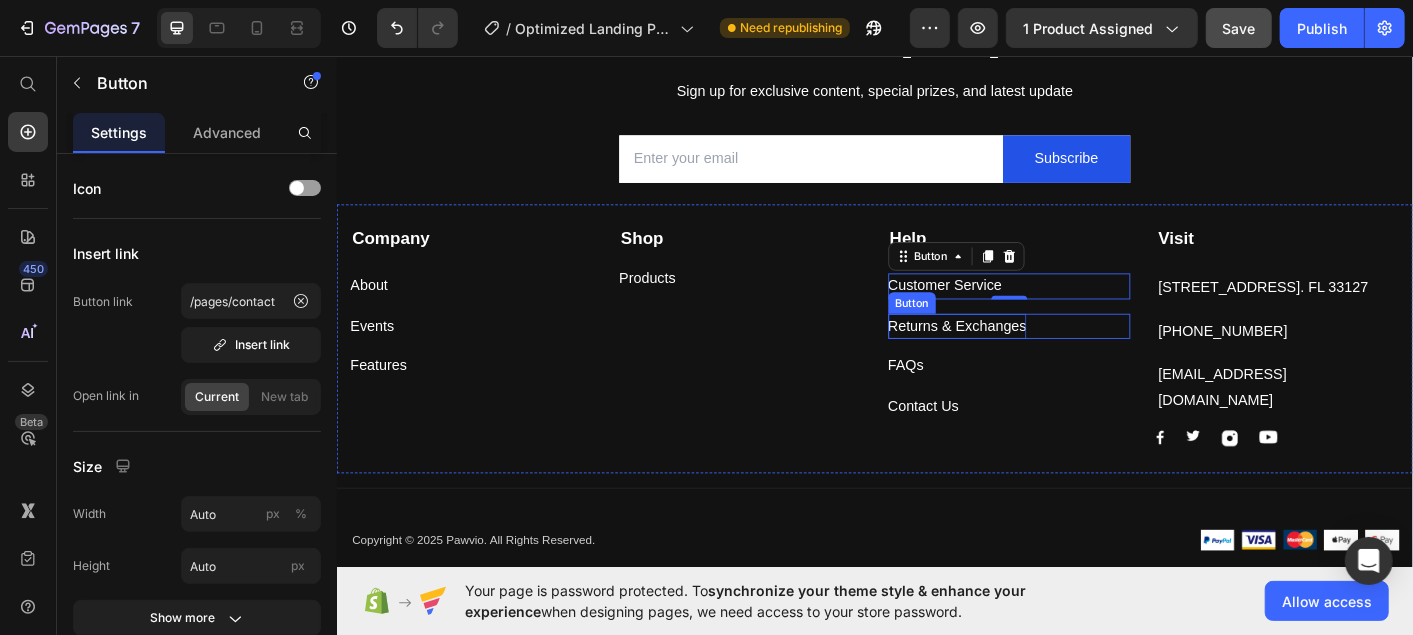 click on "Returns & Exchanges" at bounding box center (1028, 357) 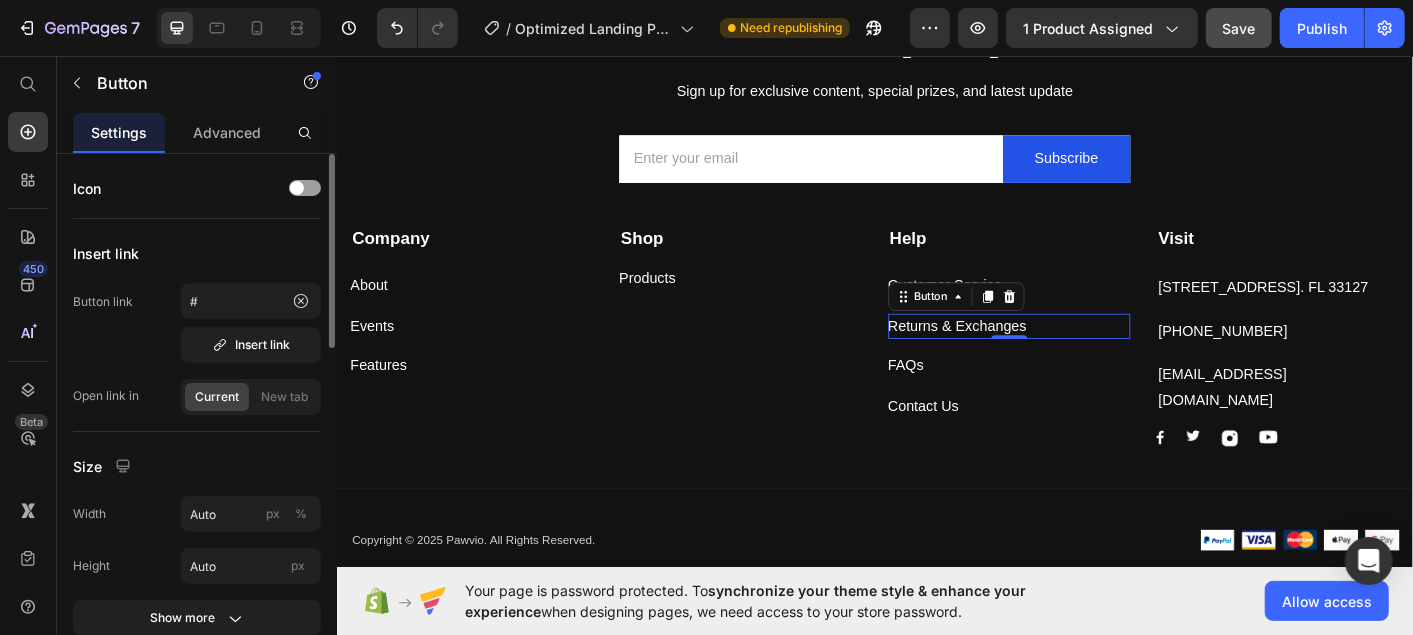 click on "Button link #  Insert link   Open link in  Current New tab" at bounding box center (197, 349) 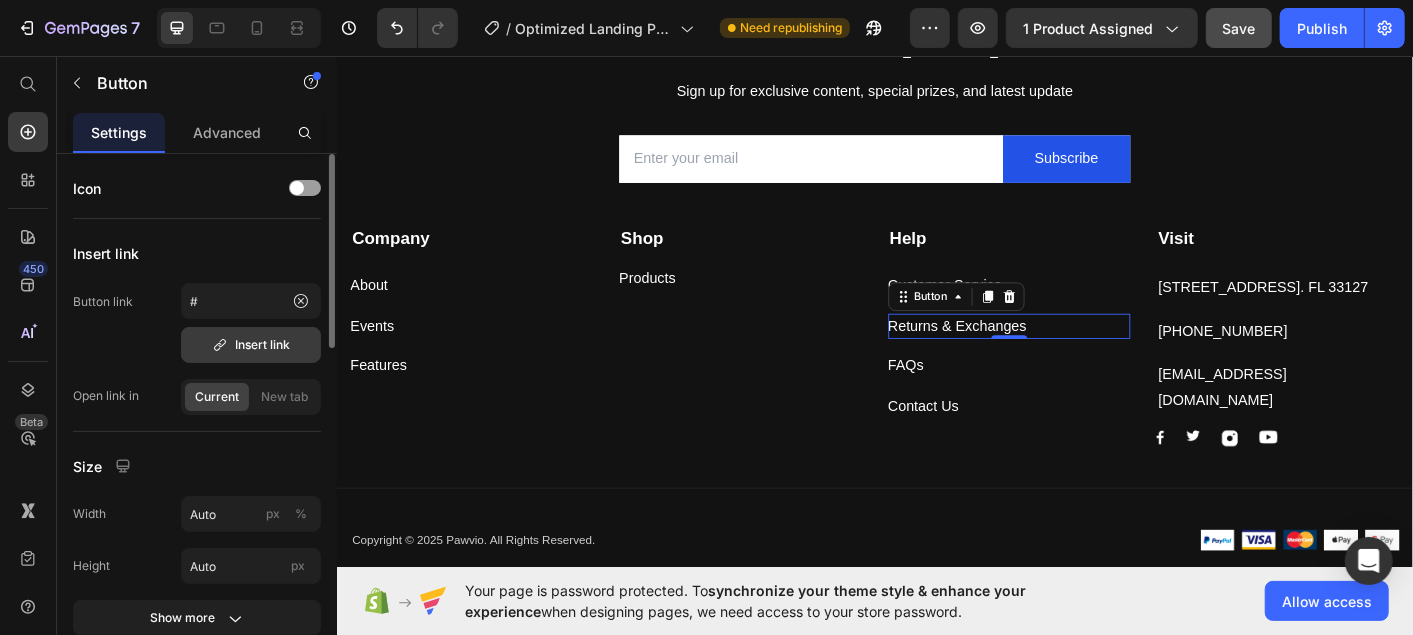 click on "Insert link" at bounding box center [251, 345] 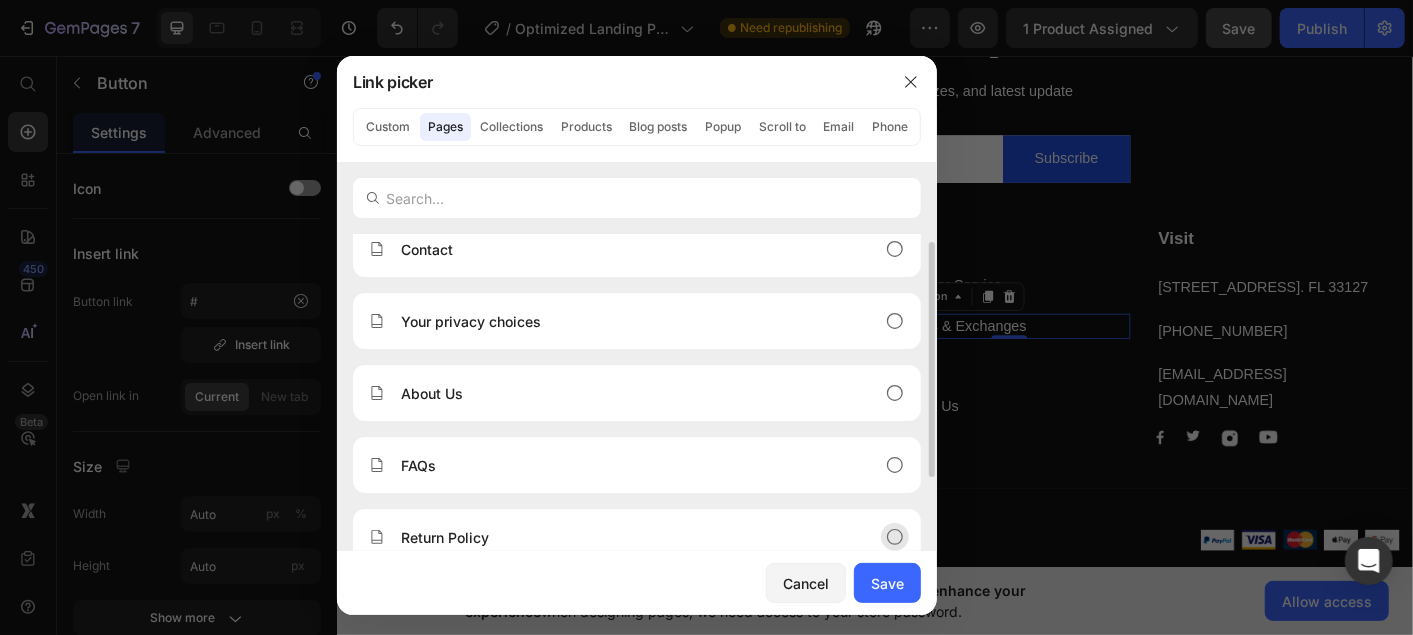scroll, scrollTop: 14, scrollLeft: 0, axis: vertical 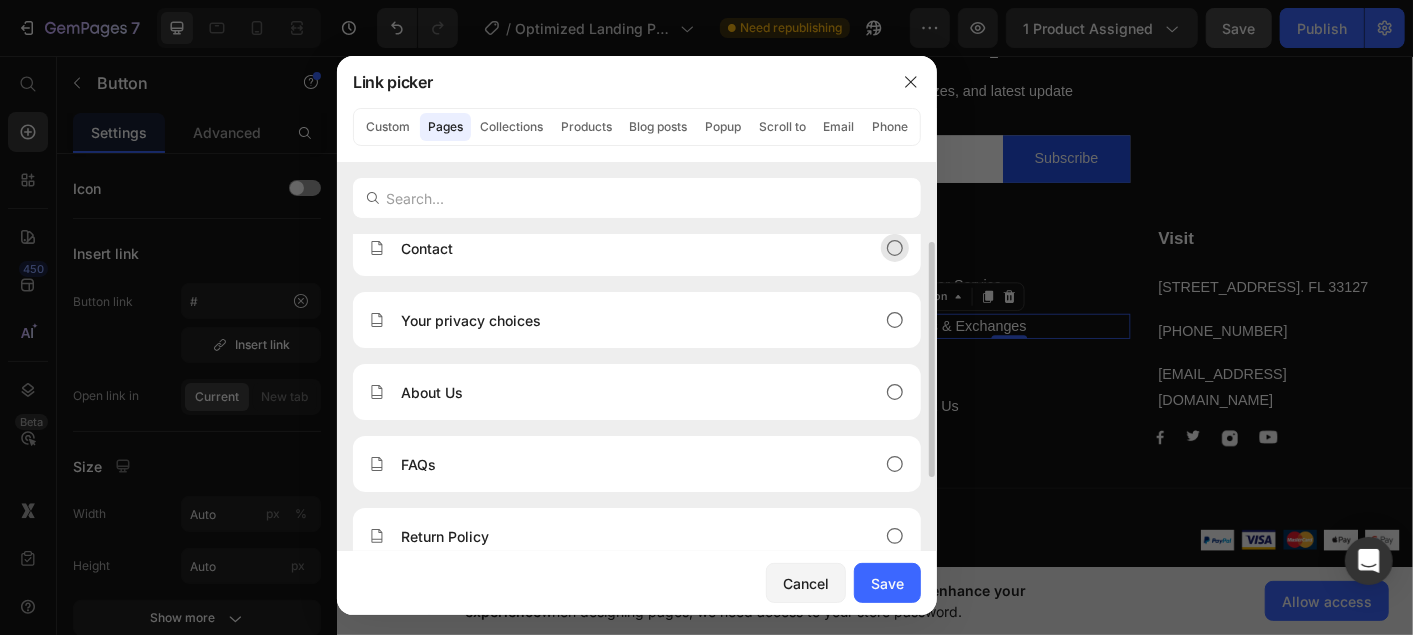 click on "Contact" at bounding box center [621, 248] 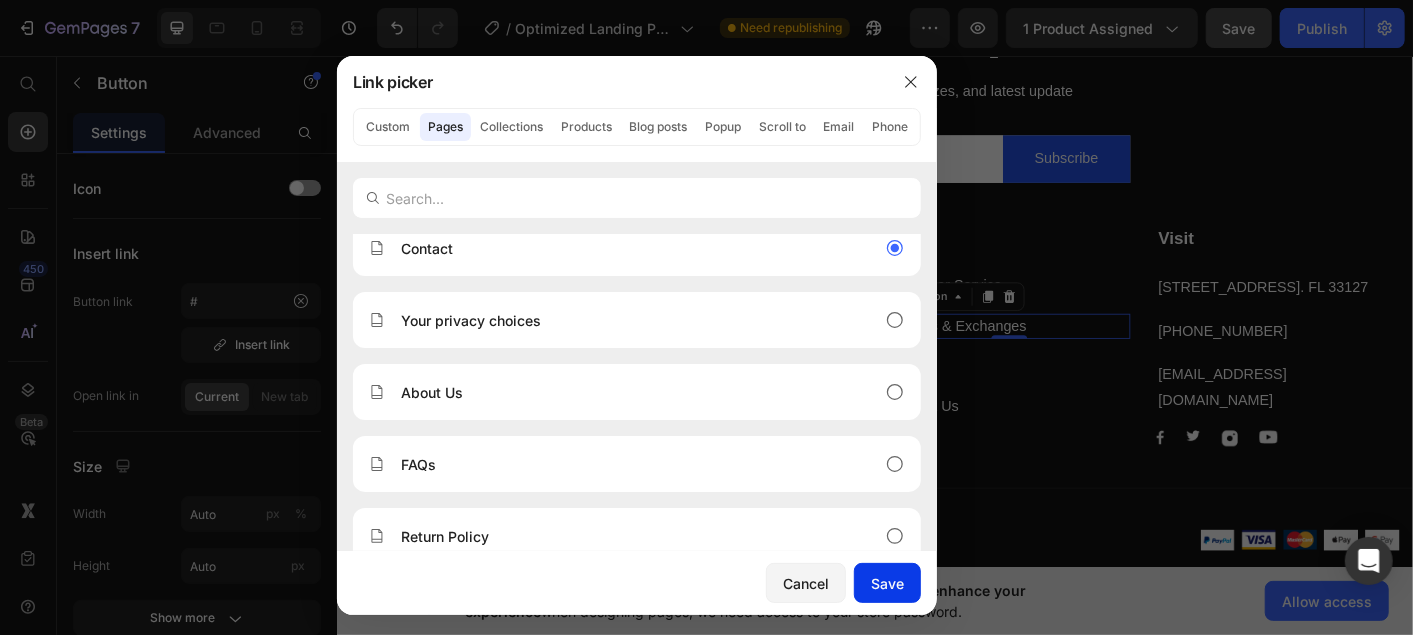 click on "Save" 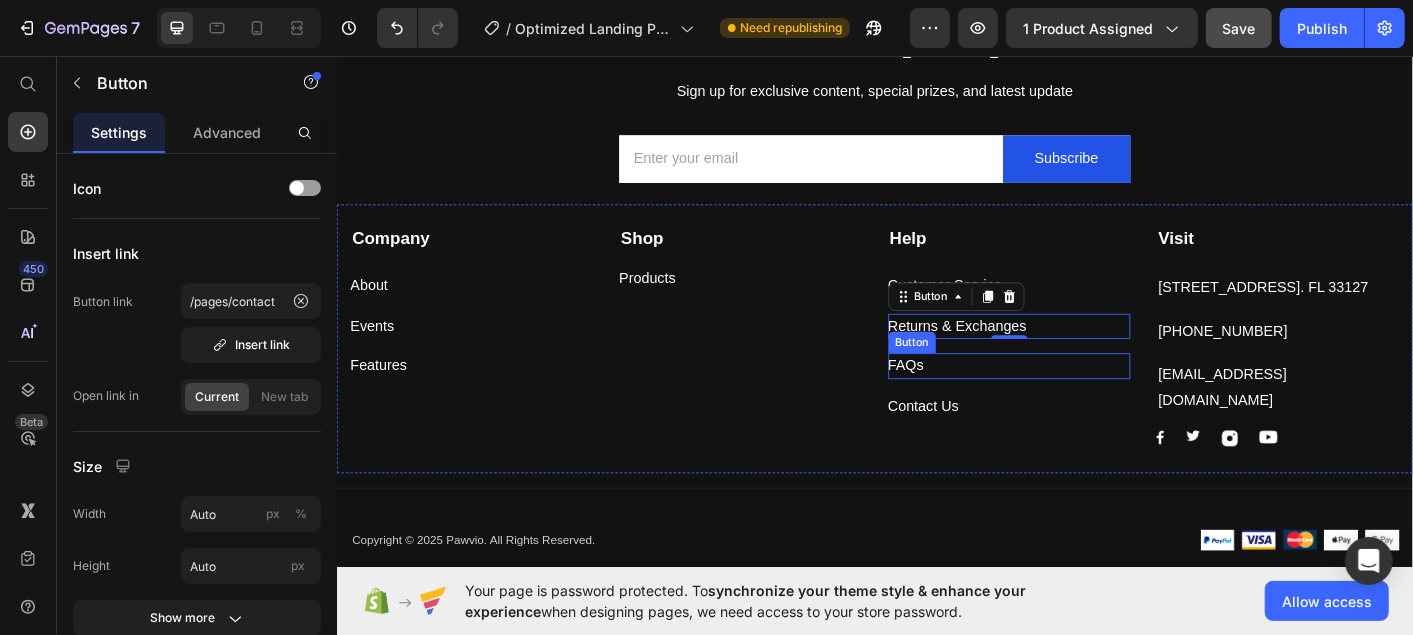 click on "FAQs Button" at bounding box center (1086, 401) 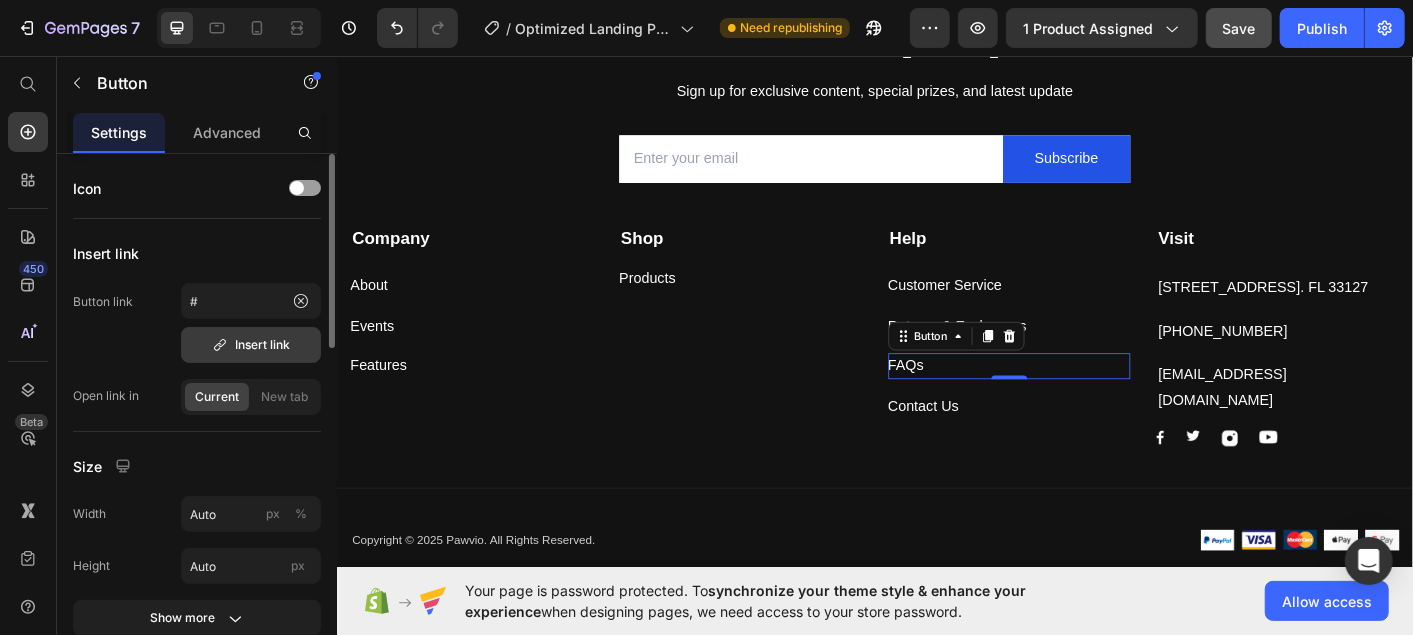 click on "Insert link" at bounding box center (251, 345) 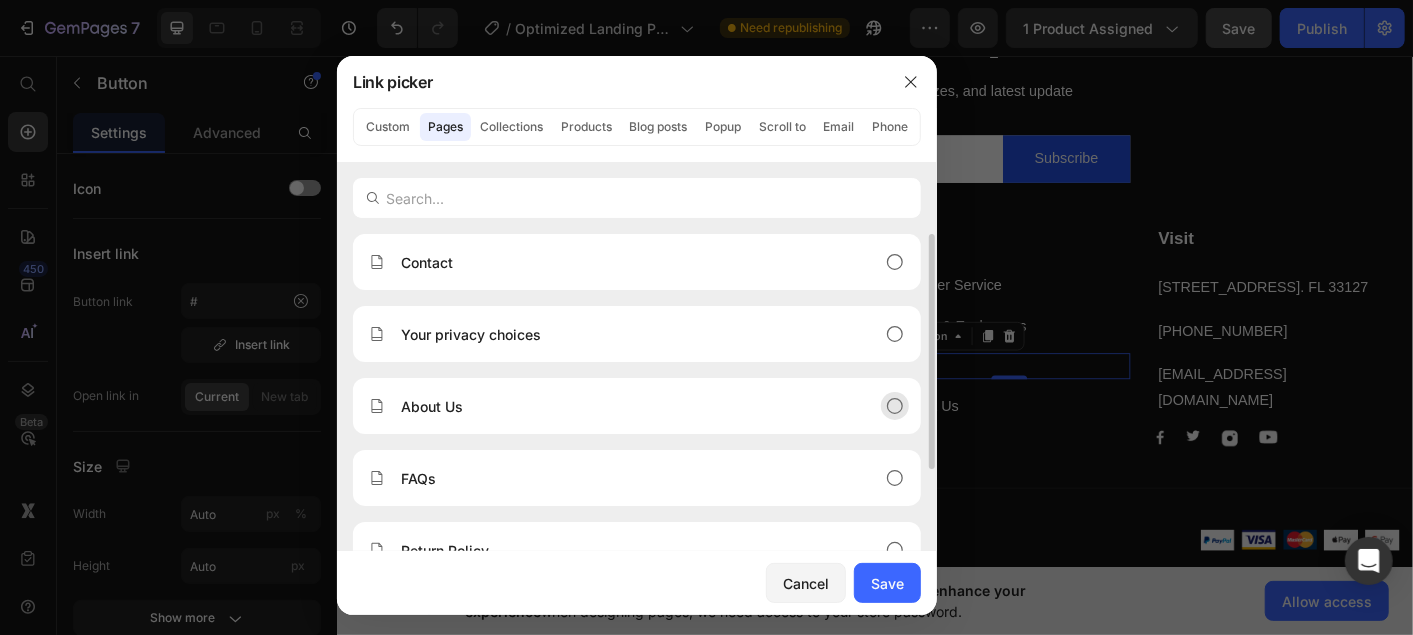 click on "About Us" 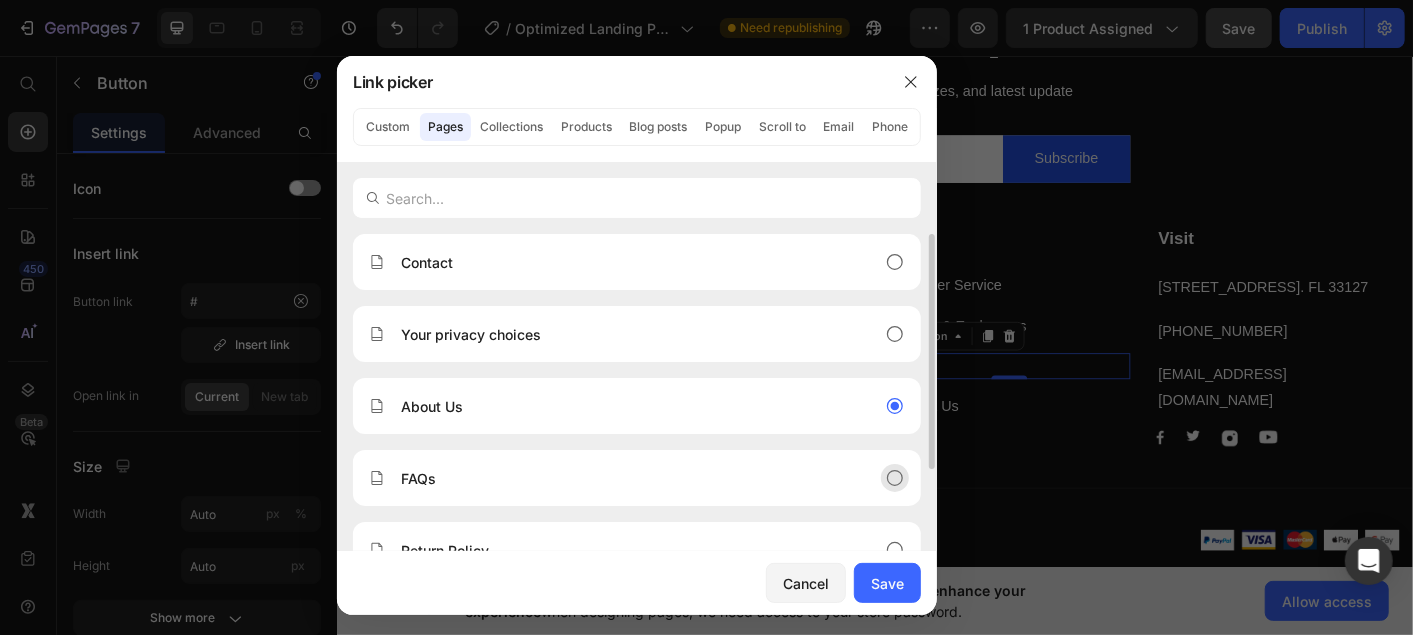 click on "FAQs" at bounding box center [621, 478] 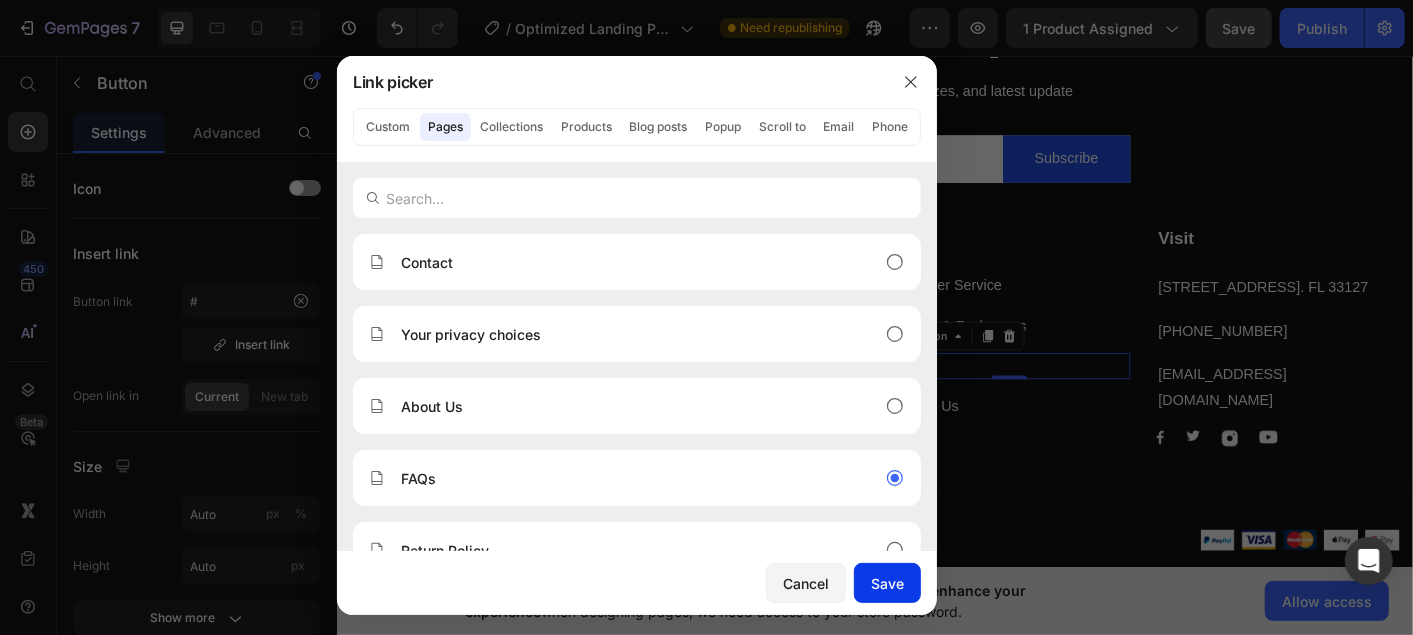 click on "Save" 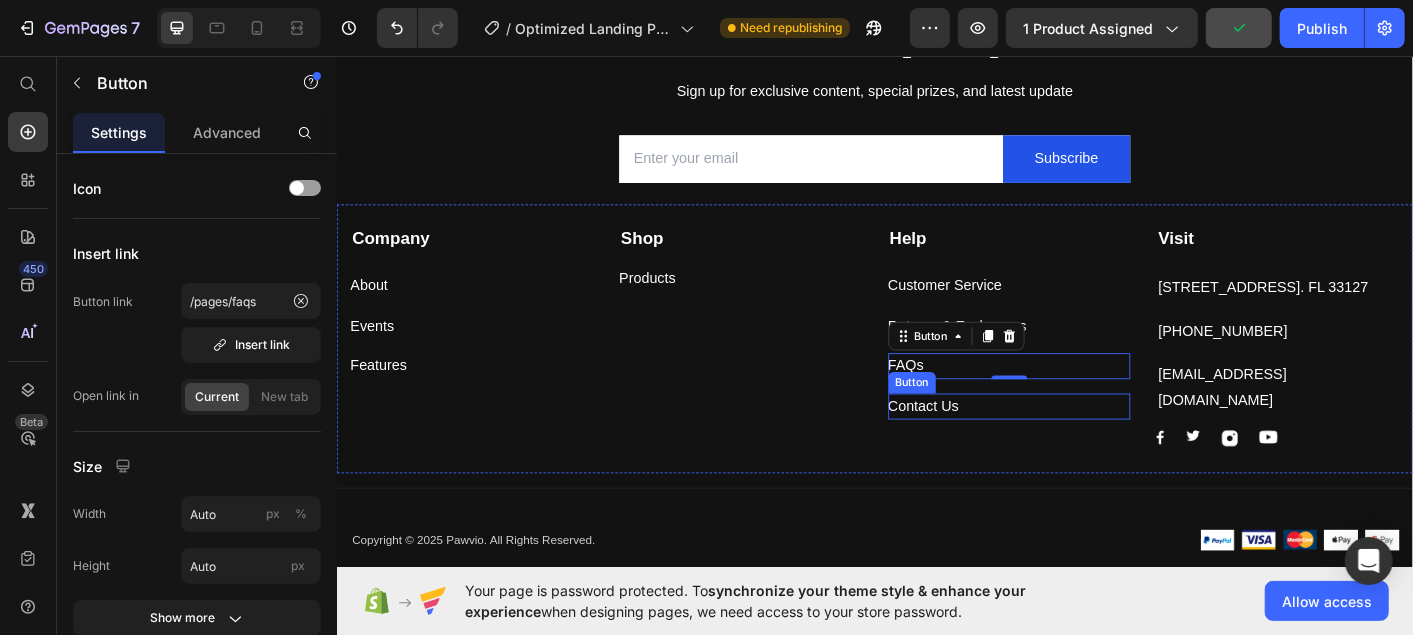 click on "Contact Us Button" at bounding box center (1086, 446) 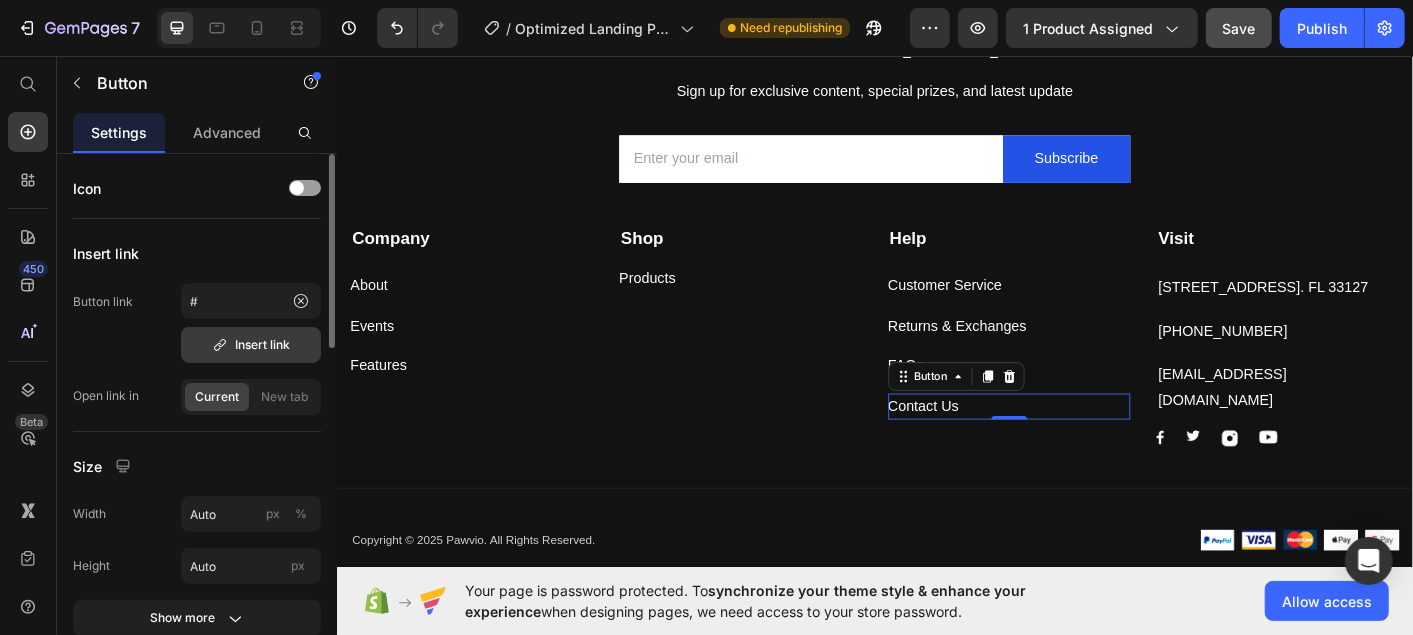 click on "Insert link" at bounding box center [251, 345] 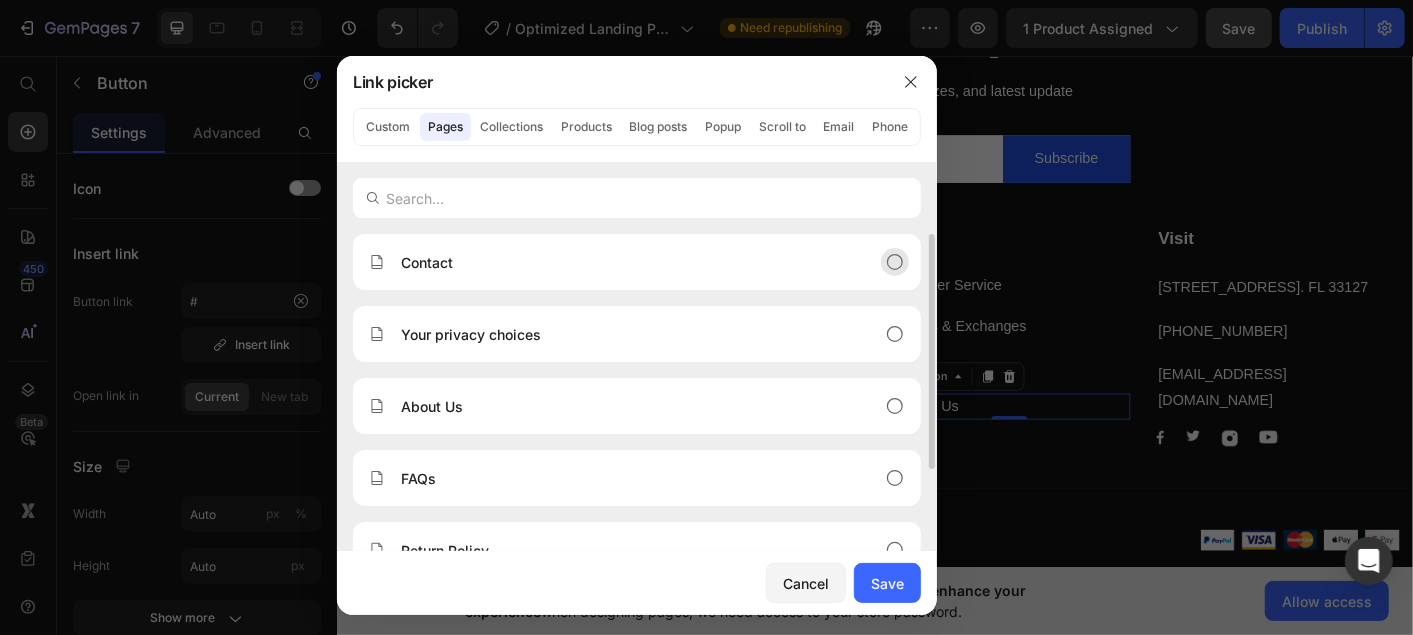 click on "Contact" at bounding box center (621, 262) 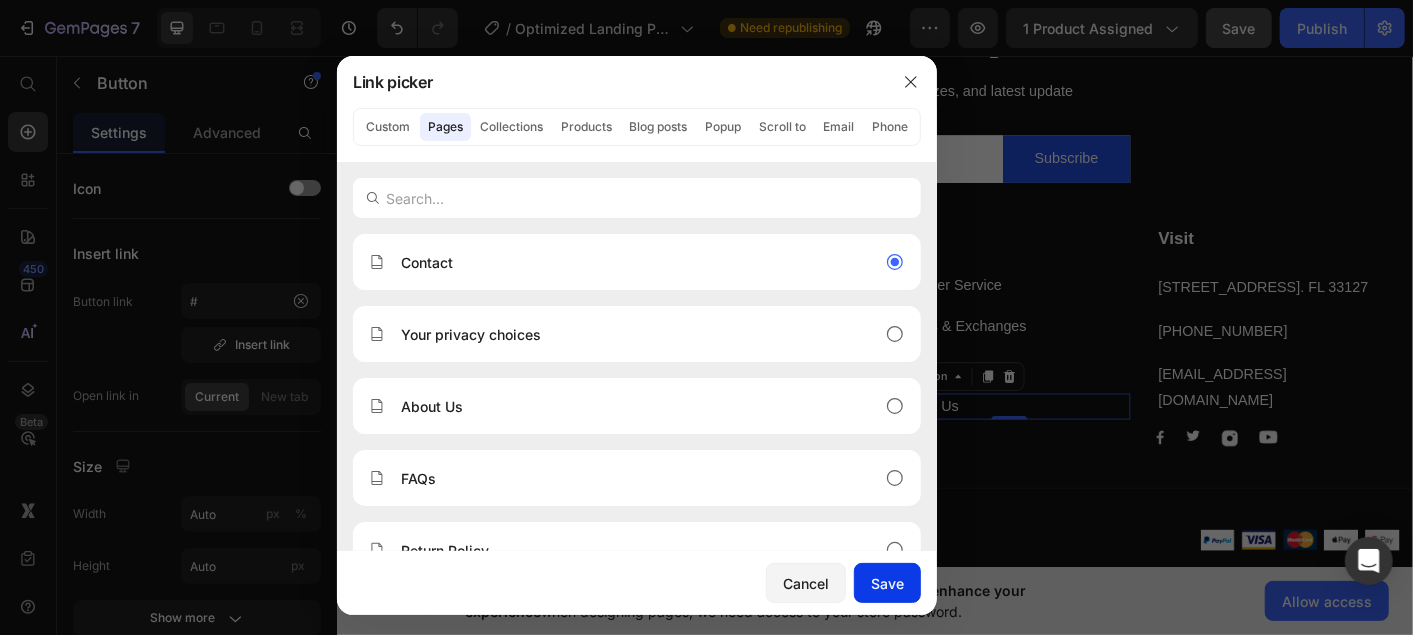 click on "Save" 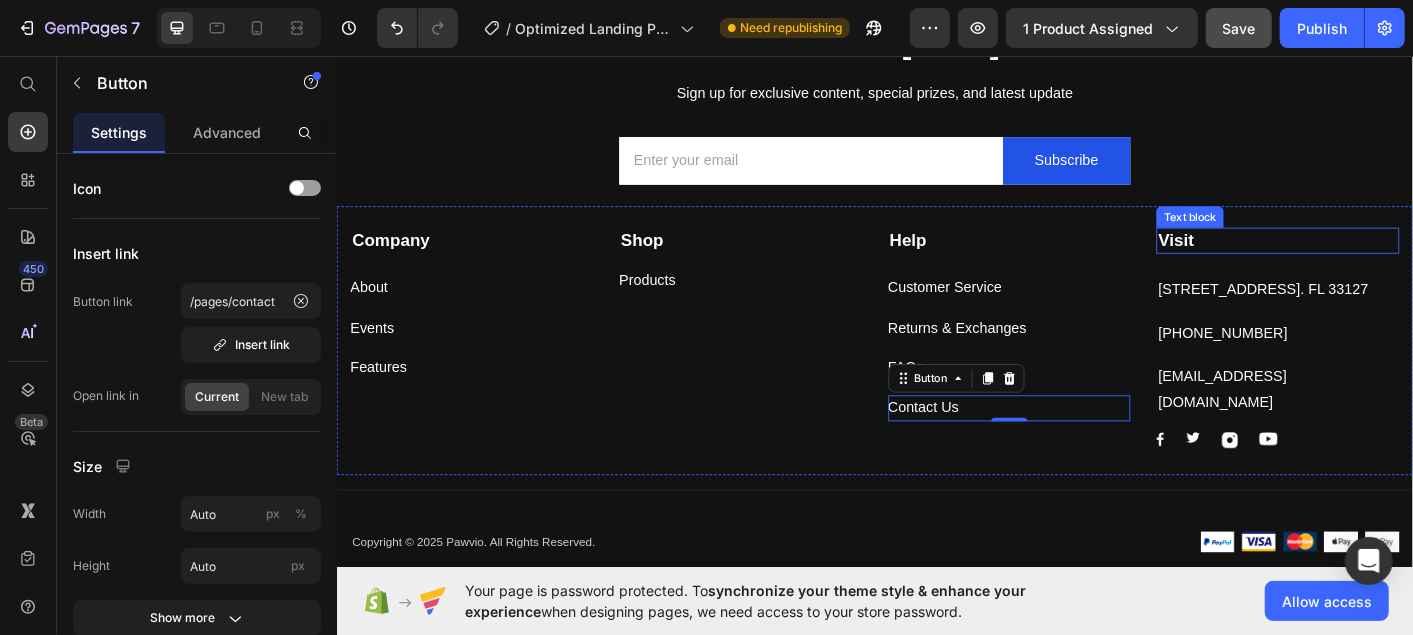 scroll, scrollTop: 5100, scrollLeft: 0, axis: vertical 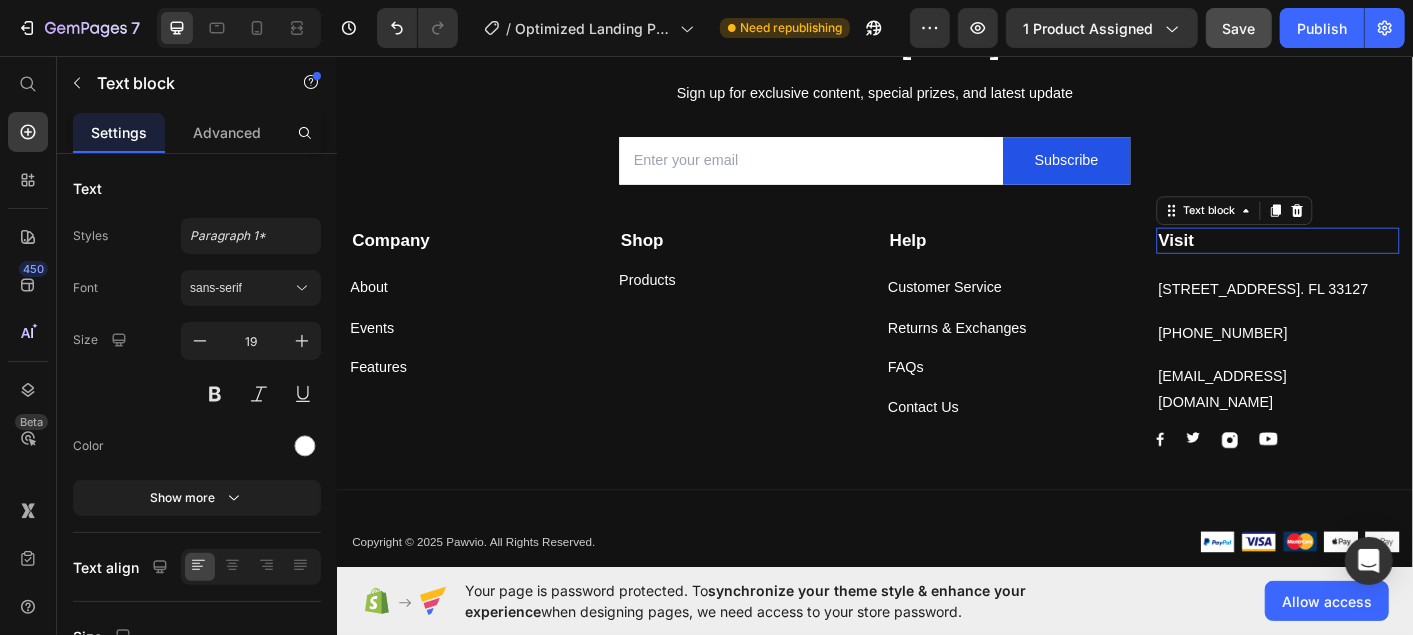 click on "Visit" at bounding box center [1385, 261] 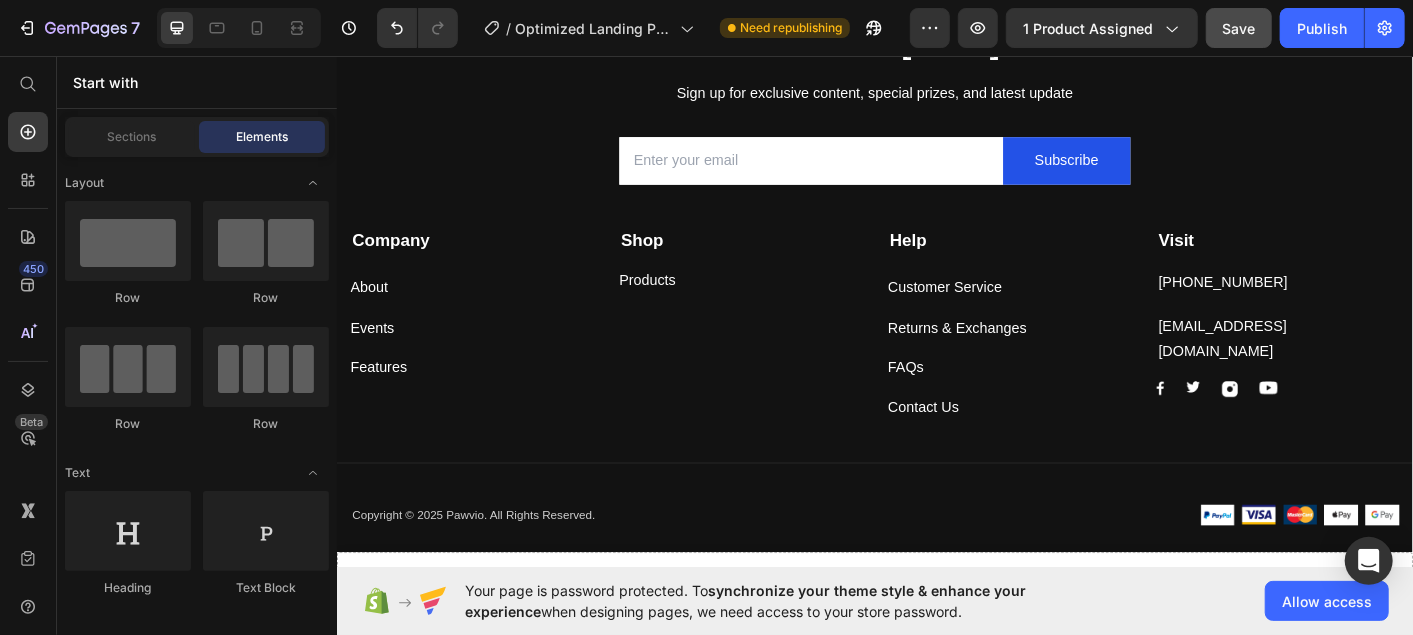 click on "999-999-999" at bounding box center (1385, 308) 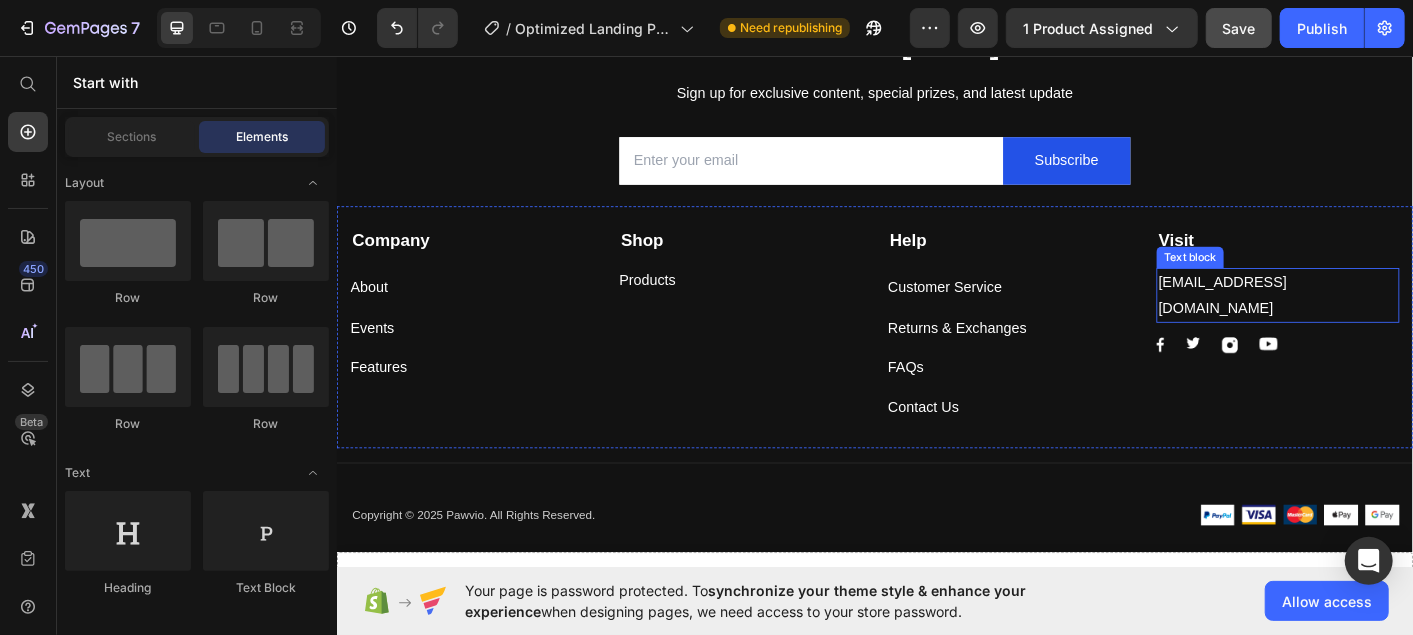 click on "support@gmail.com" at bounding box center (1385, 323) 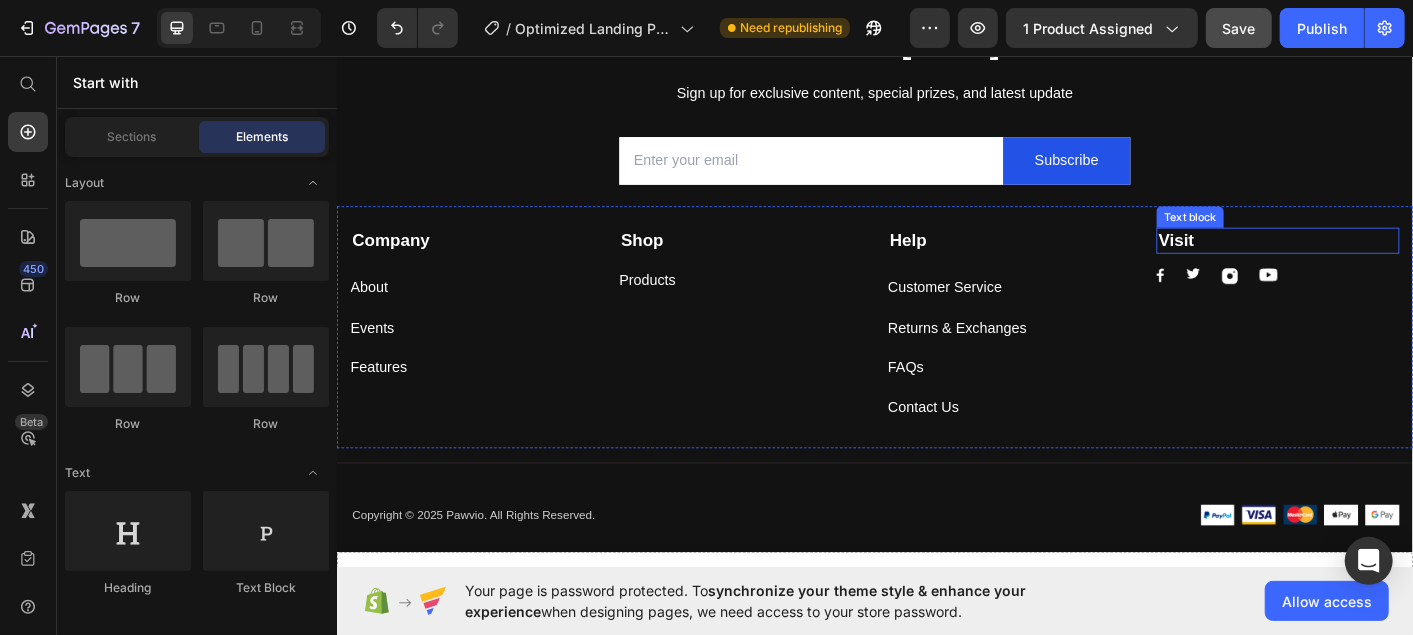 click on "Visit" at bounding box center [1385, 261] 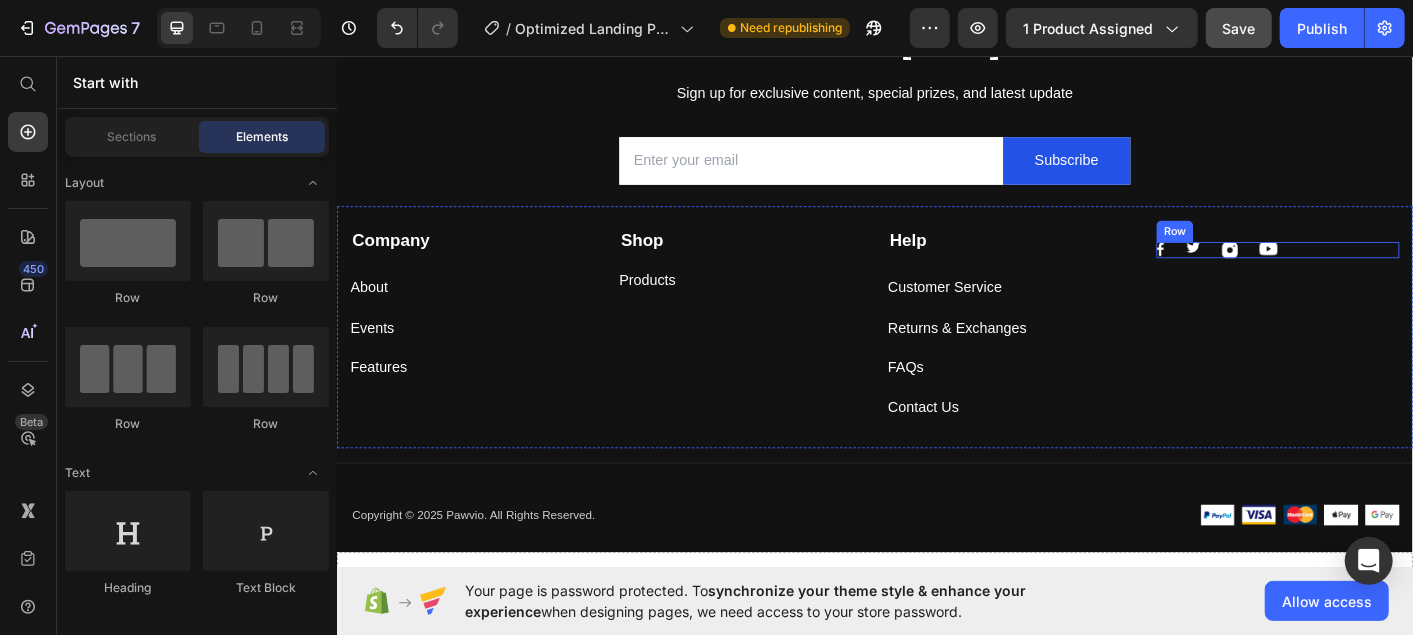 click on "Image Image Image Image Row" at bounding box center [1385, 272] 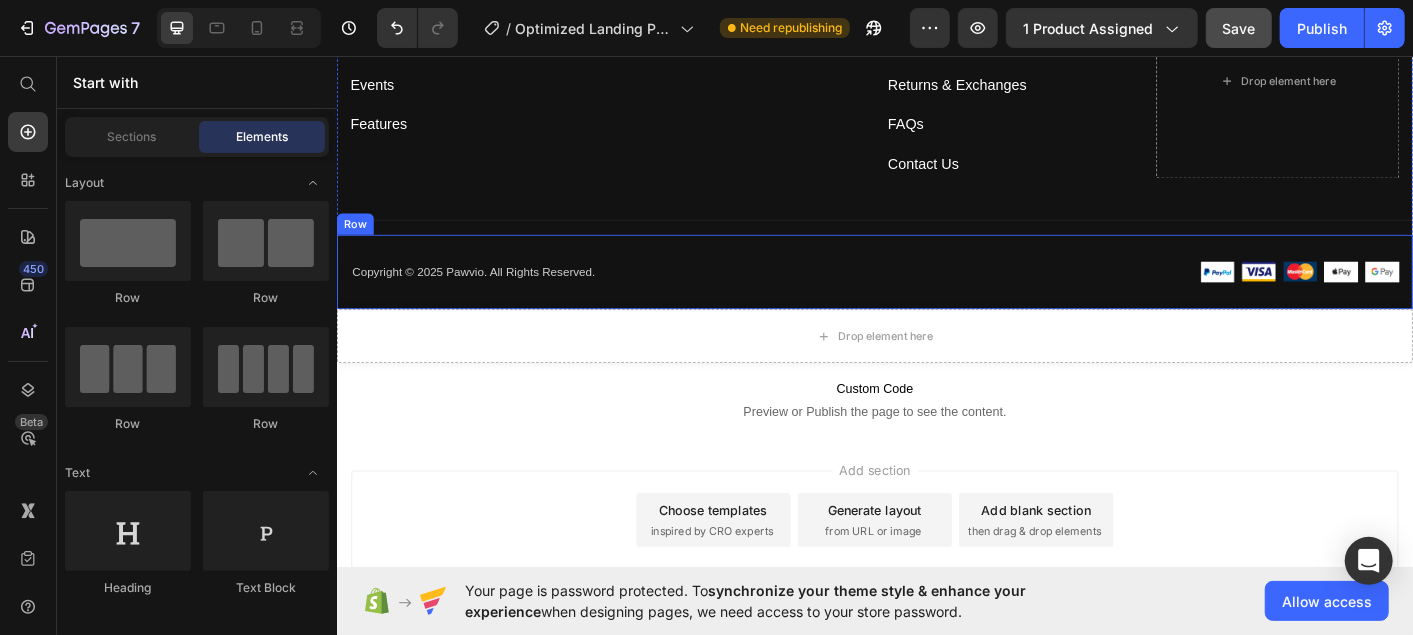 scroll, scrollTop: 5173, scrollLeft: 0, axis: vertical 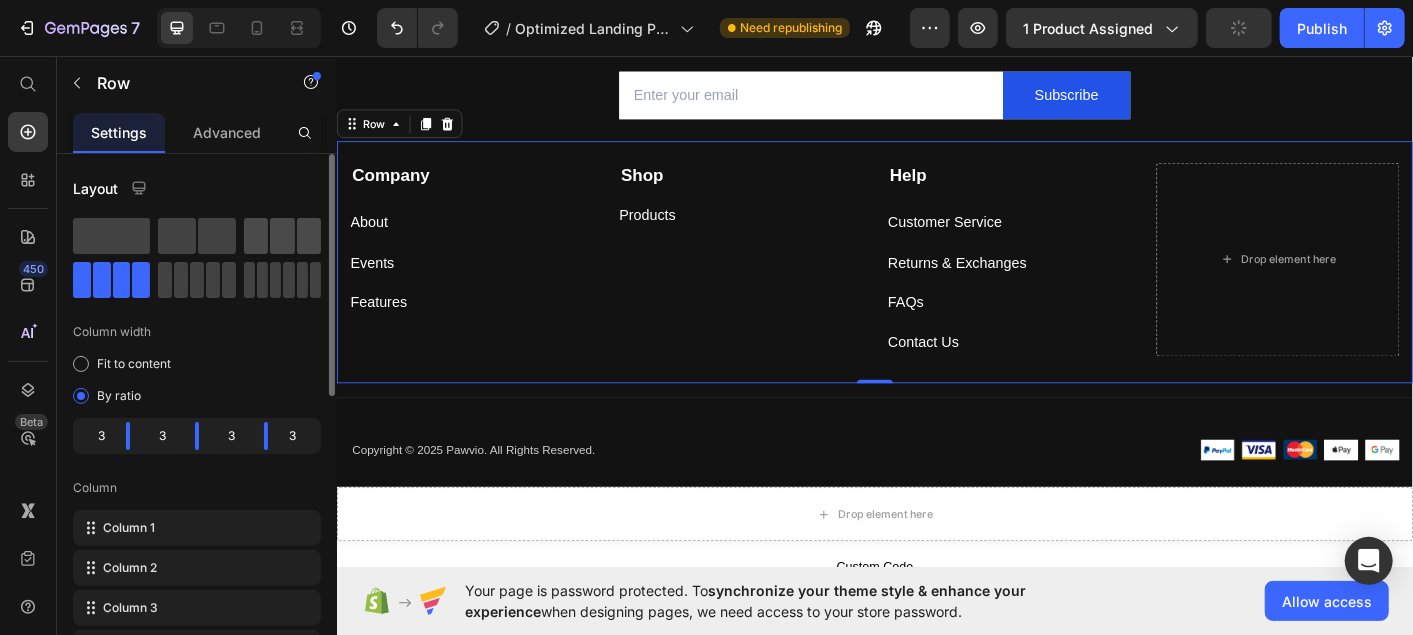 click 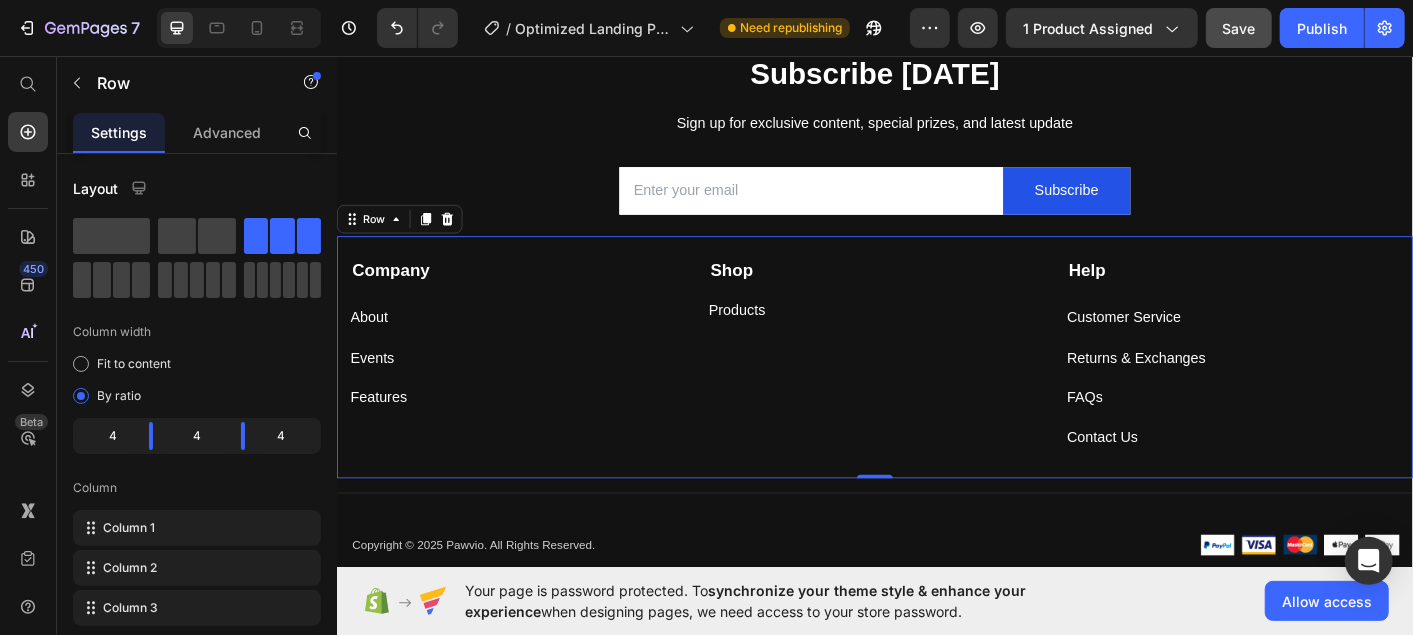scroll, scrollTop: 5065, scrollLeft: 0, axis: vertical 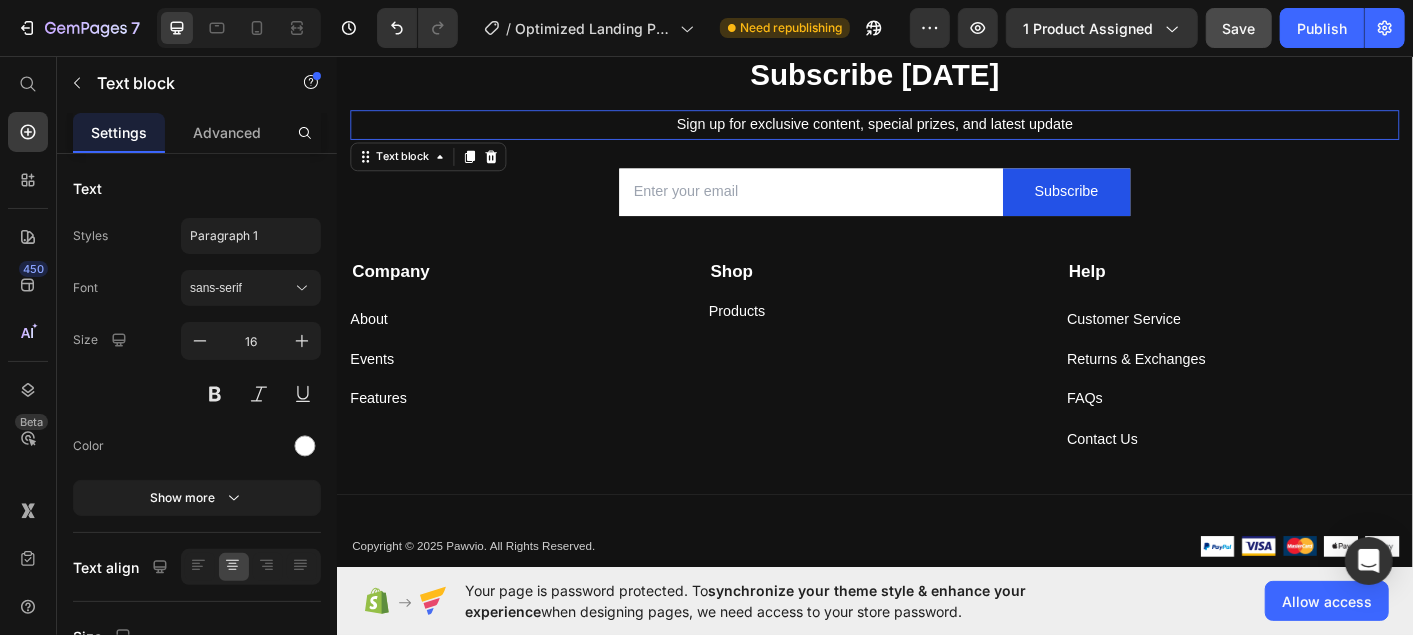 click on "Sign up for exclusive content, special prizes, and latest update" at bounding box center [936, 132] 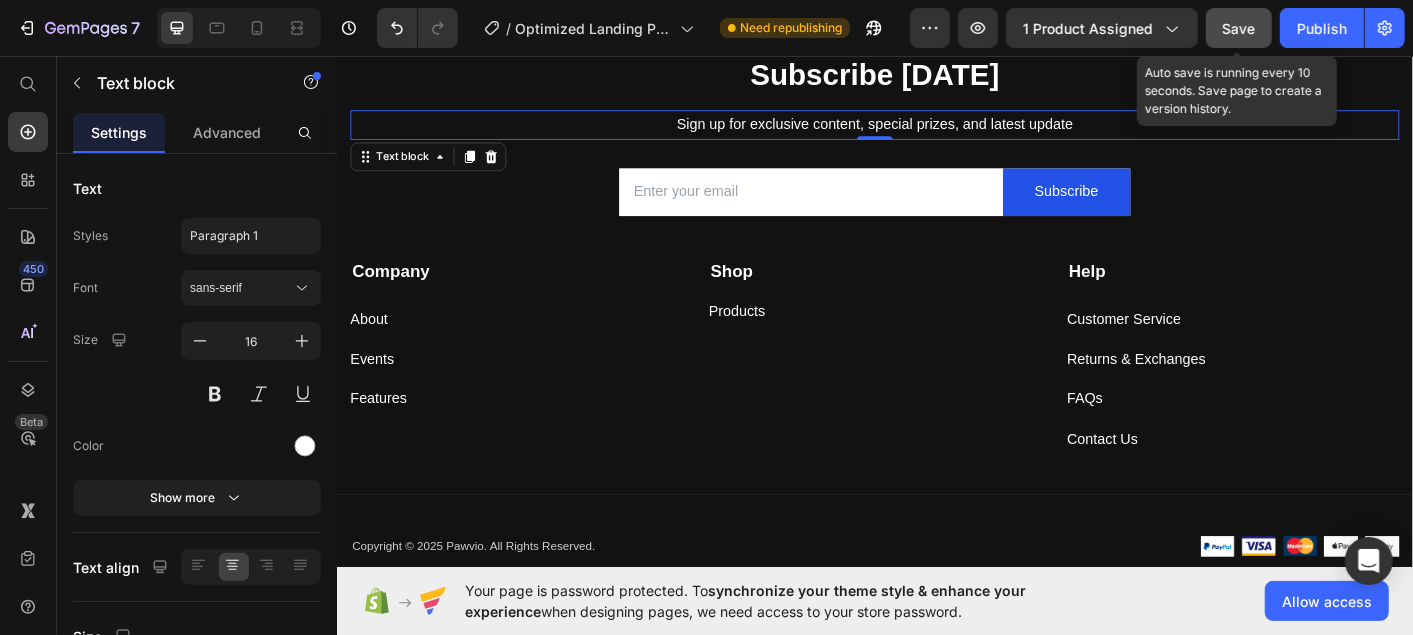 click on "Save" 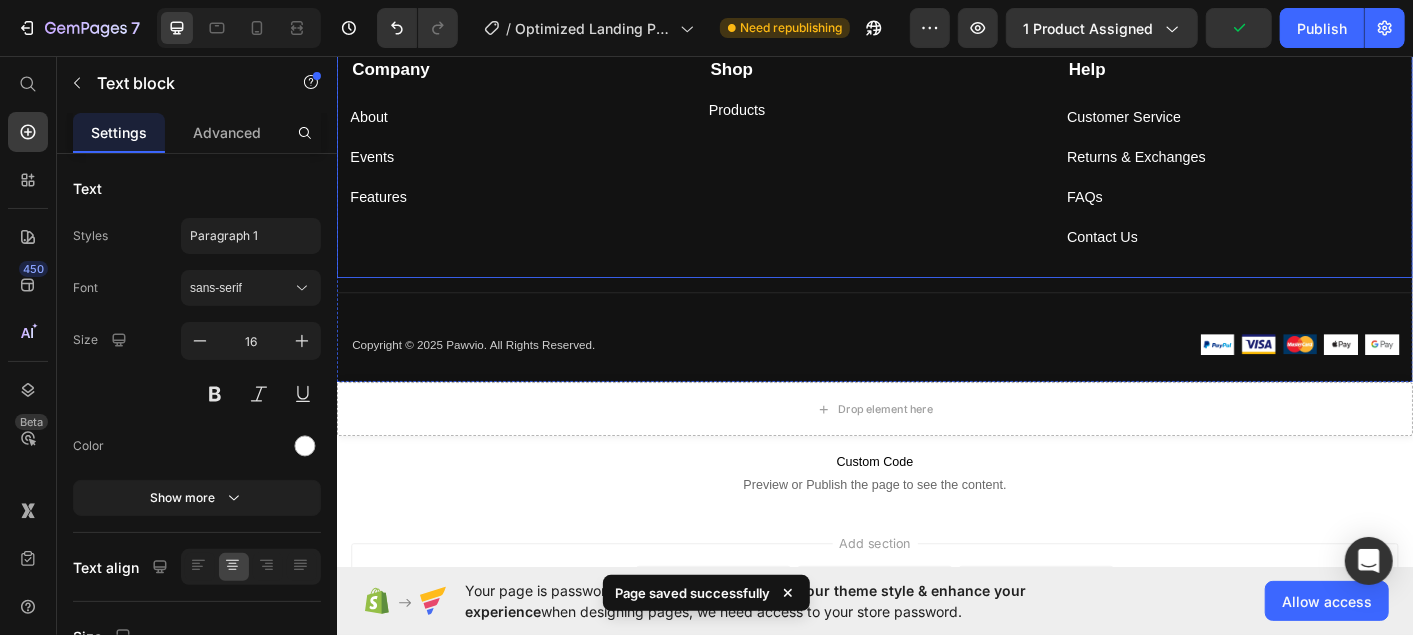 scroll, scrollTop: 5292, scrollLeft: 0, axis: vertical 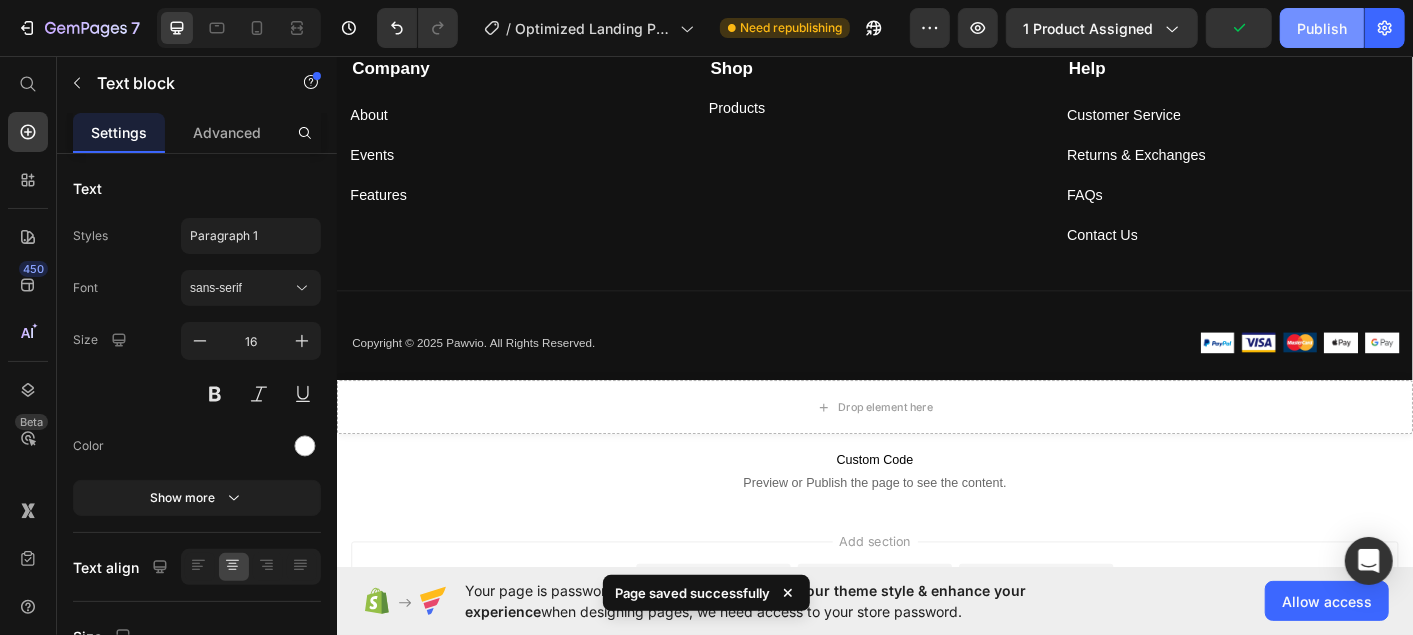 click on "Publish" at bounding box center [1322, 28] 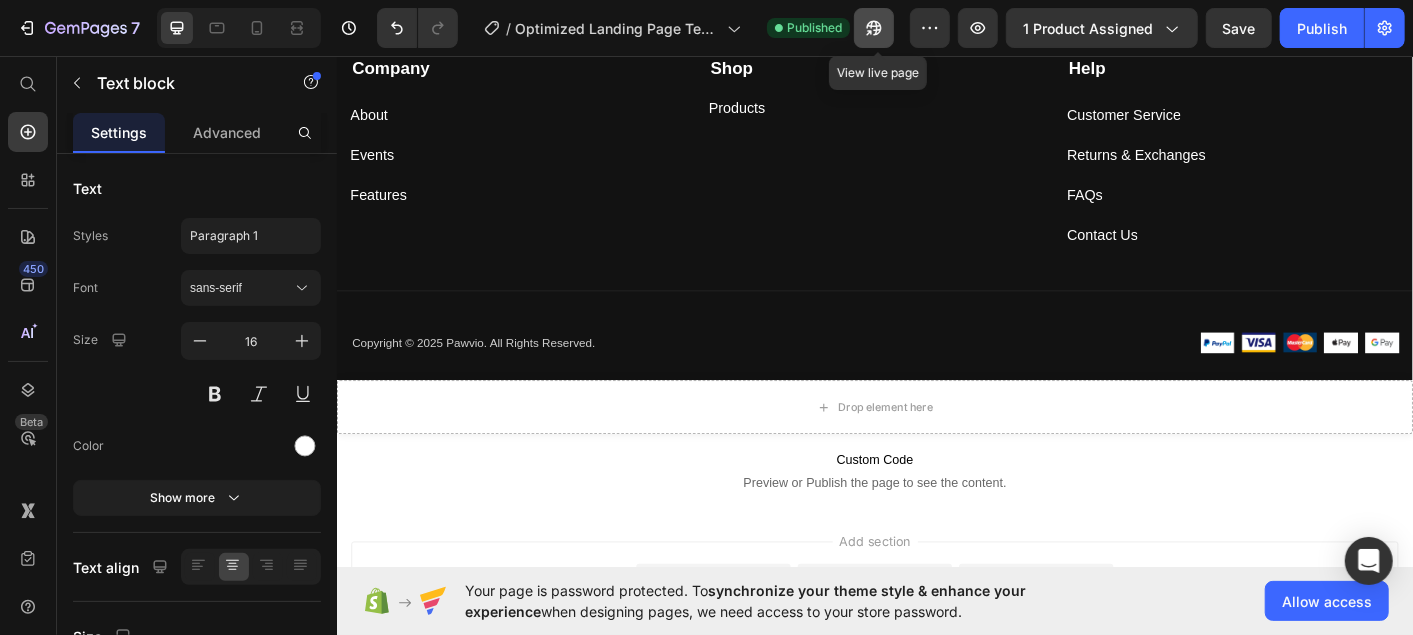click 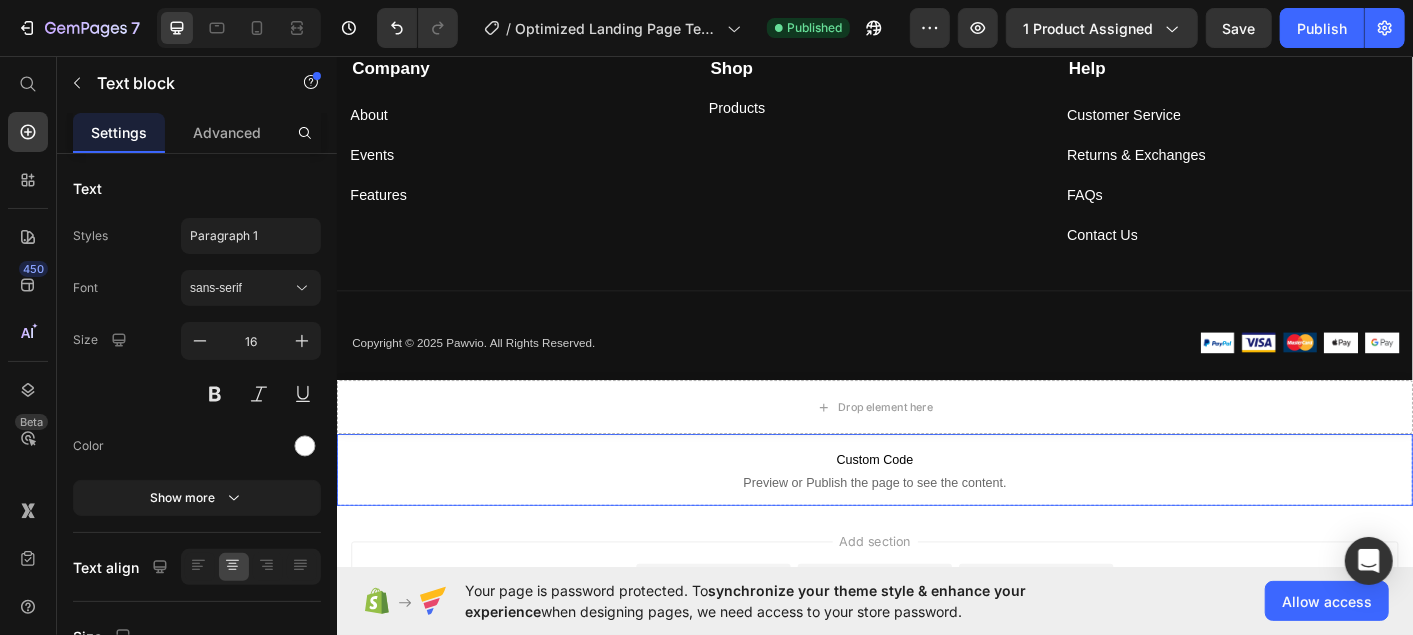 click on "Custom Code
Preview or Publish the page to see the content." at bounding box center [936, 517] 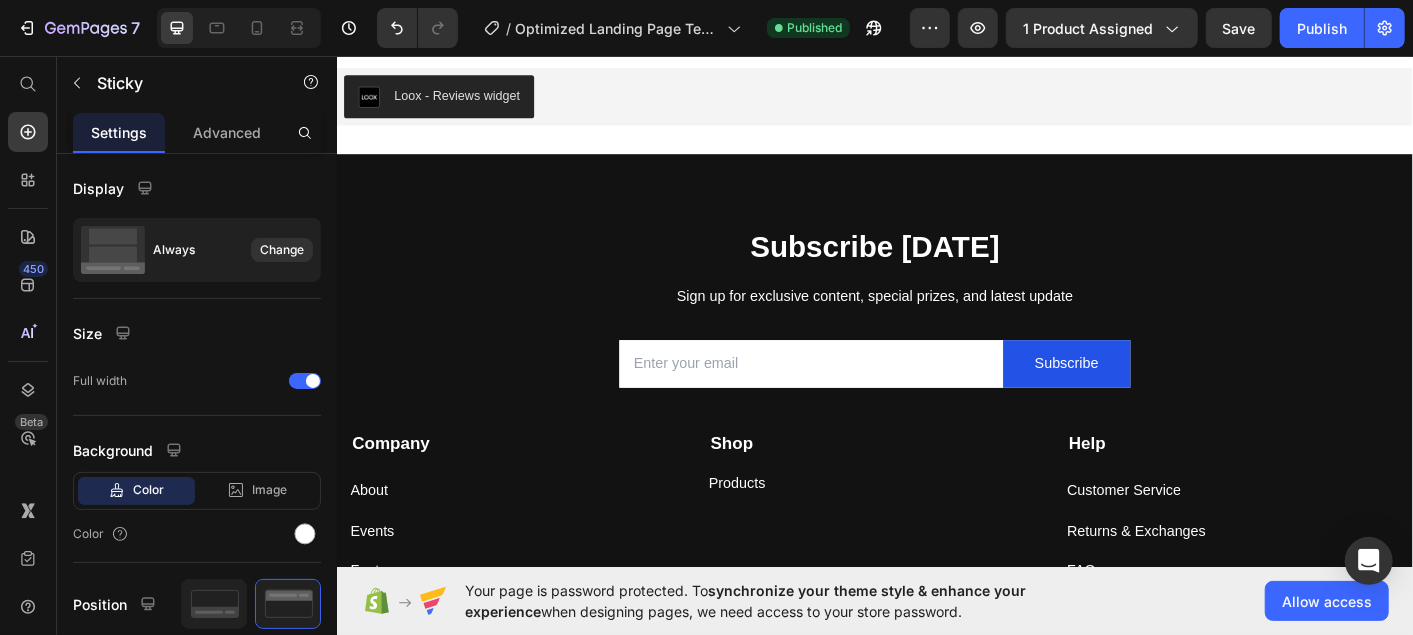 scroll, scrollTop: 4880, scrollLeft: 0, axis: vertical 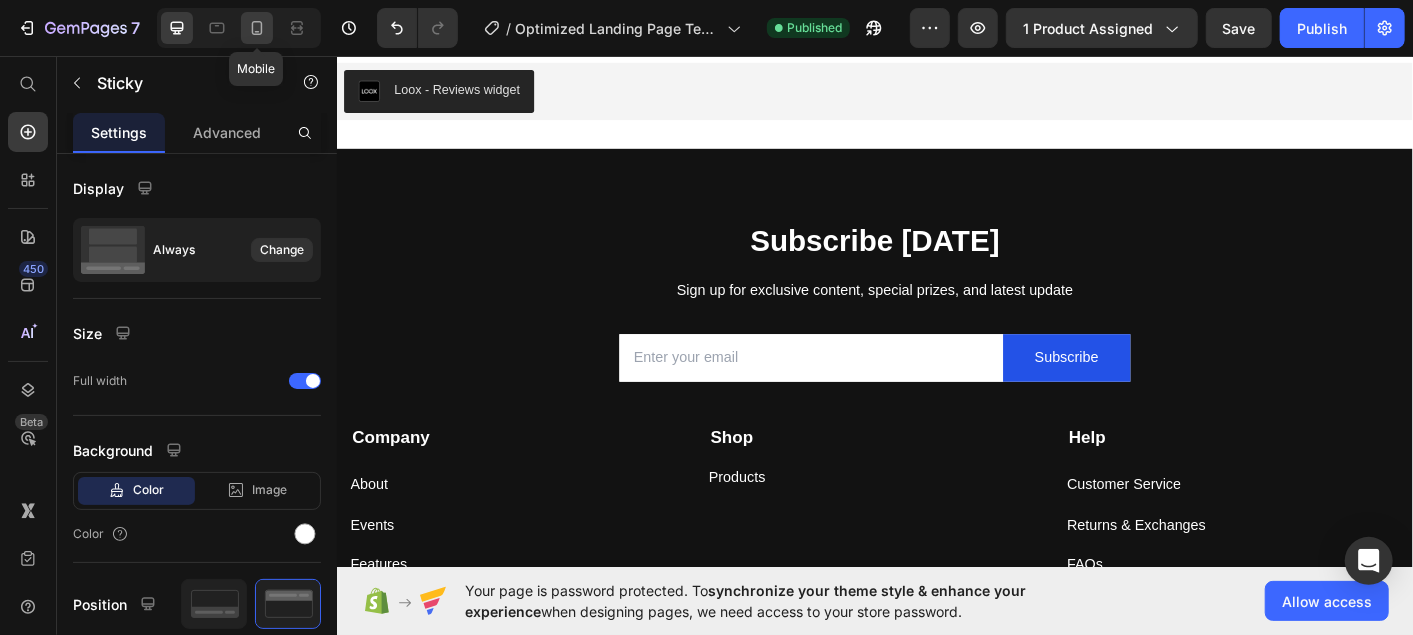 click 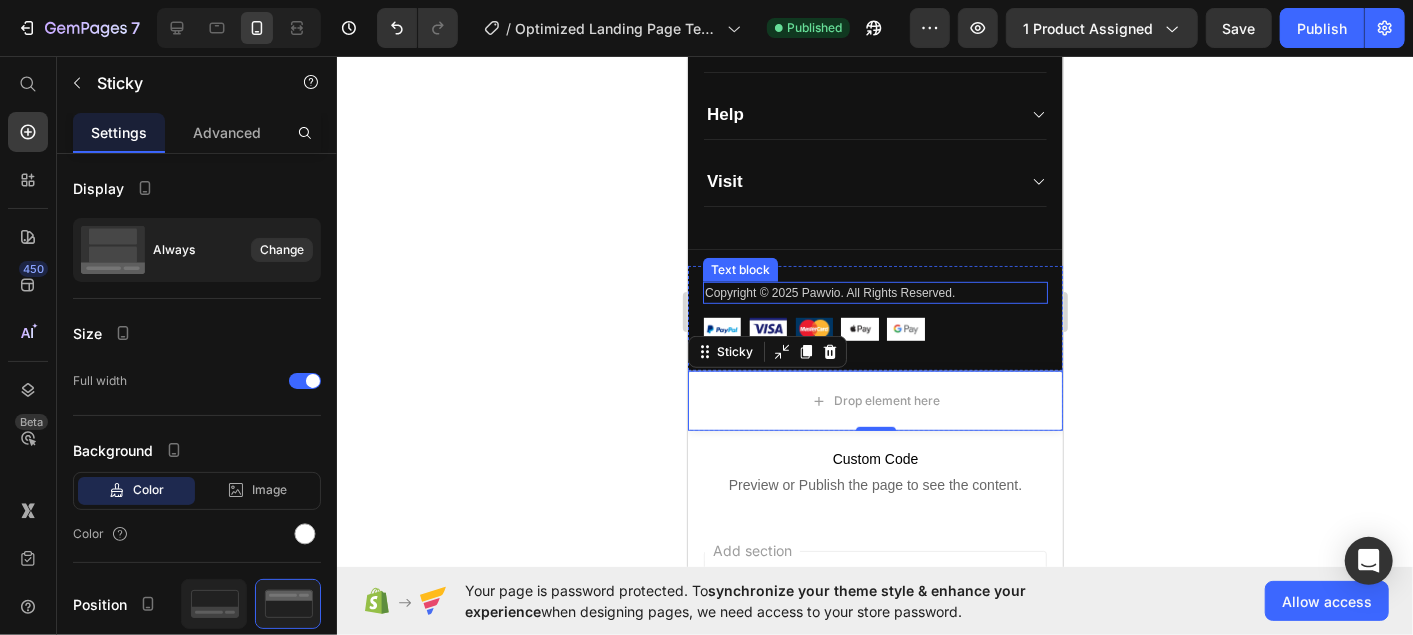 scroll, scrollTop: 4566, scrollLeft: 0, axis: vertical 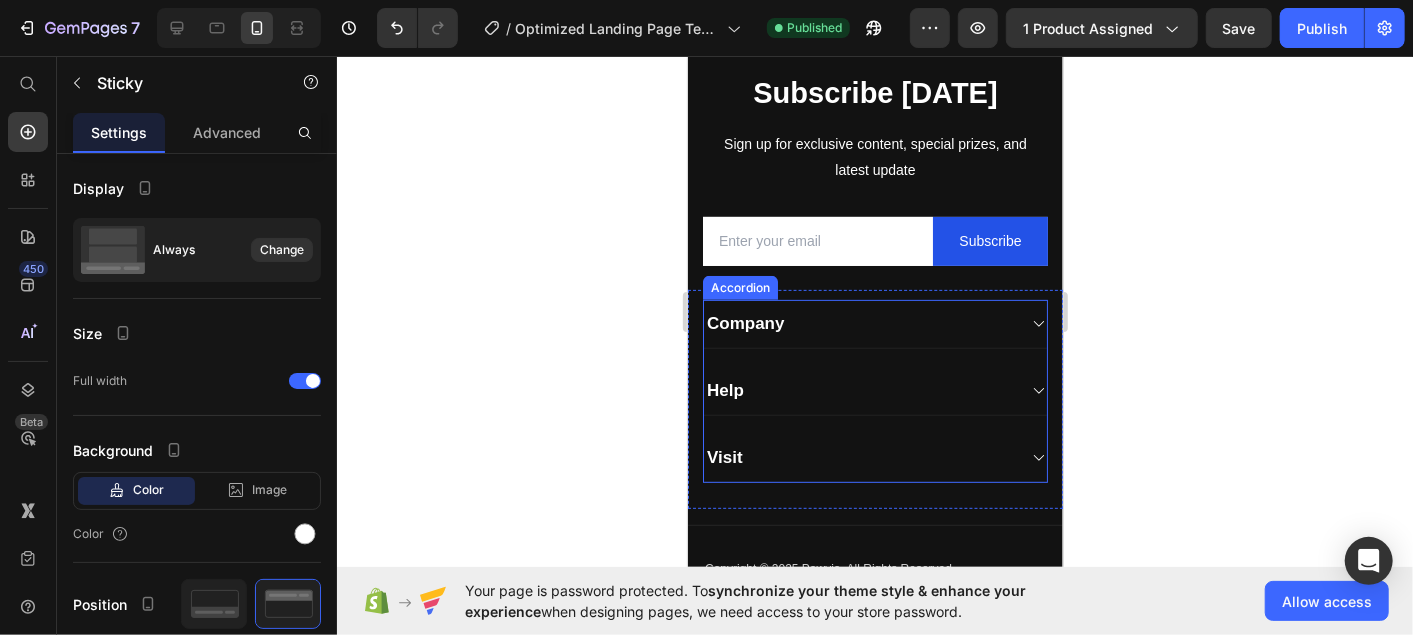 click 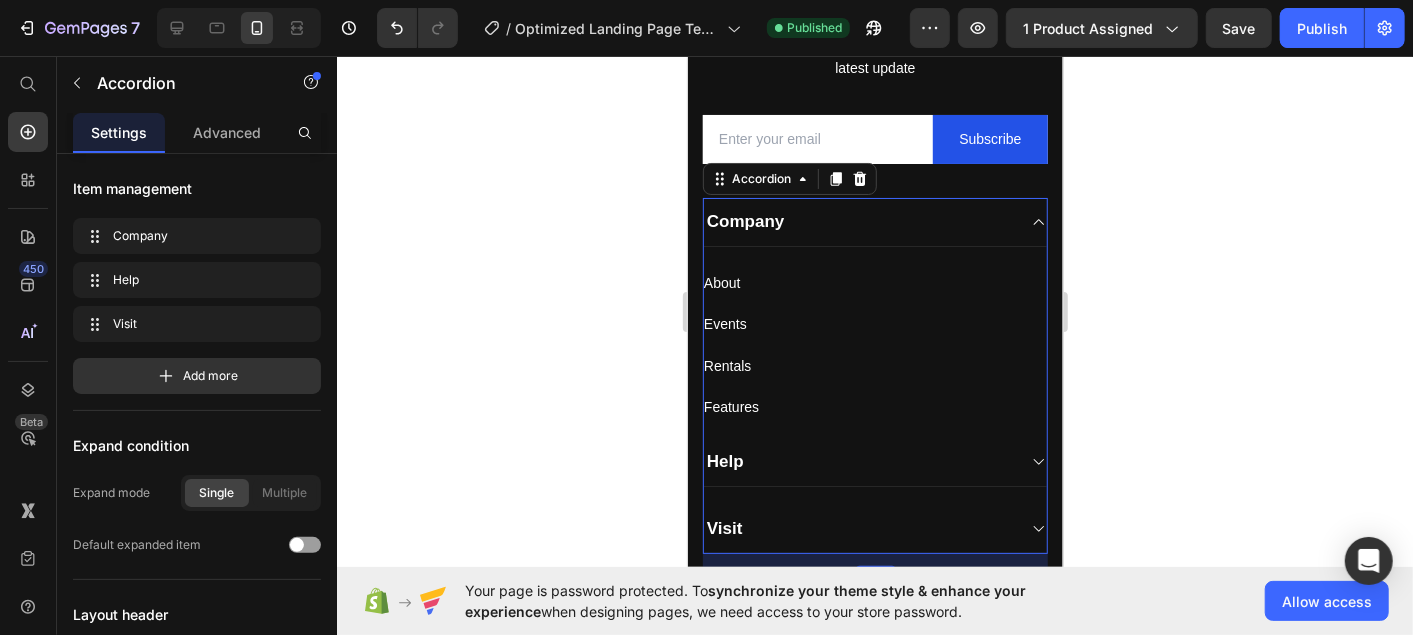 scroll, scrollTop: 4669, scrollLeft: 0, axis: vertical 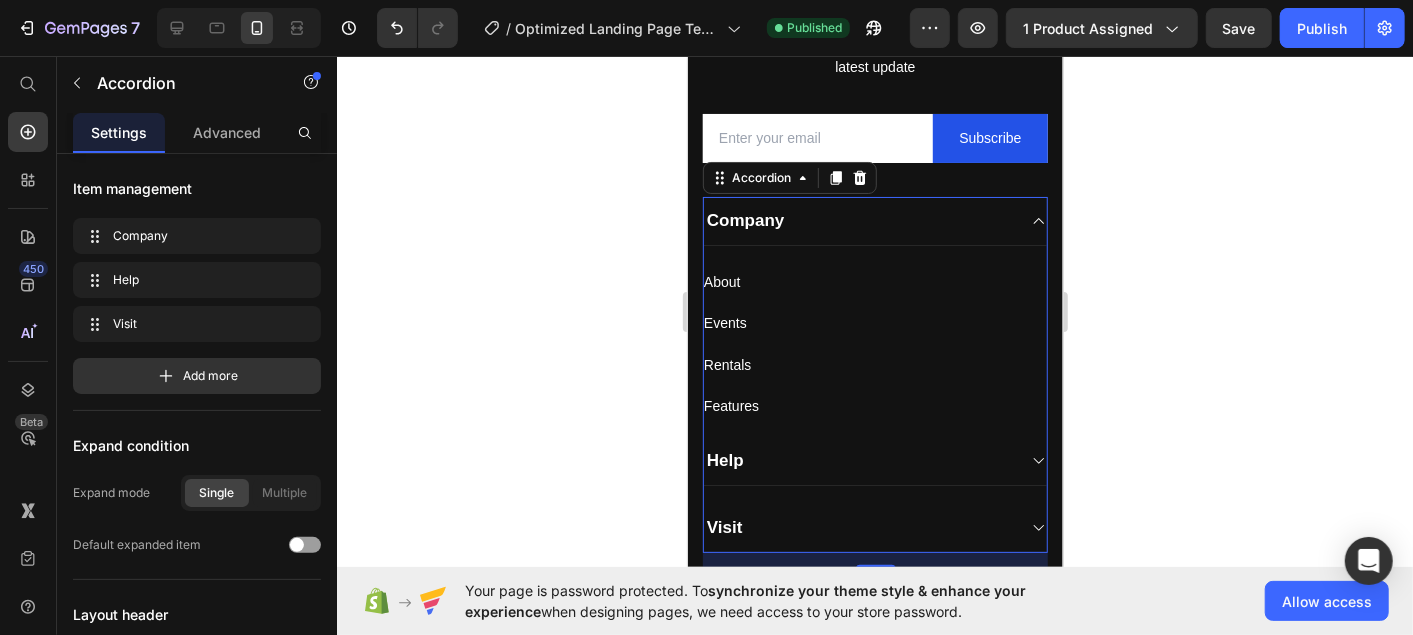 click 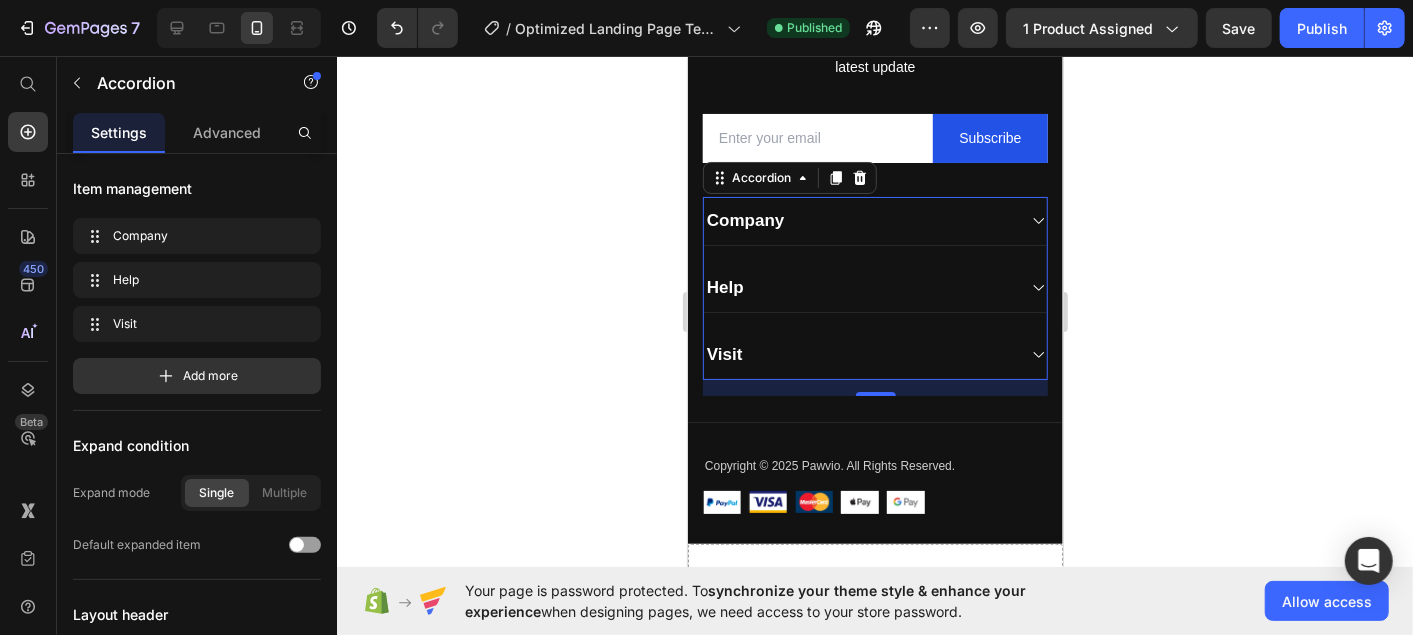 click 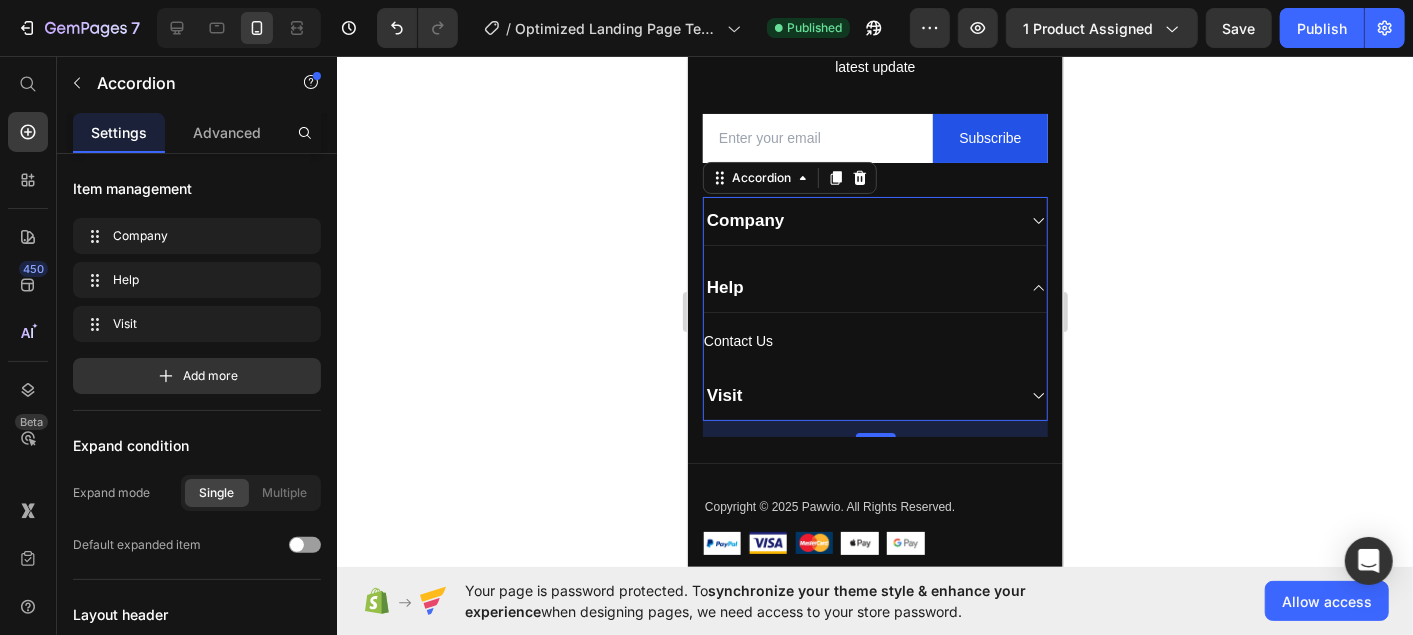 click 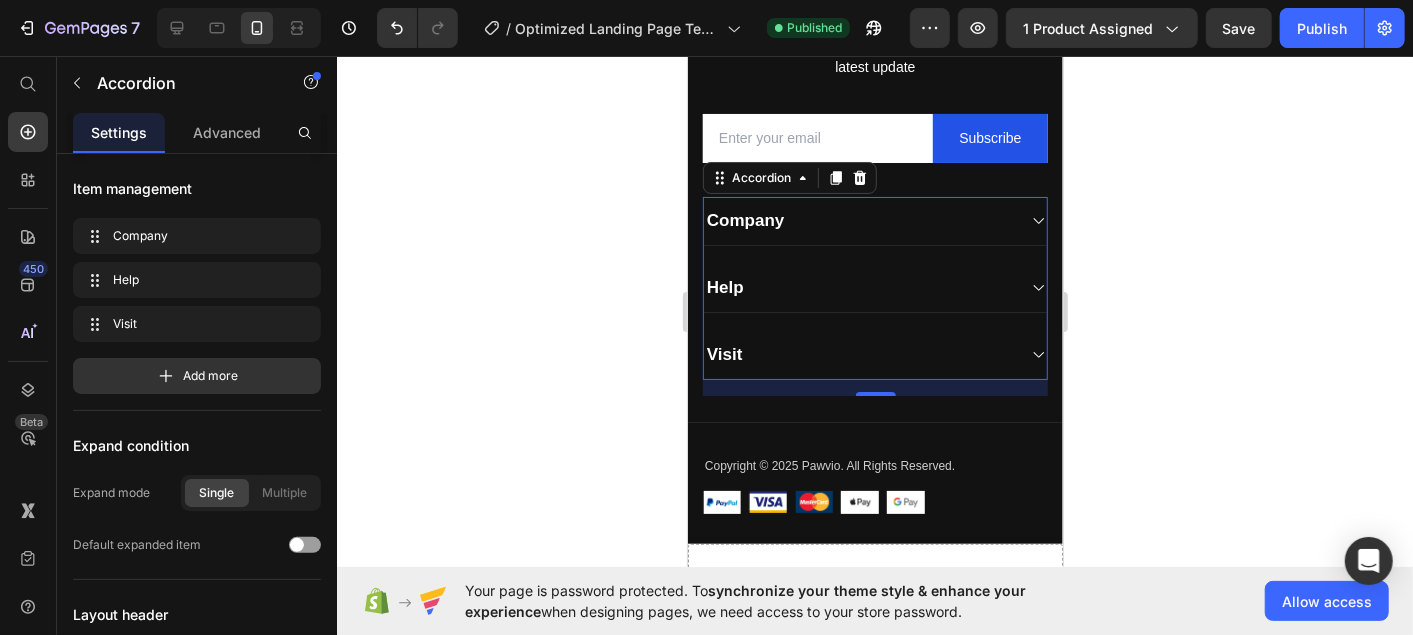 click 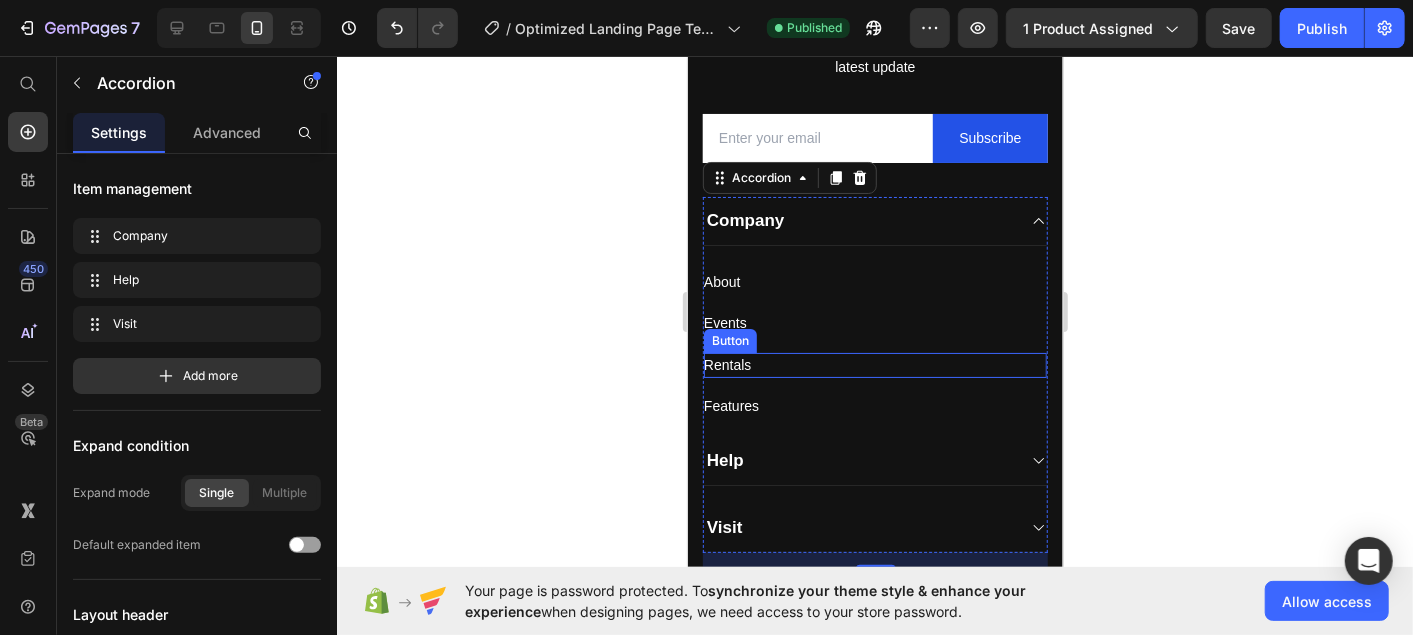 click on "Rentals" at bounding box center [726, 364] 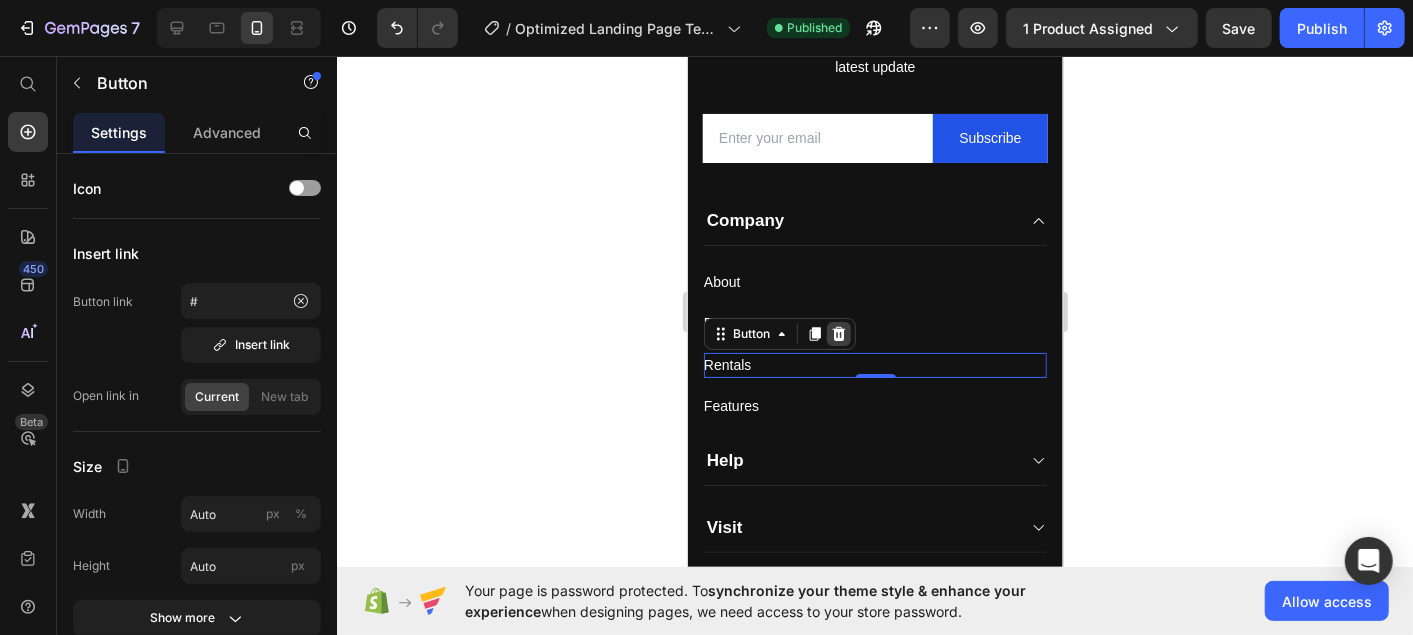 click 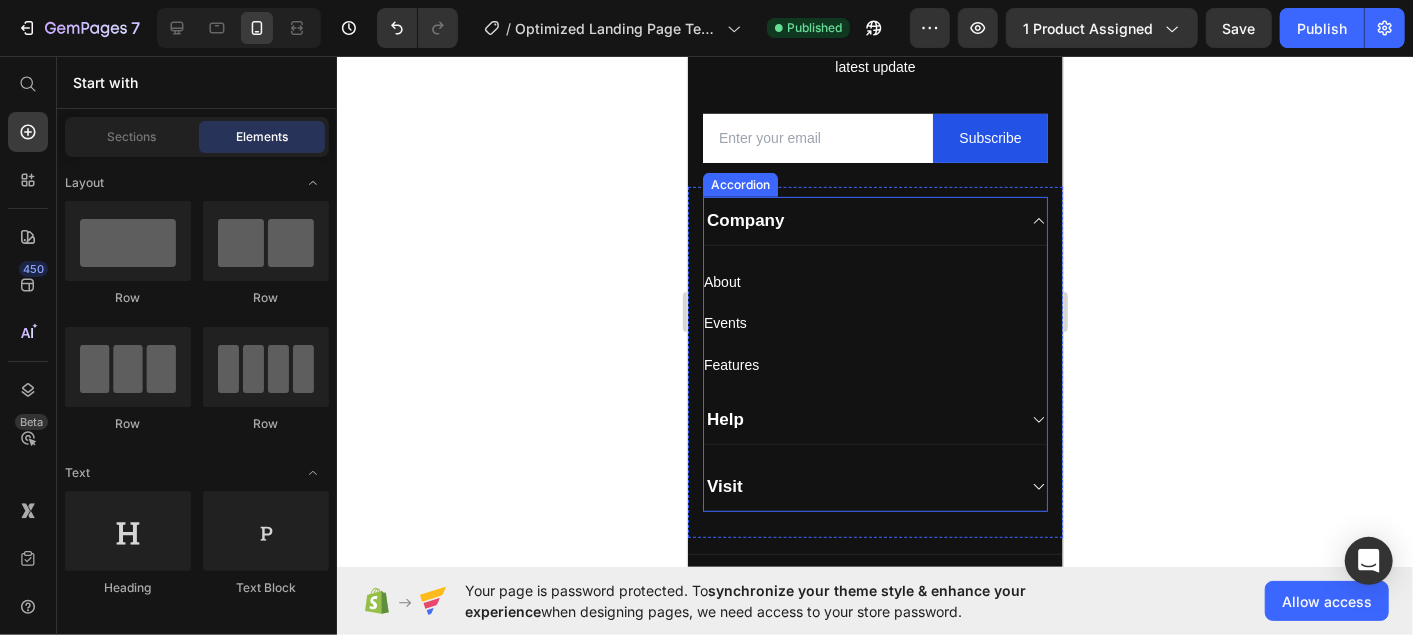 click 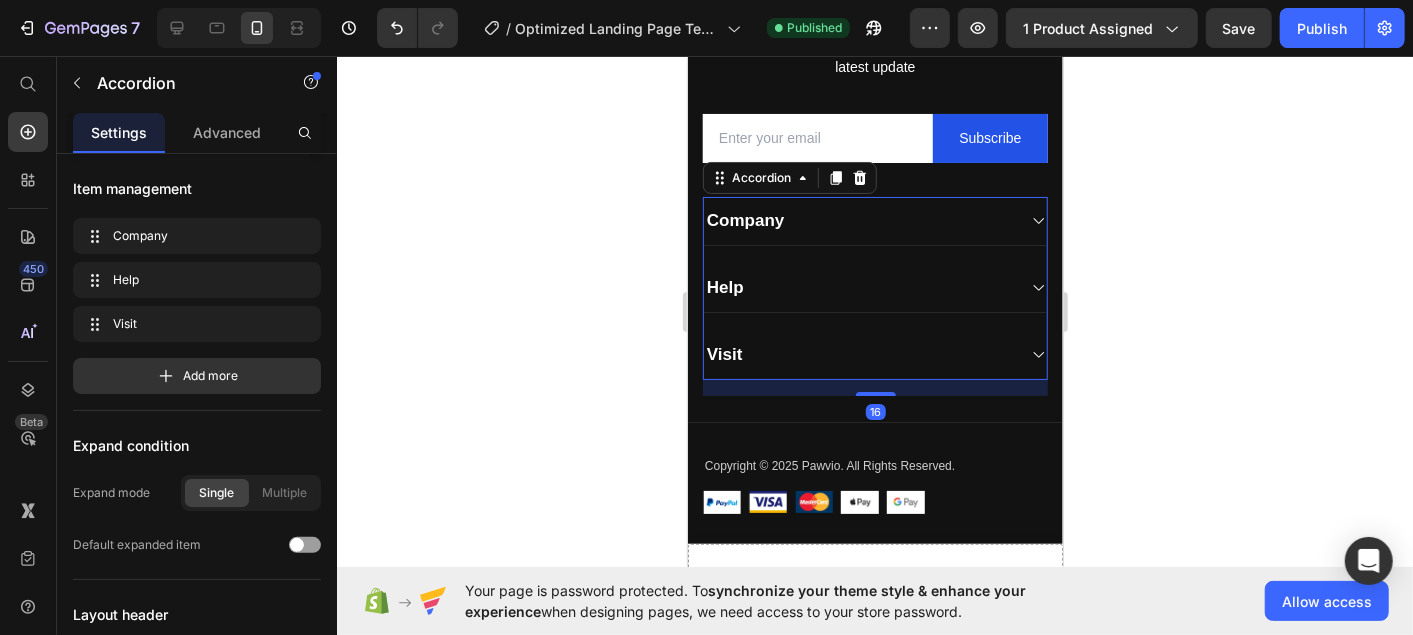 click 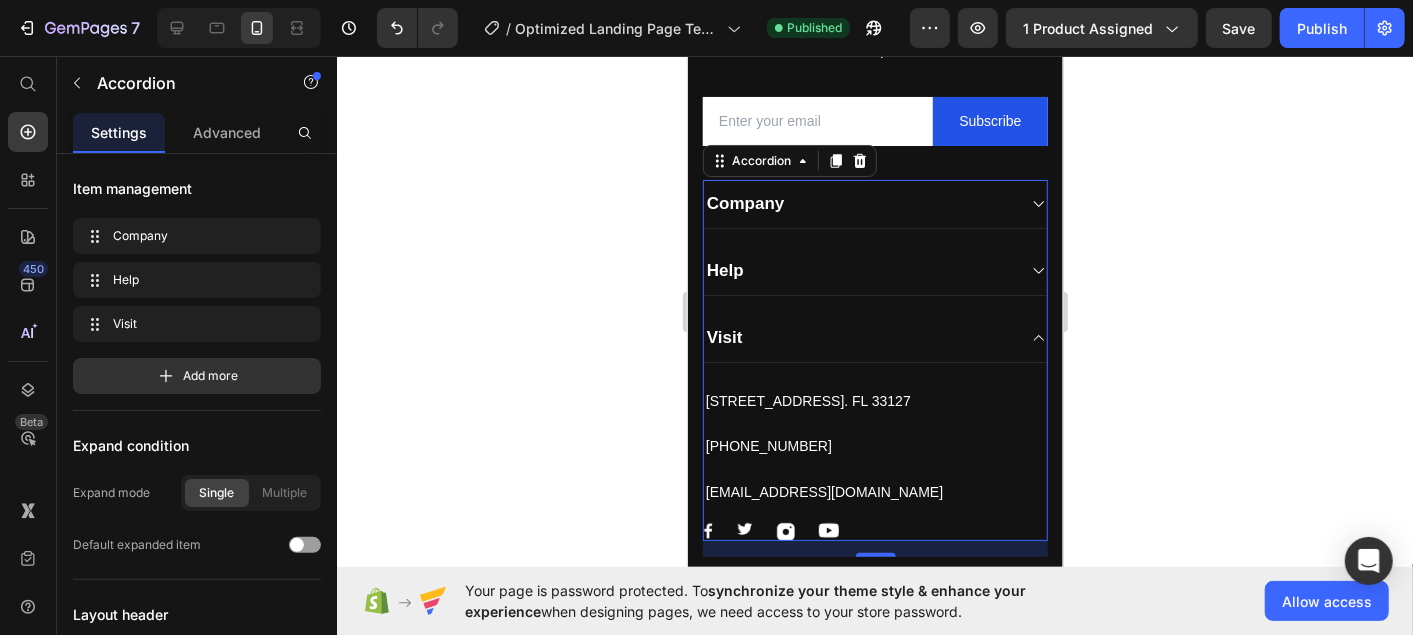 scroll, scrollTop: 4682, scrollLeft: 0, axis: vertical 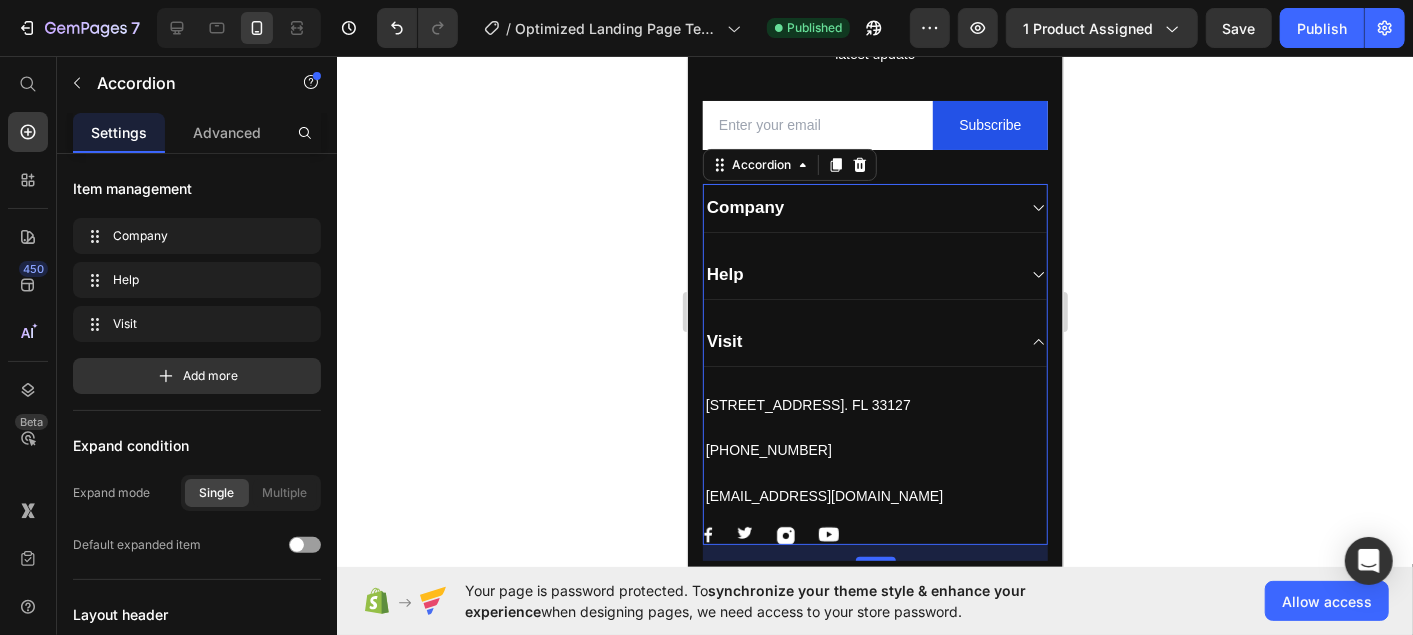 click on "Visit" at bounding box center (874, 341) 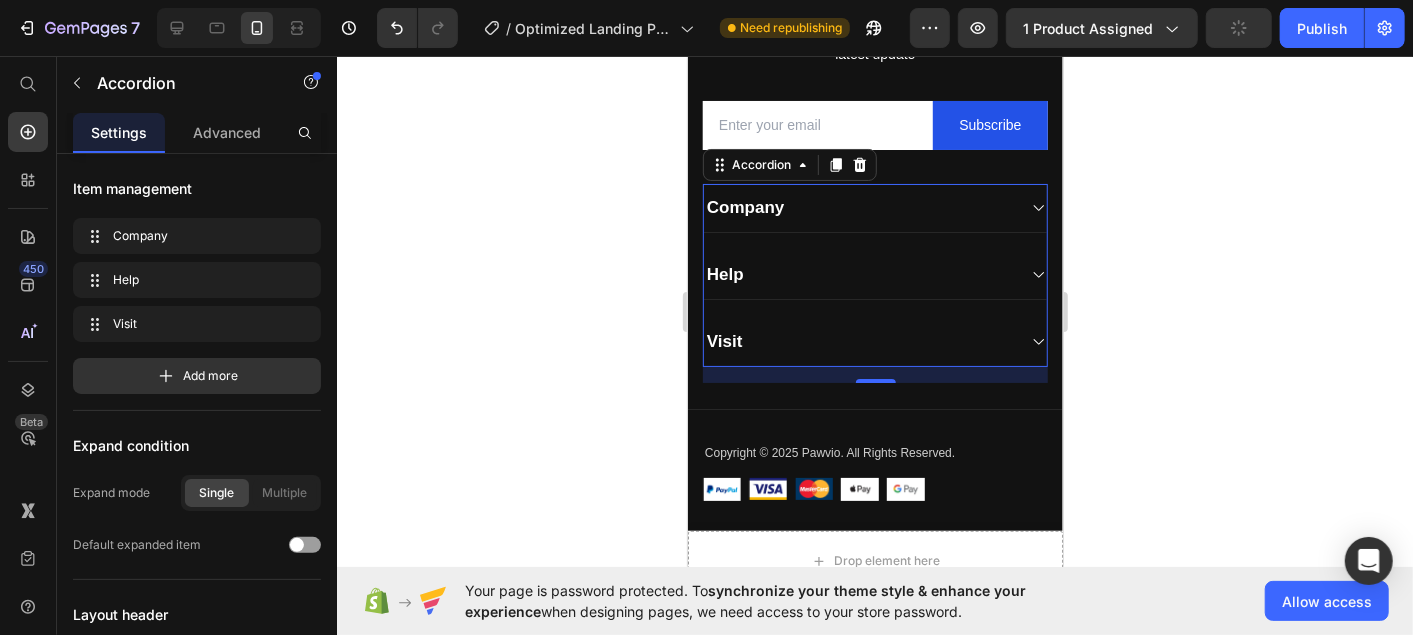 click 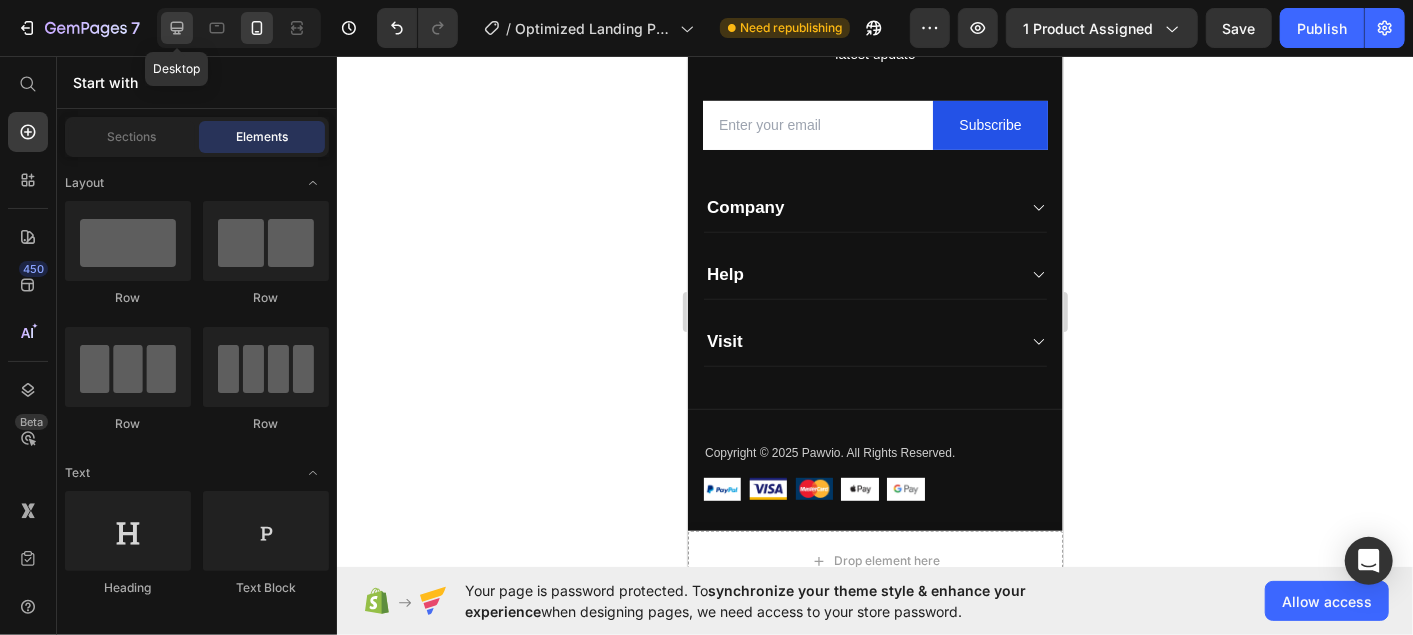click 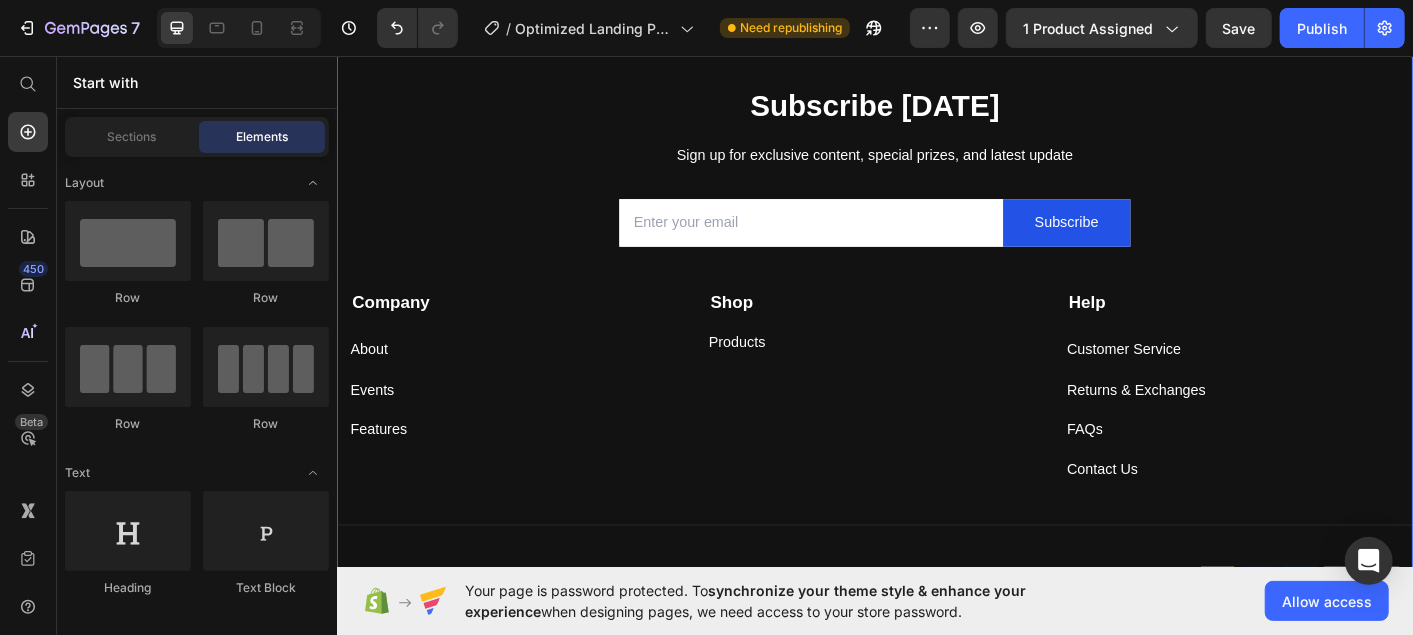 scroll, scrollTop: 5047, scrollLeft: 0, axis: vertical 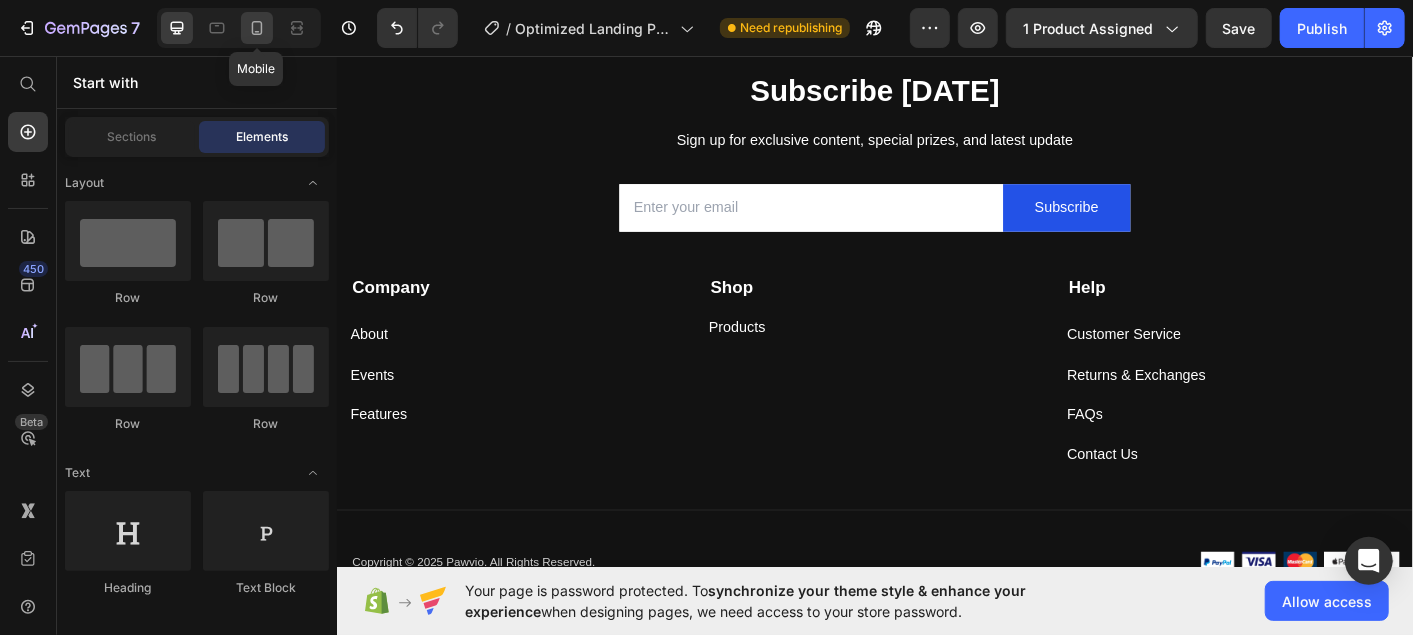 click 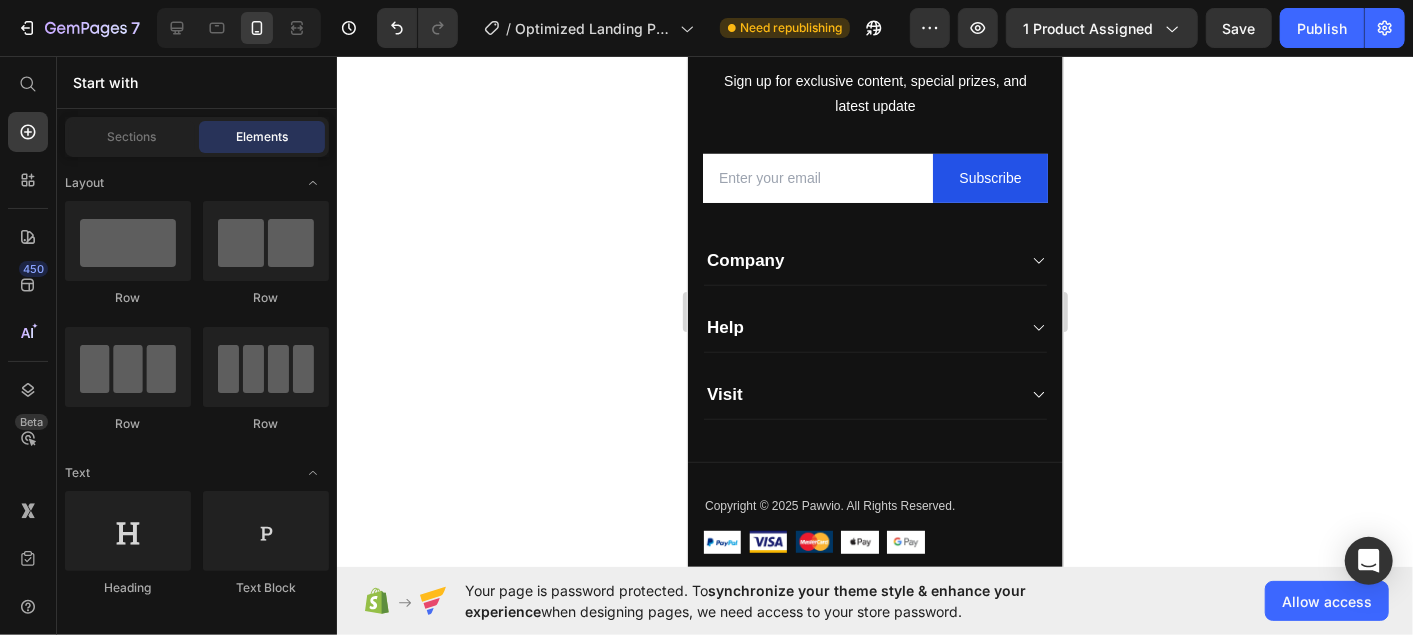 scroll, scrollTop: 4709, scrollLeft: 0, axis: vertical 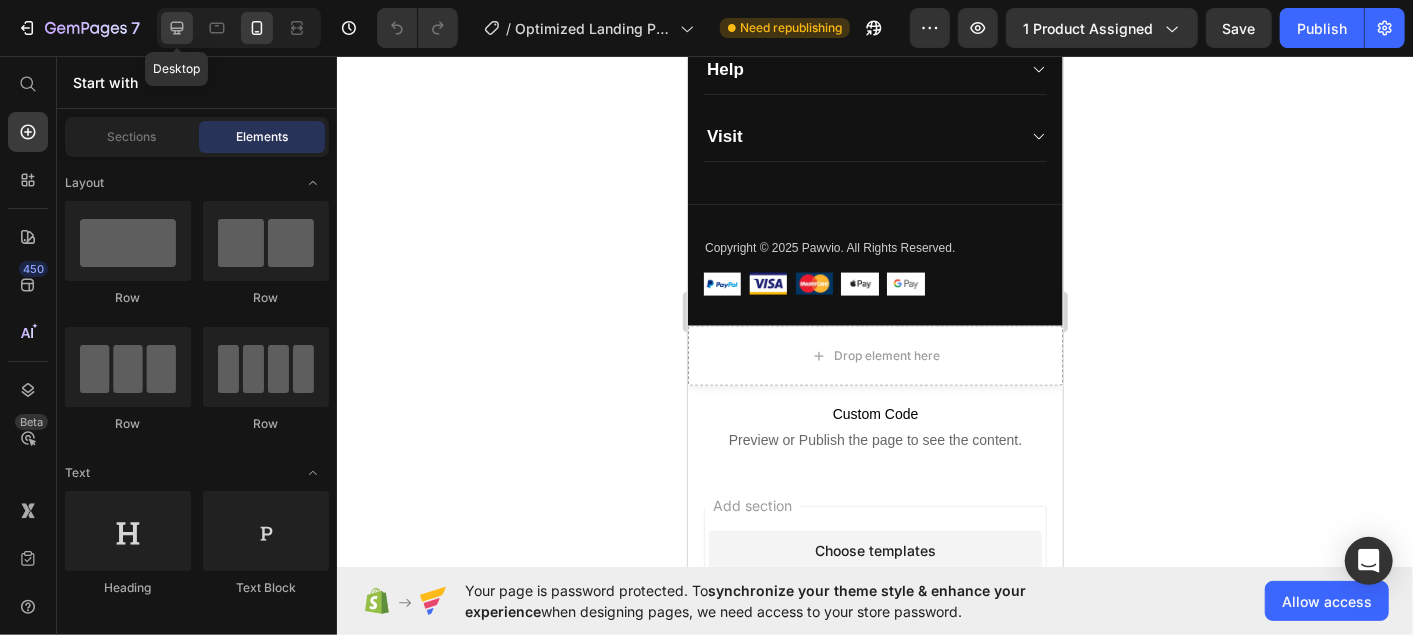 drag, startPoint x: 165, startPoint y: 26, endPoint x: 3, endPoint y: 59, distance: 165.32695 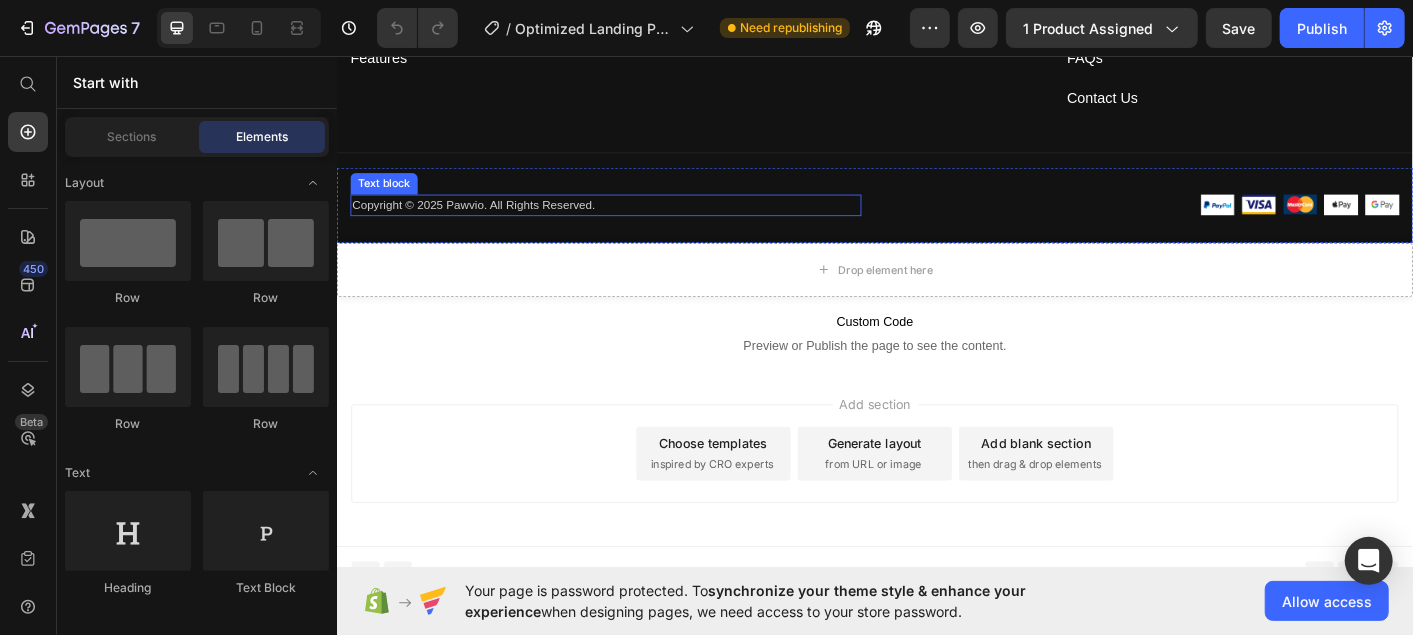 scroll, scrollTop: 6041, scrollLeft: 0, axis: vertical 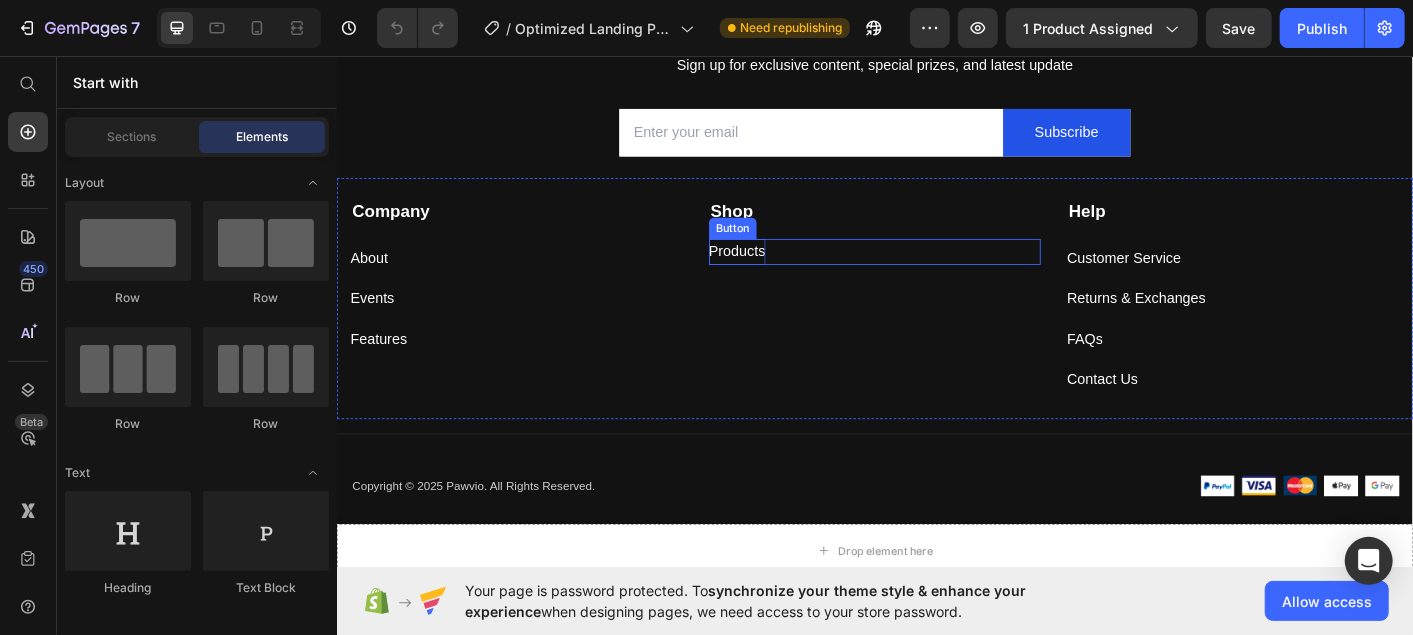 click on "Products" at bounding box center (782, 274) 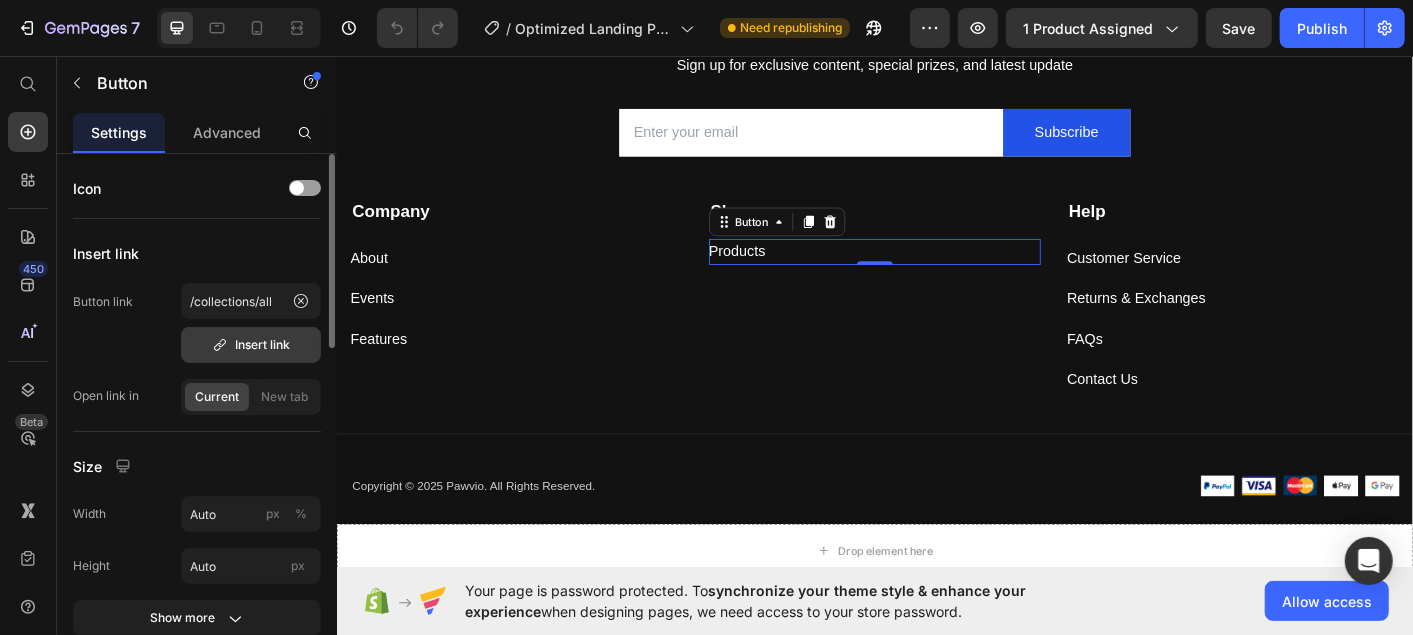 click on "Insert link" at bounding box center [251, 345] 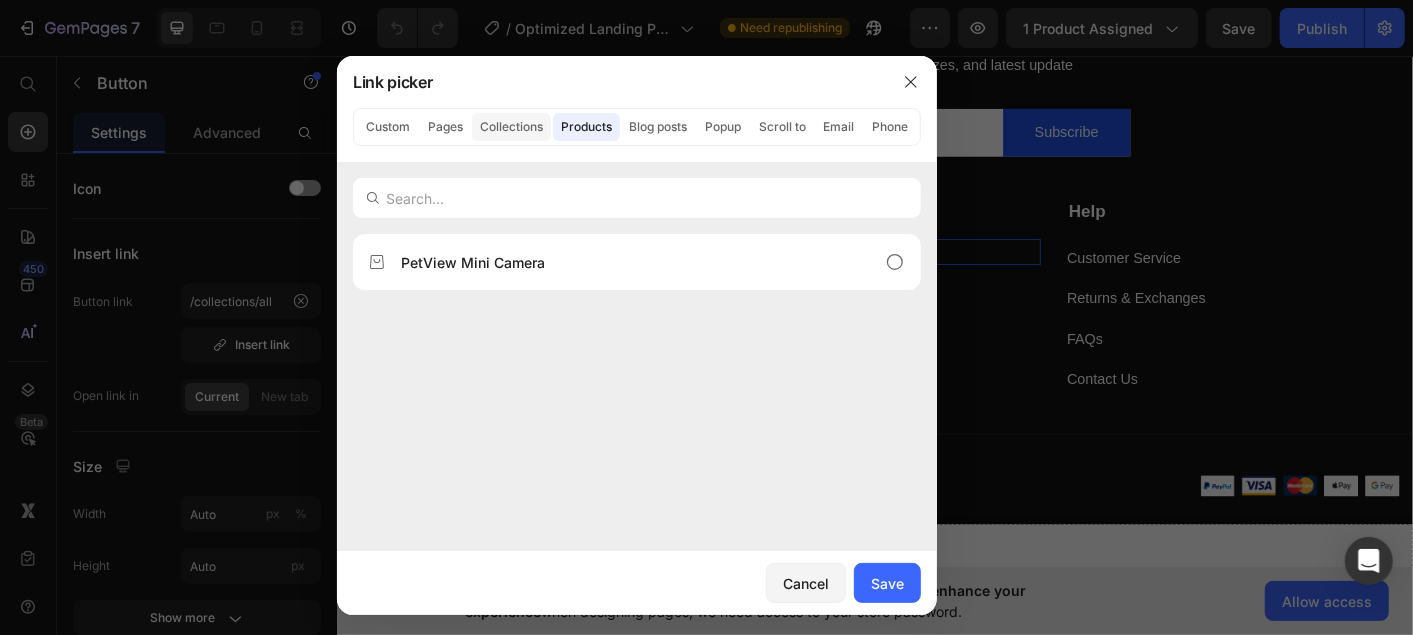 click on "Collections" 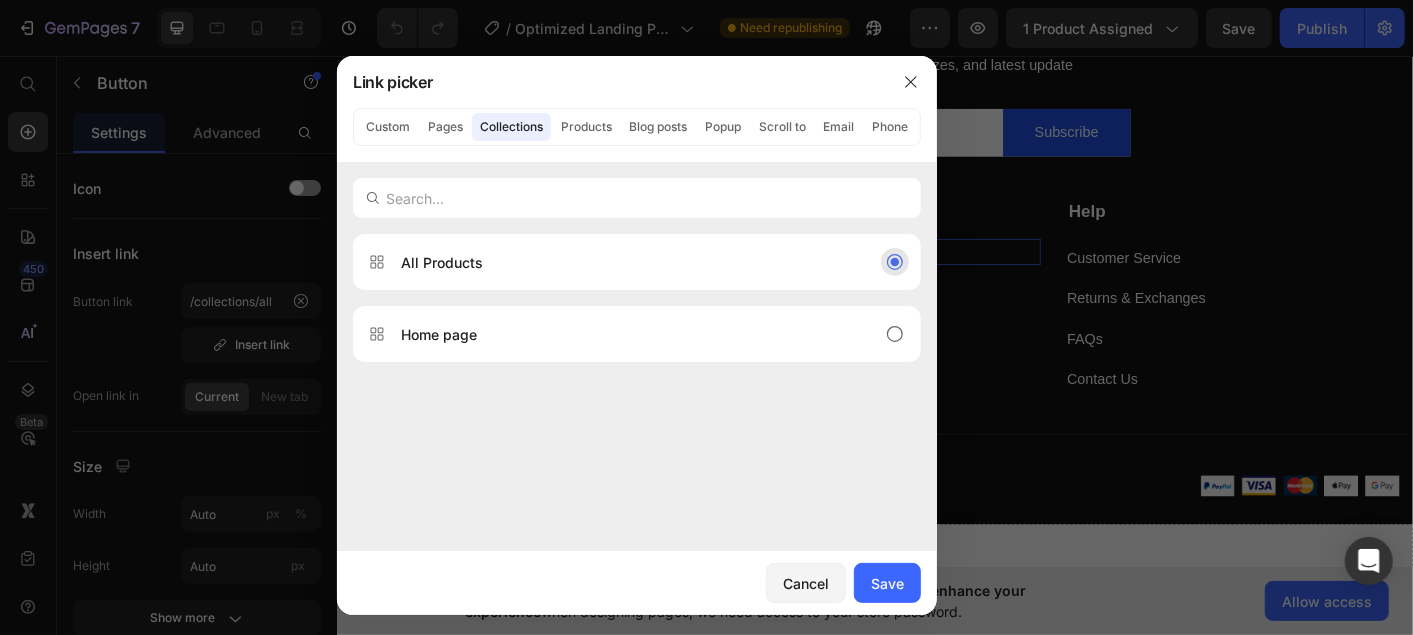 click on "All Products" at bounding box center (637, 262) 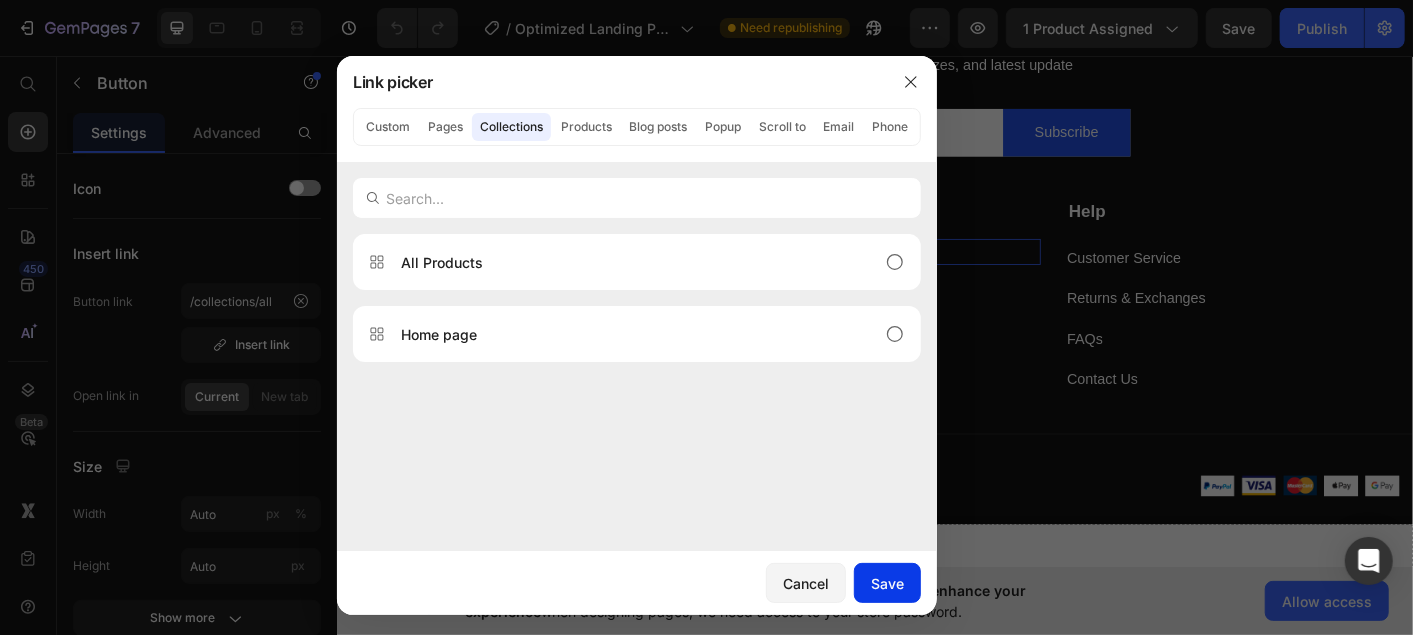 drag, startPoint x: 889, startPoint y: 597, endPoint x: 255, endPoint y: 296, distance: 701.82404 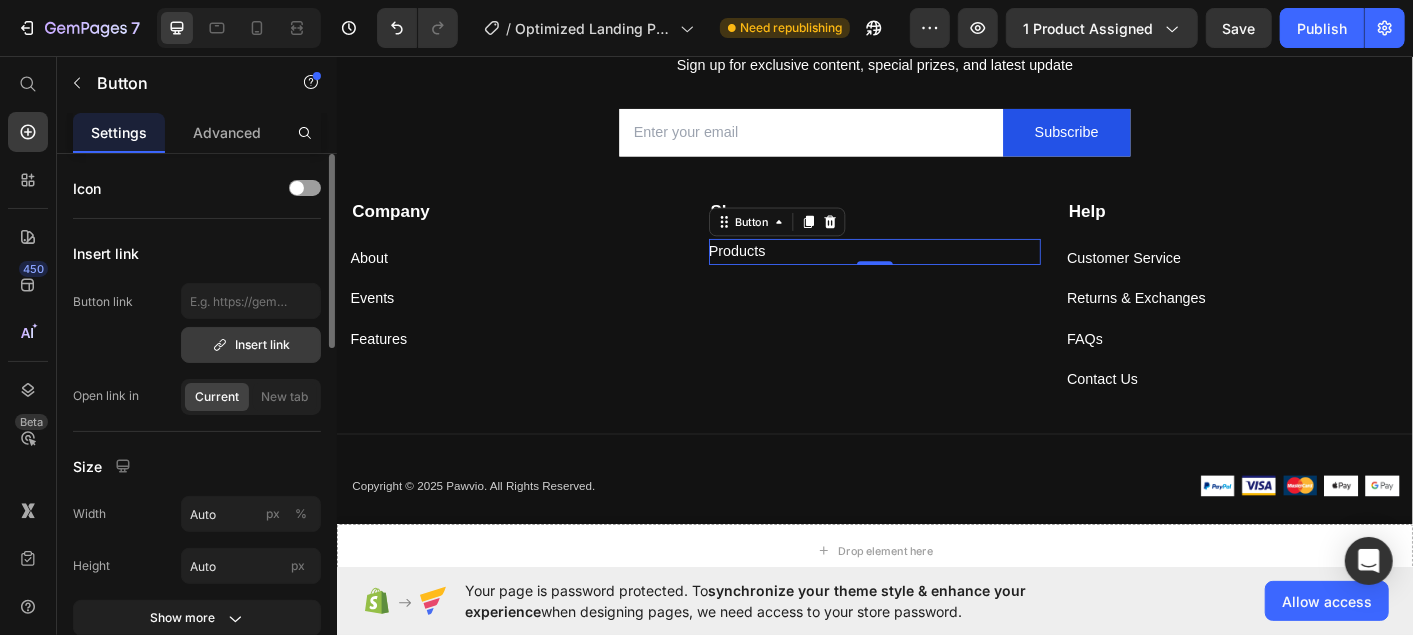 click on "Insert link" at bounding box center (251, 345) 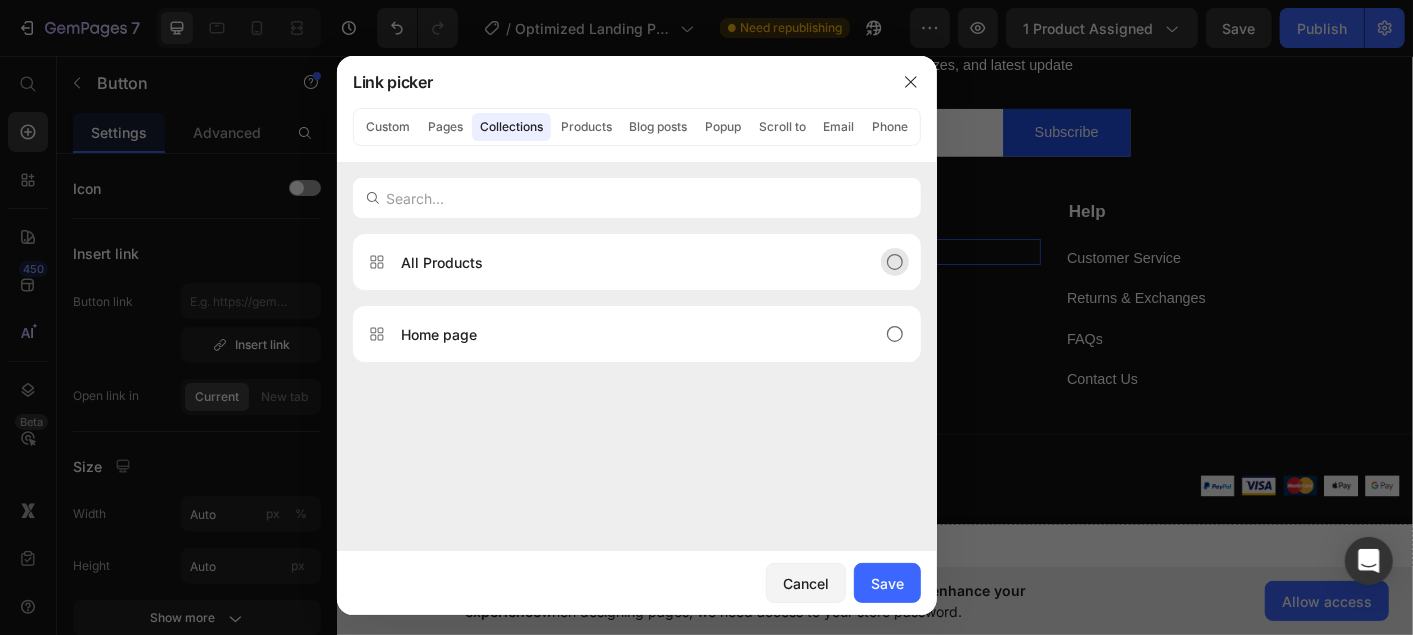 click on "All Products" at bounding box center [621, 262] 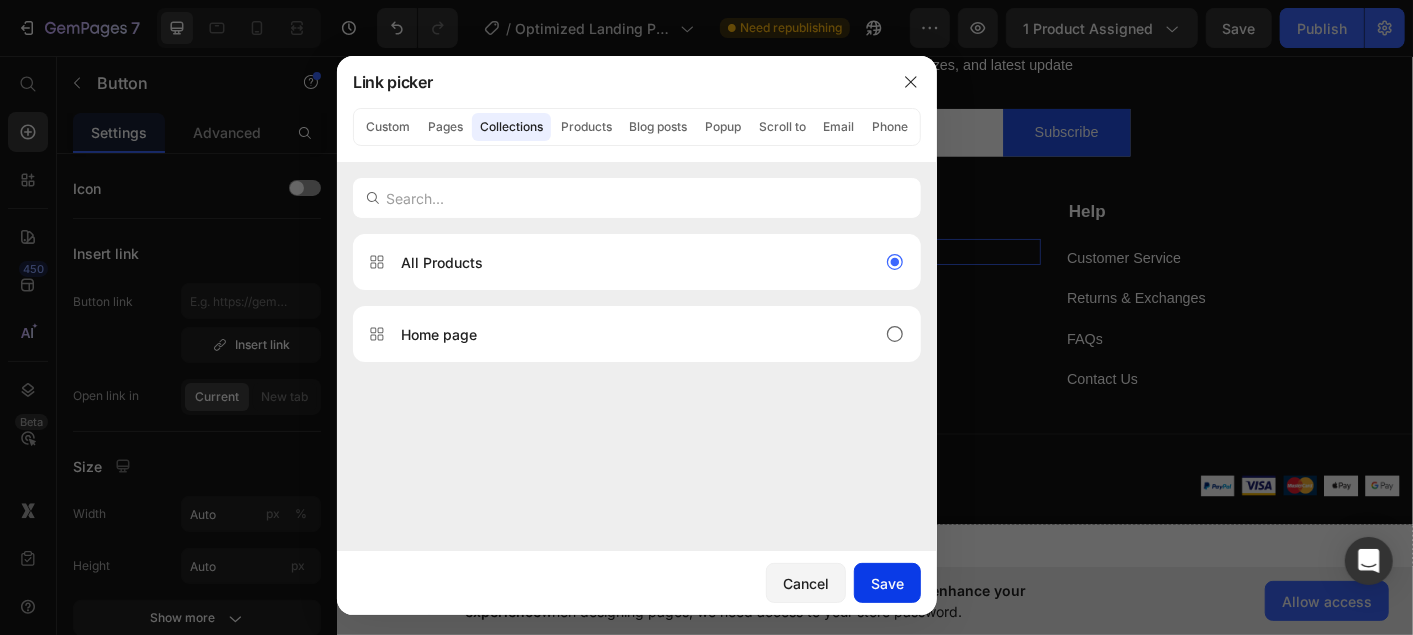 click on "Save" at bounding box center [887, 583] 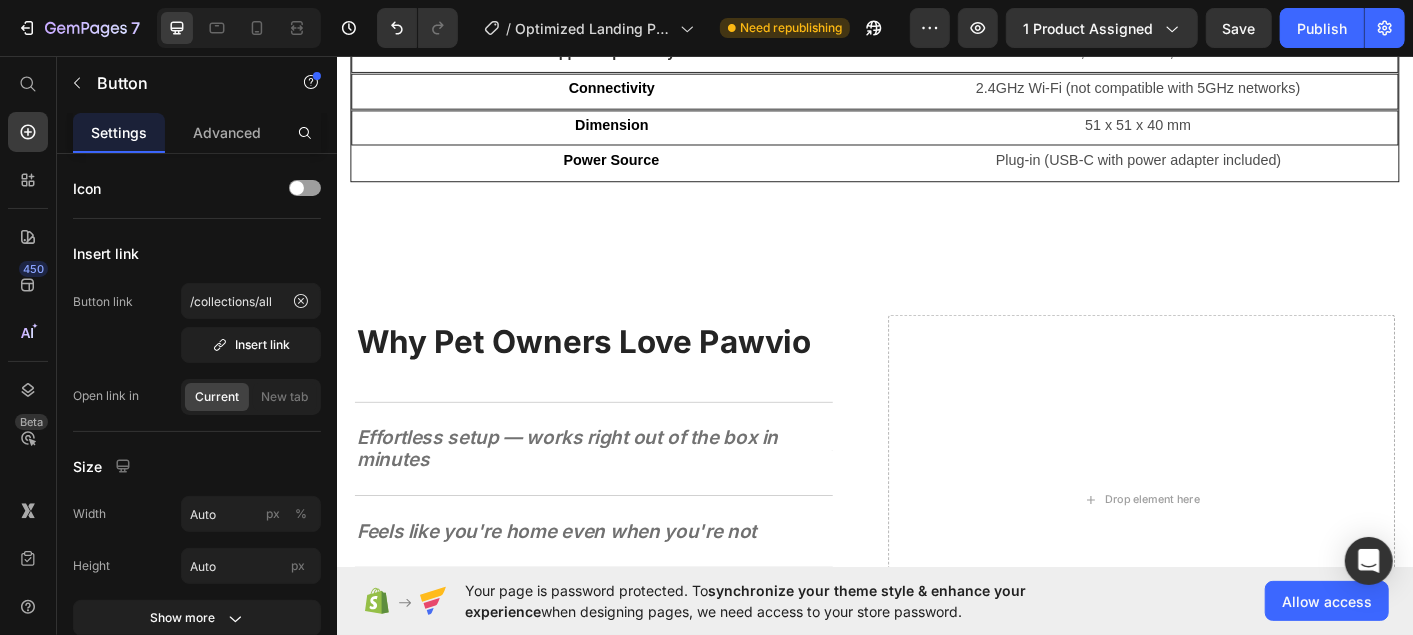 scroll, scrollTop: 1537, scrollLeft: 0, axis: vertical 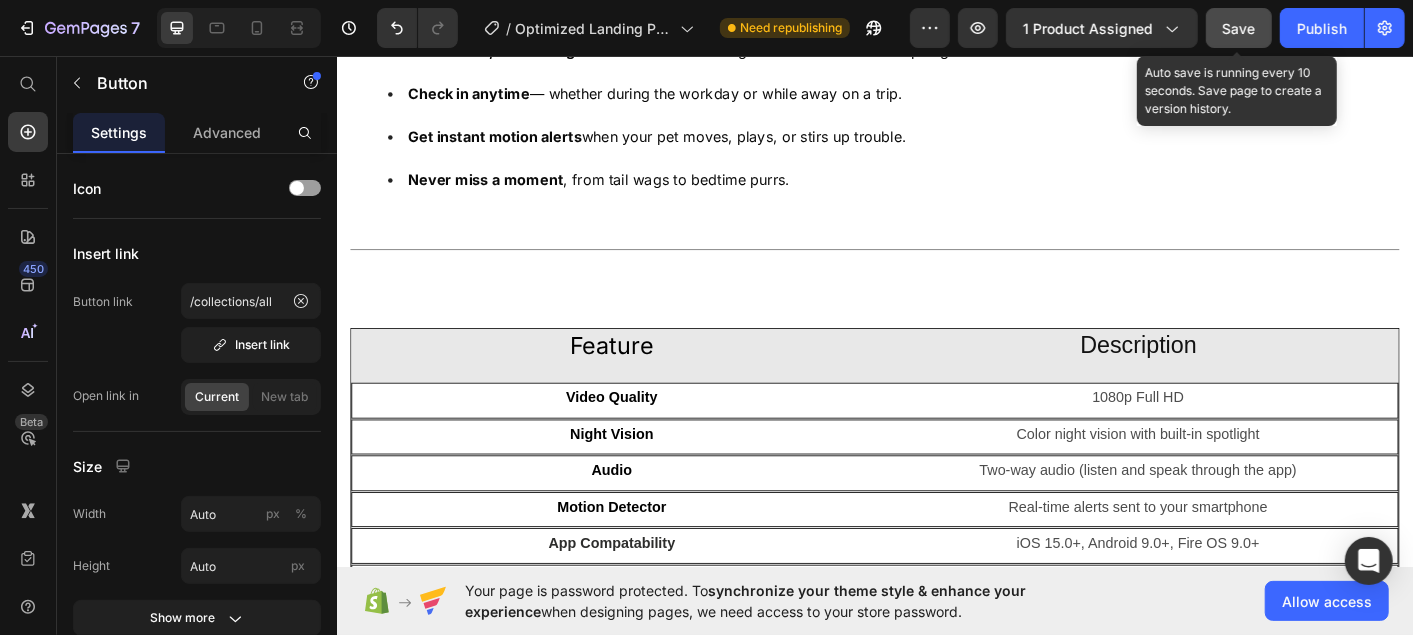 click on "Save" at bounding box center [1239, 28] 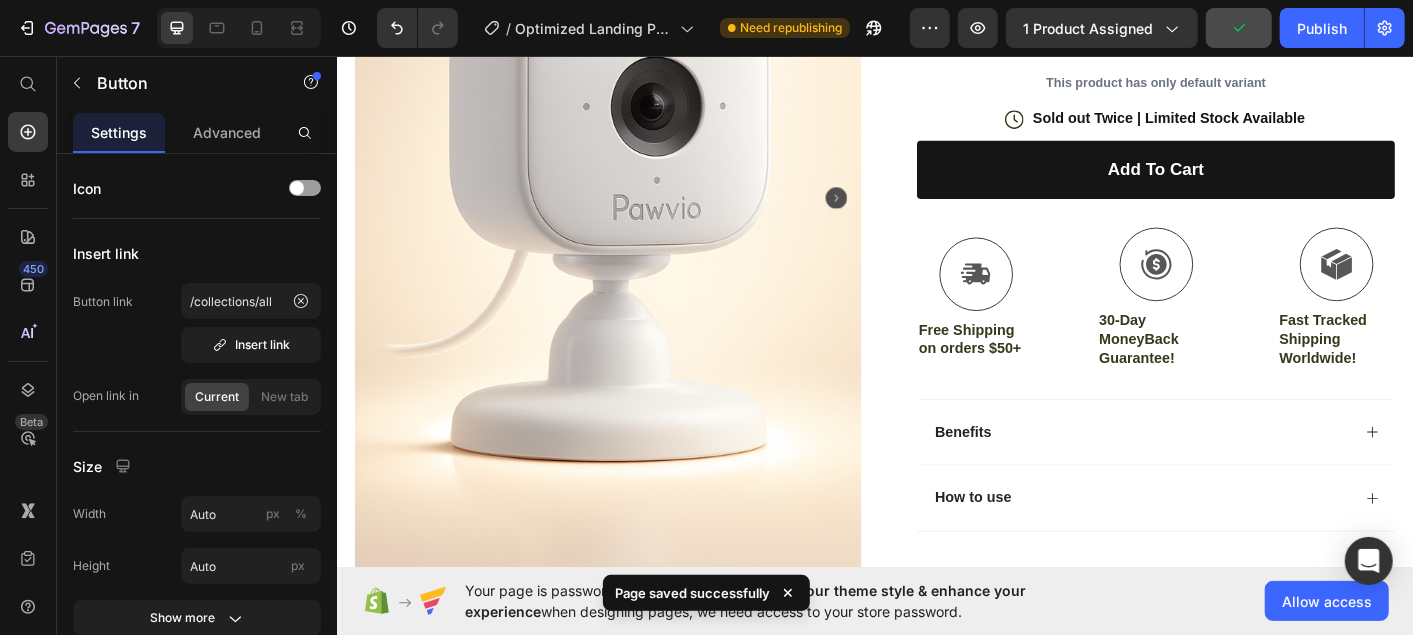 scroll, scrollTop: 0, scrollLeft: 0, axis: both 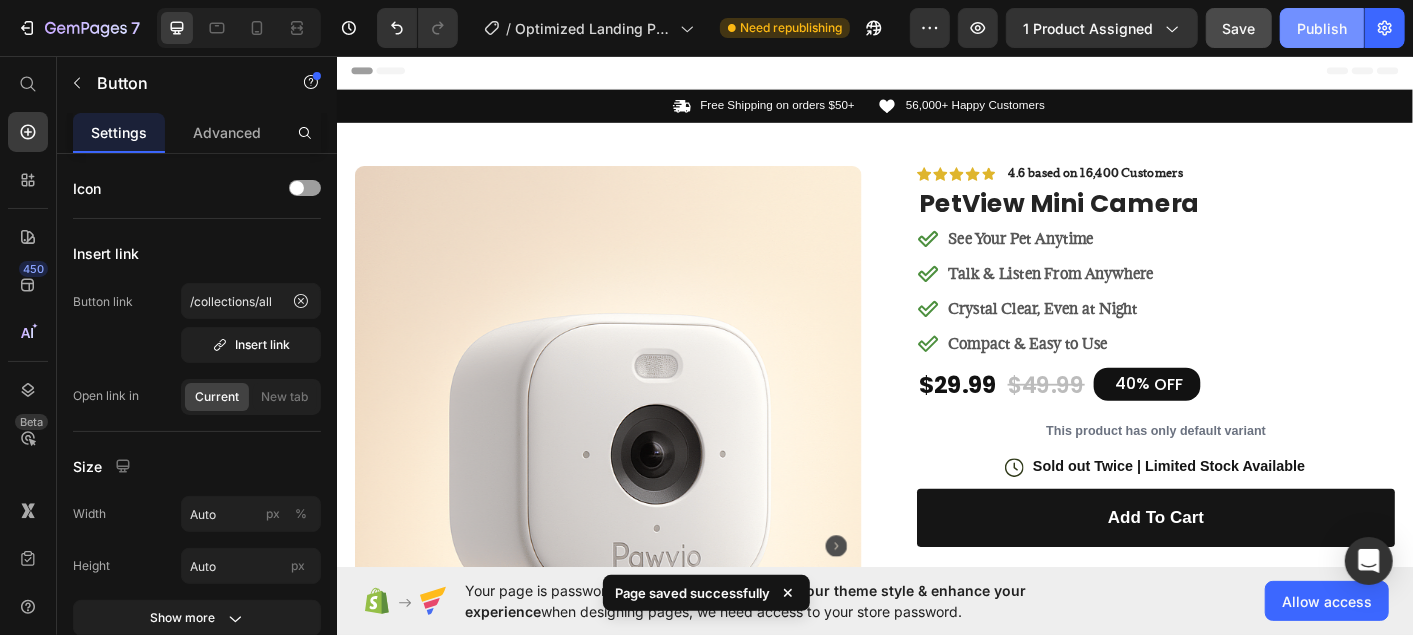 click on "Publish" 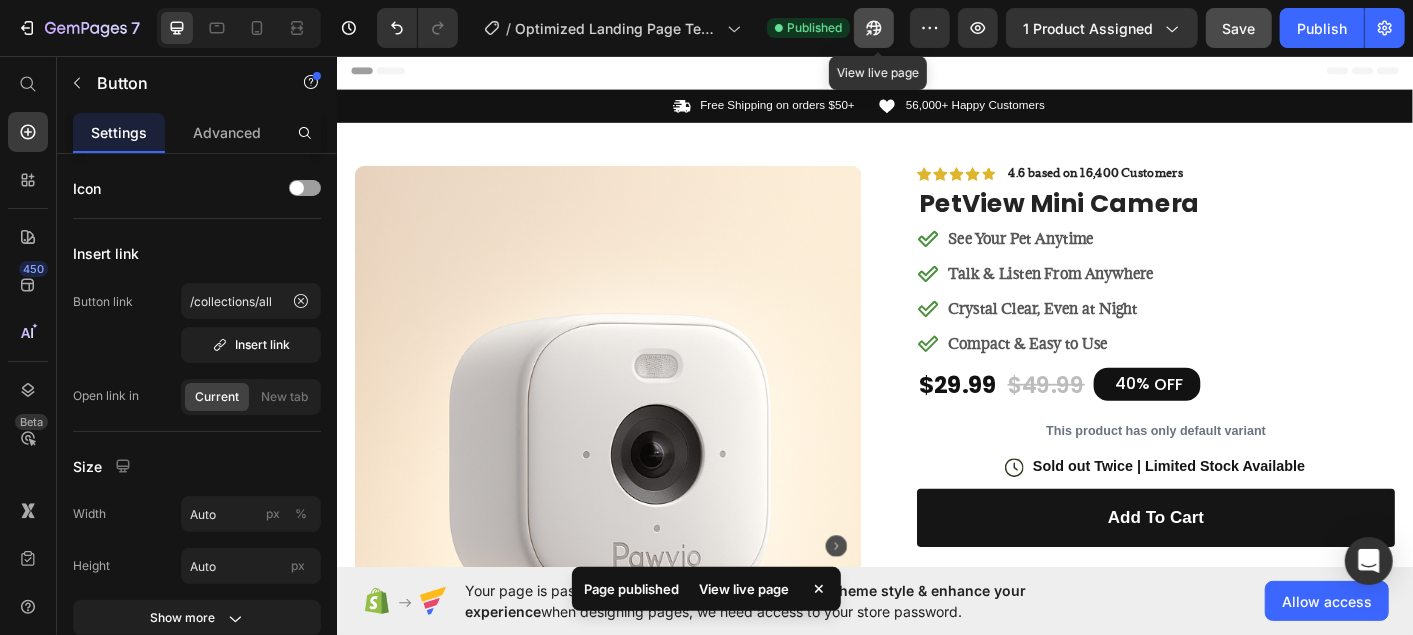 click 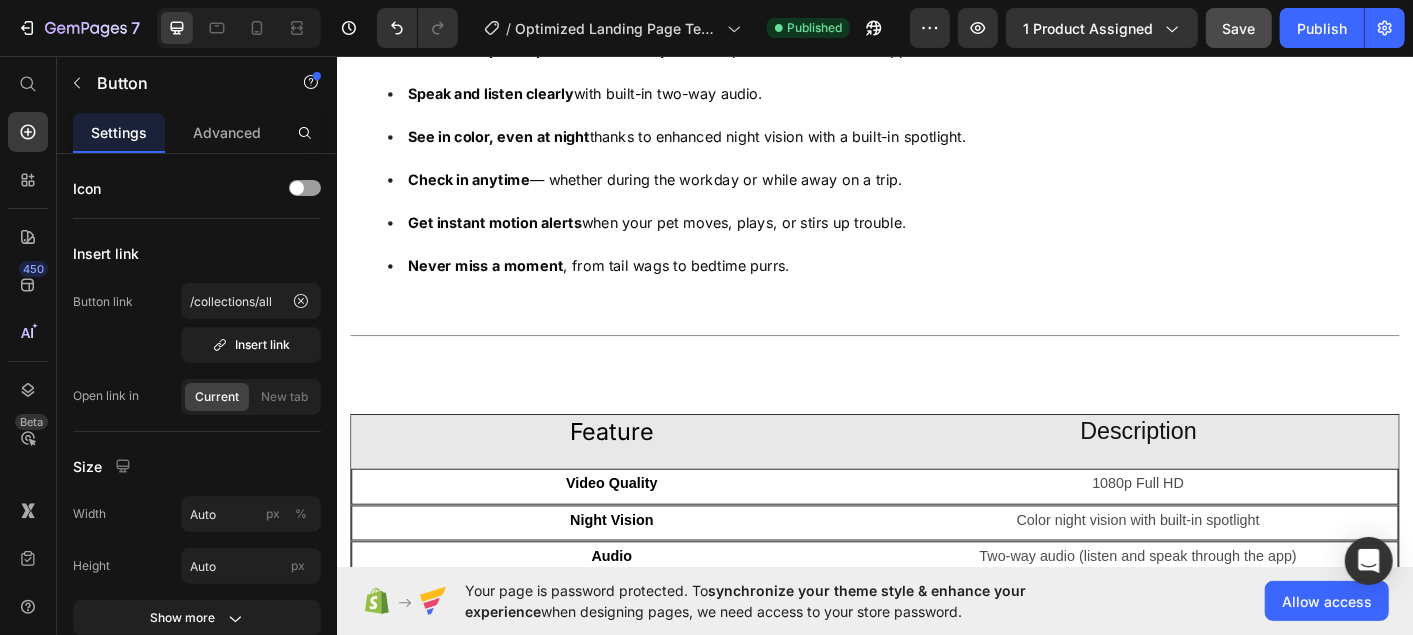 scroll, scrollTop: 815, scrollLeft: 0, axis: vertical 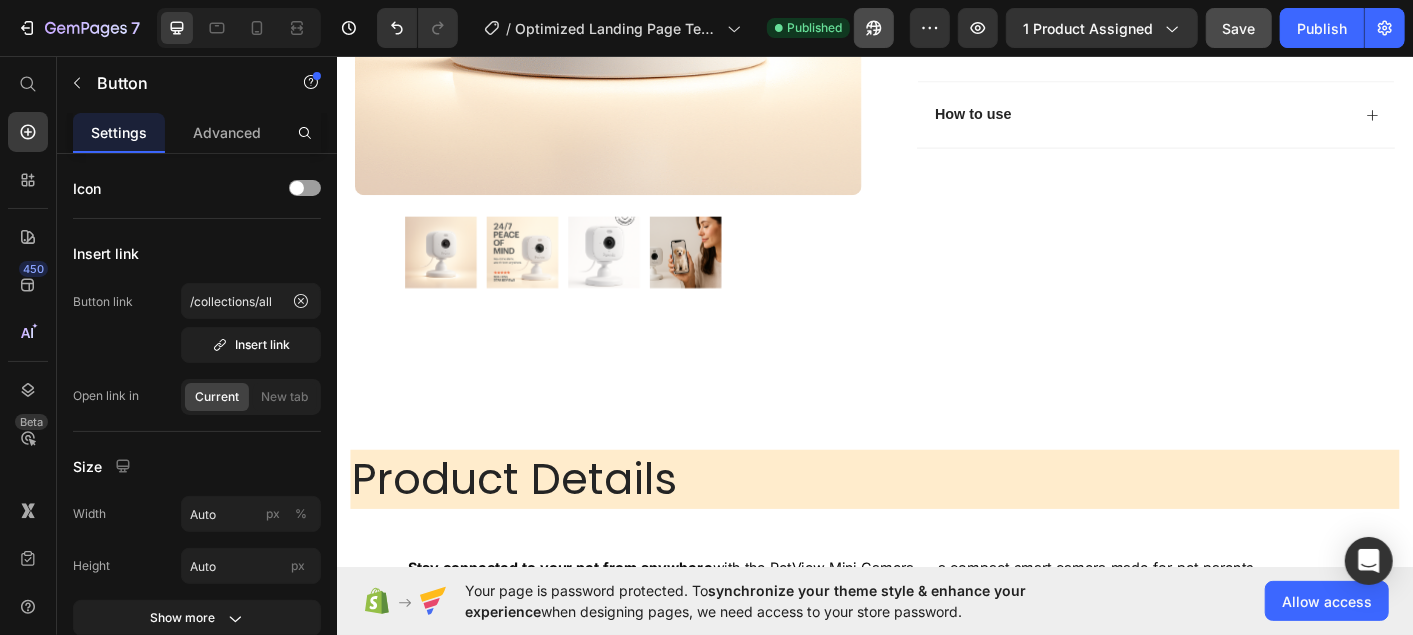 click 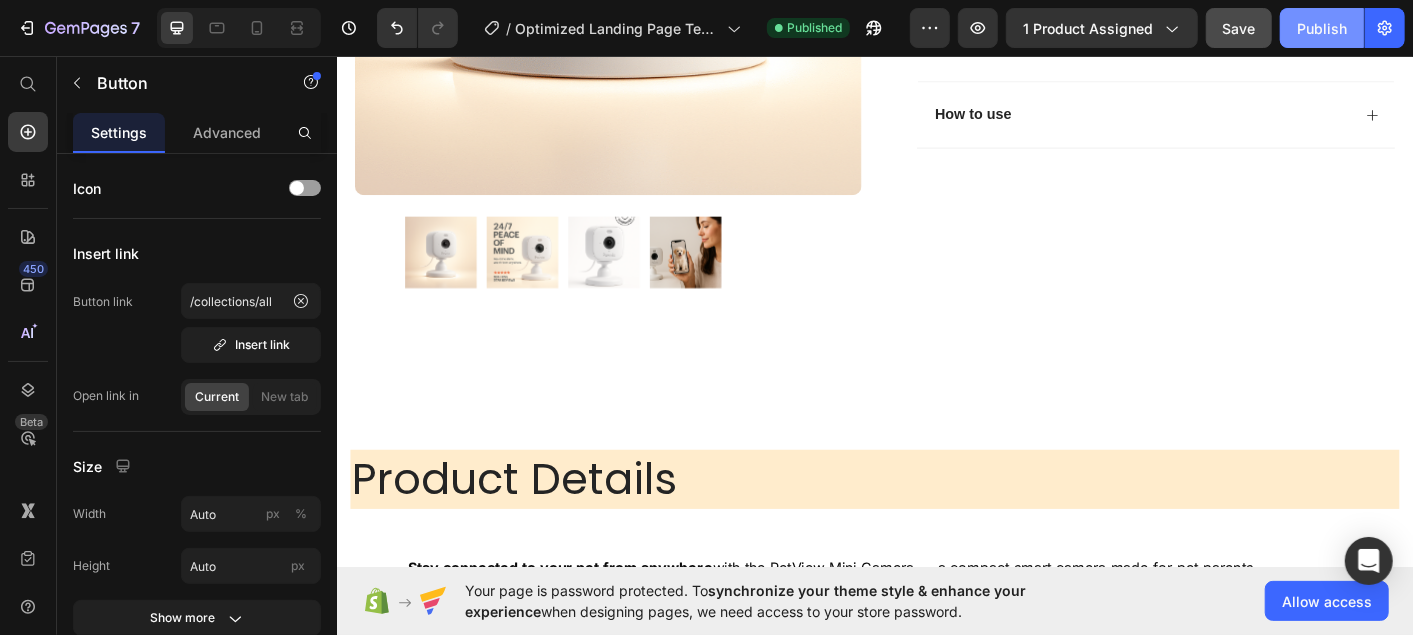 click on "Publish" at bounding box center [1322, 28] 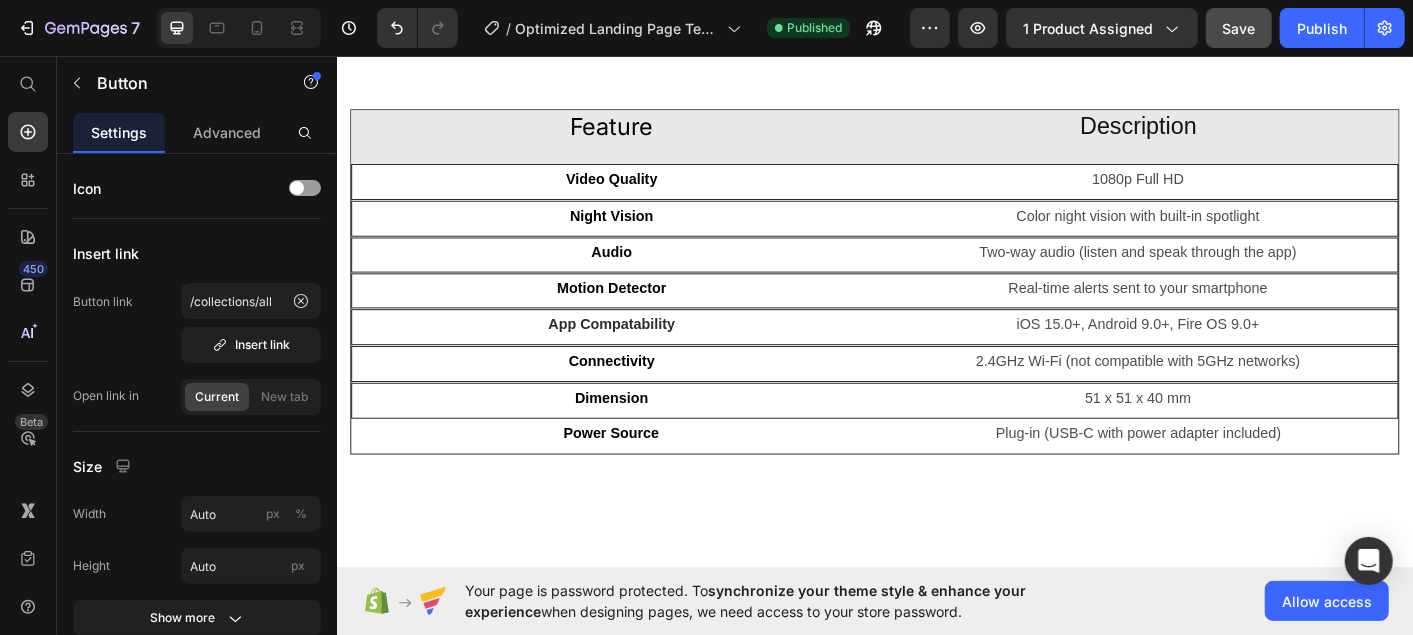 scroll, scrollTop: 2333, scrollLeft: 0, axis: vertical 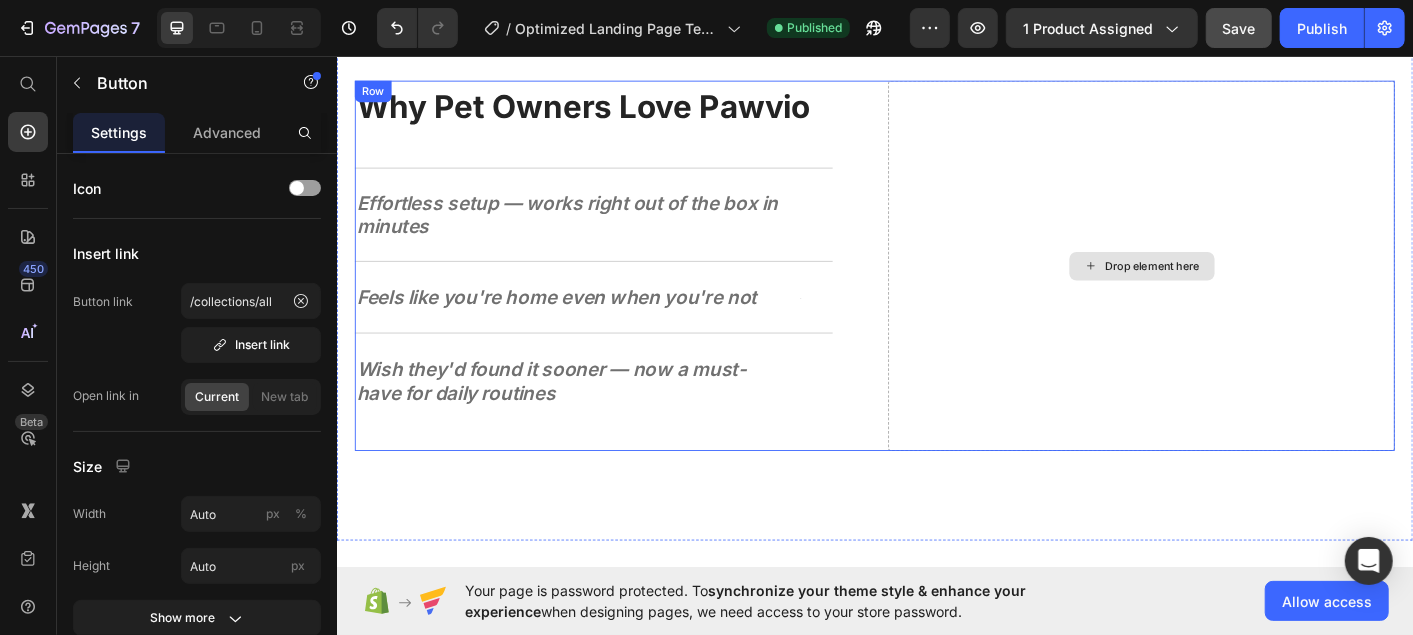 click on "Drop element here" at bounding box center (1246, 290) 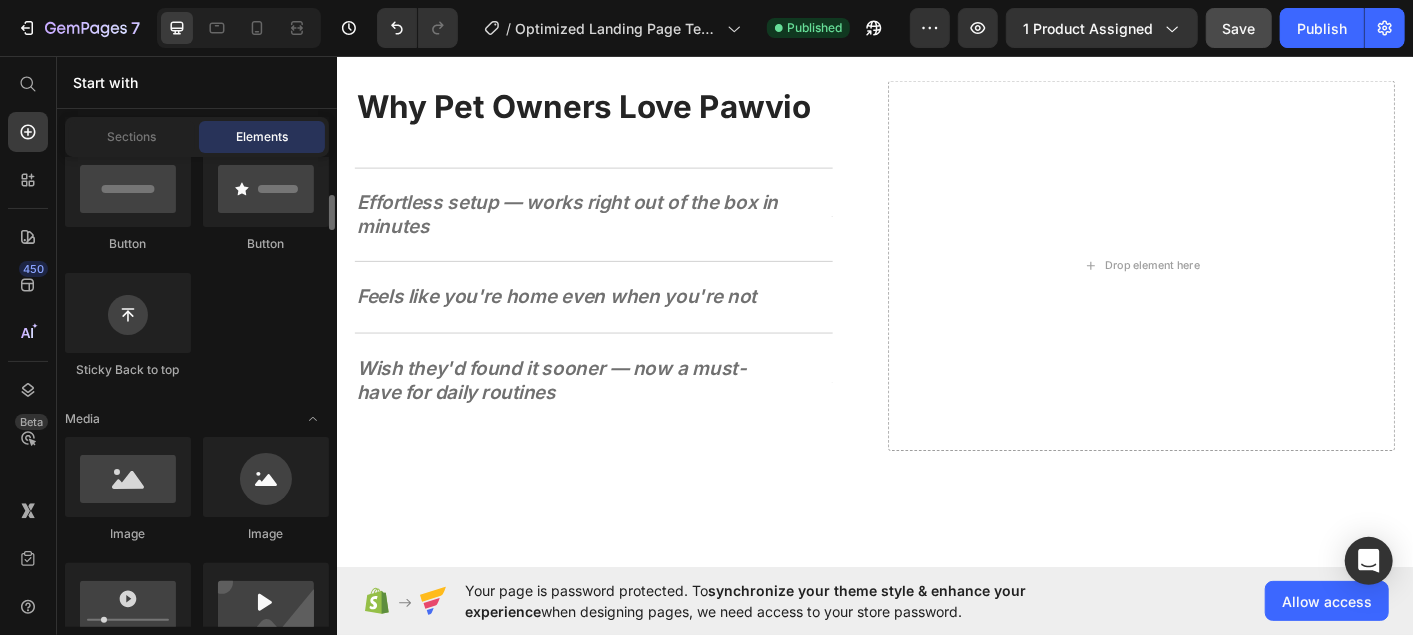 scroll, scrollTop: 561, scrollLeft: 0, axis: vertical 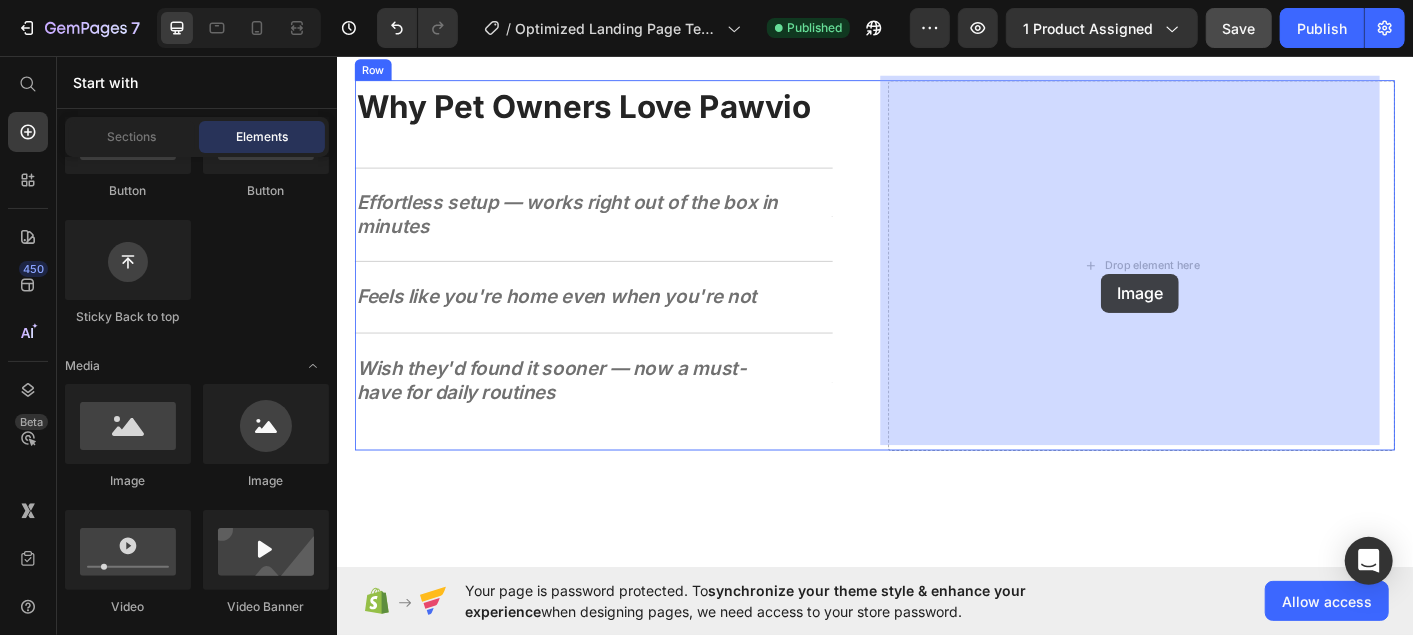 drag, startPoint x: 465, startPoint y: 480, endPoint x: 1188, endPoint y: 299, distance: 745.312 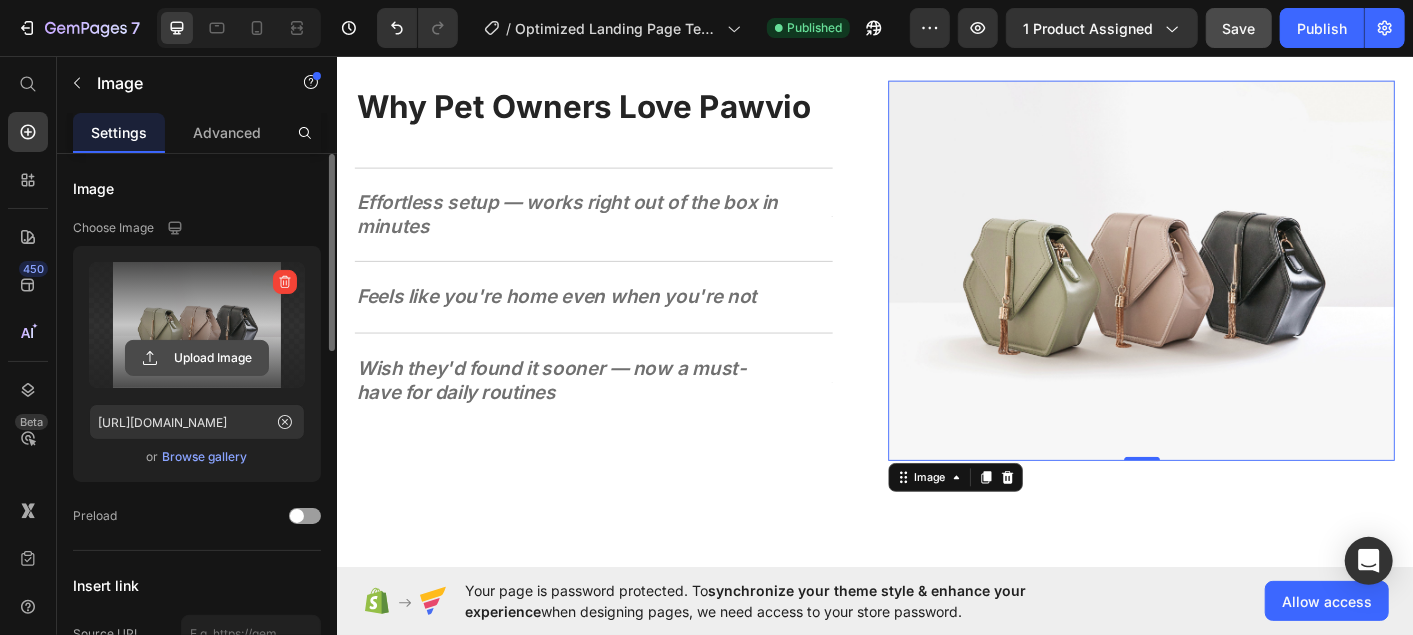 click 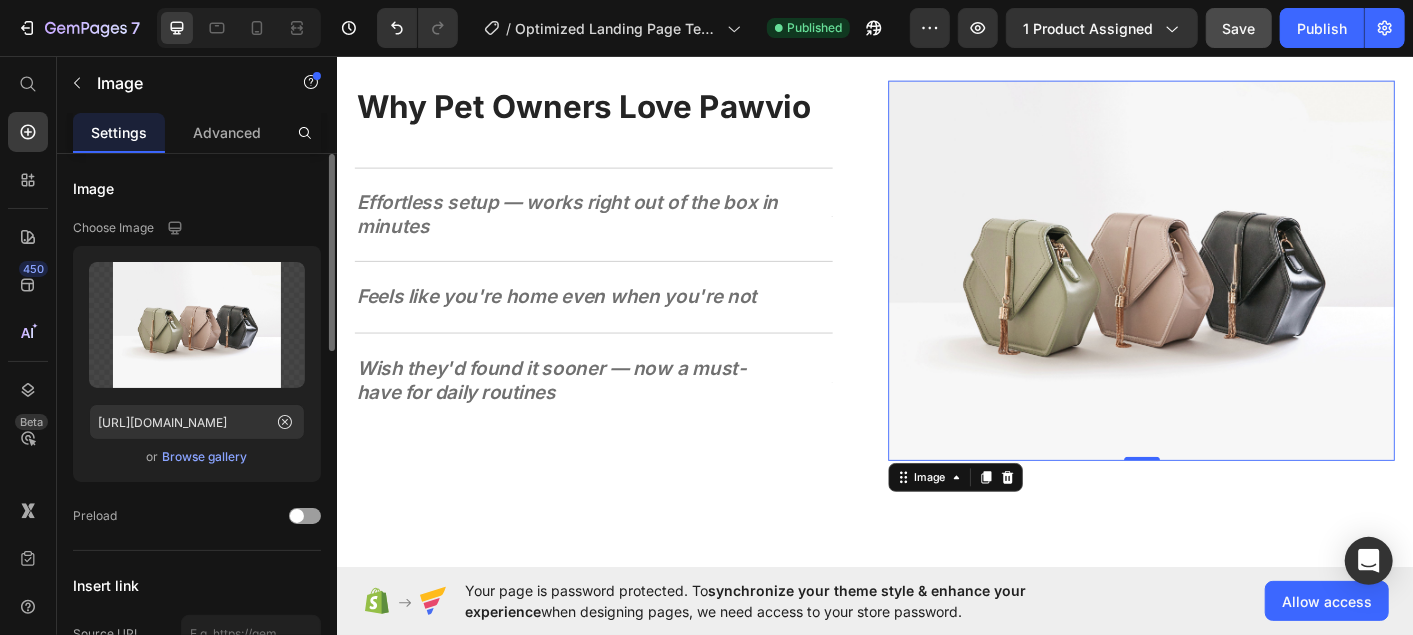 click on "Browse gallery" at bounding box center [205, 457] 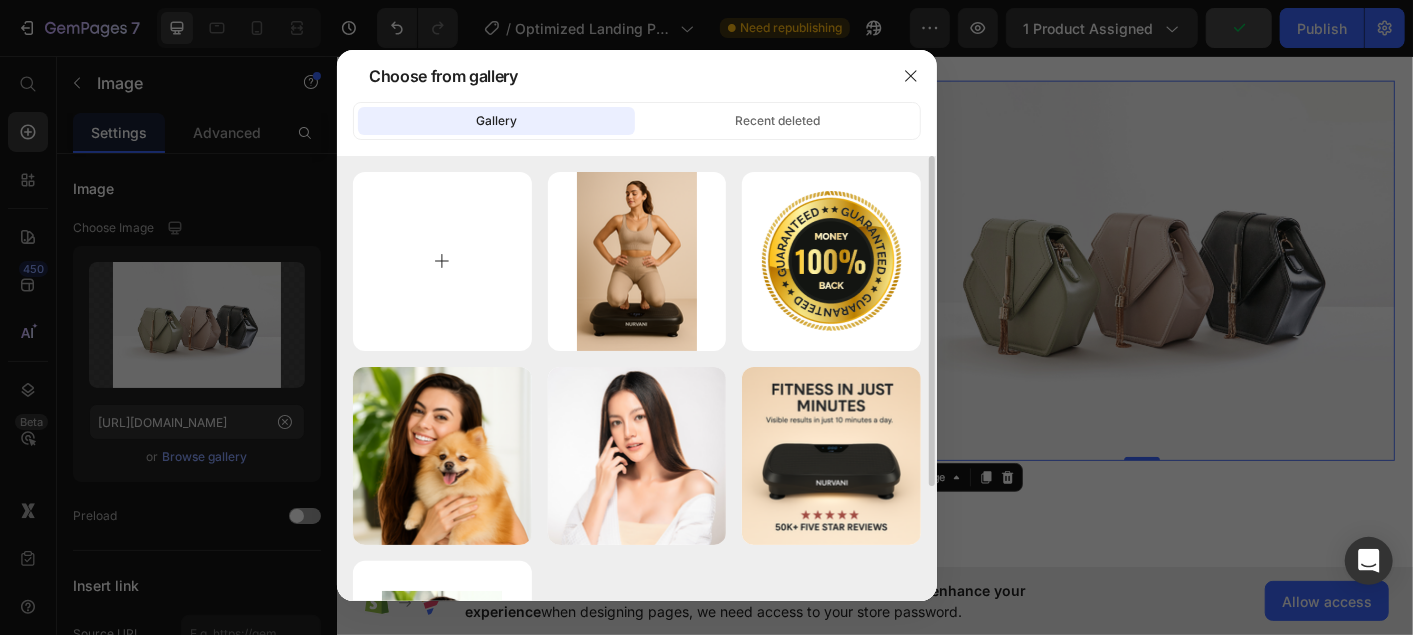 click at bounding box center (442, 261) 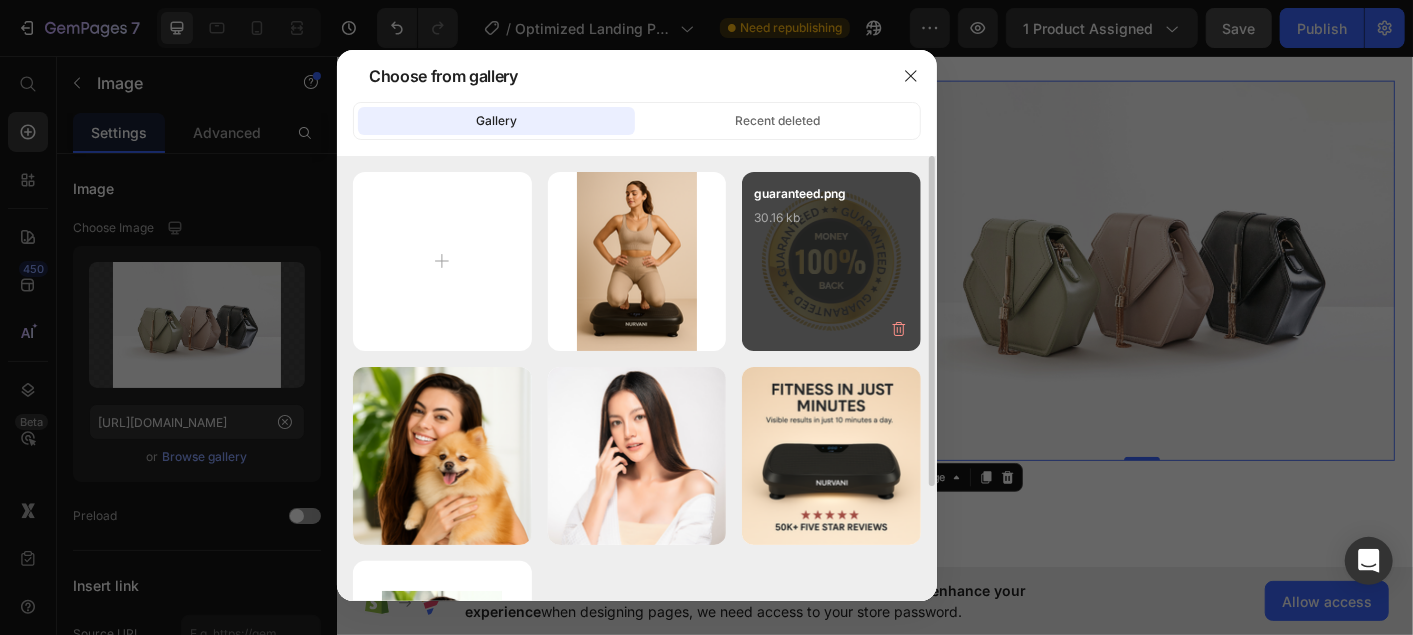 scroll, scrollTop: 1, scrollLeft: 0, axis: vertical 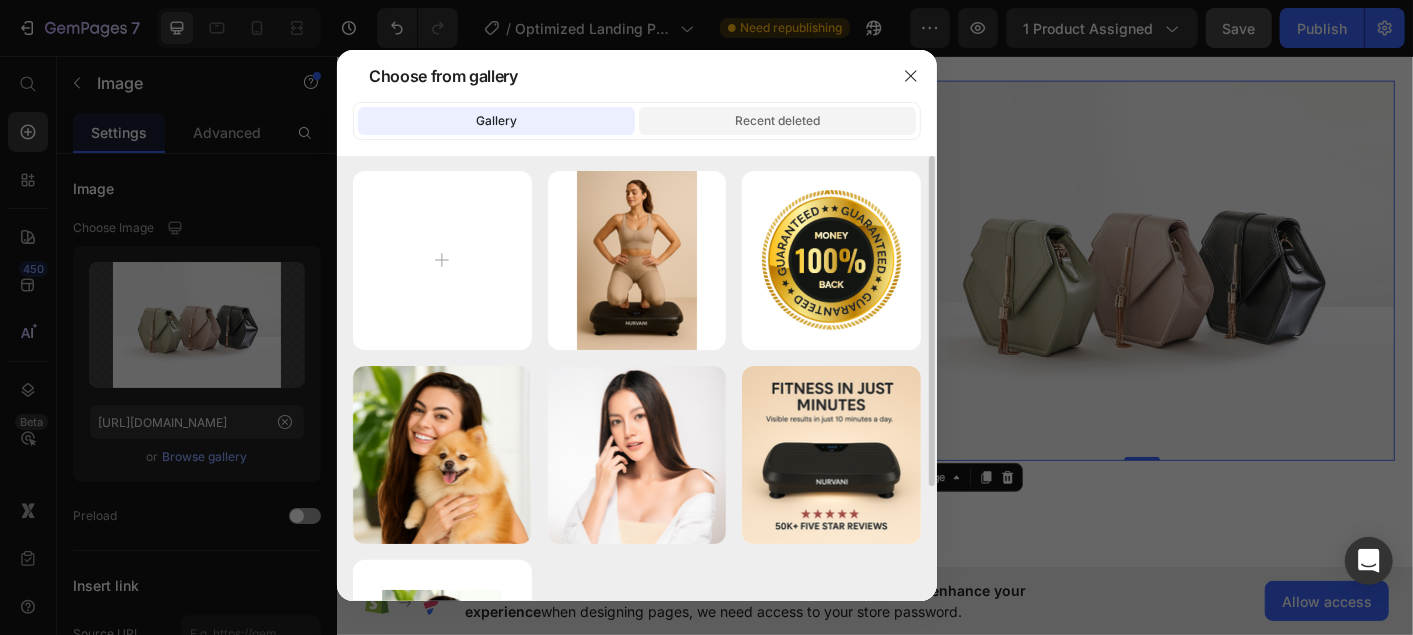 click on "Recent deleted" 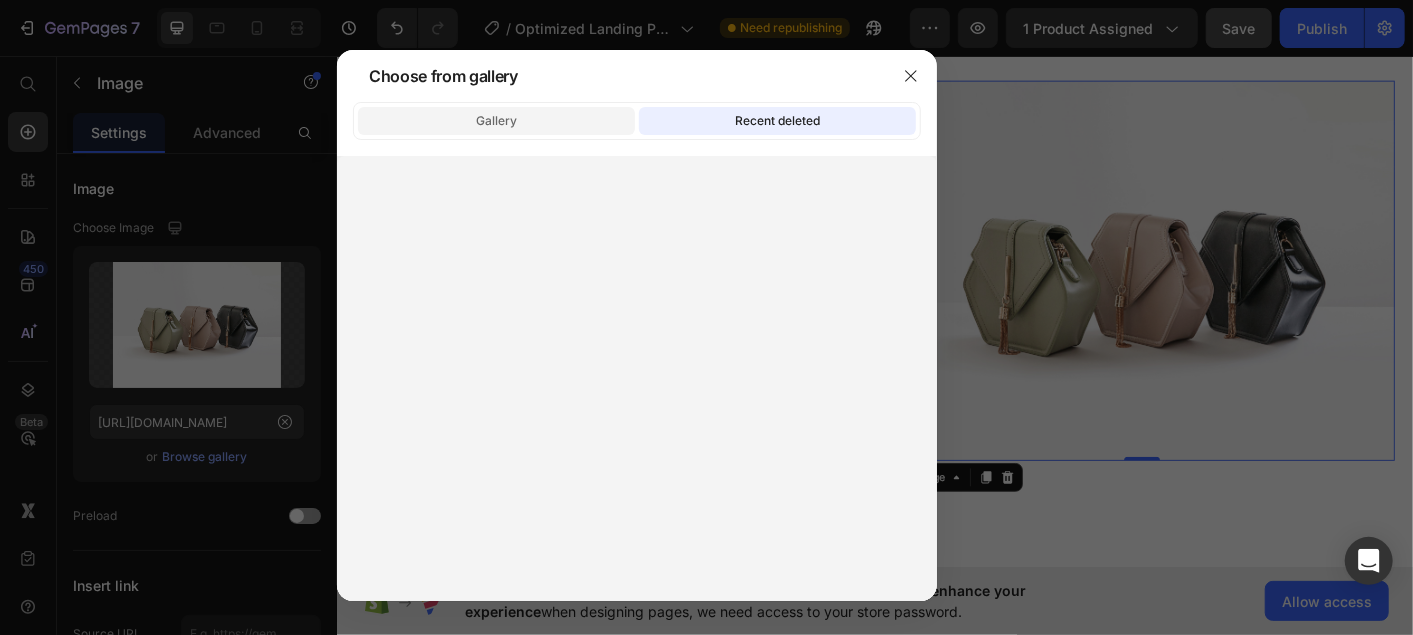 click on "Gallery" 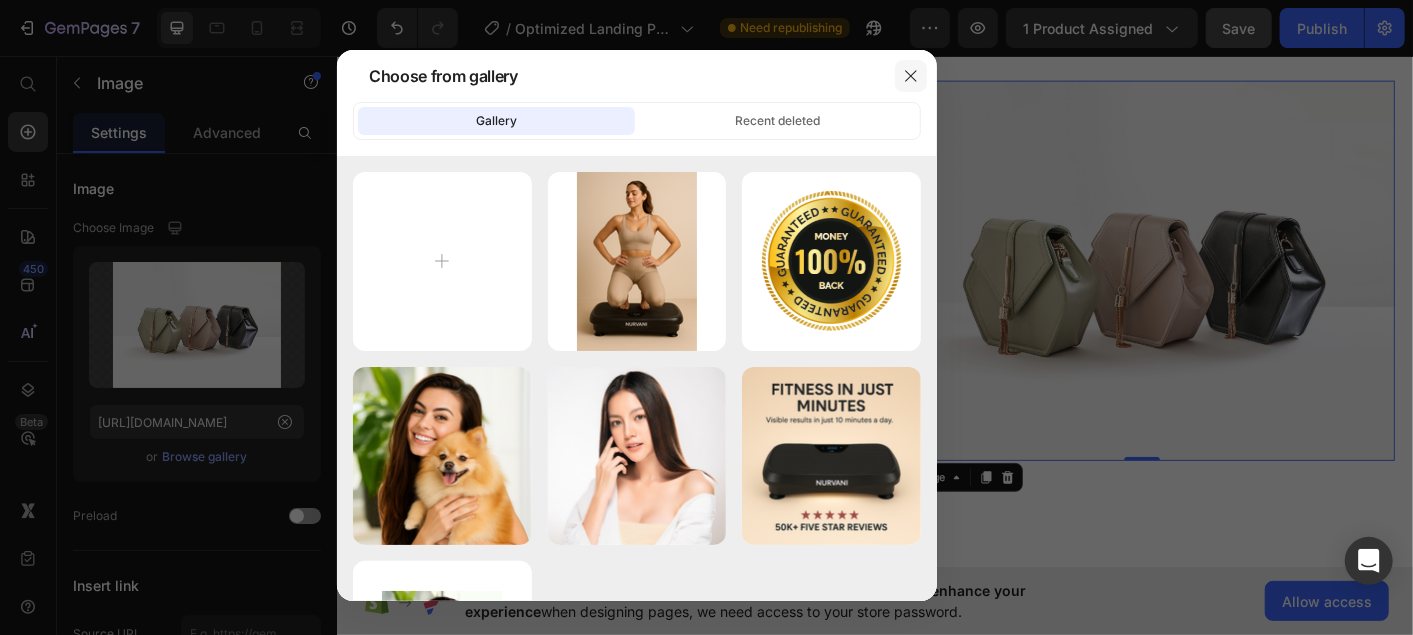 click 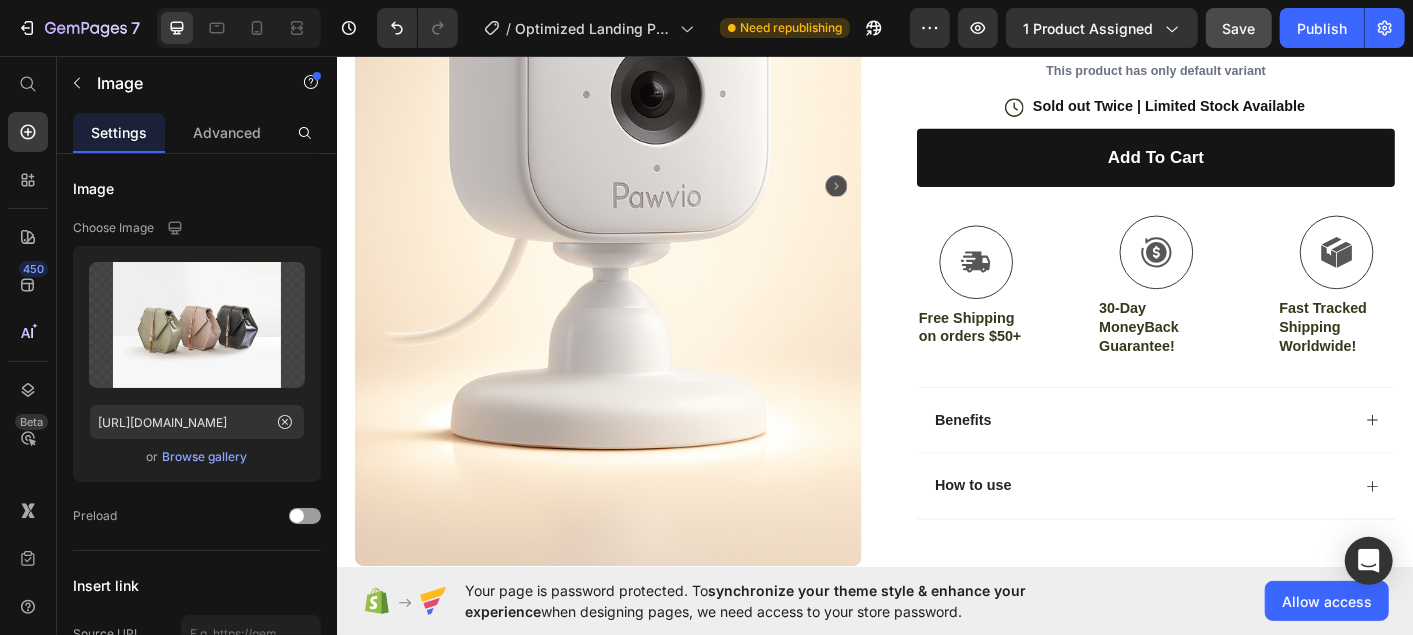 scroll, scrollTop: 397, scrollLeft: 0, axis: vertical 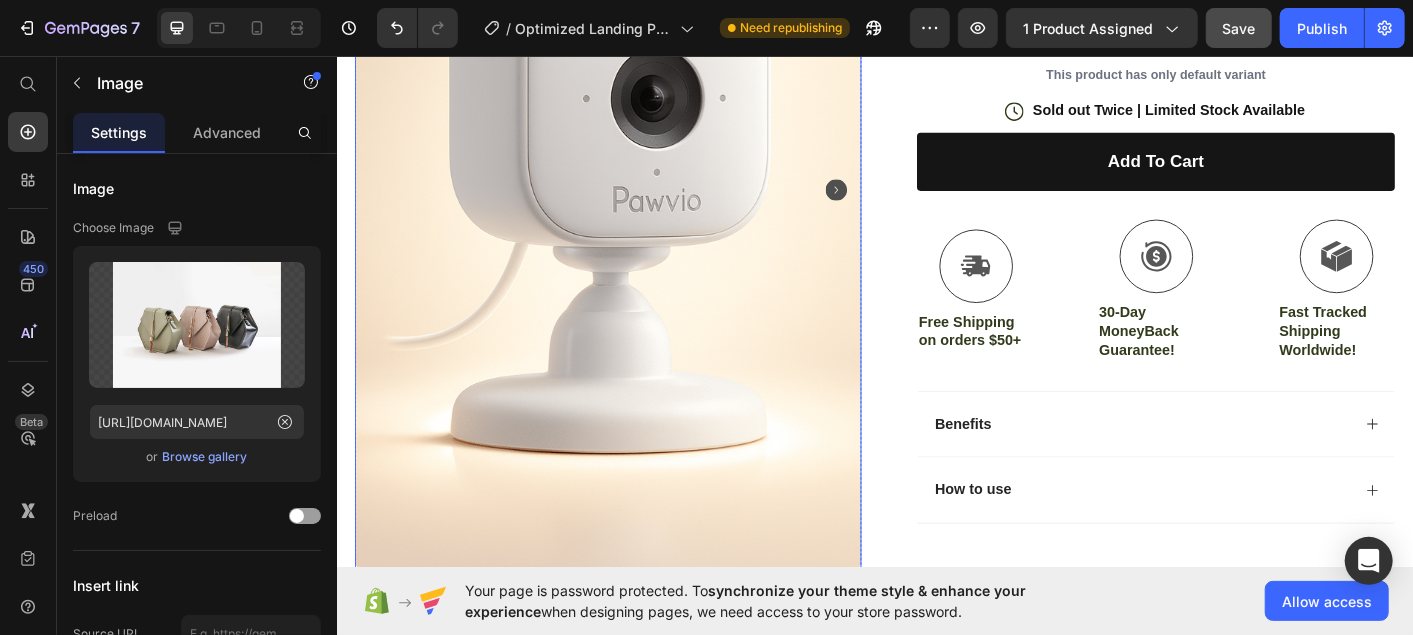 click 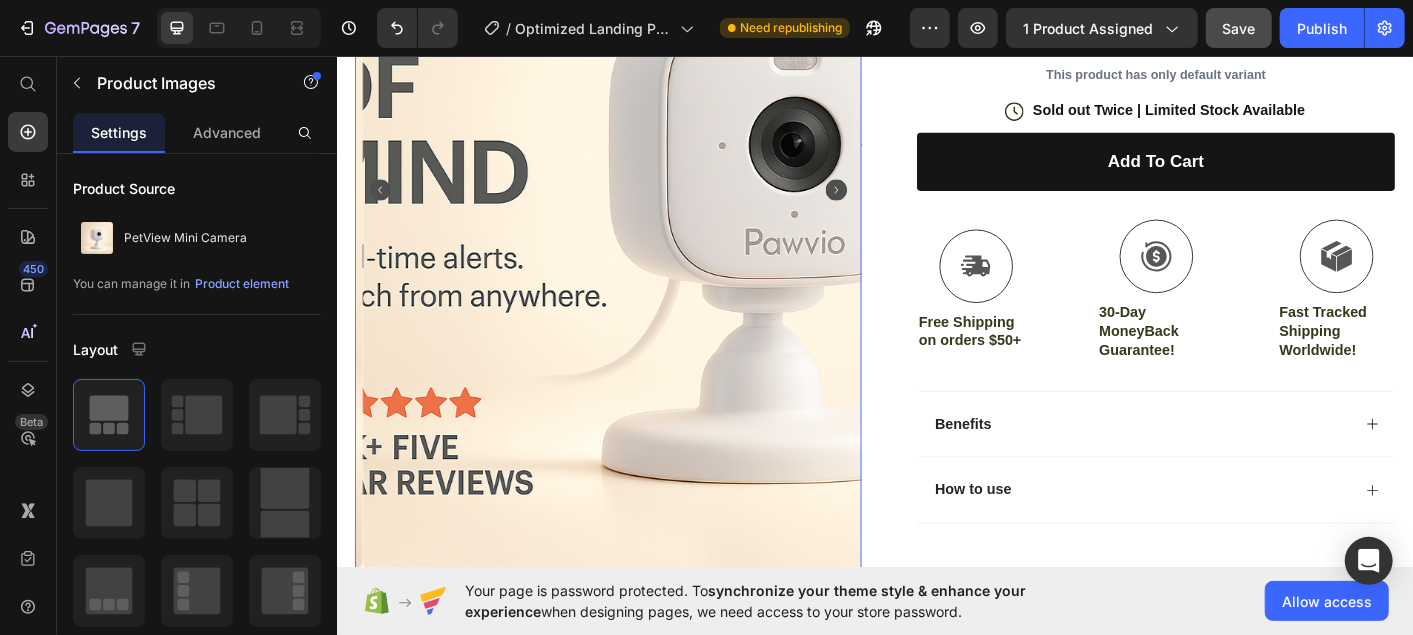 click 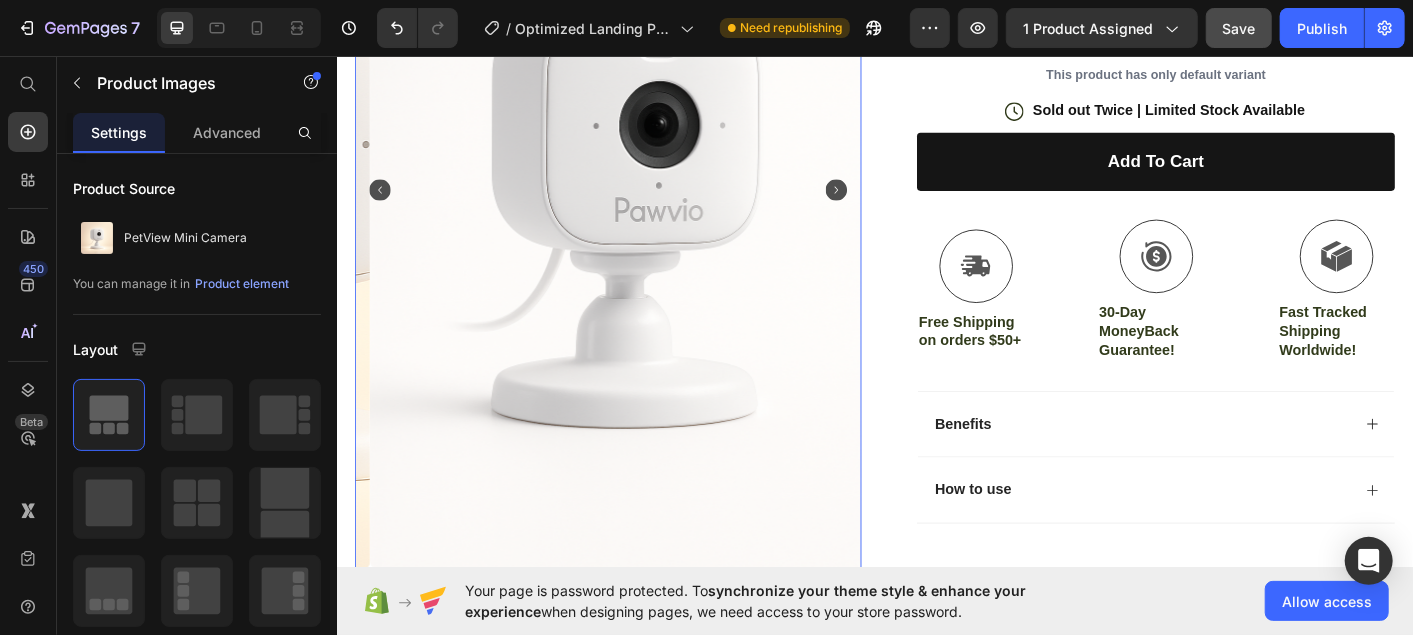 click 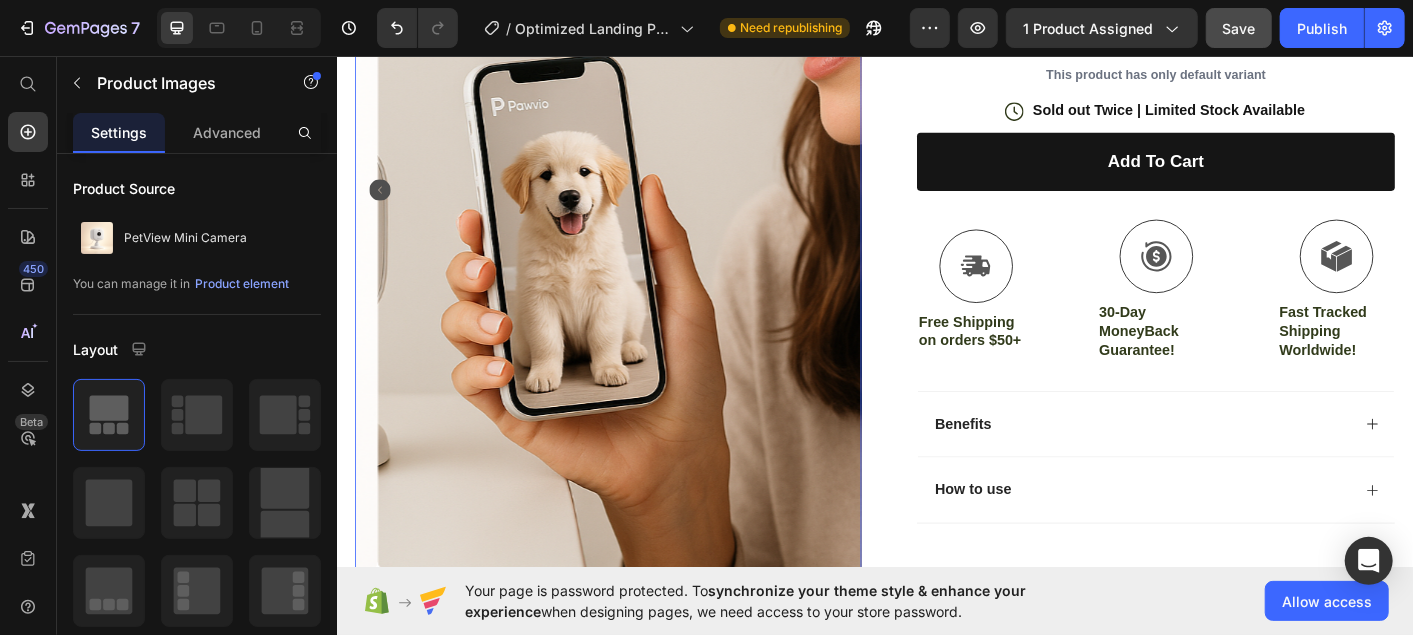 click 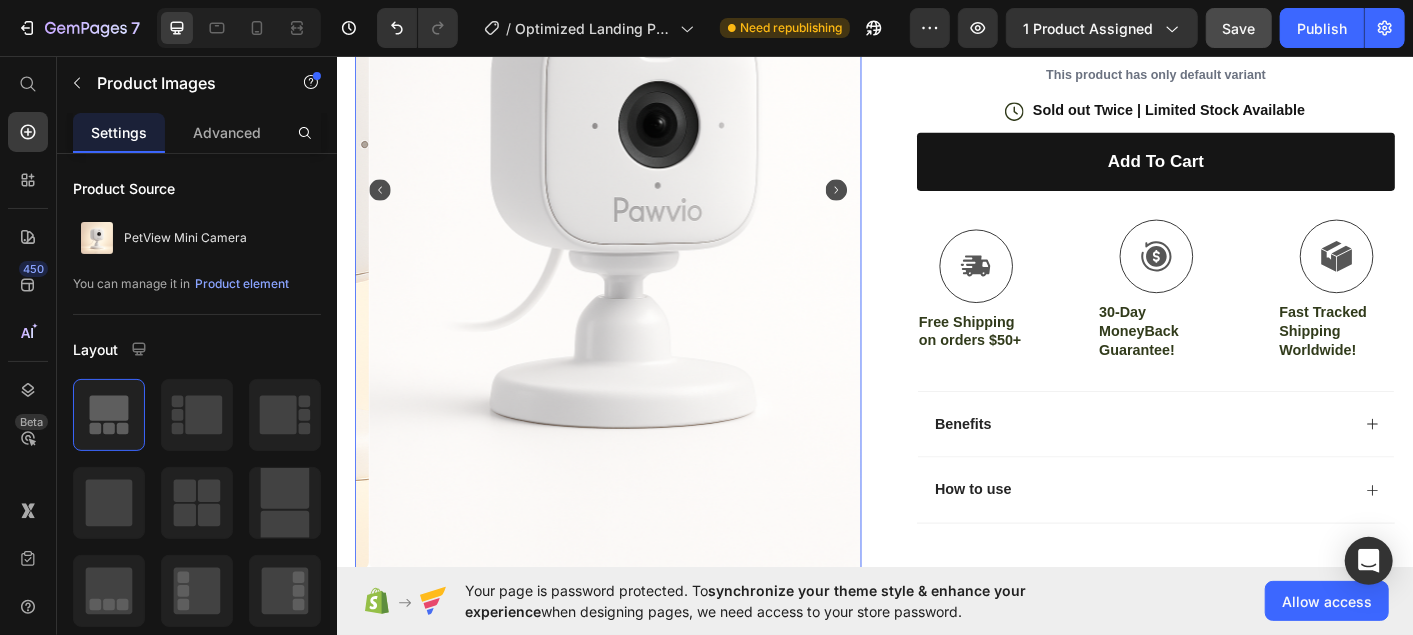 click 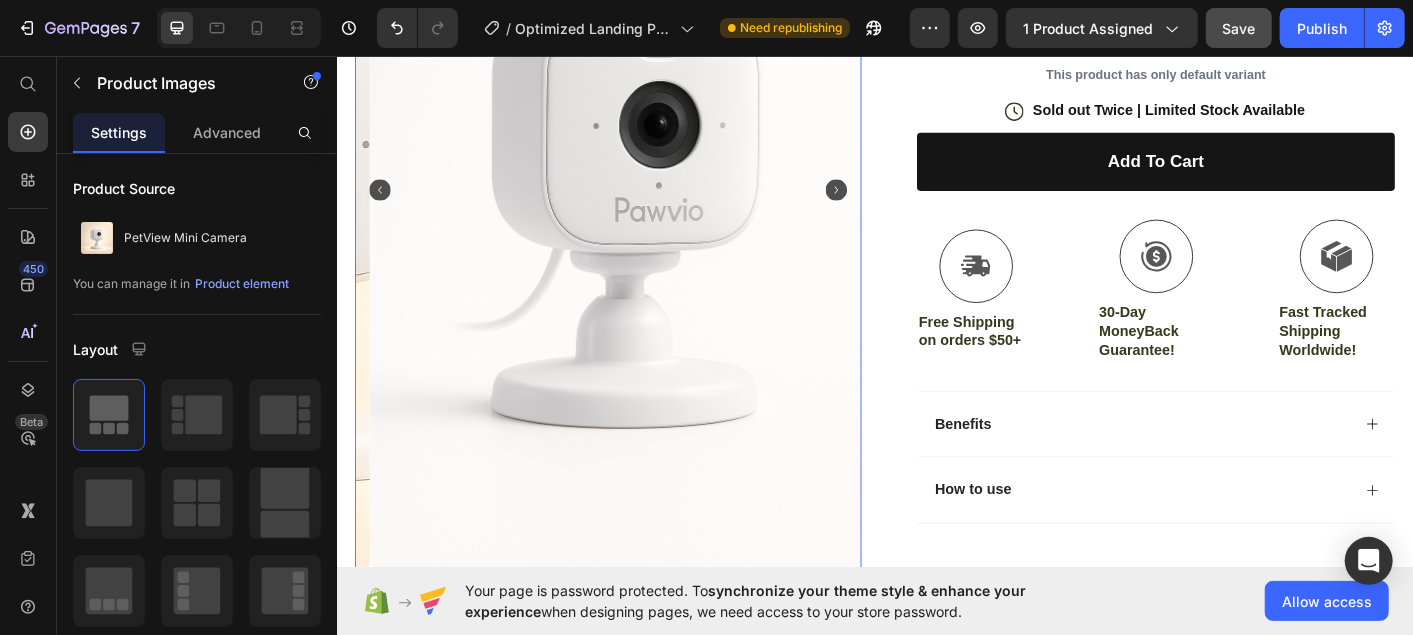 click 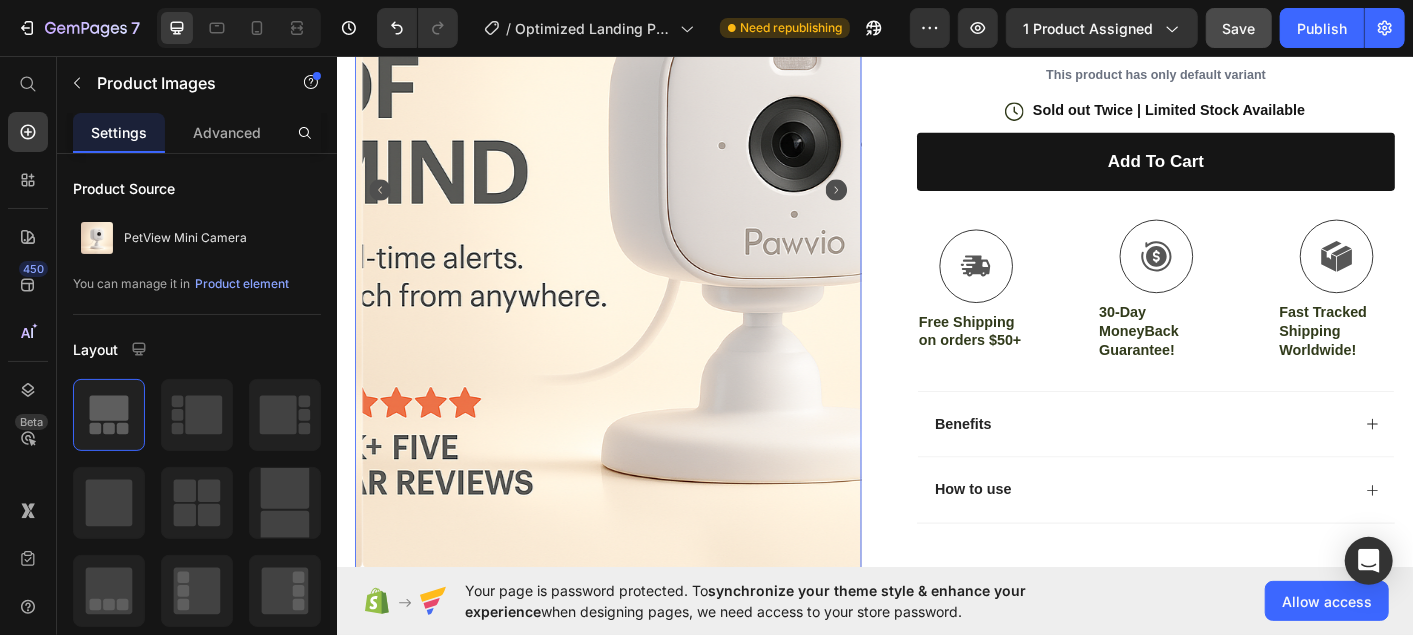 click 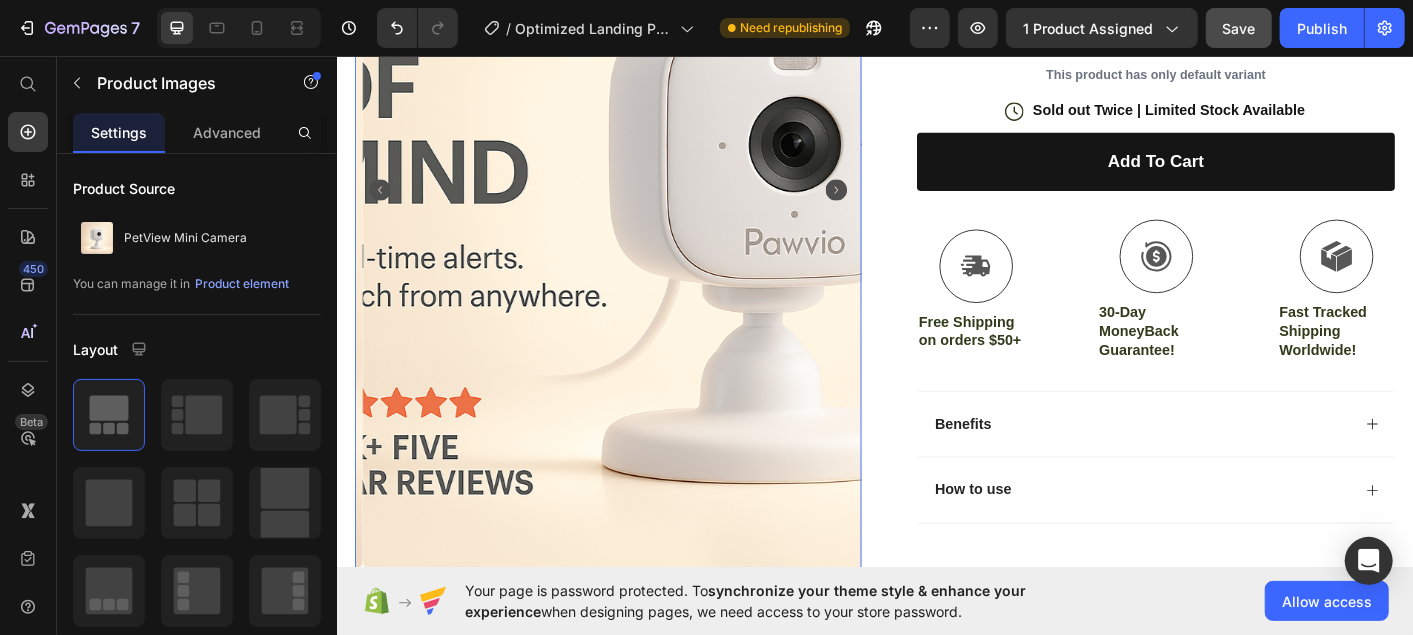 click 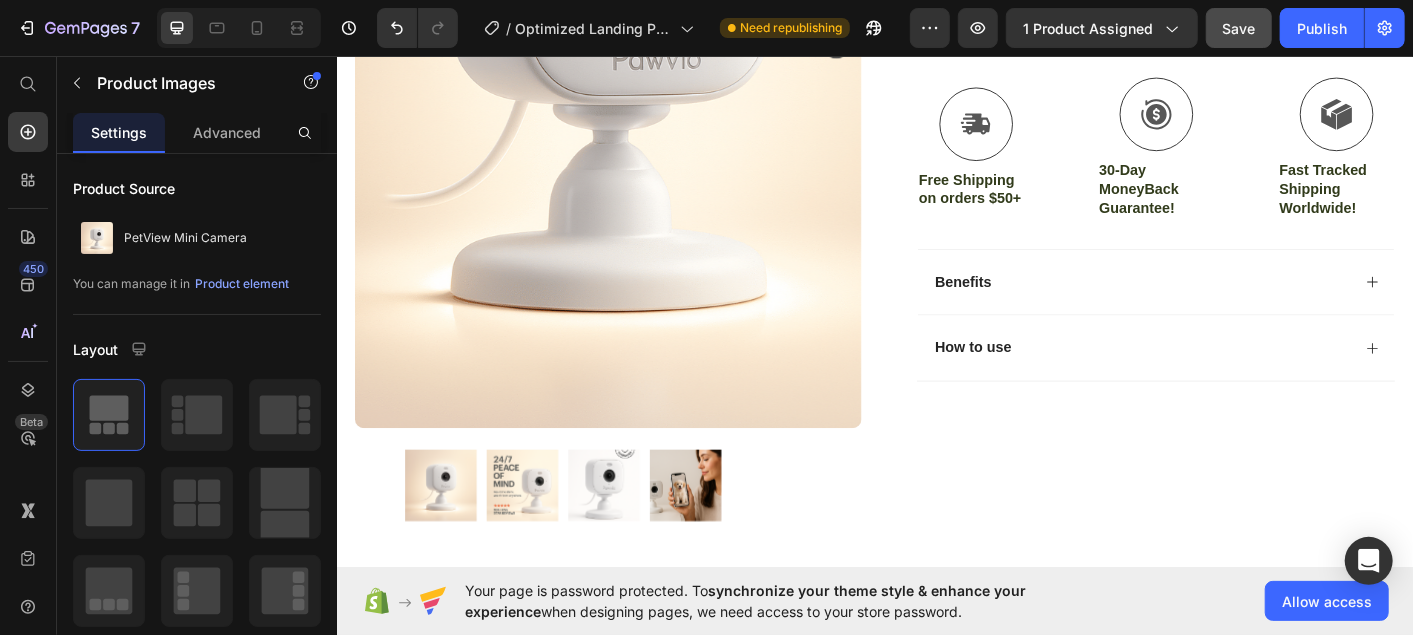 scroll, scrollTop: 554, scrollLeft: 0, axis: vertical 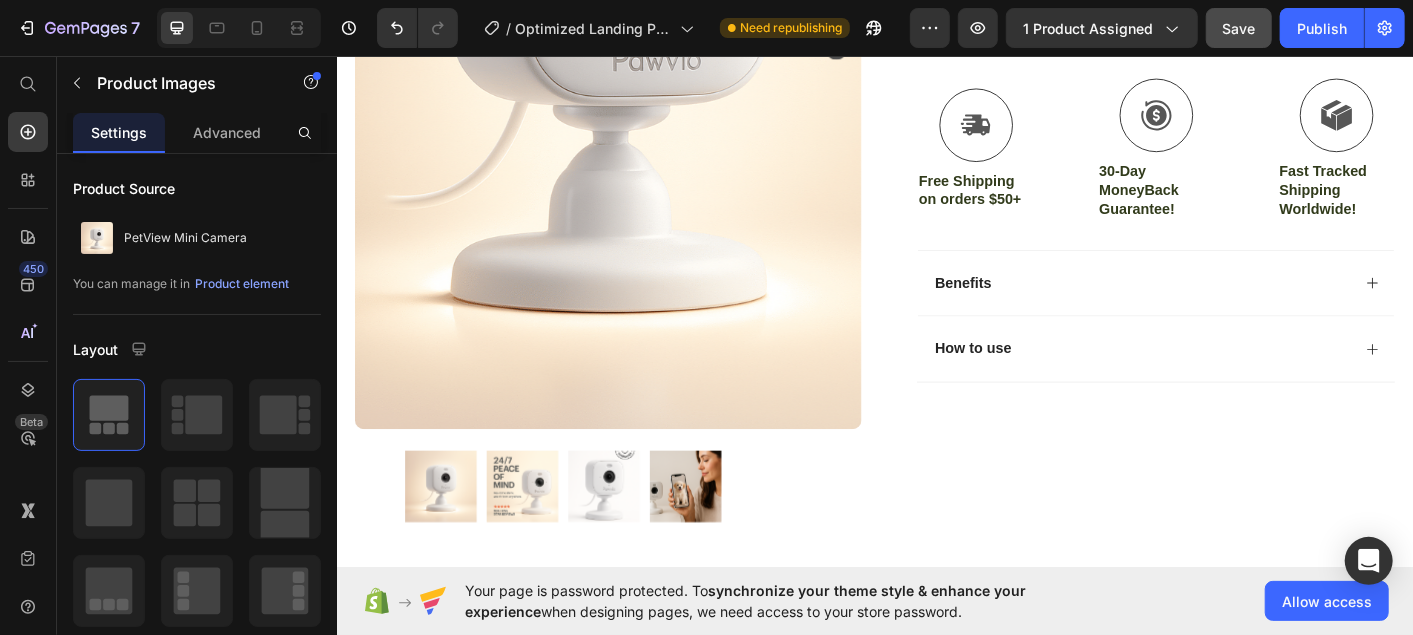 click 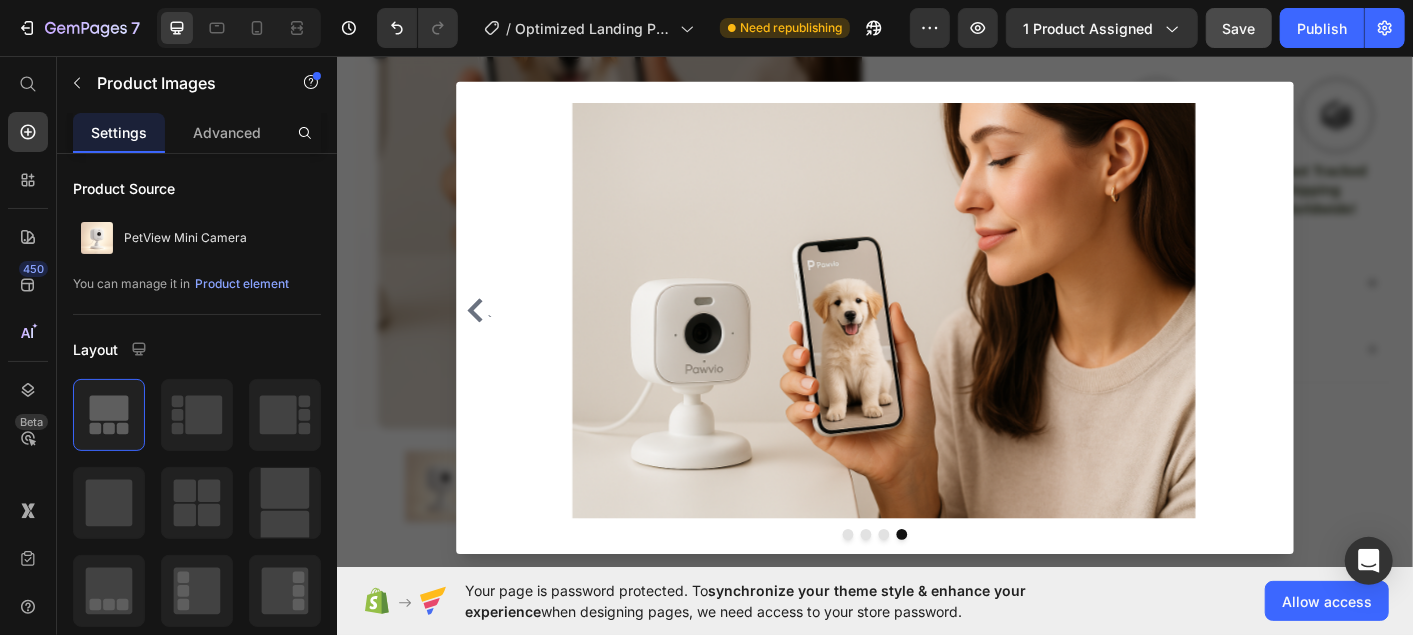 click at bounding box center (936, 341) 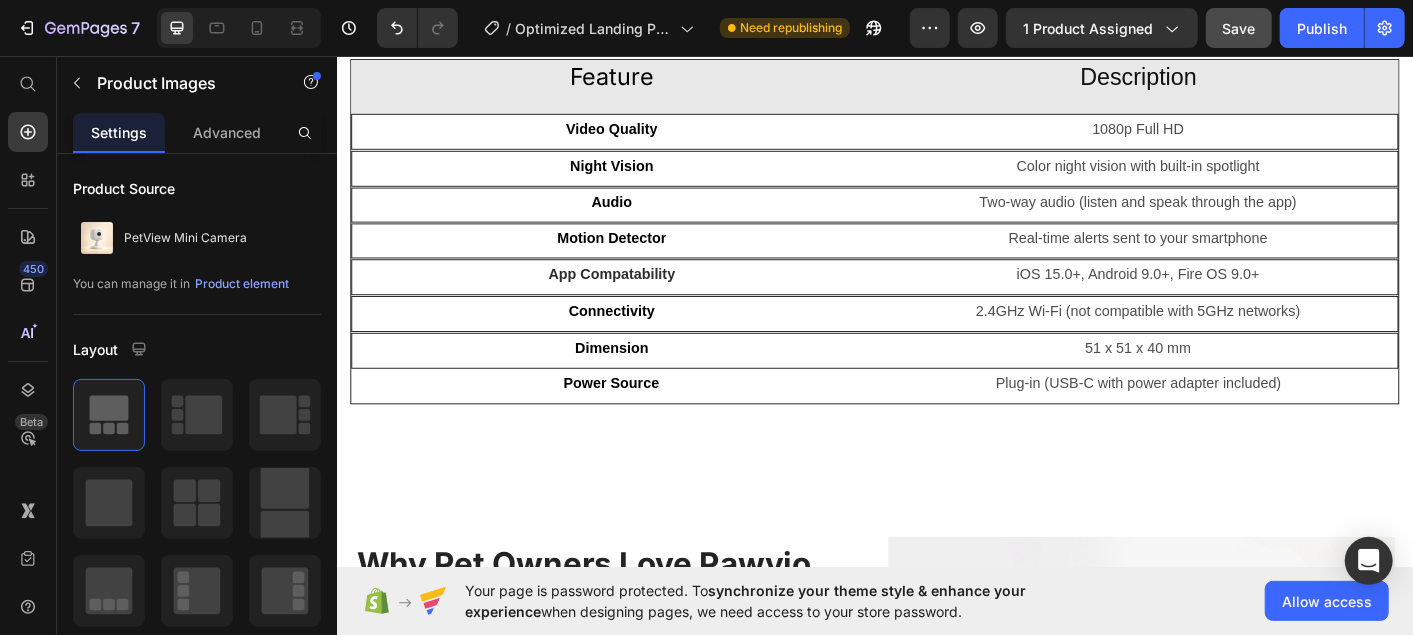 scroll, scrollTop: 2411, scrollLeft: 0, axis: vertical 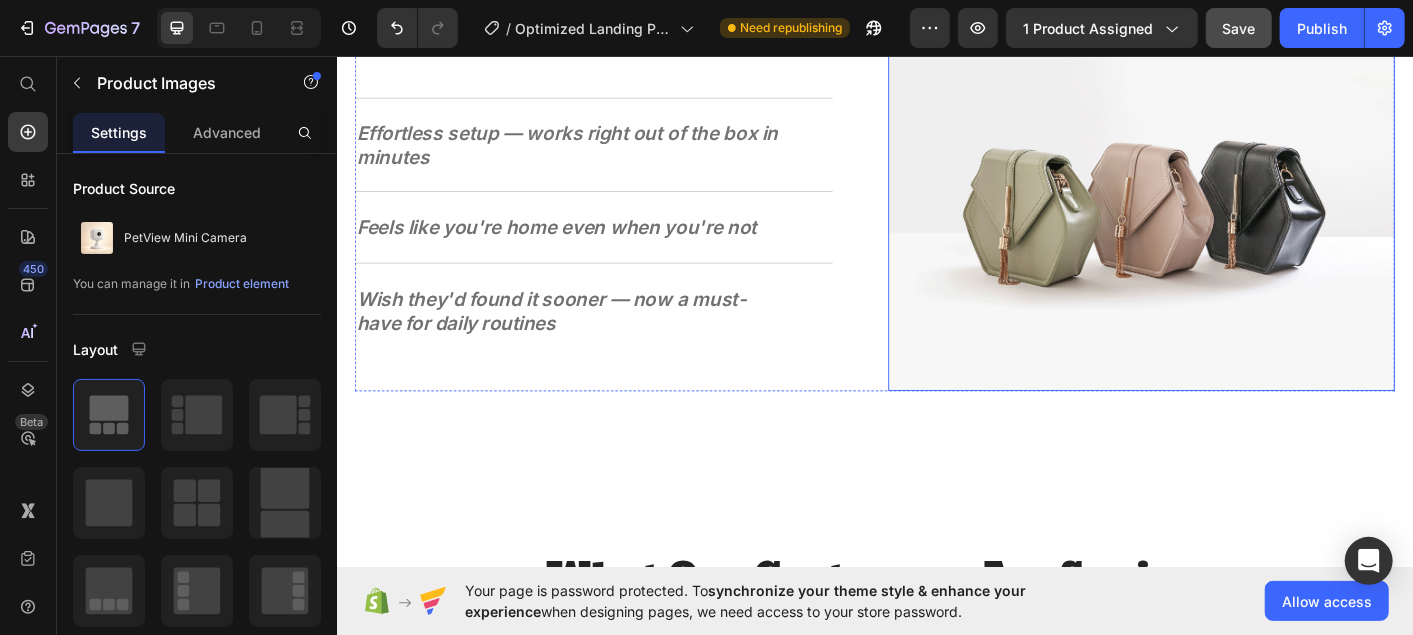 click at bounding box center (1233, 217) 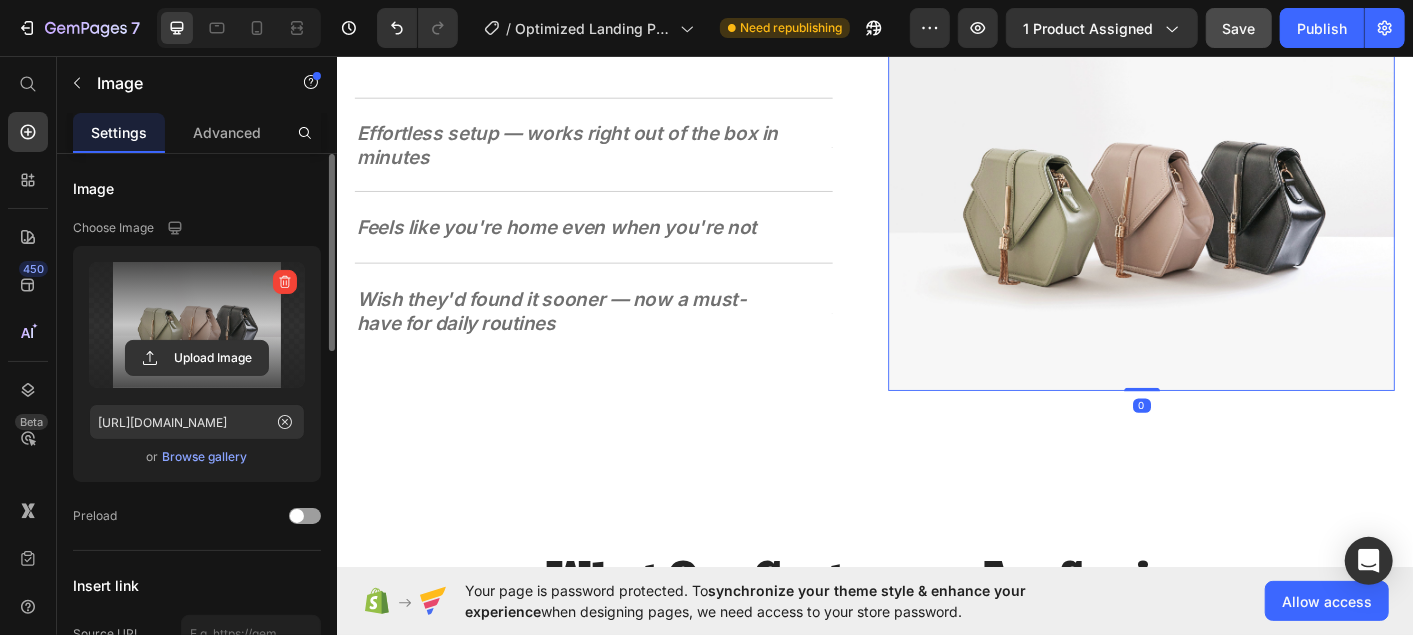 click at bounding box center [197, 325] 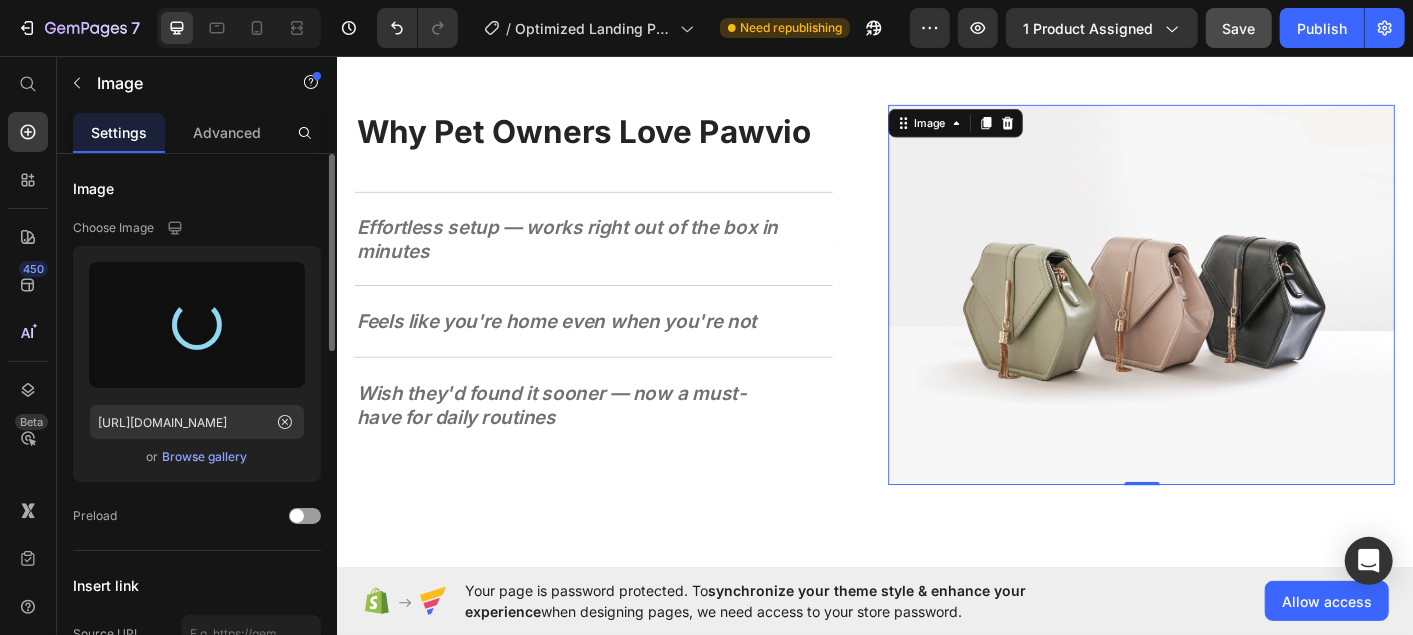 scroll, scrollTop: 2308, scrollLeft: 0, axis: vertical 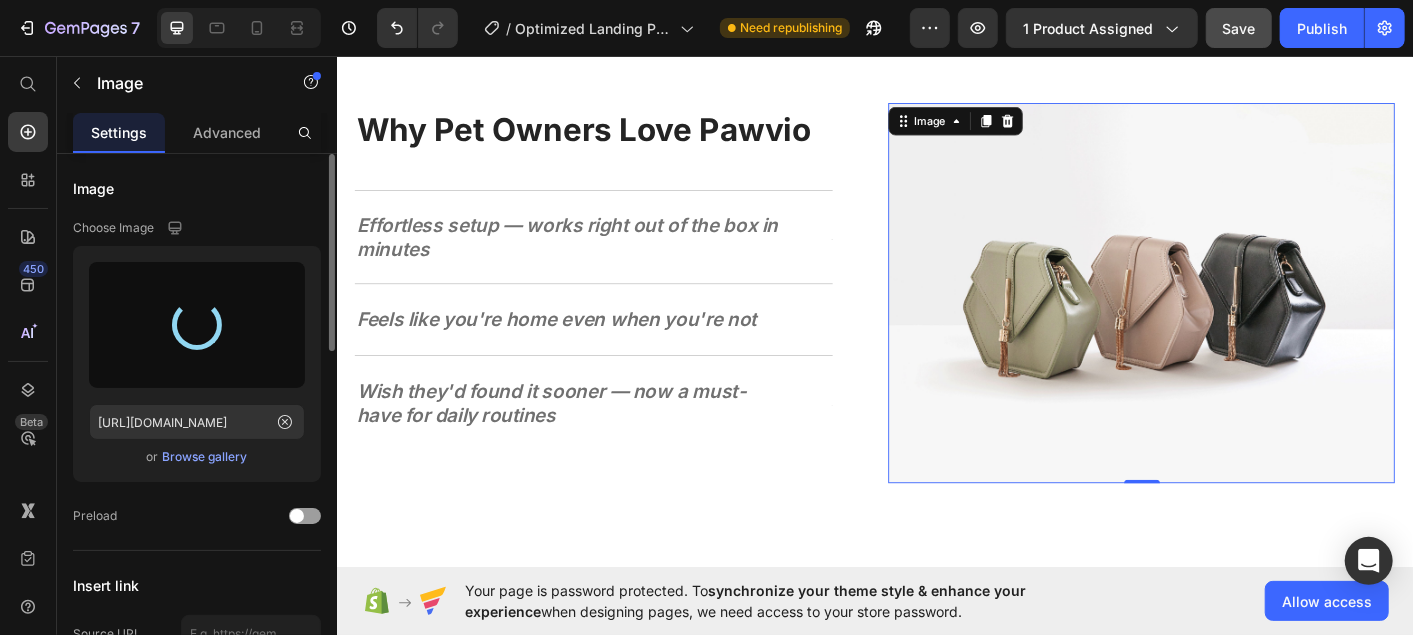 type on "https://cdn.shopify.com/s/files/1/0698/0262/3142/files/gempages_574733713154245744-f83d85aa-fce4-47cb-9b9c-0da4362df85c.jpg" 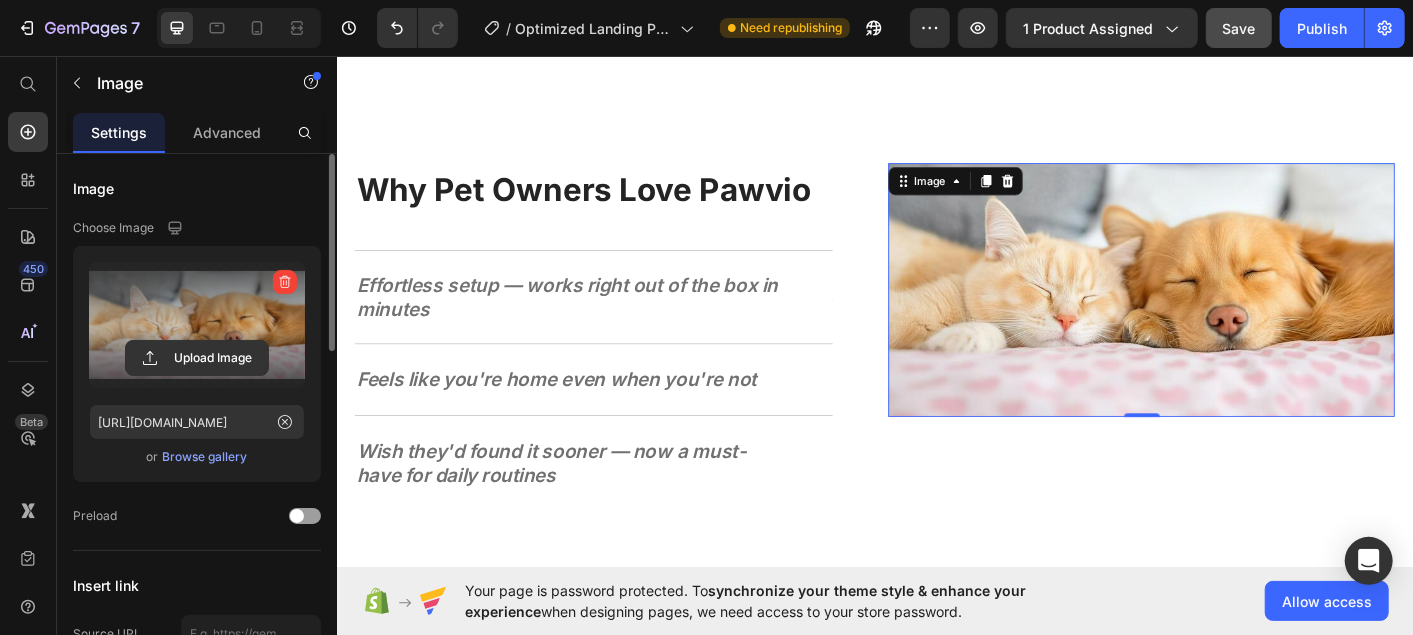 scroll, scrollTop: 2240, scrollLeft: 0, axis: vertical 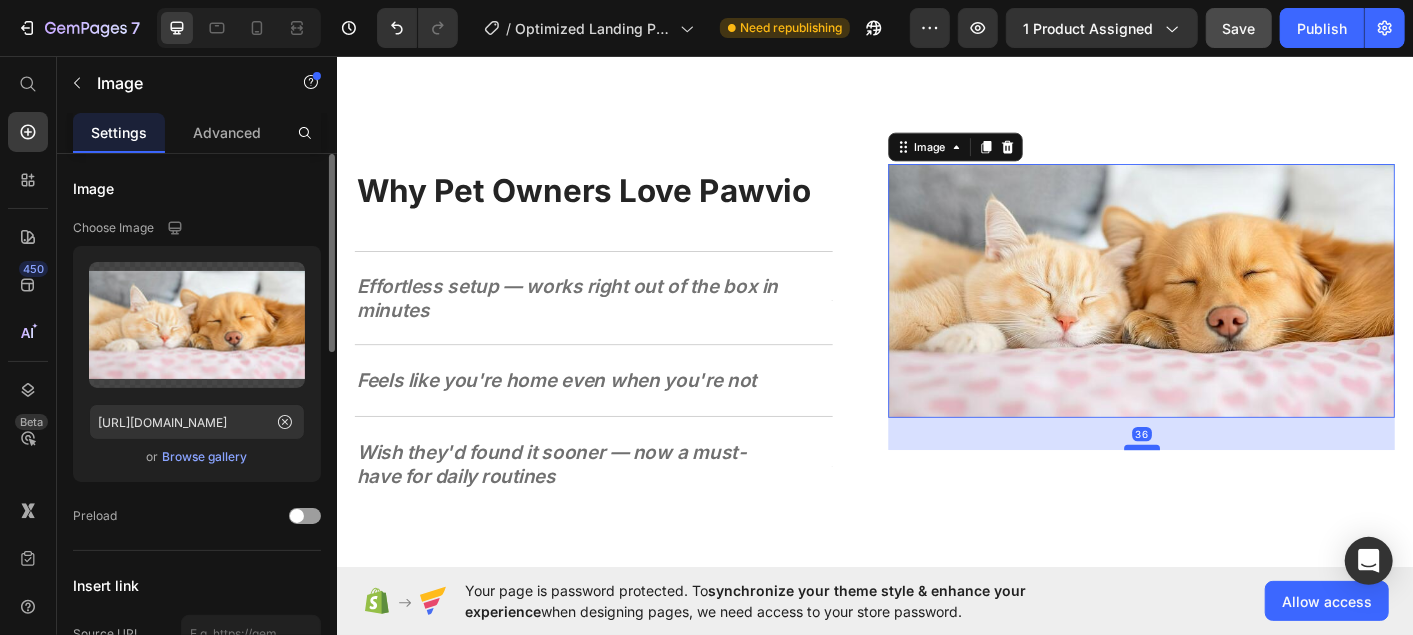 drag, startPoint x: 1213, startPoint y: 448, endPoint x: 1214, endPoint y: 489, distance: 41.01219 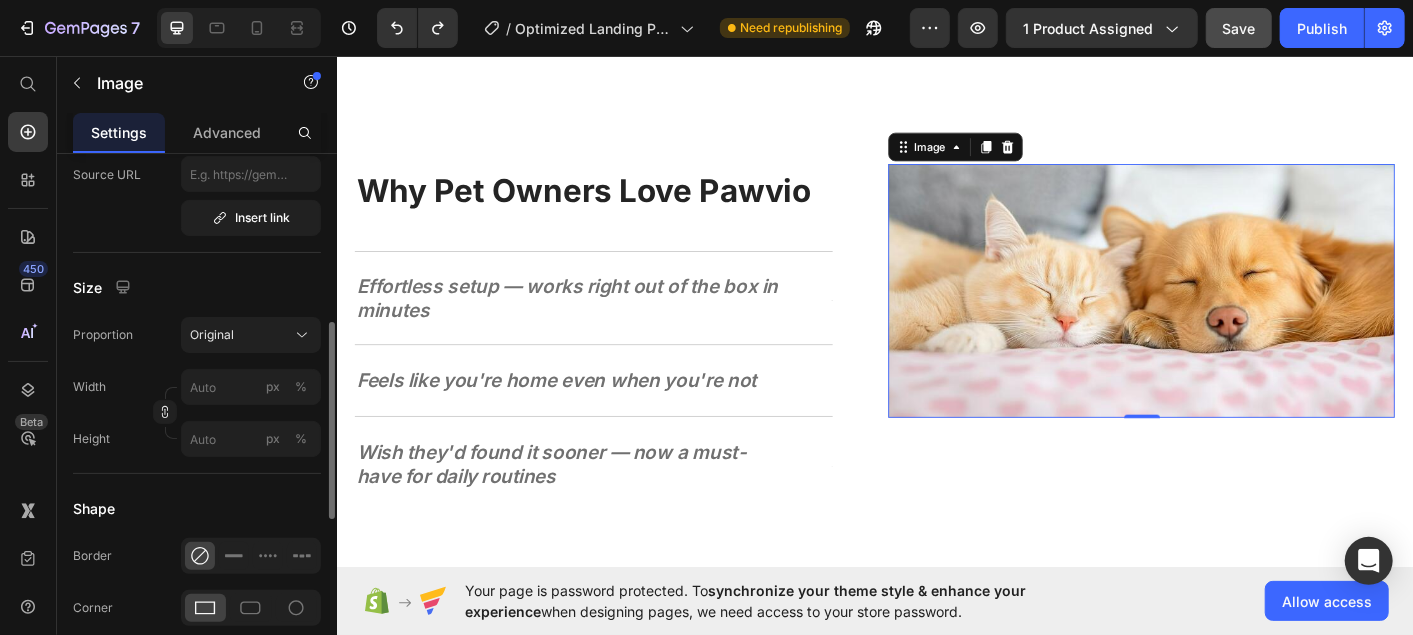 scroll, scrollTop: 460, scrollLeft: 0, axis: vertical 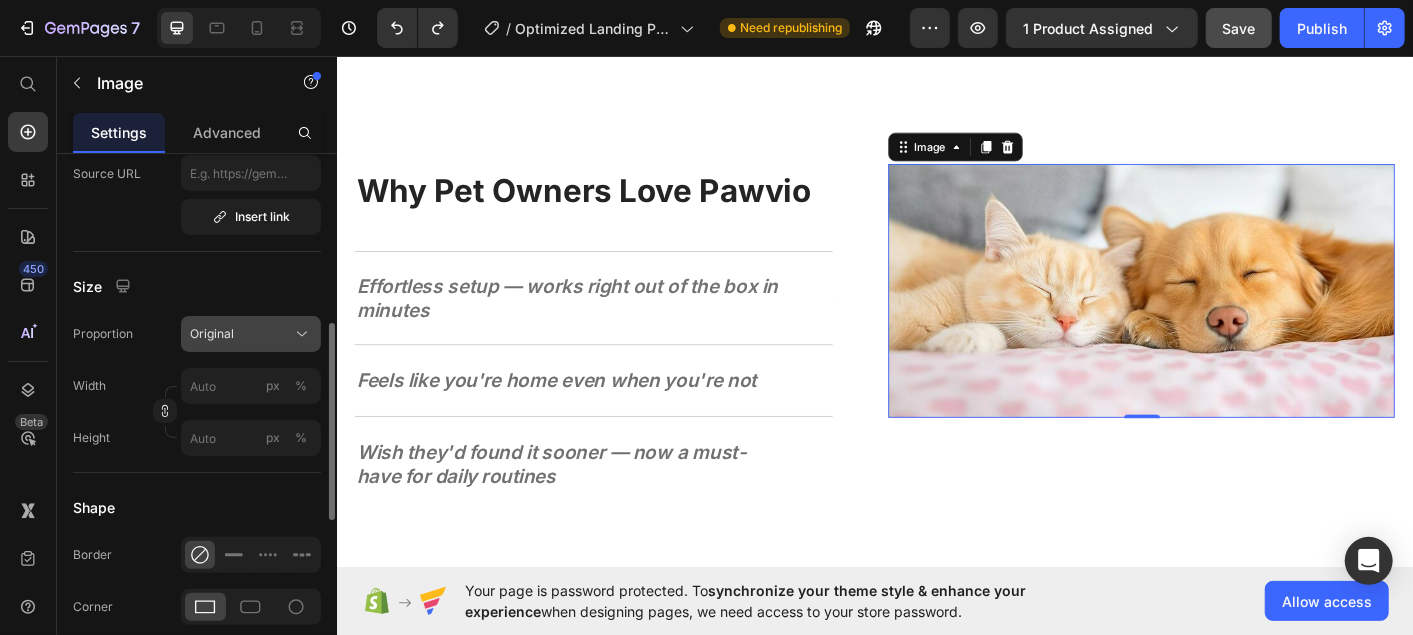click on "Original" 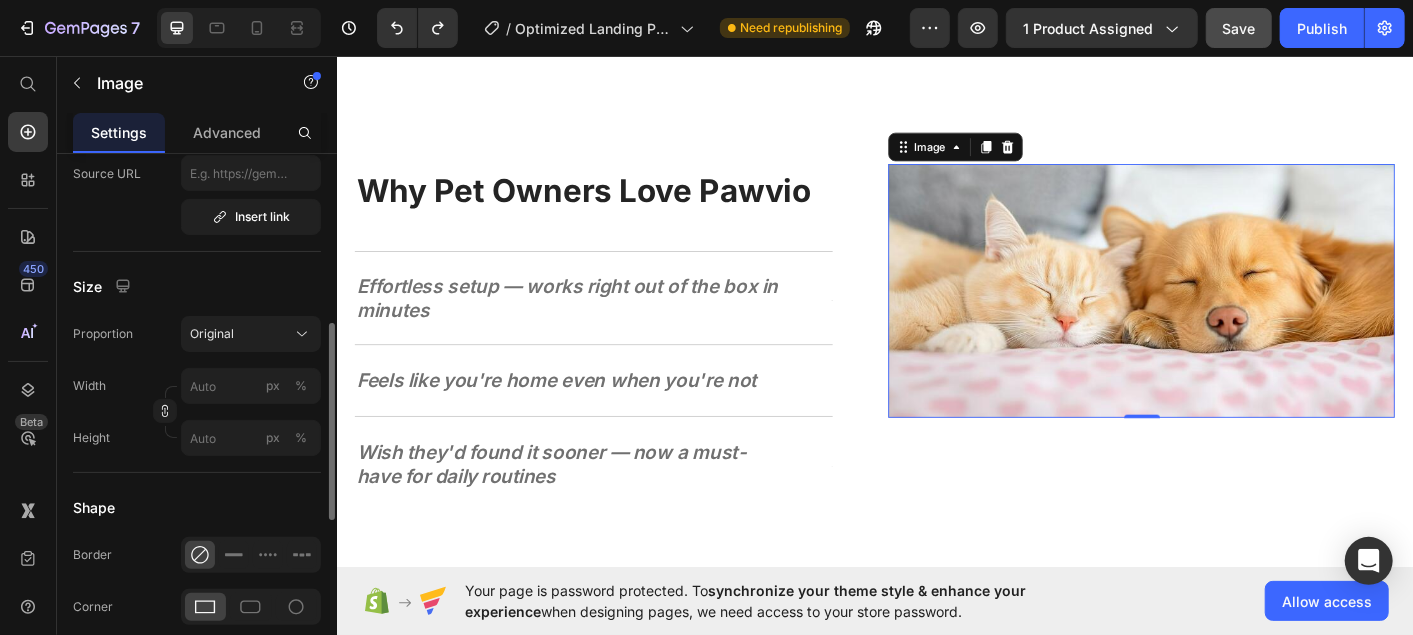 click on "Size" at bounding box center [197, 286] 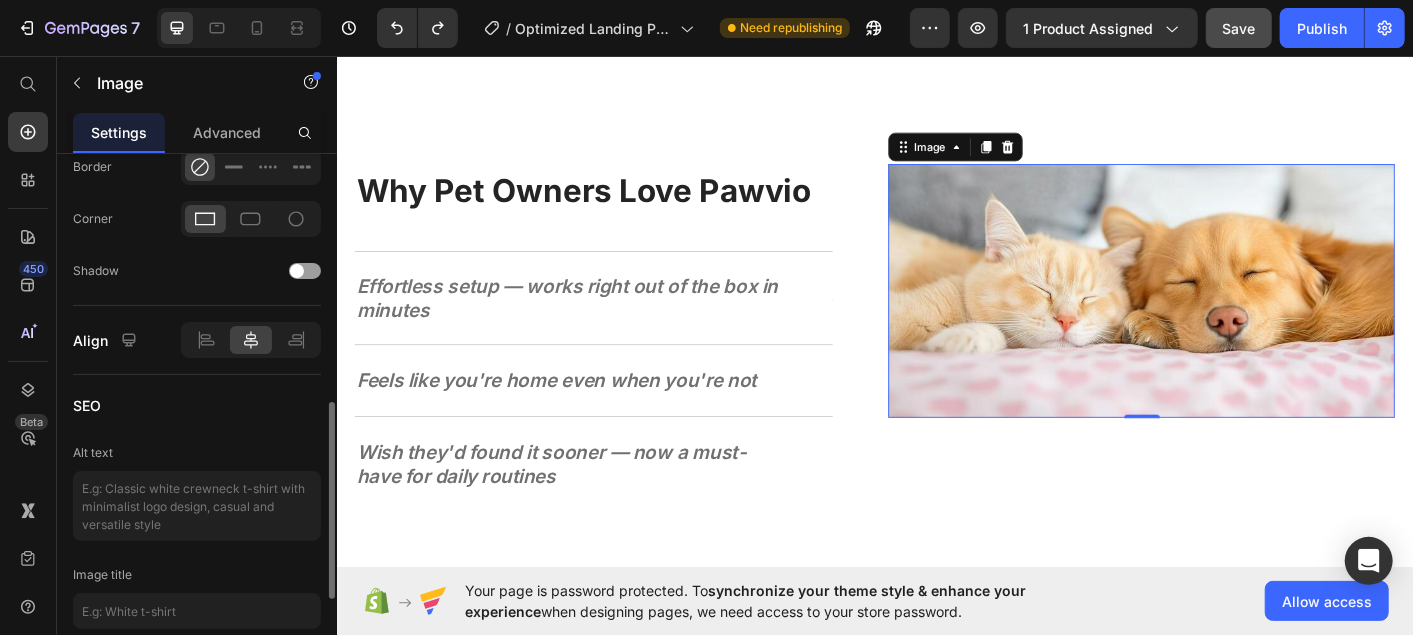 scroll, scrollTop: 930, scrollLeft: 0, axis: vertical 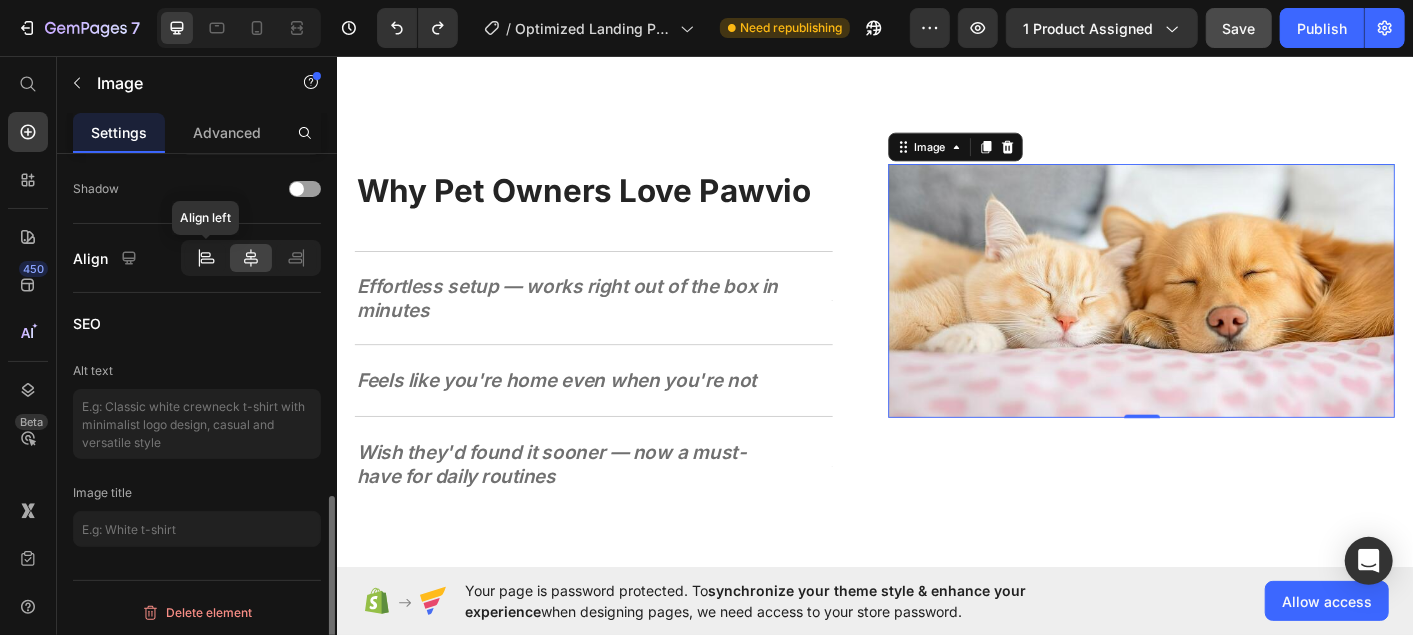 click 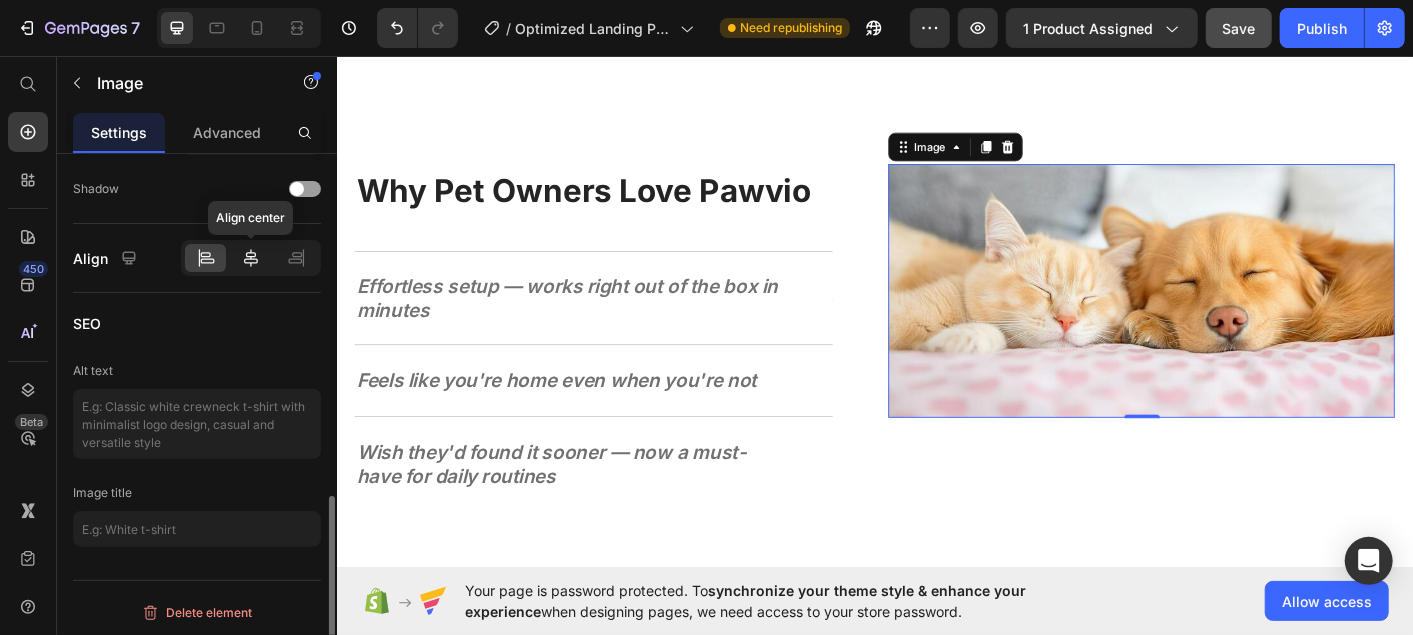 click 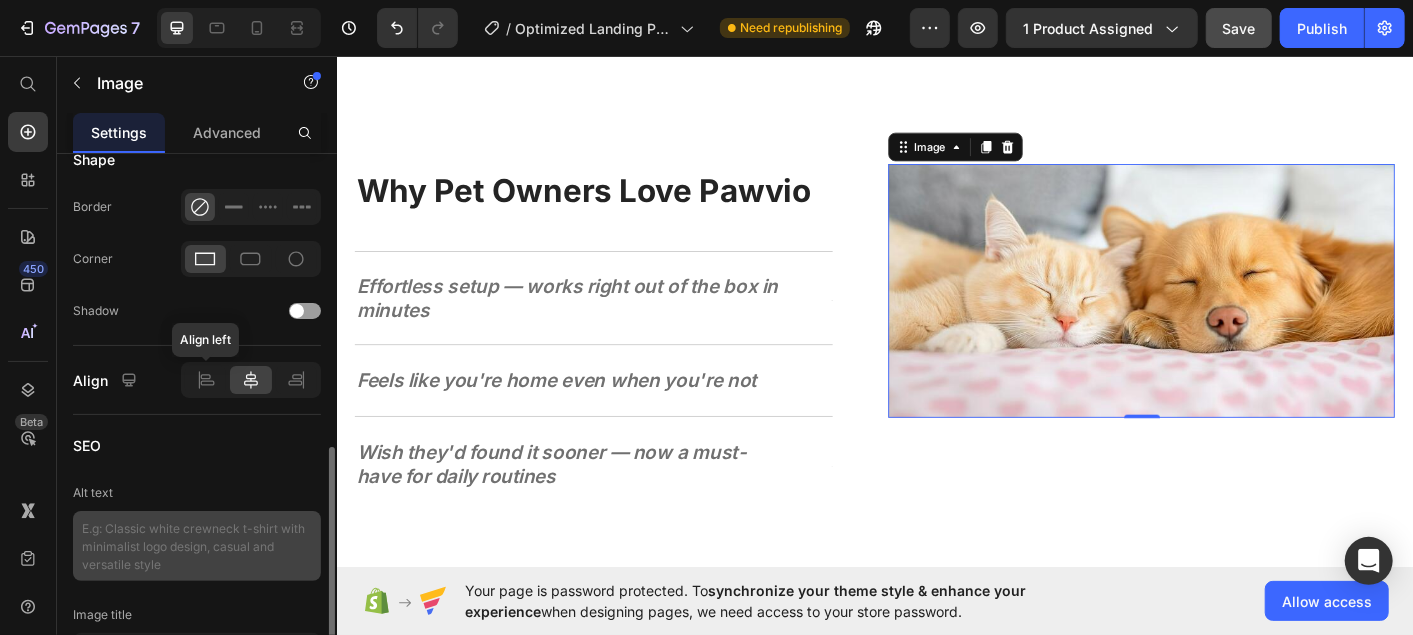 scroll, scrollTop: 804, scrollLeft: 0, axis: vertical 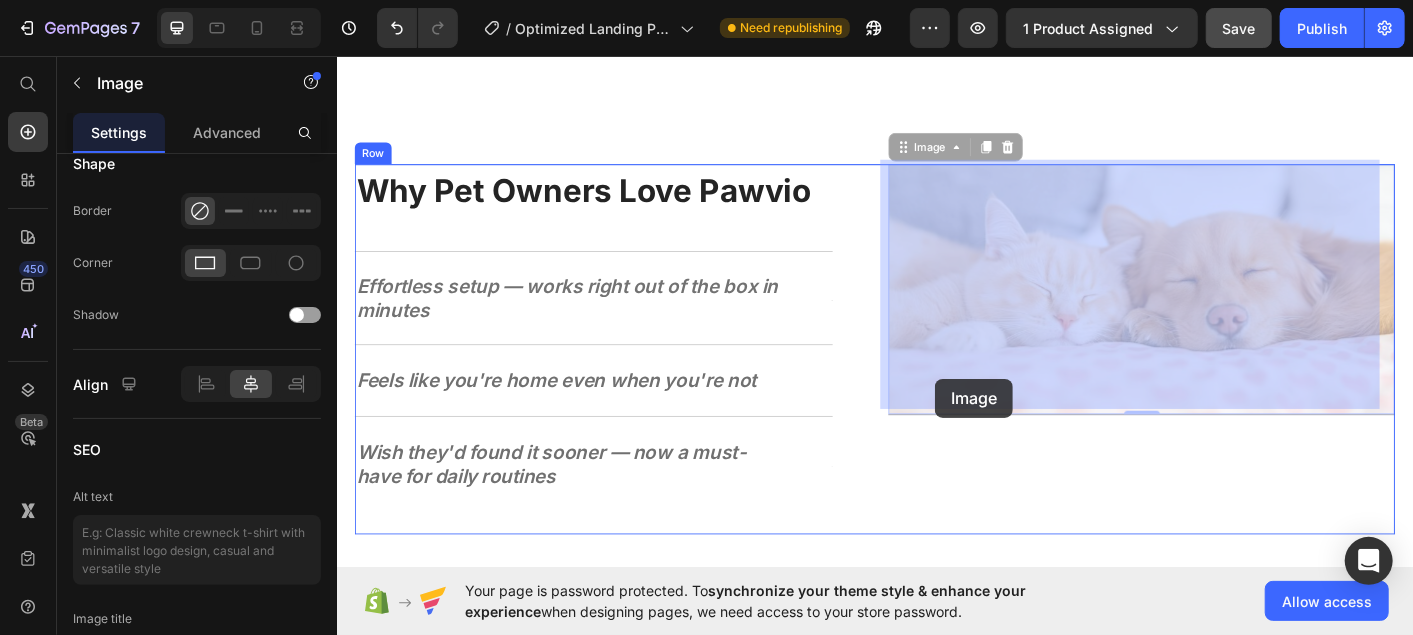 drag, startPoint x: 1000, startPoint y: 387, endPoint x: 1003, endPoint y: 416, distance: 29.15476 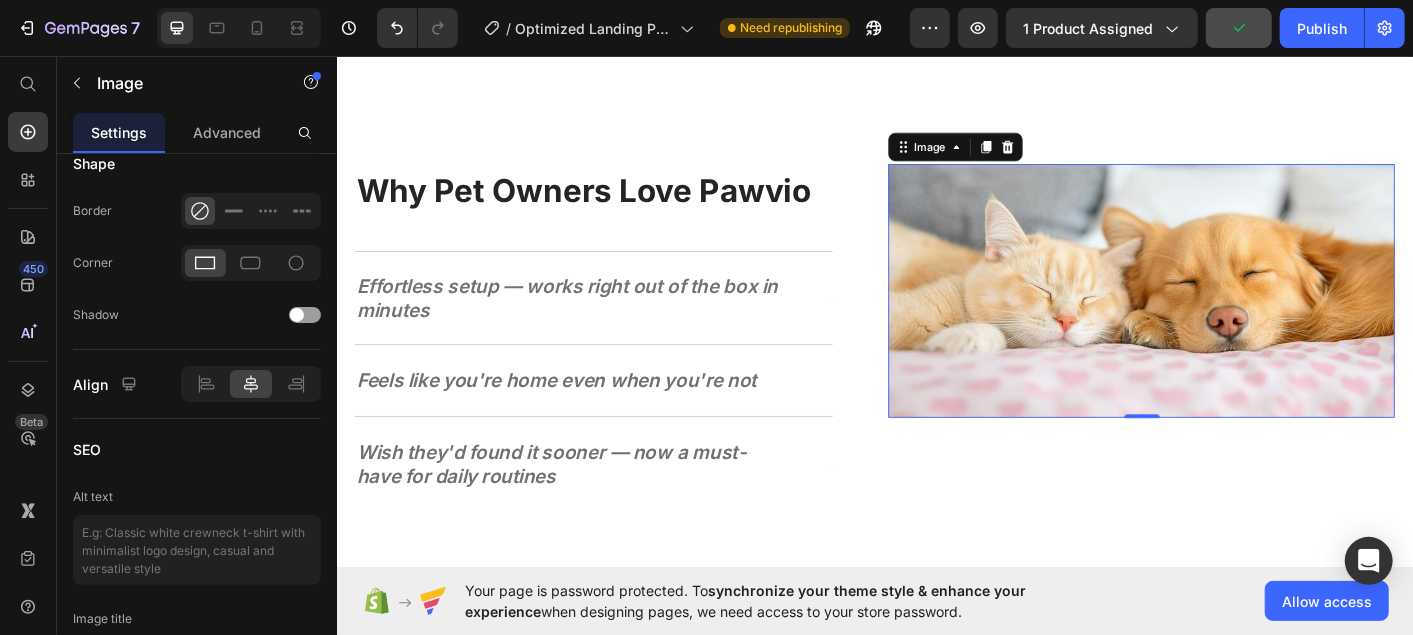 click at bounding box center [1233, 317] 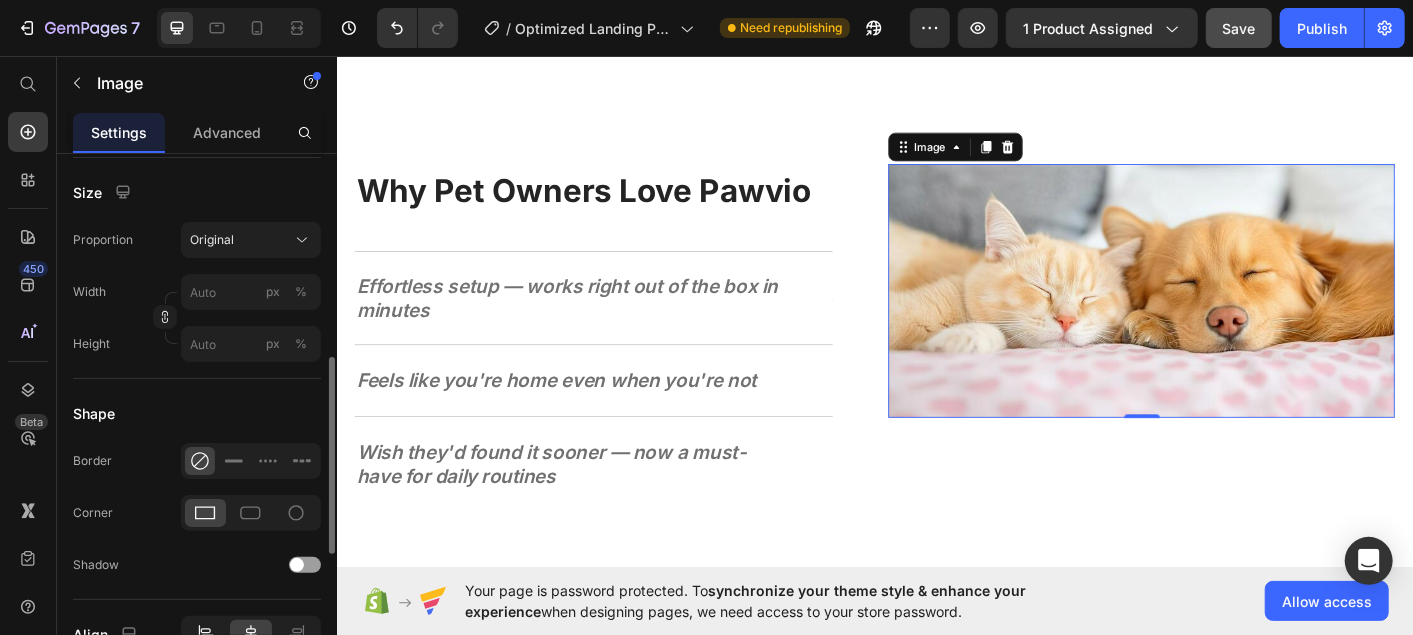 scroll, scrollTop: 554, scrollLeft: 0, axis: vertical 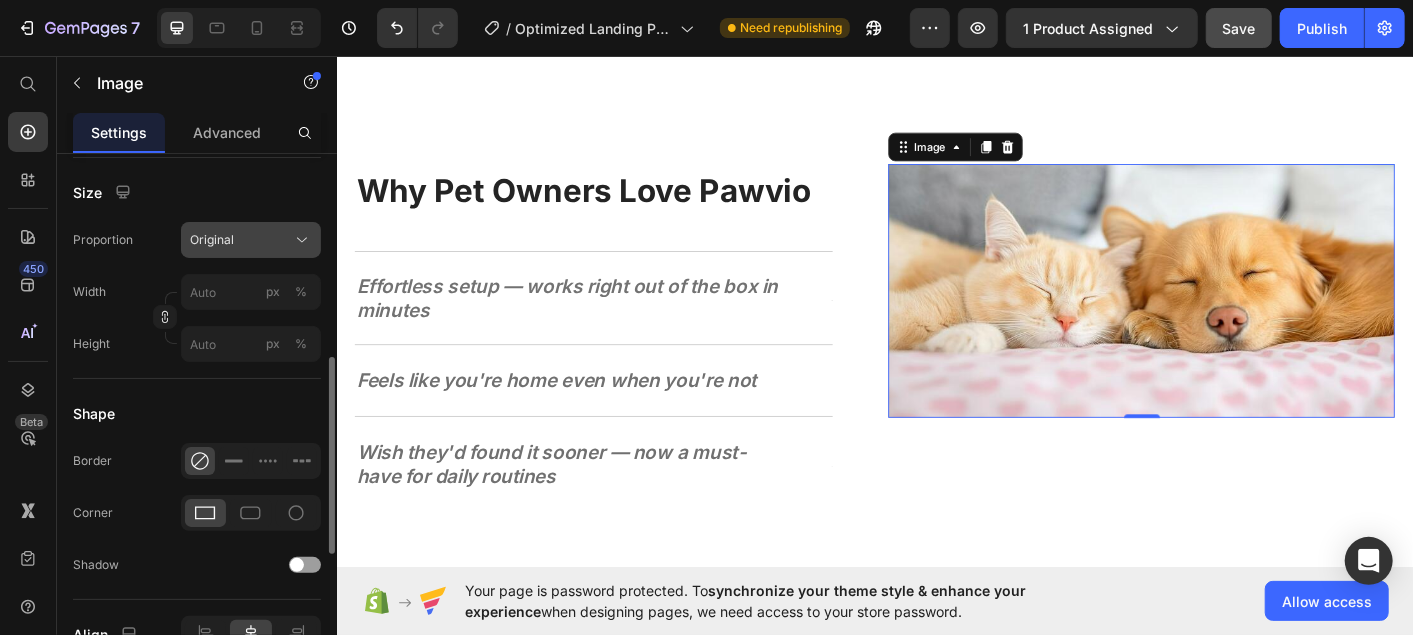 click on "Original" at bounding box center (251, 240) 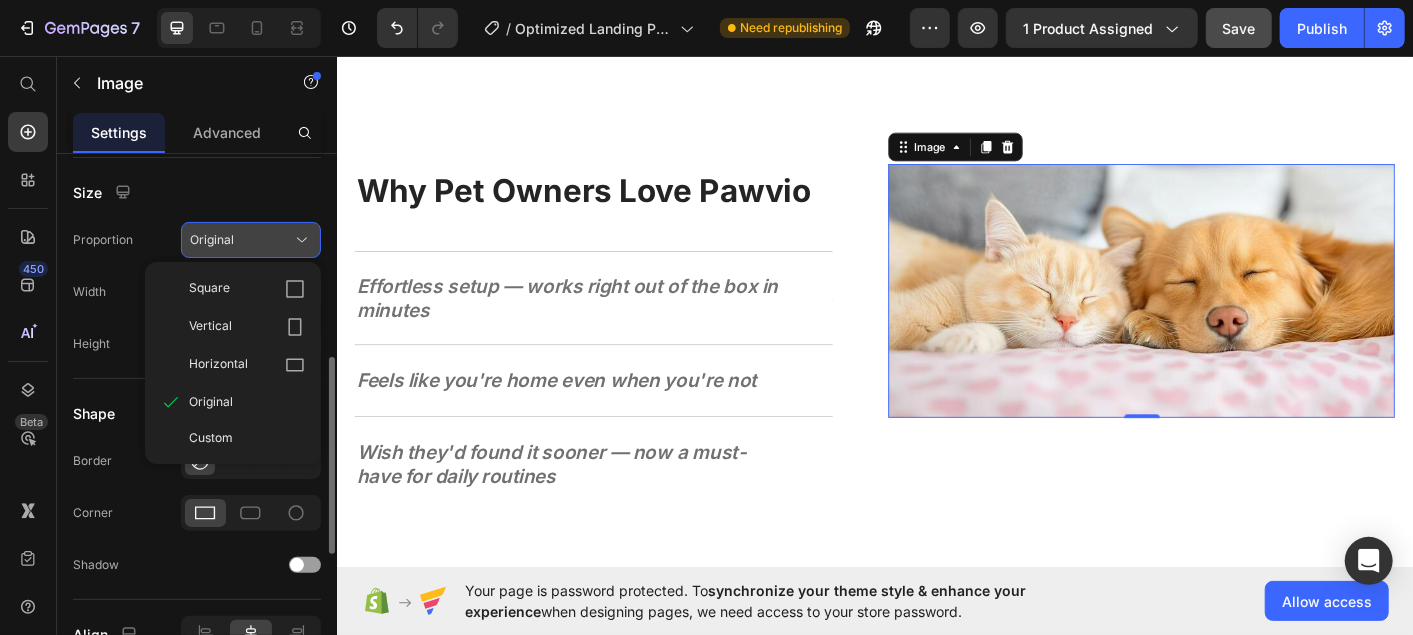 click on "Original" at bounding box center [251, 240] 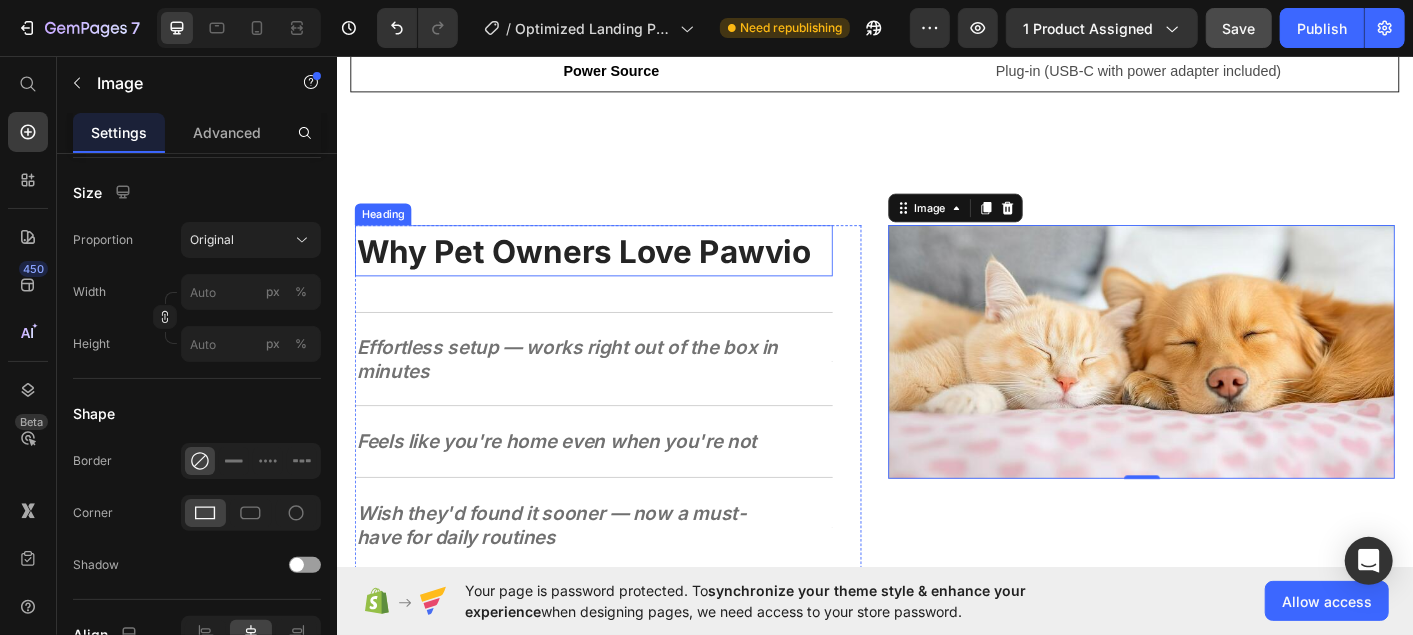 scroll, scrollTop: 2192, scrollLeft: 0, axis: vertical 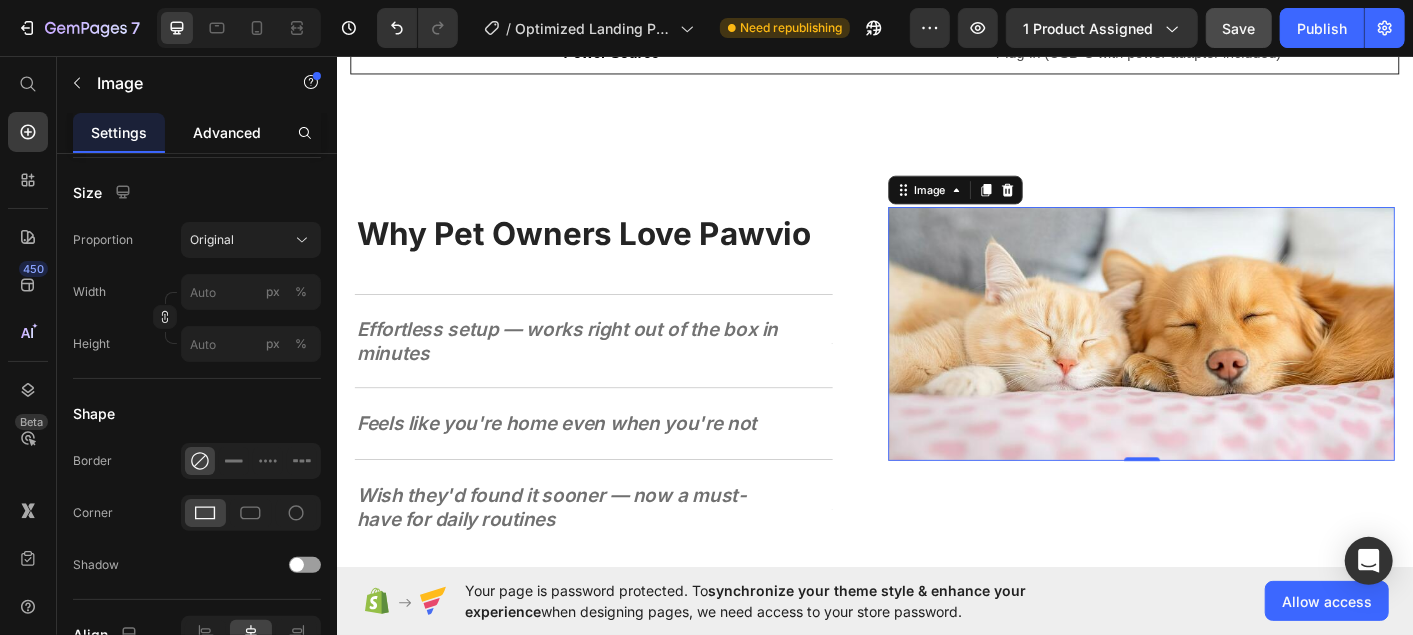 click on "Advanced" at bounding box center [227, 132] 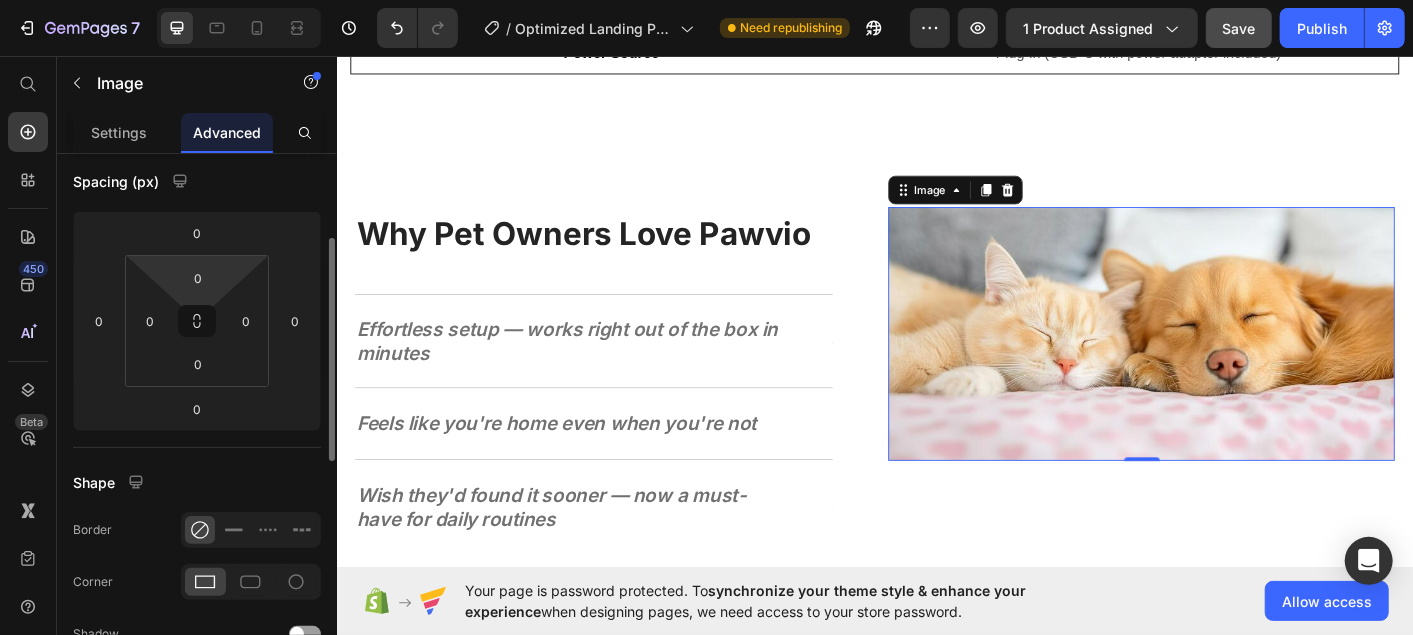 scroll, scrollTop: 139, scrollLeft: 0, axis: vertical 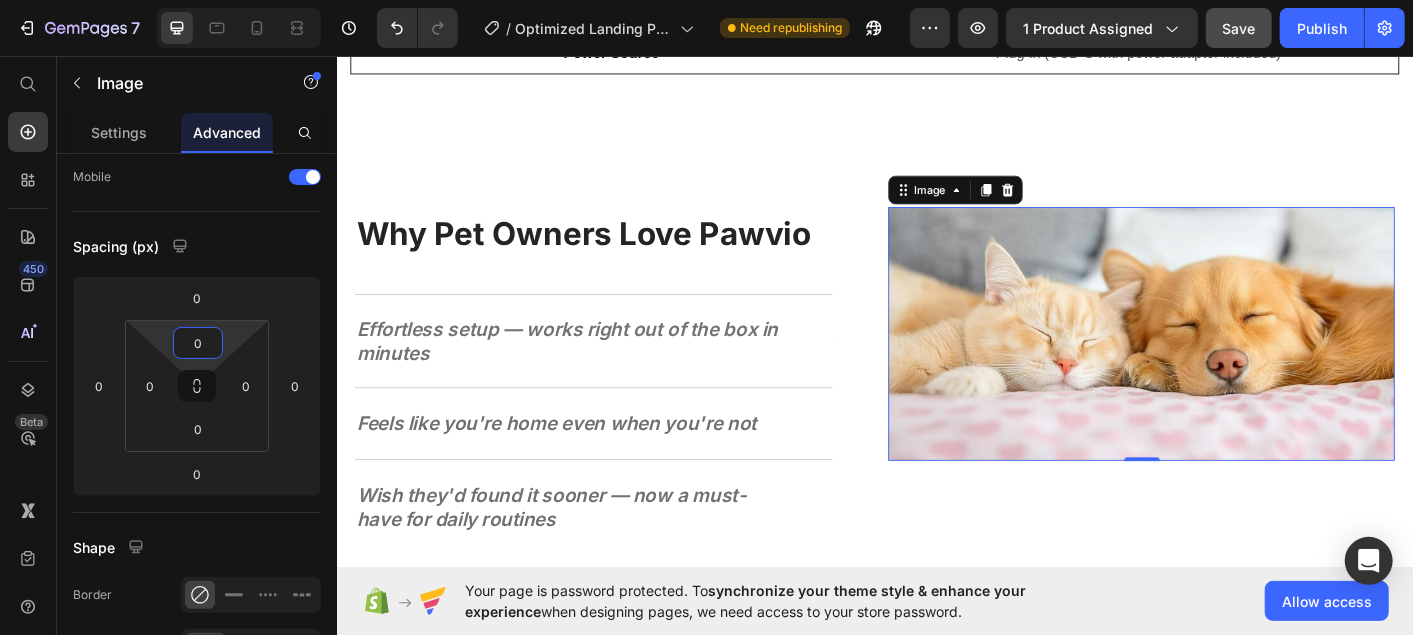 click on "0" at bounding box center (198, 343) 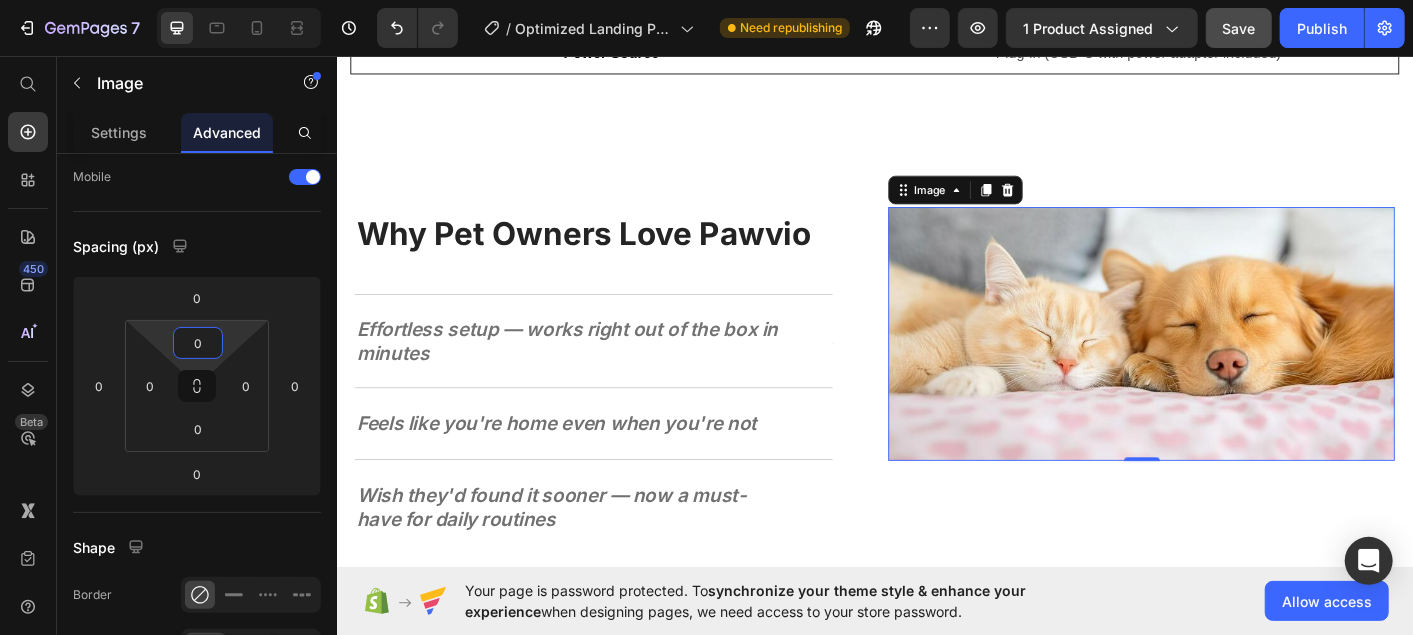 type on "5" 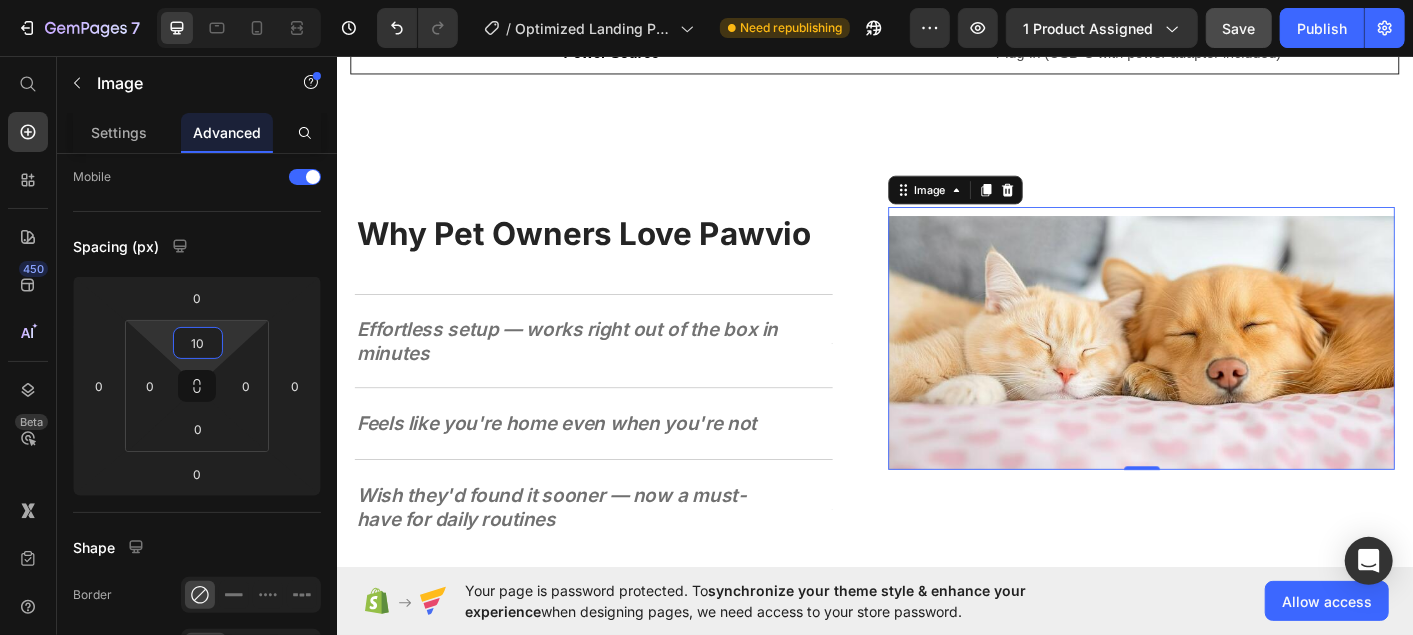 type on "1" 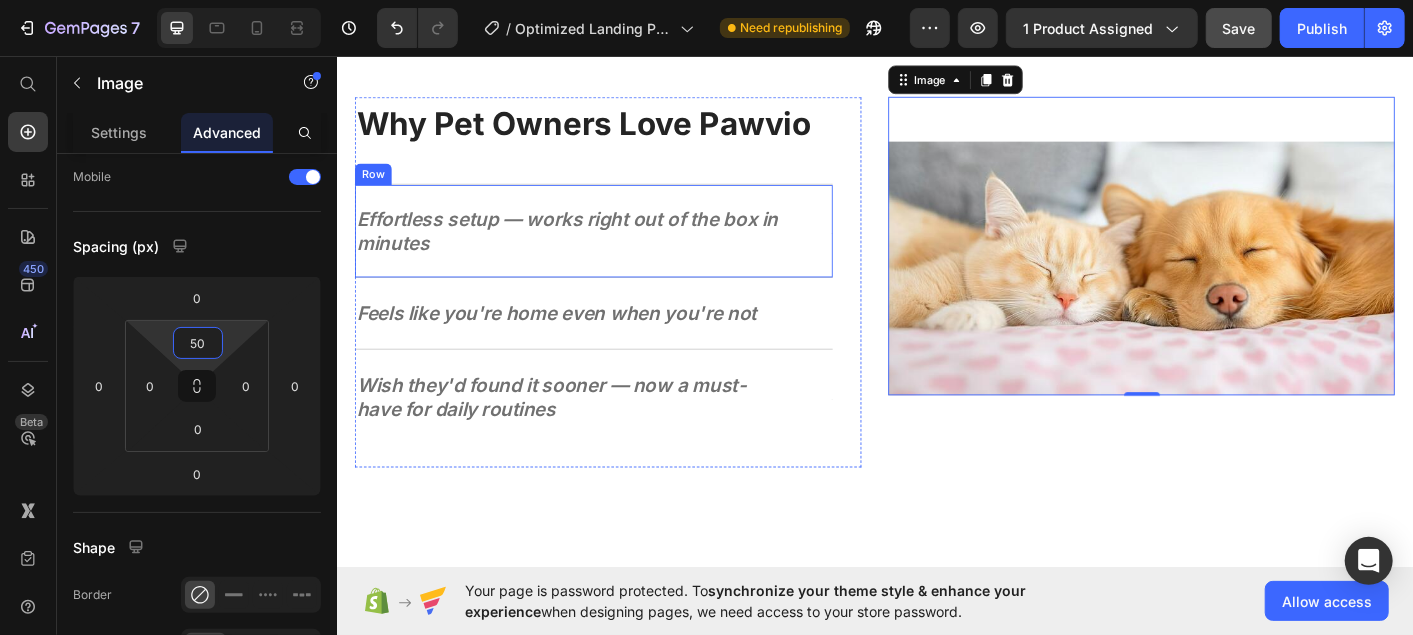 scroll, scrollTop: 2317, scrollLeft: 0, axis: vertical 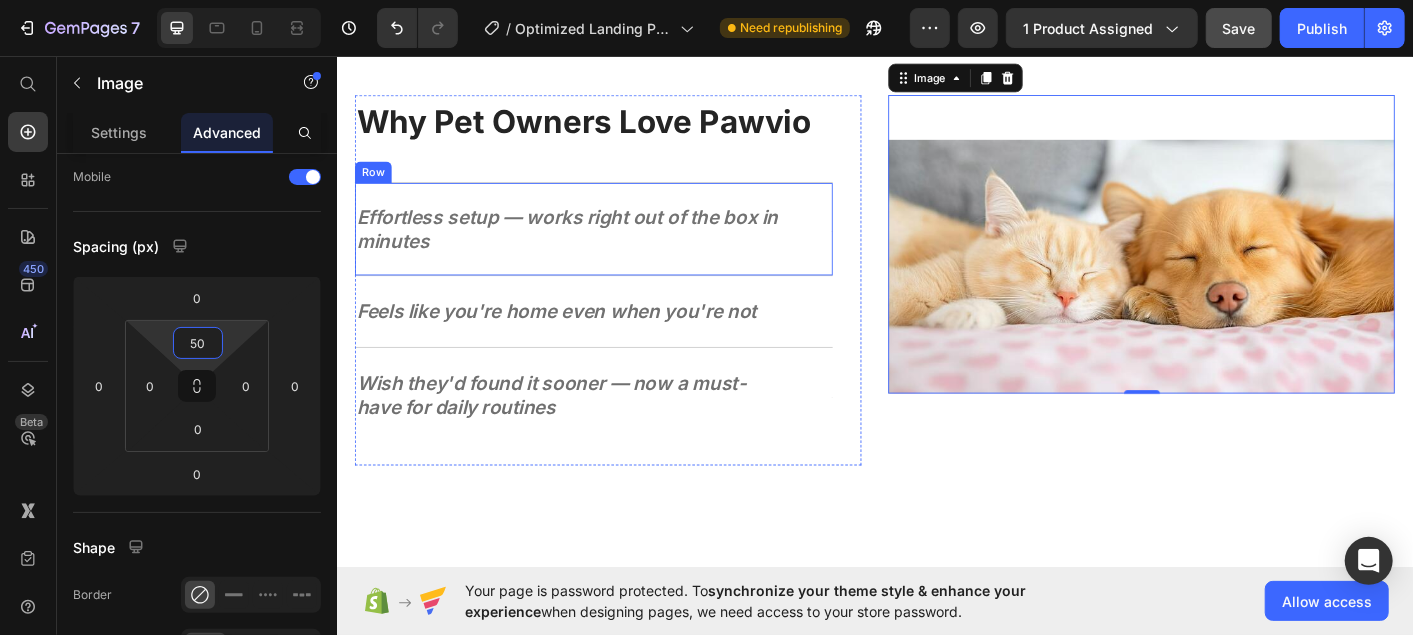 type on "5" 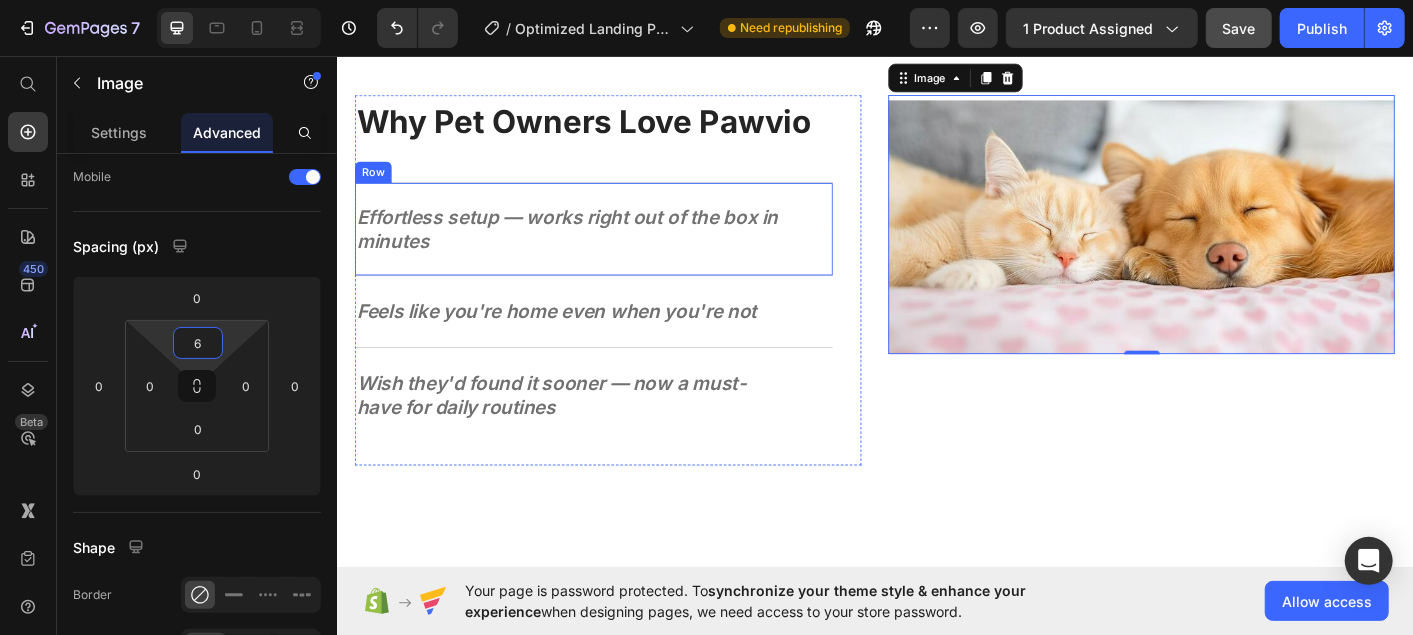 type on "60" 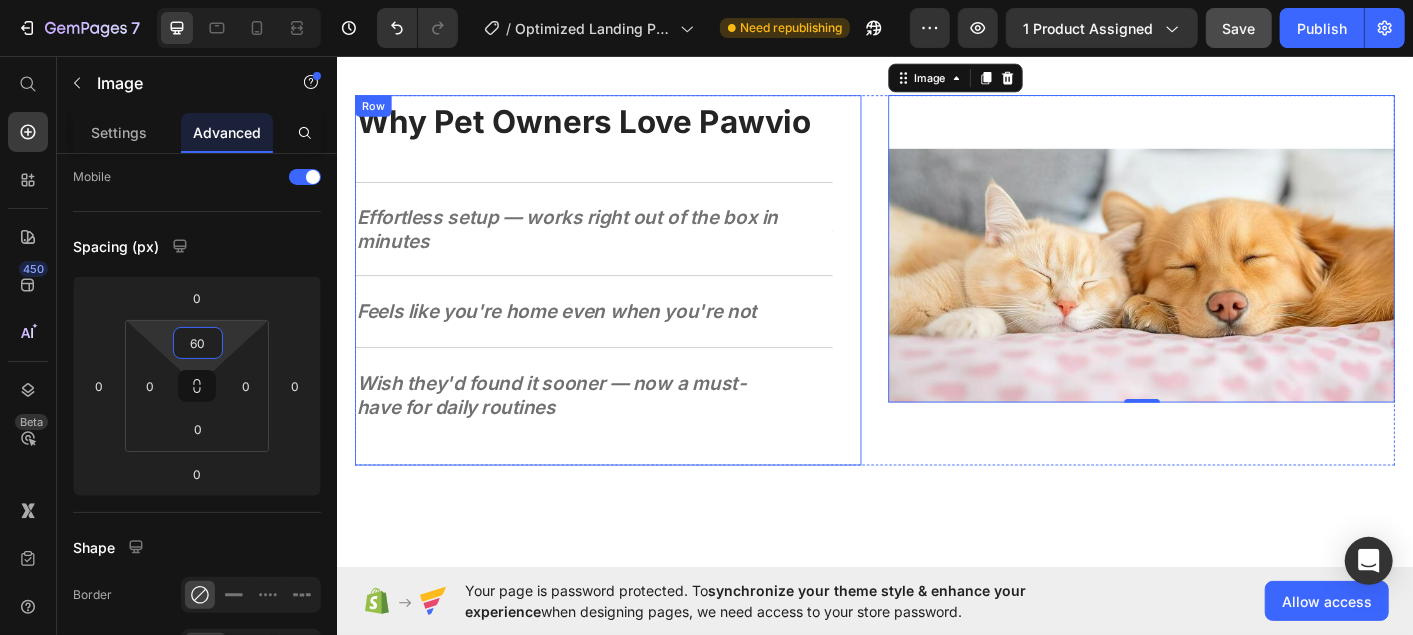 click on "Why Pet Owners Love Pawvio Heading Effortless setup — works right out of the box in minutes Text Block Text Block Row Feels like you're home even when you're not Text Block Text Block Row Wish they'd found it sooner — now a must-have for daily routines Text Block Text Block Row Row" at bounding box center (638, 305) 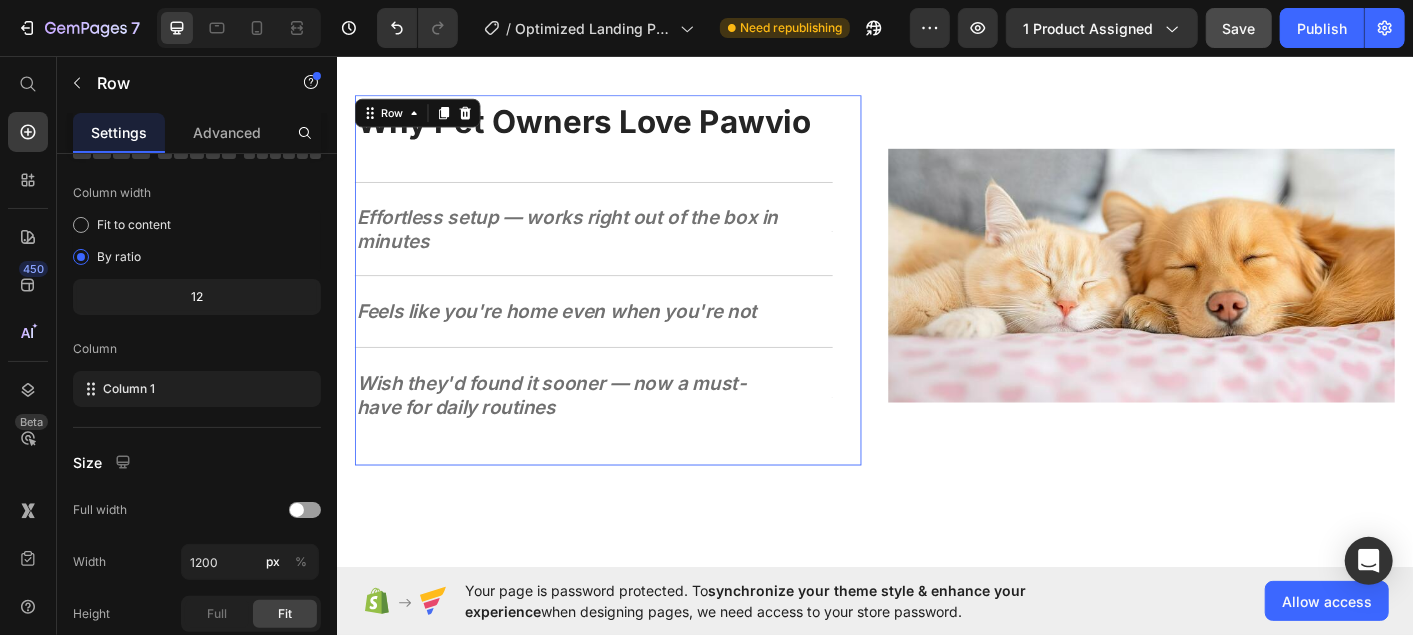 scroll, scrollTop: 0, scrollLeft: 0, axis: both 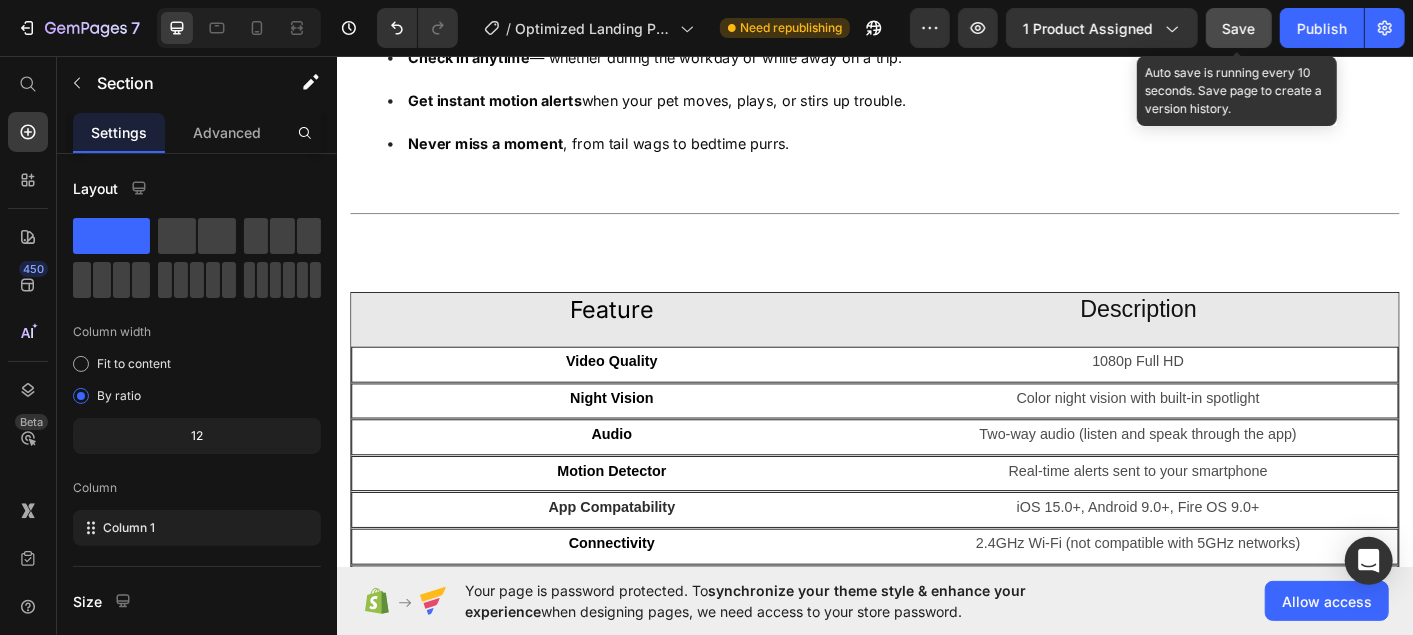 click on "Save" at bounding box center [1239, 28] 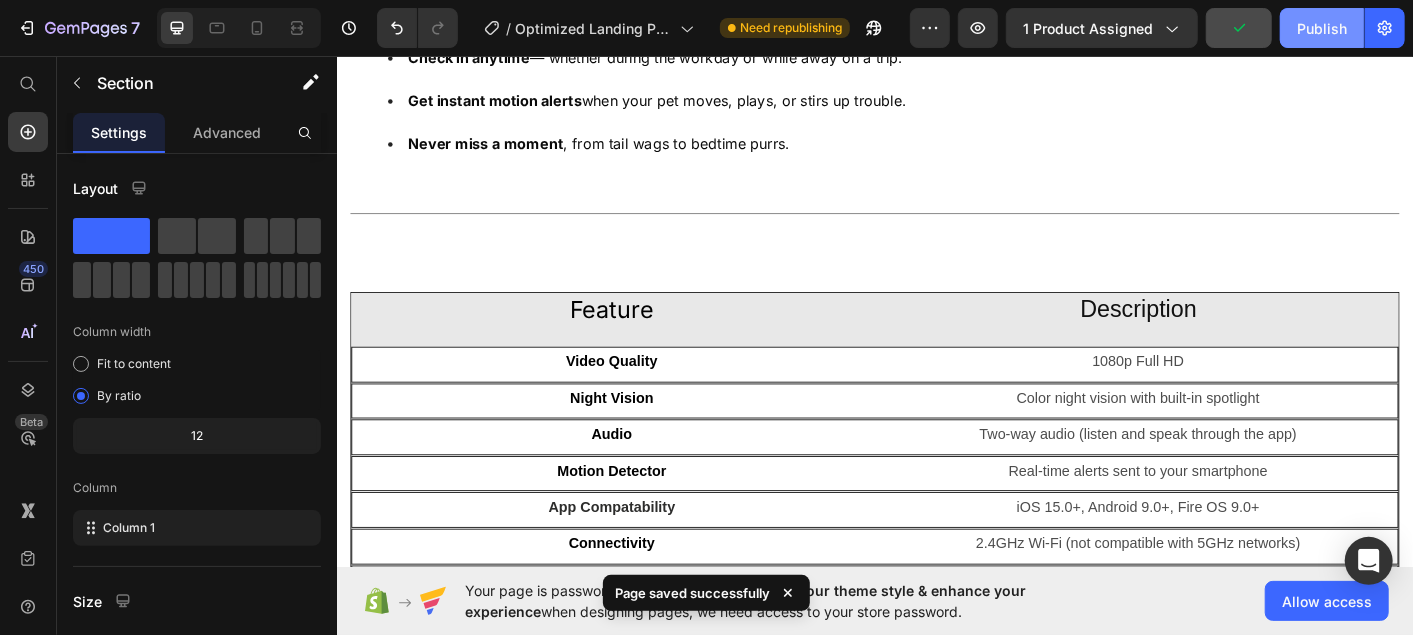 click on "Publish" 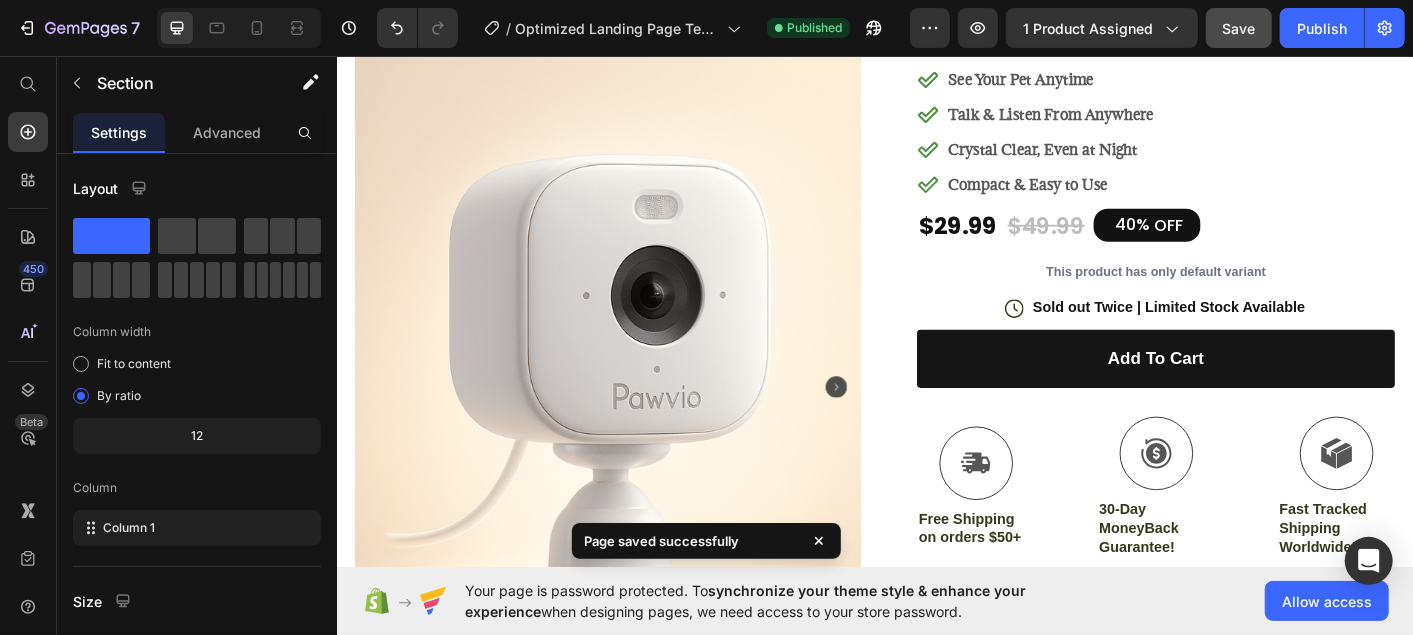 scroll, scrollTop: 179, scrollLeft: 0, axis: vertical 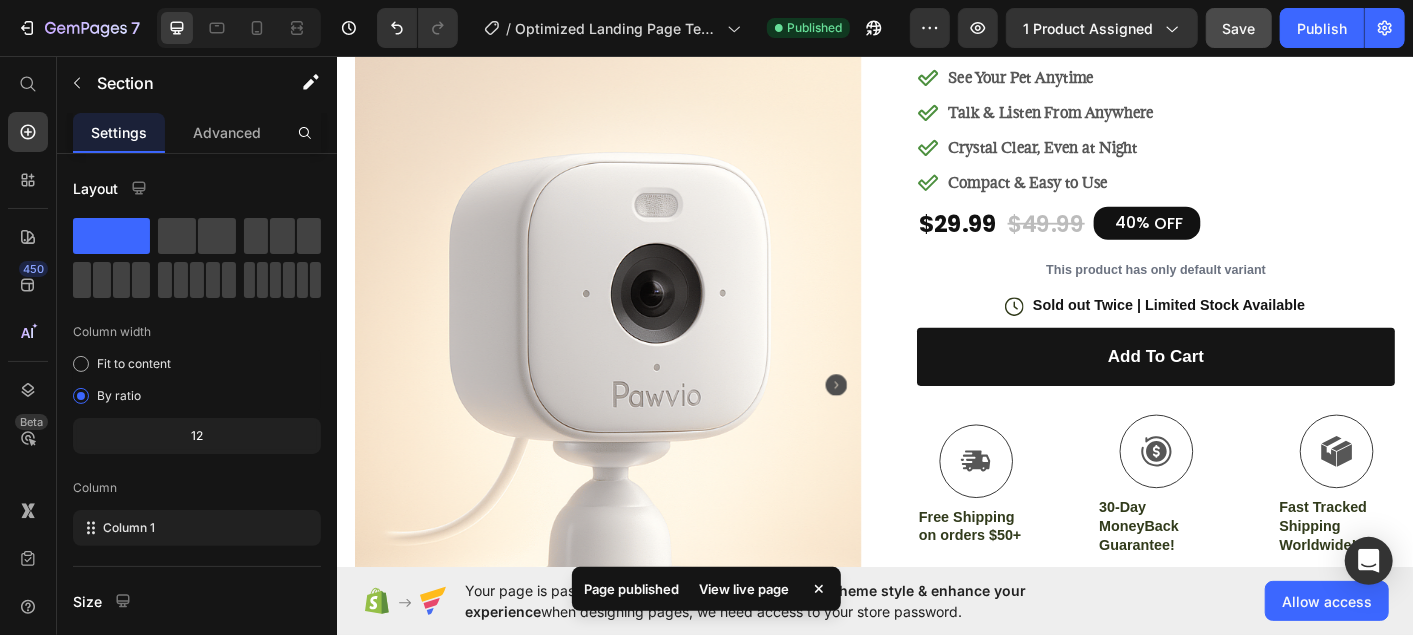click on "View live page" at bounding box center [744, 589] 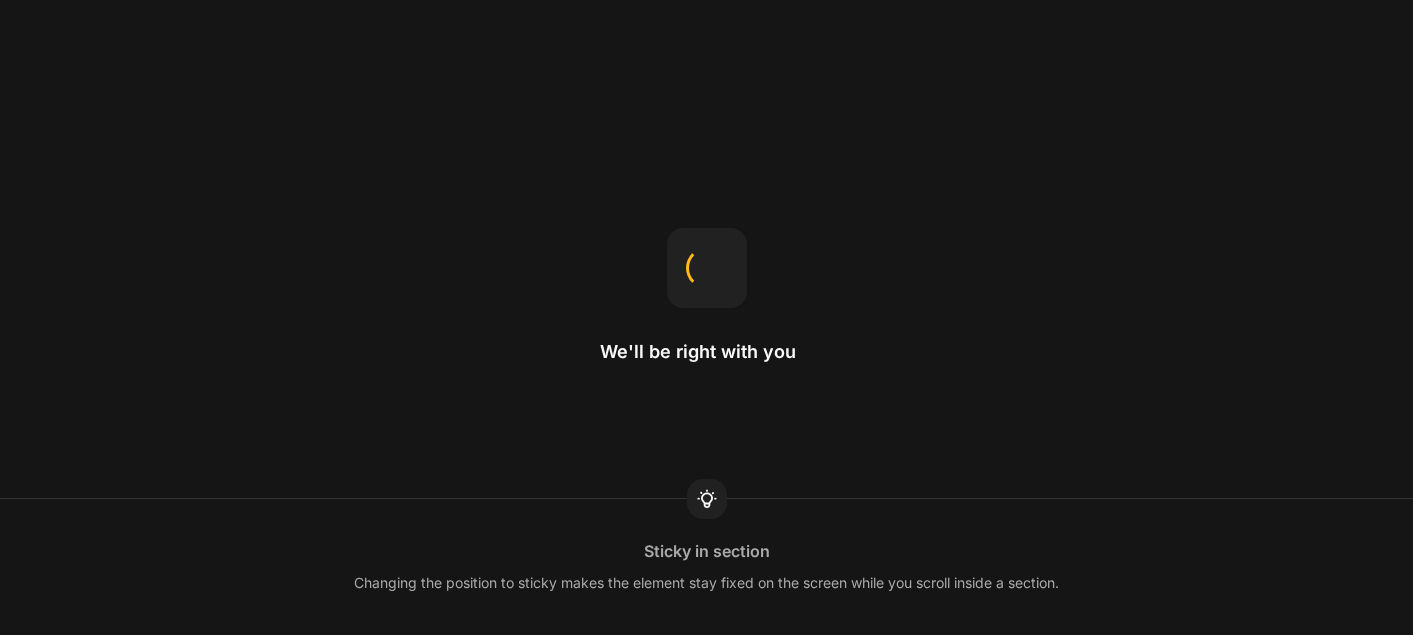 scroll, scrollTop: 0, scrollLeft: 0, axis: both 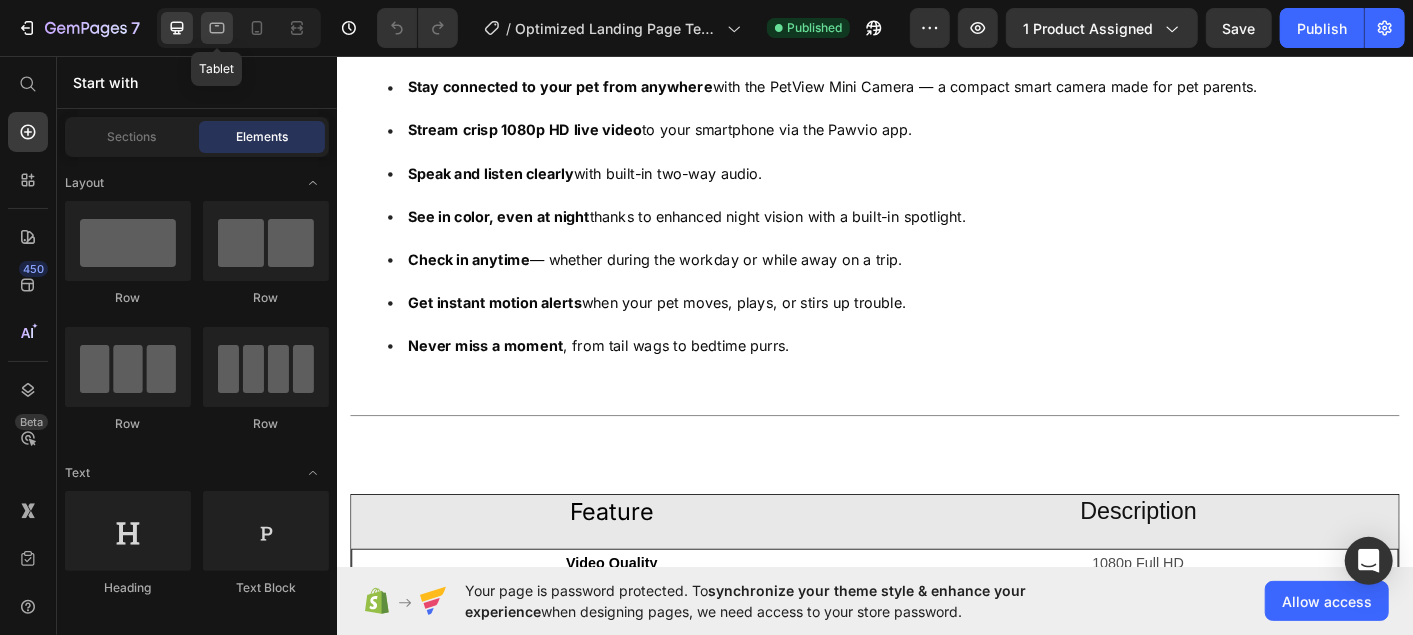 click 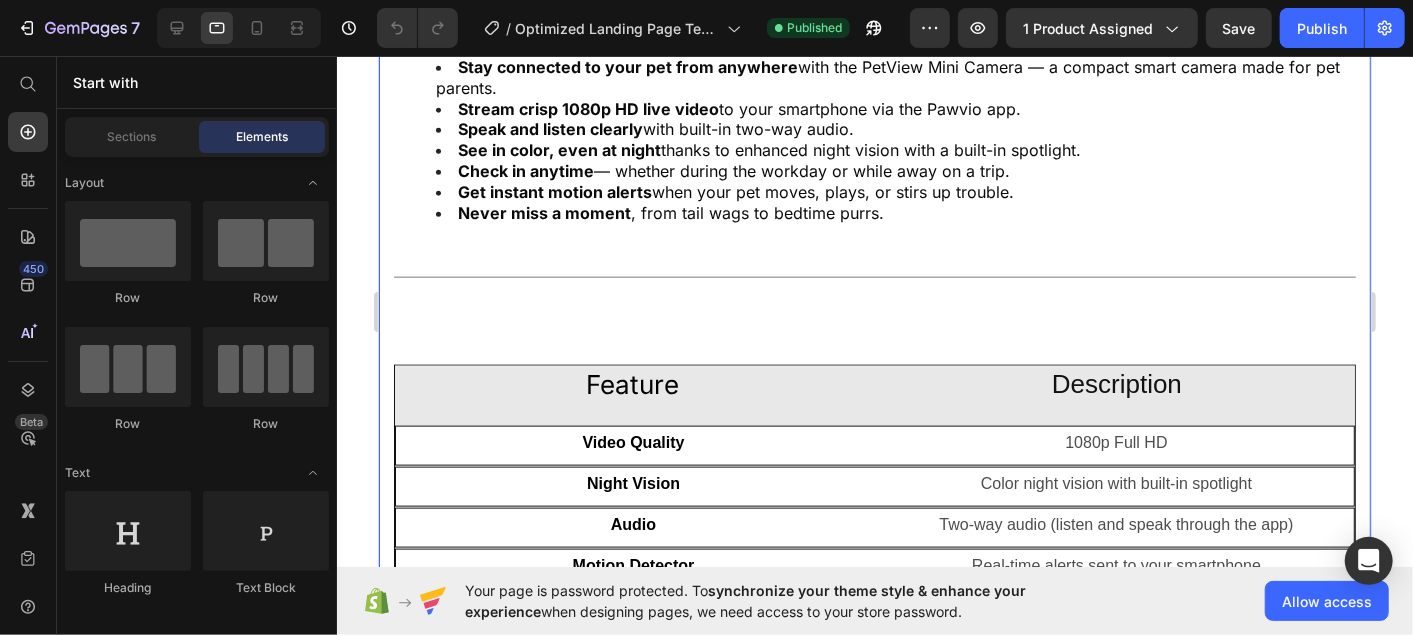 scroll, scrollTop: 1074, scrollLeft: 0, axis: vertical 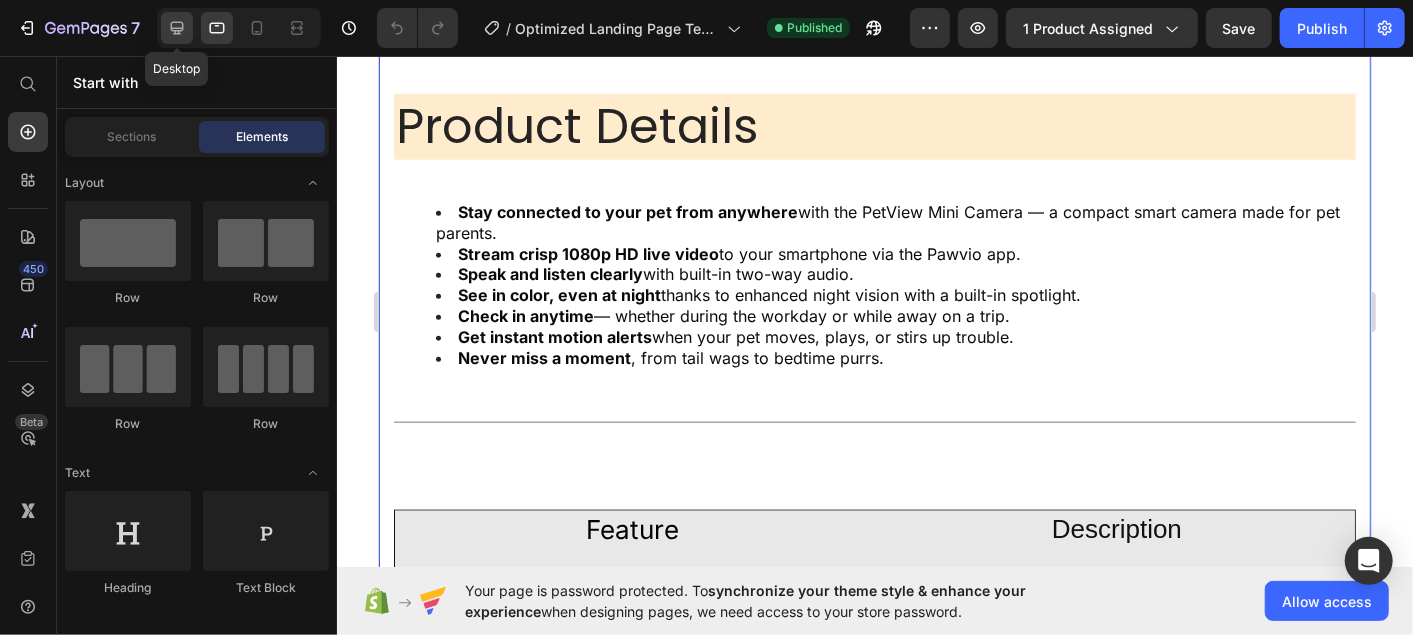 click 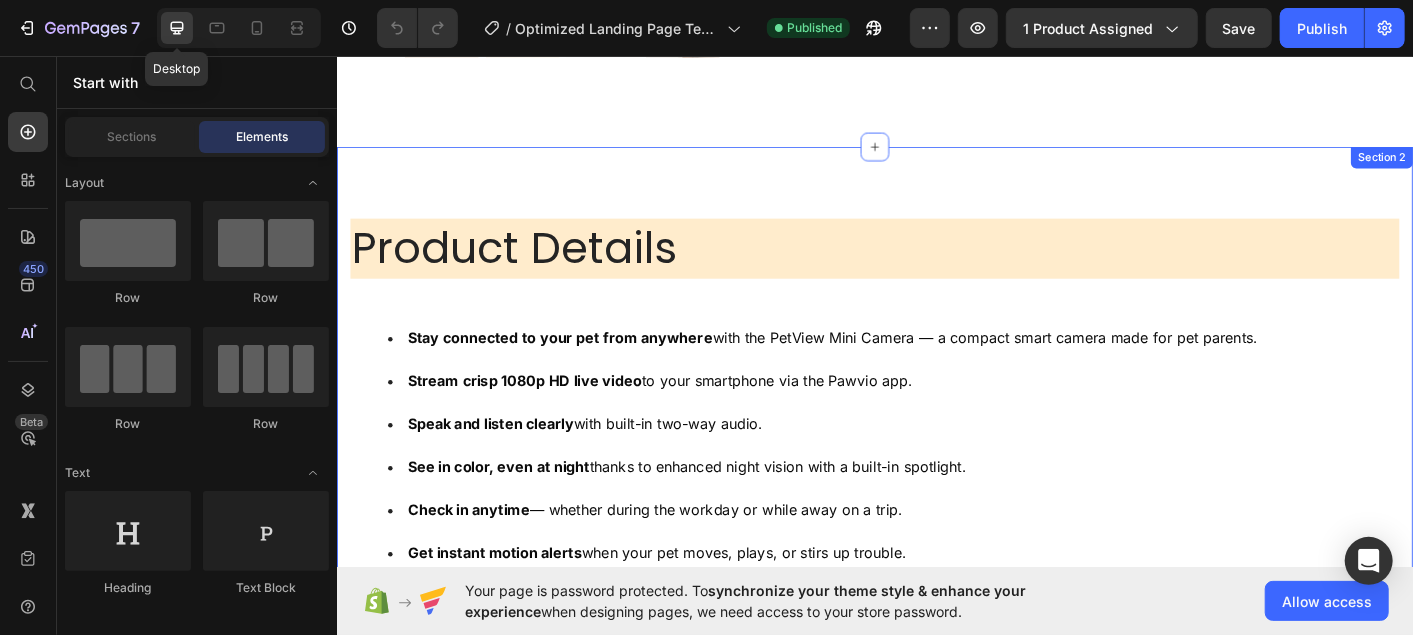 scroll, scrollTop: 1180, scrollLeft: 0, axis: vertical 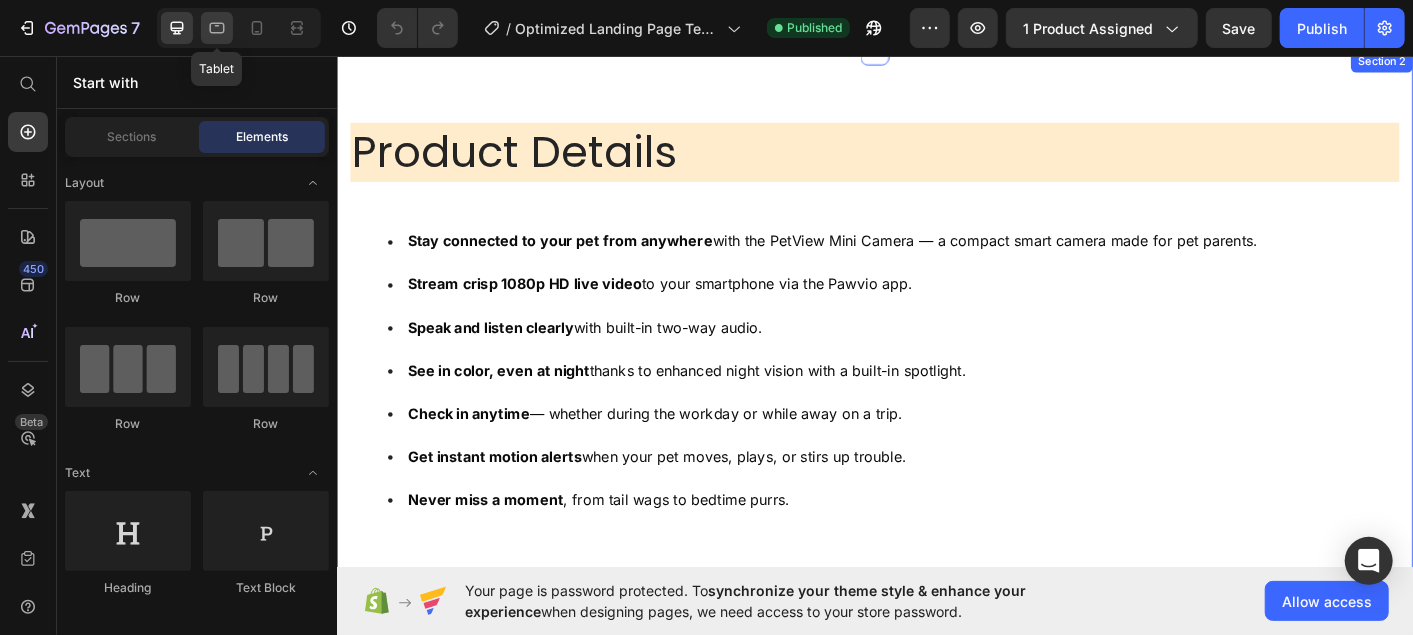 click 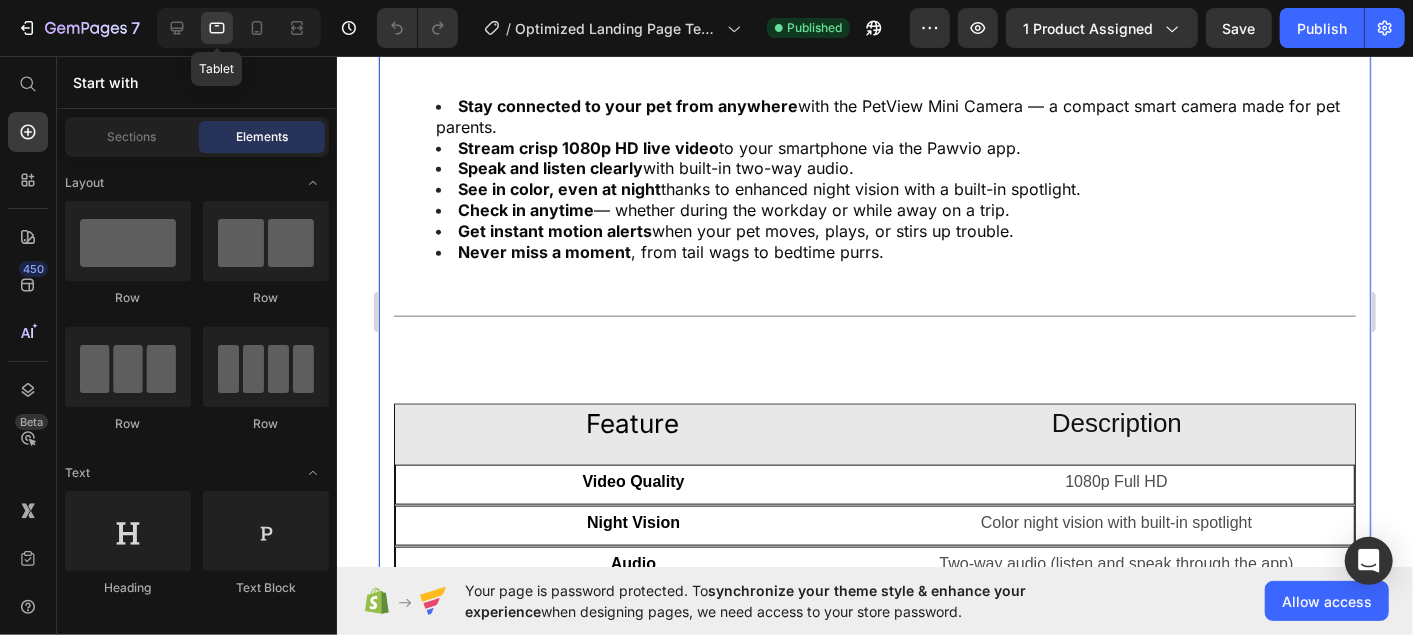 scroll, scrollTop: 1040, scrollLeft: 0, axis: vertical 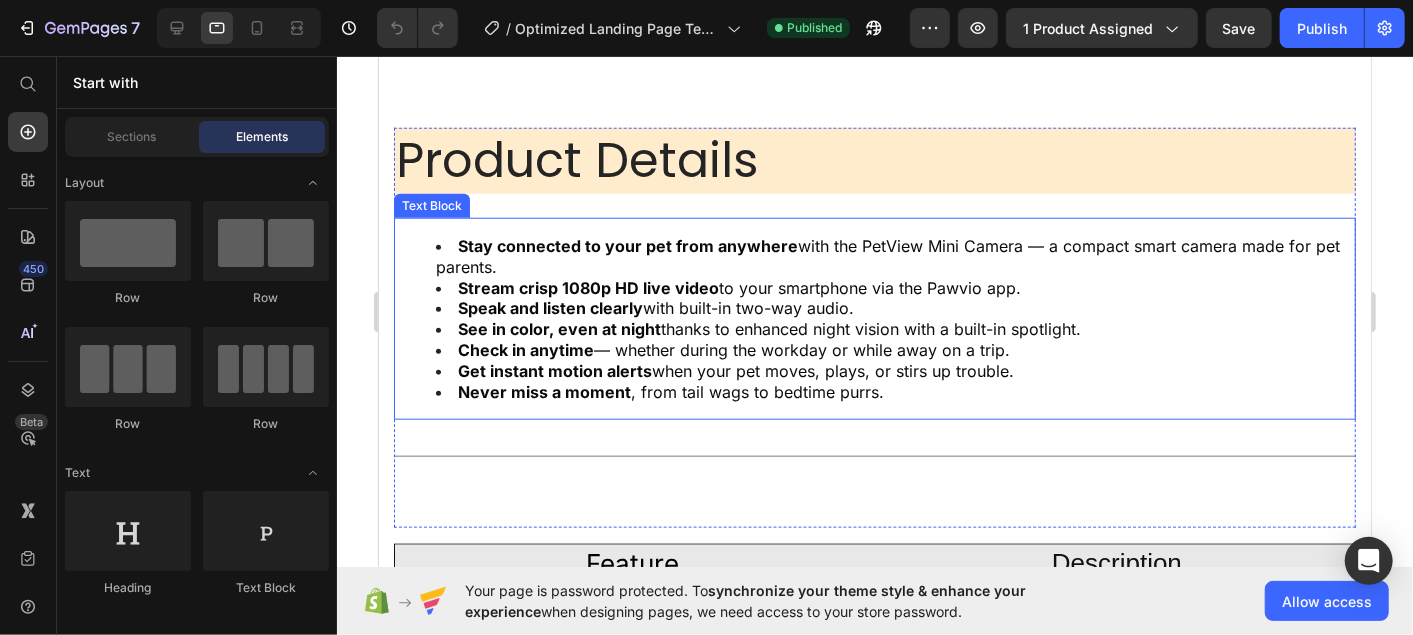 click on "Stream crisp 1080p HD live video" at bounding box center [587, 287] 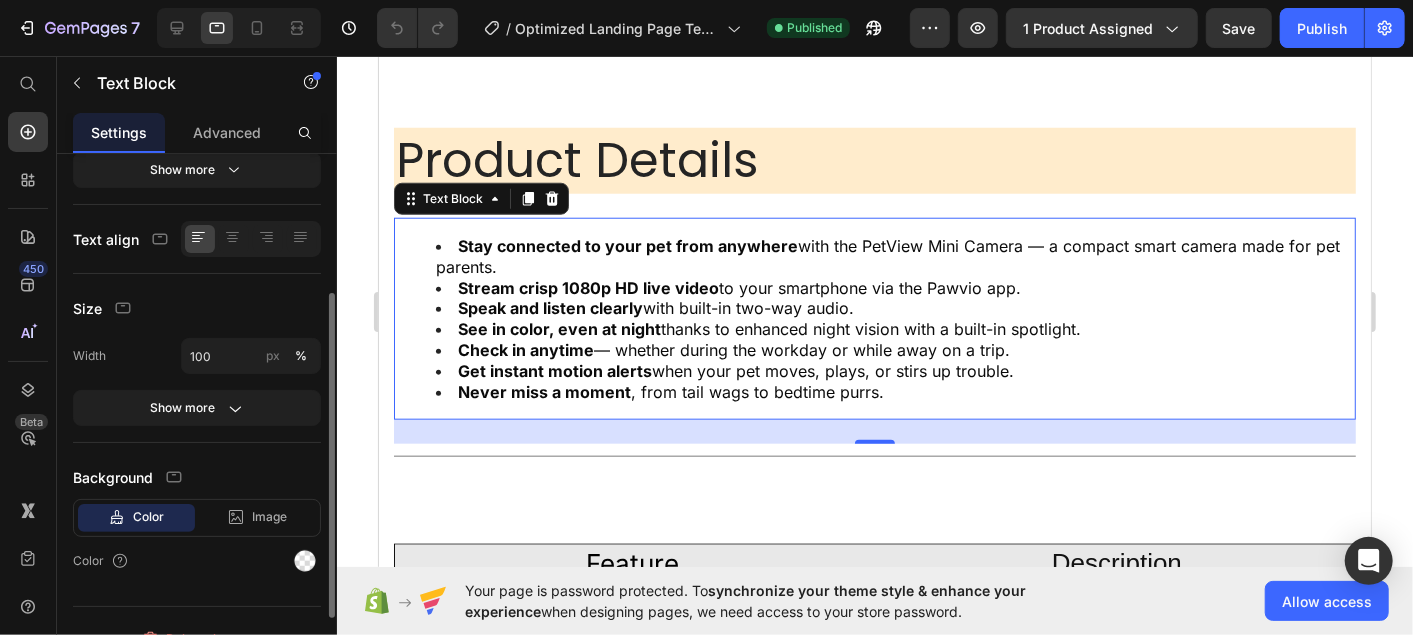 scroll, scrollTop: 353, scrollLeft: 0, axis: vertical 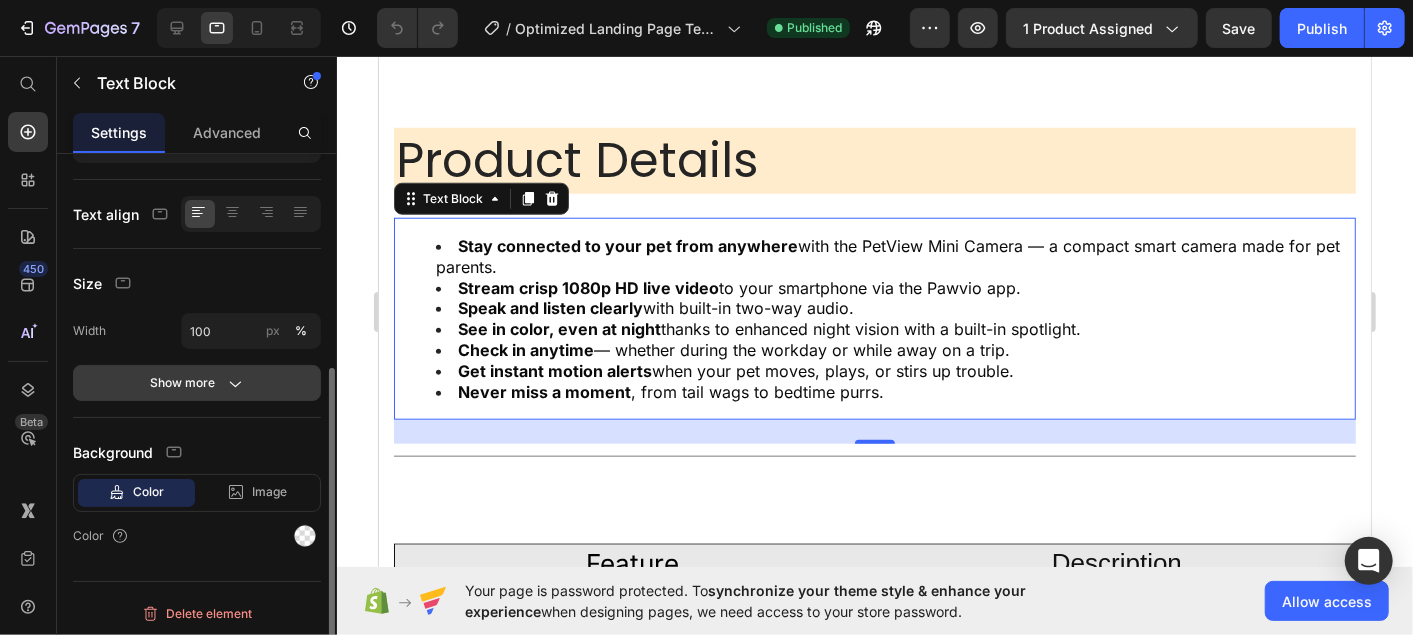 click on "Show more" 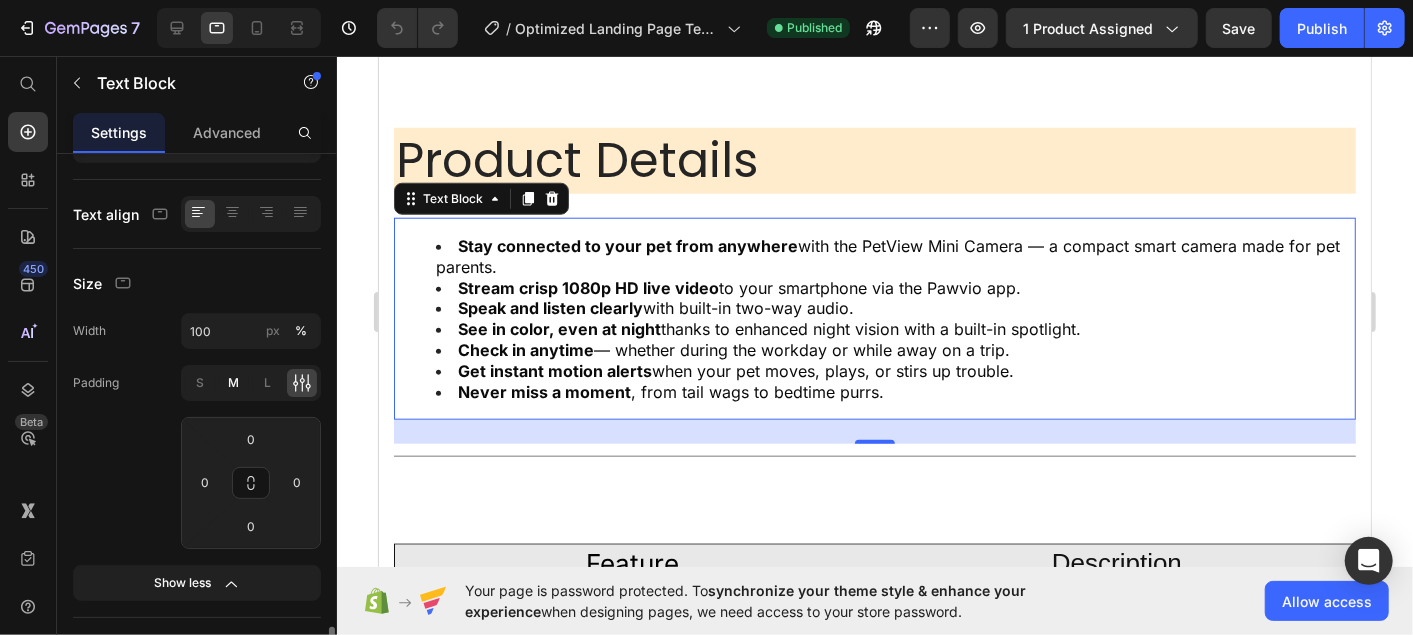 scroll, scrollTop: 553, scrollLeft: 0, axis: vertical 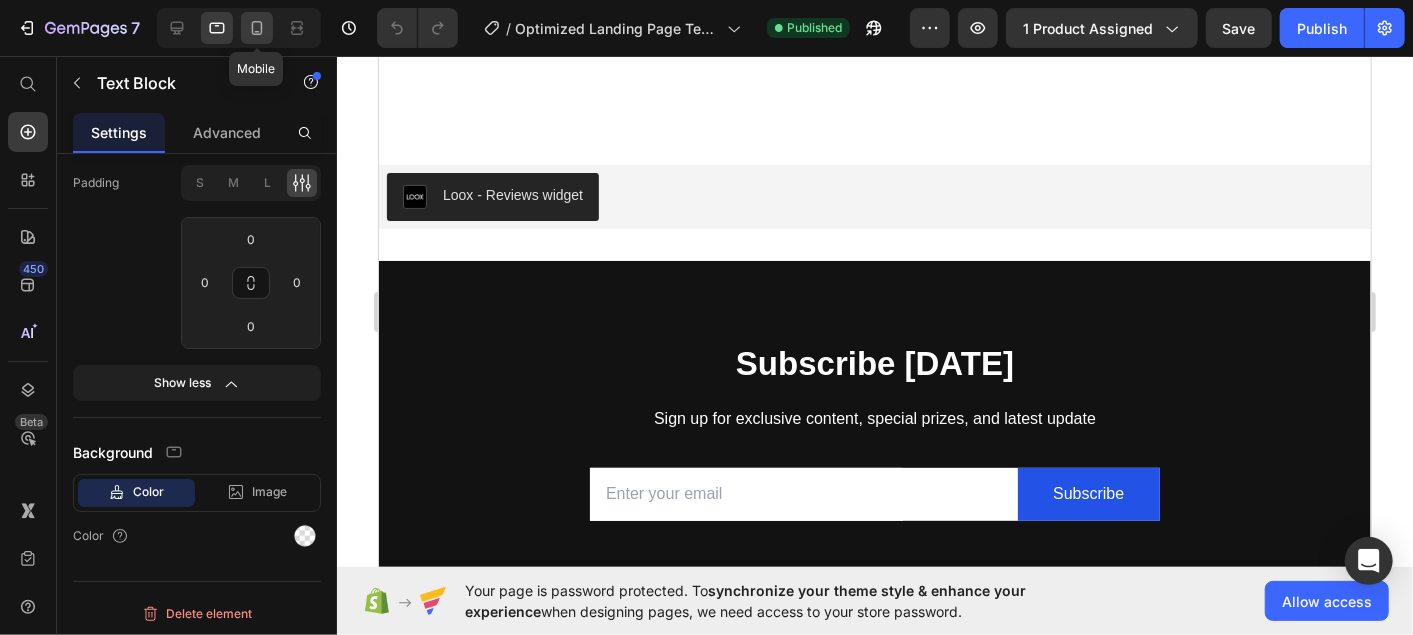 click 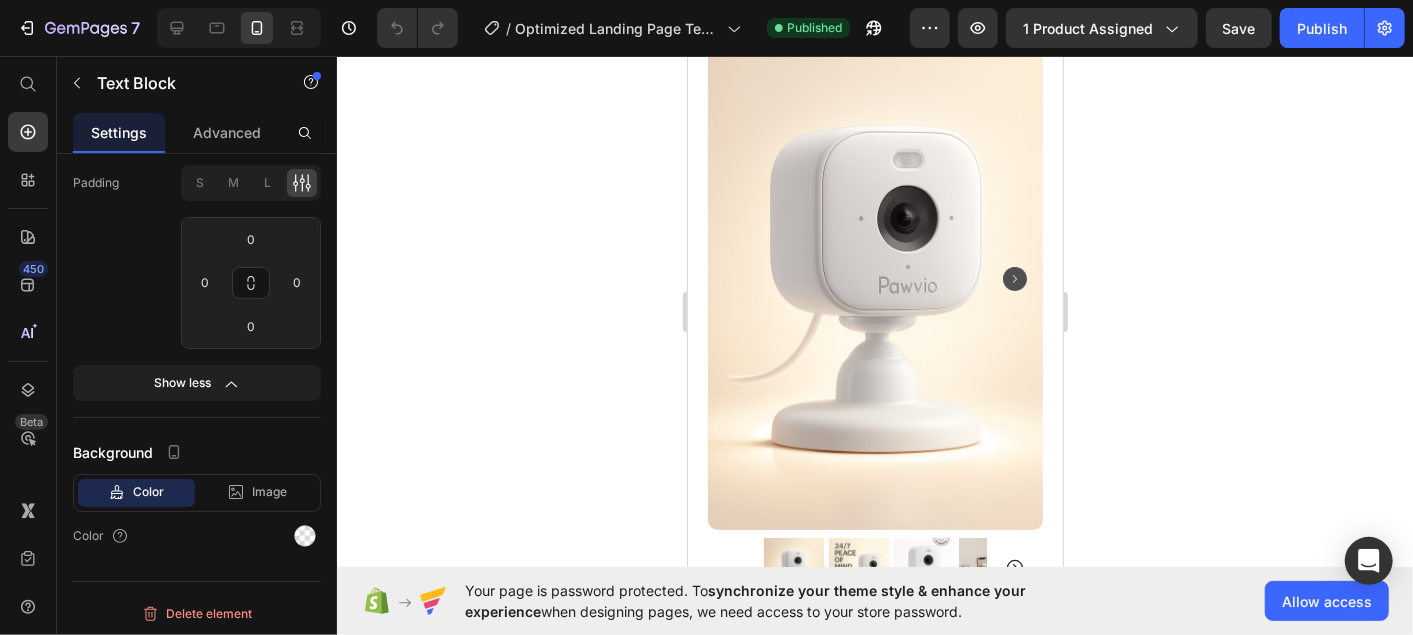 scroll, scrollTop: 0, scrollLeft: 0, axis: both 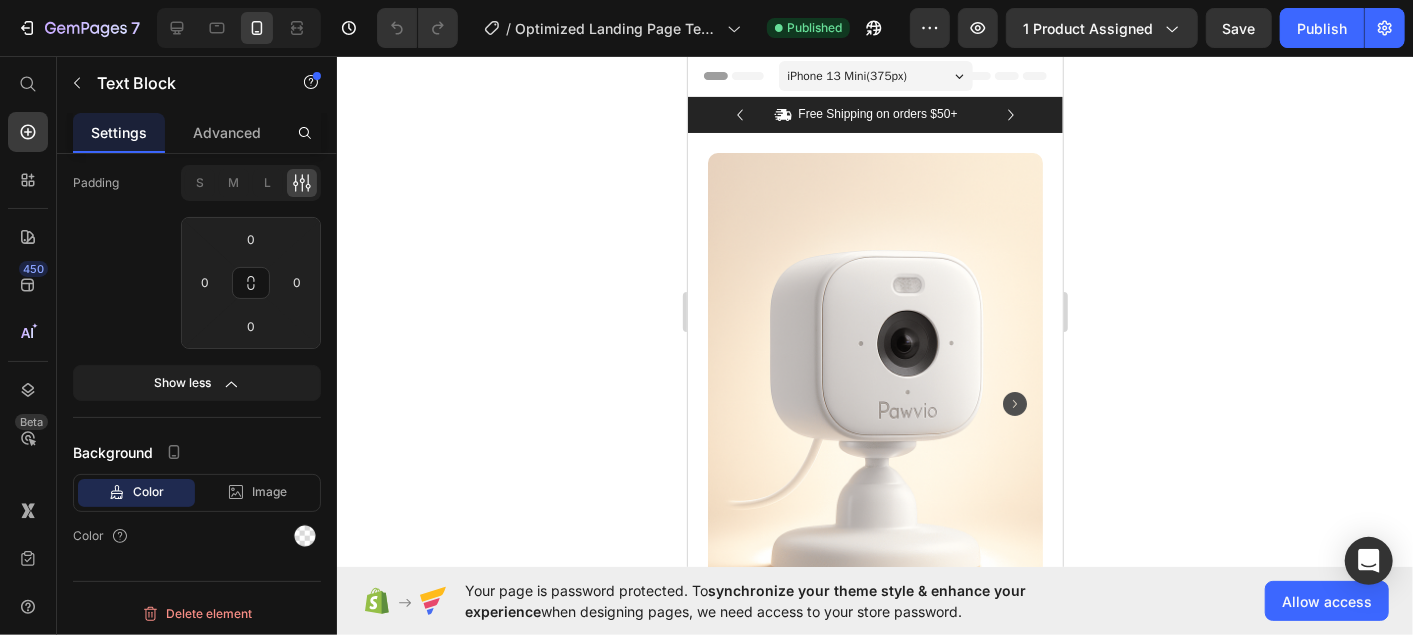 click on "iPhone 13 Mini  ( 375 px)" at bounding box center [875, 75] 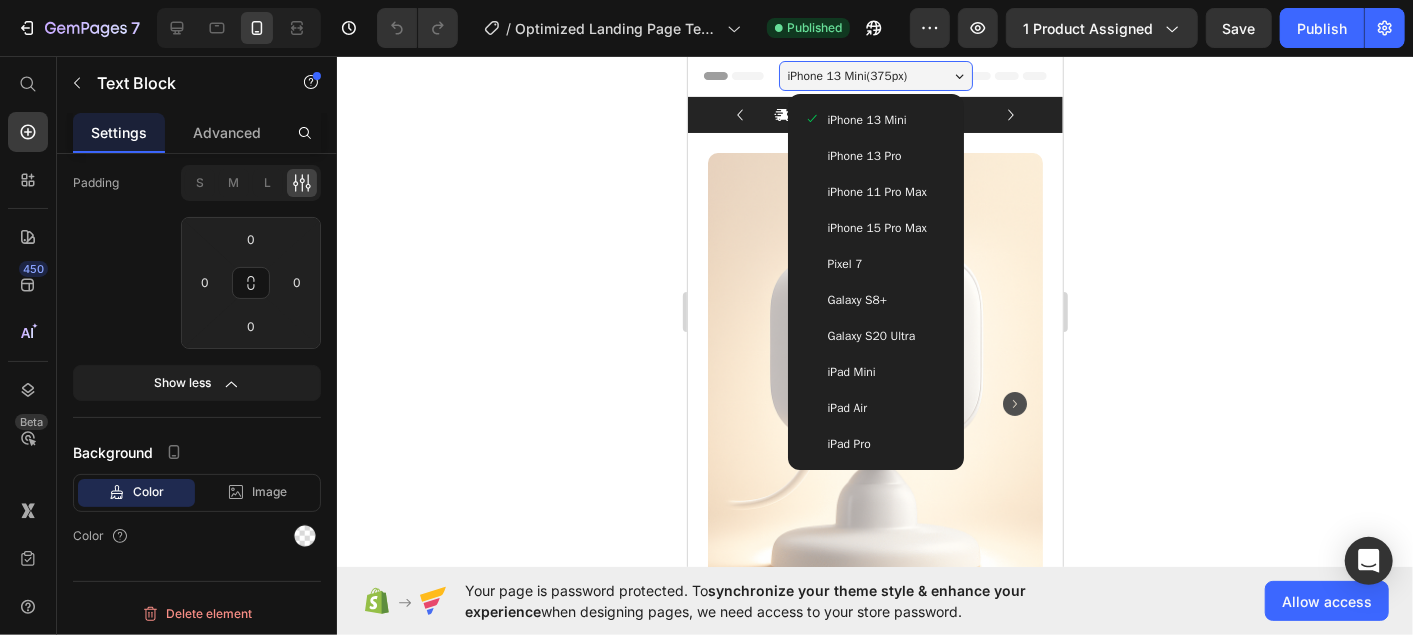 click on "iPhone 13 Mini  ( 375 px)" at bounding box center [875, 75] 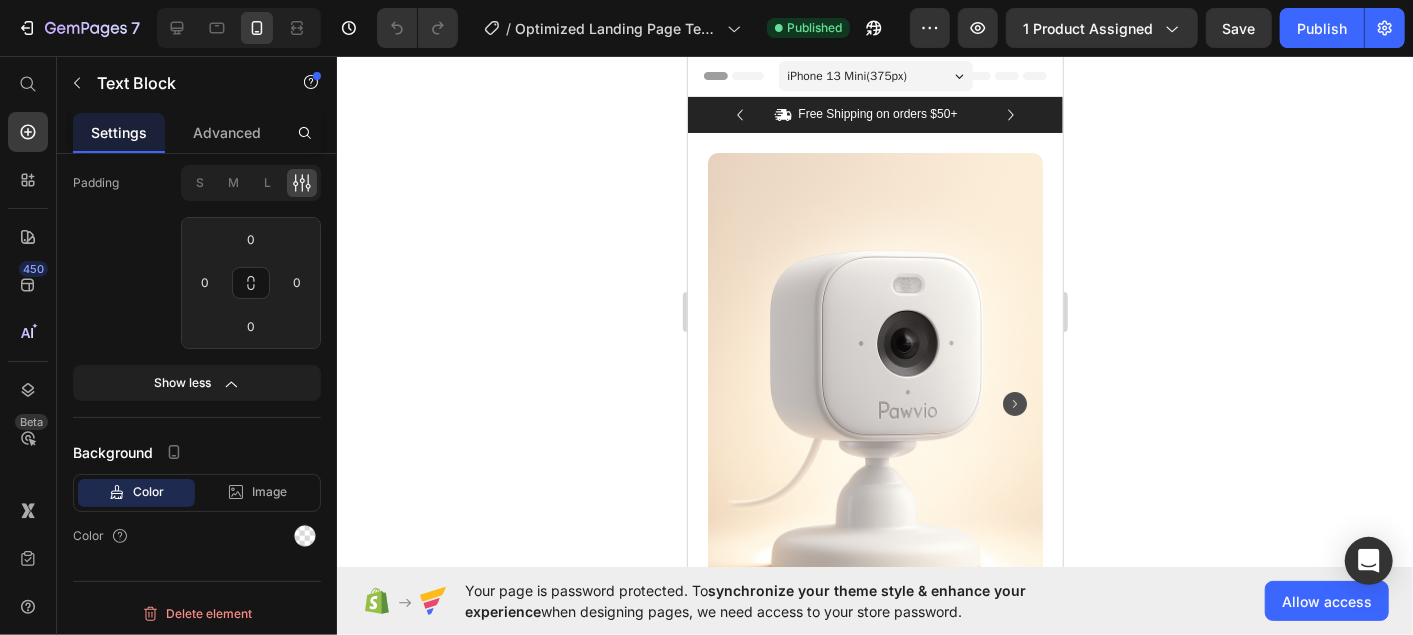 click on "iPhone 13 Mini  ( 375 px)" at bounding box center [875, 75] 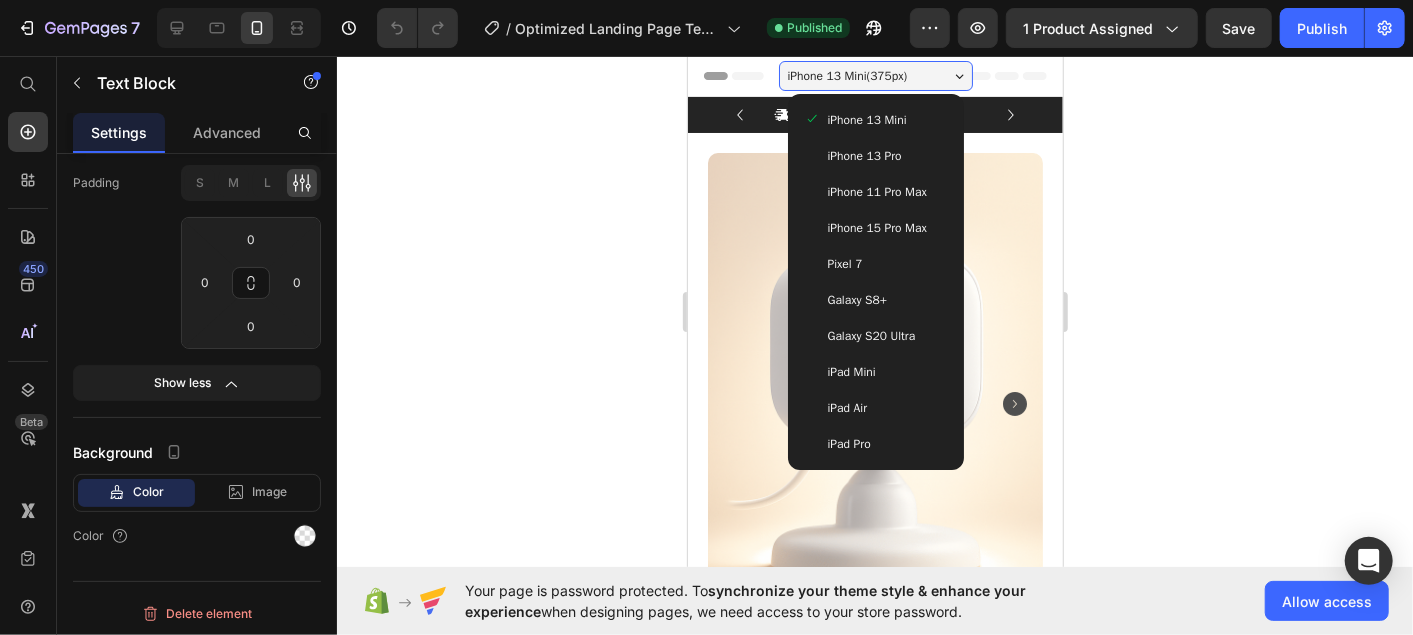 click on "iPhone 13 Mini  ( 375 px)" at bounding box center [875, 75] 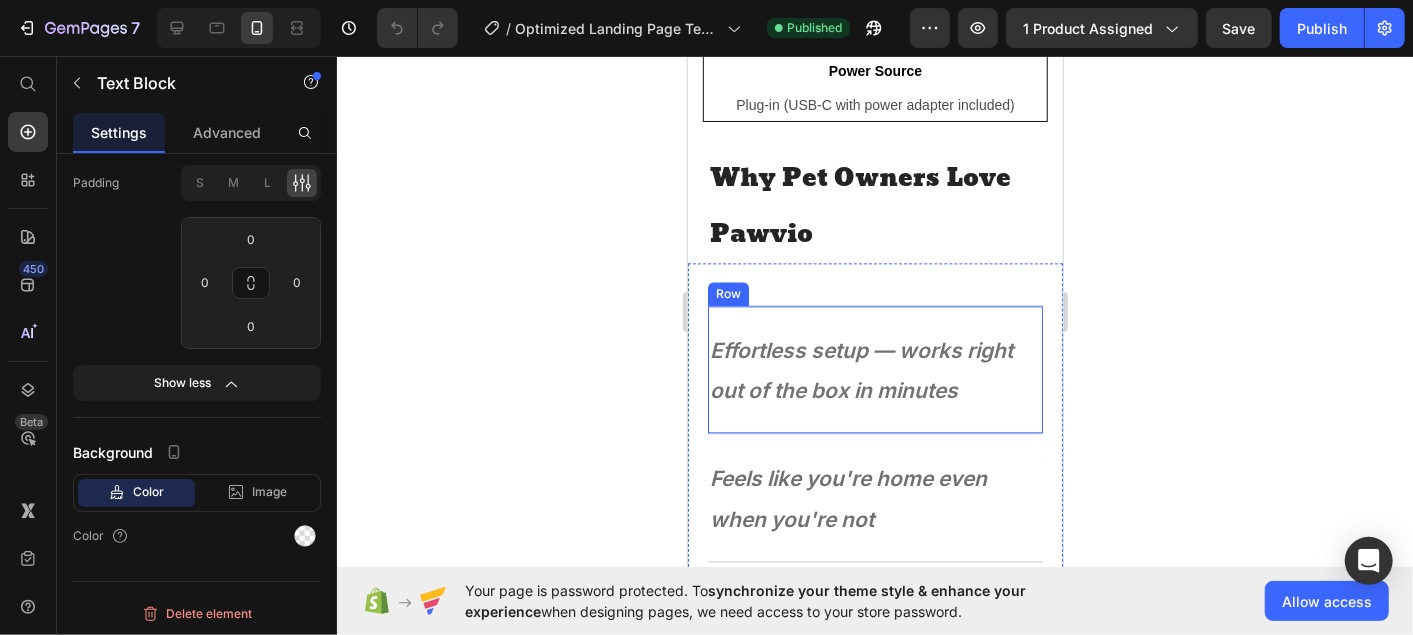scroll, scrollTop: 2477, scrollLeft: 0, axis: vertical 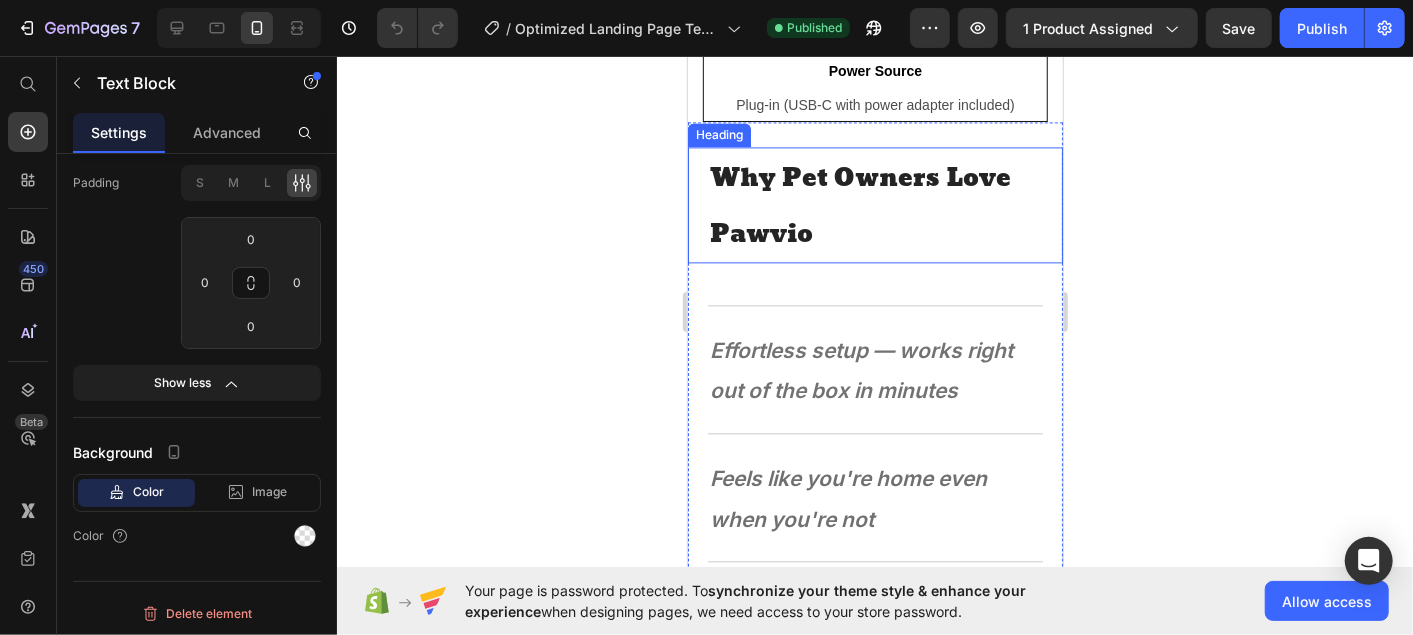 click on "Why Pet Owners Love Pawvio" at bounding box center [859, 205] 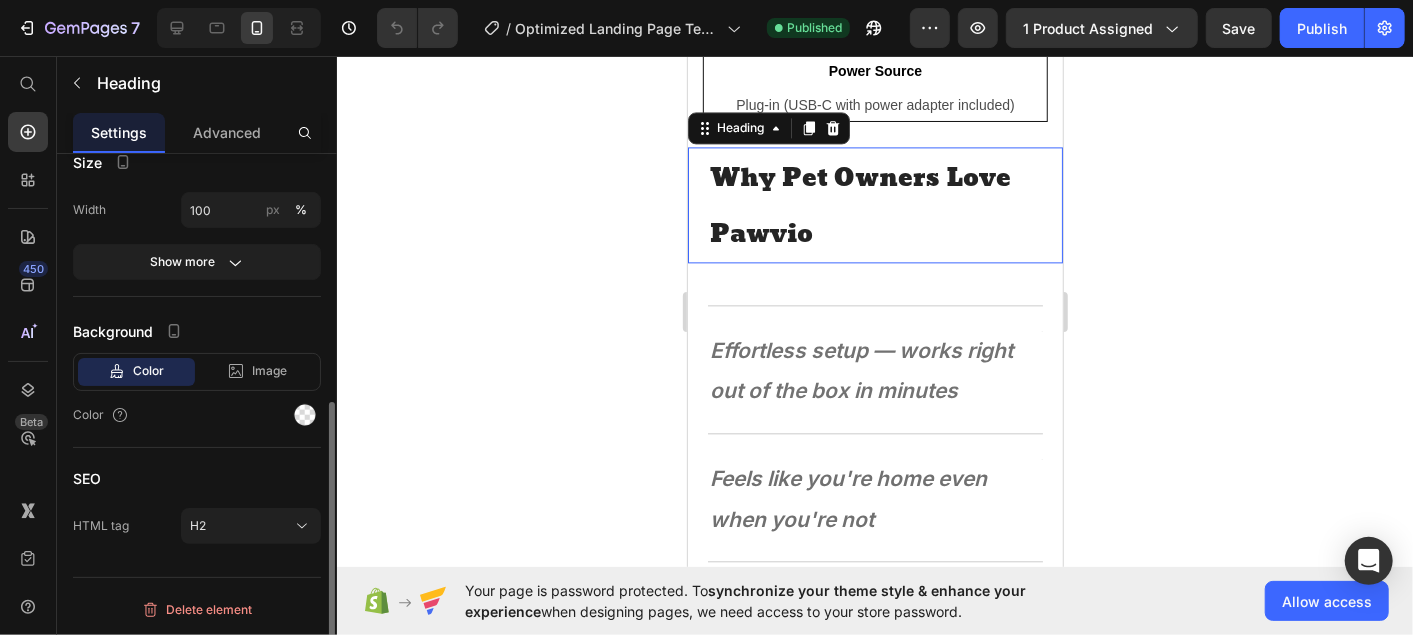 scroll, scrollTop: 0, scrollLeft: 0, axis: both 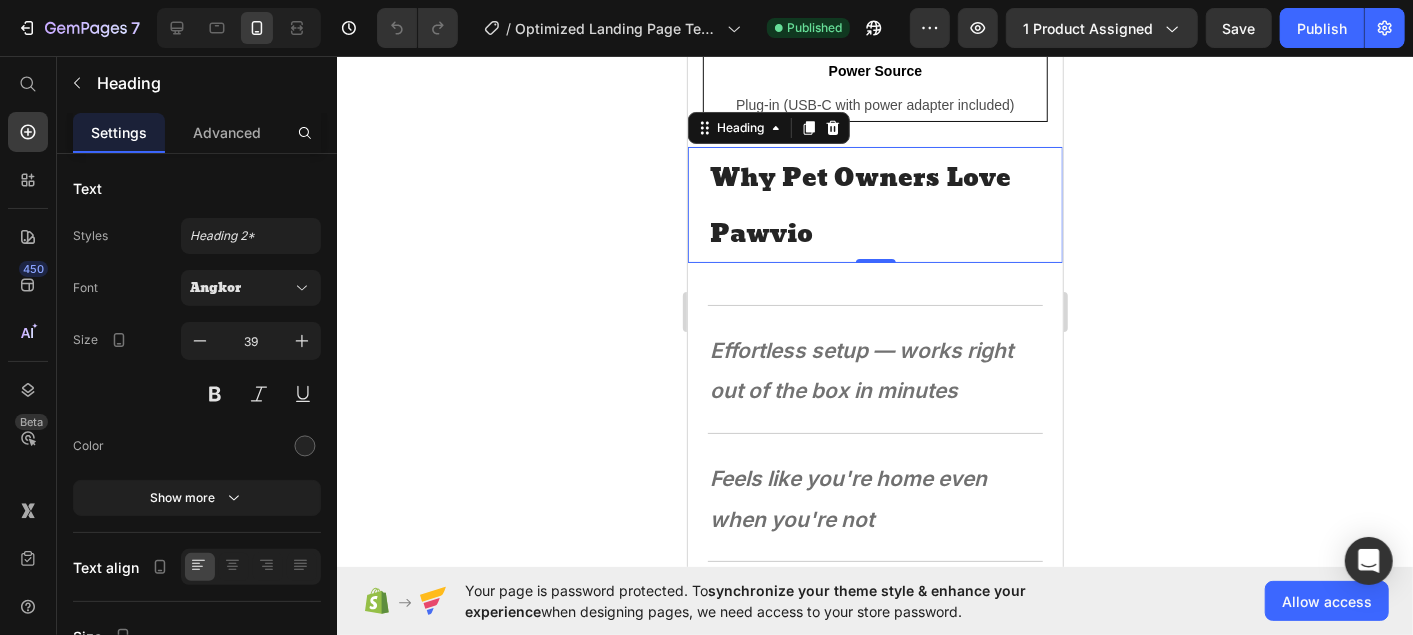 click 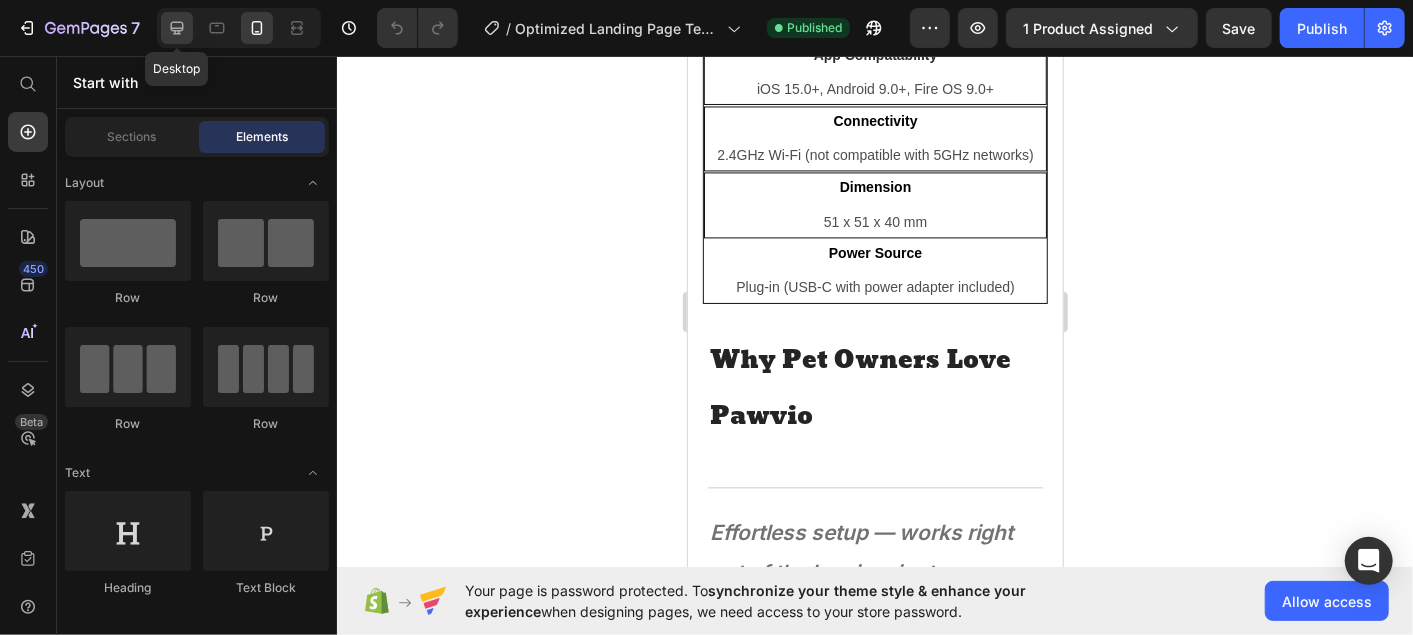 click 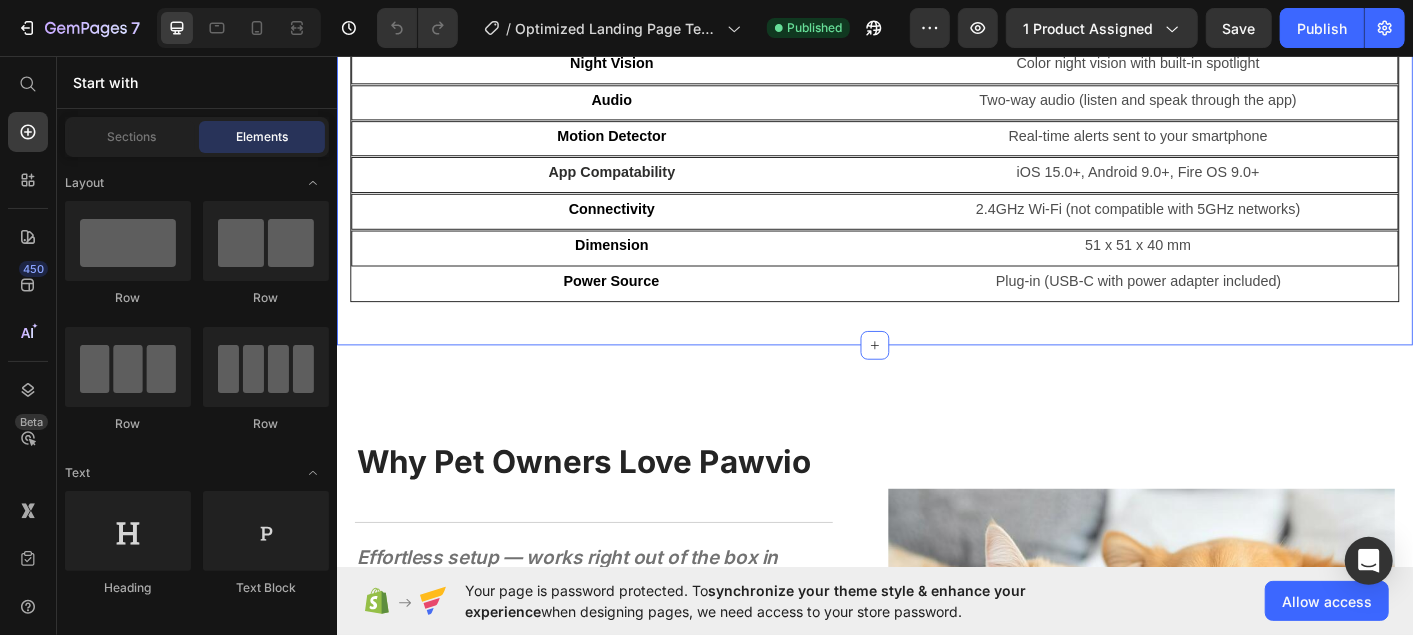 scroll, scrollTop: 2551, scrollLeft: 0, axis: vertical 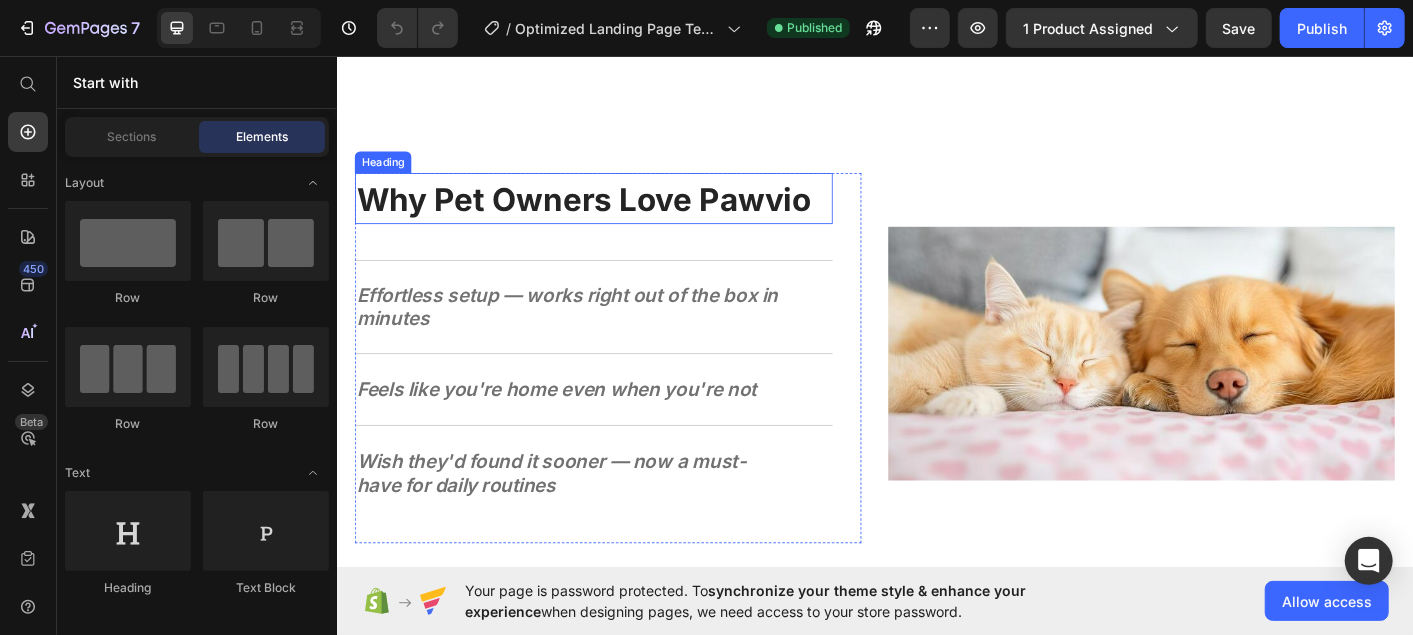 click on "Why Pet Owners Love Pawvio" at bounding box center (611, 215) 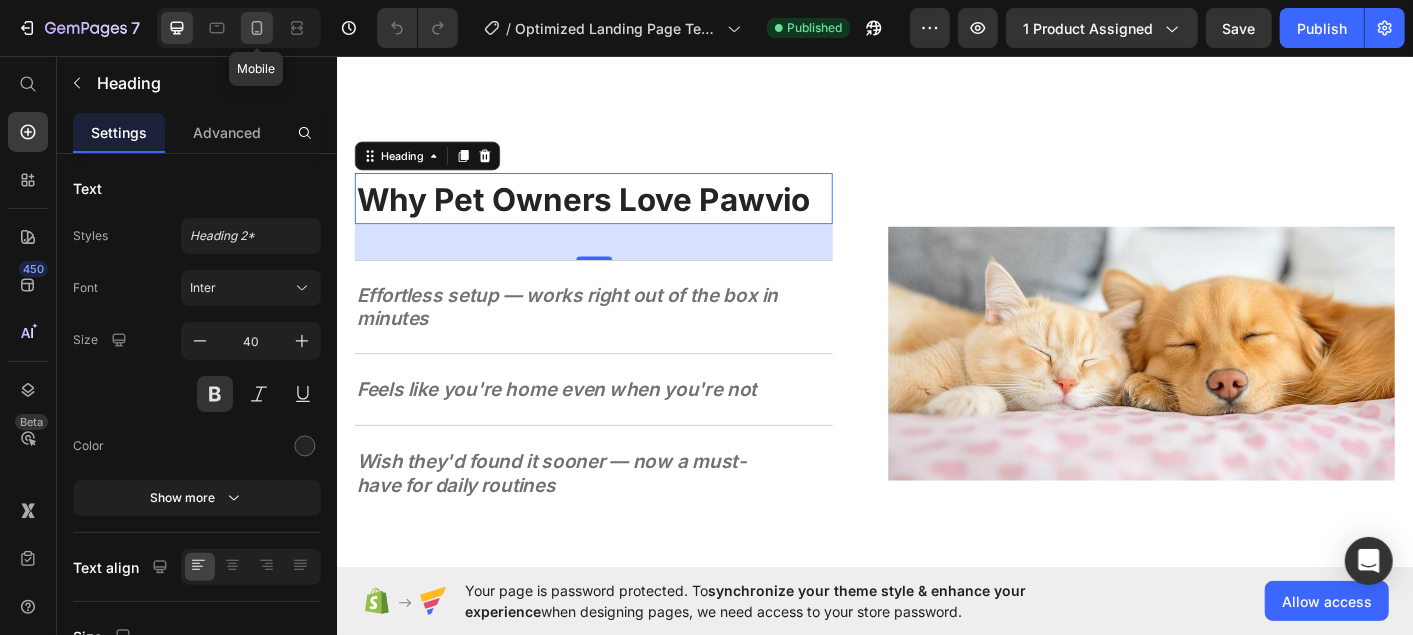 click 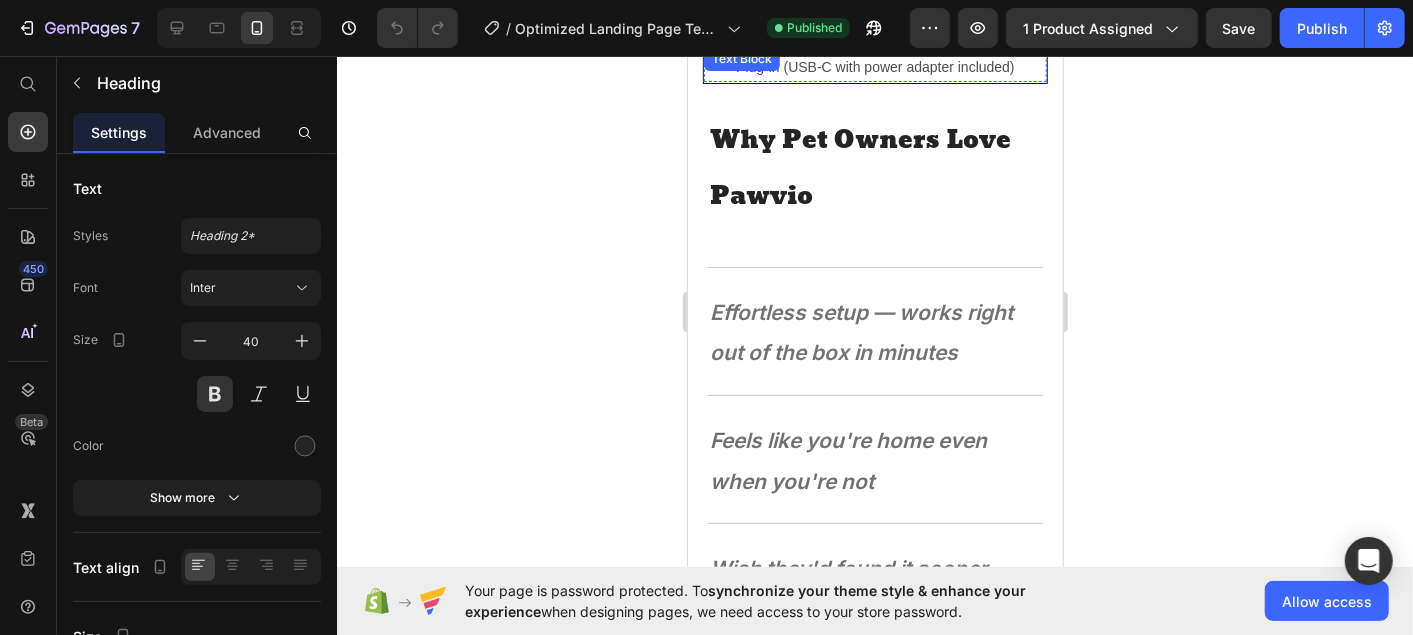scroll, scrollTop: 2482, scrollLeft: 0, axis: vertical 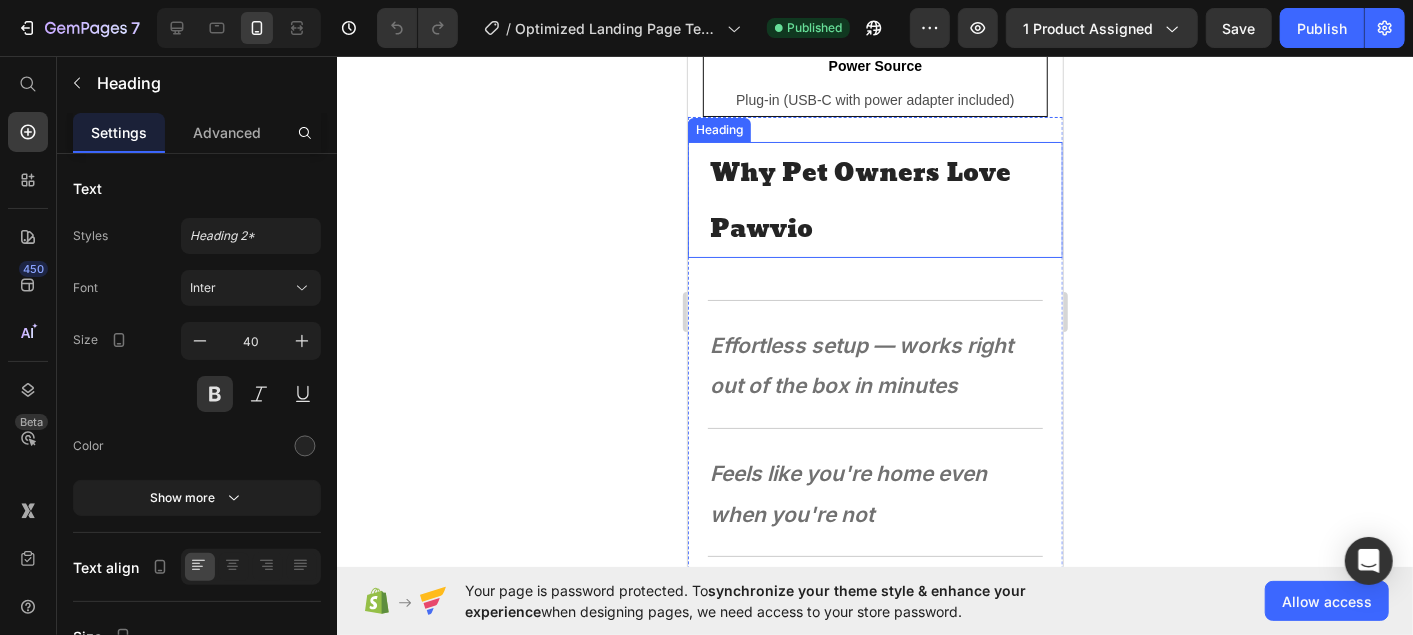 click on "Why Pet Owners Love Pawvio" at bounding box center [859, 200] 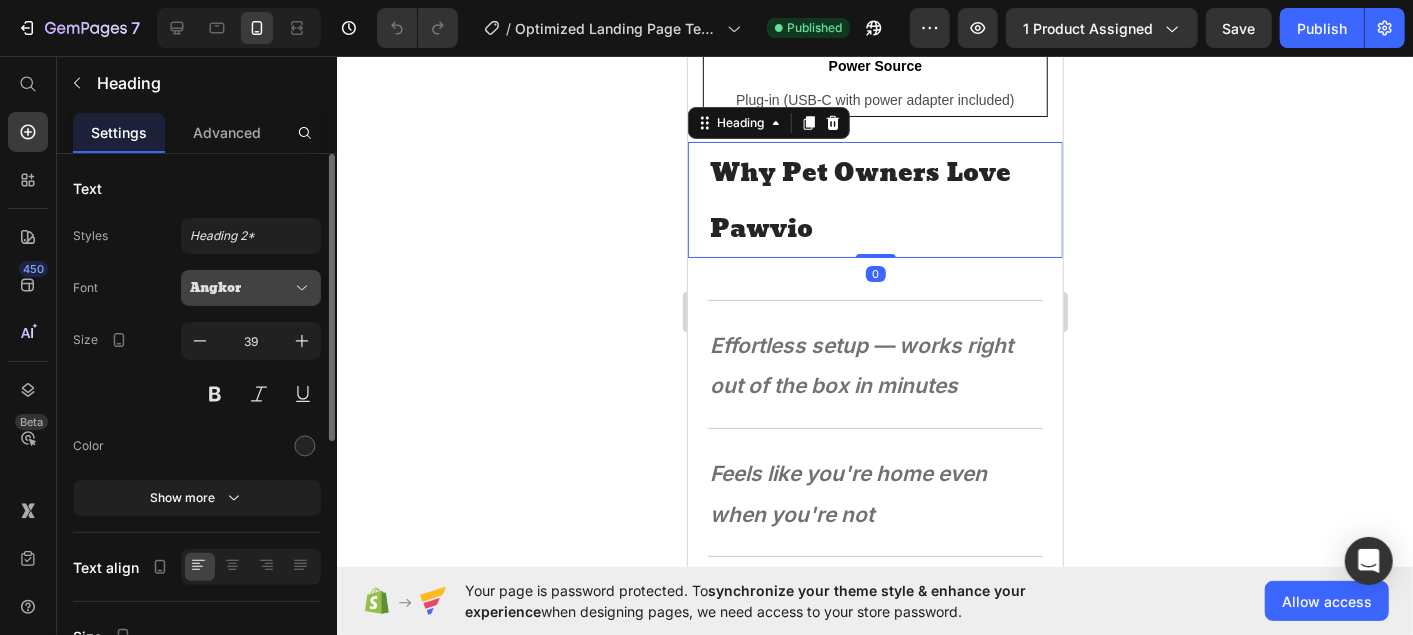 click on "Angkor" at bounding box center (241, 288) 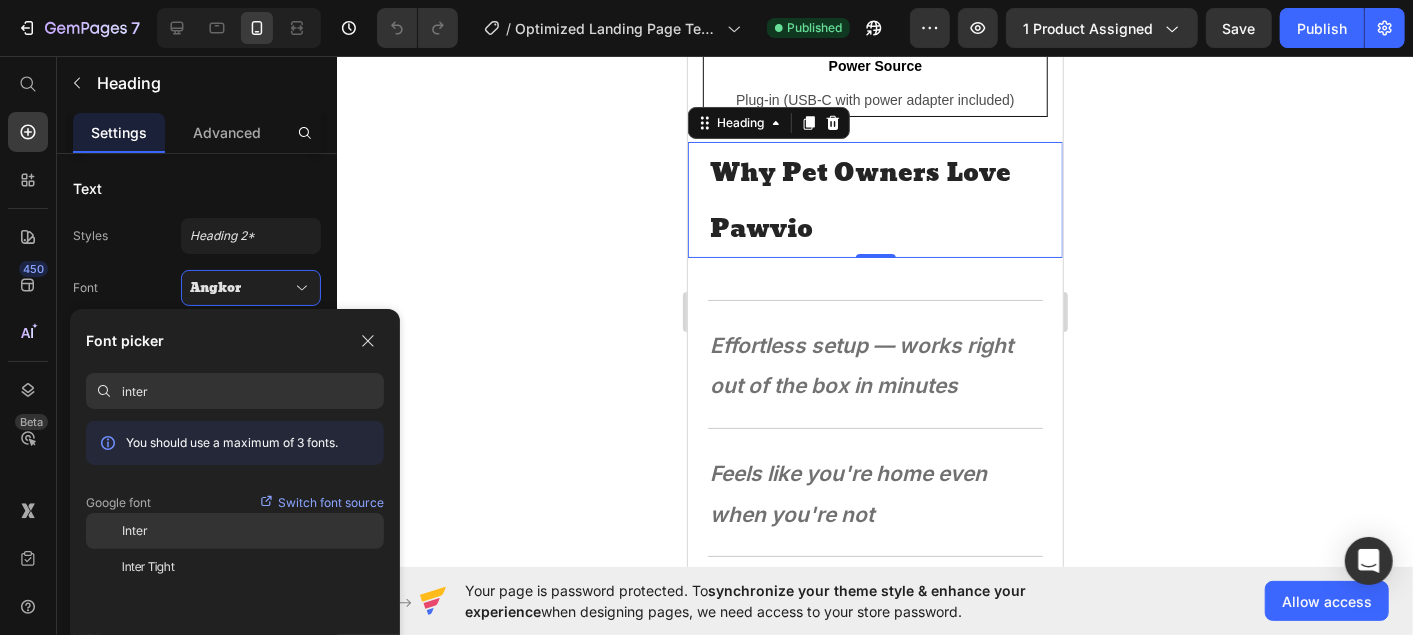 click on "Inter" 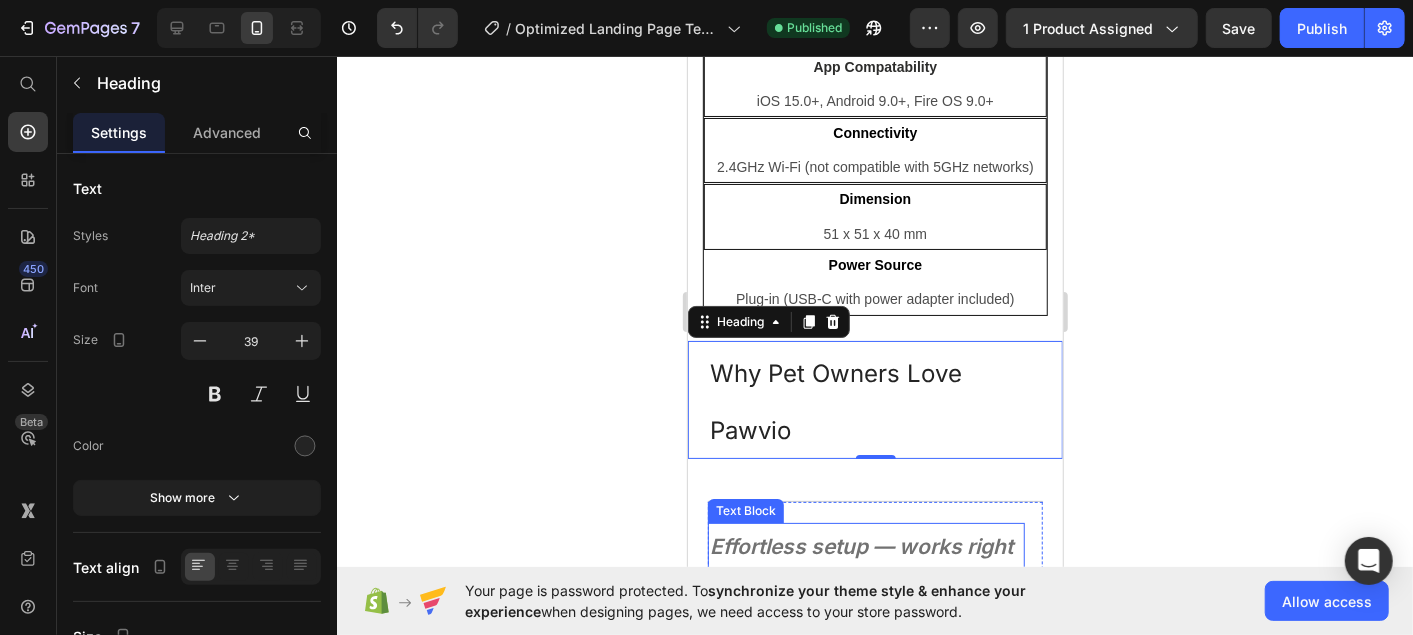 scroll, scrollTop: 2284, scrollLeft: 0, axis: vertical 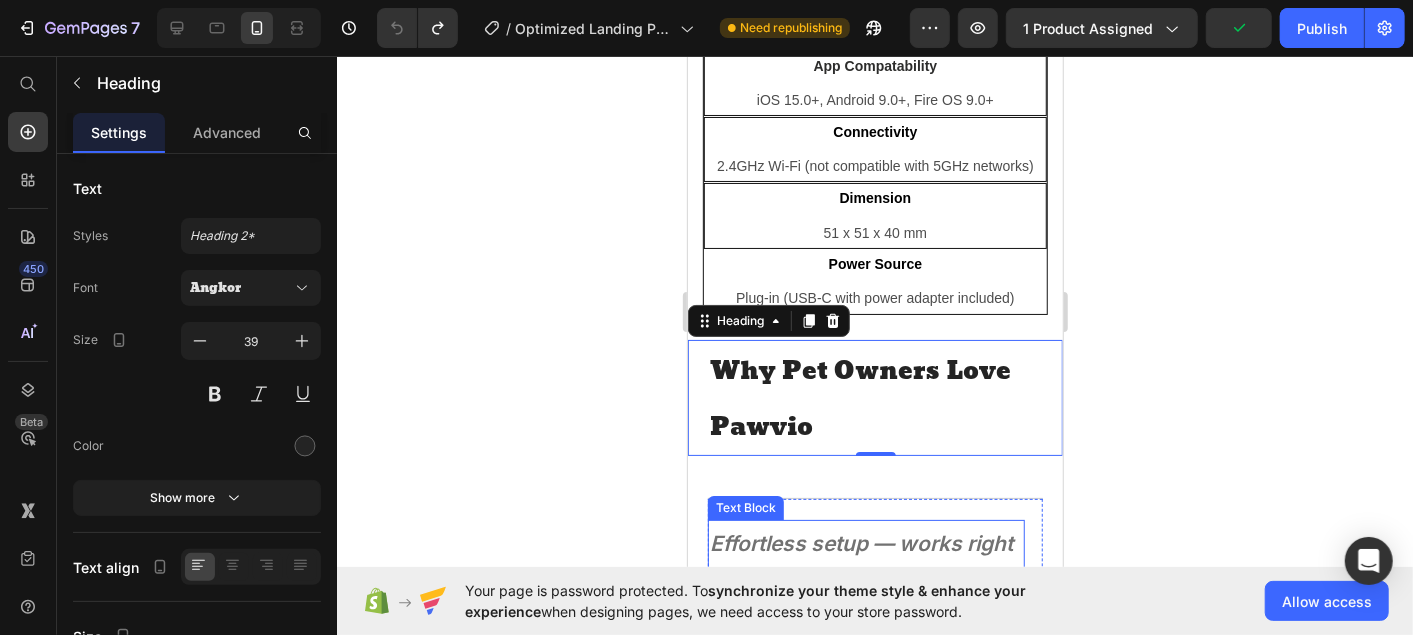 type on "inte" 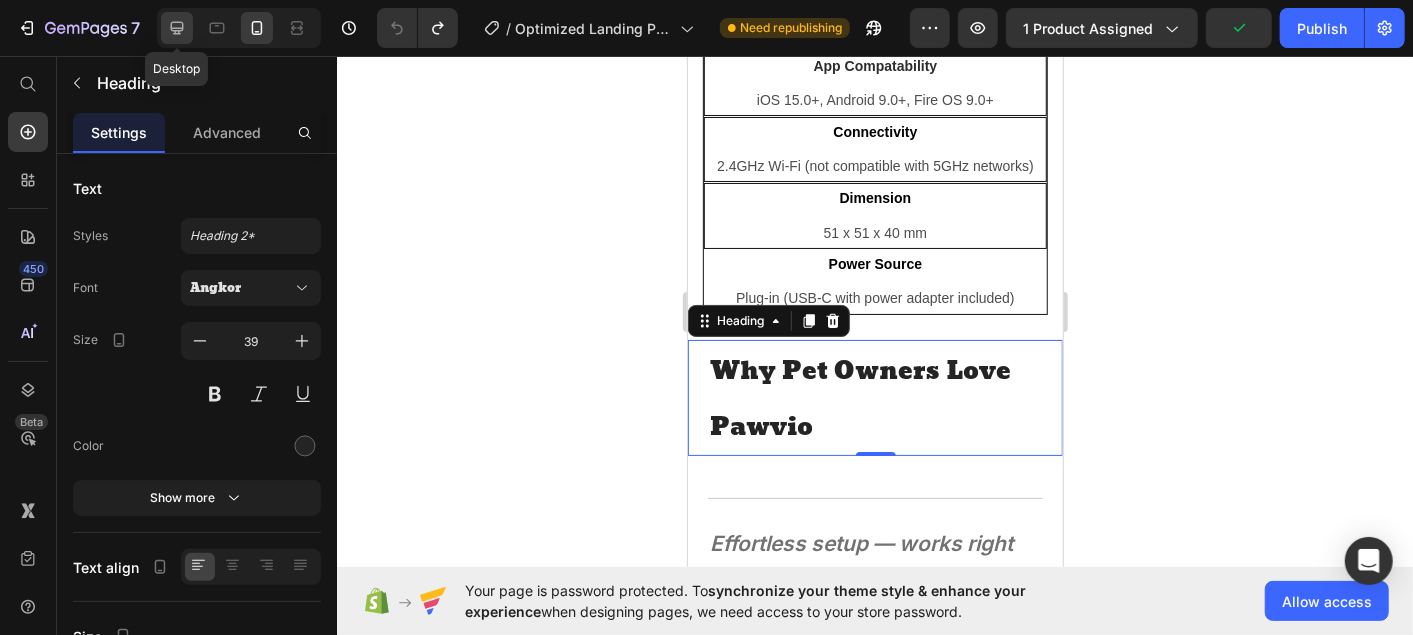 click 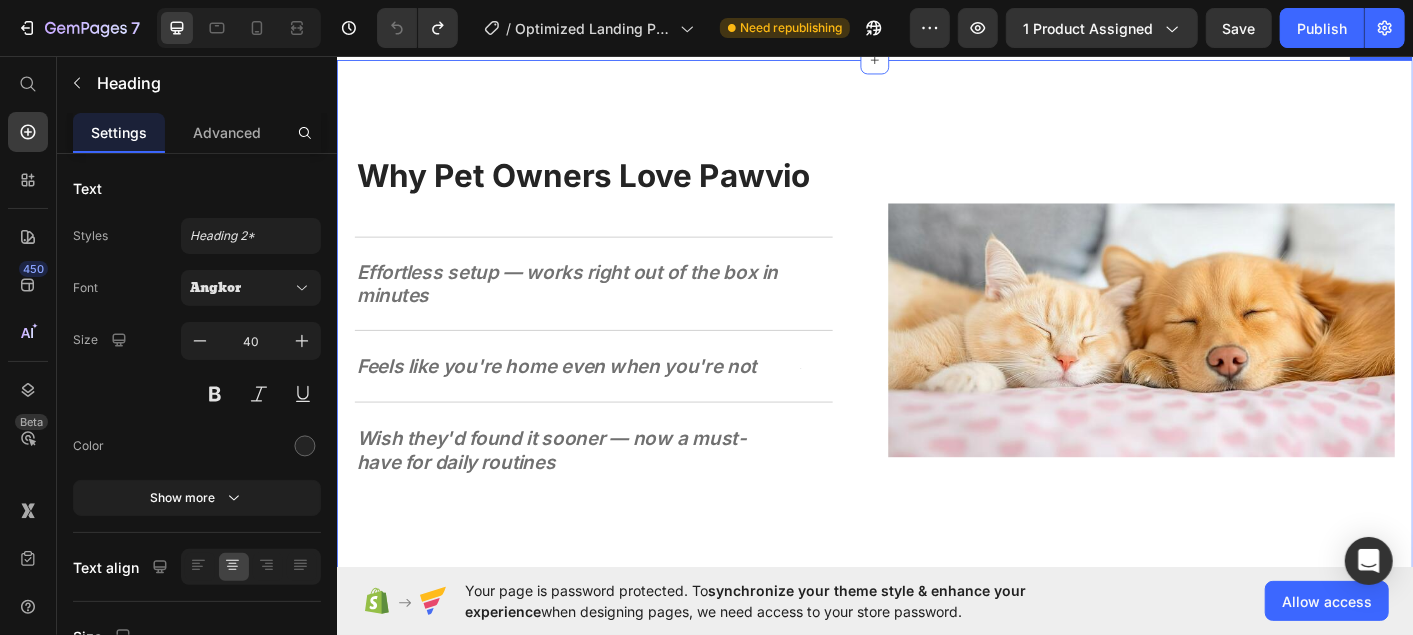 scroll, scrollTop: 2602, scrollLeft: 0, axis: vertical 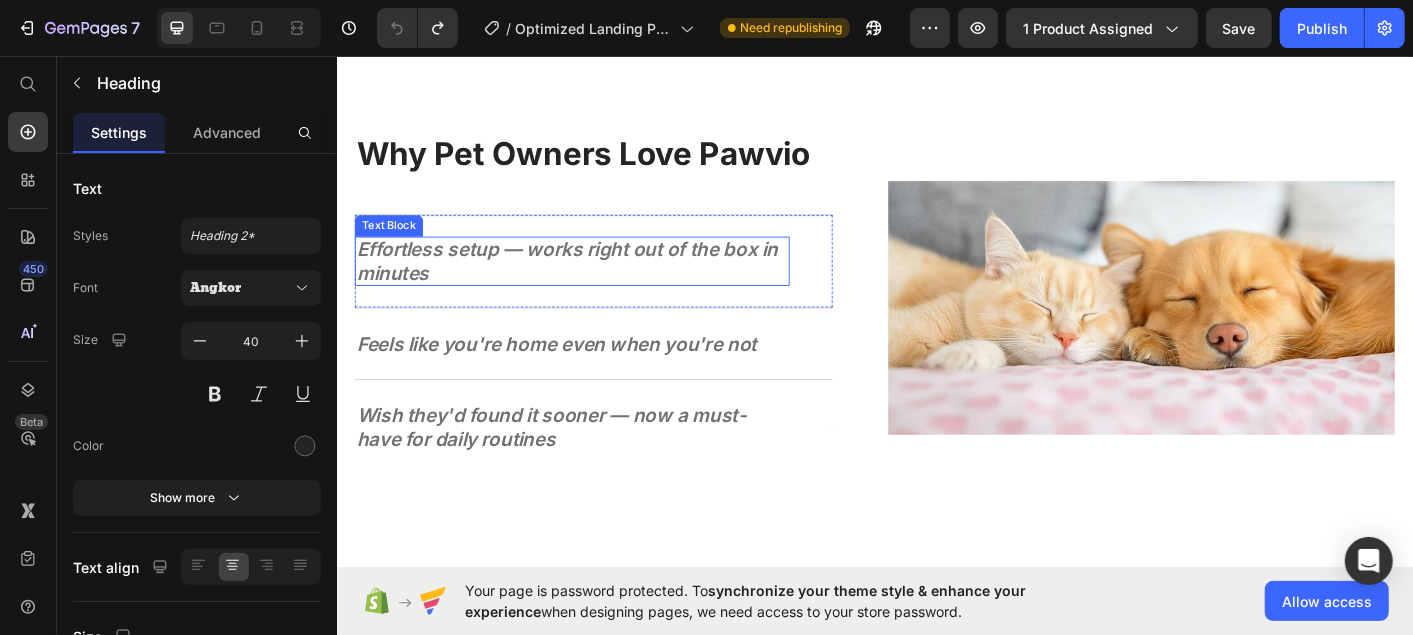 click on "Effortless setup — works right out of the box in minutes" at bounding box center [593, 284] 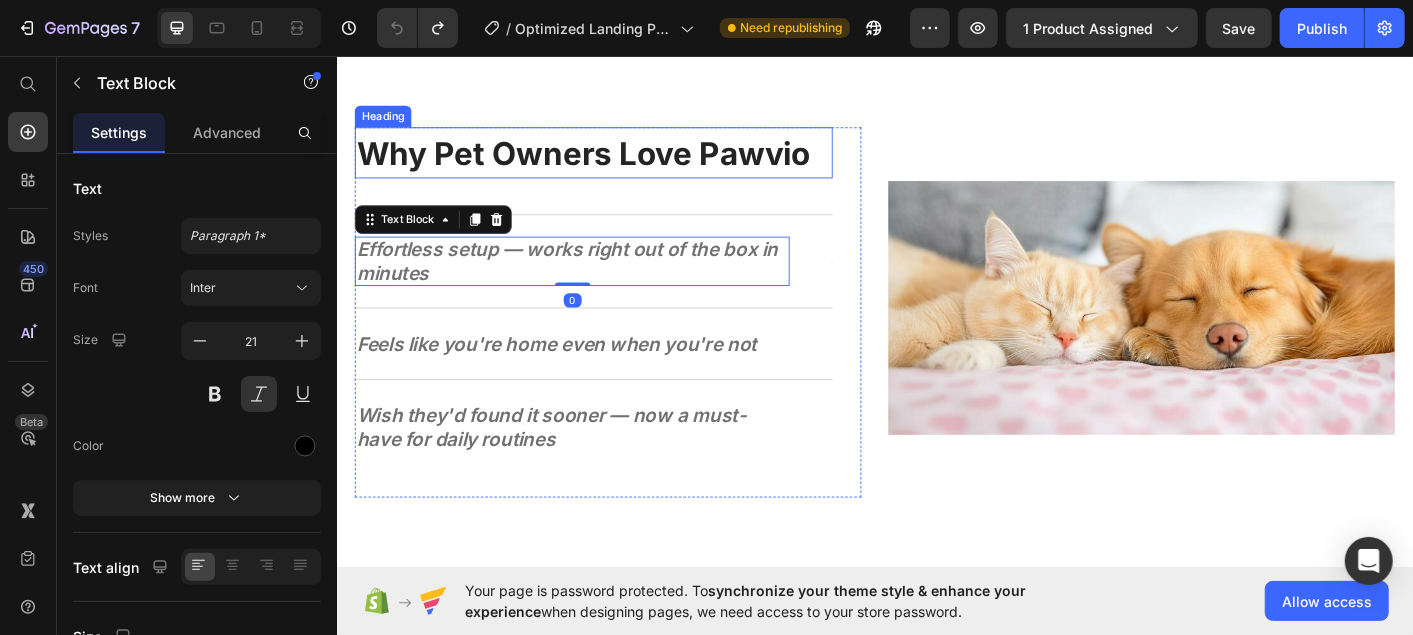 click on "Why Pet Owners Love Pawvio" at bounding box center (611, 164) 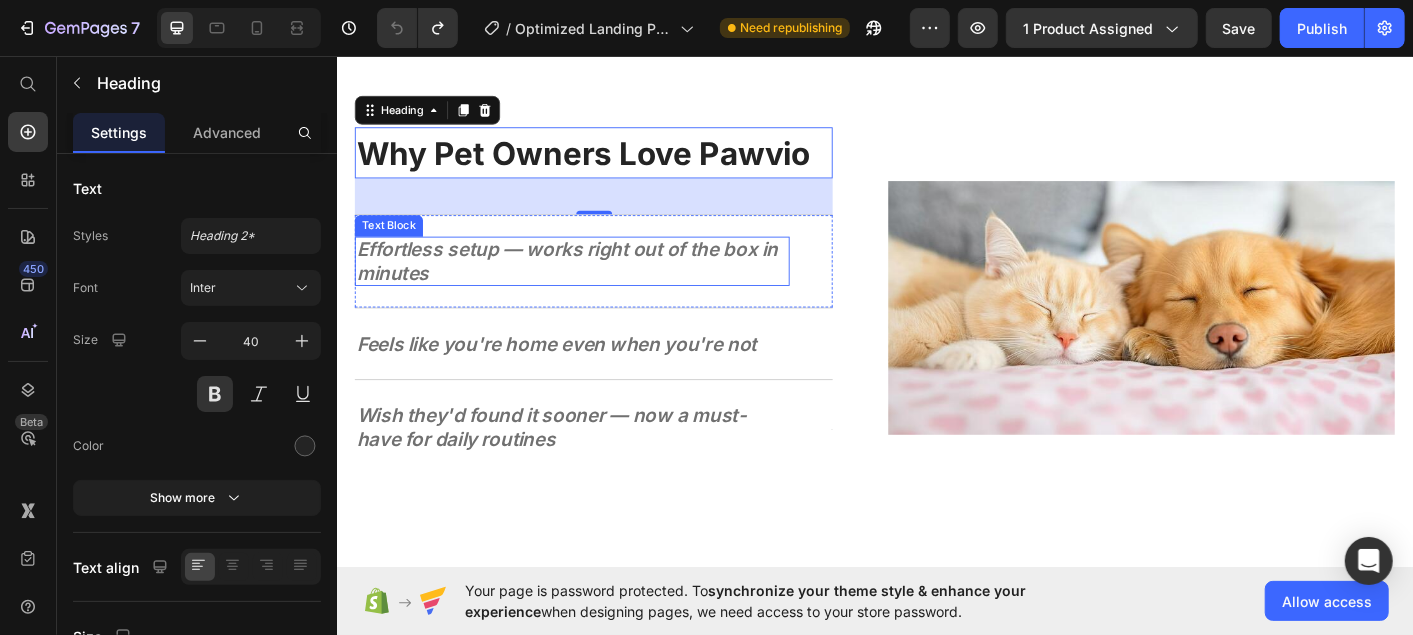 click on "Effortless setup — works right out of the box in minutes" at bounding box center [593, 284] 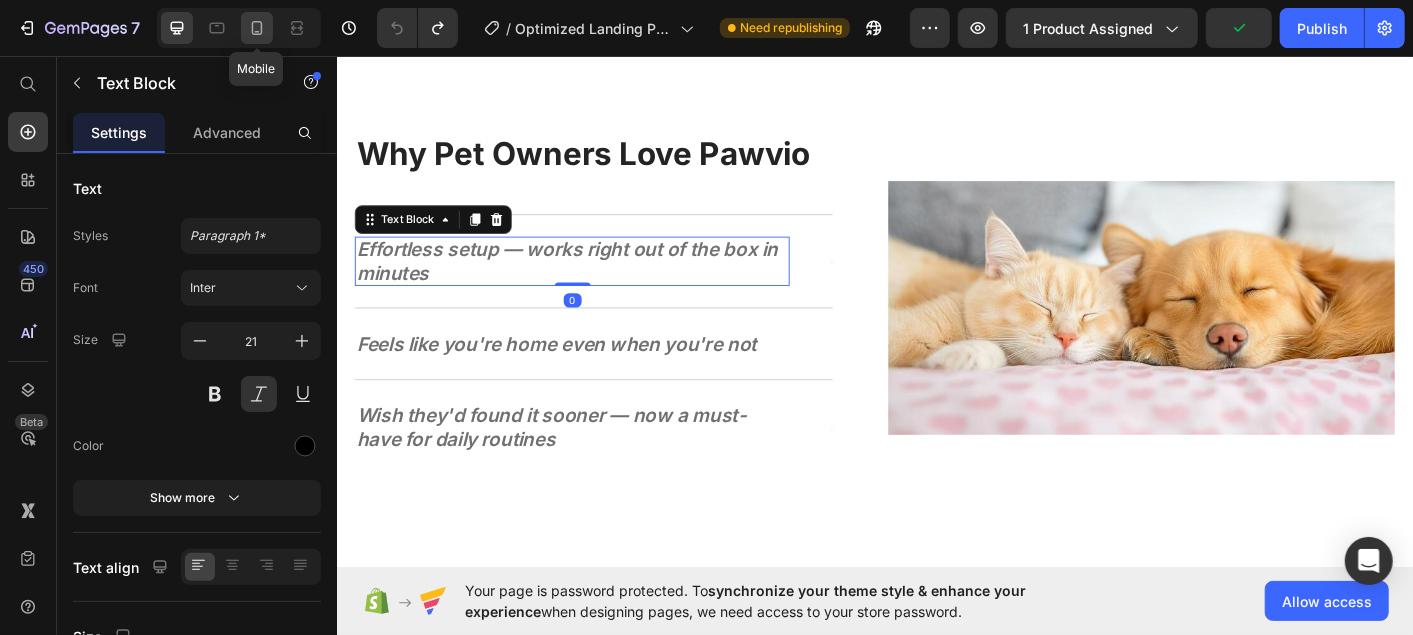 click 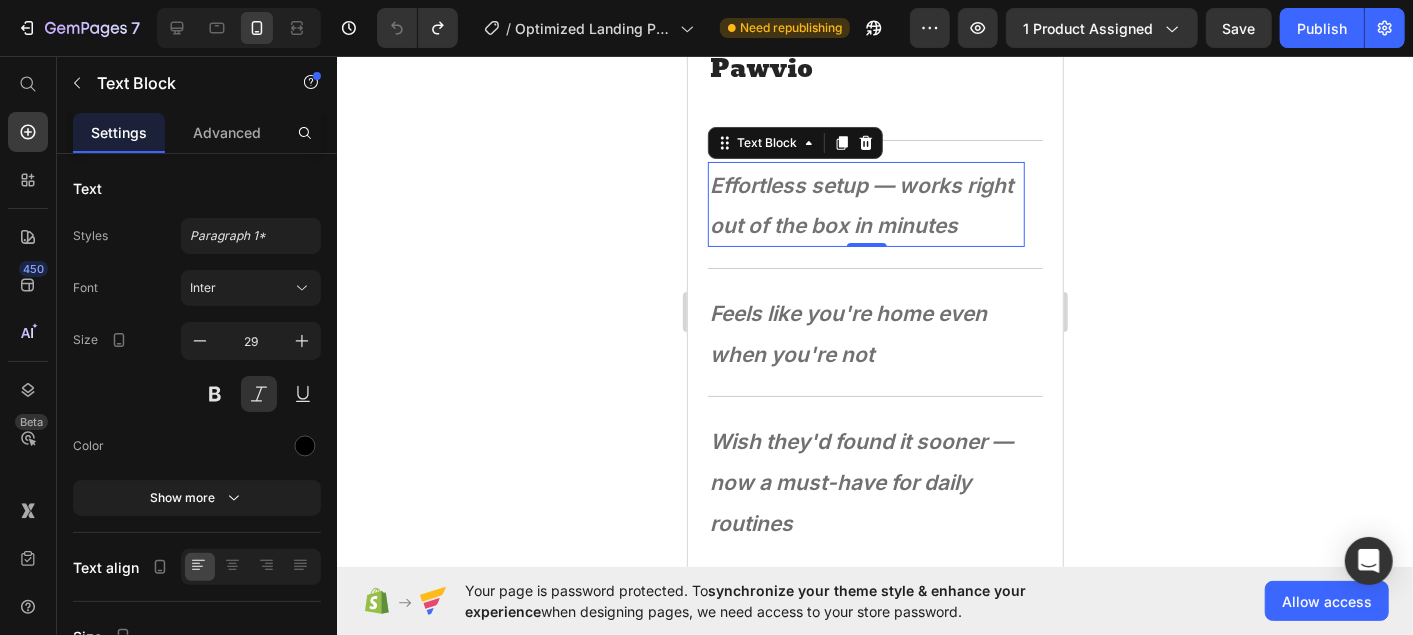 scroll, scrollTop: 2638, scrollLeft: 0, axis: vertical 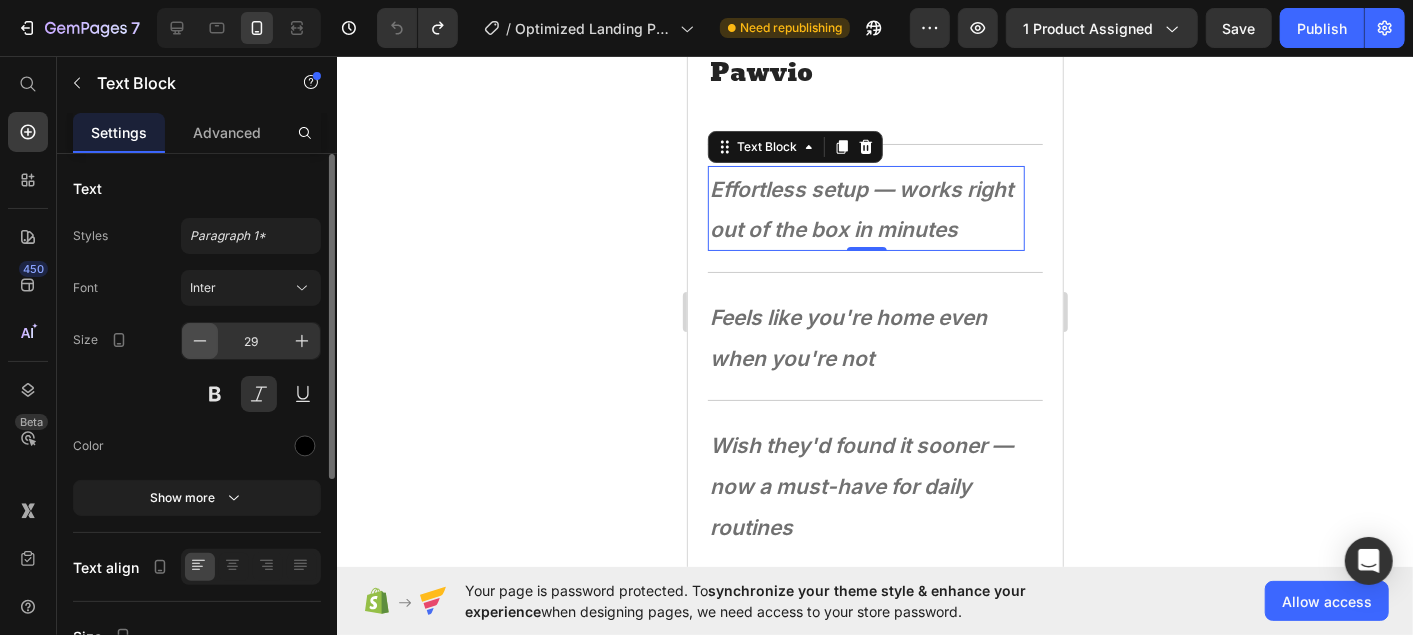 click 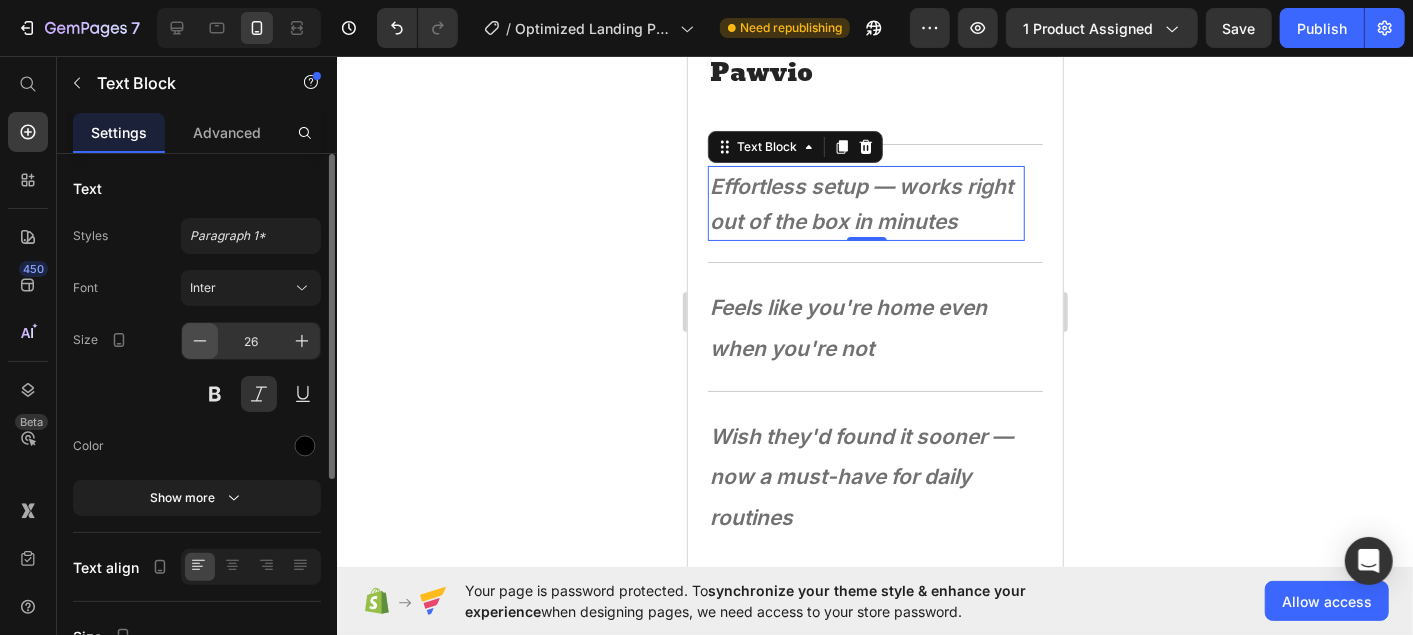 click 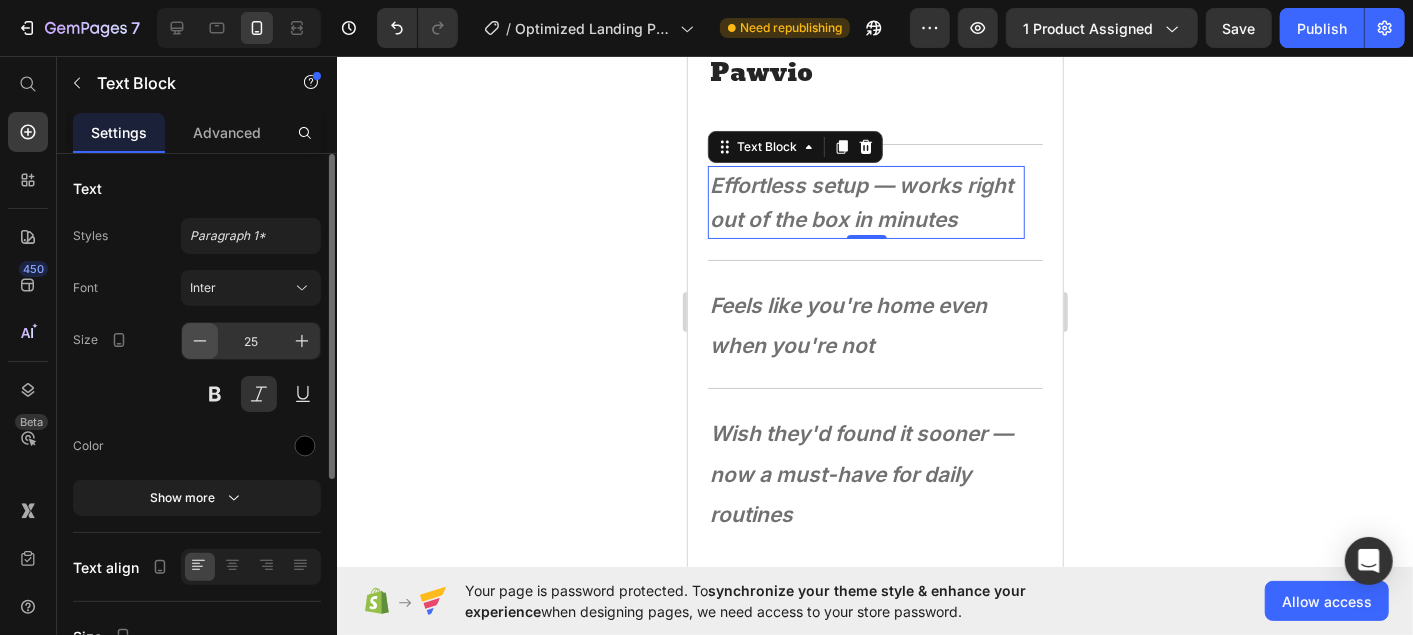 click 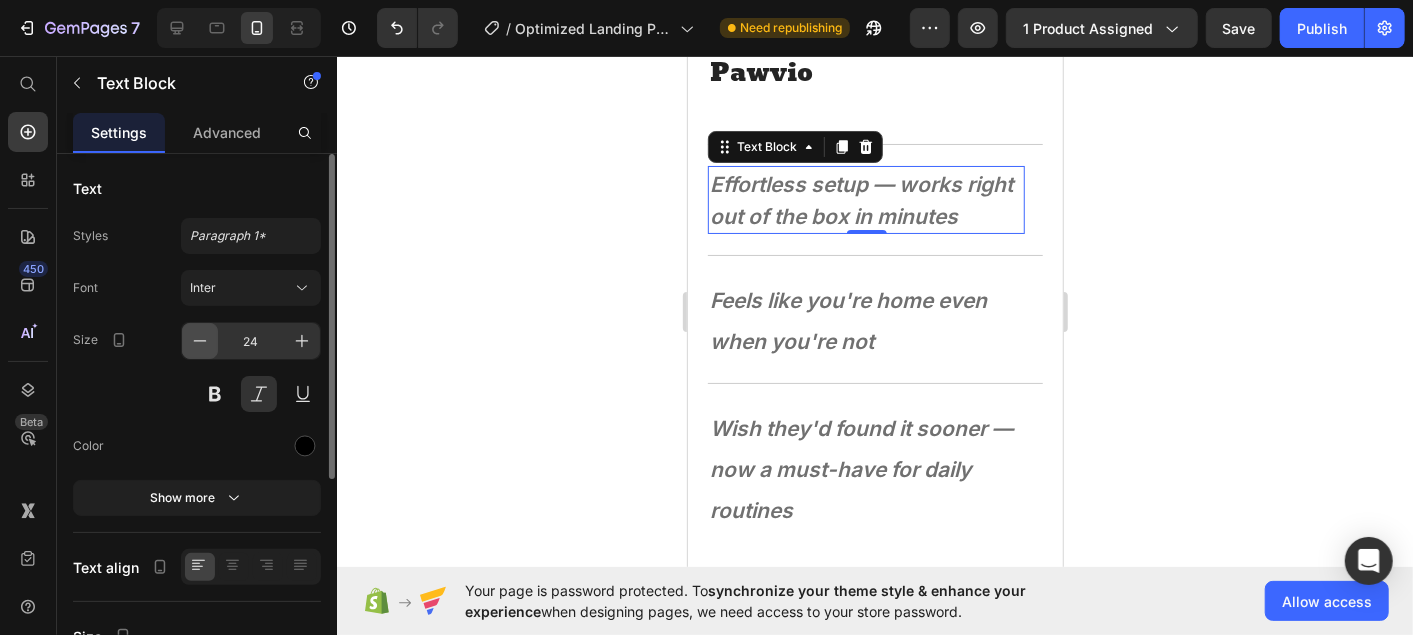click 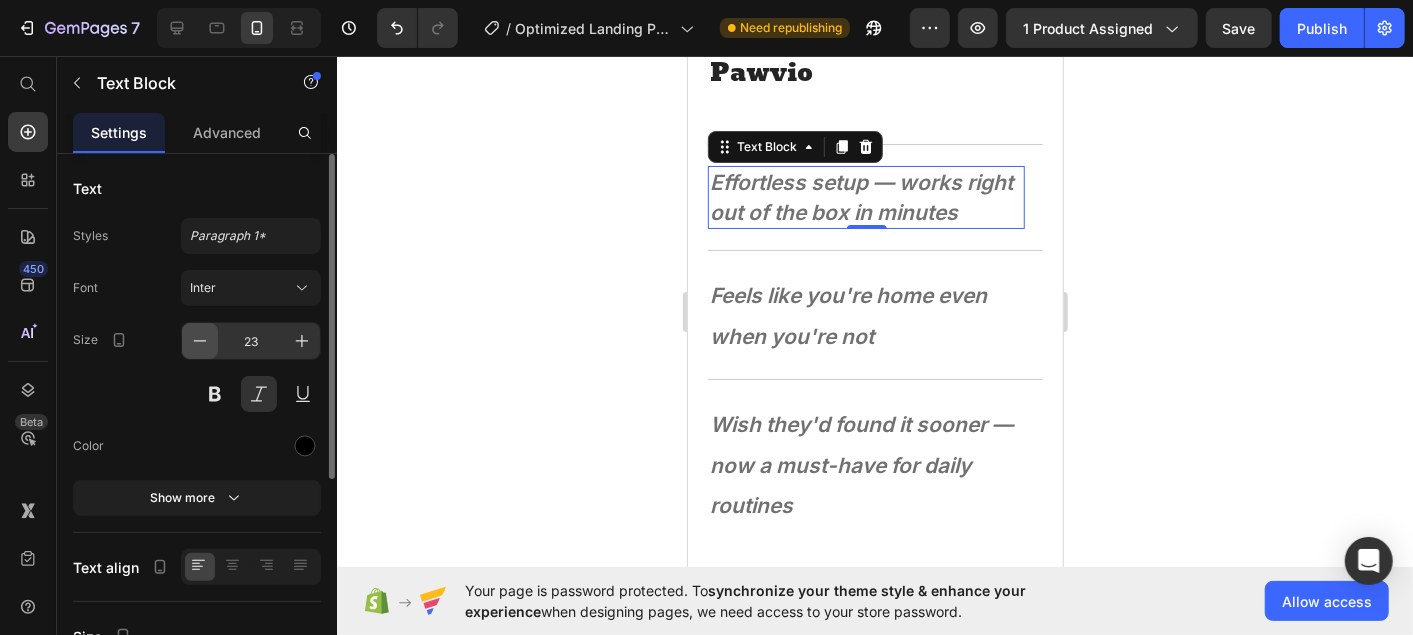 click 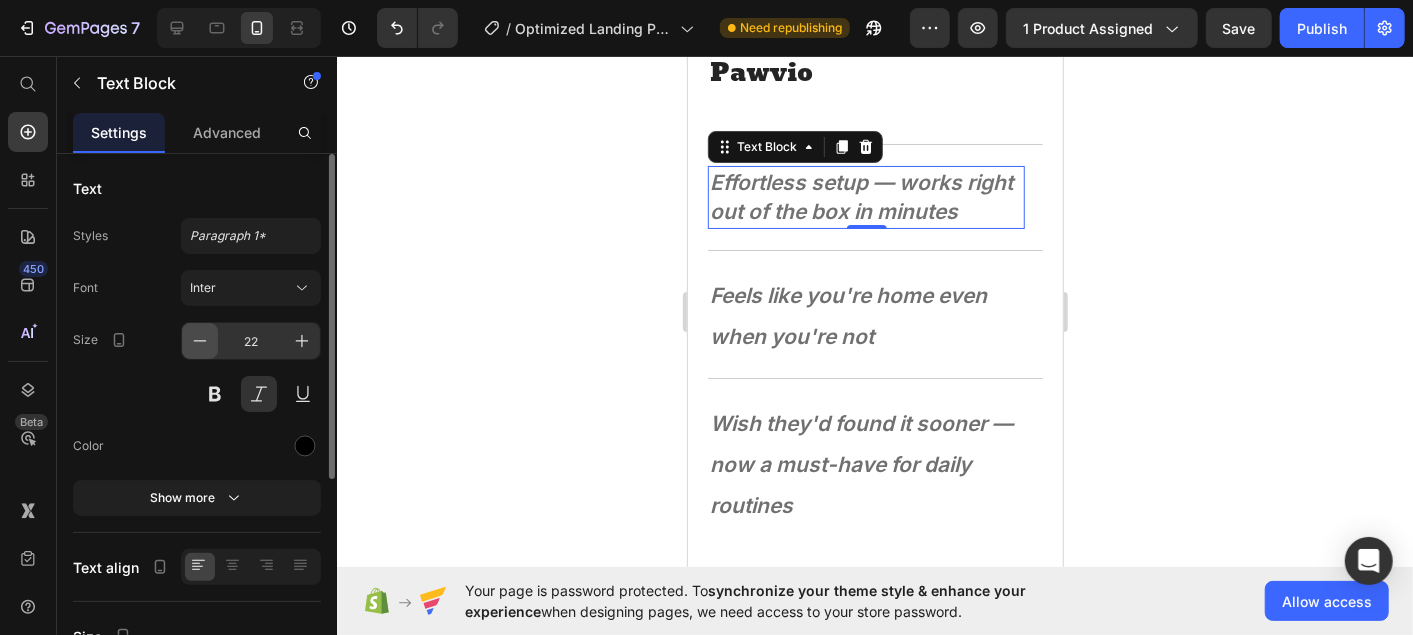 click 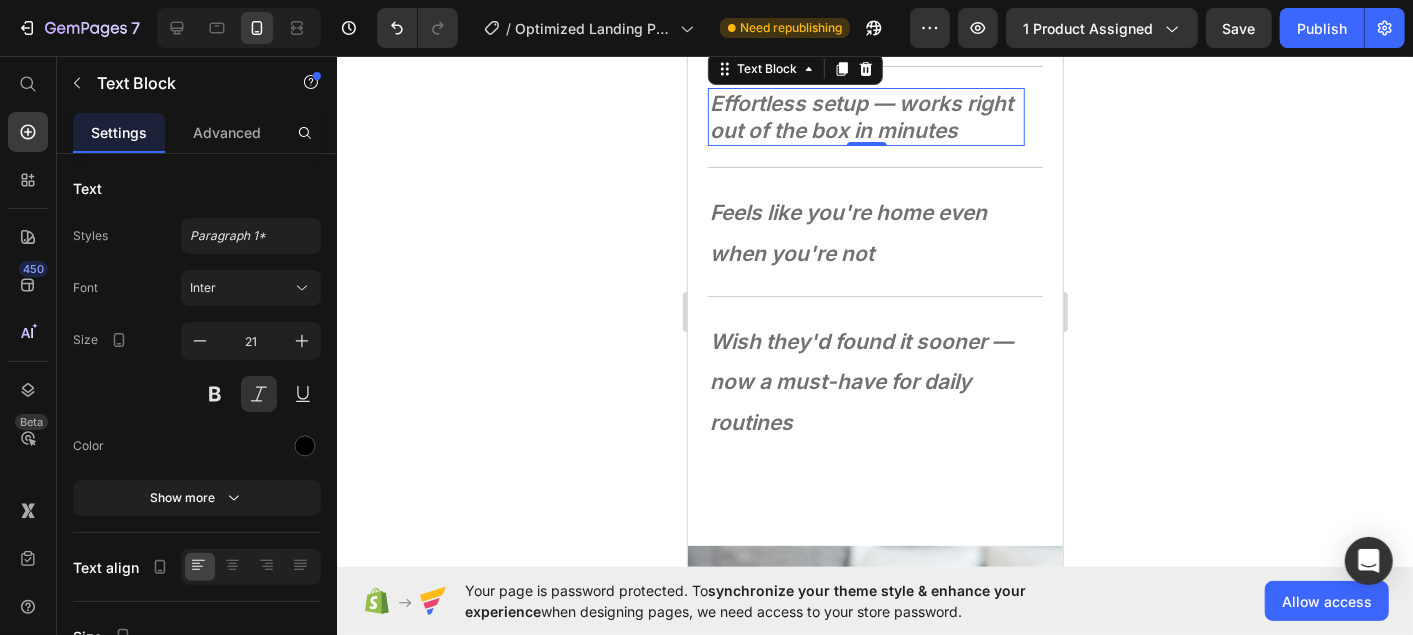 scroll, scrollTop: 2696, scrollLeft: 0, axis: vertical 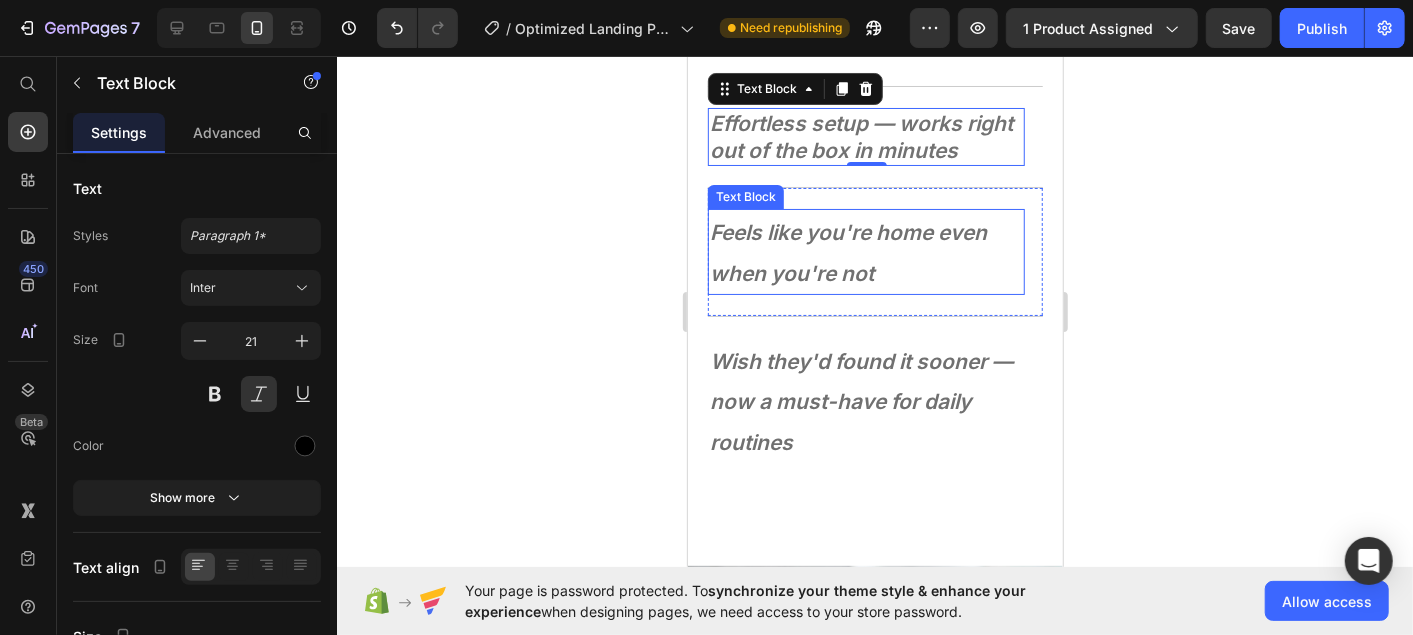 click on "Feels like you're home even when you're not" at bounding box center (865, 250) 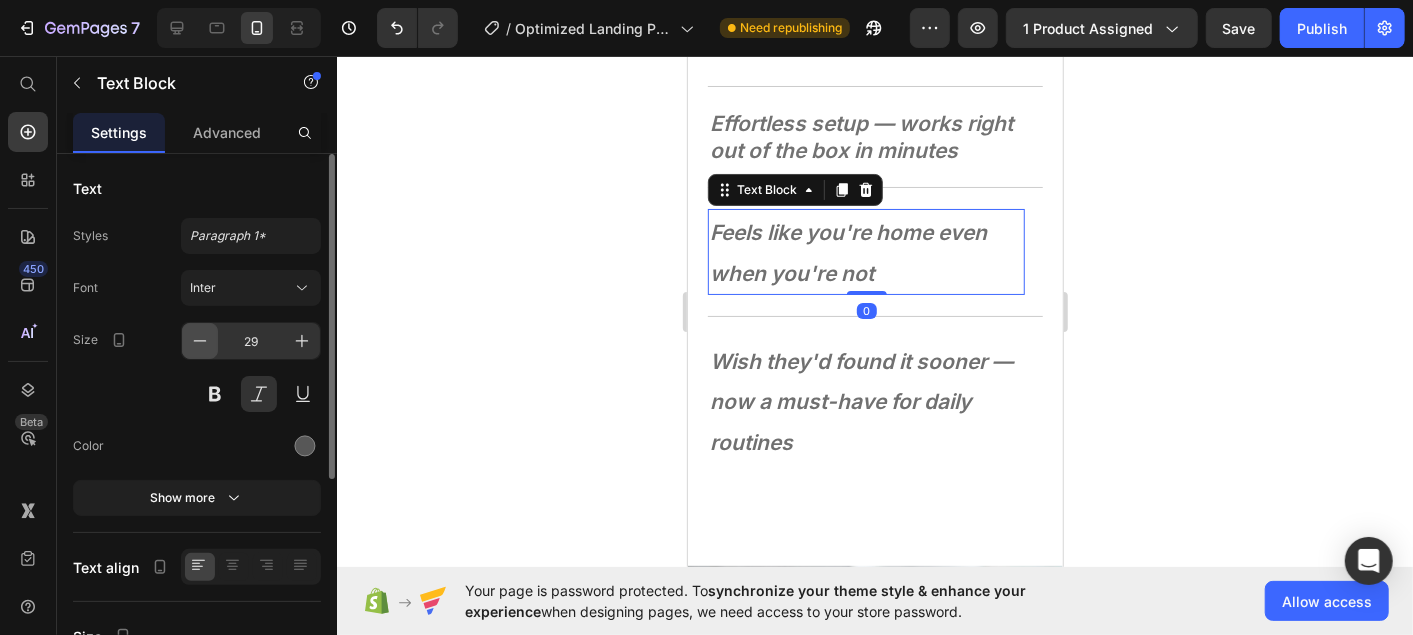 click at bounding box center (200, 341) 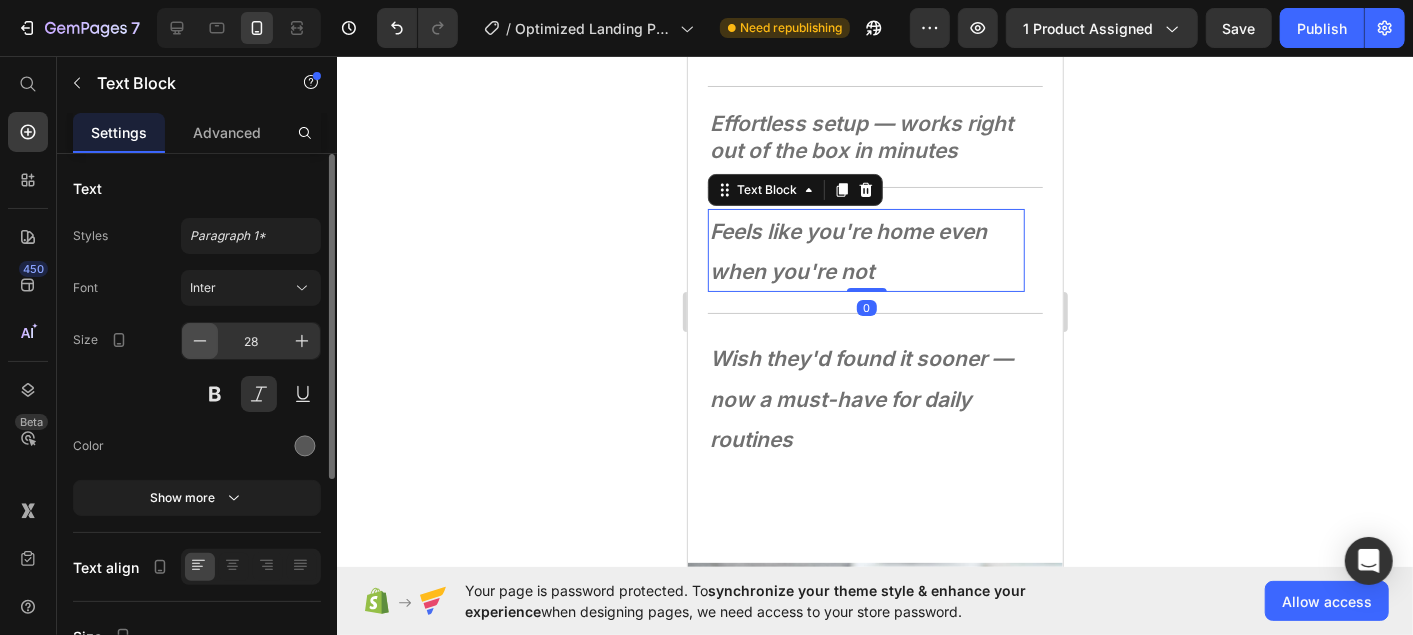 click at bounding box center [200, 341] 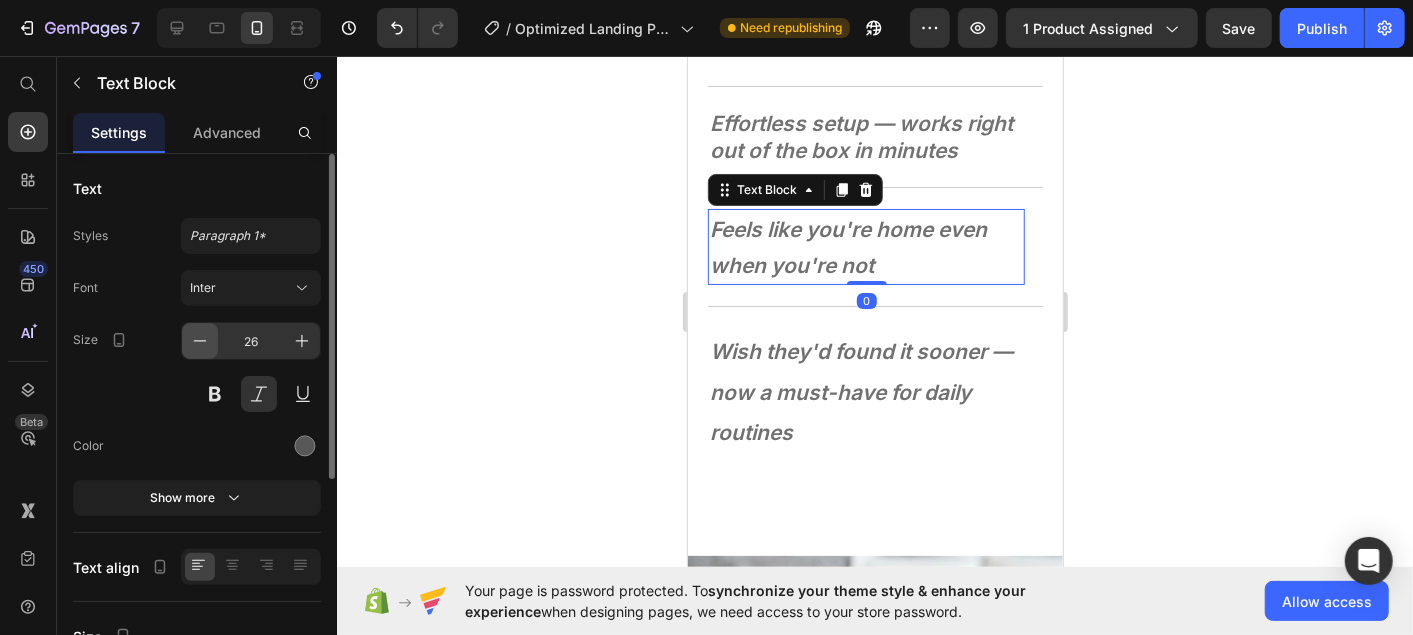 click at bounding box center [200, 341] 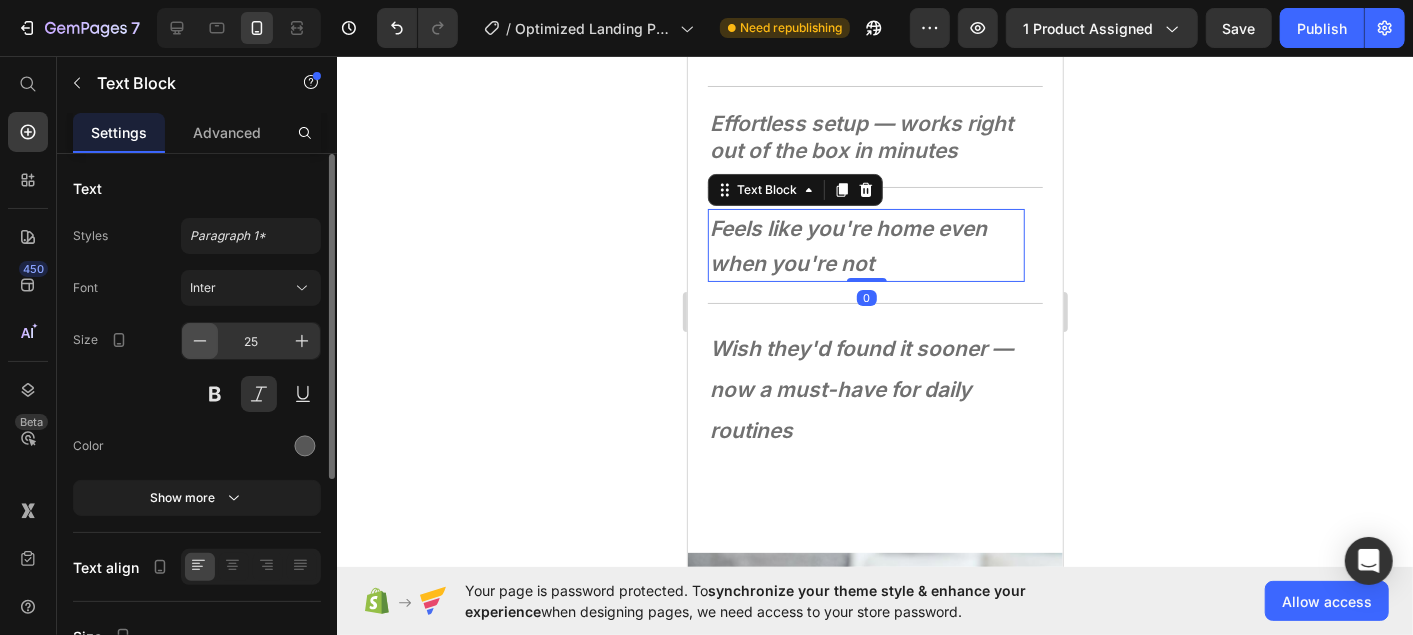 click at bounding box center [200, 341] 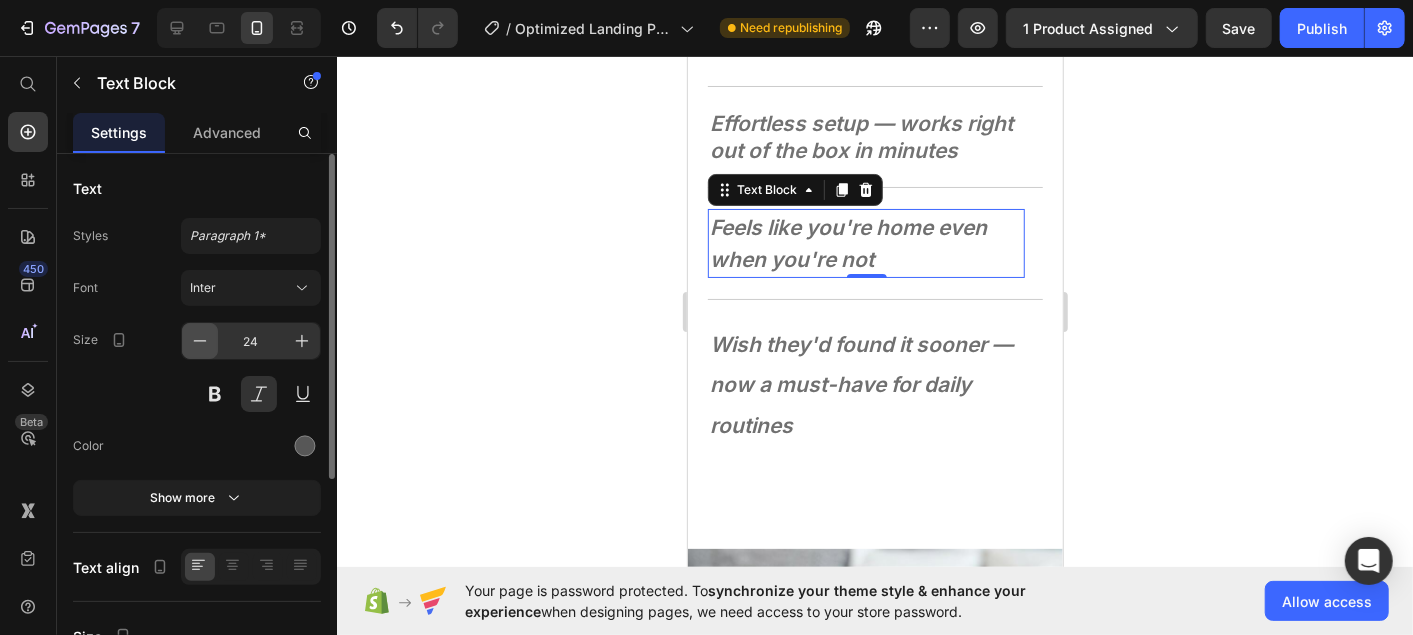 click at bounding box center (200, 341) 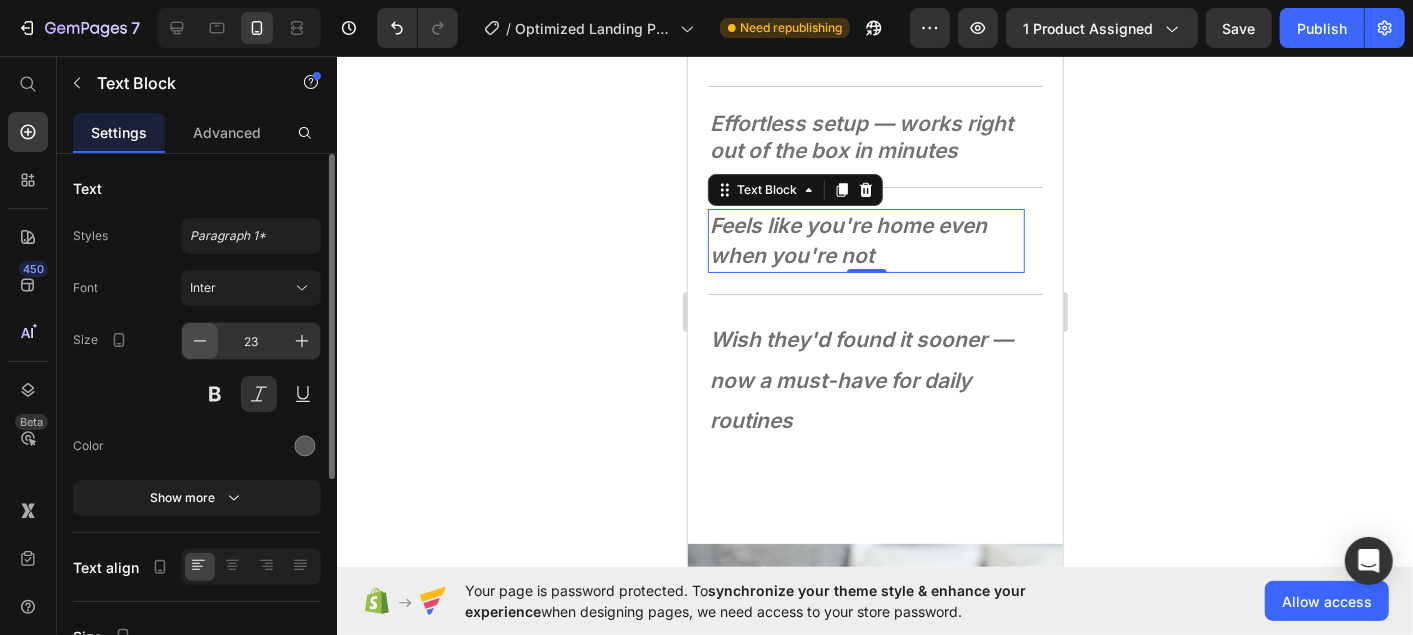 click at bounding box center (200, 341) 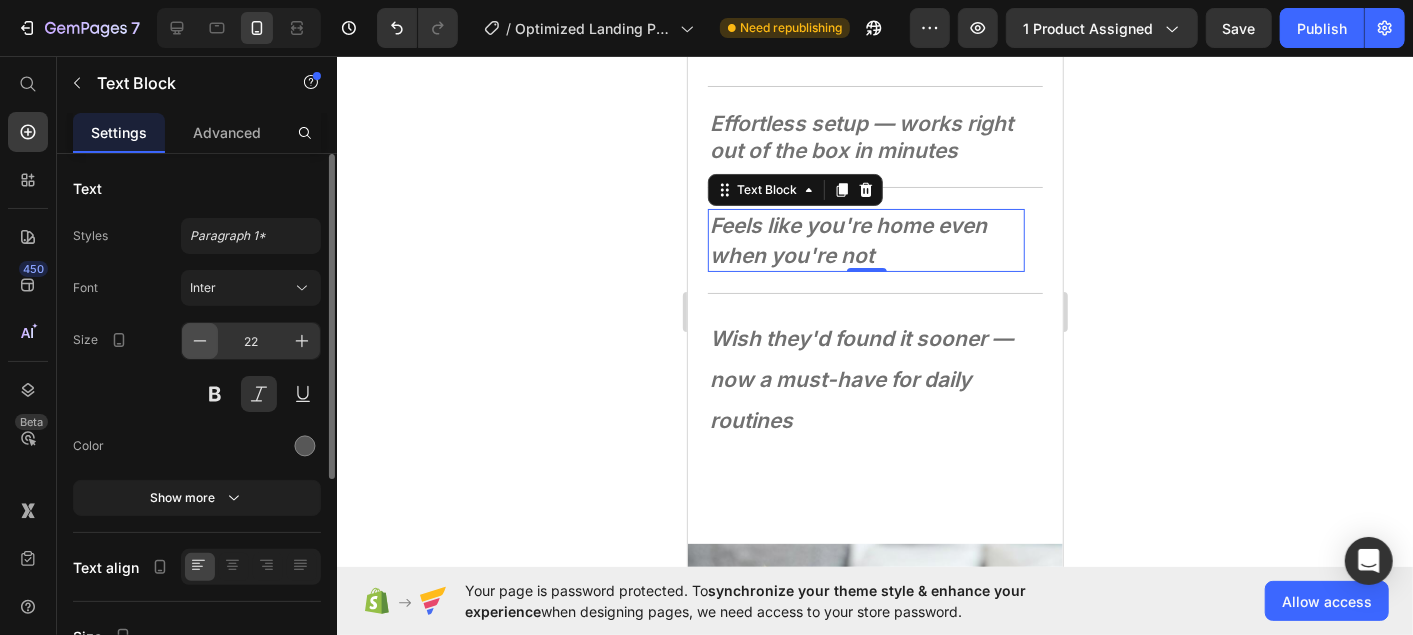 click at bounding box center (200, 341) 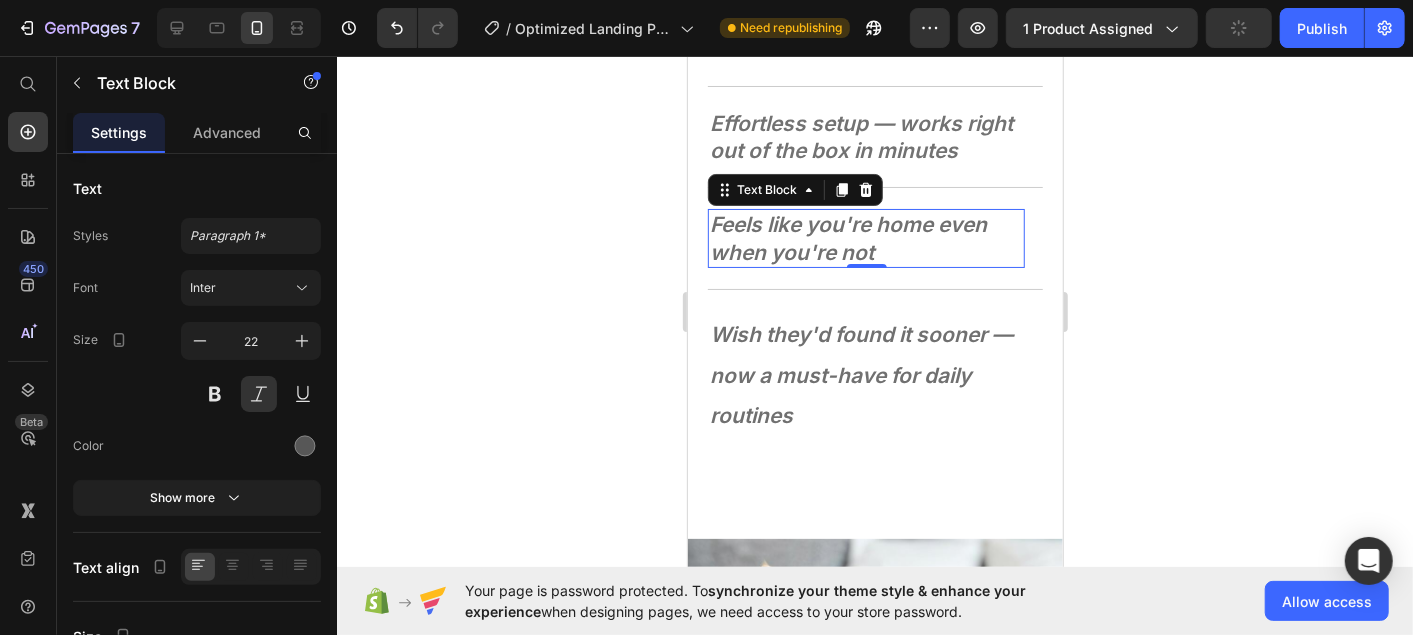type on "21" 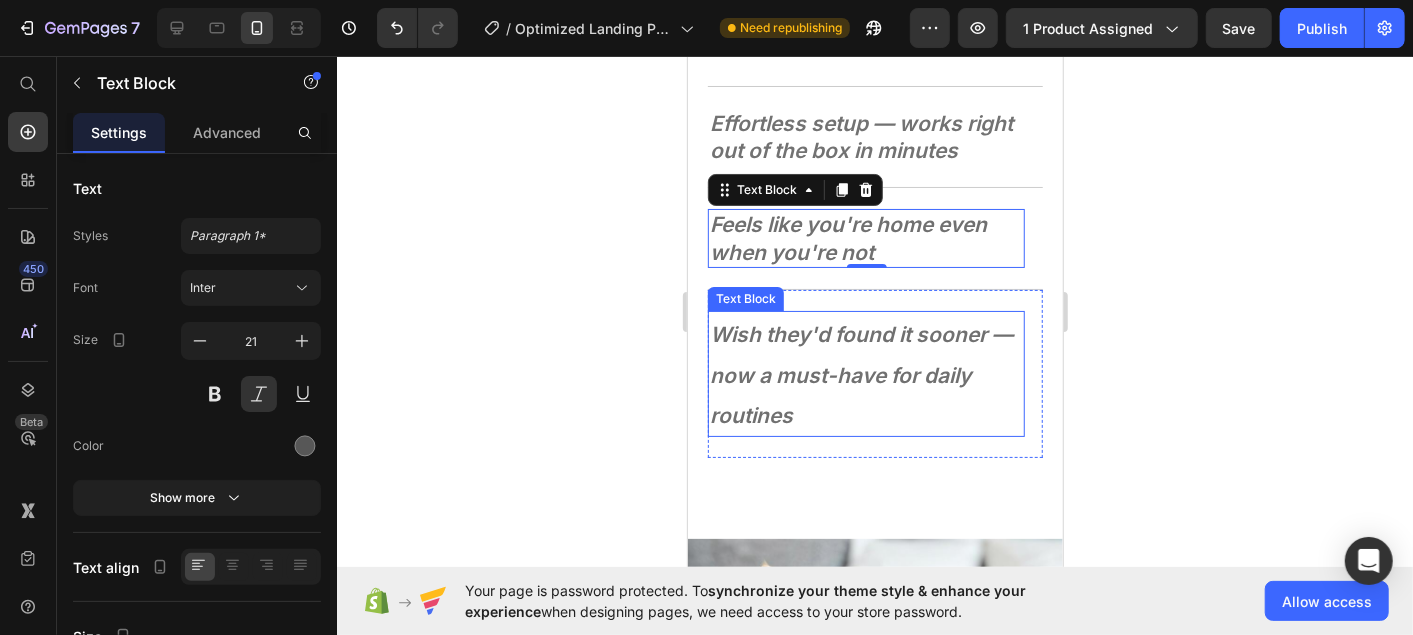 click on "Wish they'd found it sooner — now a must-have for daily routines" at bounding box center (860, 374) 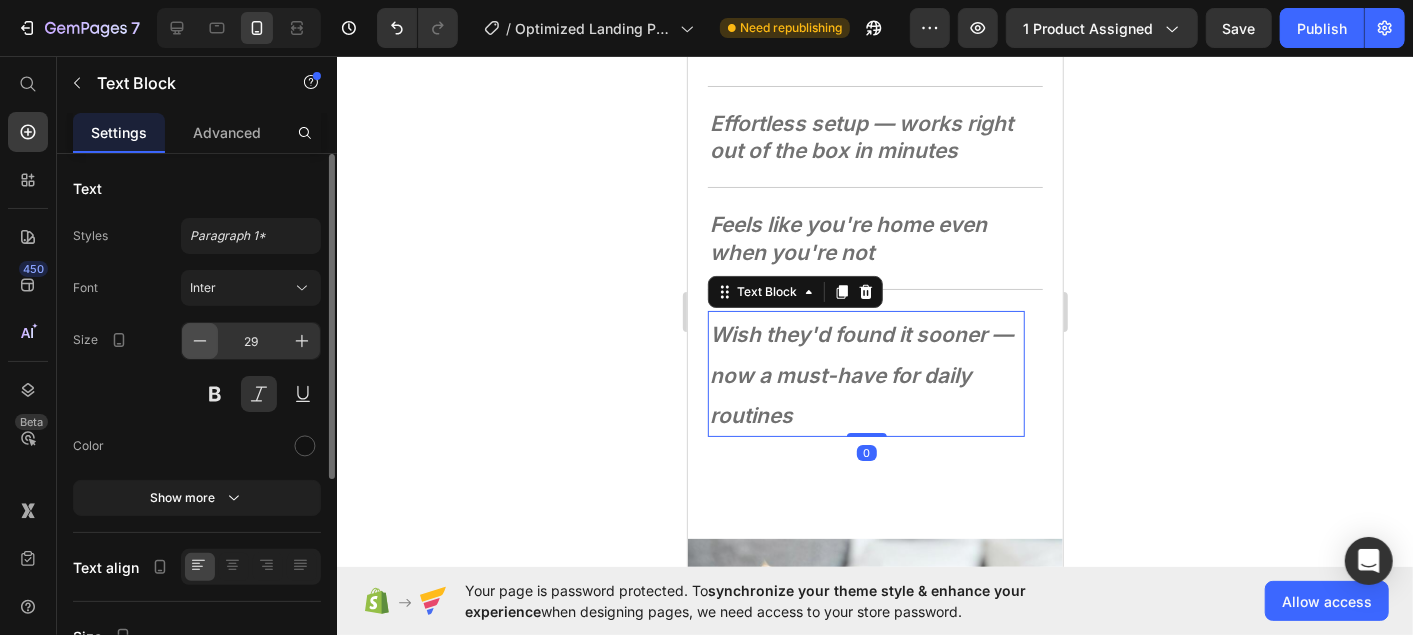 click 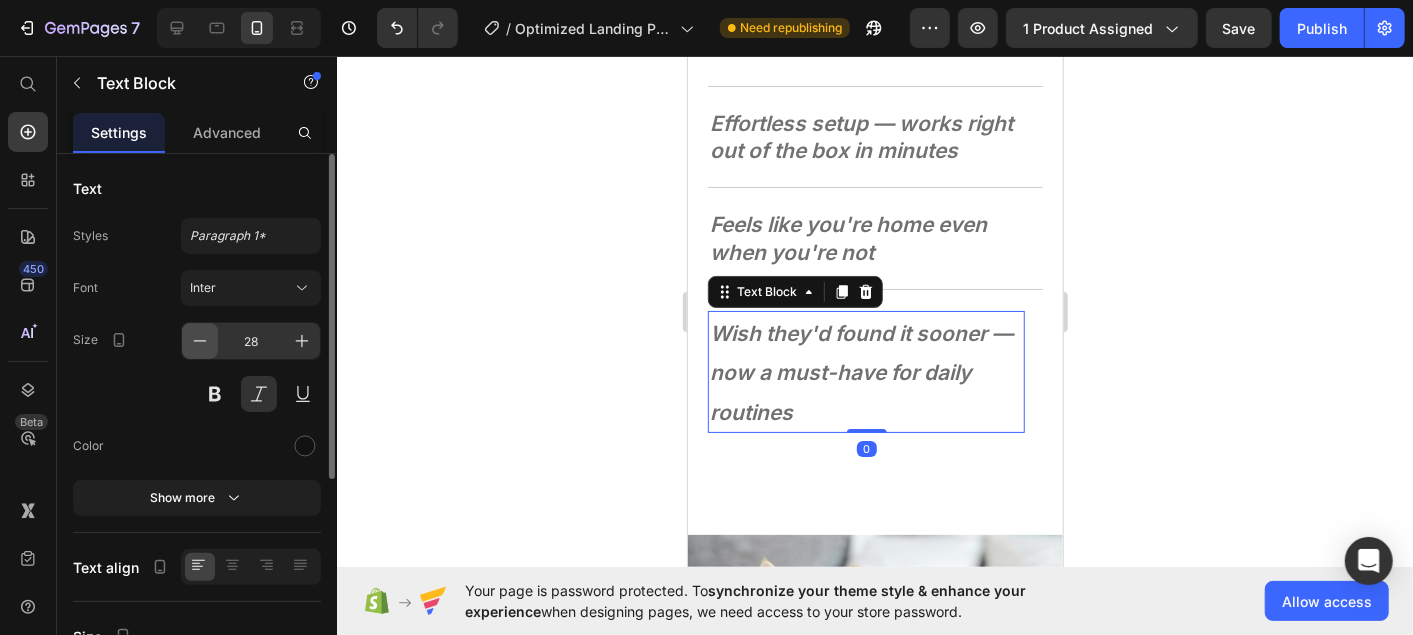 click 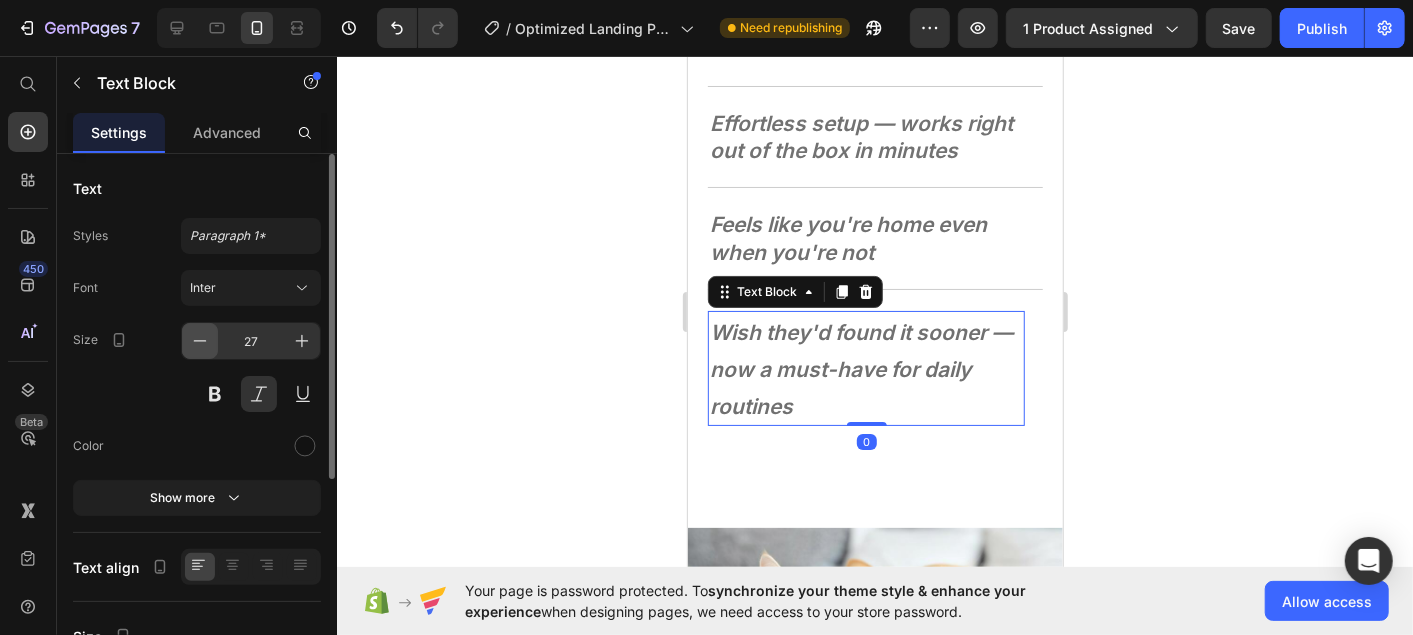 click 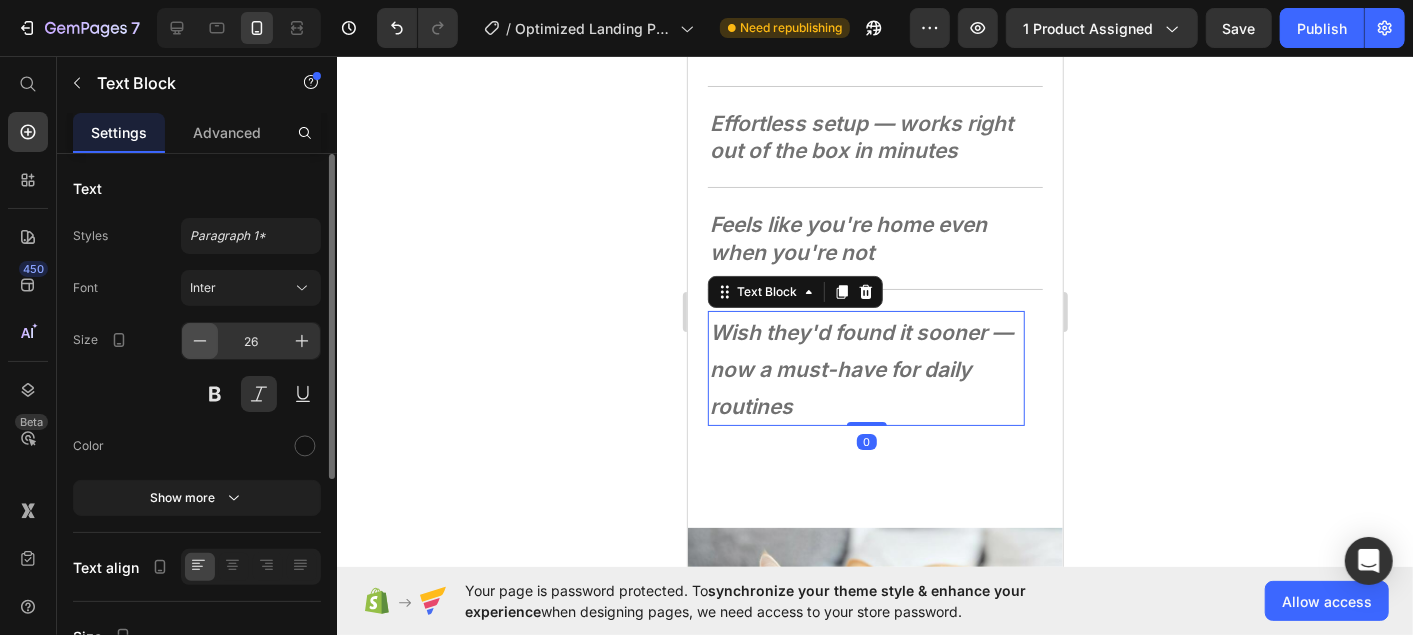 click 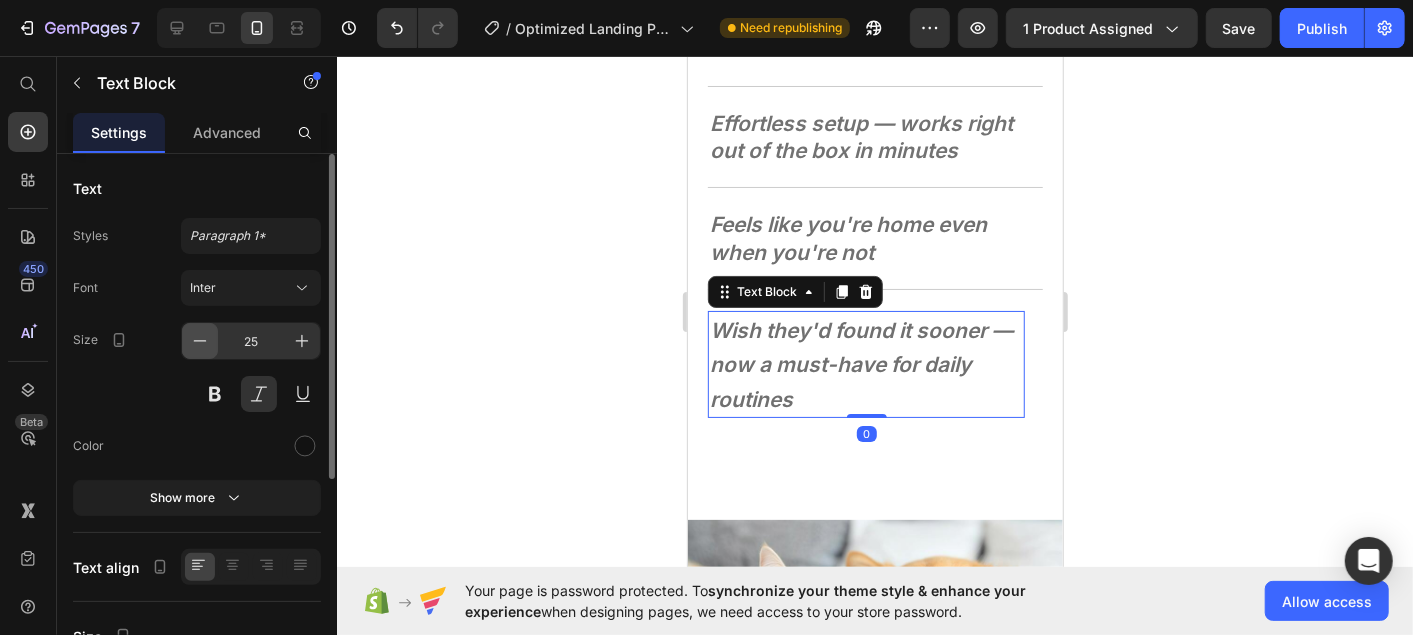 click 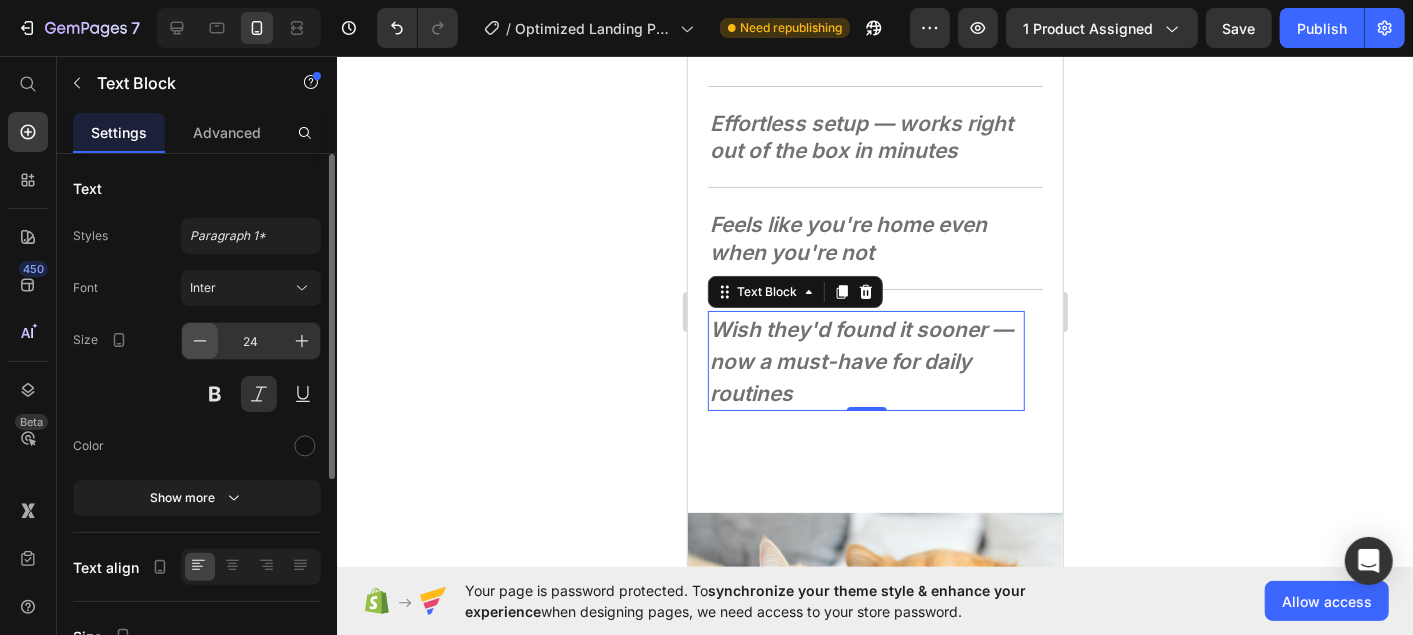 click 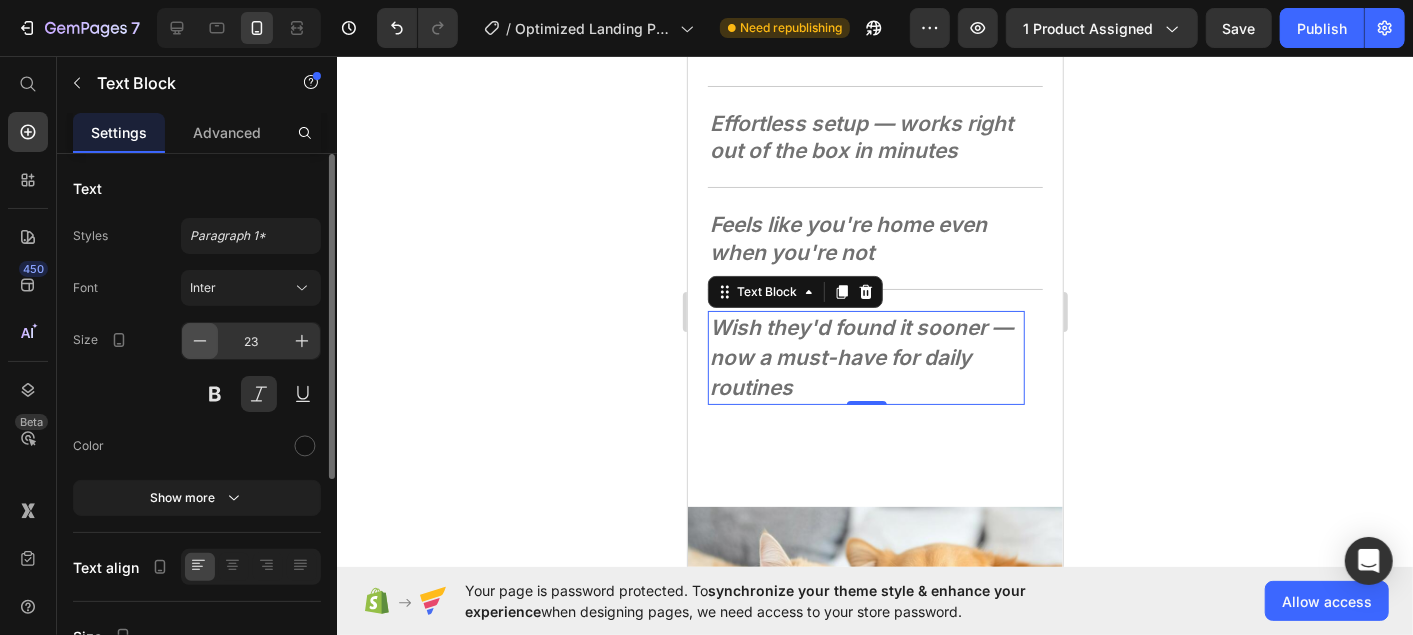 click 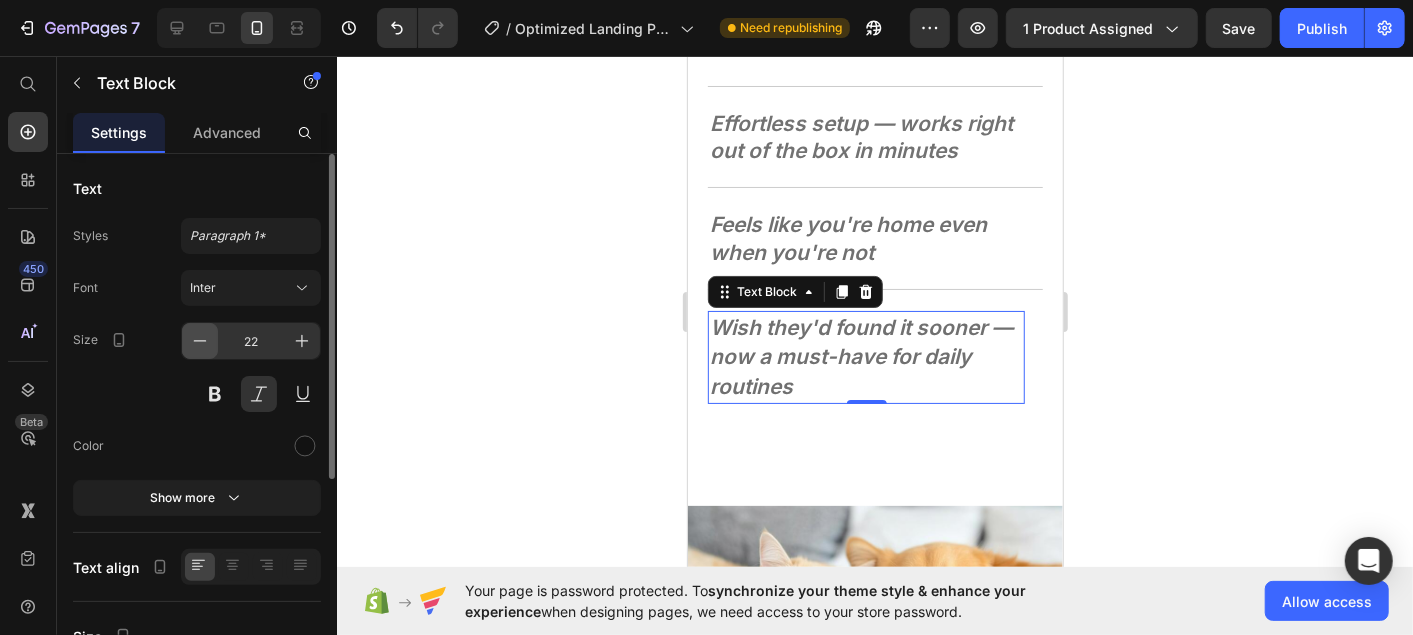 click 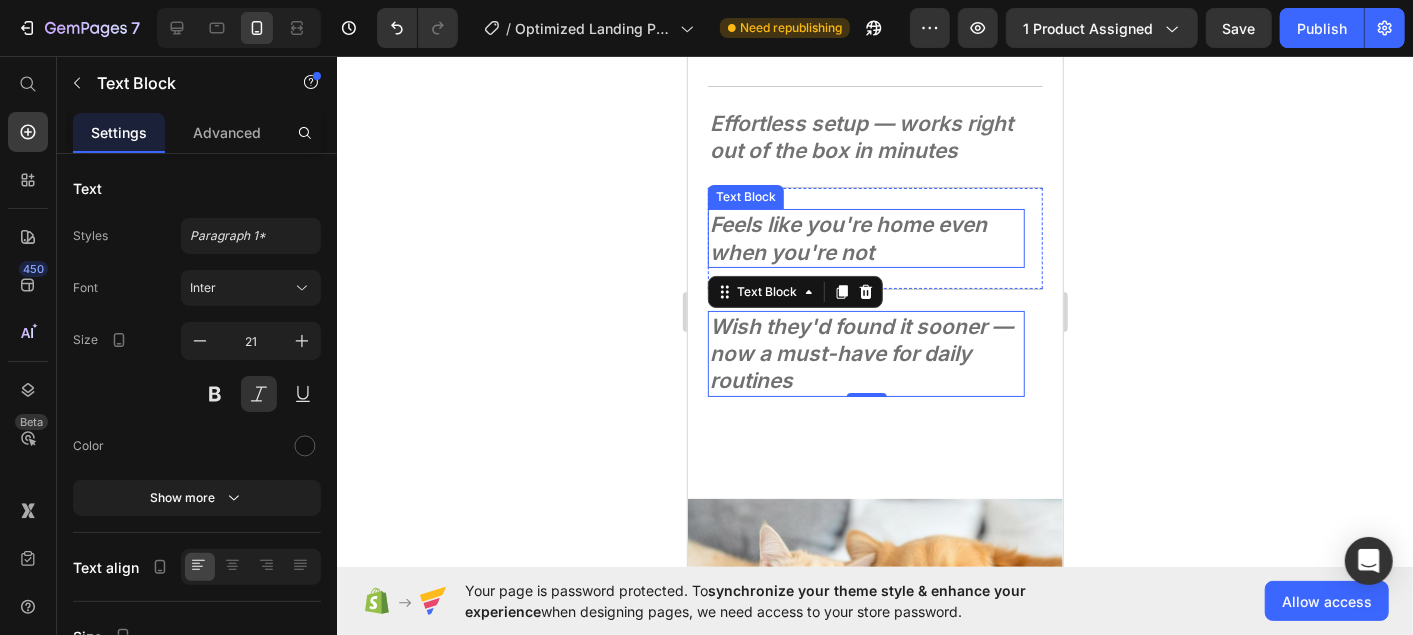 scroll, scrollTop: 2558, scrollLeft: 0, axis: vertical 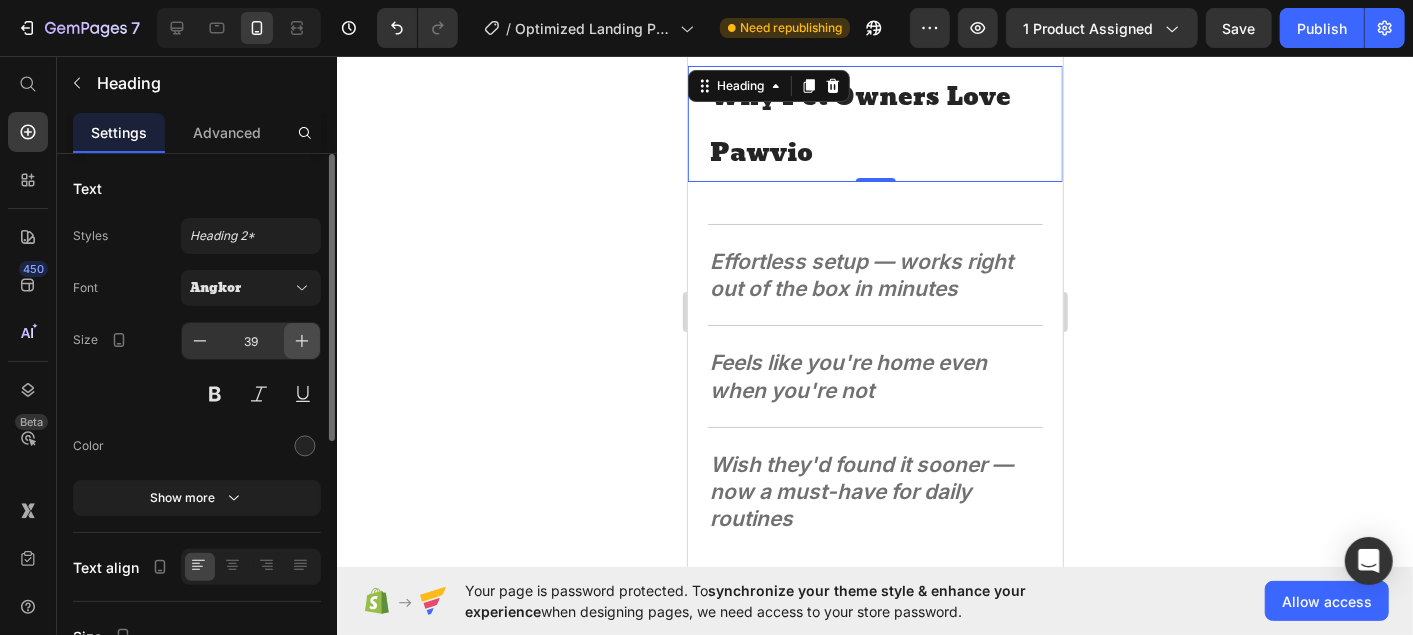 click 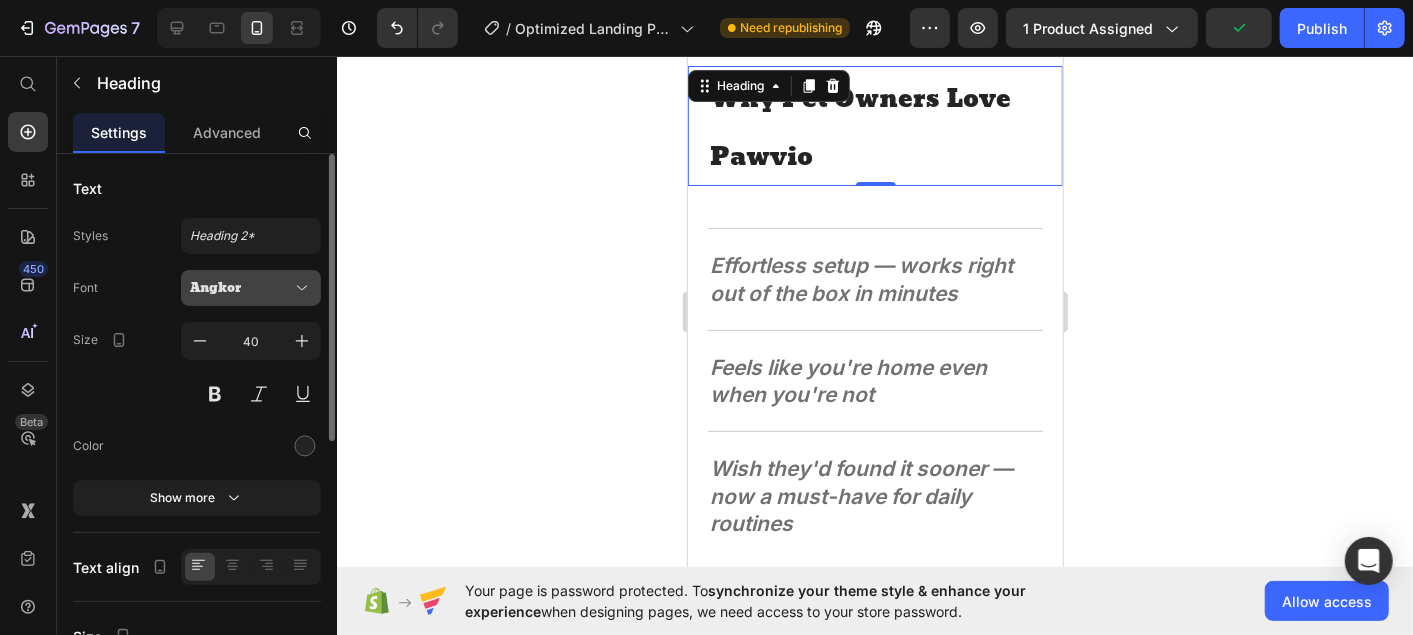click on "Angkor" at bounding box center (251, 288) 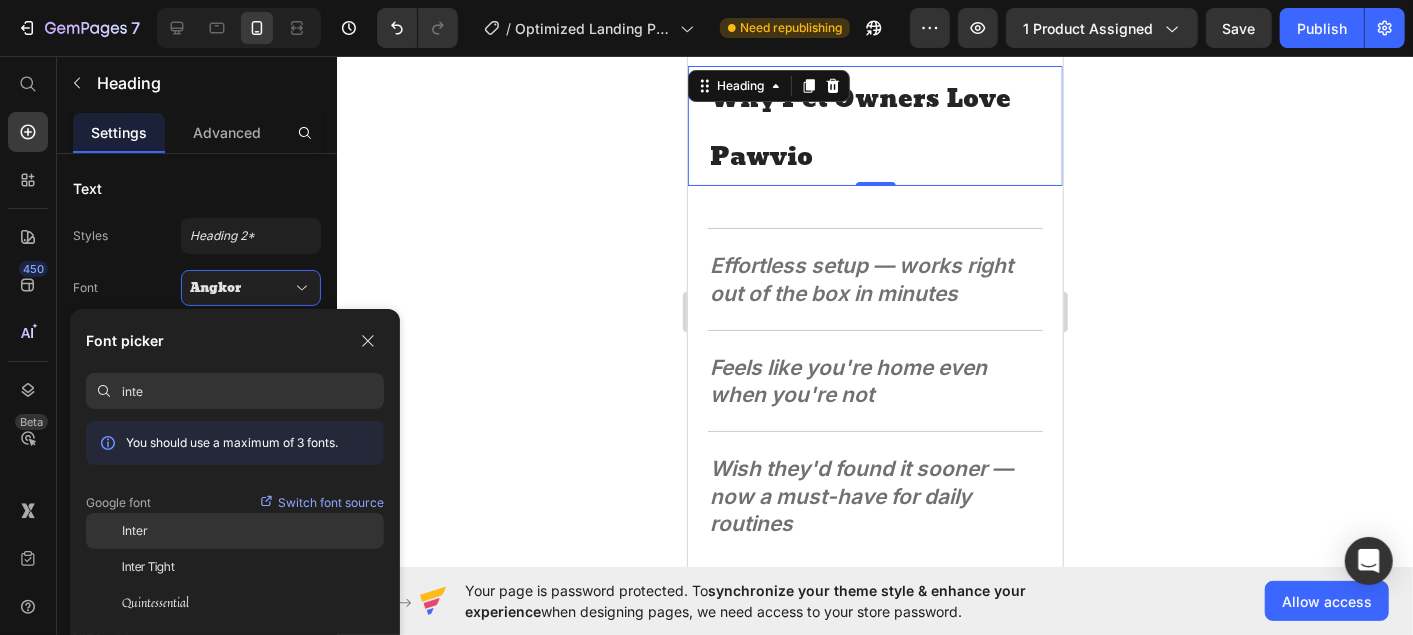 type on "inte" 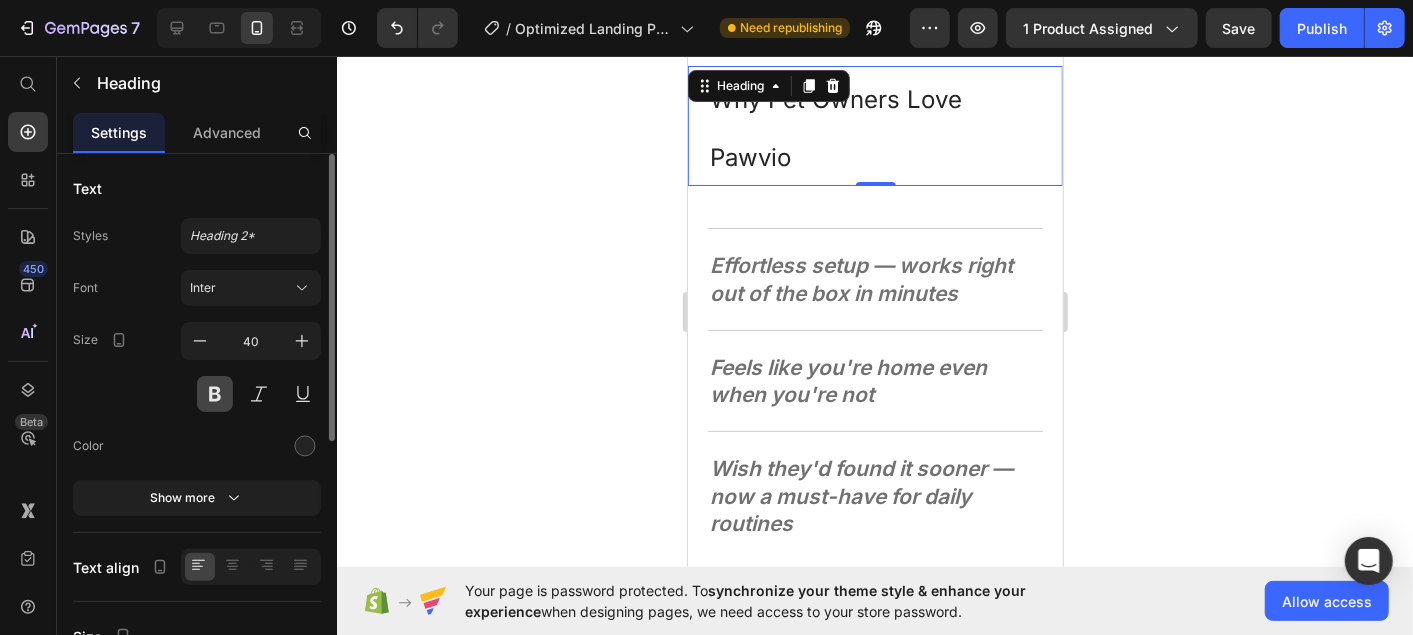 click at bounding box center [215, 394] 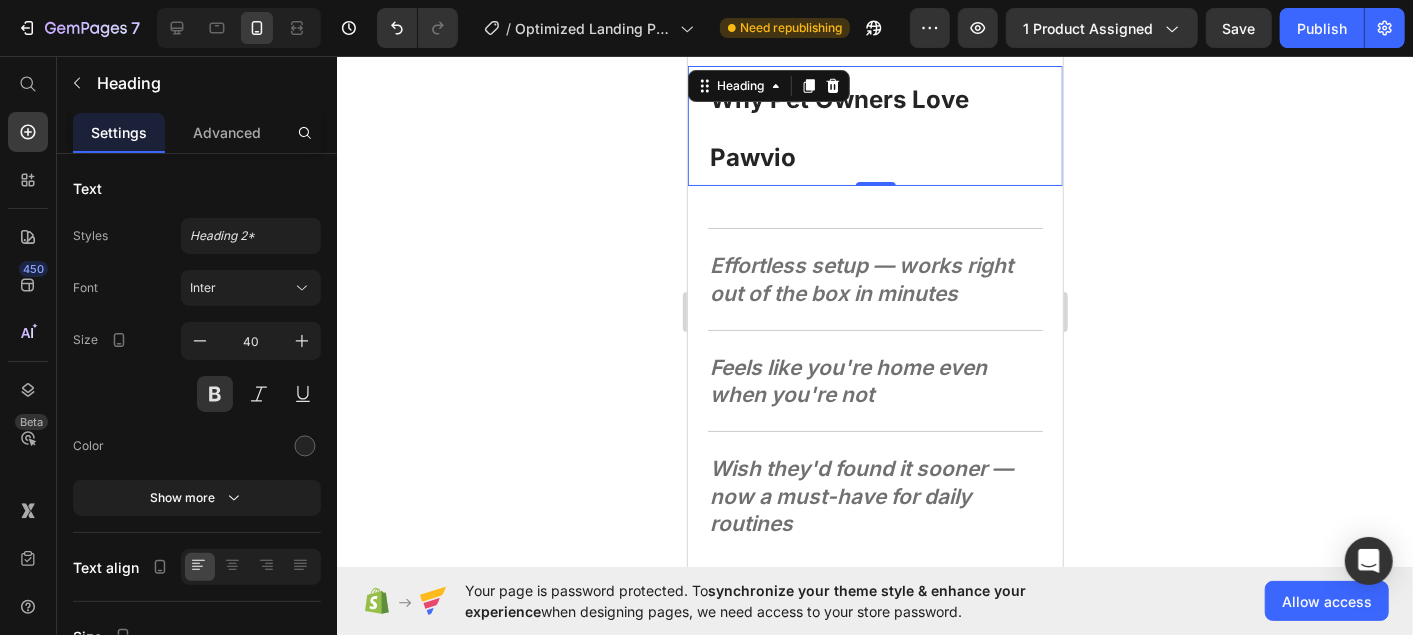 click 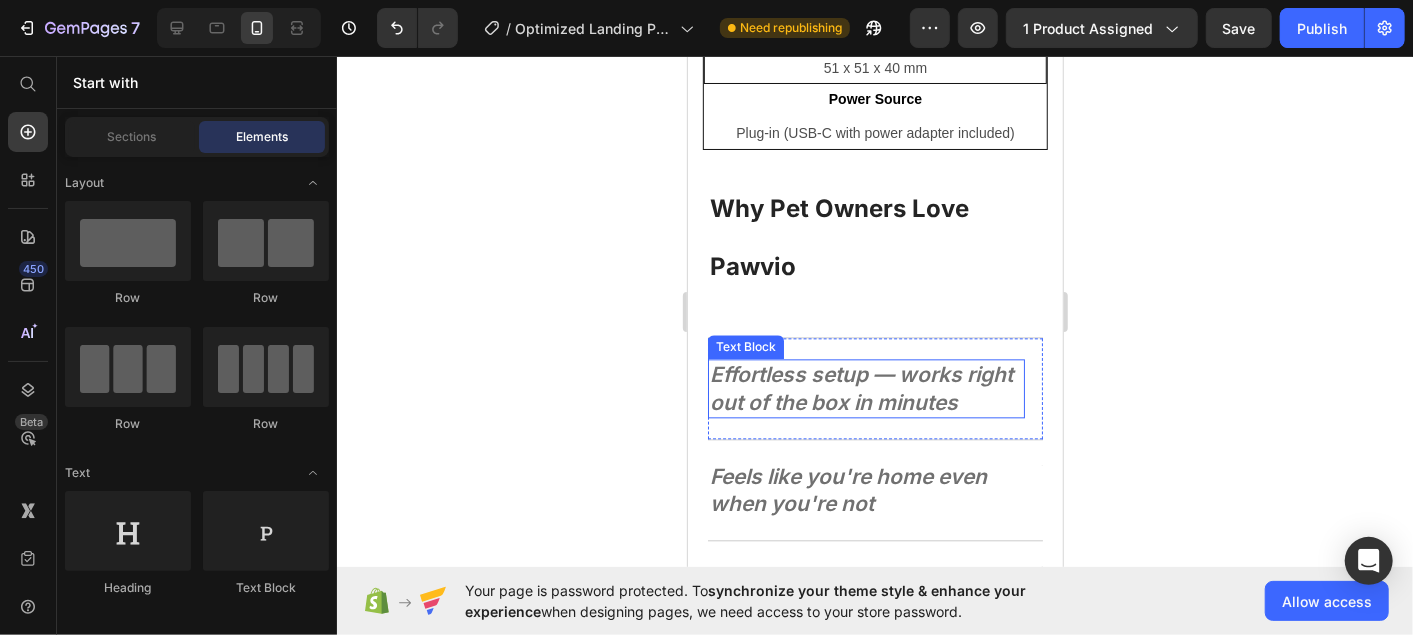 scroll, scrollTop: 2556, scrollLeft: 0, axis: vertical 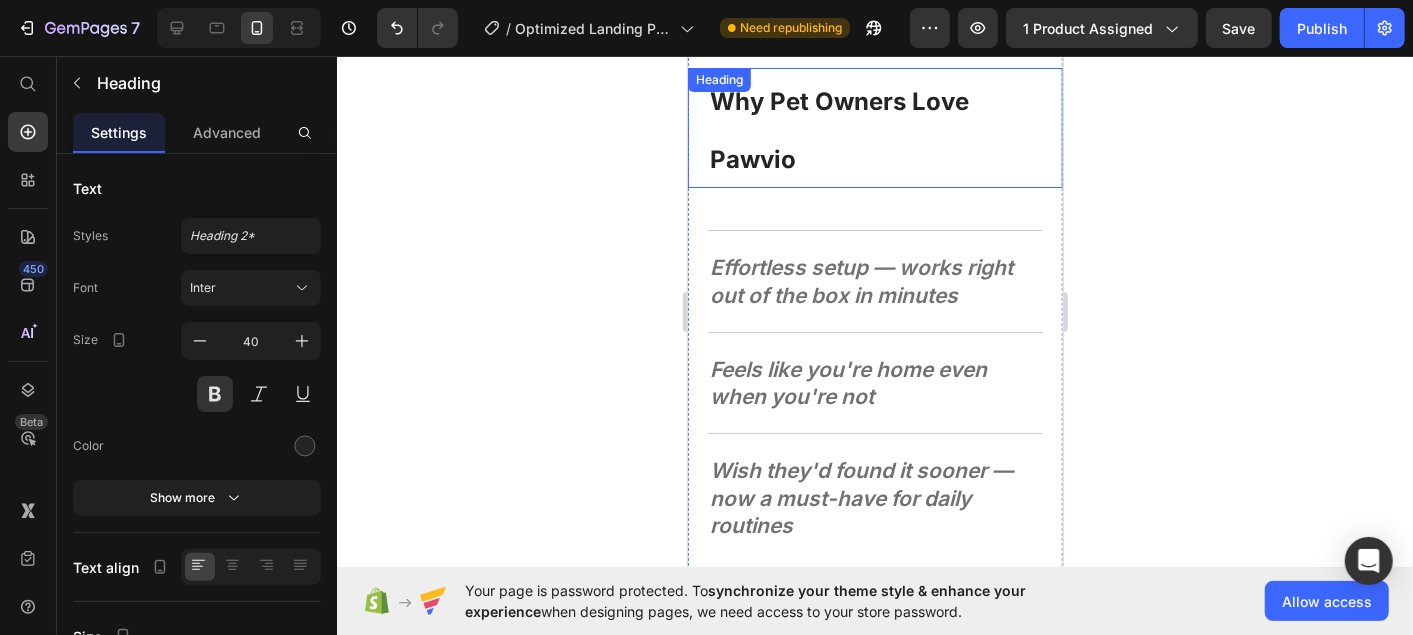 click on "Why Pet Owners Love Pawvio" at bounding box center (874, 127) 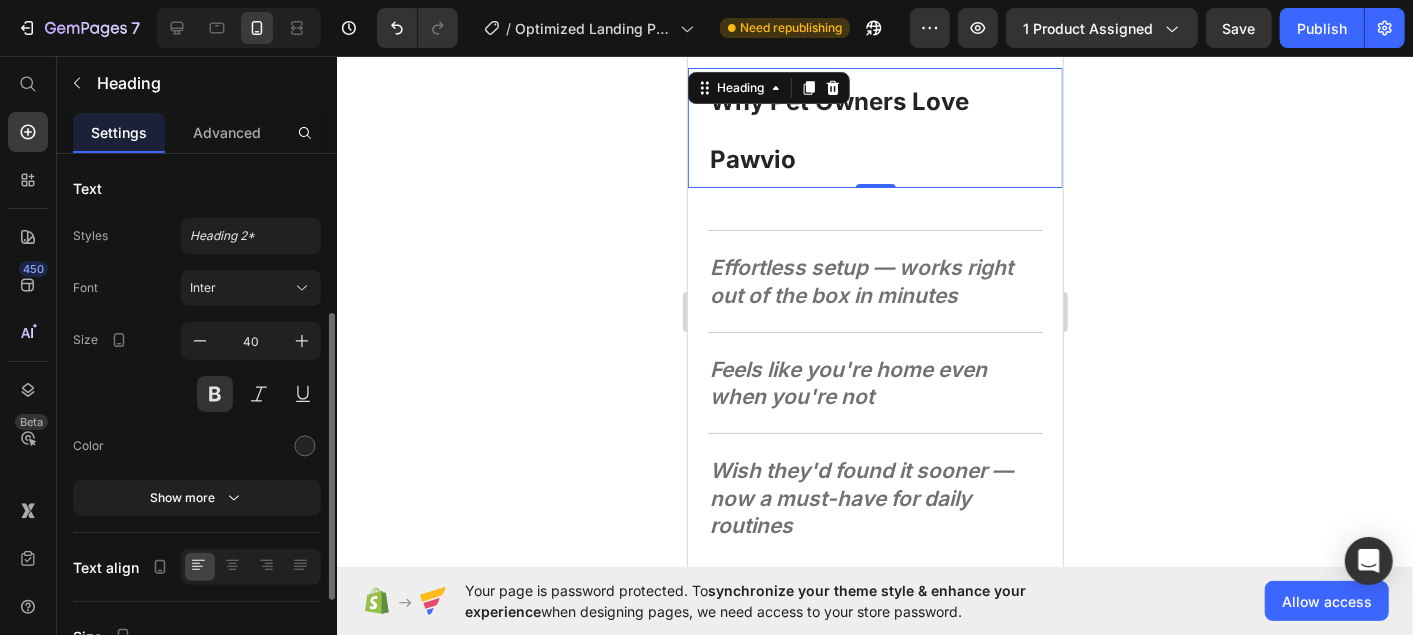 scroll, scrollTop: 110, scrollLeft: 0, axis: vertical 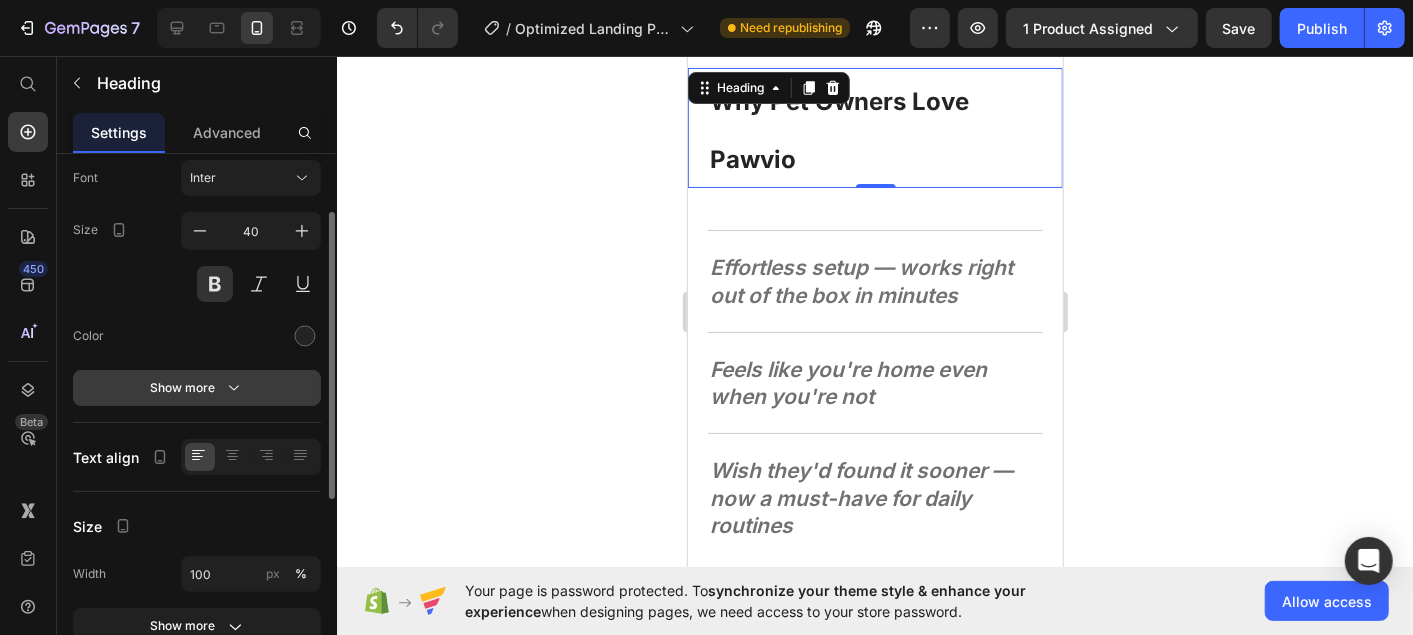 click on "Show more" at bounding box center (197, 388) 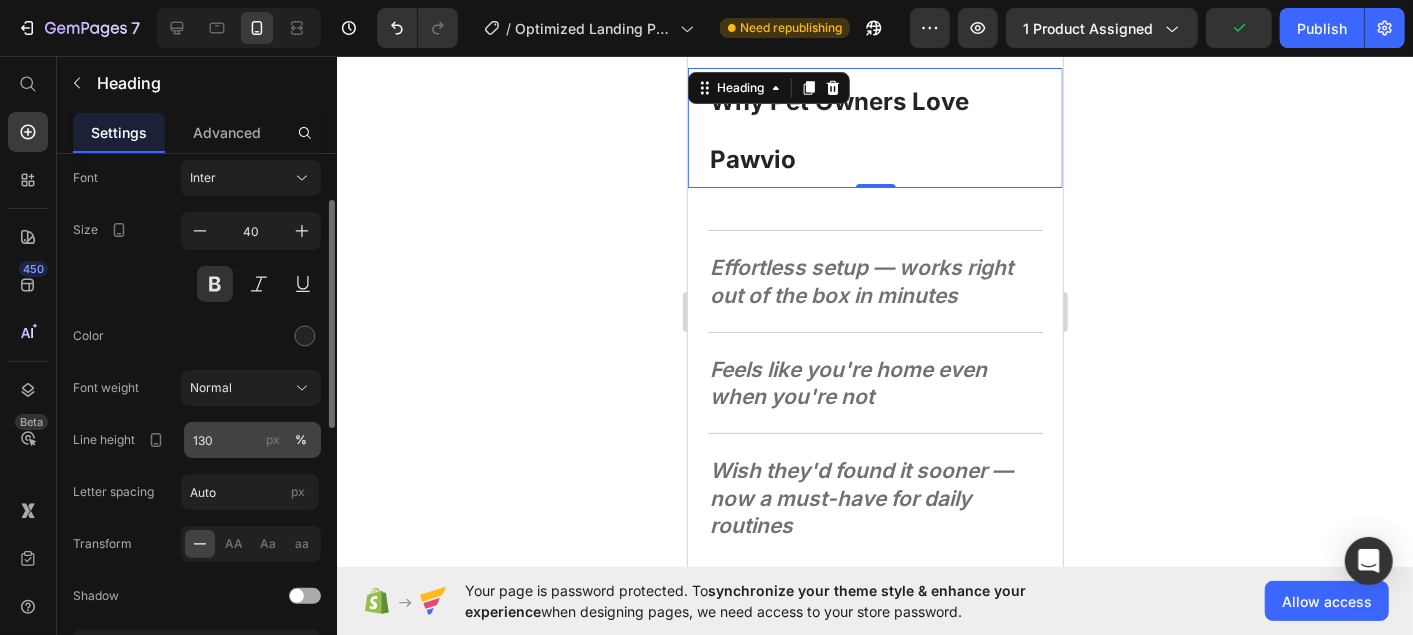 drag, startPoint x: 259, startPoint y: 397, endPoint x: 259, endPoint y: 424, distance: 27 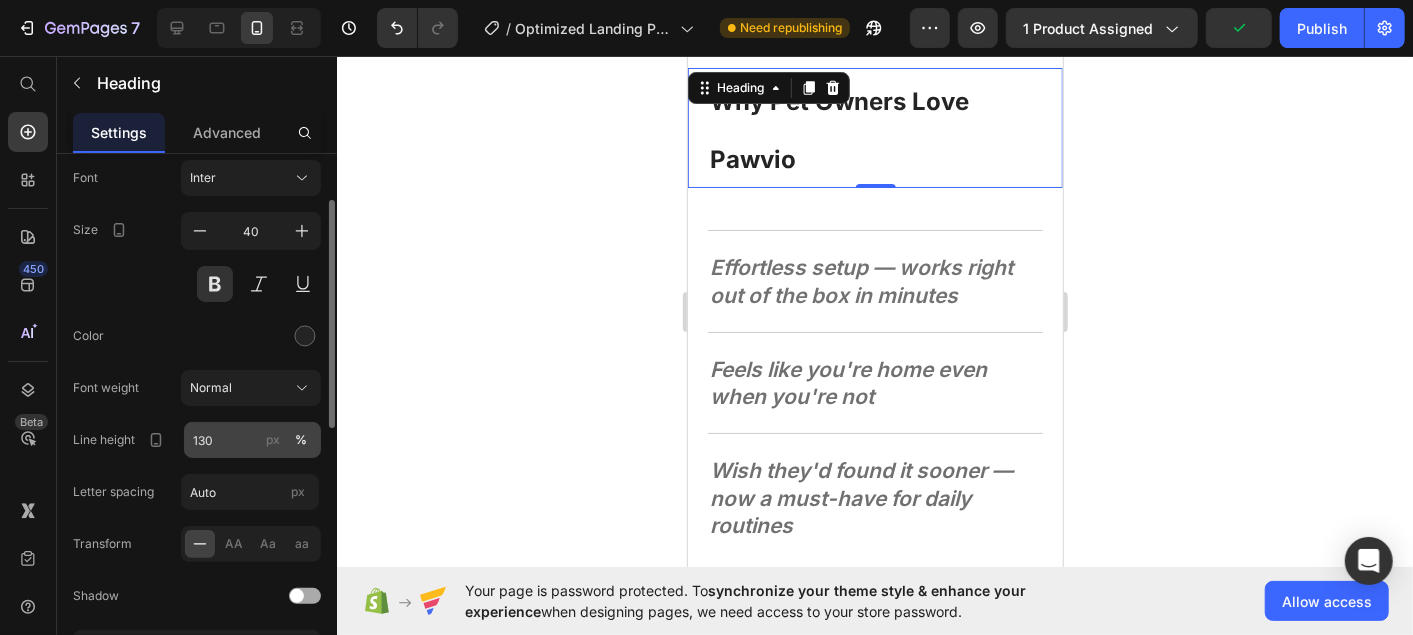 click on "Font Inter Size 40 Color Font weight Normal Line height 130 px % Letter spacing Auto px Transform
AA Aa aa Shadow Show less" at bounding box center (197, 413) 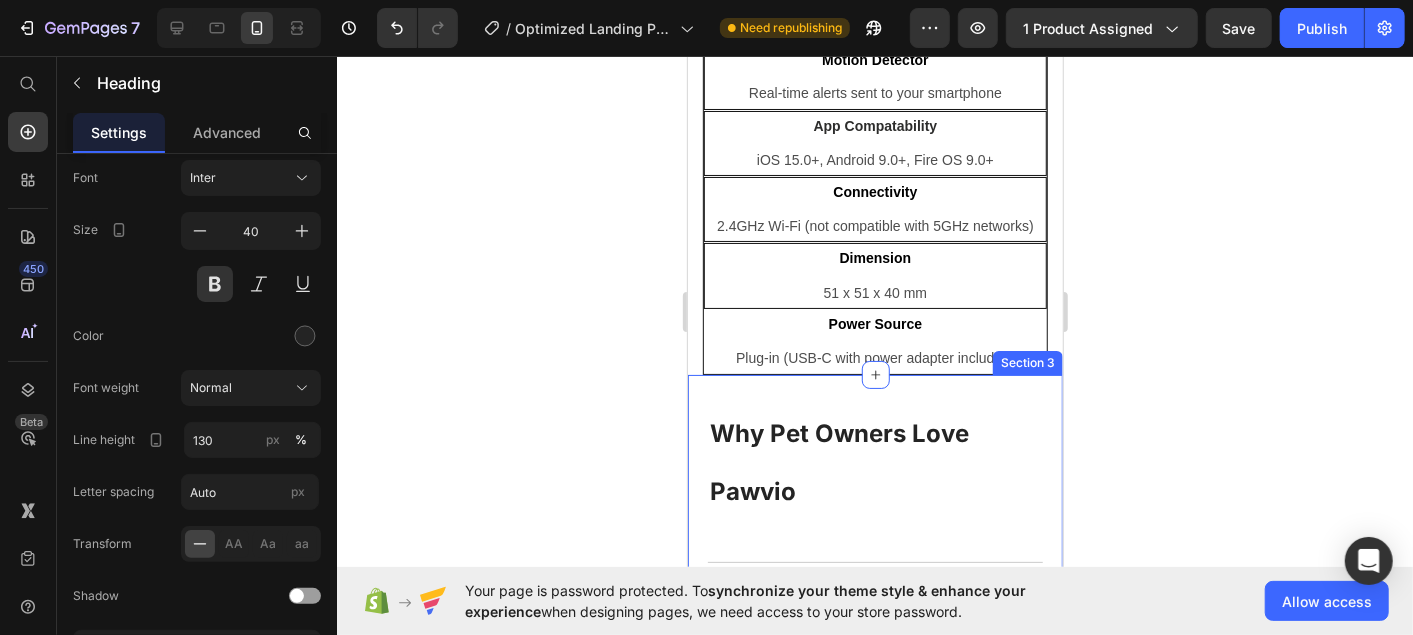 scroll, scrollTop: 2544, scrollLeft: 0, axis: vertical 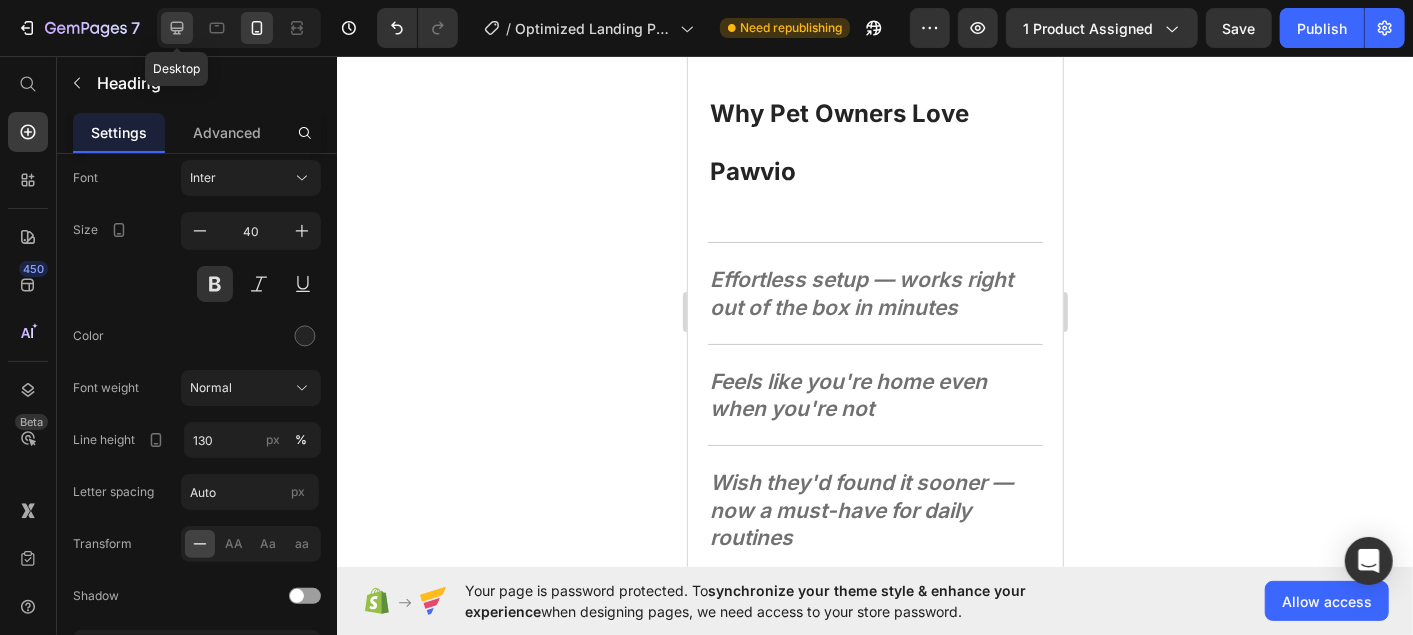 click 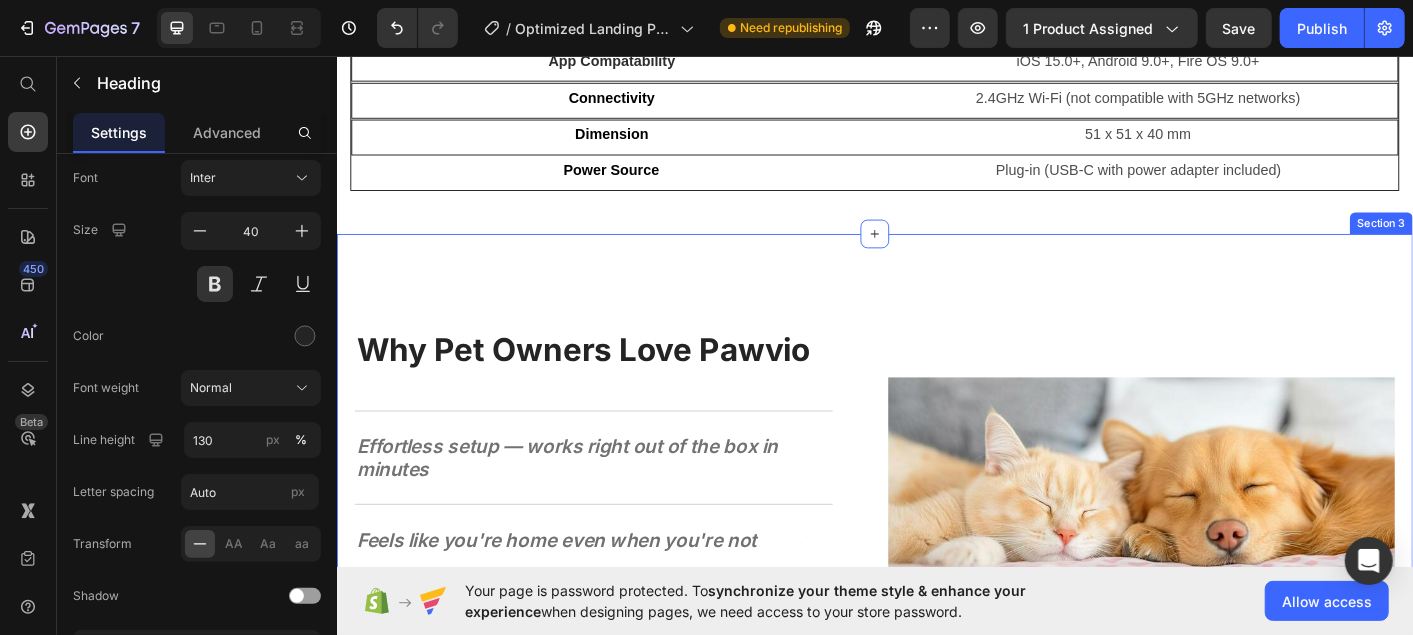 scroll, scrollTop: 2511, scrollLeft: 0, axis: vertical 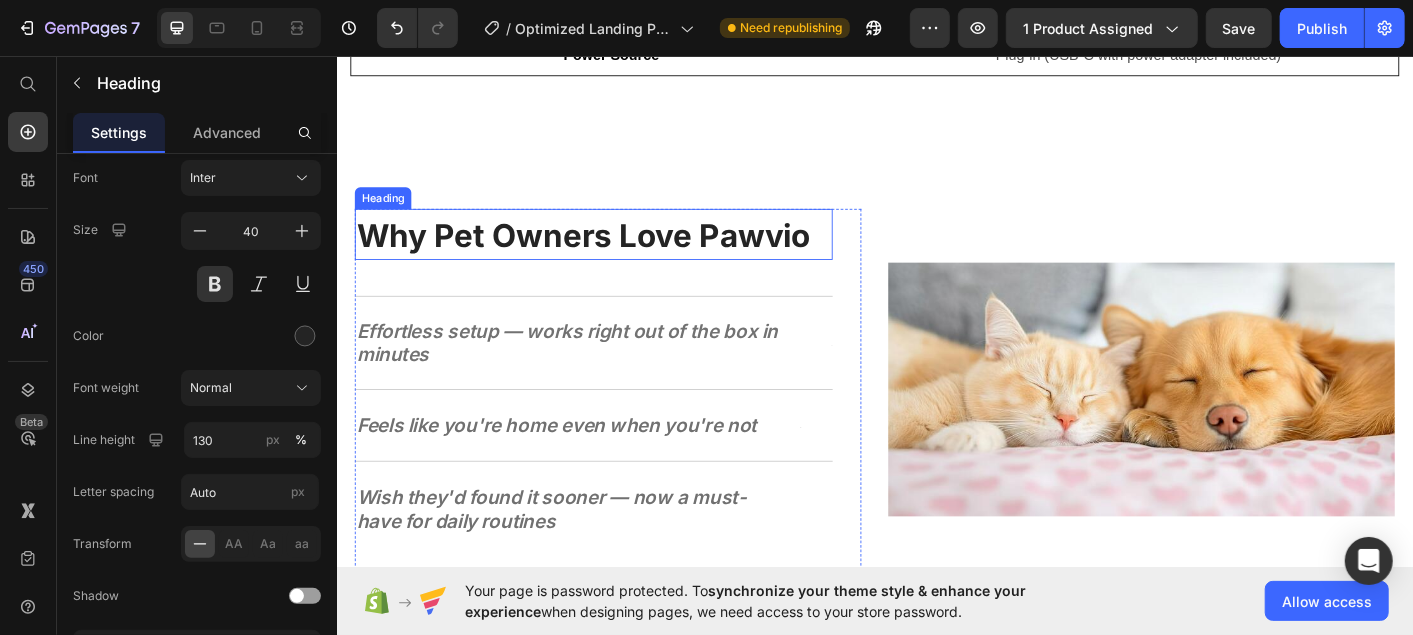 click on "Why Pet Owners Love Pawvio" at bounding box center [611, 255] 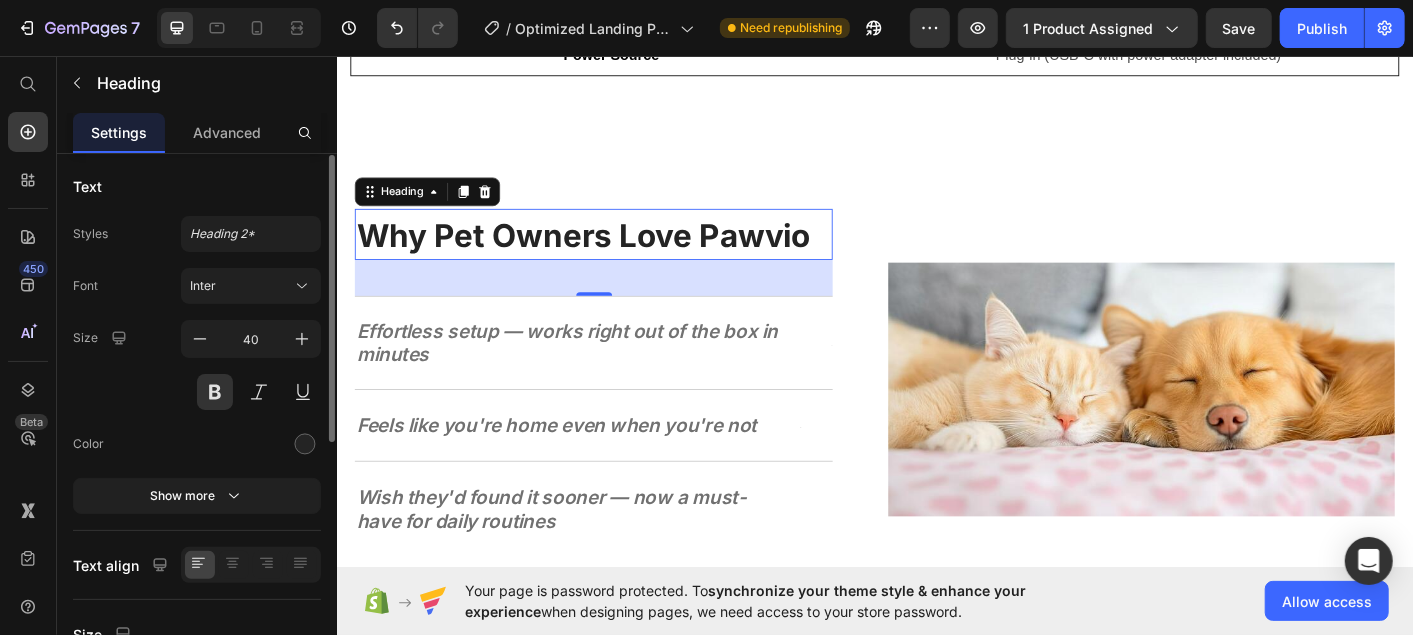 scroll, scrollTop: 0, scrollLeft: 0, axis: both 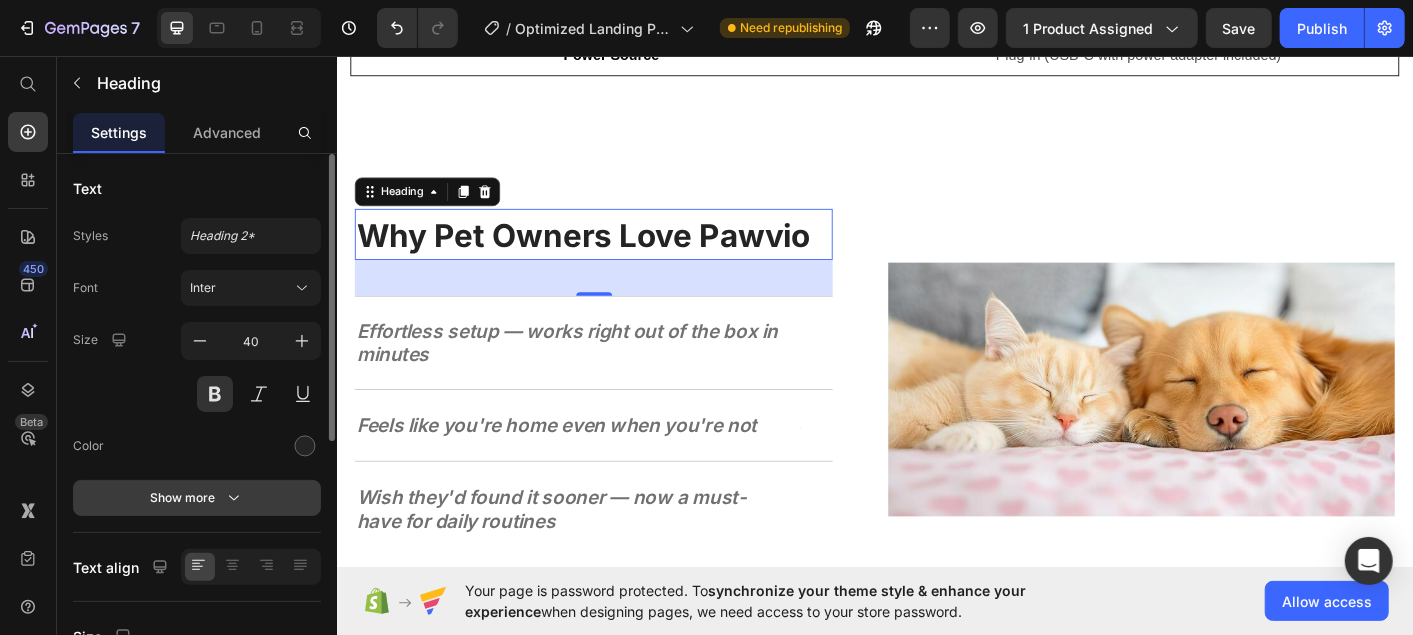 click 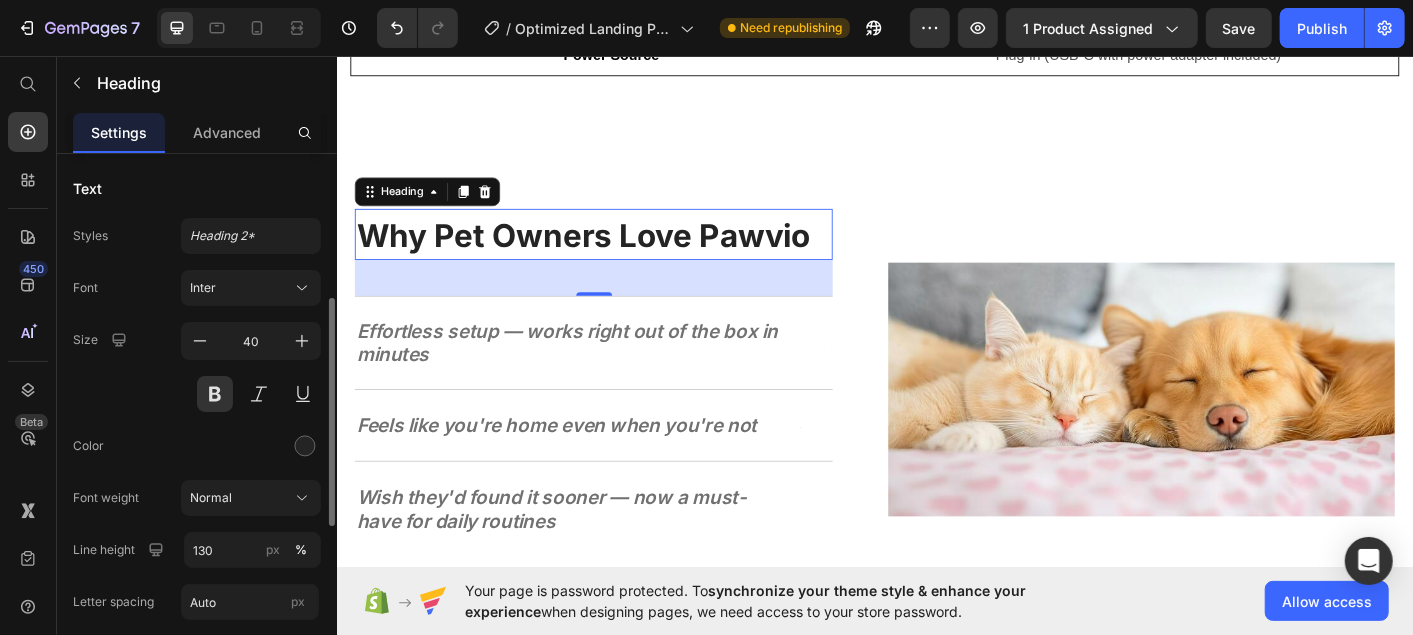 scroll, scrollTop: 162, scrollLeft: 0, axis: vertical 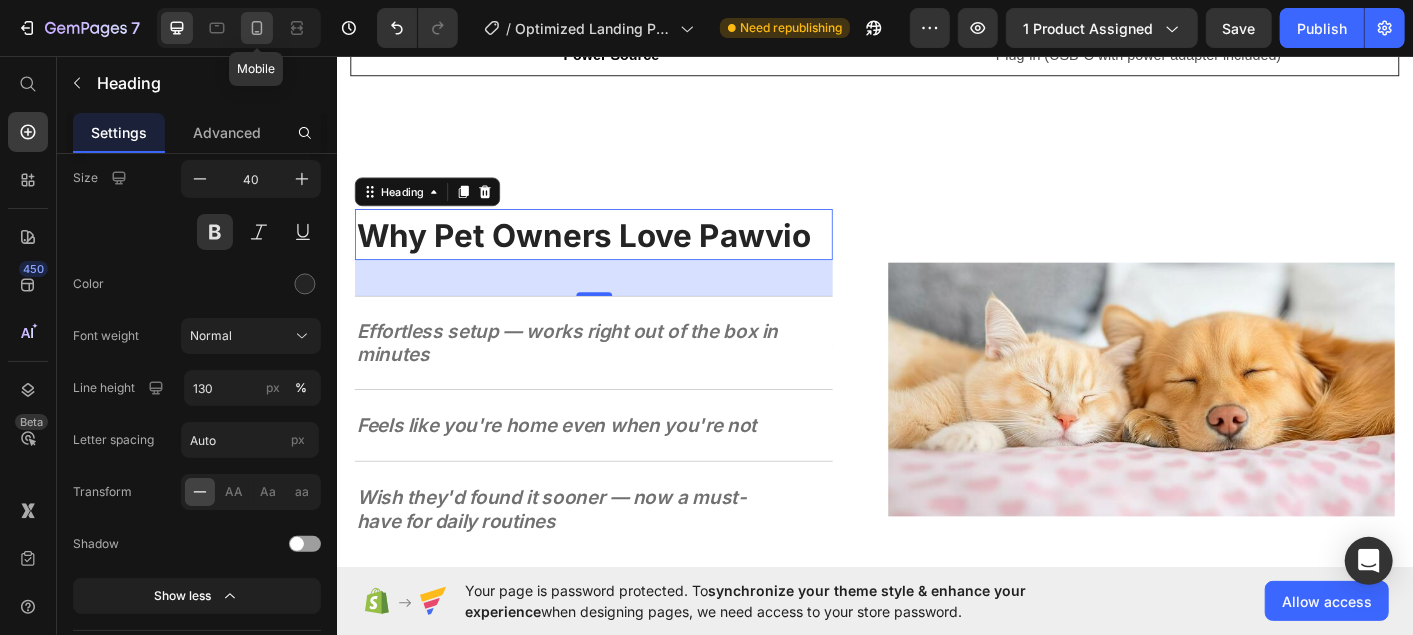 click 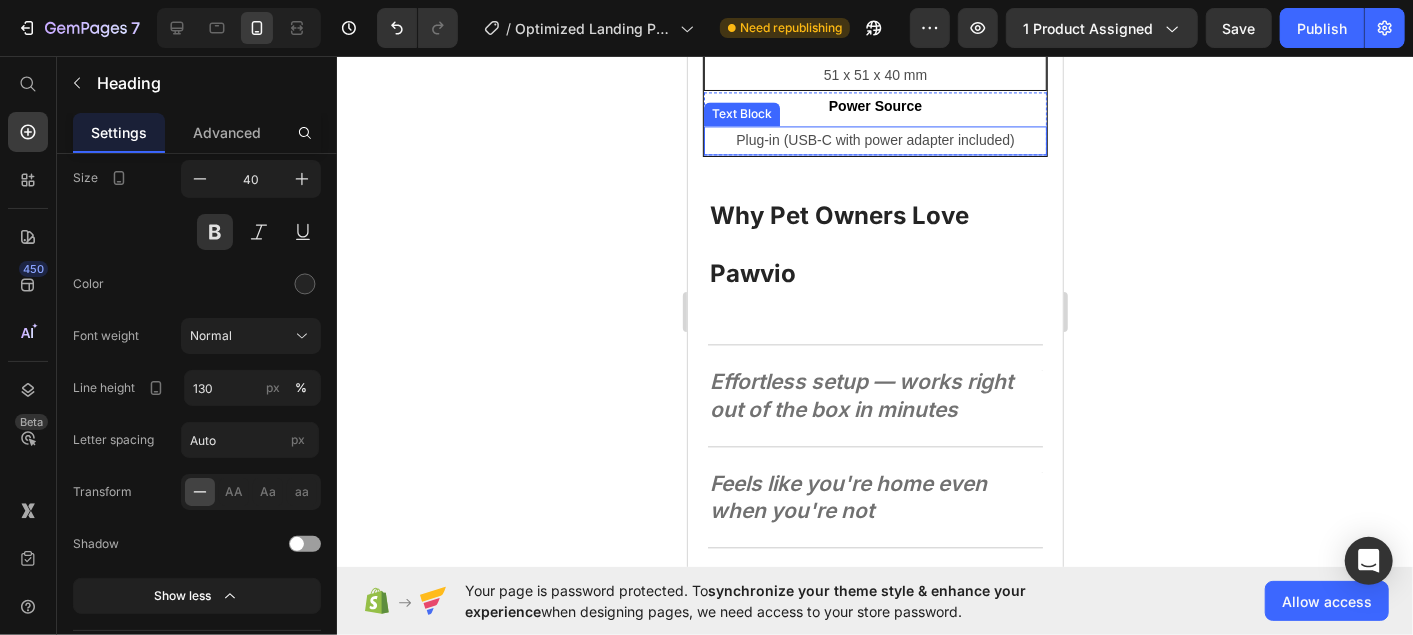 scroll, scrollTop: 2442, scrollLeft: 0, axis: vertical 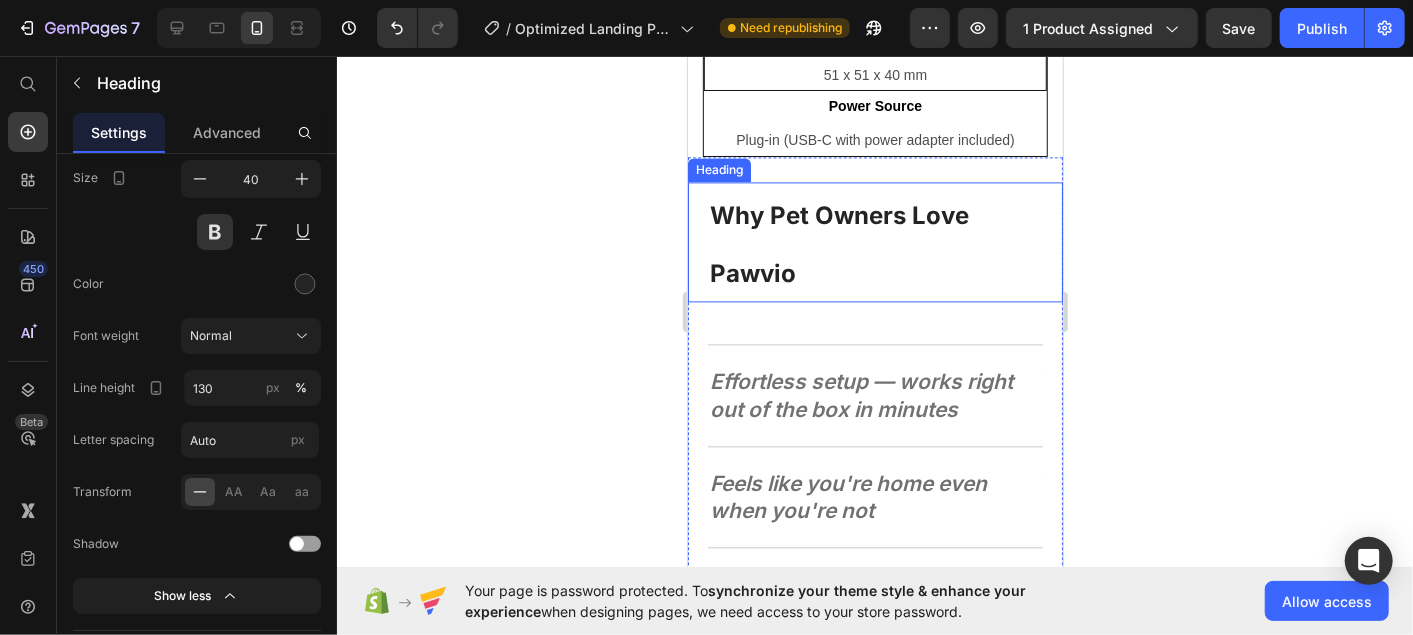 click on "Why Pet Owners Love Pawvio" at bounding box center (838, 243) 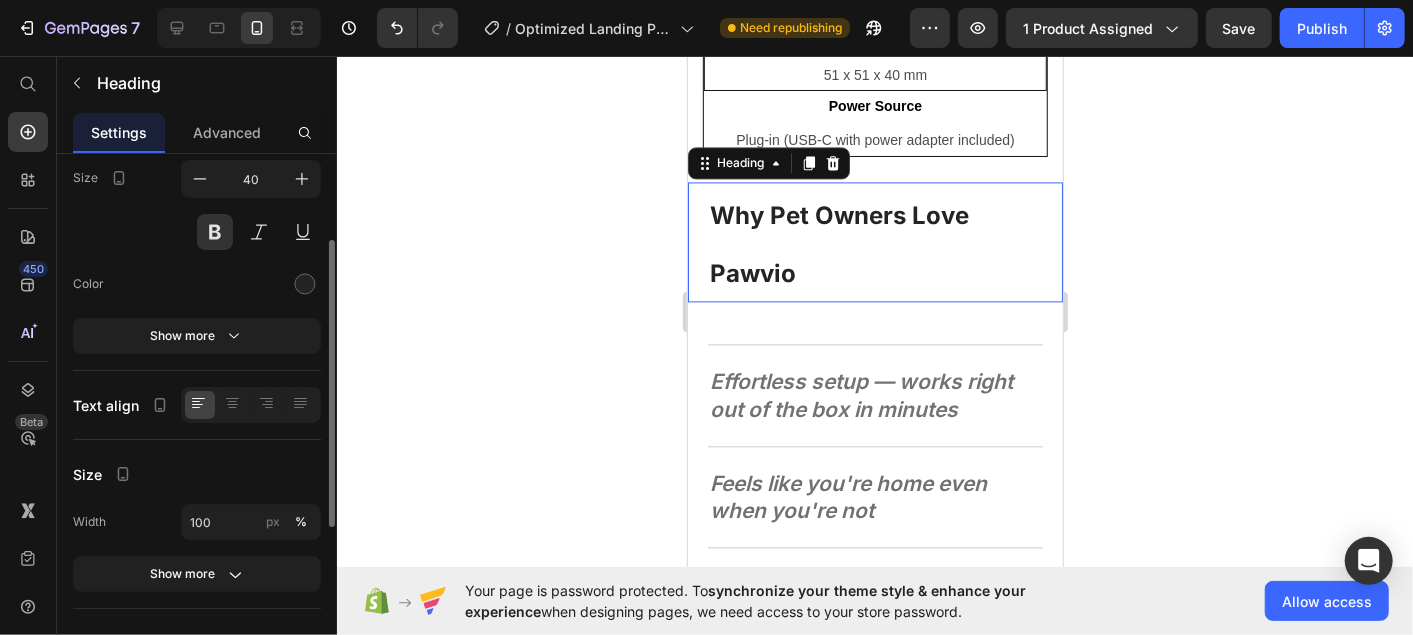 scroll, scrollTop: 162, scrollLeft: 0, axis: vertical 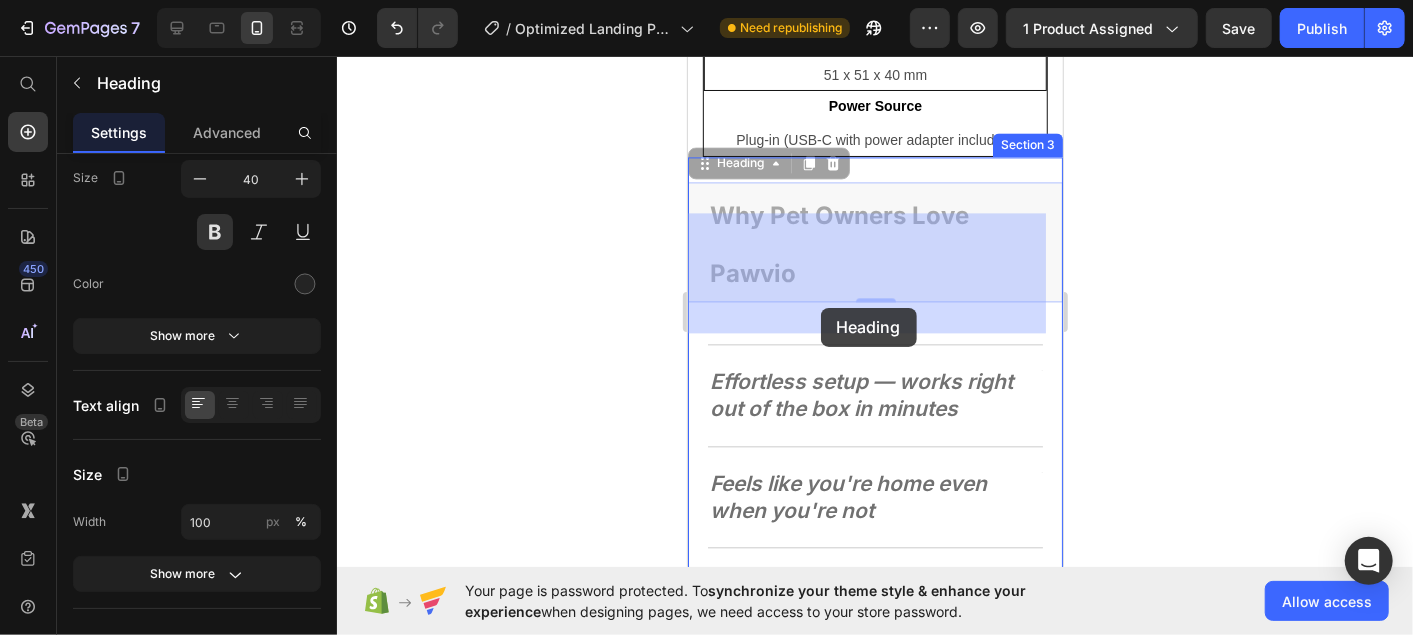drag, startPoint x: 817, startPoint y: 292, endPoint x: 726, endPoint y: 304, distance: 91.787796 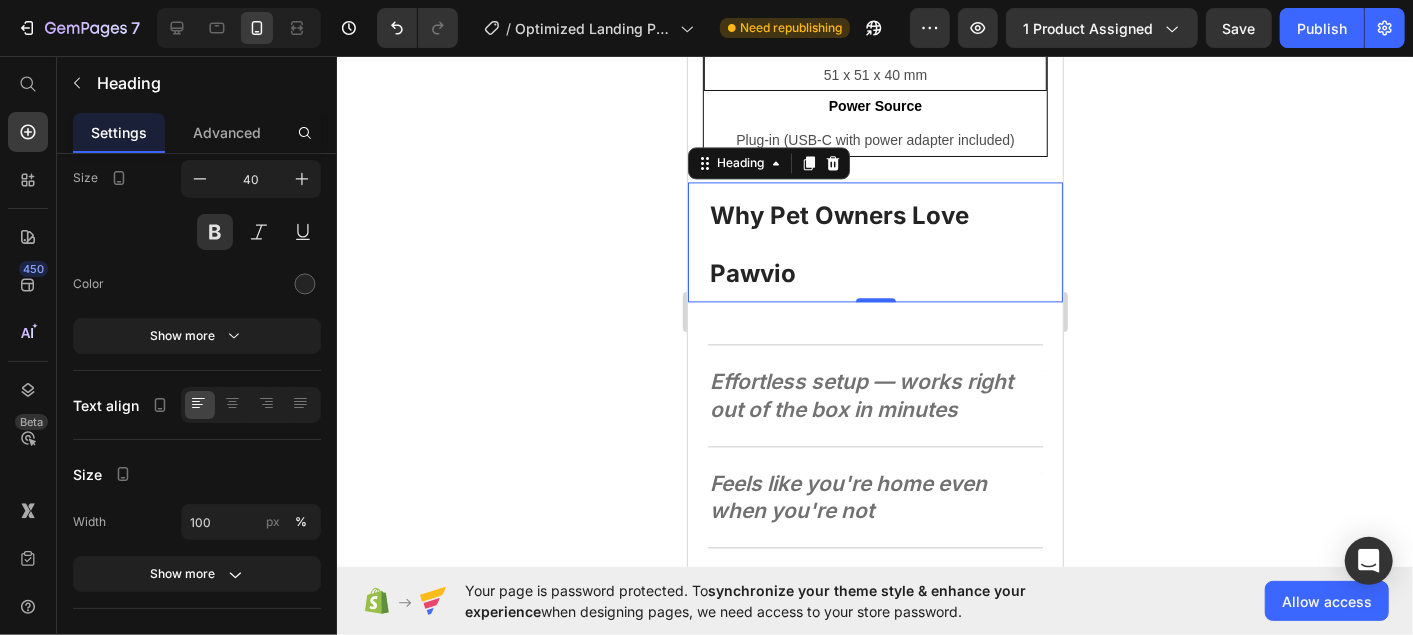 click 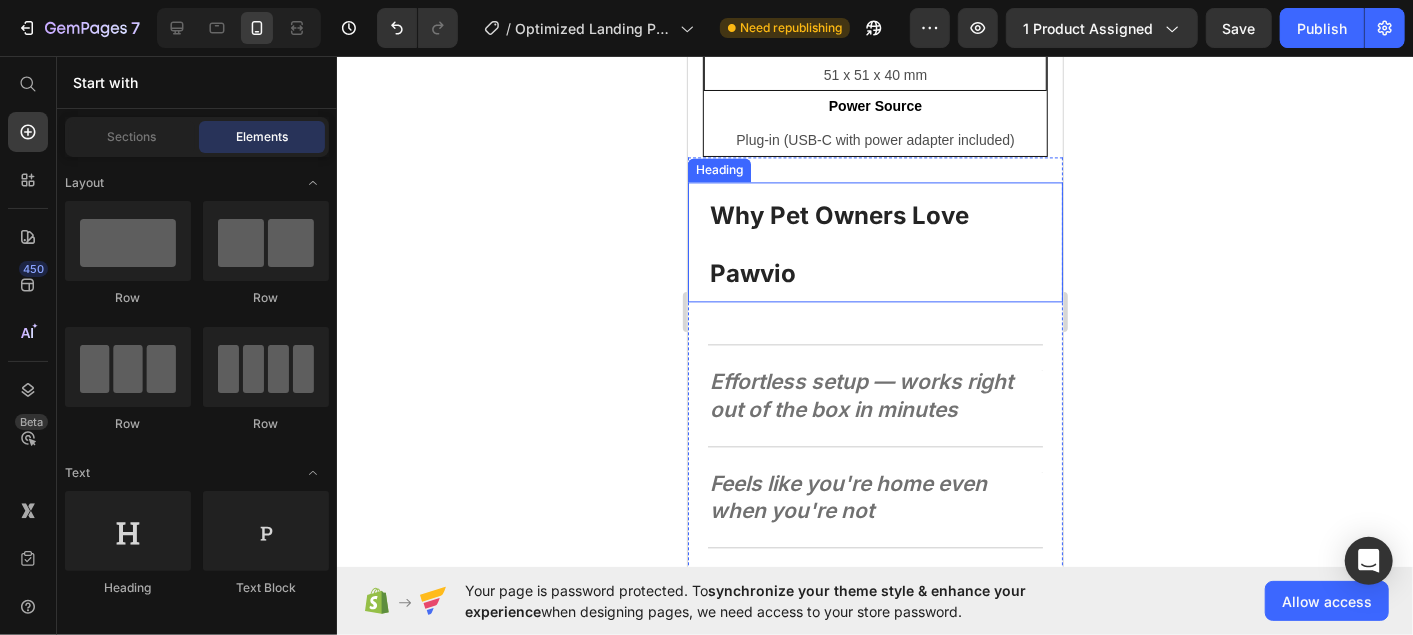 click on "⁠⁠⁠⁠⁠⁠⁠ Why Pet Owners Love Pawvio" at bounding box center [874, 241] 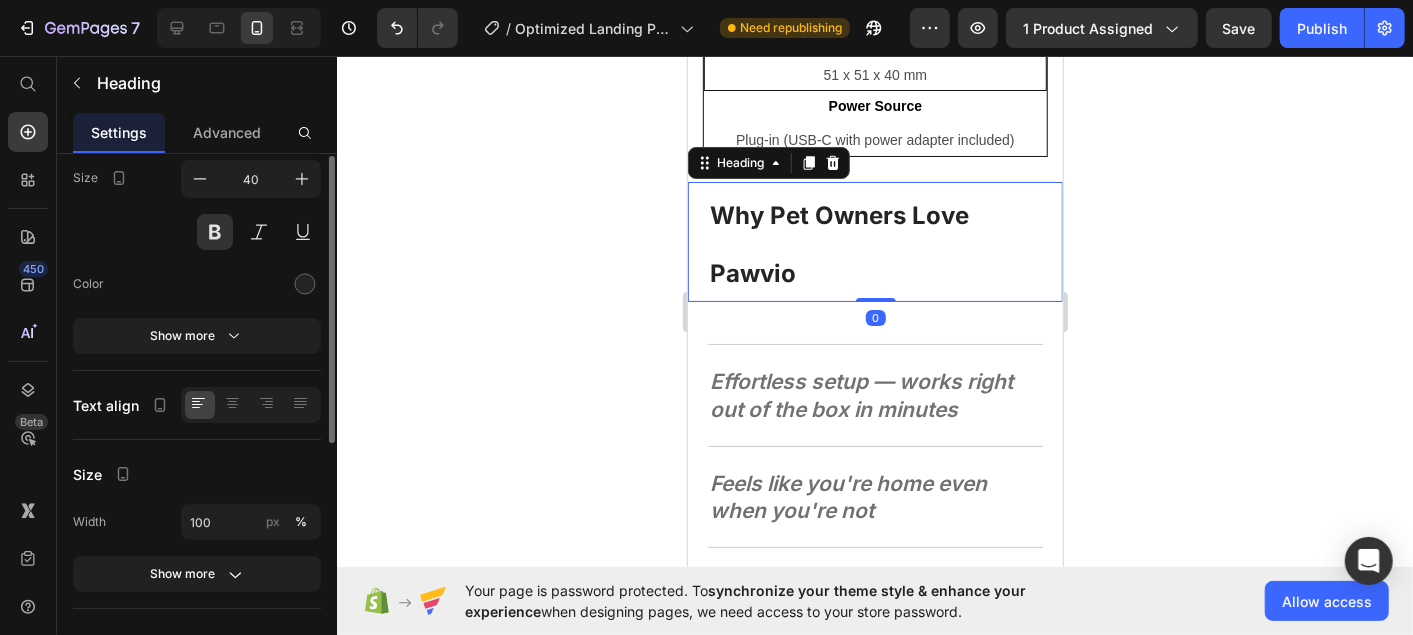 scroll, scrollTop: 1, scrollLeft: 0, axis: vertical 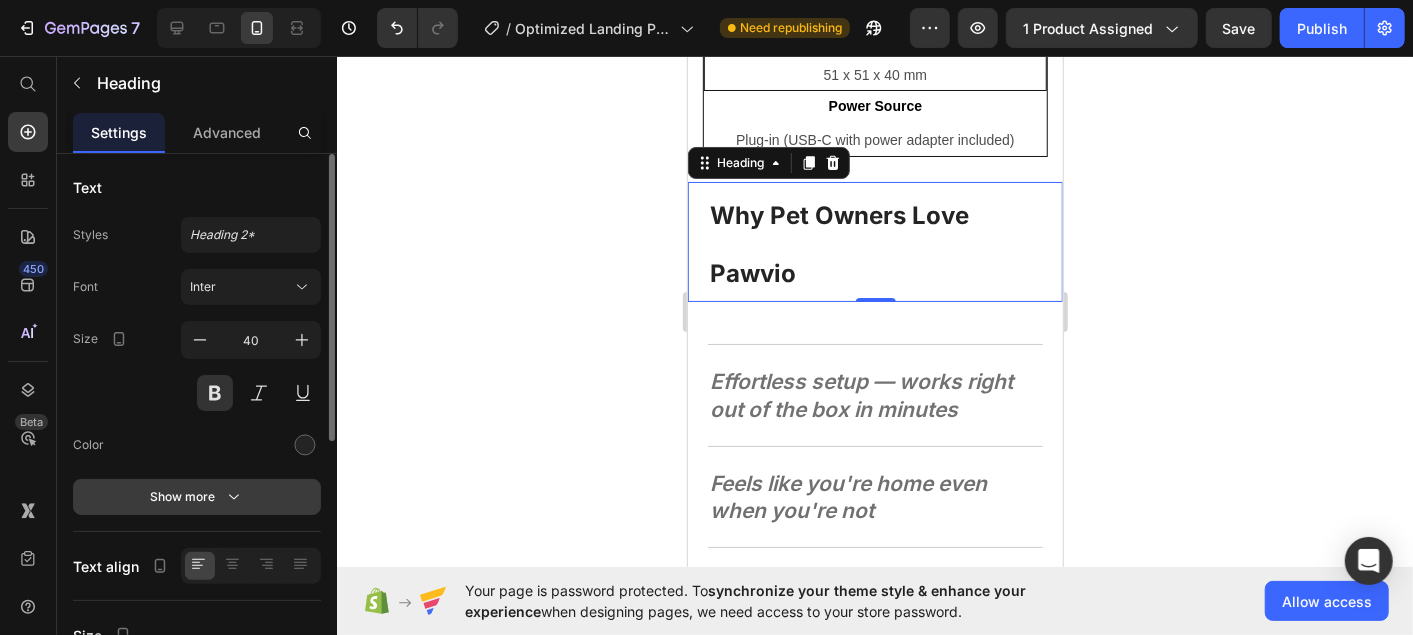 click 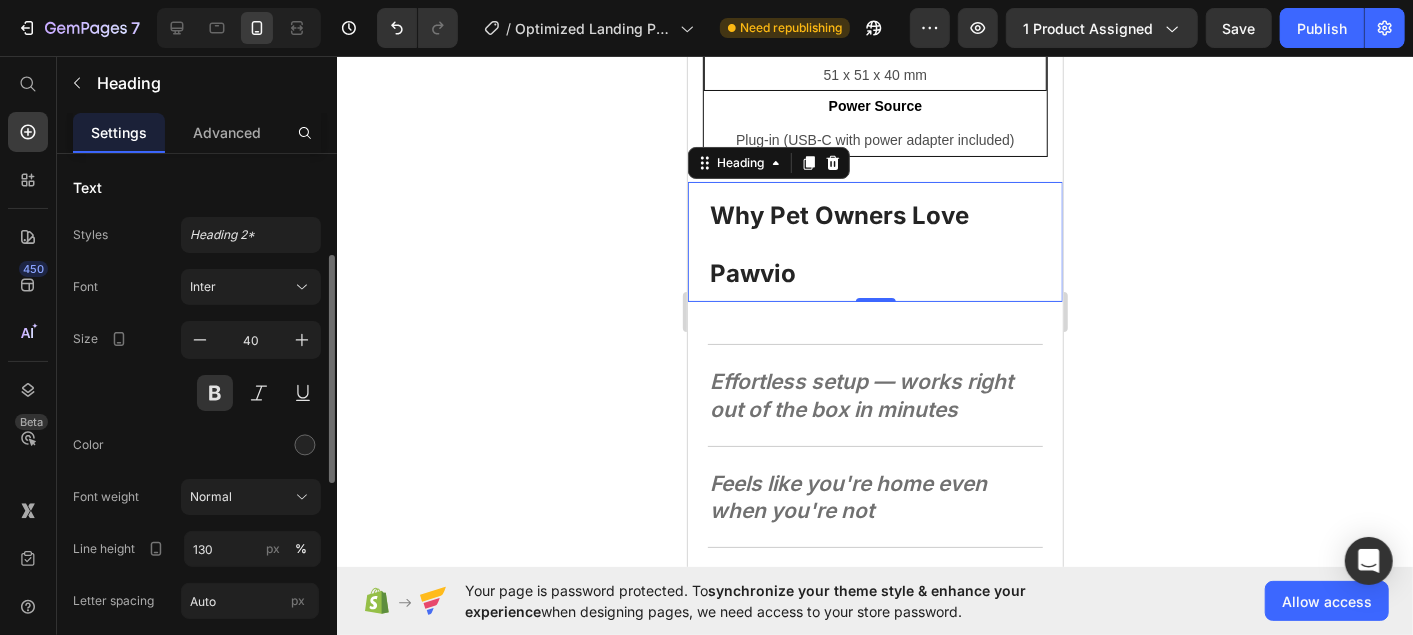 scroll, scrollTop: 193, scrollLeft: 0, axis: vertical 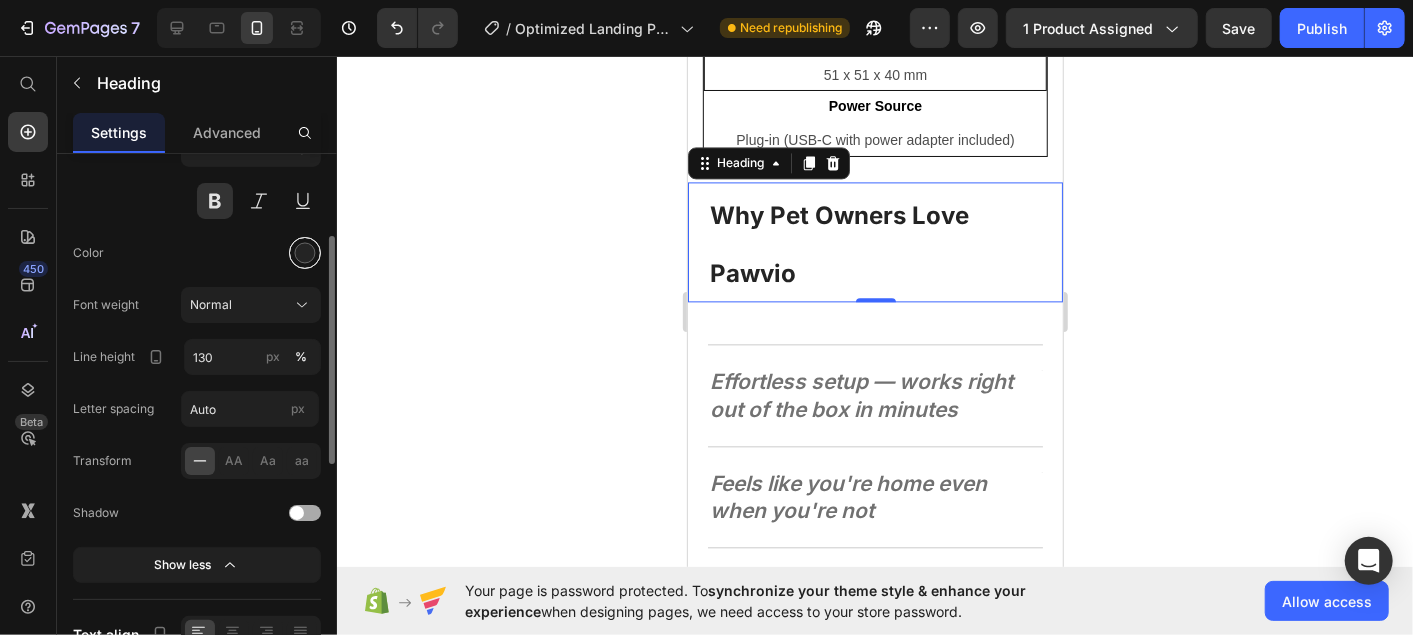 click at bounding box center [305, 253] 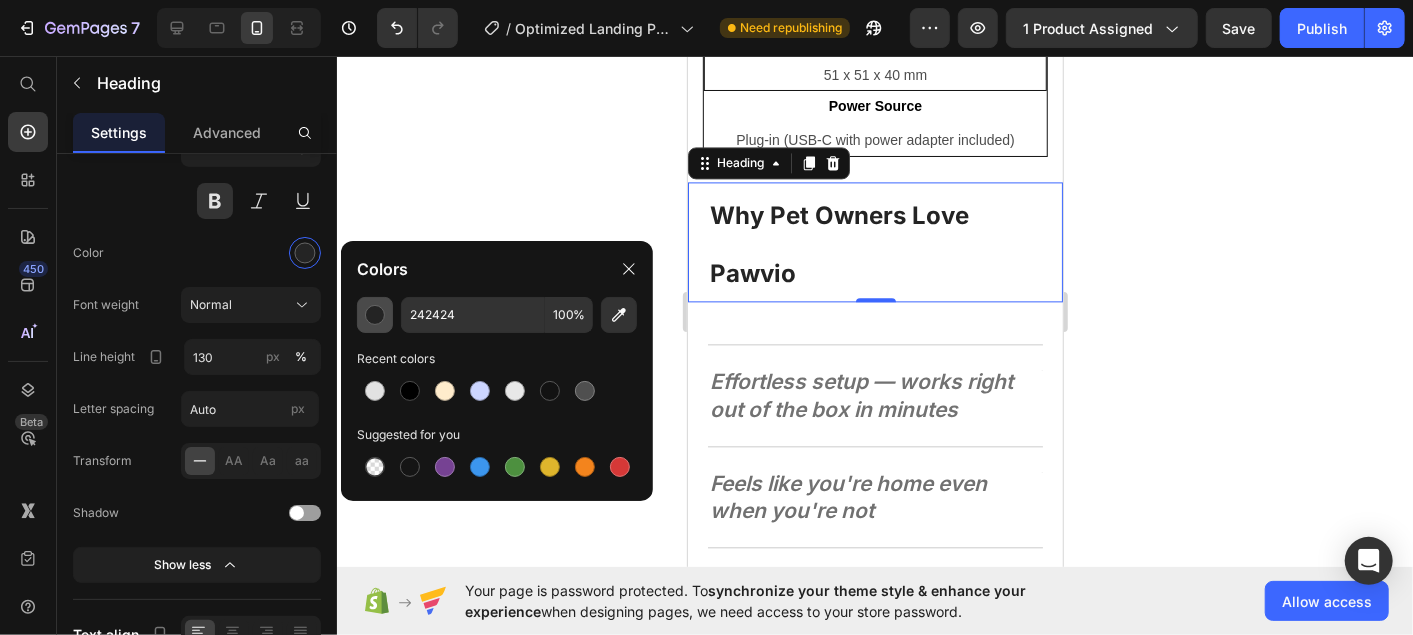 click at bounding box center (375, 315) 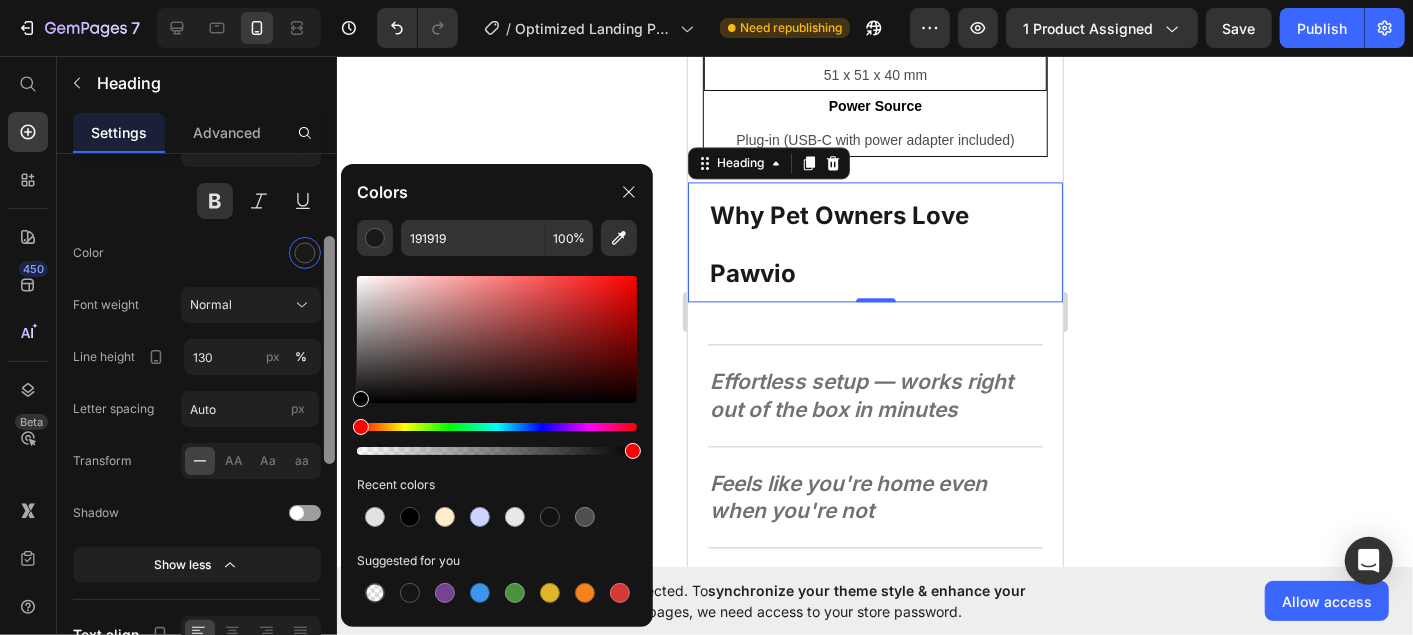 drag, startPoint x: 360, startPoint y: 390, endPoint x: 331, endPoint y: 442, distance: 59.5399 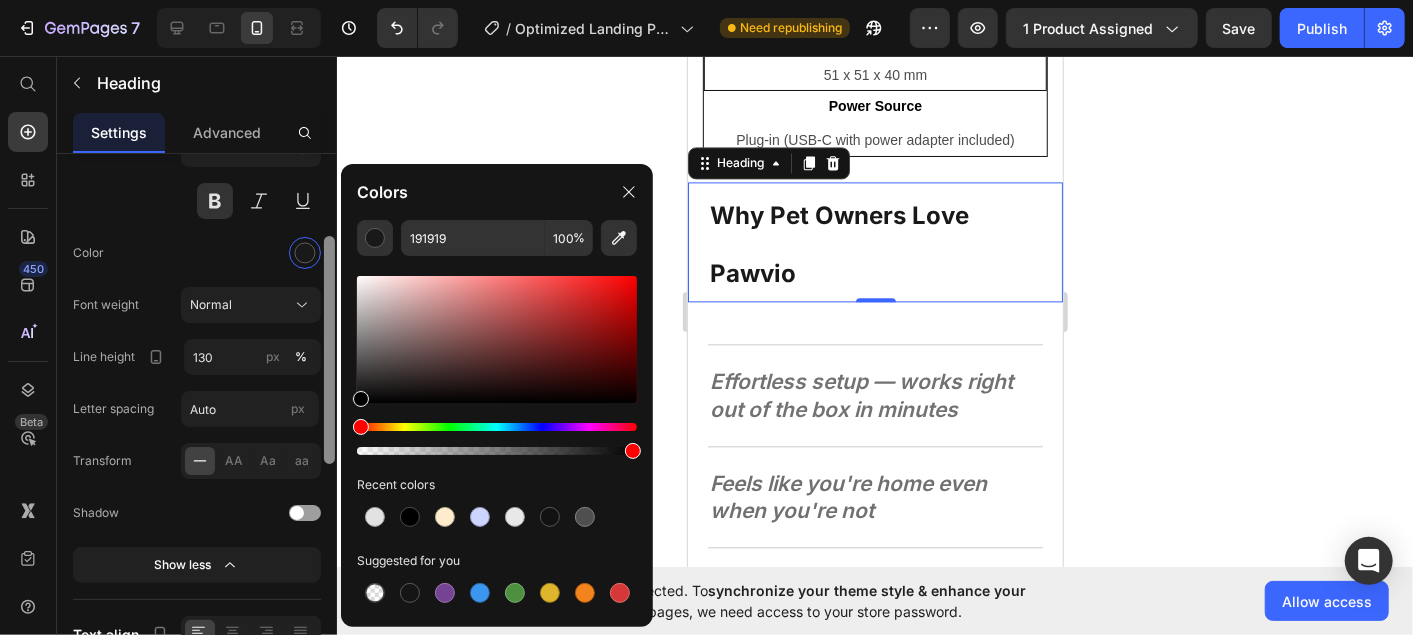 click on "7   /  Optimized Landing Page Template Need republishing Preview 1 product assigned  Save   Publish  450 Beta Start with Sections Elements Hero Section Product Detail Brands Trusted Badges Guarantee Product Breakdown How to use Testimonials Compare Bundle FAQs Social Proof Brand Story Product List Collection Blog List Contact Sticky Add to Cart Custom Footer Browse Library 450 Layout
Row
Row
Row
Row Text
Heading
Text Block Button
Button
Button
Sticky Back to top Media
Image Image" at bounding box center (706, 0) 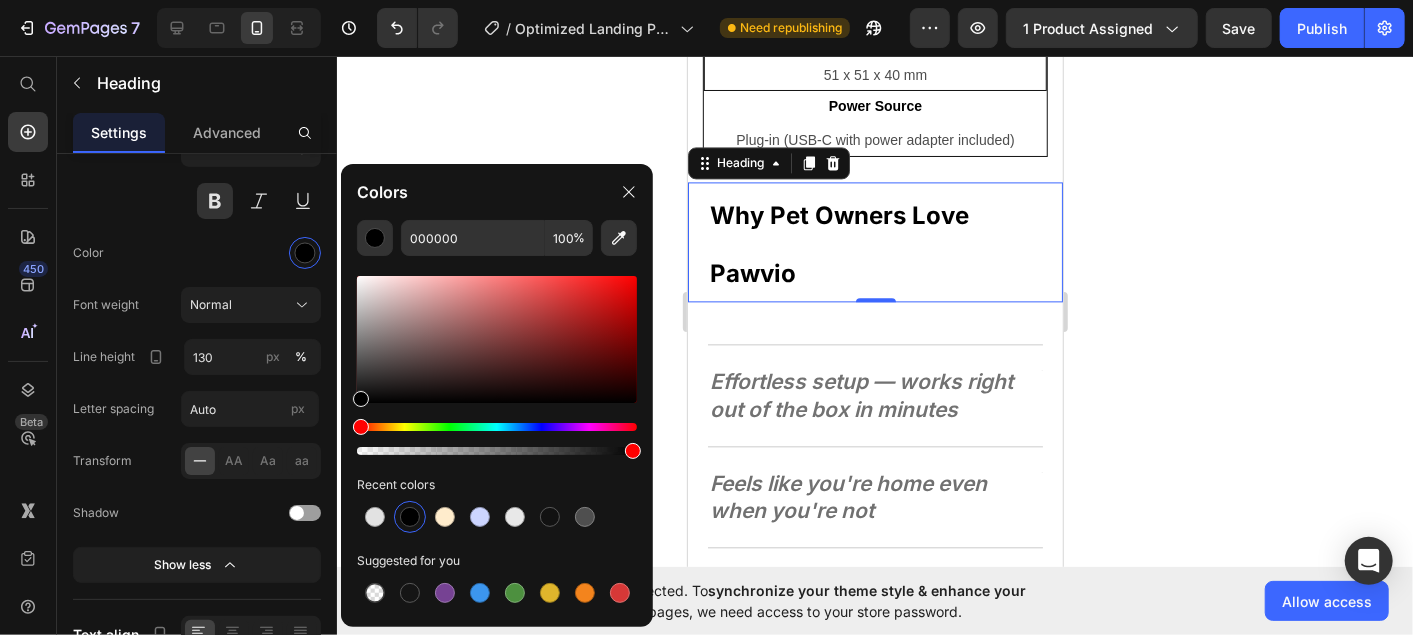 click 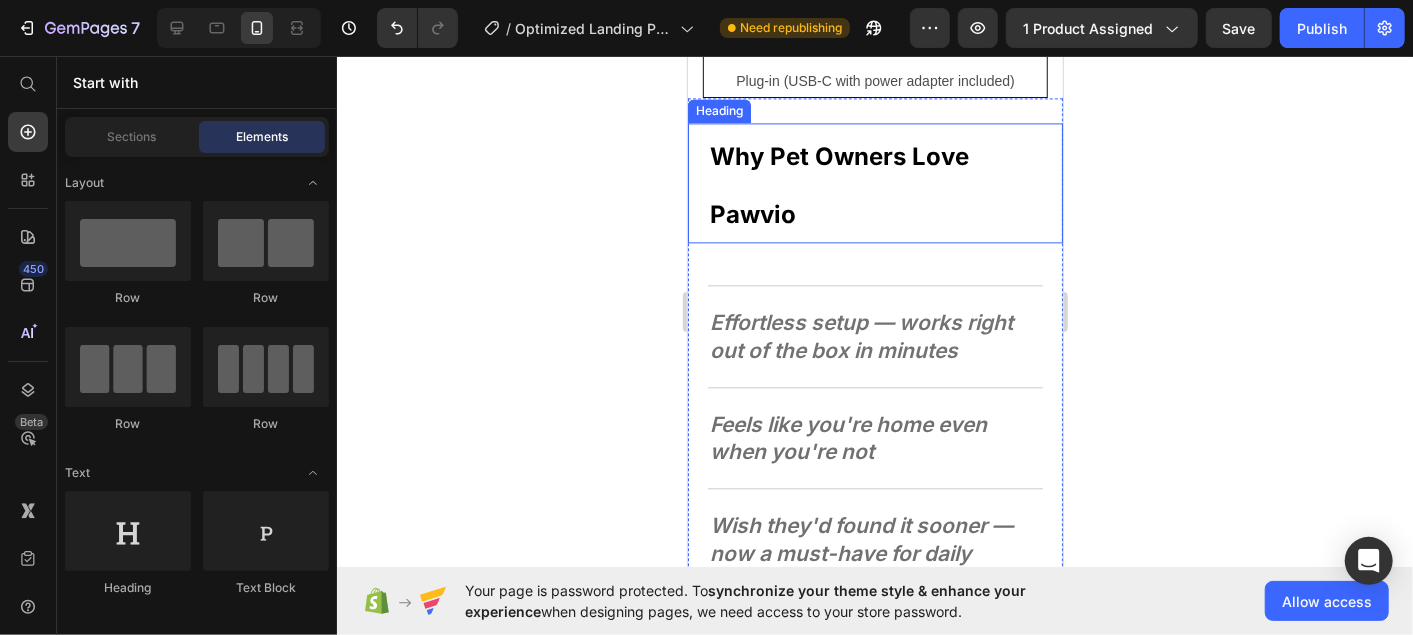 scroll, scrollTop: 2502, scrollLeft: 0, axis: vertical 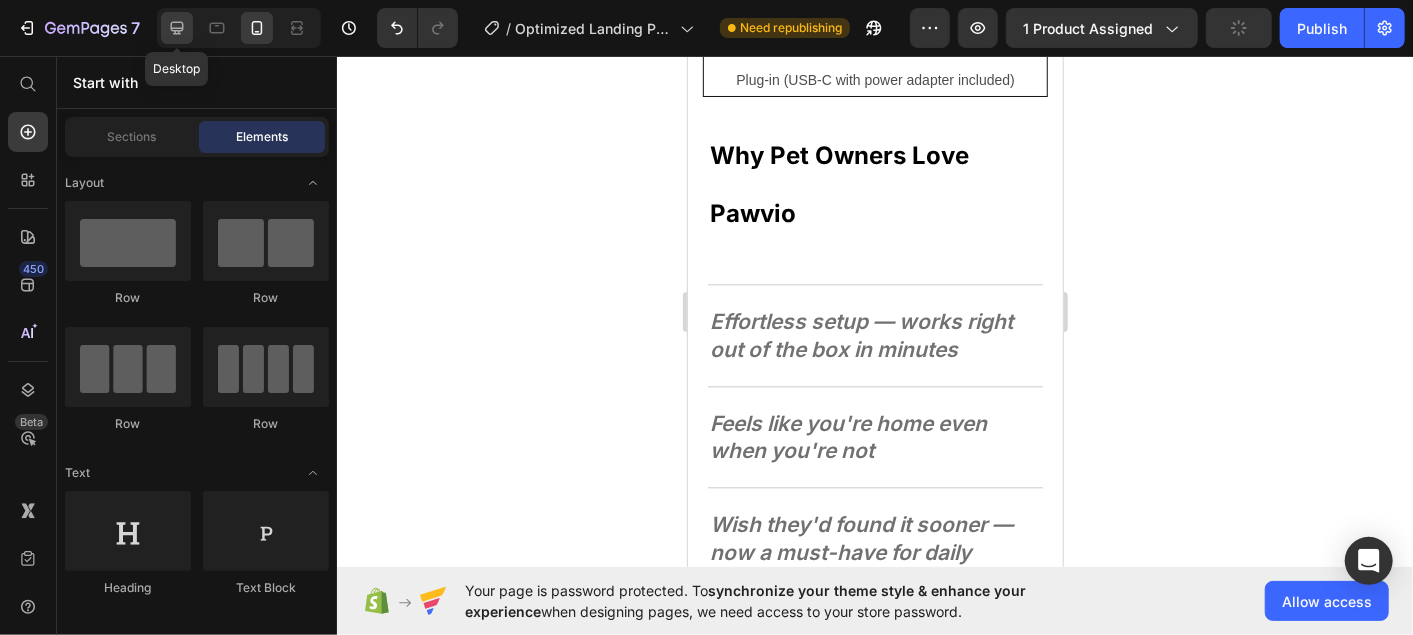 click 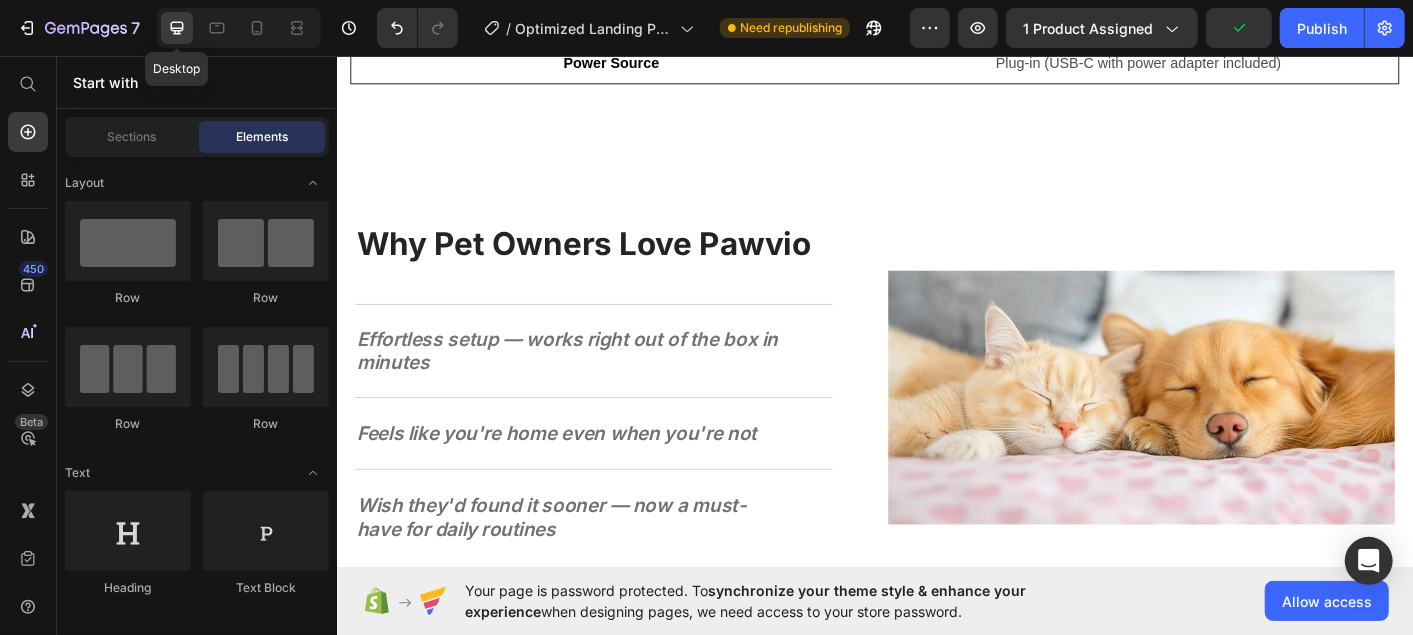 scroll, scrollTop: 2465, scrollLeft: 0, axis: vertical 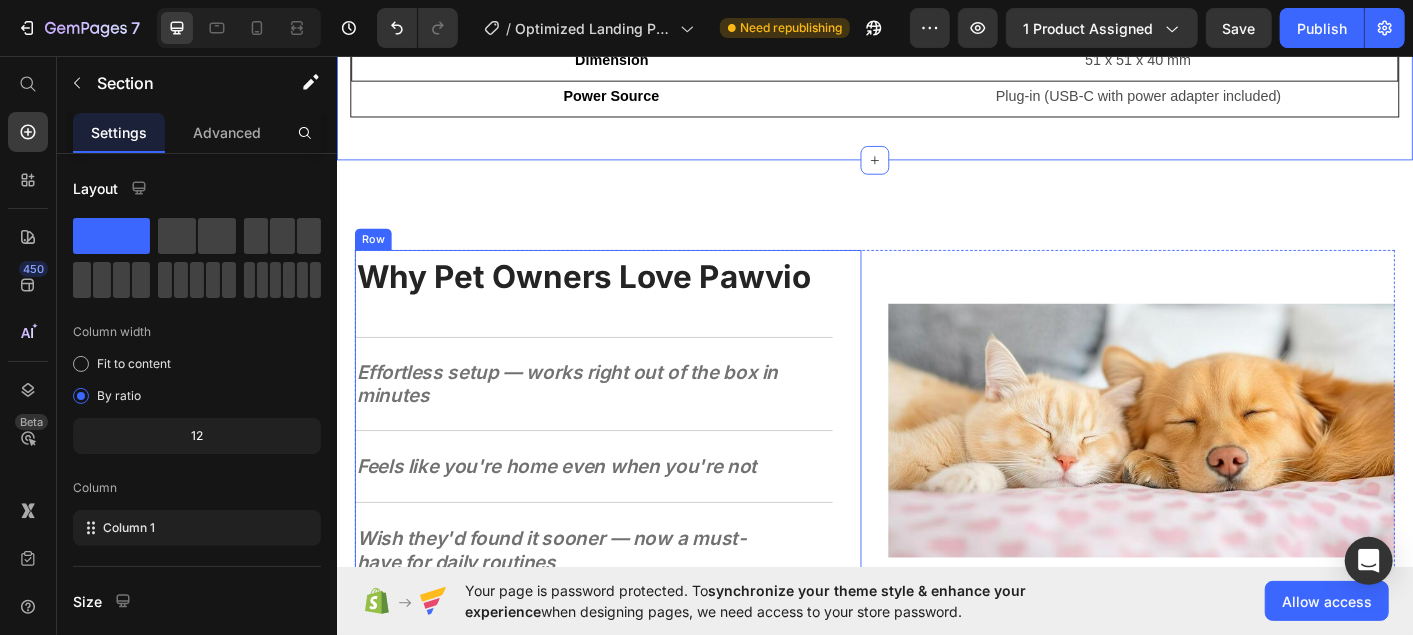 click on "Why Pet Owners Love Pawvio Heading Effortless setup — works right out of the box in minutes Text Block Text Block Row Feels like you're home even when you're not Text Block Text Block Row Wish they'd found it sooner — now a must-have for daily routines Text Block Text Block Row" at bounding box center [622, 478] 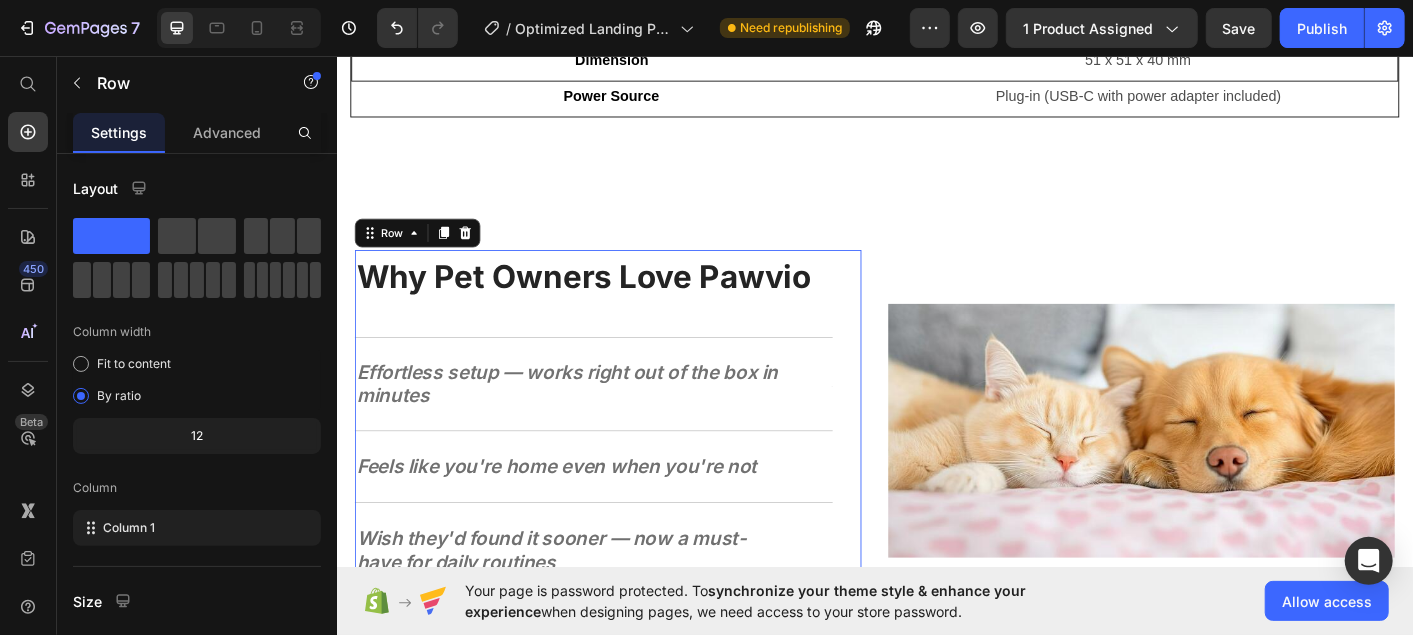 click on "Why Pet Owners Love Pawvio" at bounding box center [622, 300] 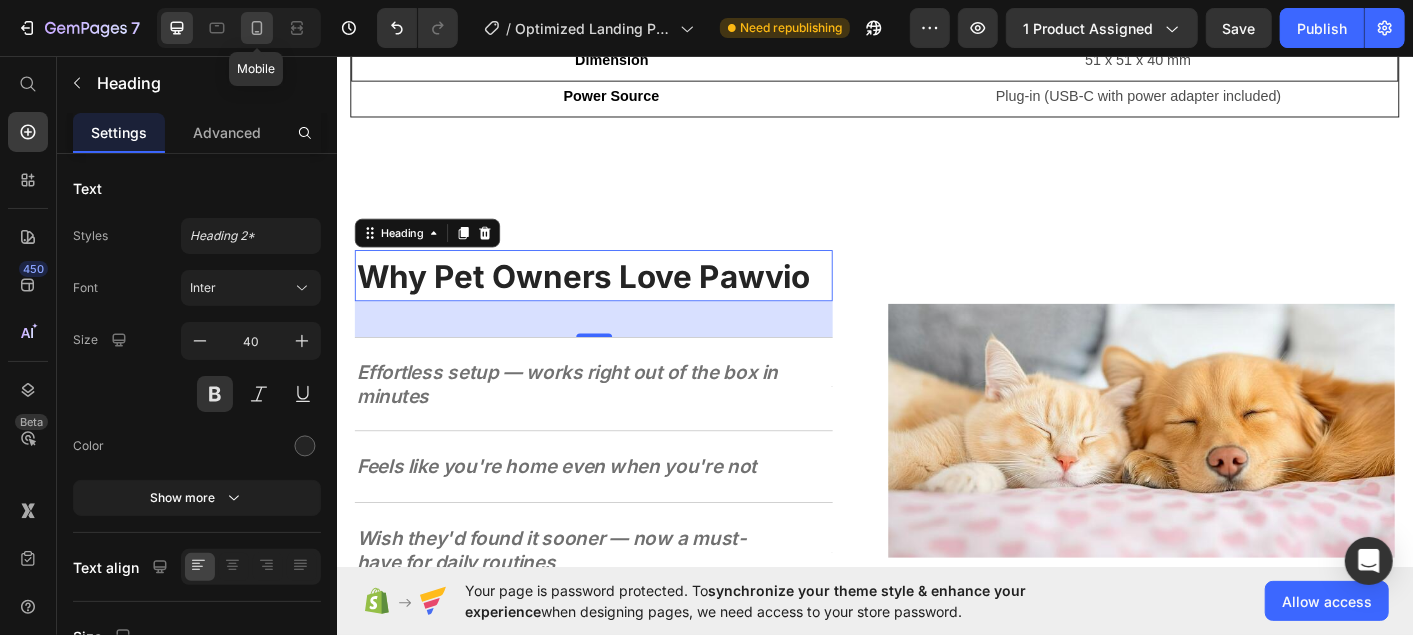 click 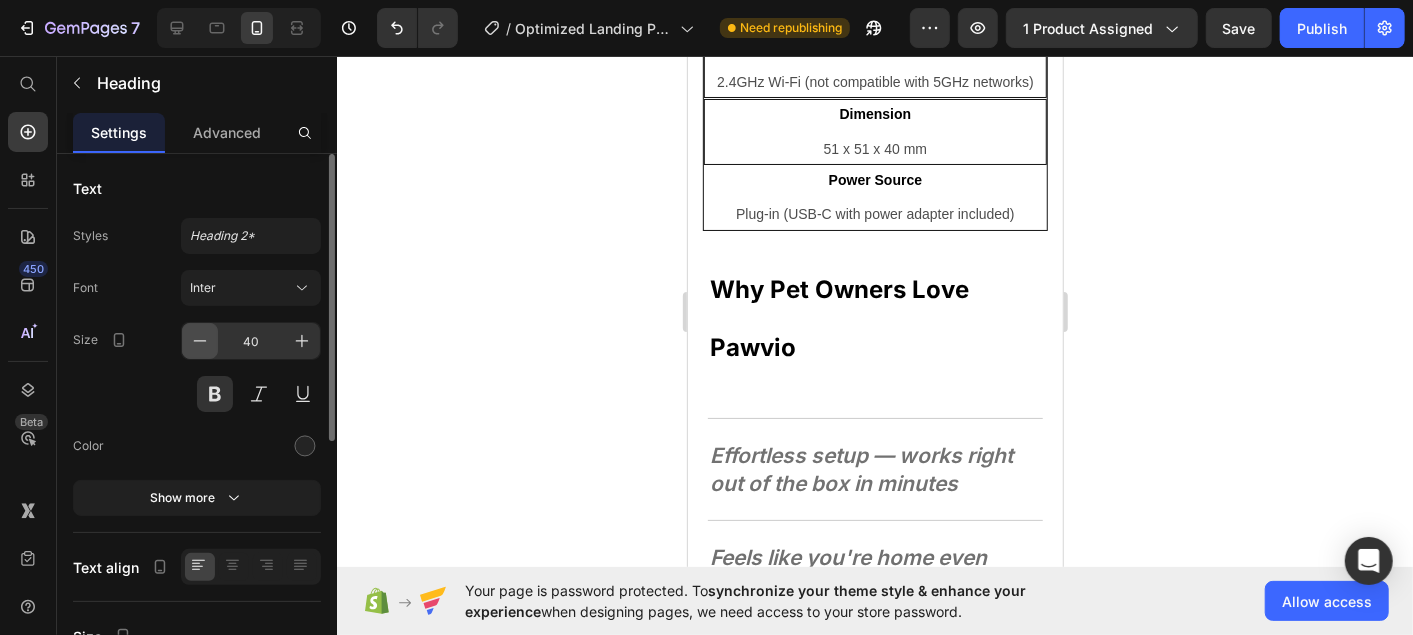 scroll, scrollTop: 2300, scrollLeft: 0, axis: vertical 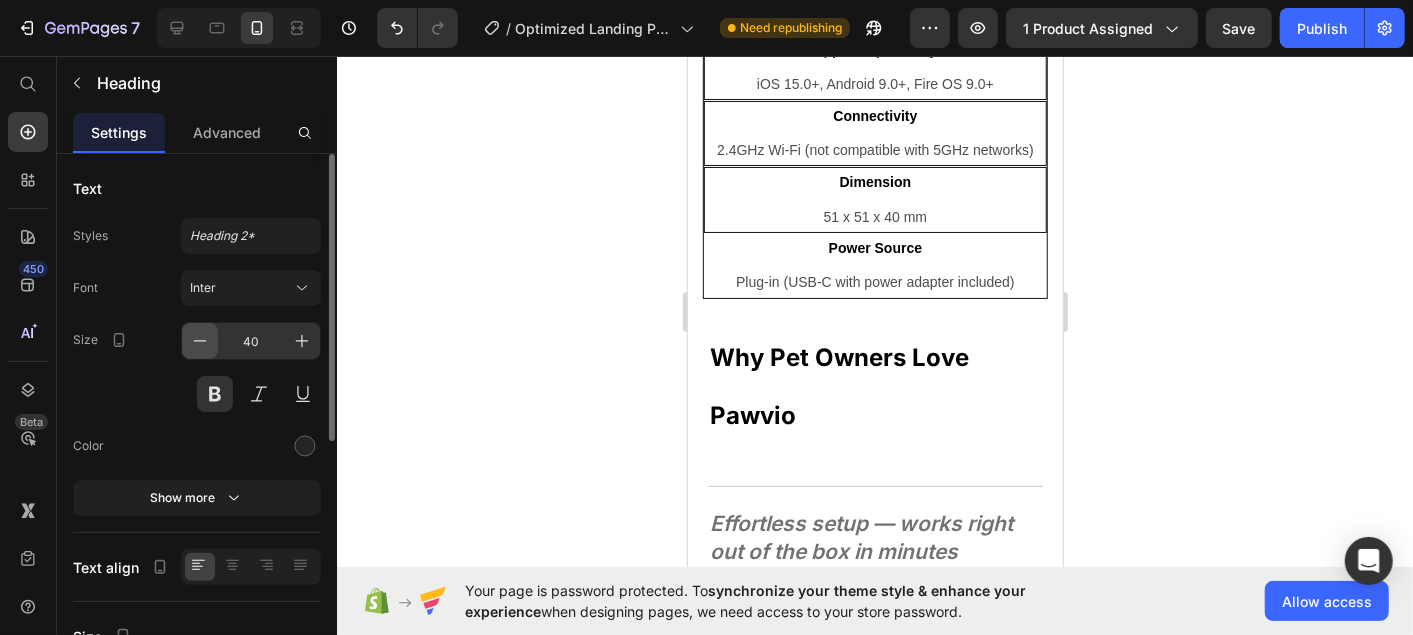 click 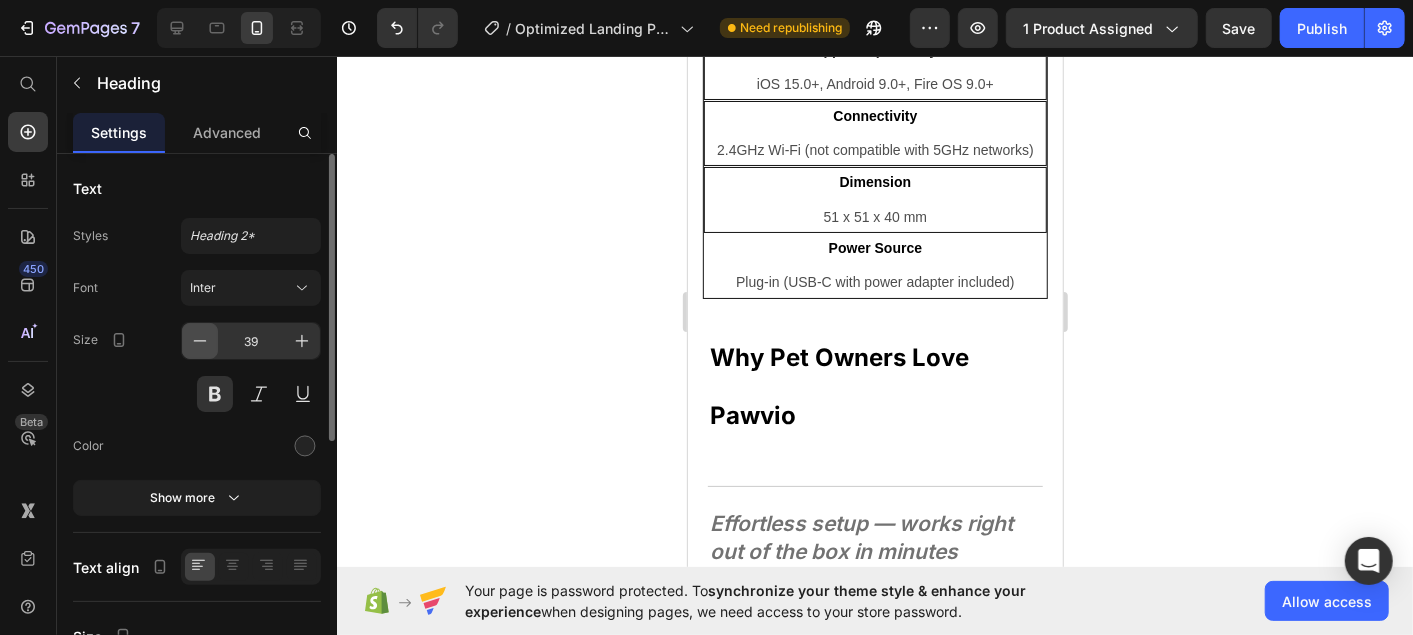 click 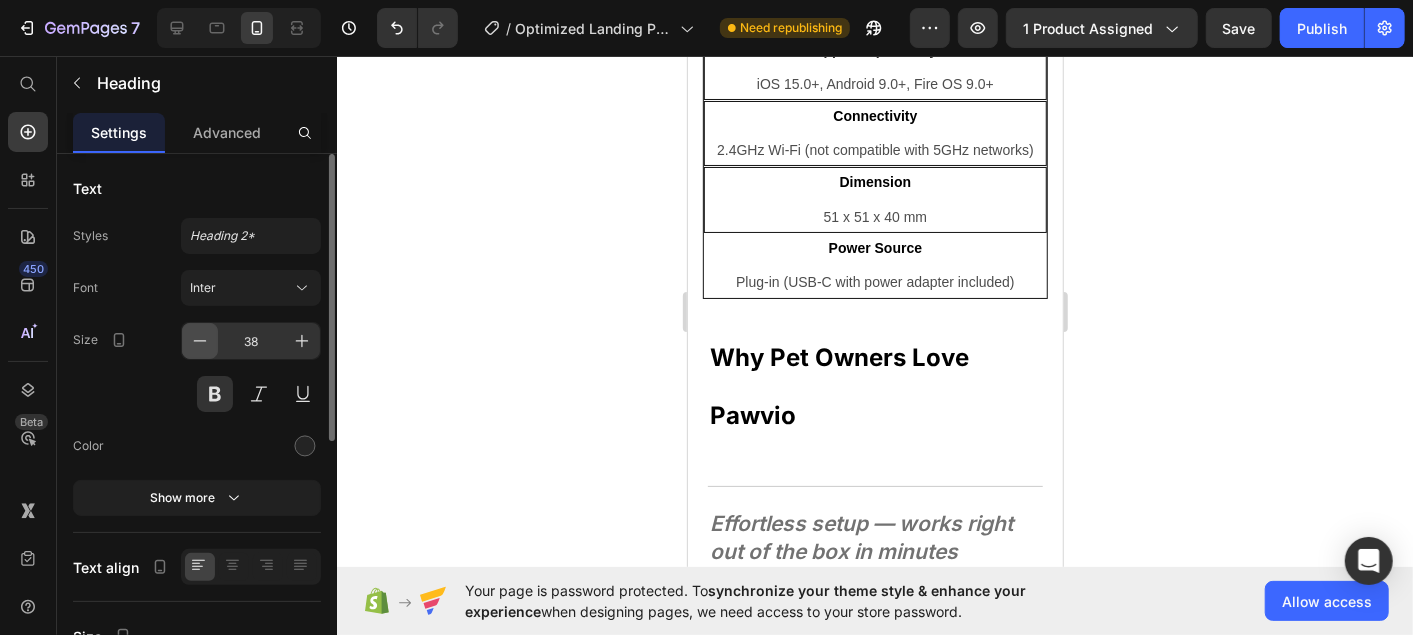 click 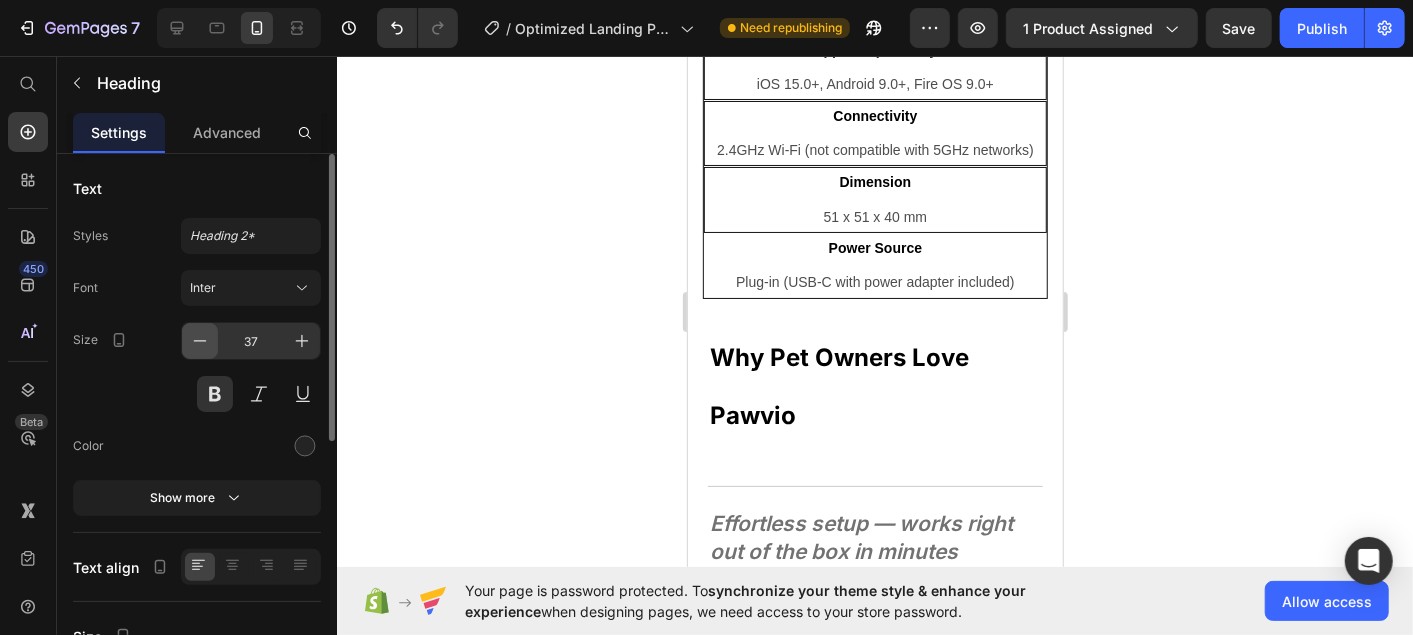 click 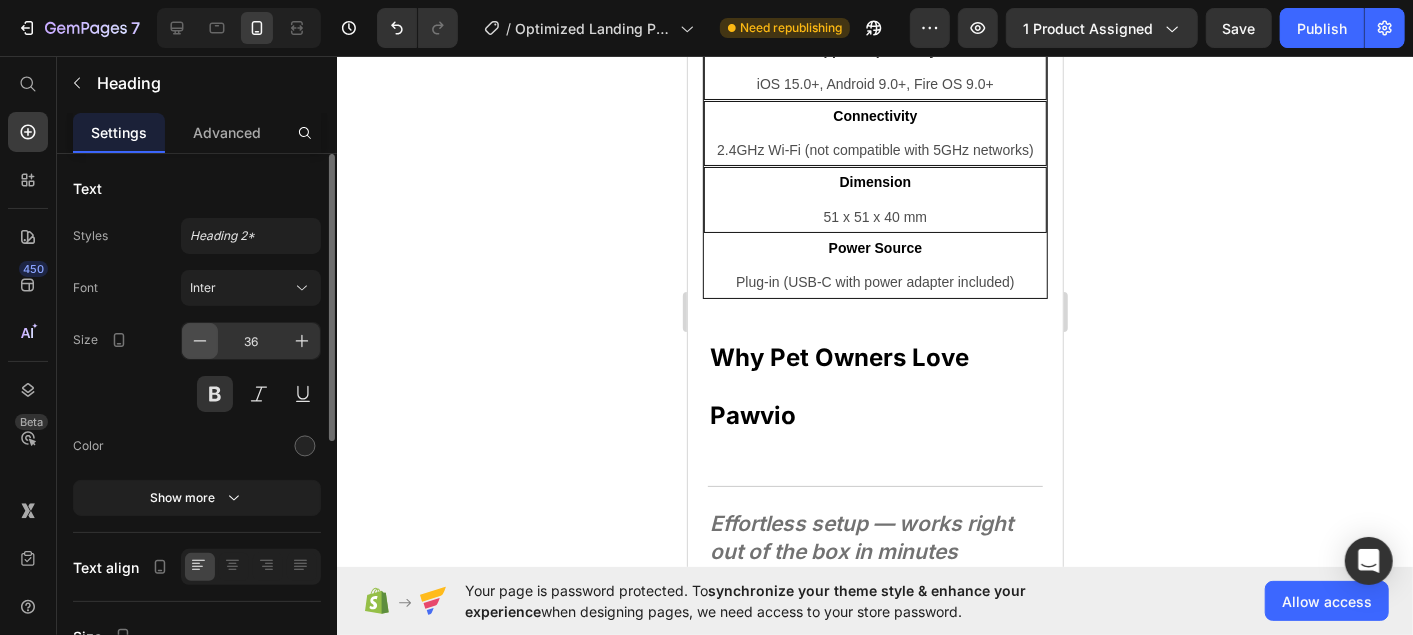 click 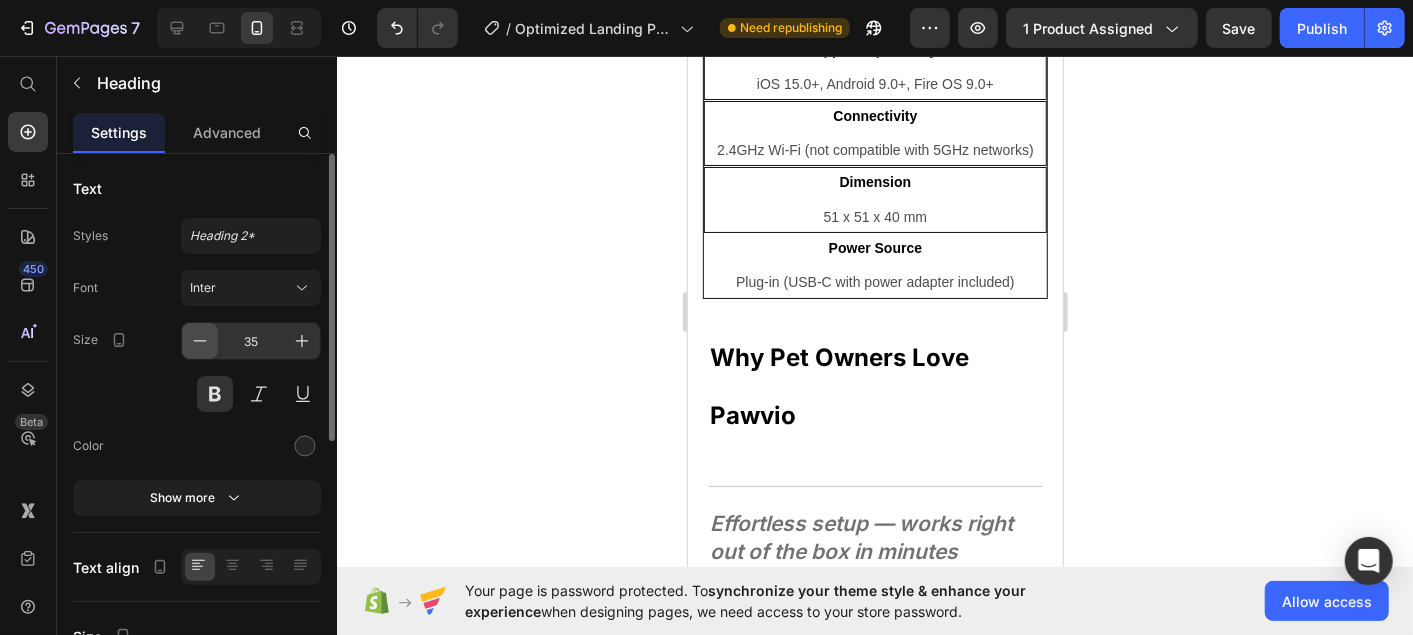 click 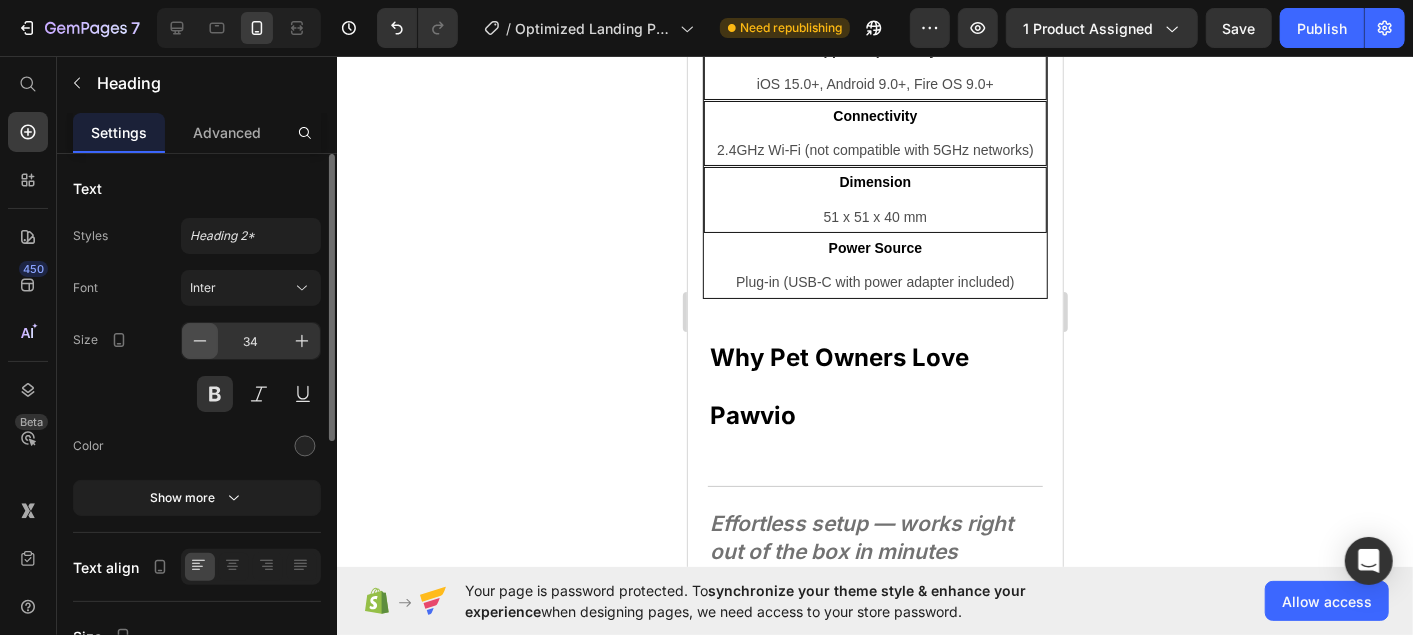 click 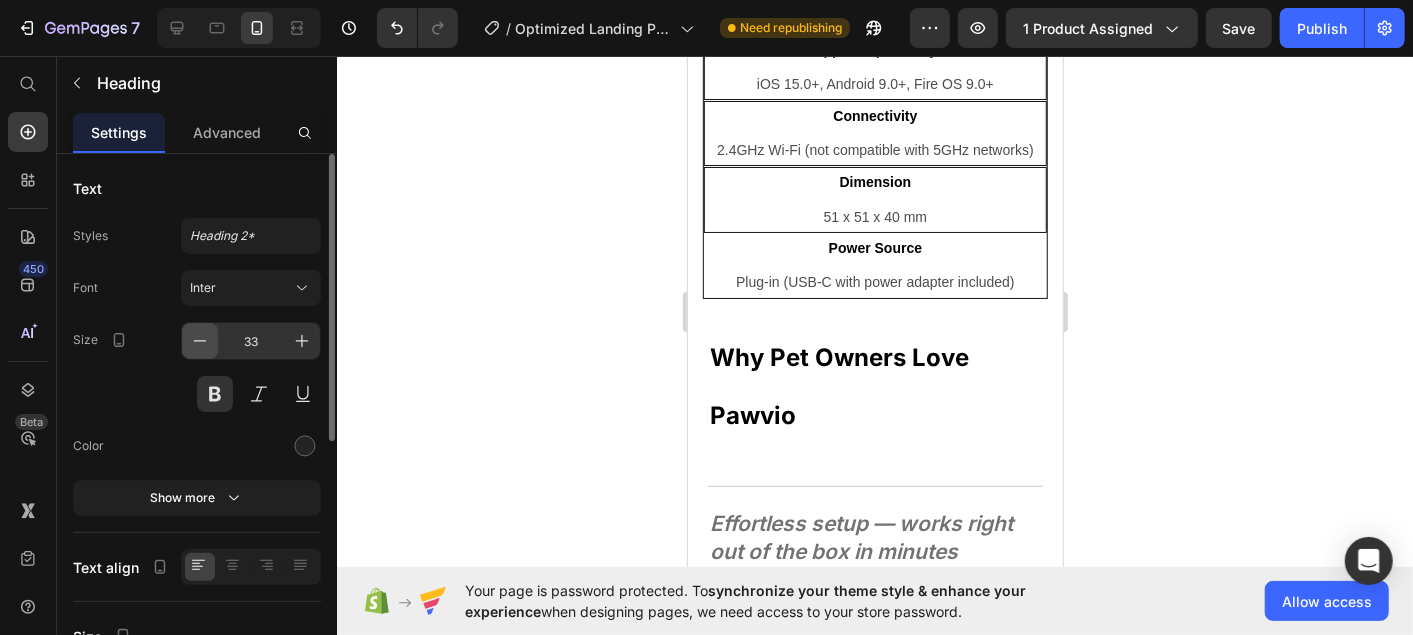 click 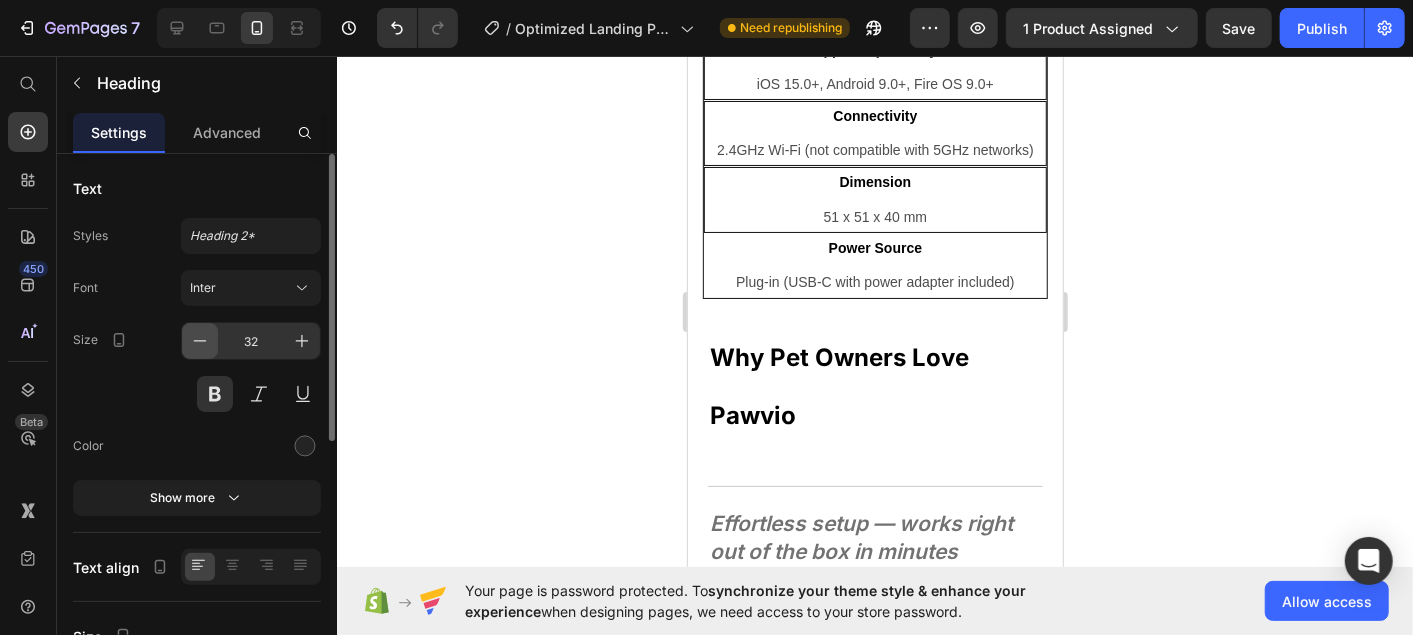 click 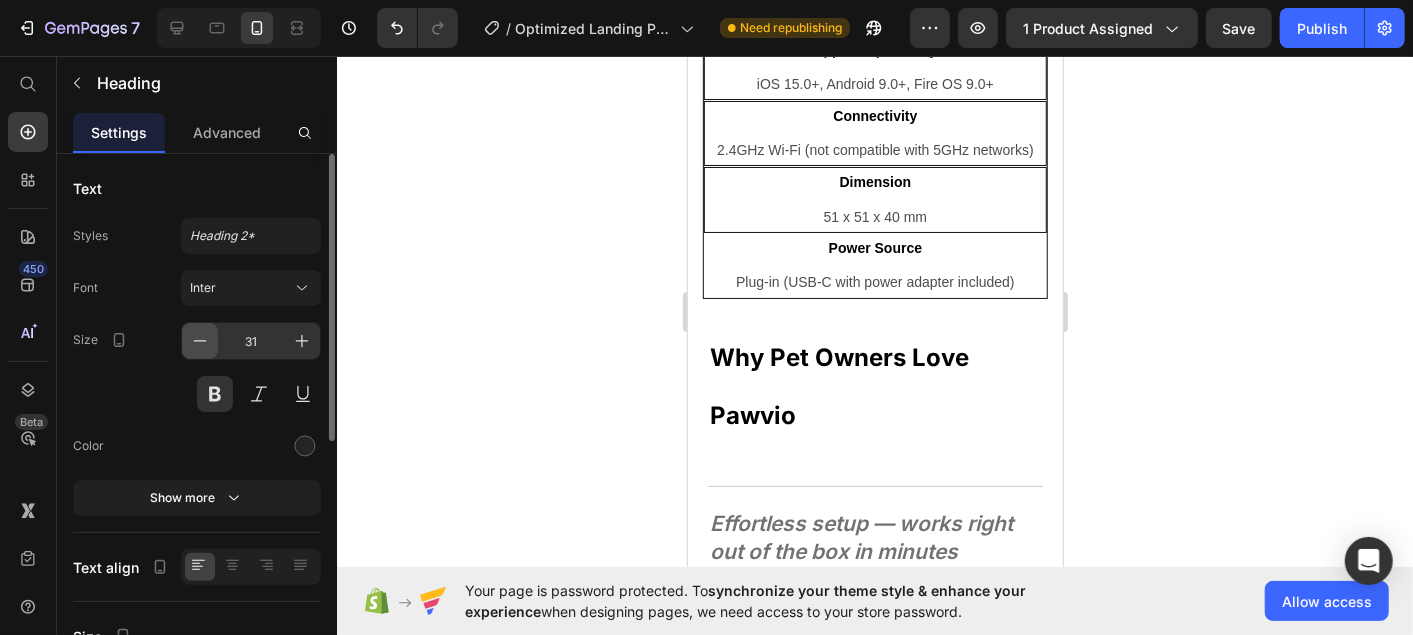 click 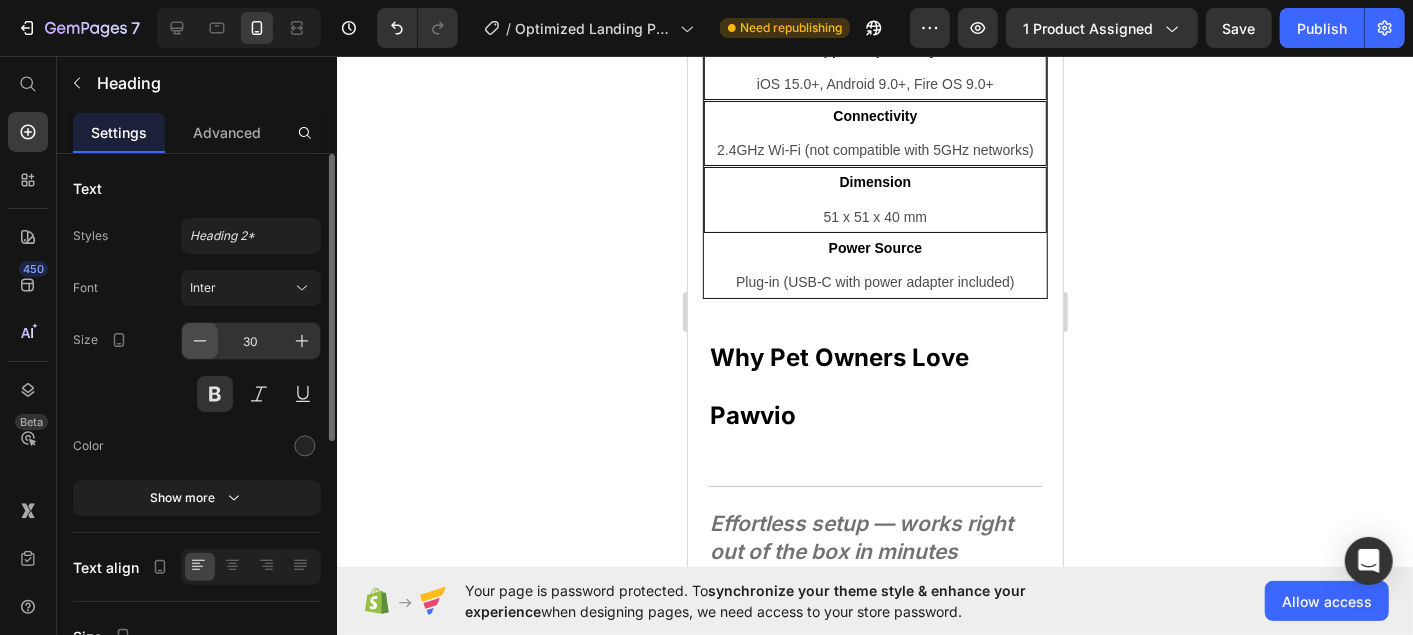 click 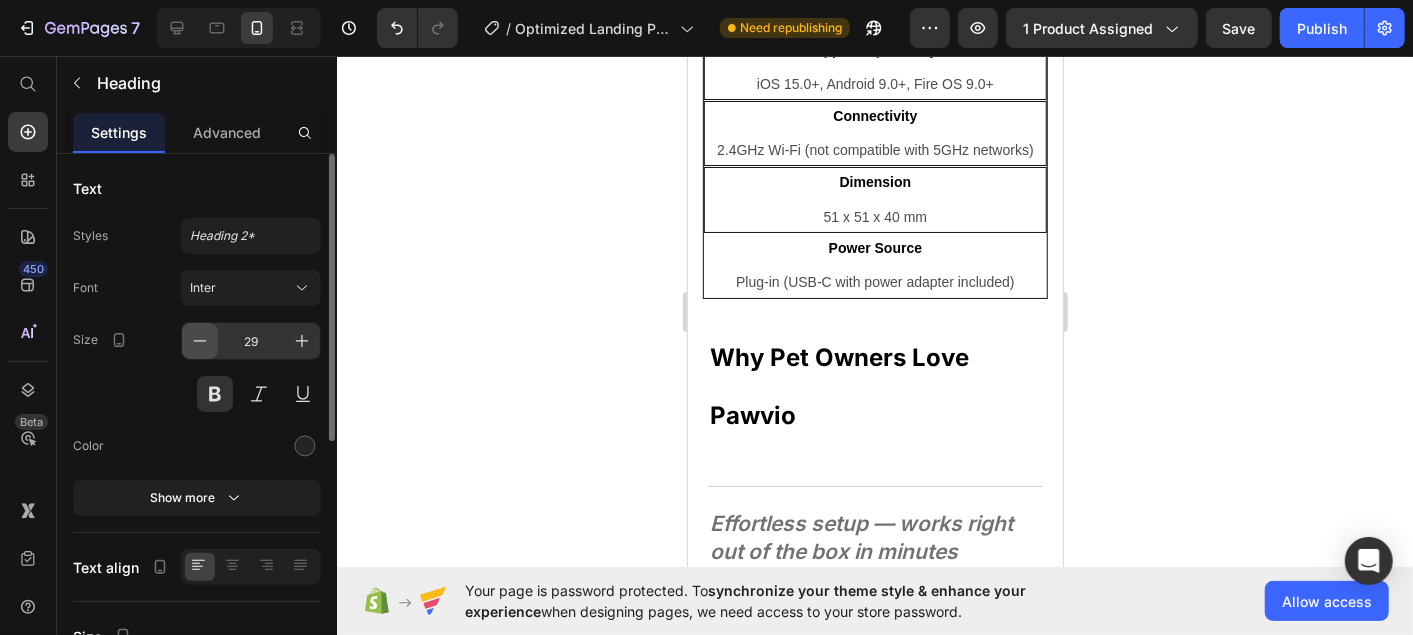 click 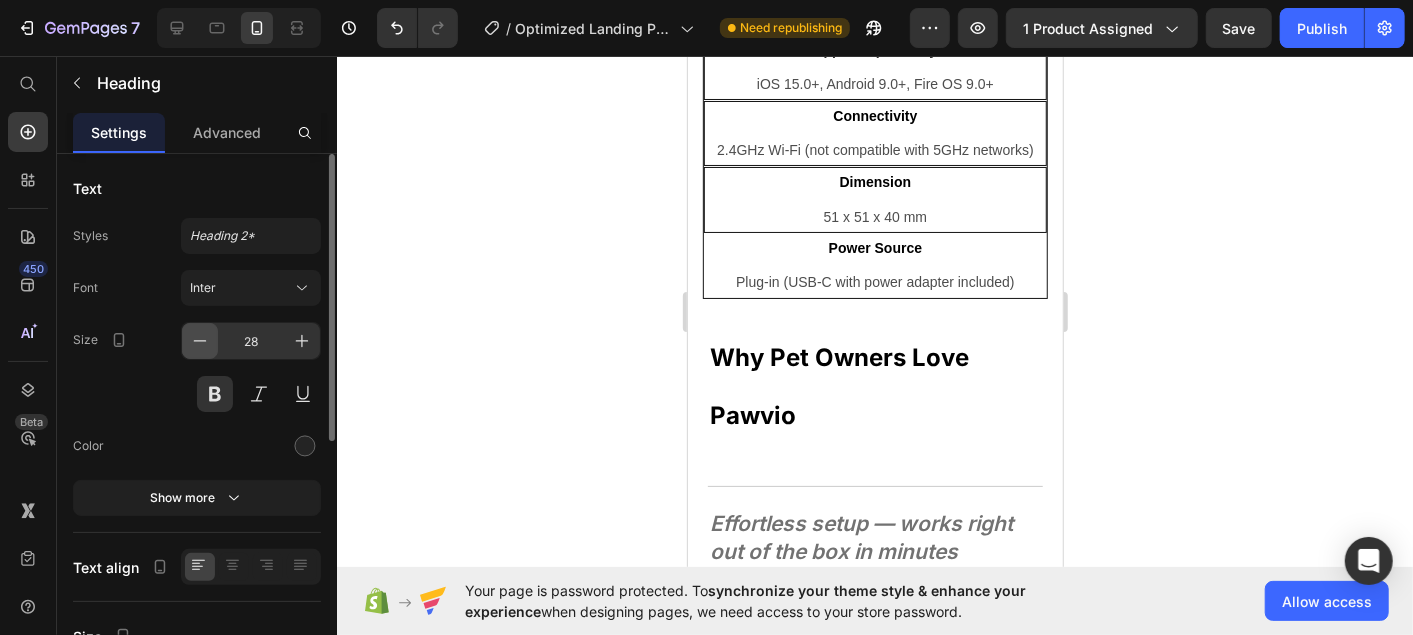 click 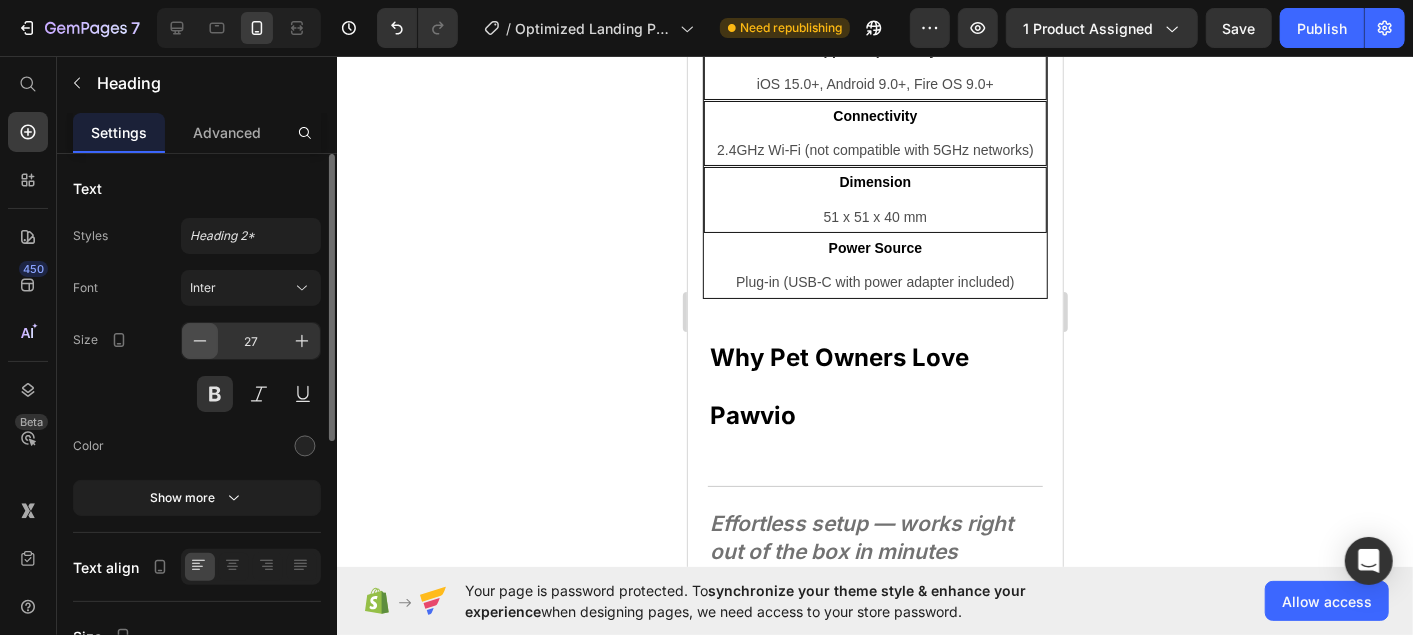 click 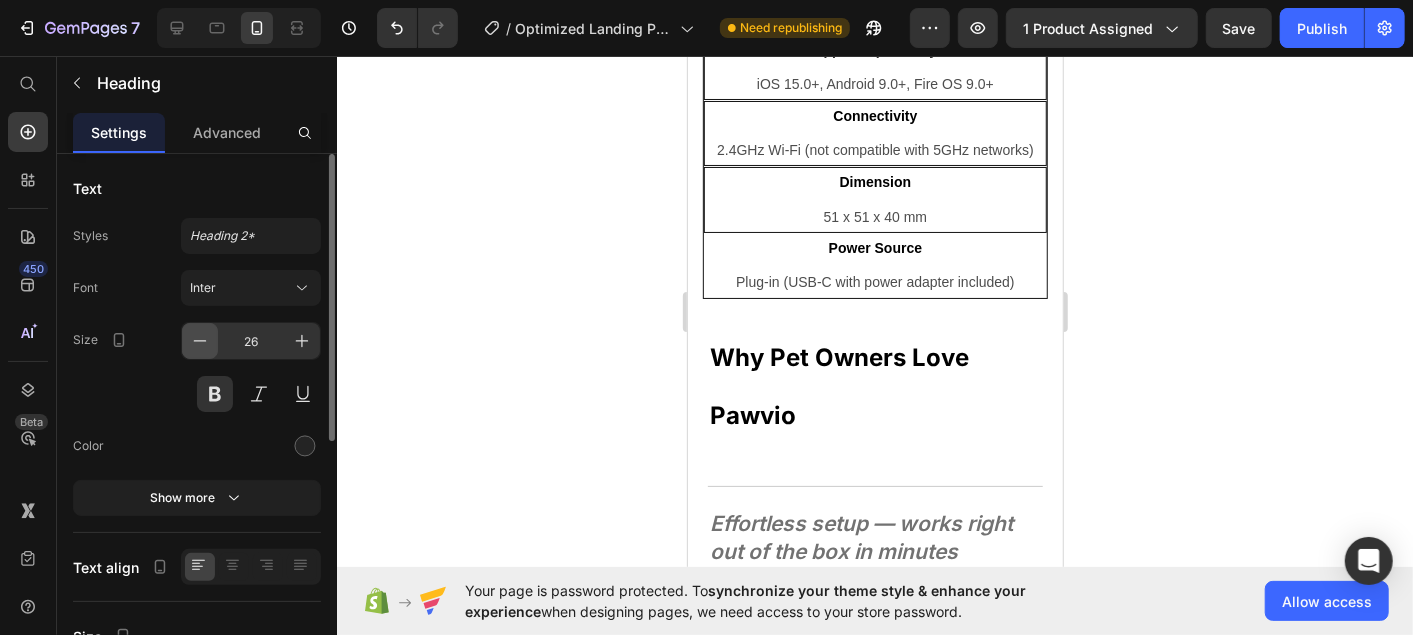 click 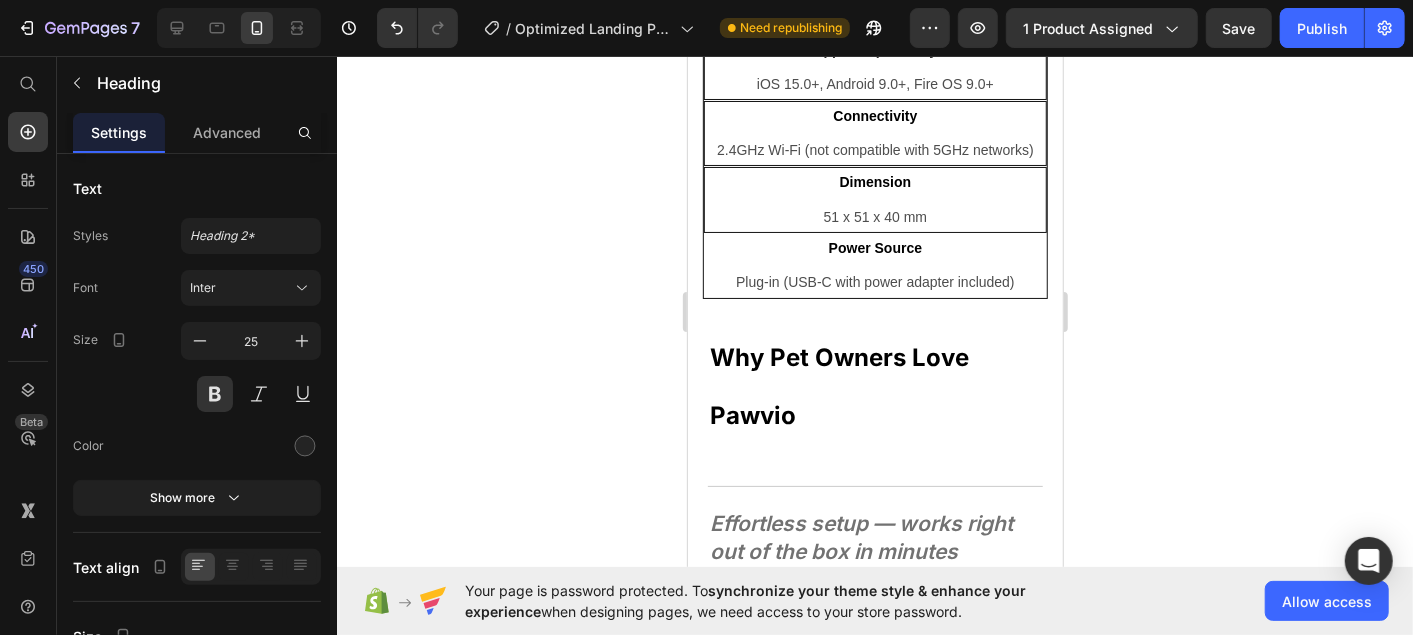 click 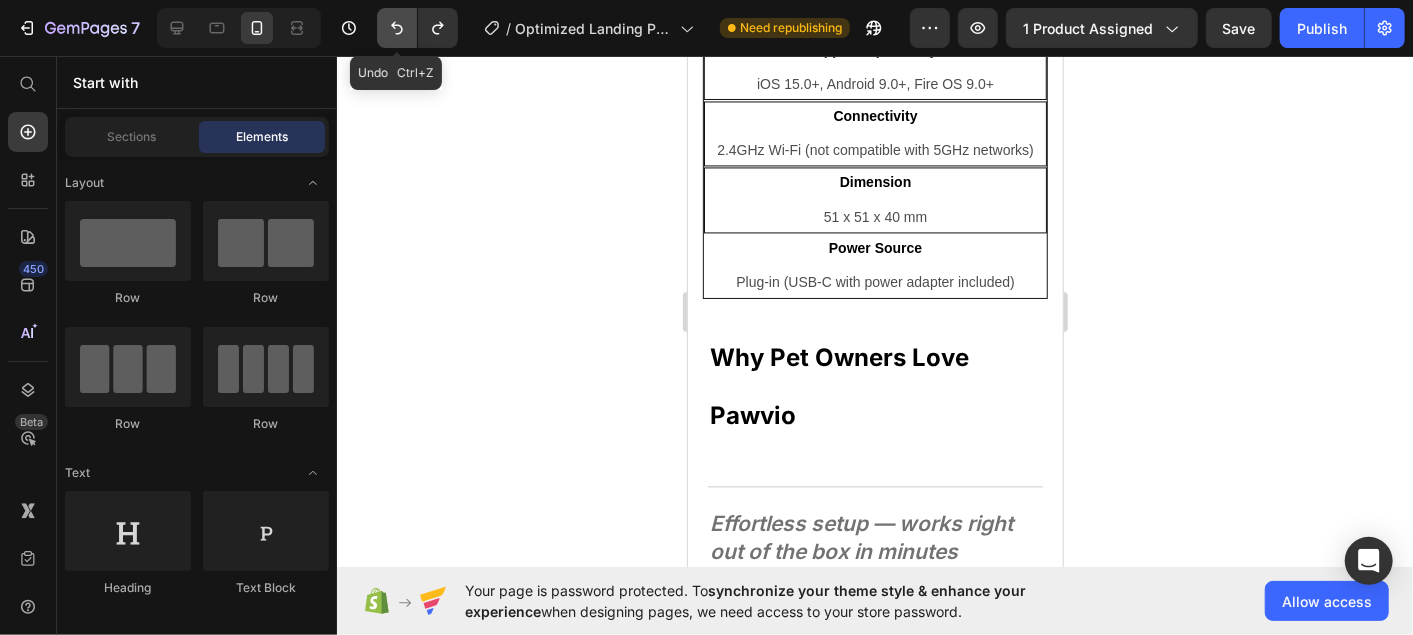click 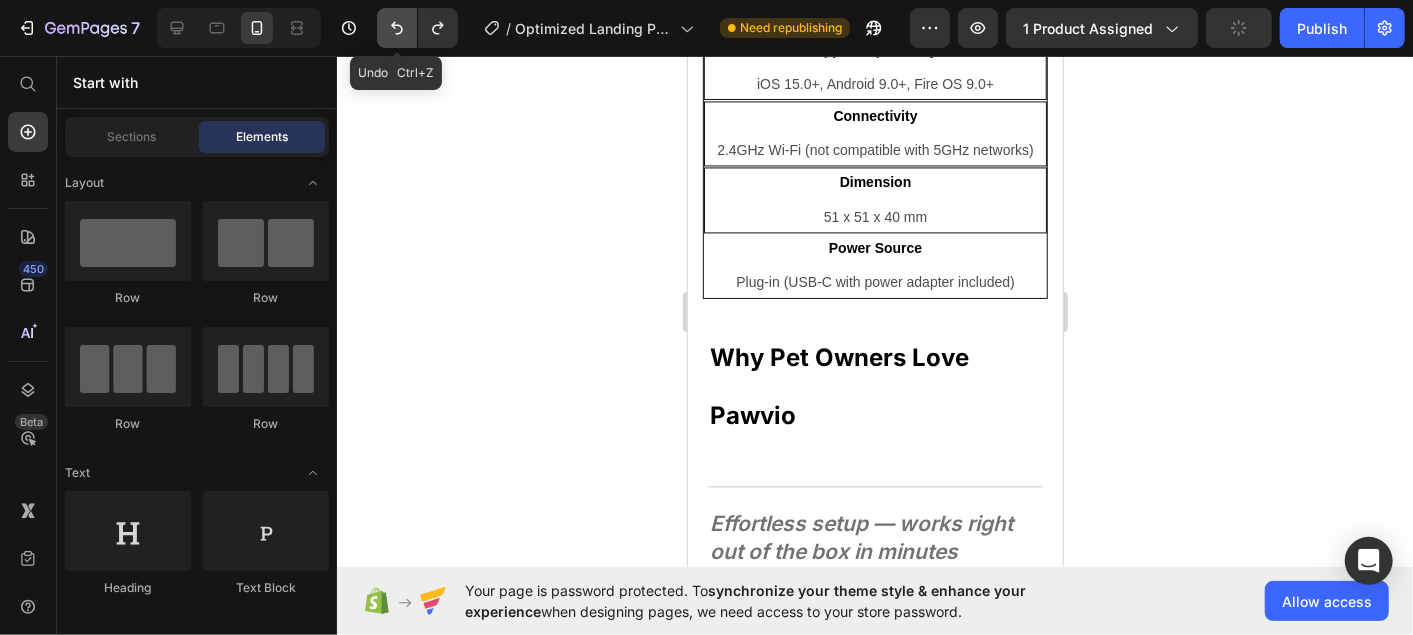 click 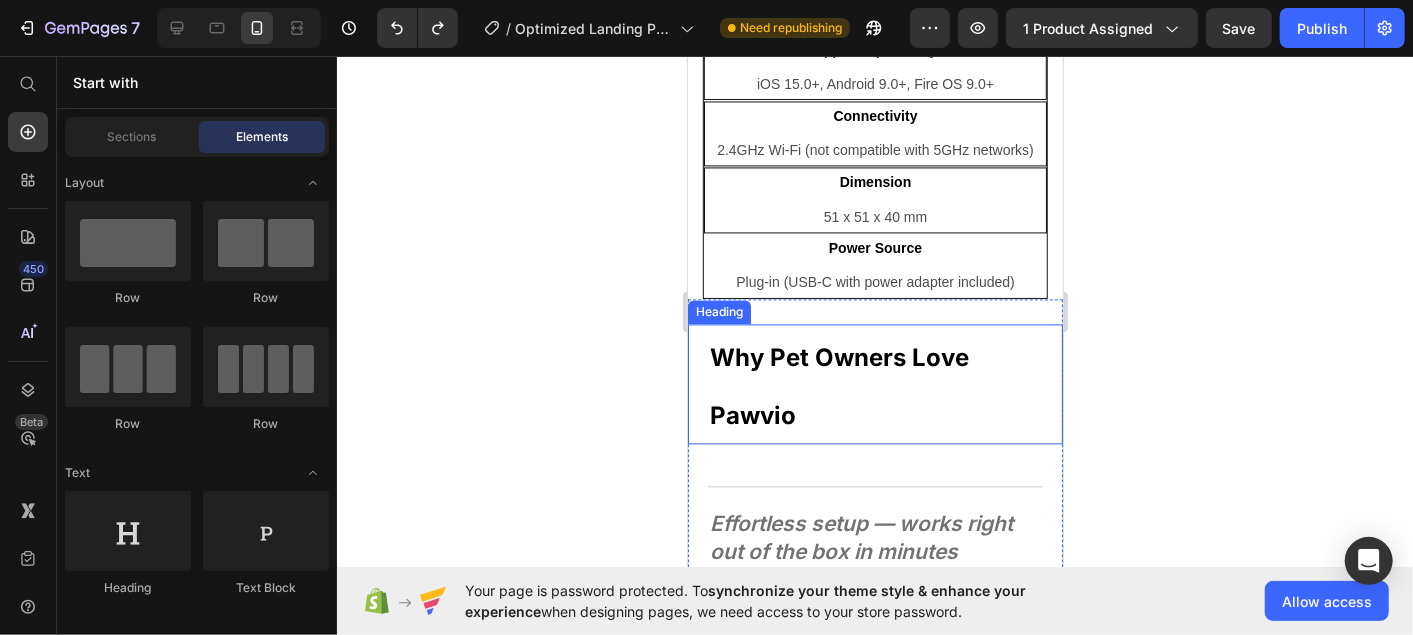 click on "⁠⁠⁠⁠⁠⁠⁠ Why Pet Owners Love Pawvio" at bounding box center [874, 383] 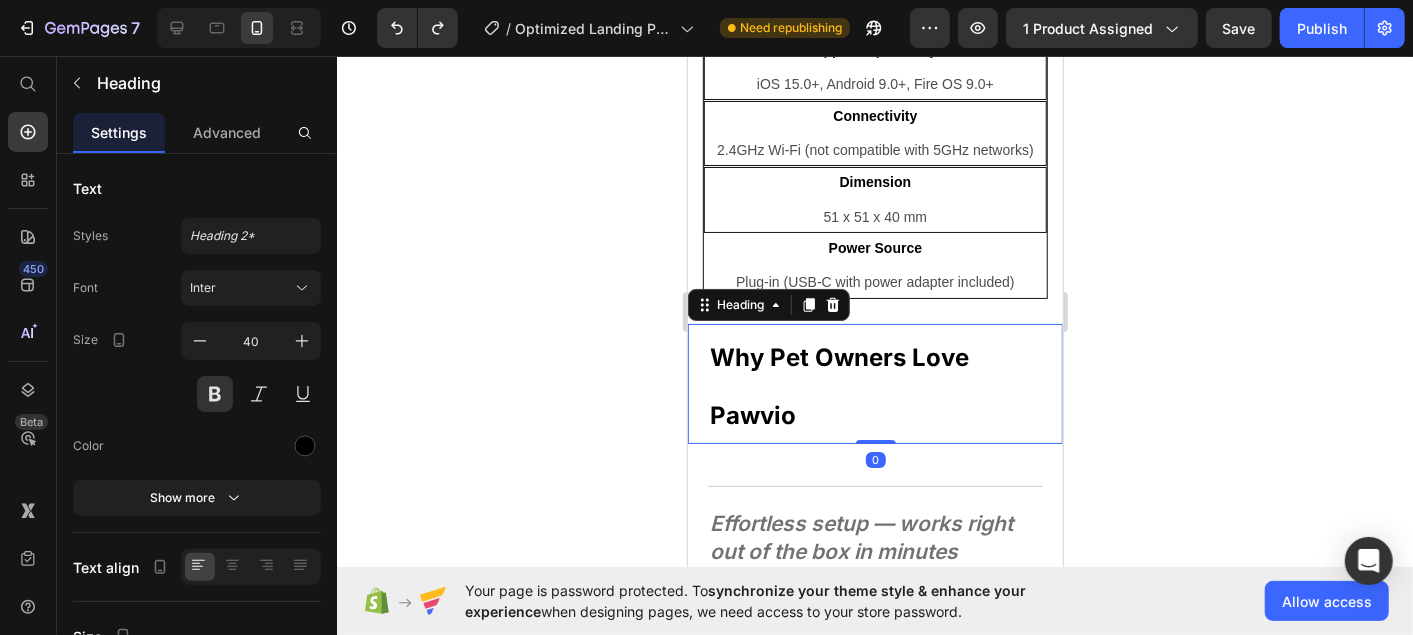 drag, startPoint x: 872, startPoint y: 469, endPoint x: 882, endPoint y: 433, distance: 37.363083 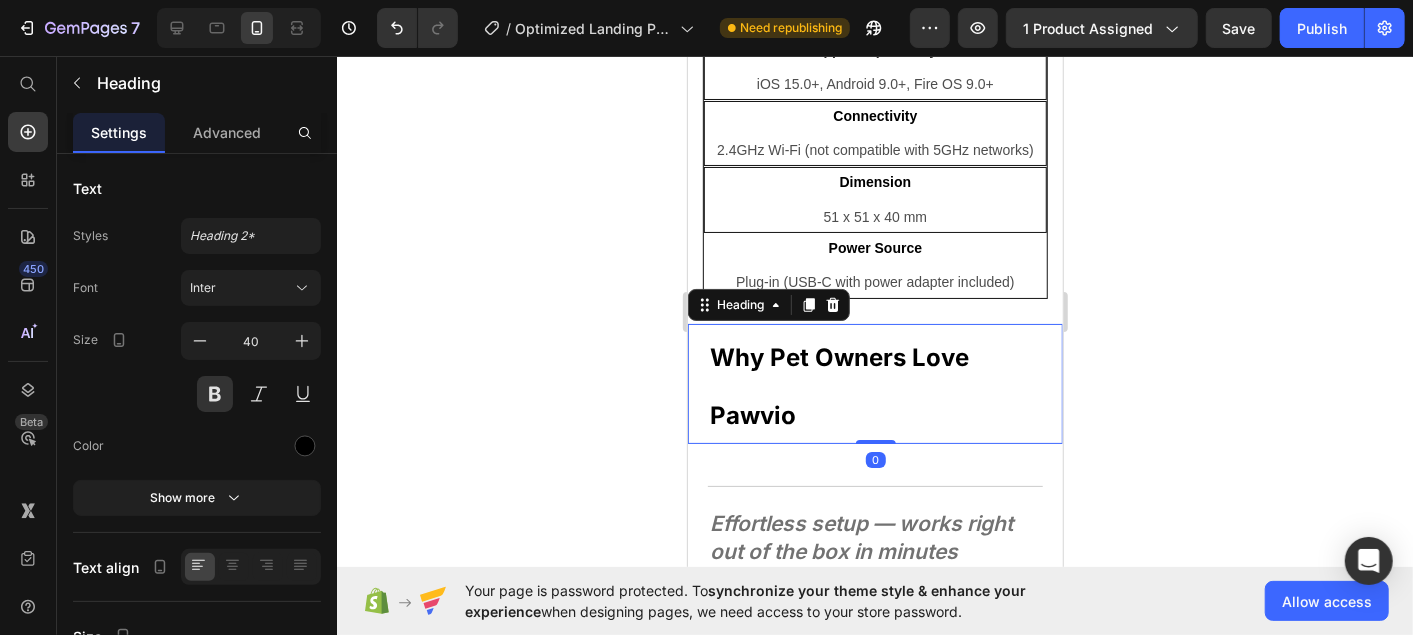 click 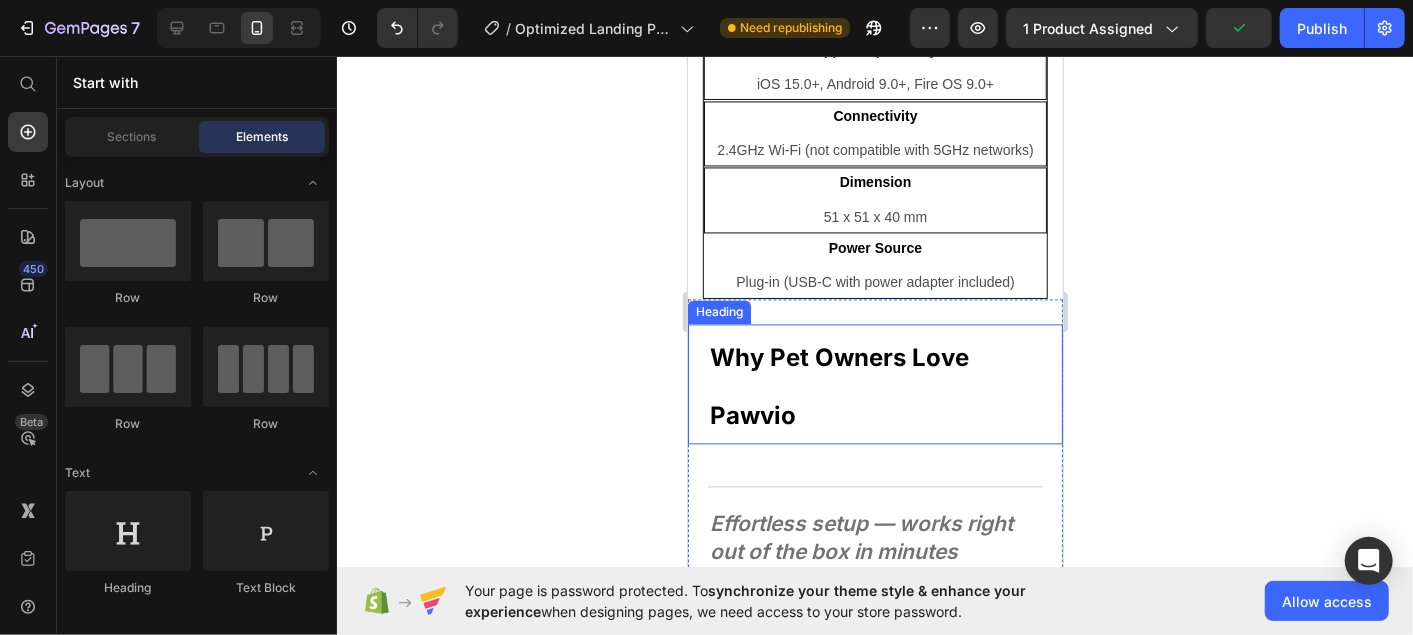 click on "⁠⁠⁠⁠⁠⁠⁠ Why Pet Owners Love Pawvio" at bounding box center (874, 383) 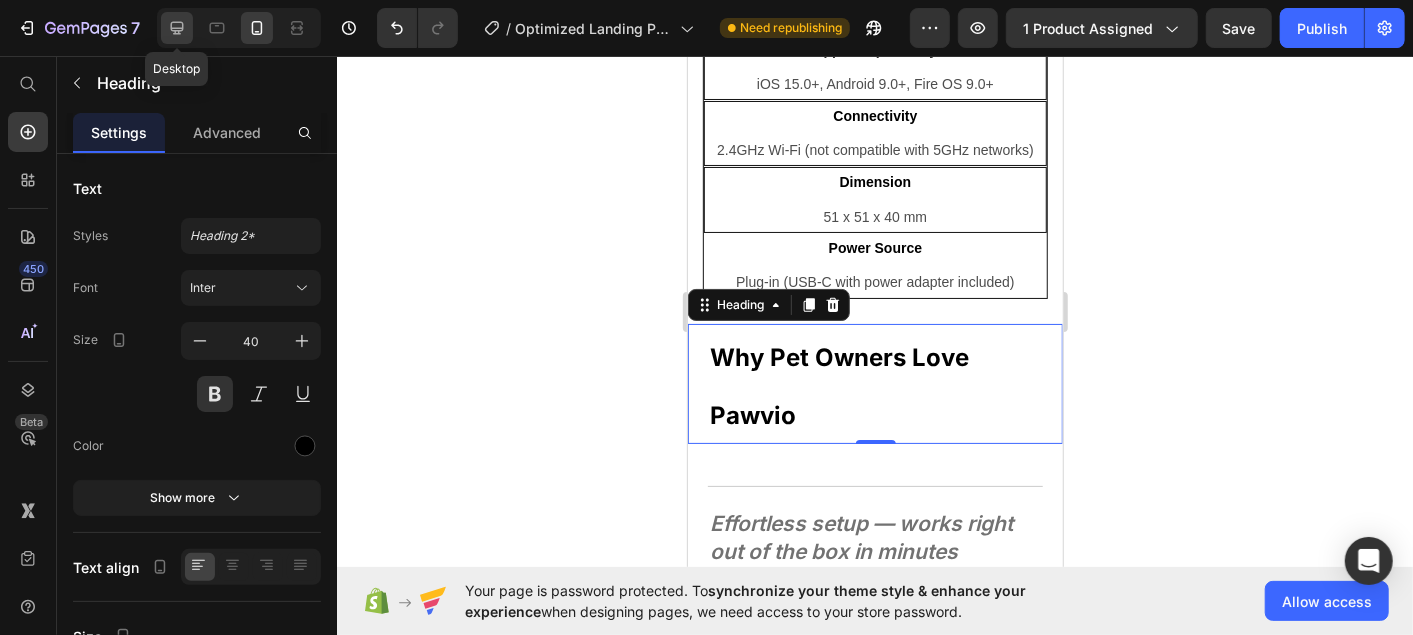 click 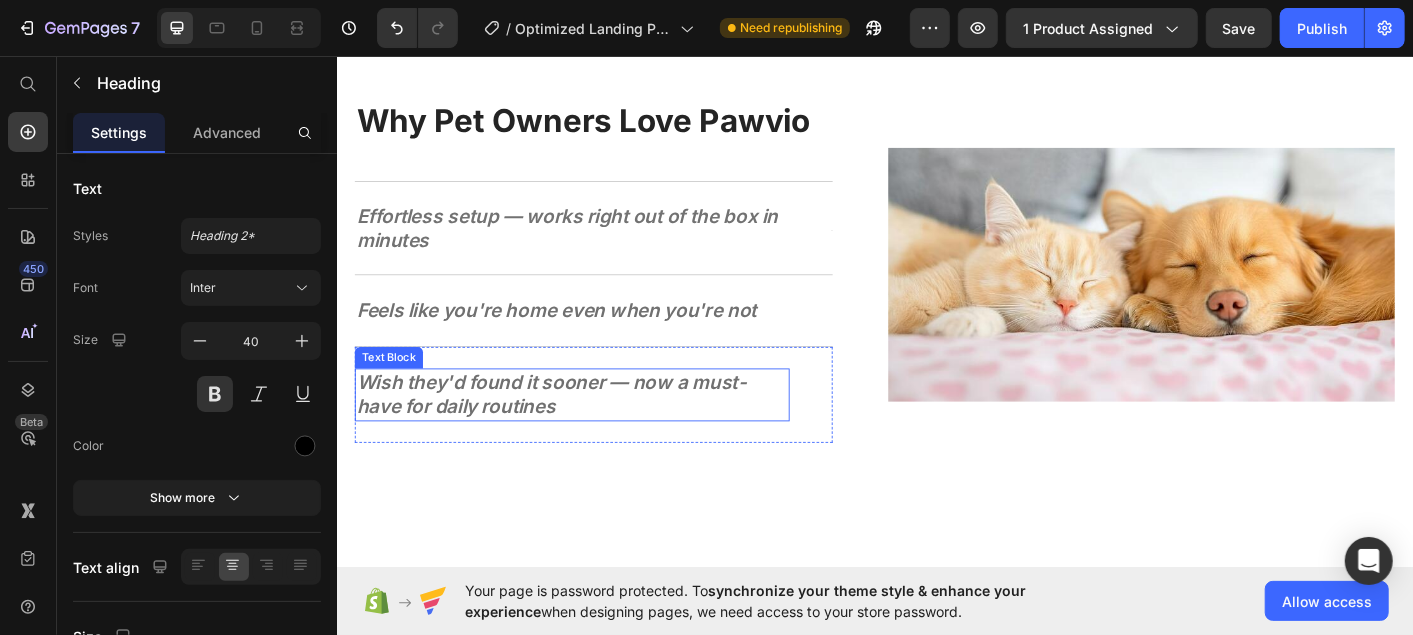 scroll, scrollTop: 2528, scrollLeft: 0, axis: vertical 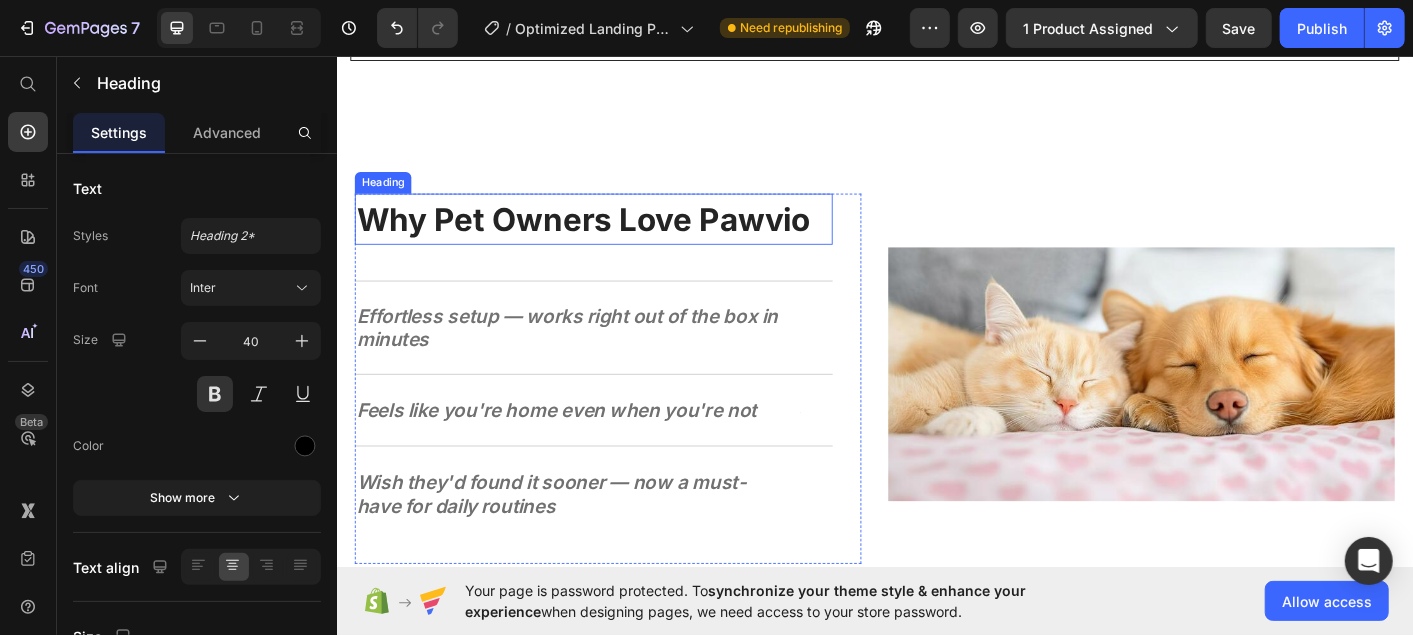 click on "Why Pet Owners Love Pawvio" at bounding box center (611, 238) 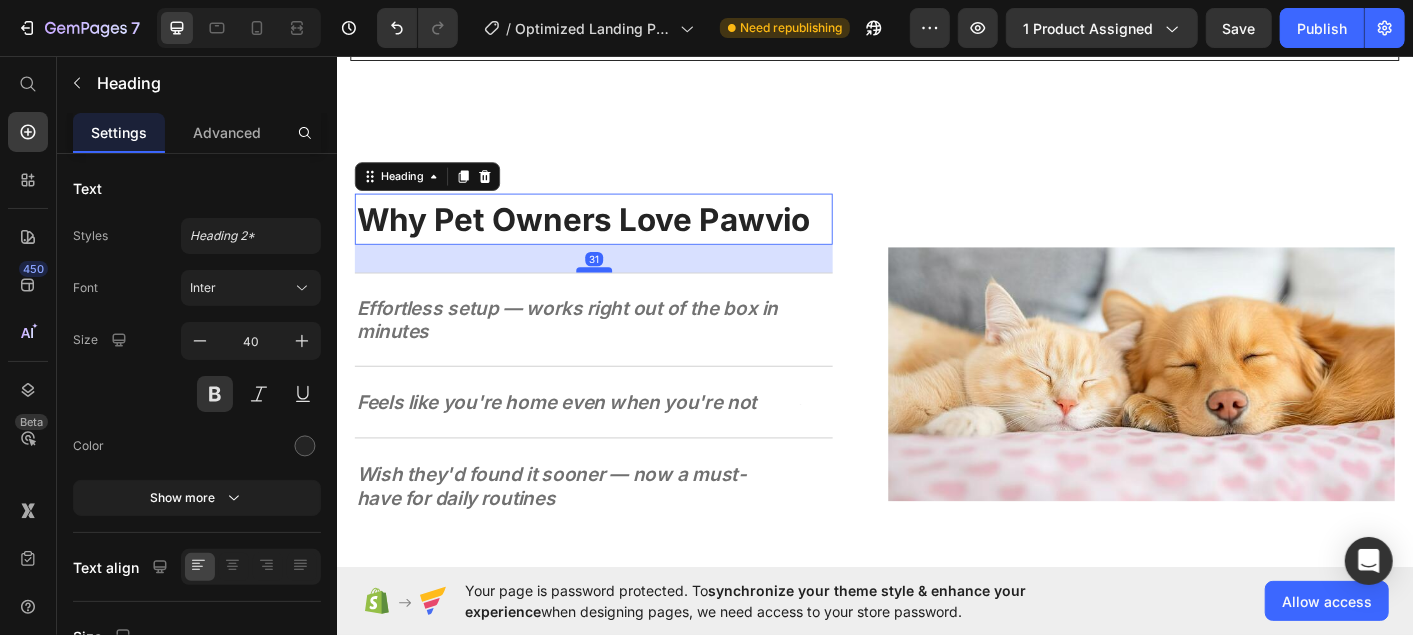 click at bounding box center (623, 294) 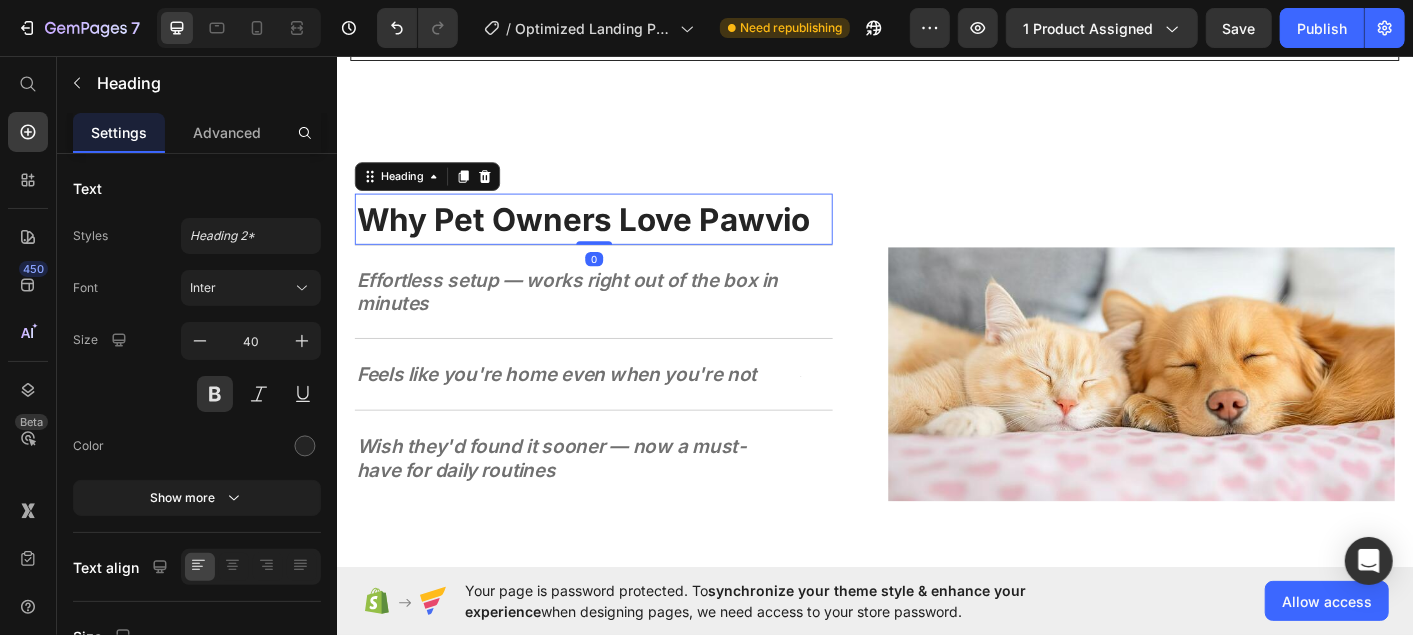 drag, startPoint x: 629, startPoint y: 289, endPoint x: 648, endPoint y: 237, distance: 55.362442 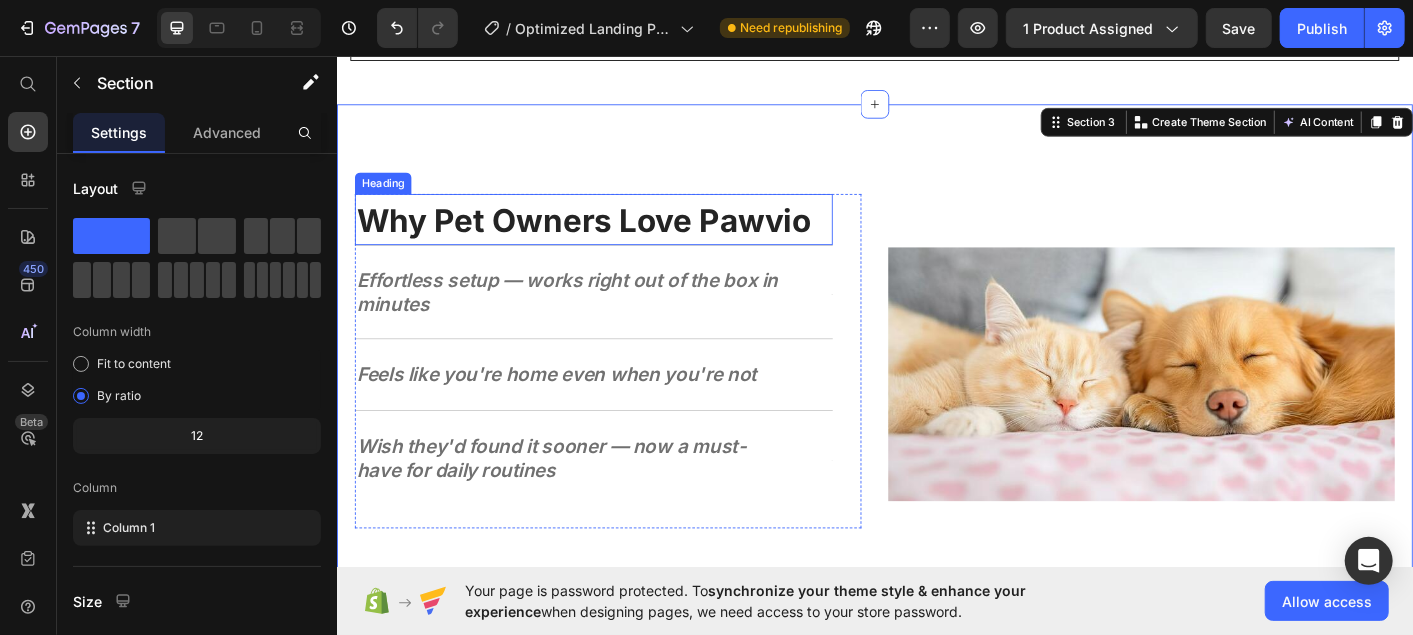 click on "Why Pet Owners Love Pawvio" at bounding box center (611, 238) 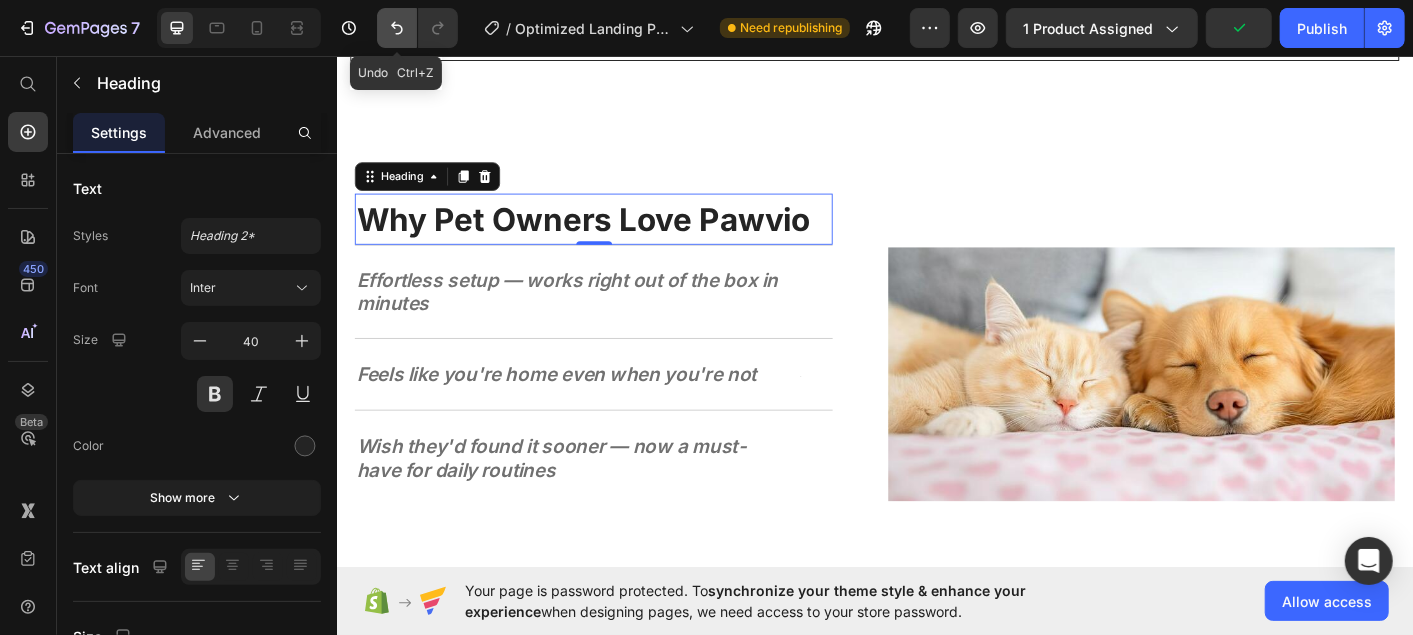 click 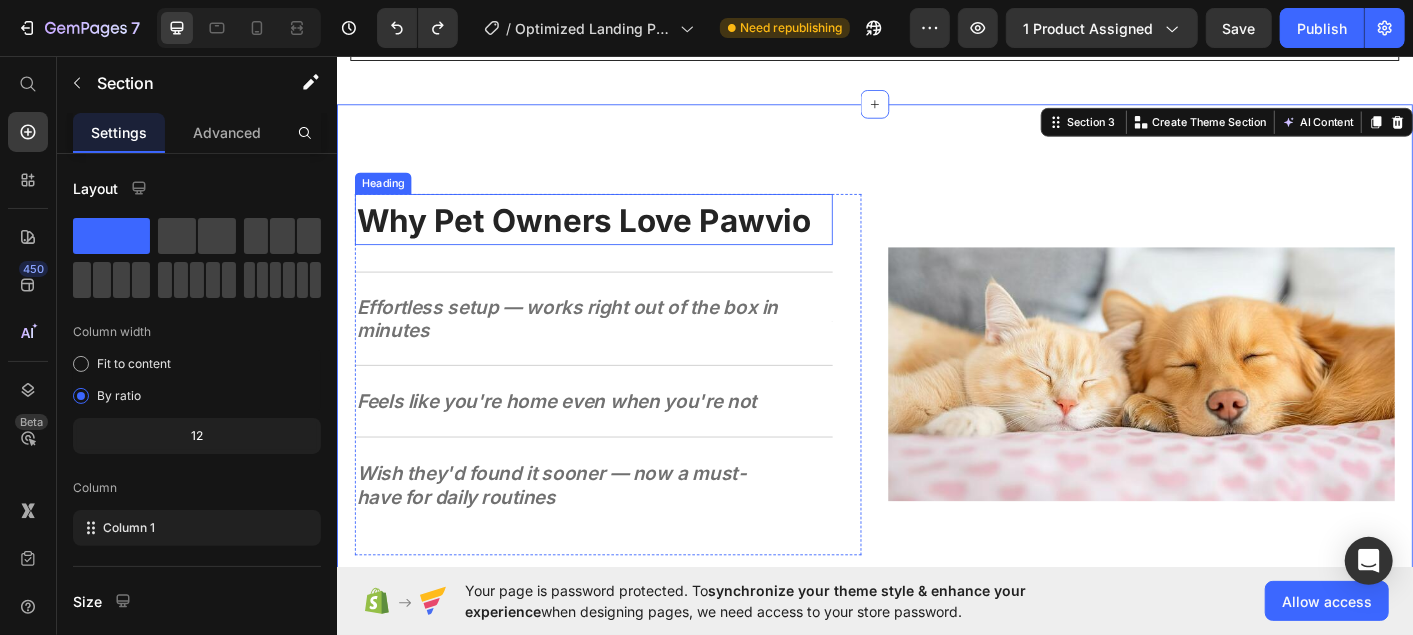 click on "Why Pet Owners Love Pawvio" at bounding box center [611, 238] 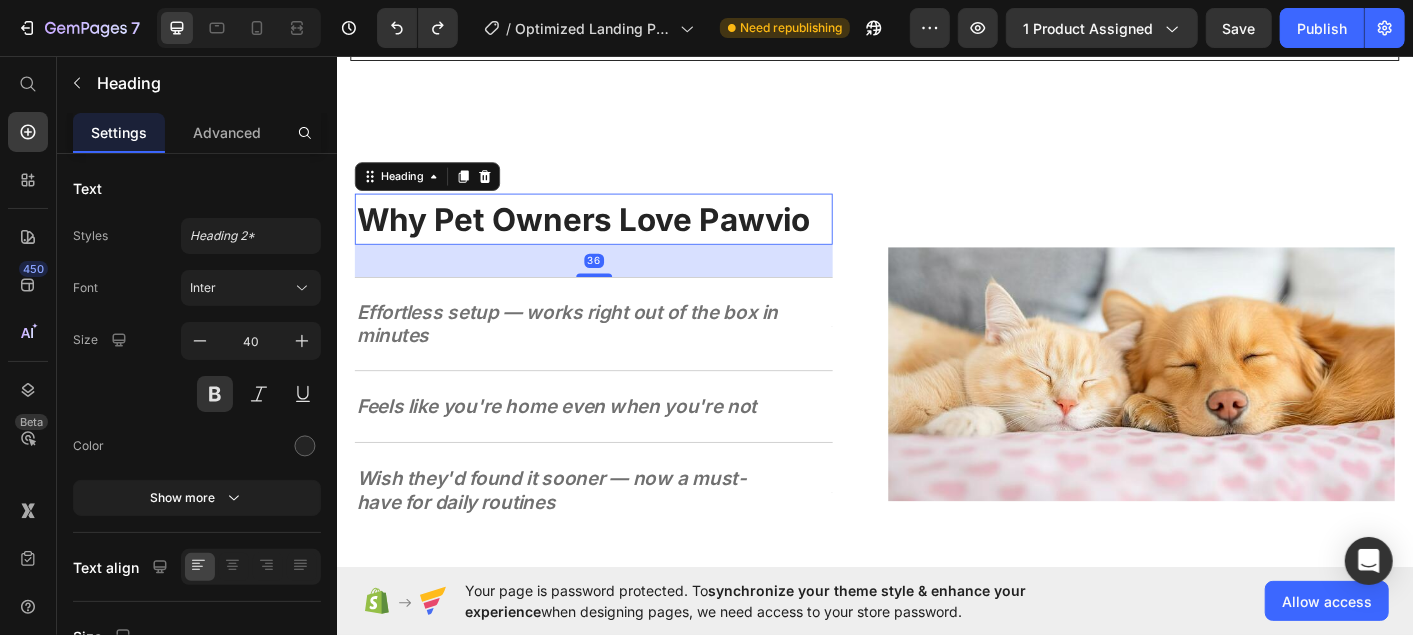click at bounding box center [623, 300] 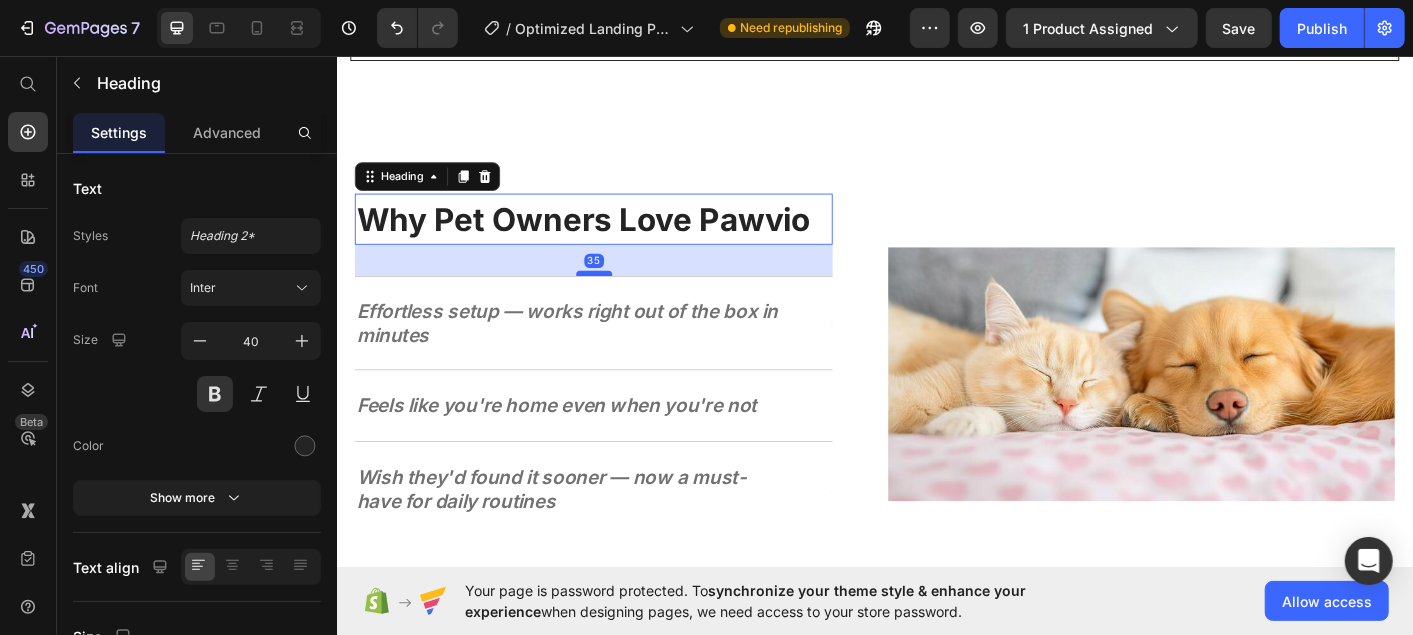 click at bounding box center [623, 298] 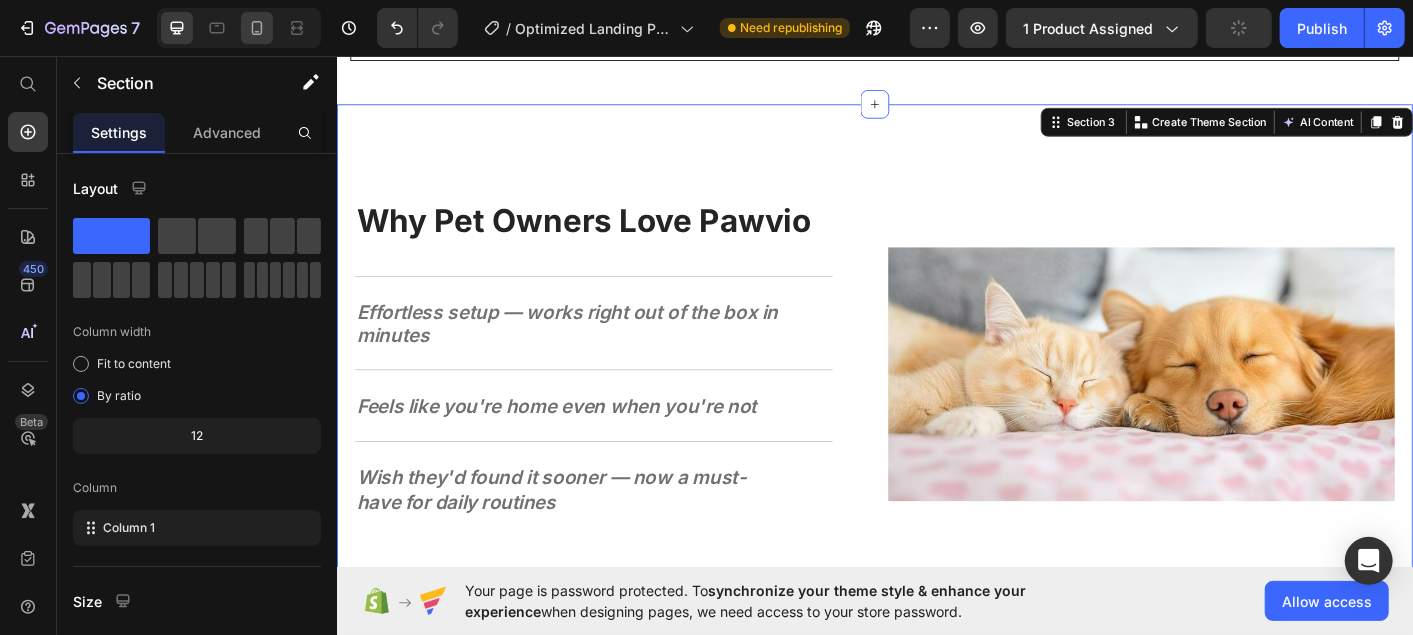 click 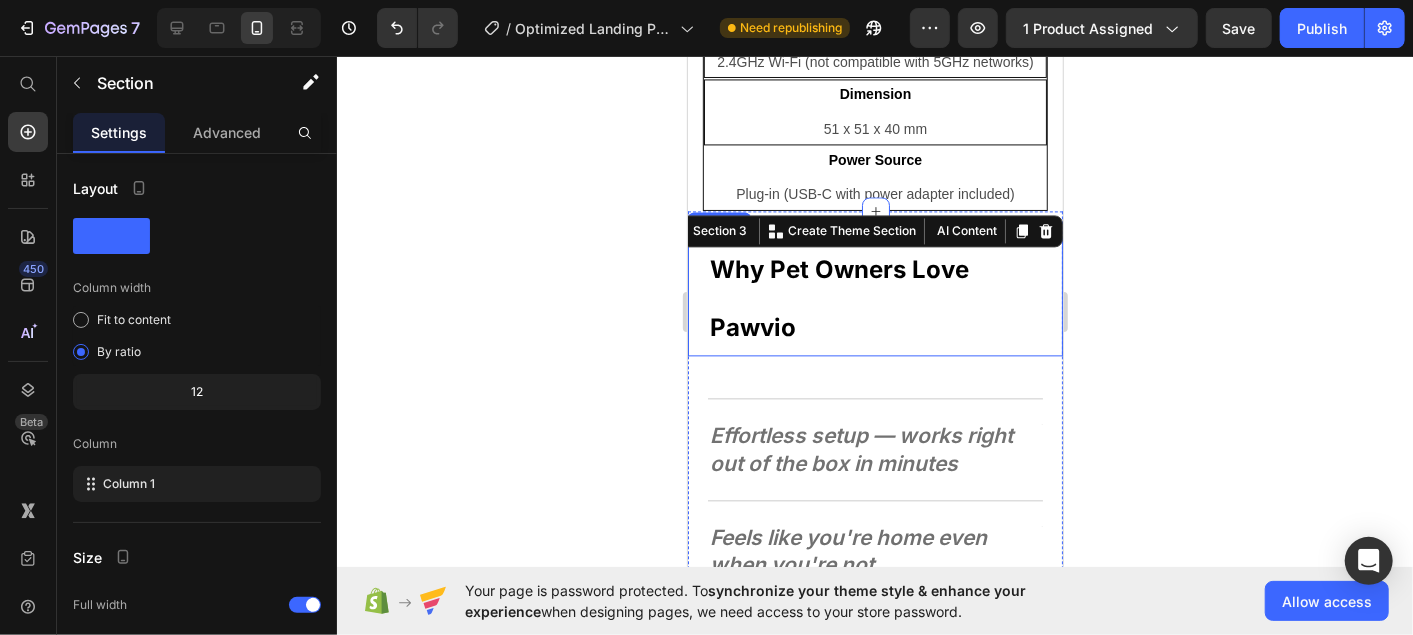 scroll, scrollTop: 2391, scrollLeft: 0, axis: vertical 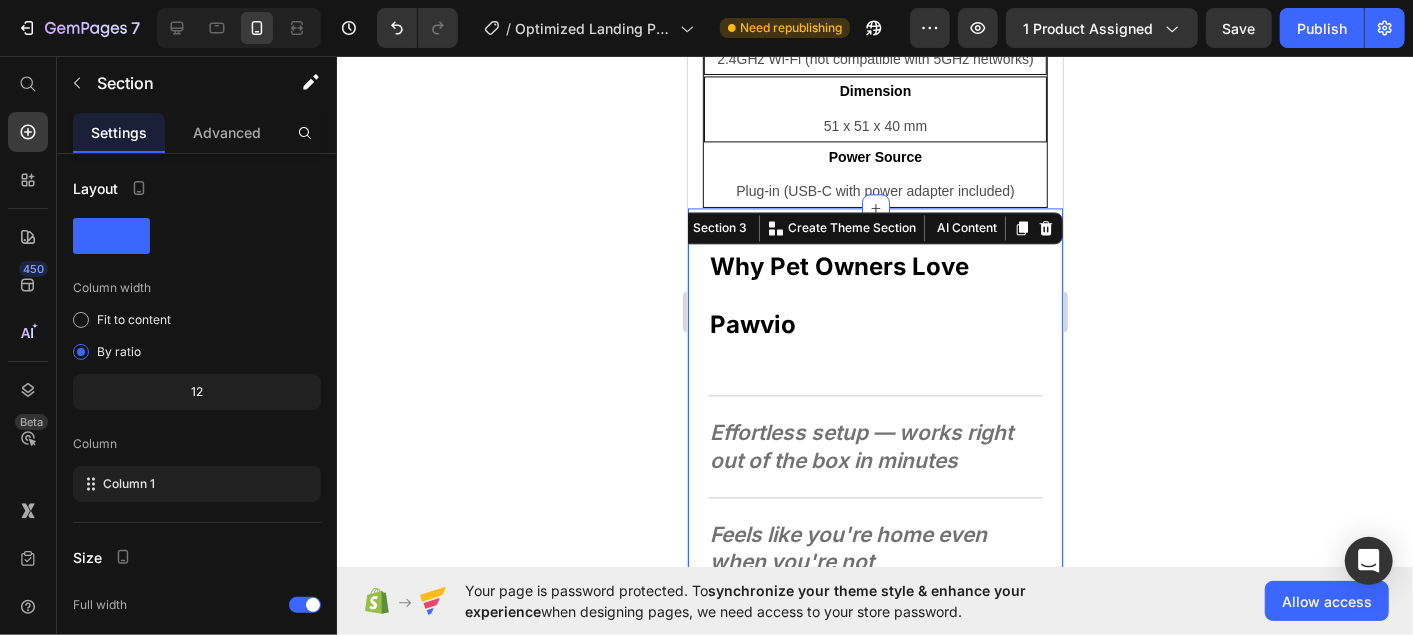 click 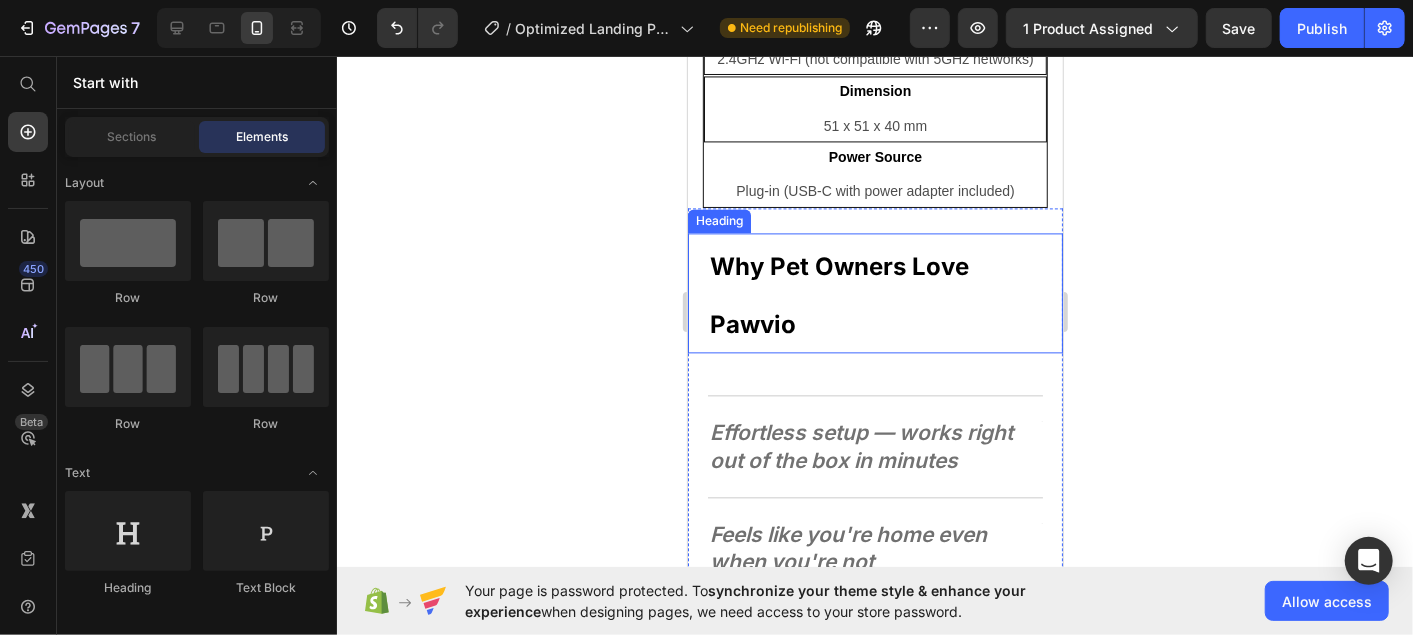 click on "⁠⁠⁠⁠⁠⁠⁠ Why Pet Owners Love Pawvio" at bounding box center [874, 292] 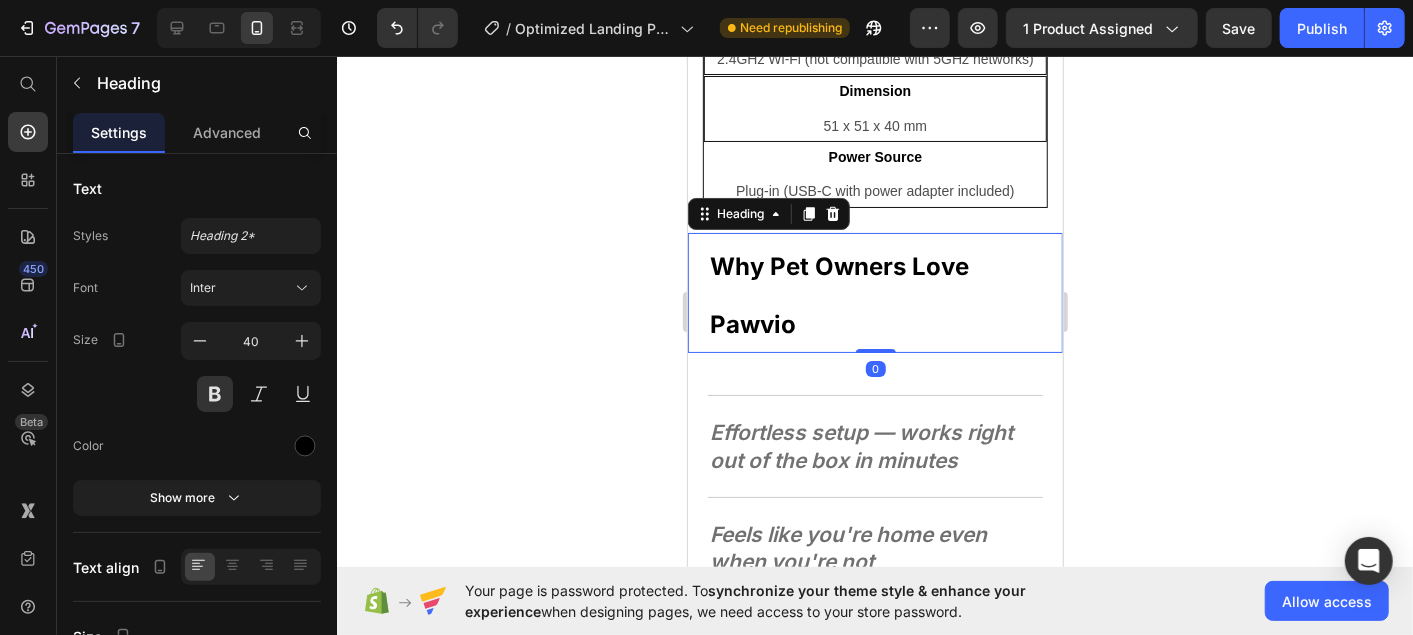 drag, startPoint x: 871, startPoint y: 381, endPoint x: 875, endPoint y: 362, distance: 19.416489 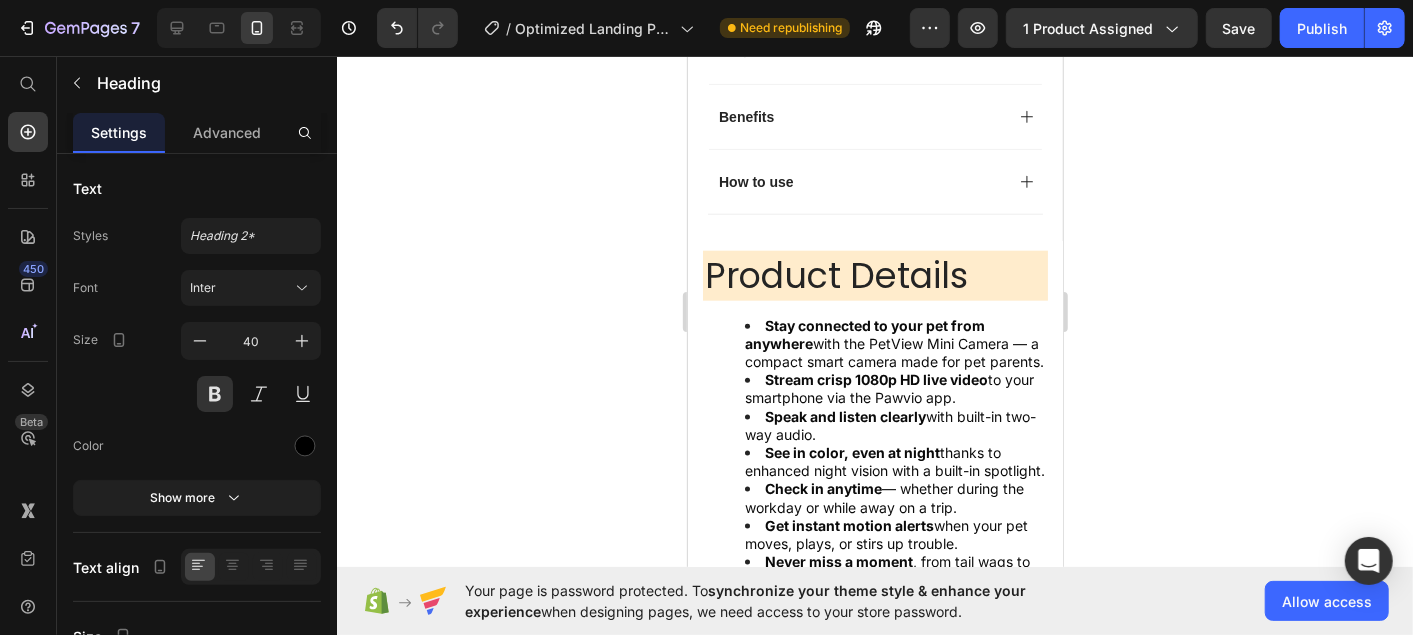scroll, scrollTop: 1234, scrollLeft: 0, axis: vertical 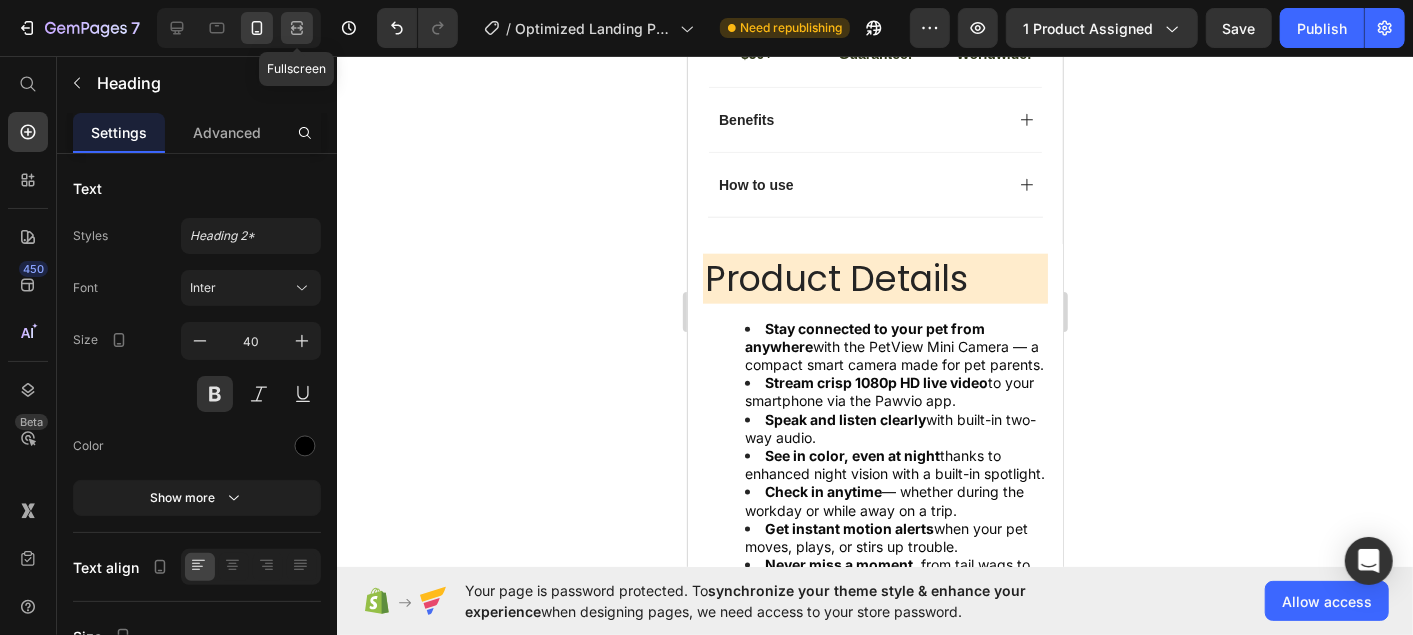 click 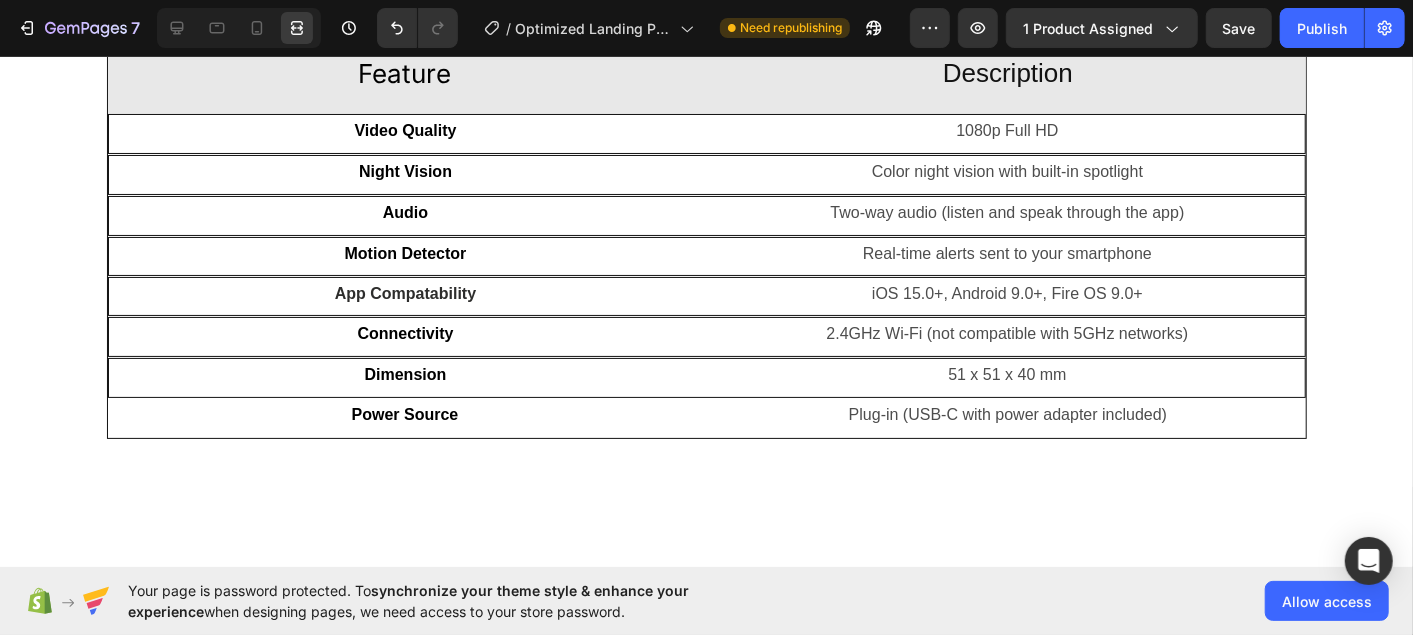 scroll, scrollTop: 1773, scrollLeft: 0, axis: vertical 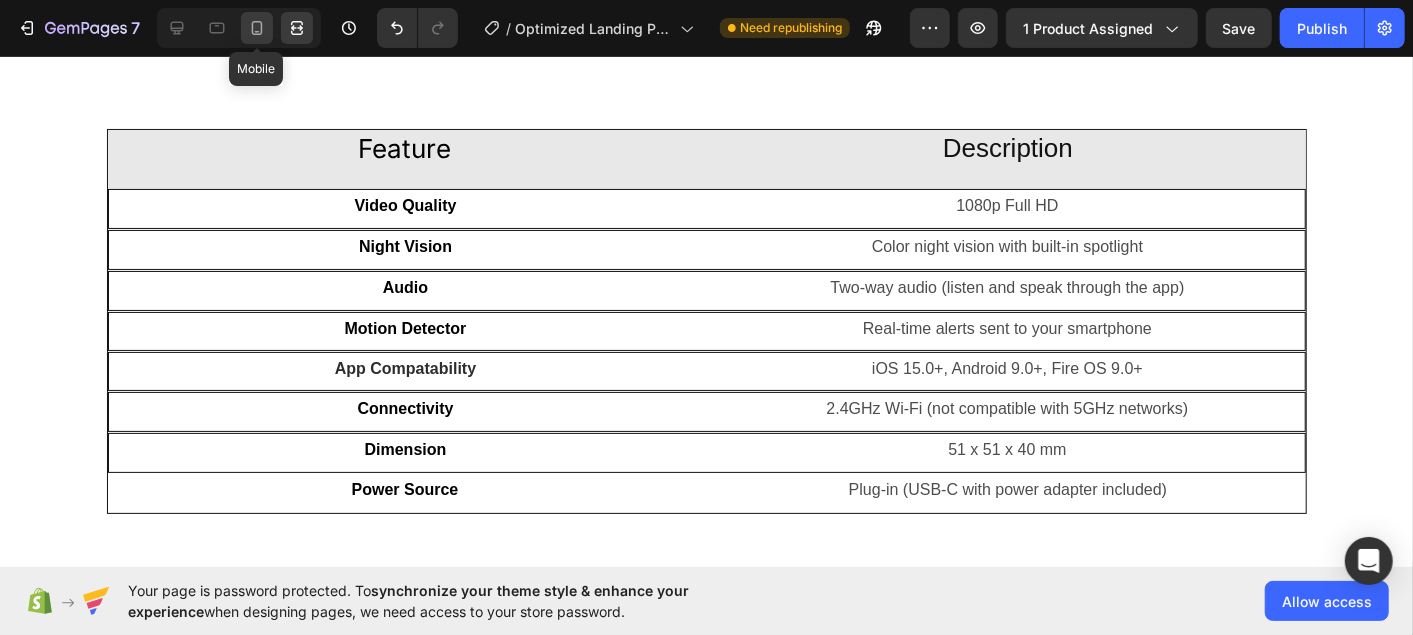 click 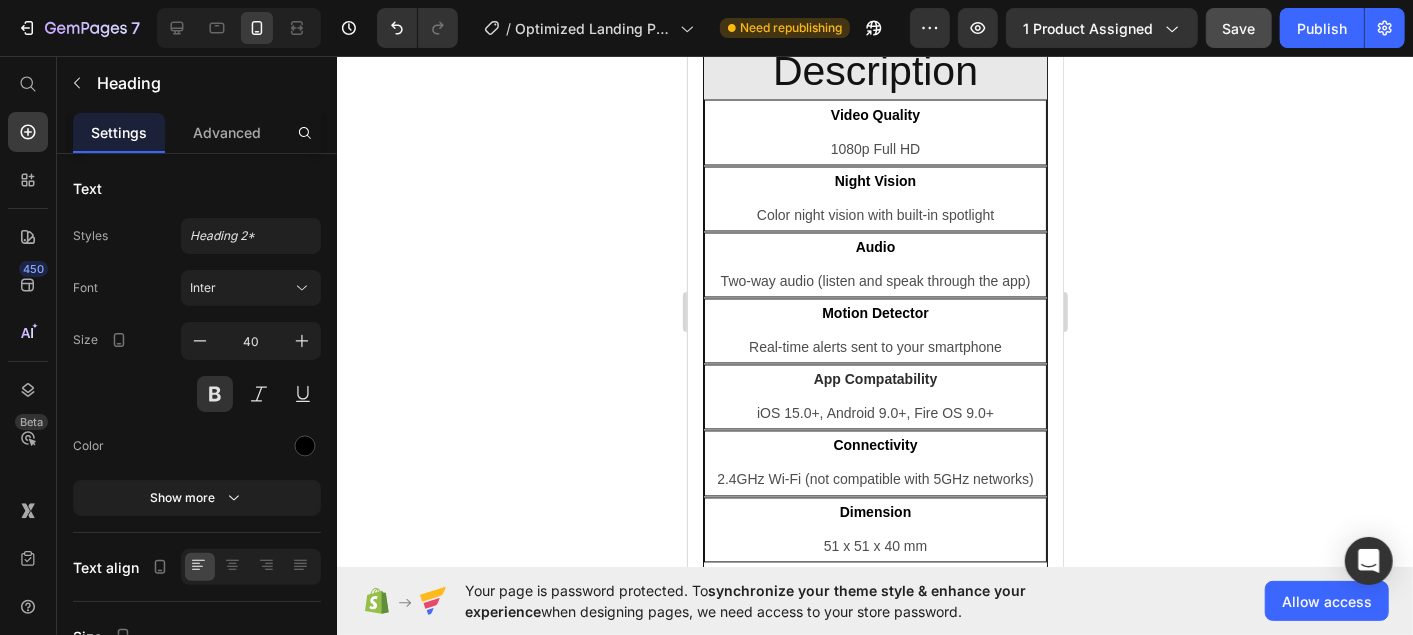 scroll, scrollTop: 183, scrollLeft: 0, axis: vertical 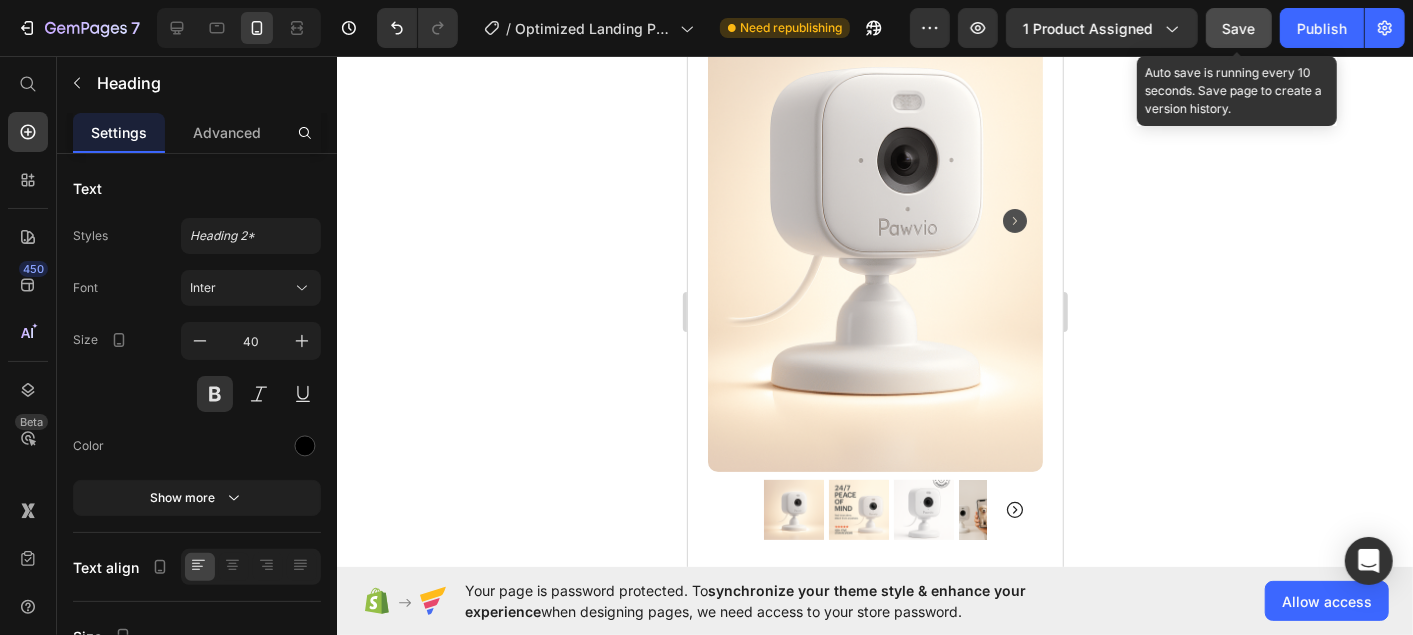 click on "Save" at bounding box center [1239, 28] 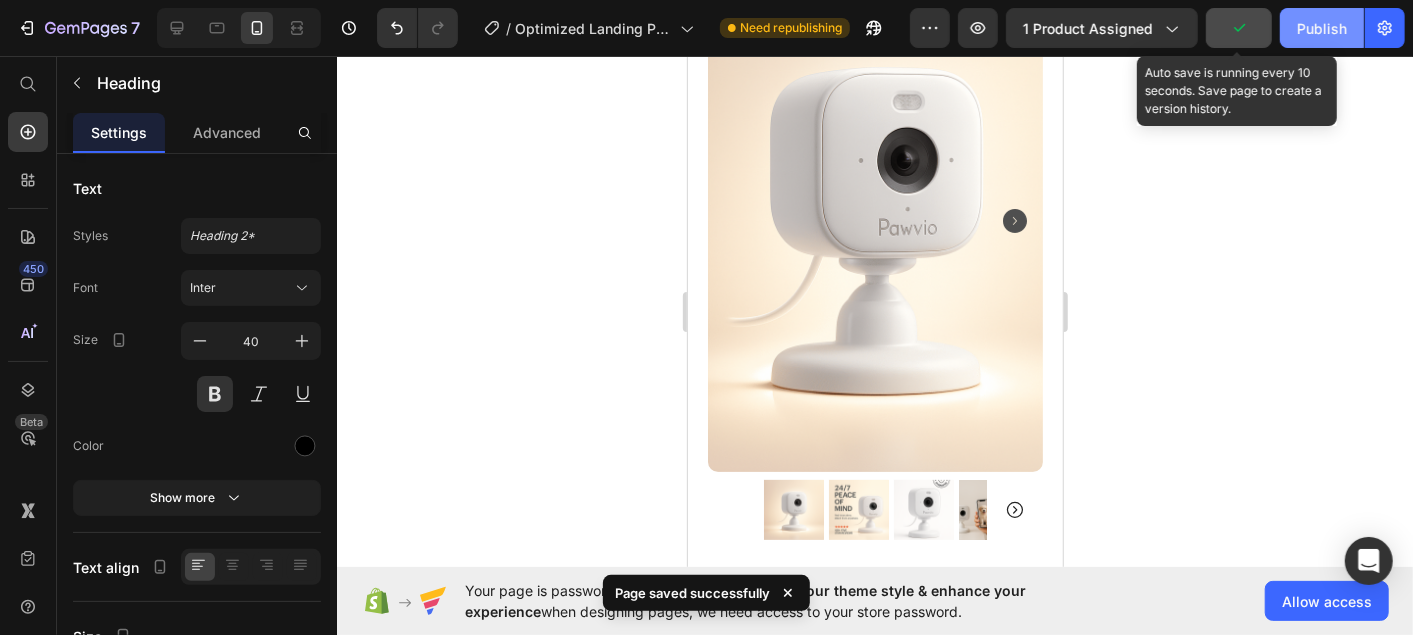 click on "Publish" at bounding box center [1322, 28] 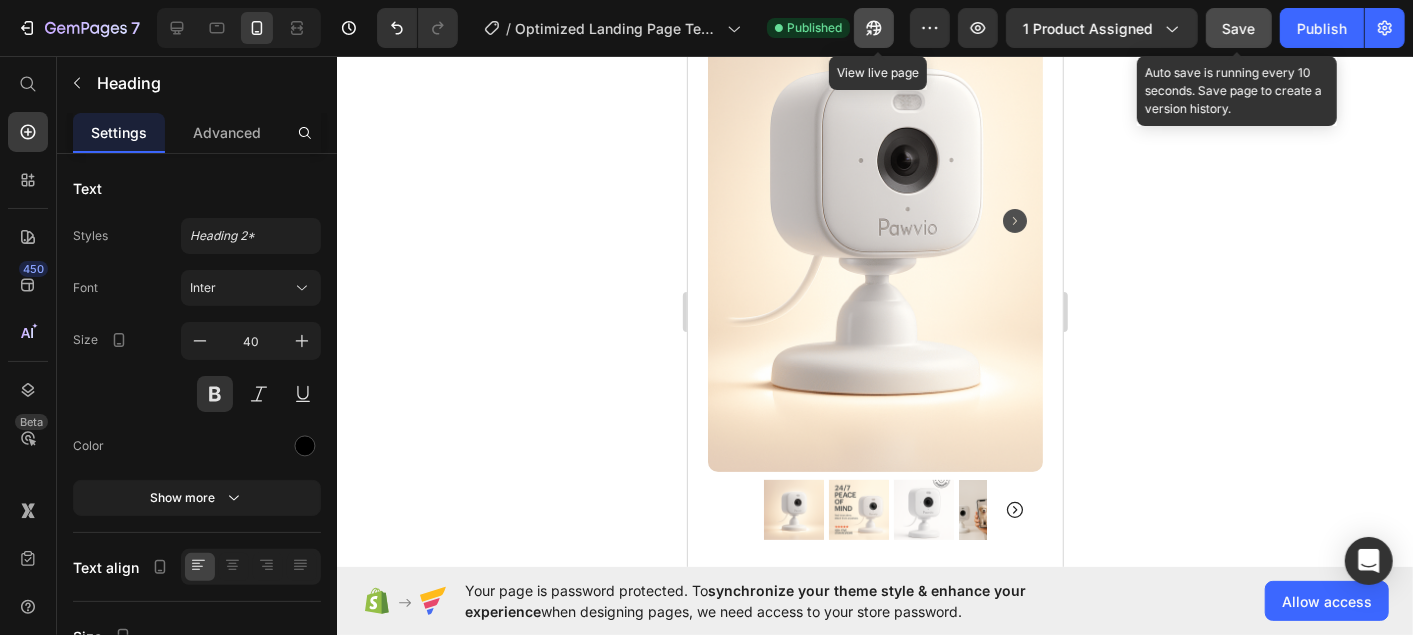 click 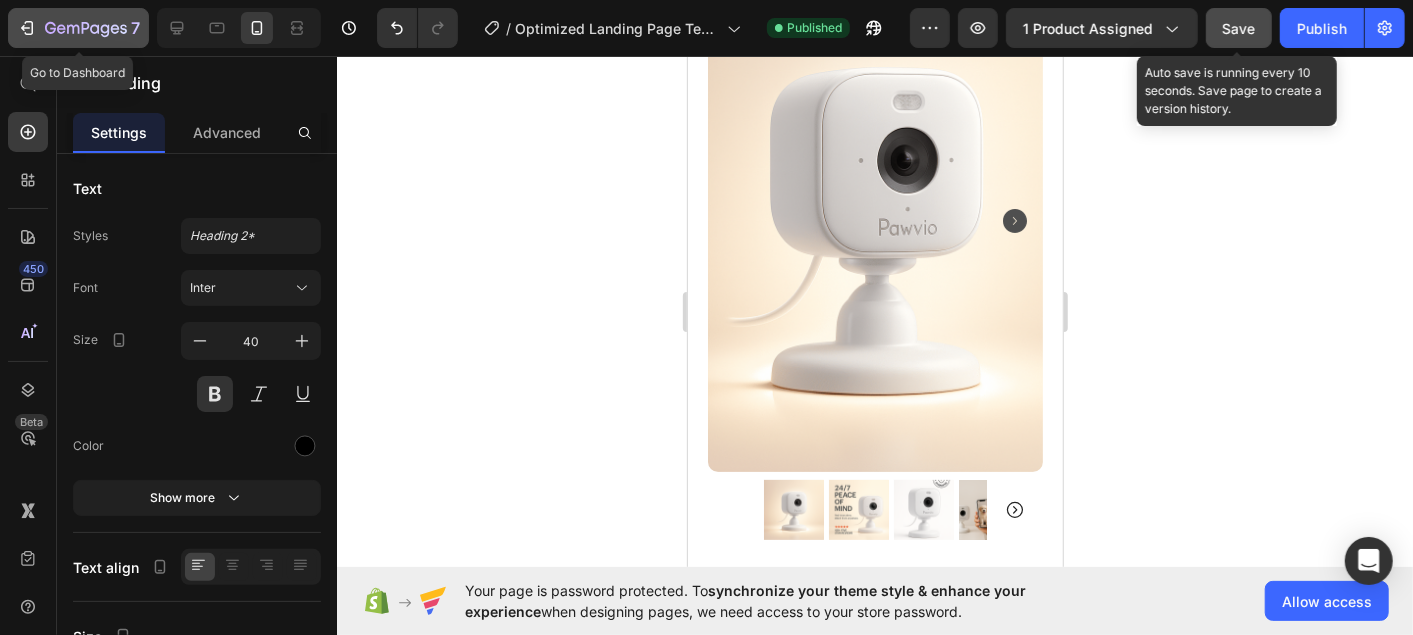 click 